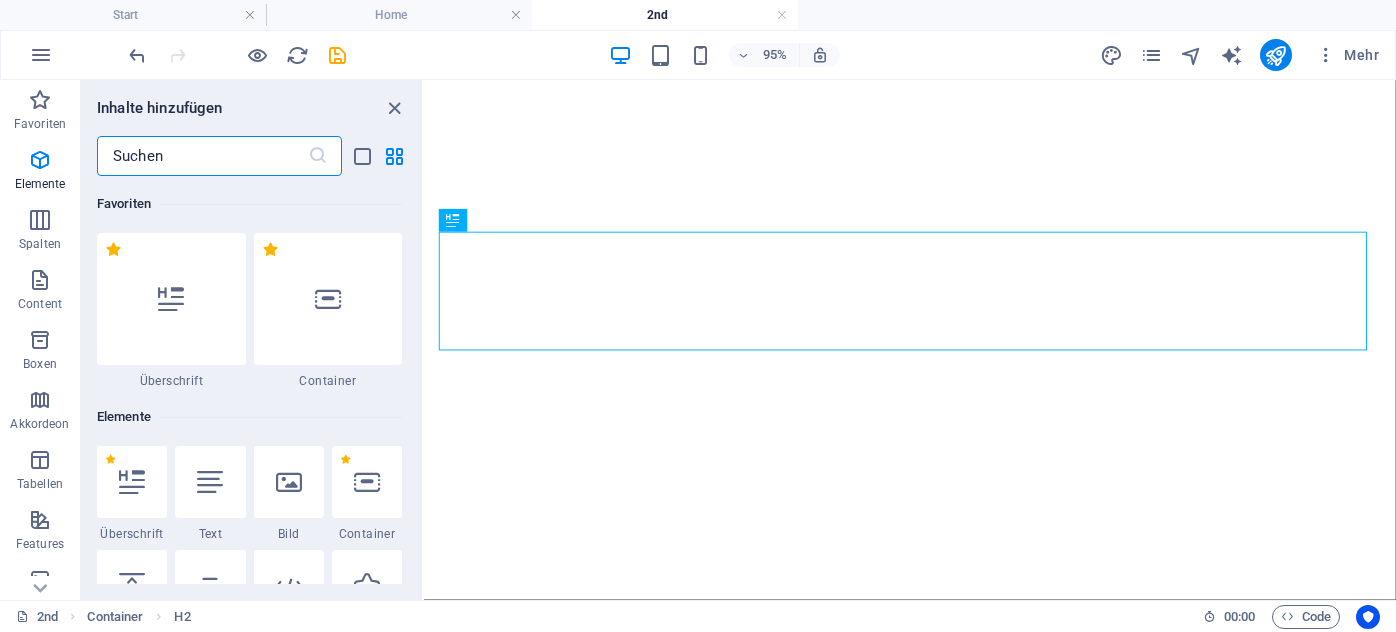 scroll, scrollTop: 0, scrollLeft: 0, axis: both 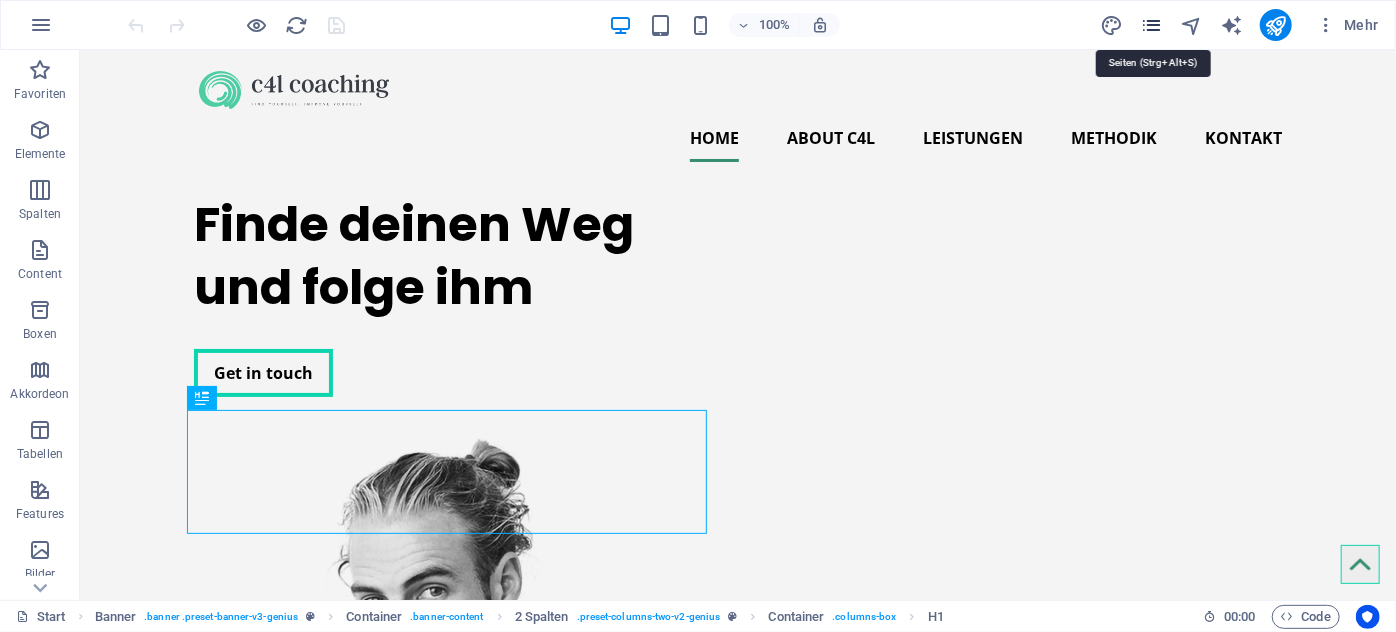 click at bounding box center (1151, 25) 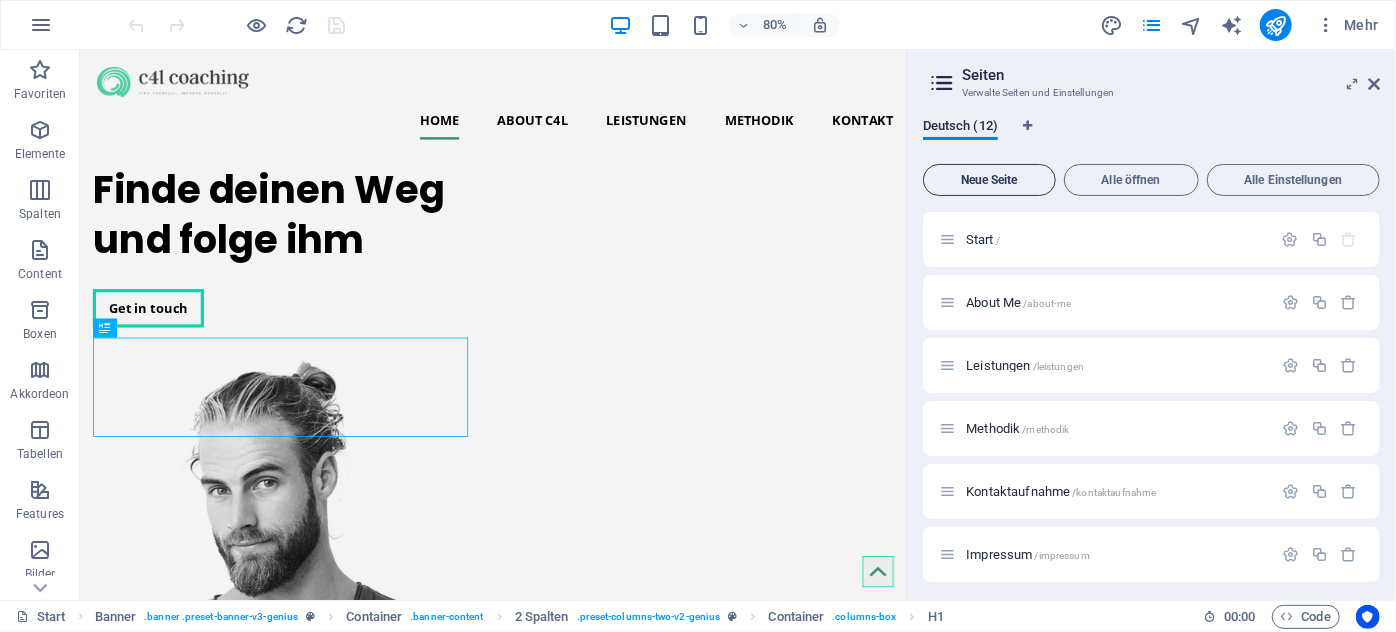 click on "Neue Seite" at bounding box center [989, 180] 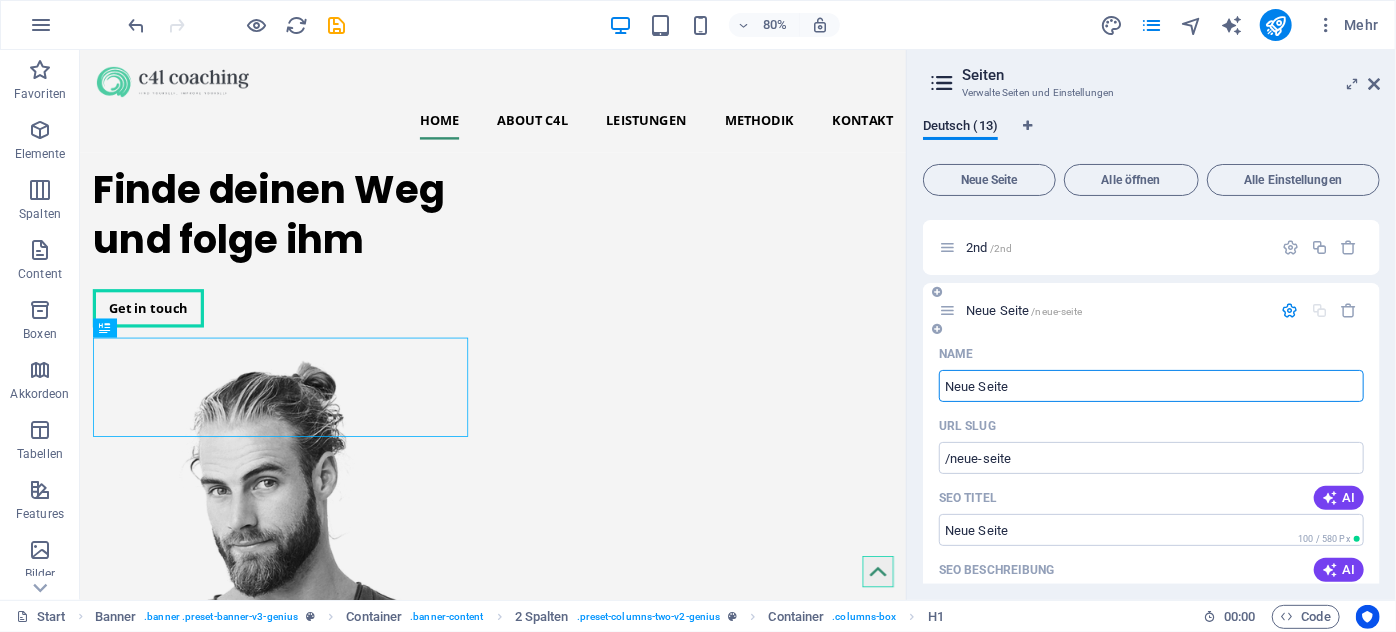 scroll, scrollTop: 672, scrollLeft: 0, axis: vertical 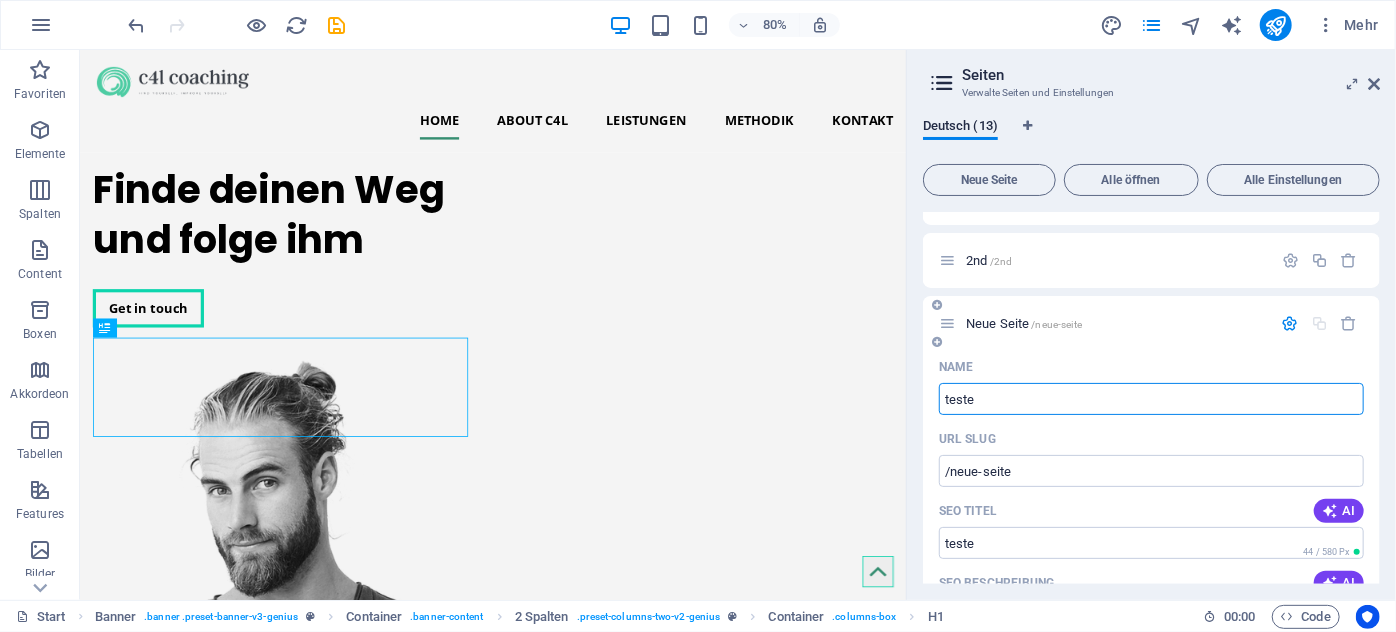 type on "teste" 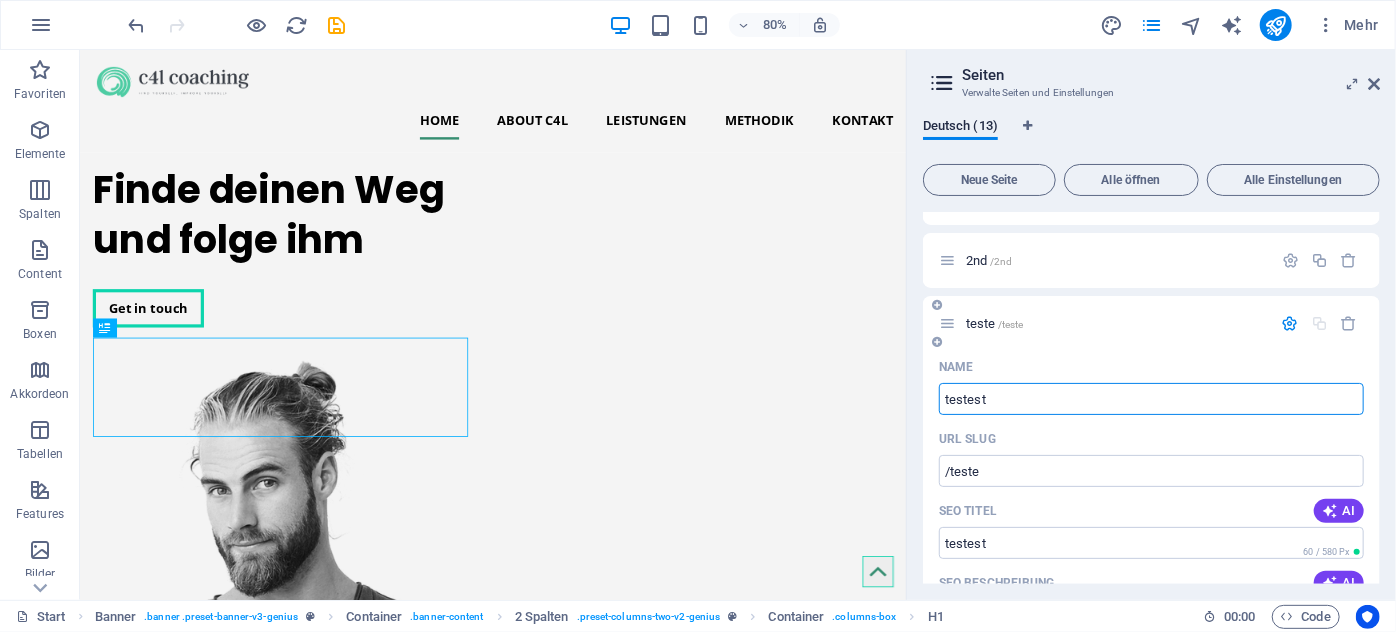 type on "testest" 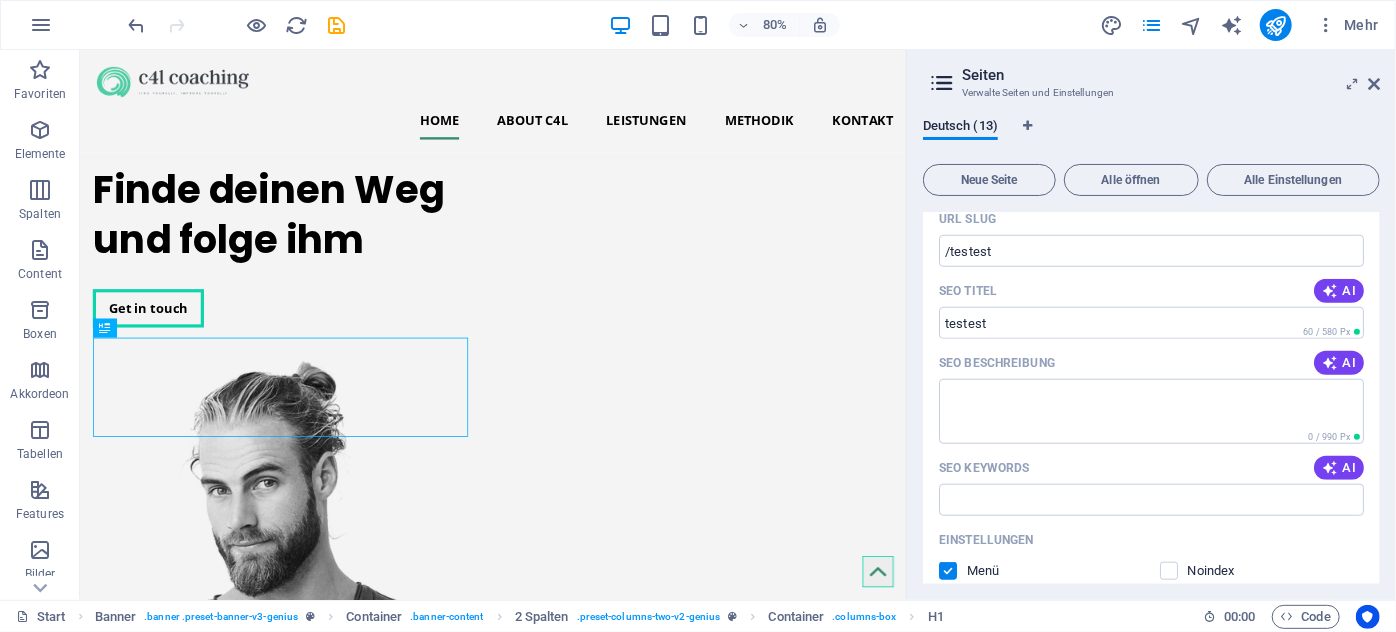 scroll, scrollTop: 945, scrollLeft: 0, axis: vertical 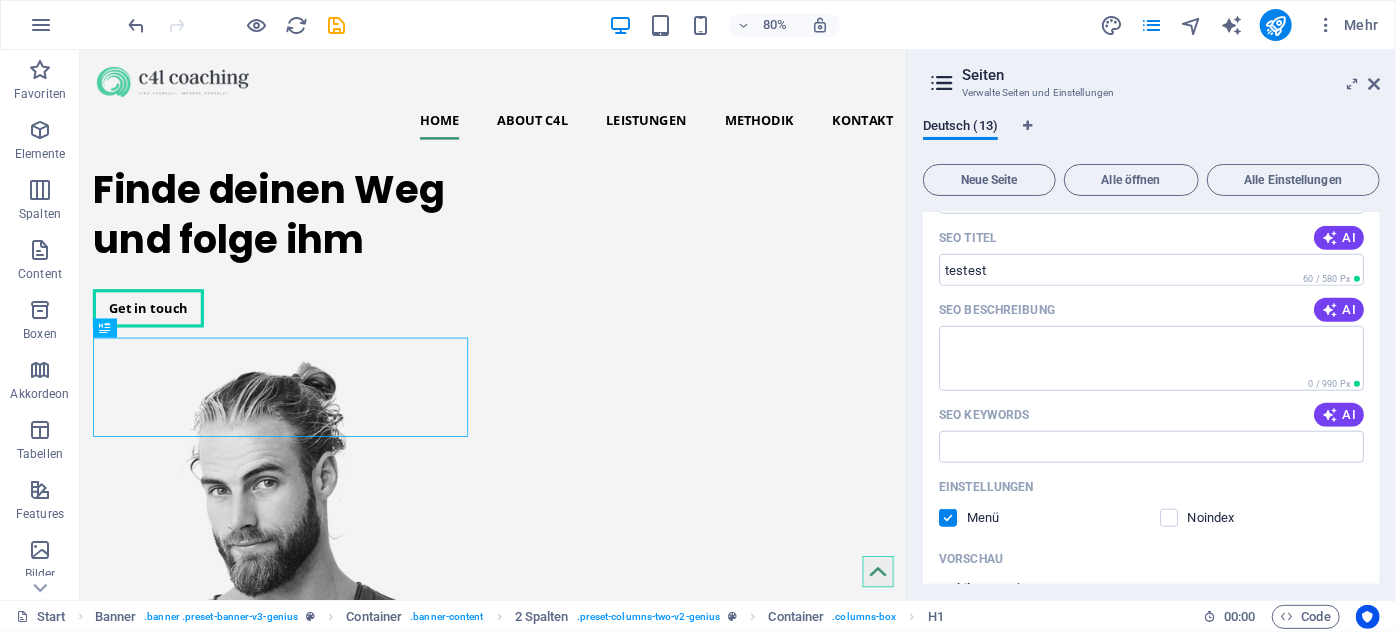 type on "testest" 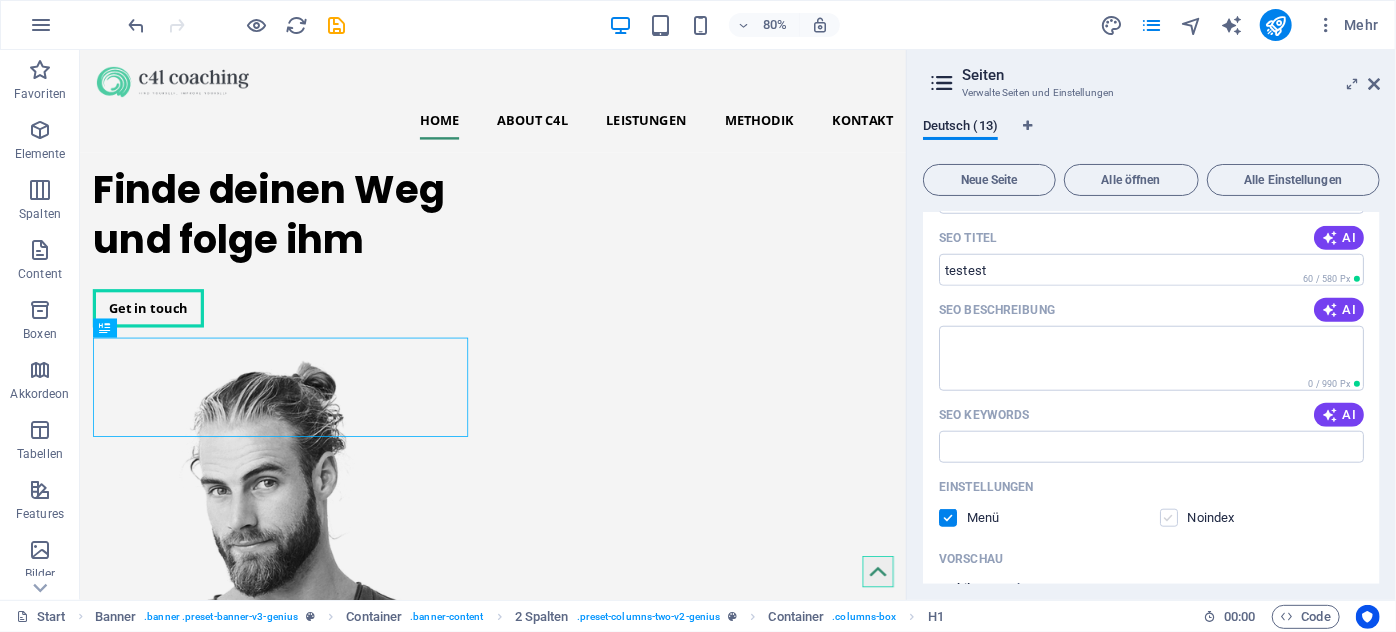 click at bounding box center [1169, 518] 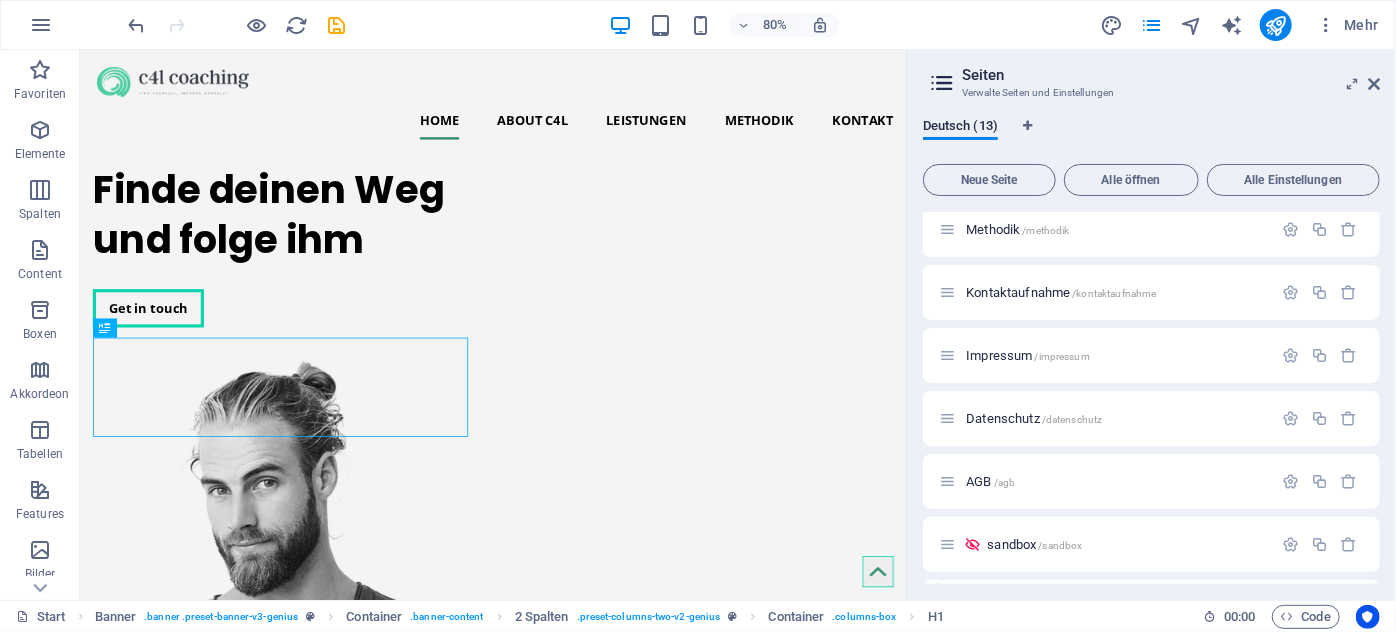 scroll, scrollTop: 545, scrollLeft: 0, axis: vertical 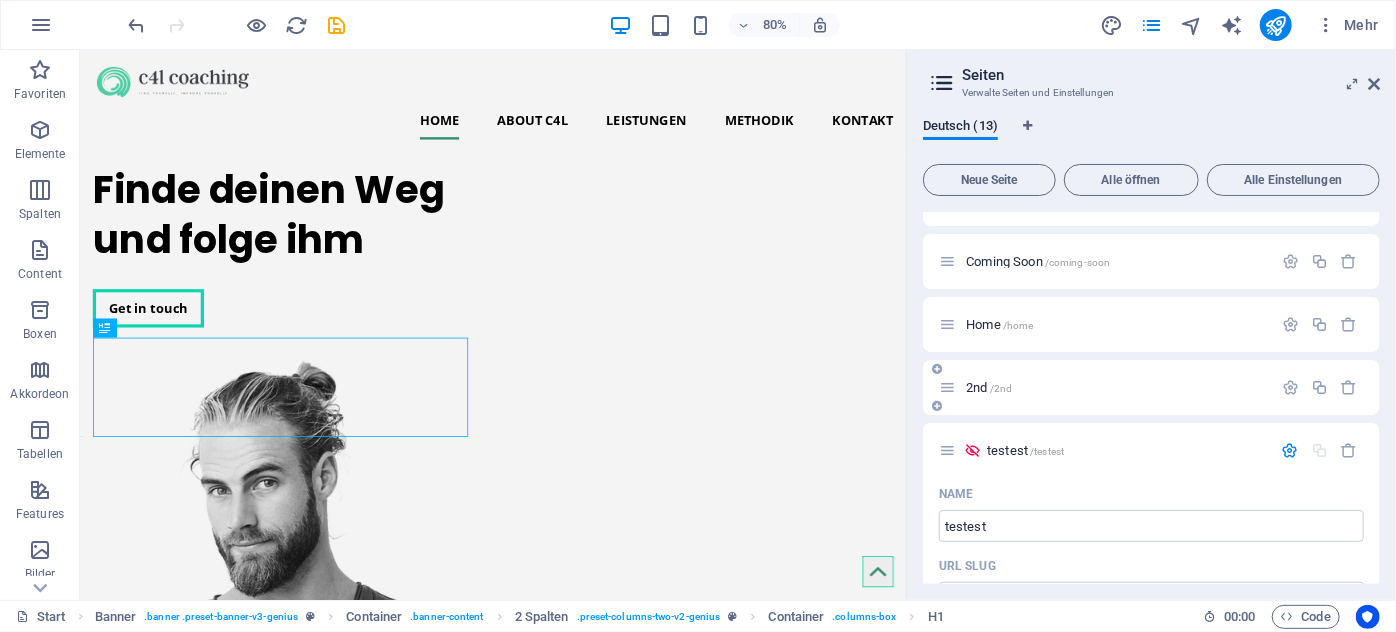 click on "2nd /2nd" at bounding box center [989, 387] 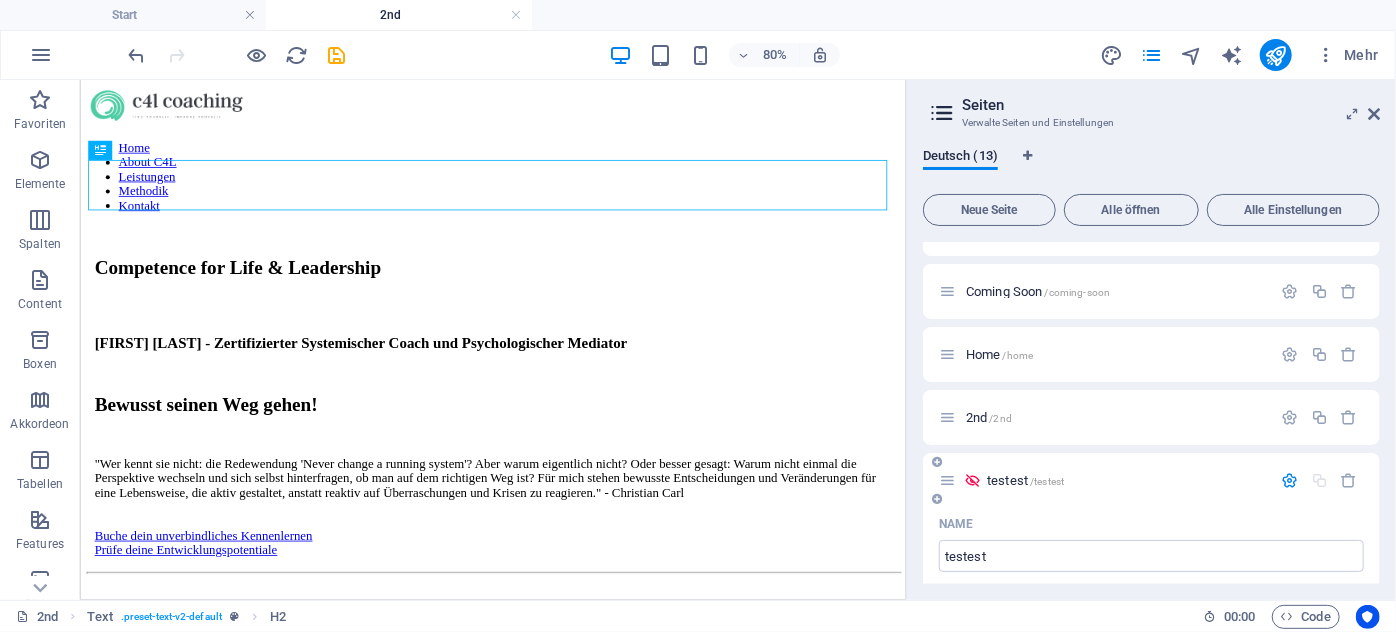 scroll, scrollTop: 0, scrollLeft: 0, axis: both 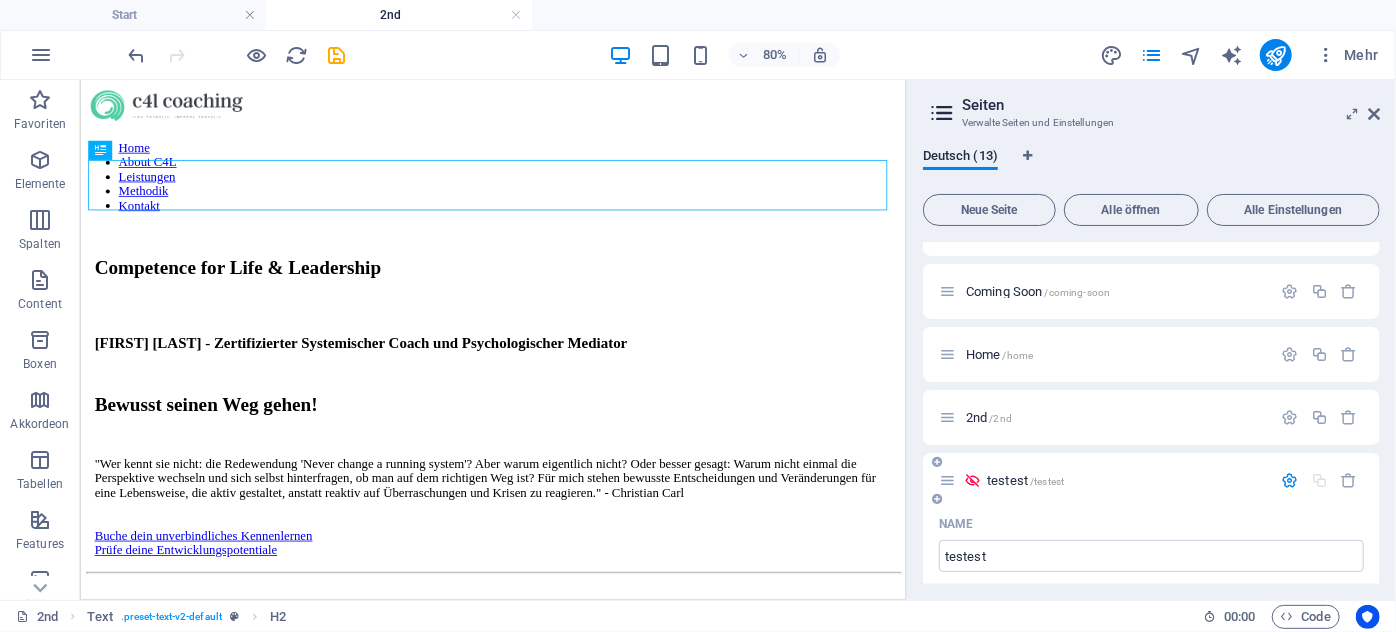 click on "testest /testest" at bounding box center (1105, 480) 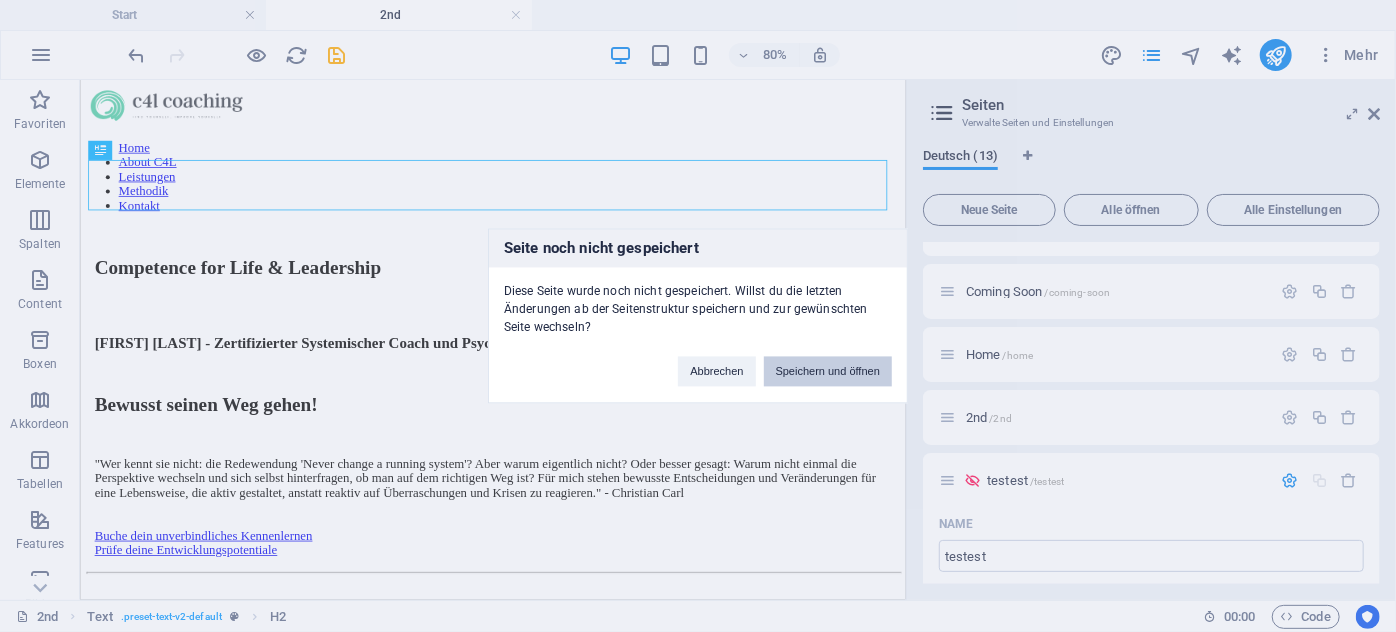 click on "Speichern und öffnen" at bounding box center [828, 372] 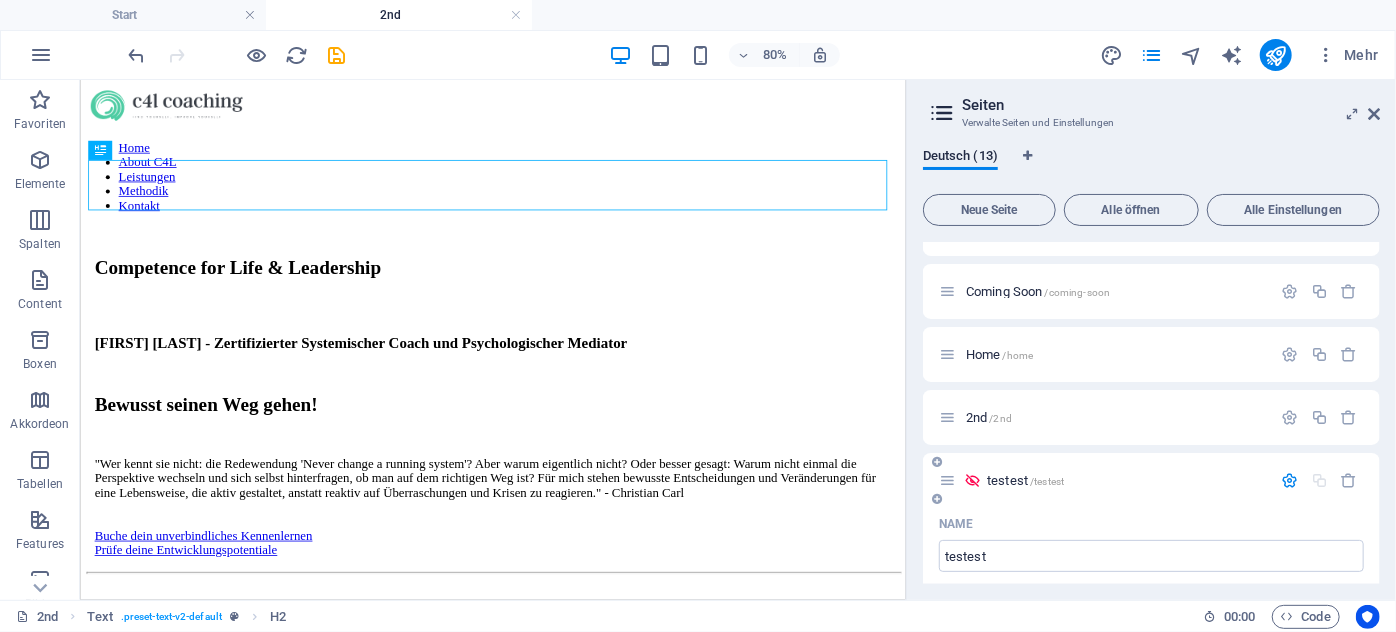 click on "testest /testest" at bounding box center (1025, 480) 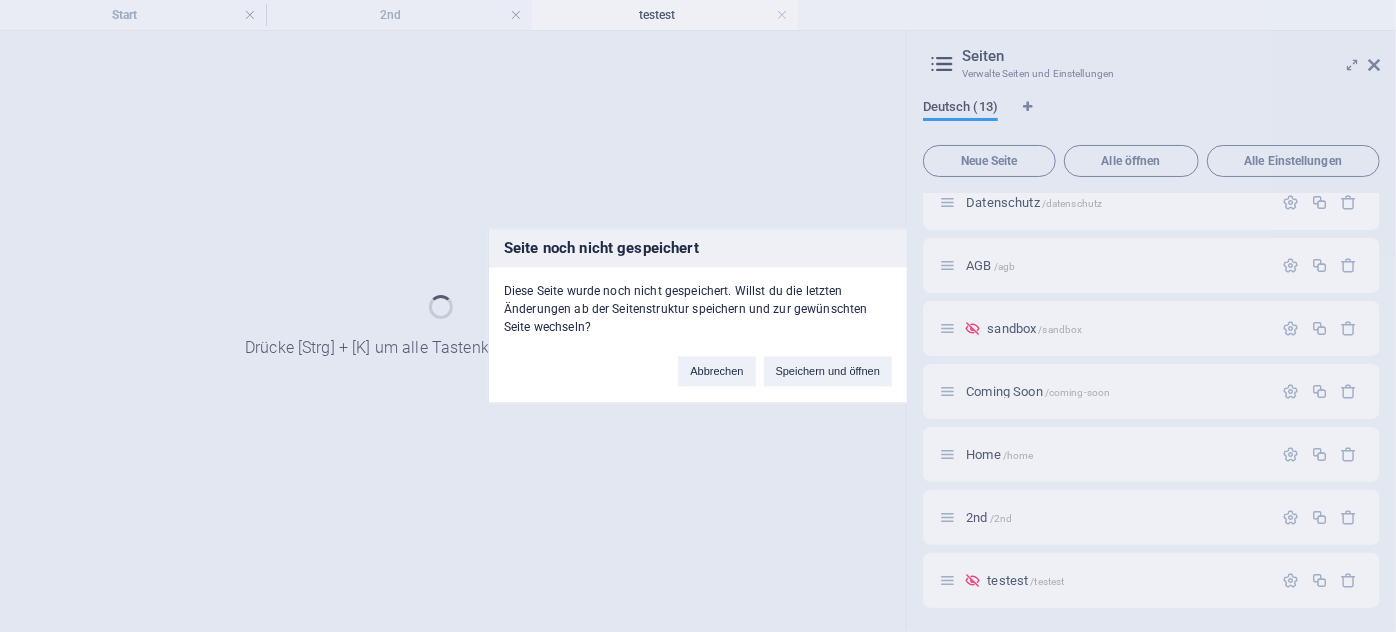 scroll, scrollTop: 395, scrollLeft: 0, axis: vertical 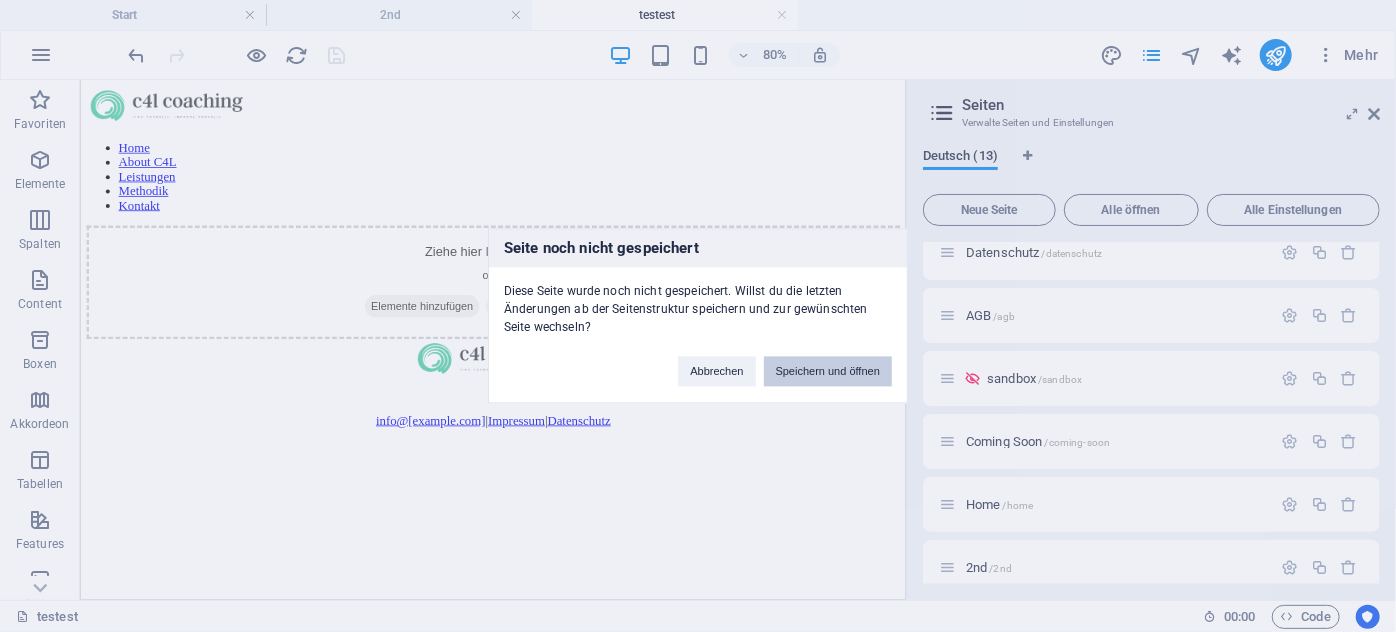 click on "Speichern und öffnen" at bounding box center (828, 372) 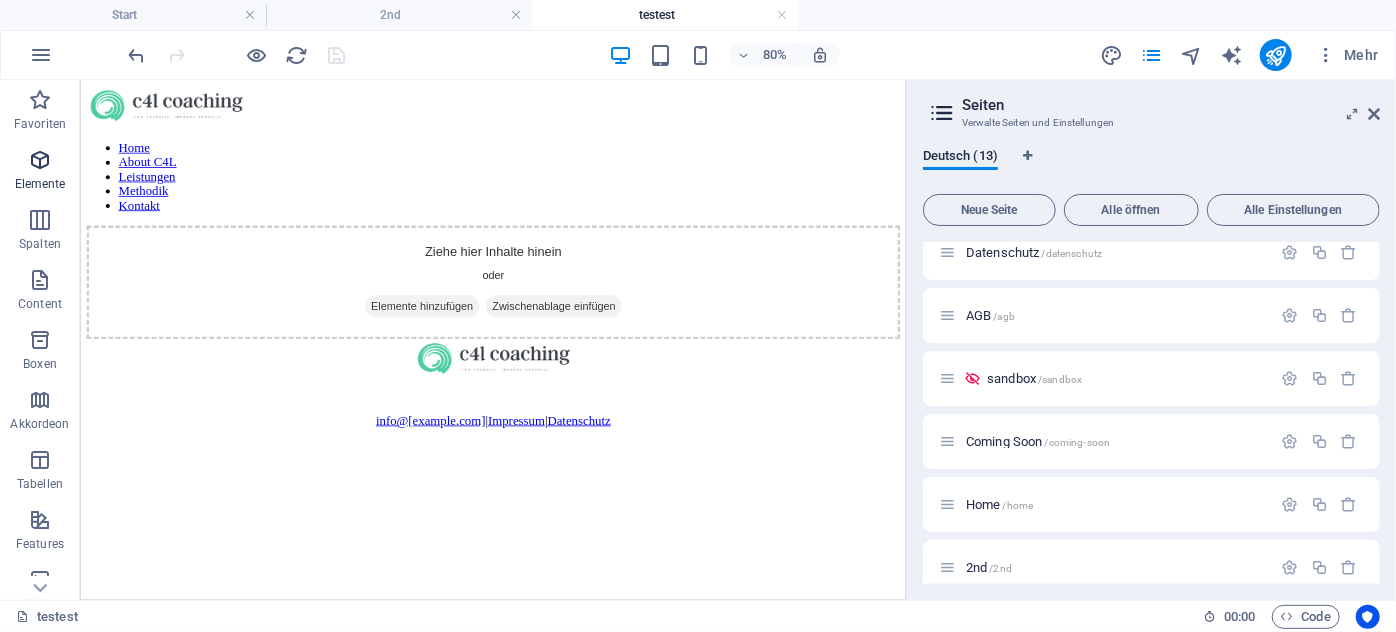 click on "Elemente" at bounding box center [40, 172] 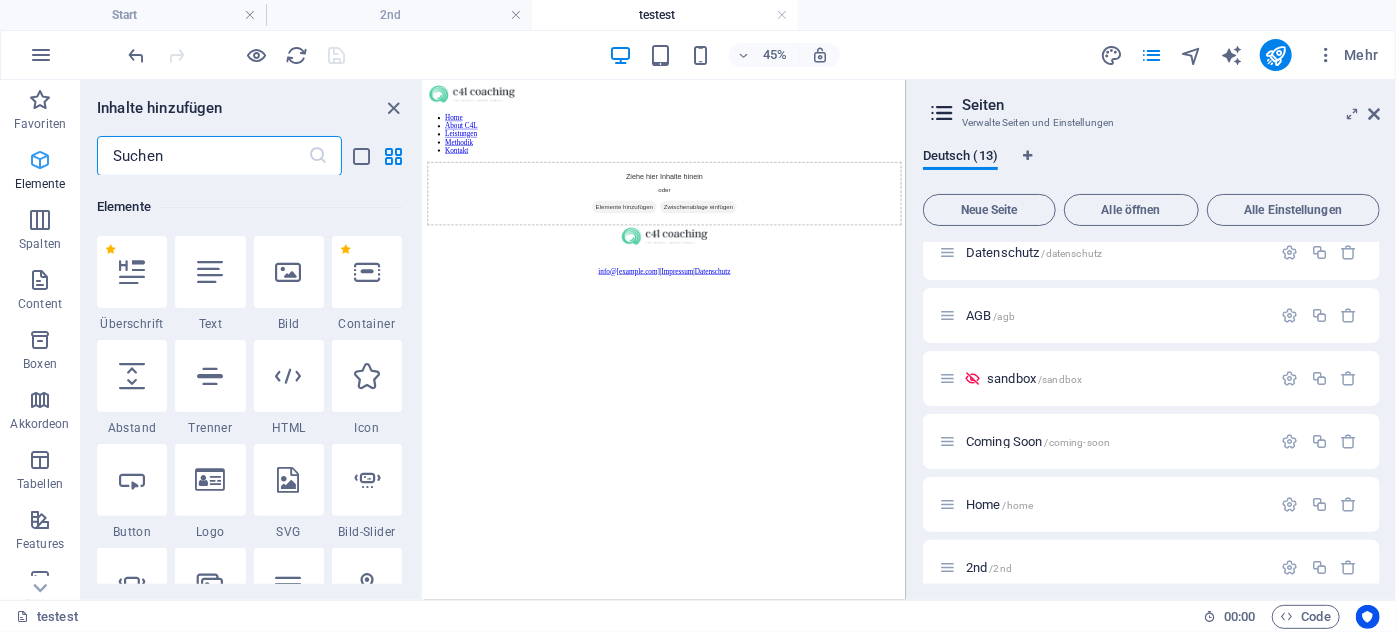 scroll, scrollTop: 213, scrollLeft: 0, axis: vertical 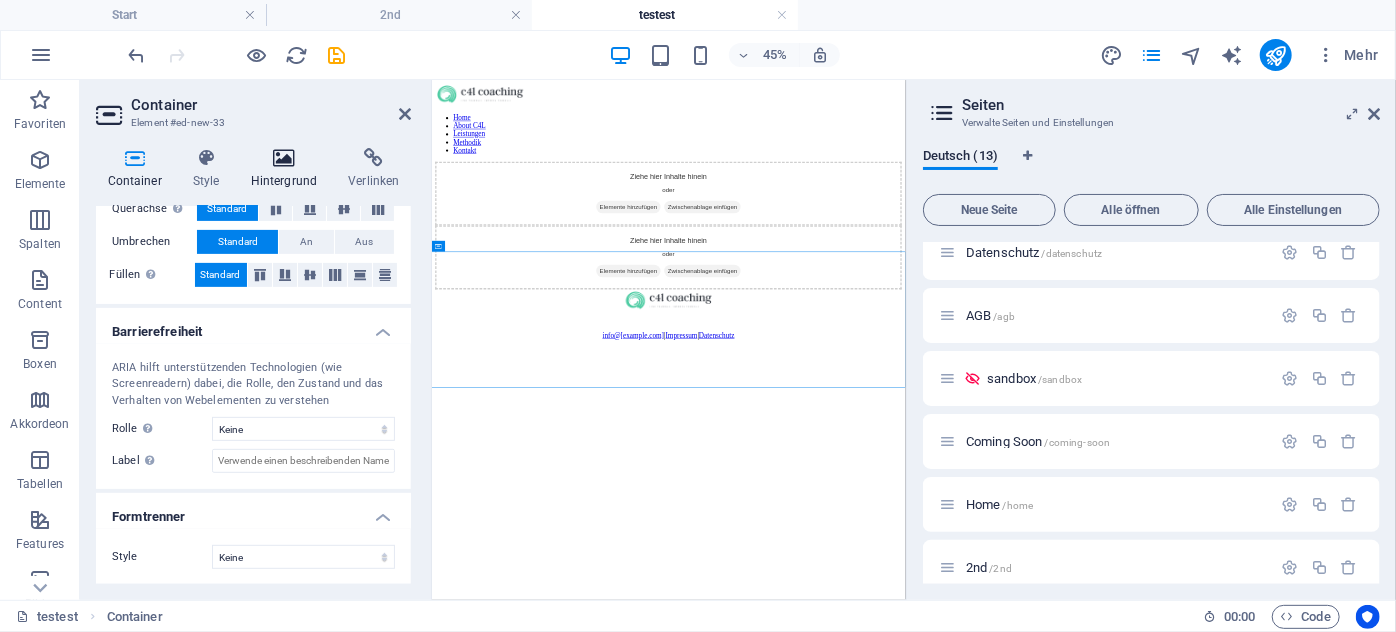 click at bounding box center [284, 158] 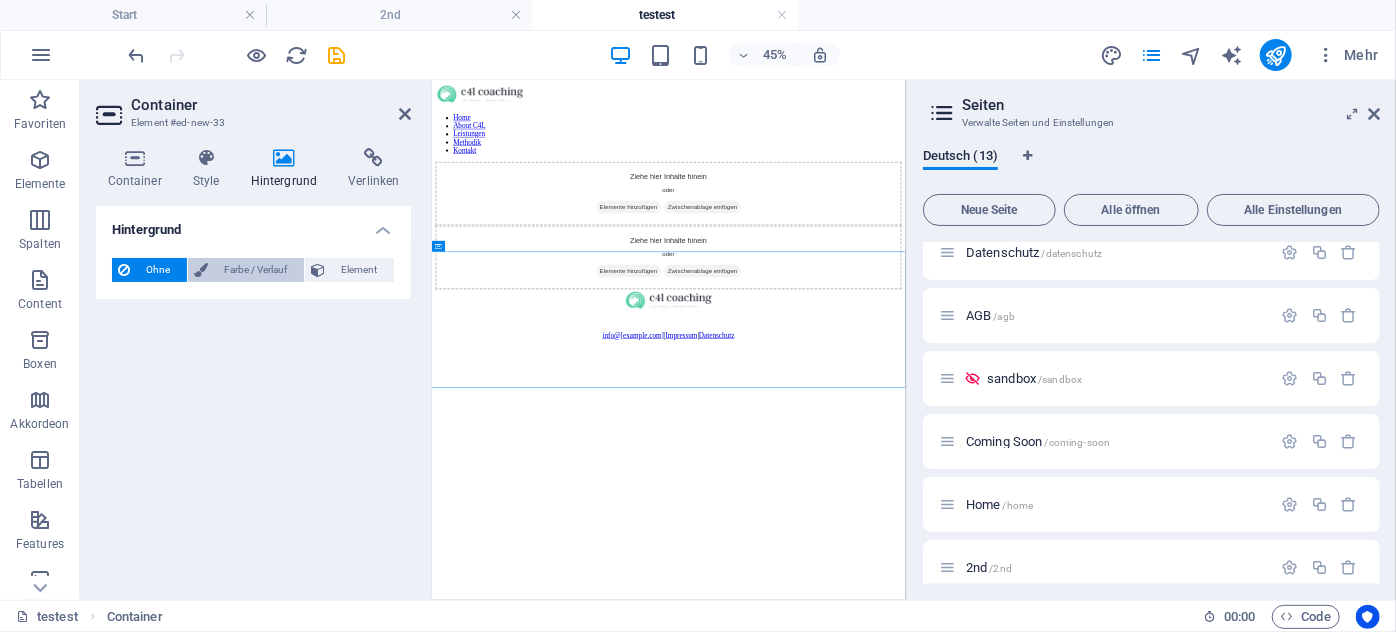 click at bounding box center [201, 270] 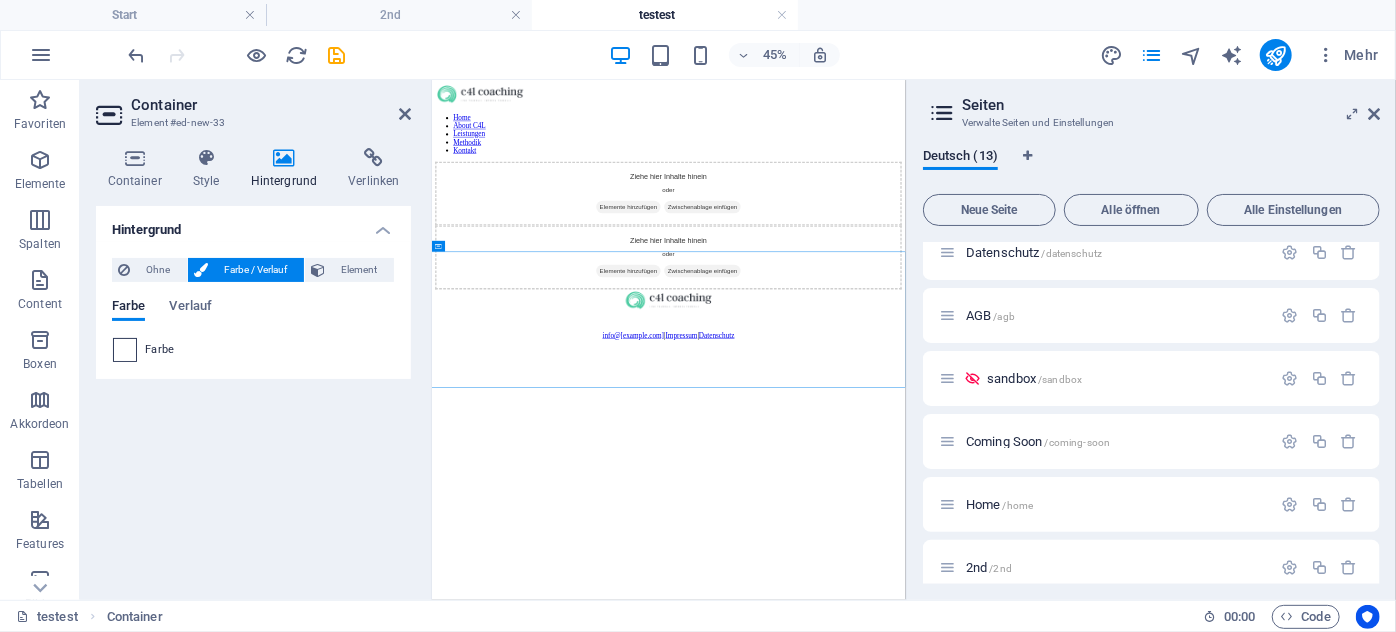 click at bounding box center [125, 350] 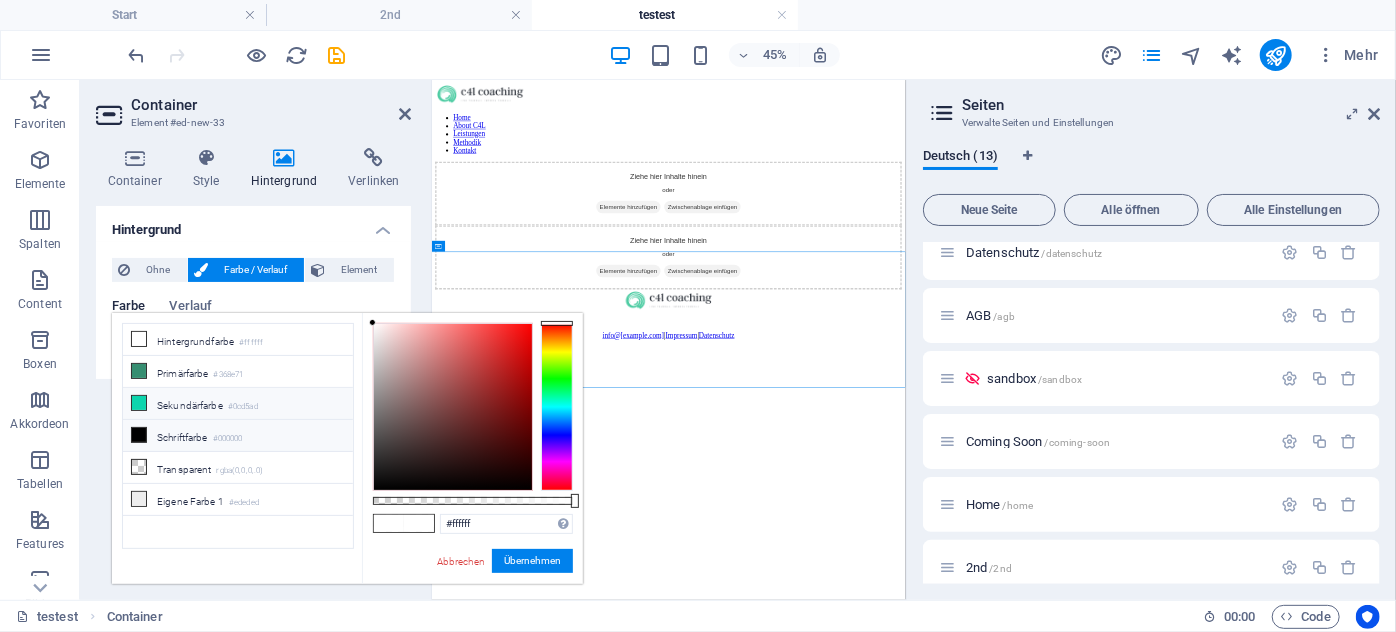 click at bounding box center (139, 403) 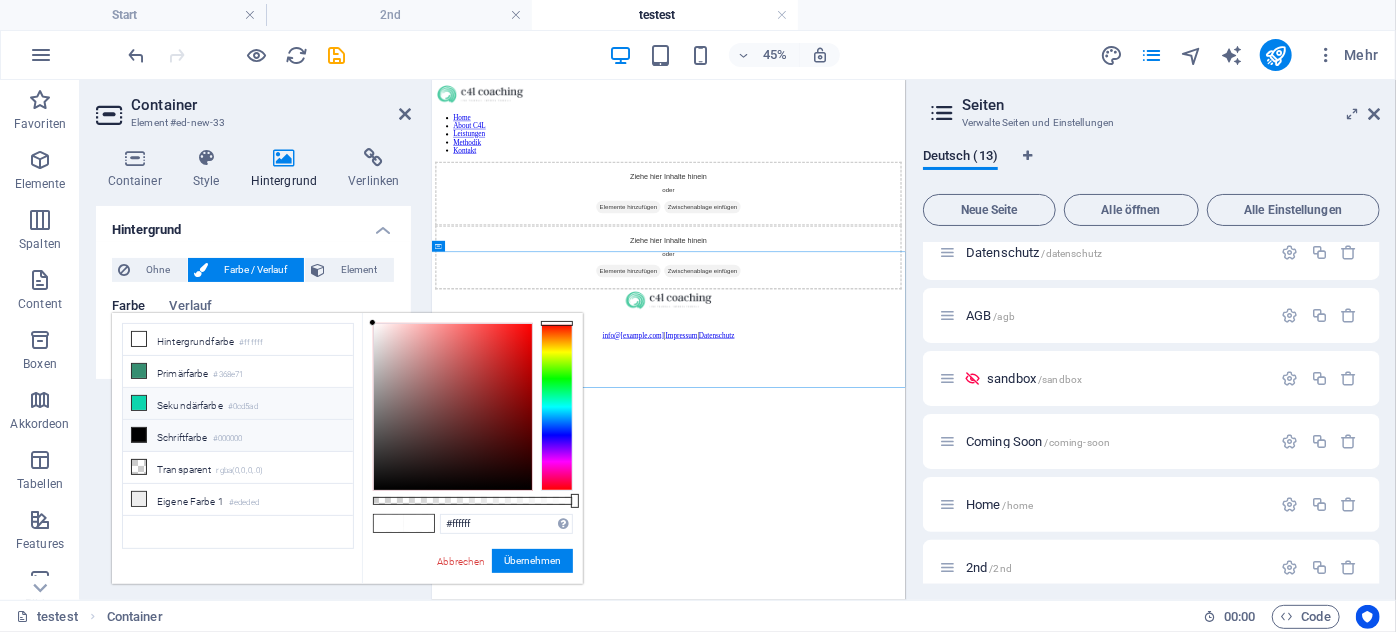 type on "#0cd5ad" 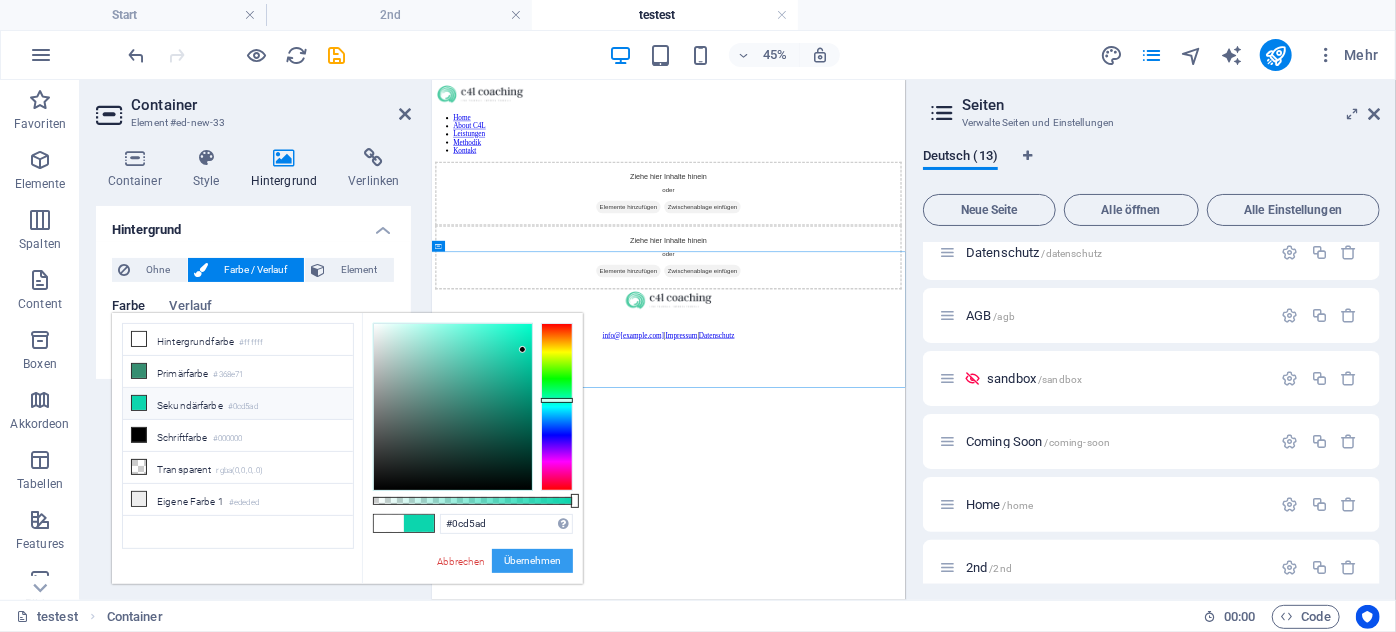 drag, startPoint x: 517, startPoint y: 554, endPoint x: 174, endPoint y: 1021, distance: 579.429 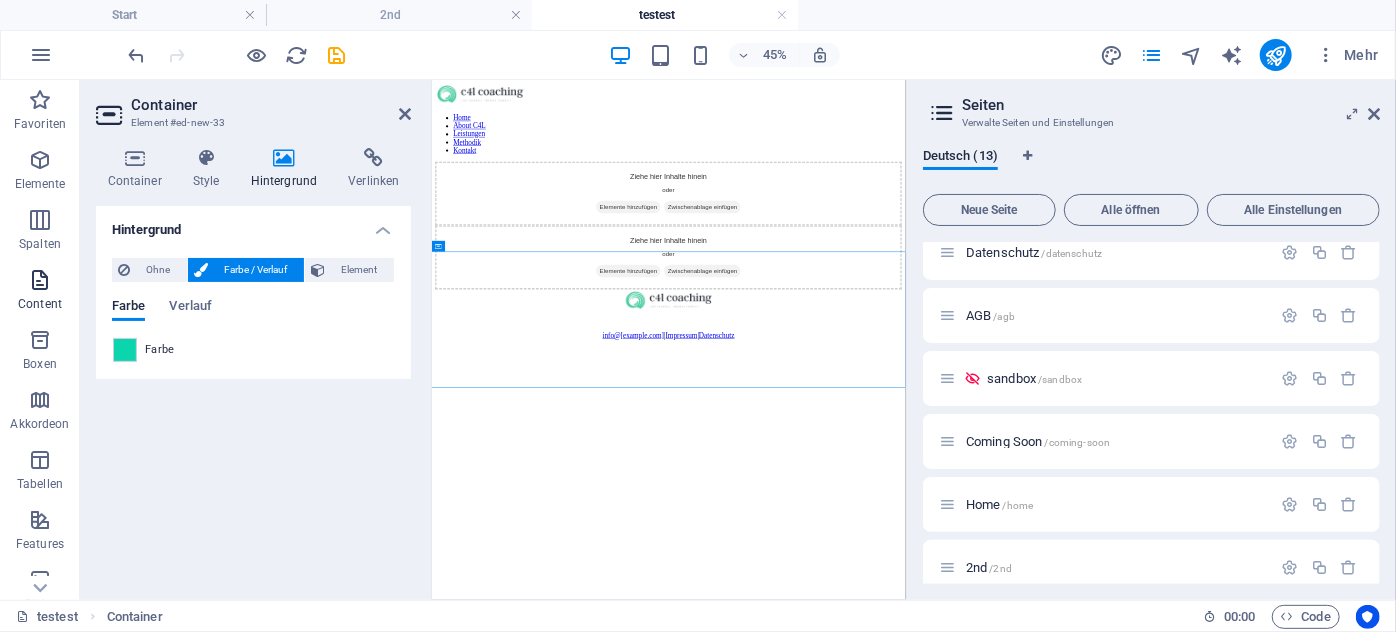 click at bounding box center [40, 280] 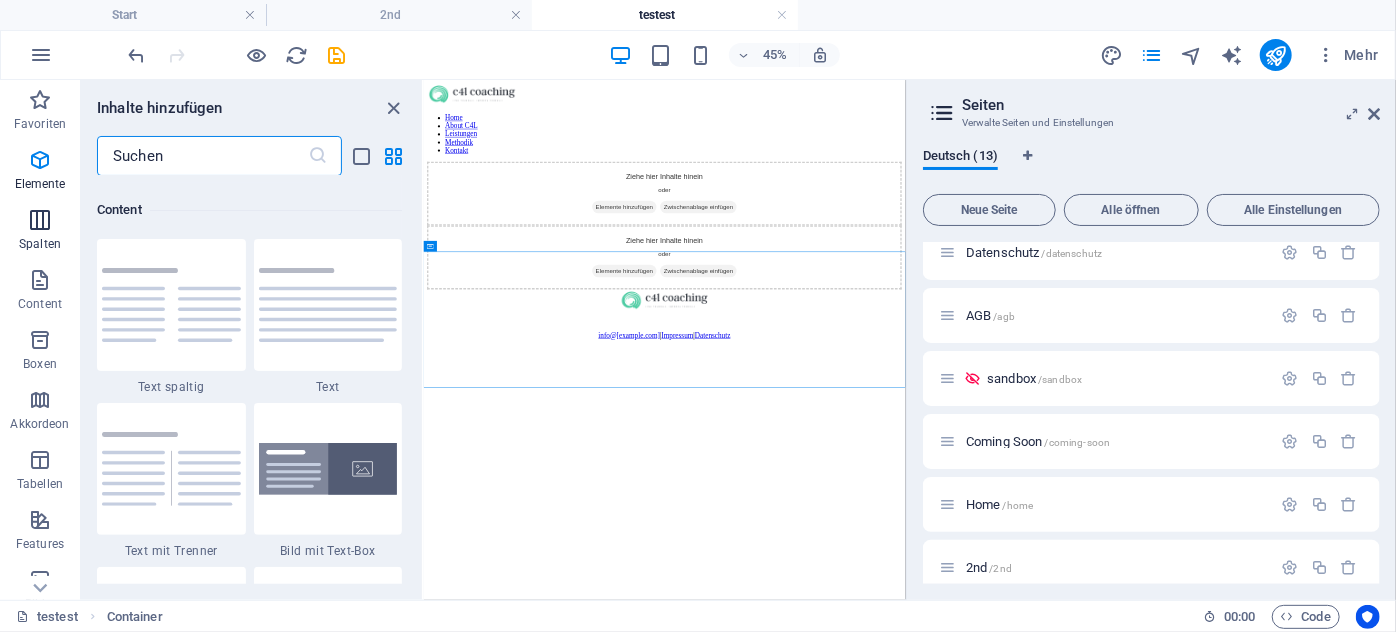 scroll, scrollTop: 3498, scrollLeft: 0, axis: vertical 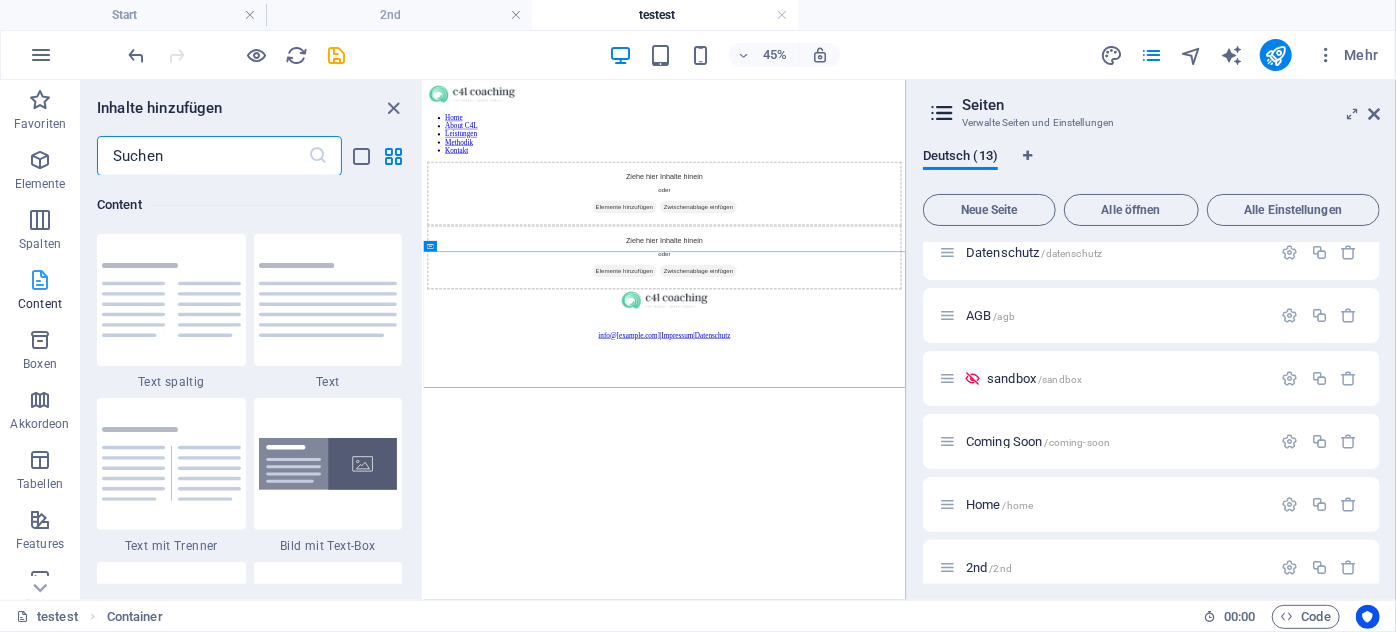 click at bounding box center (40, 280) 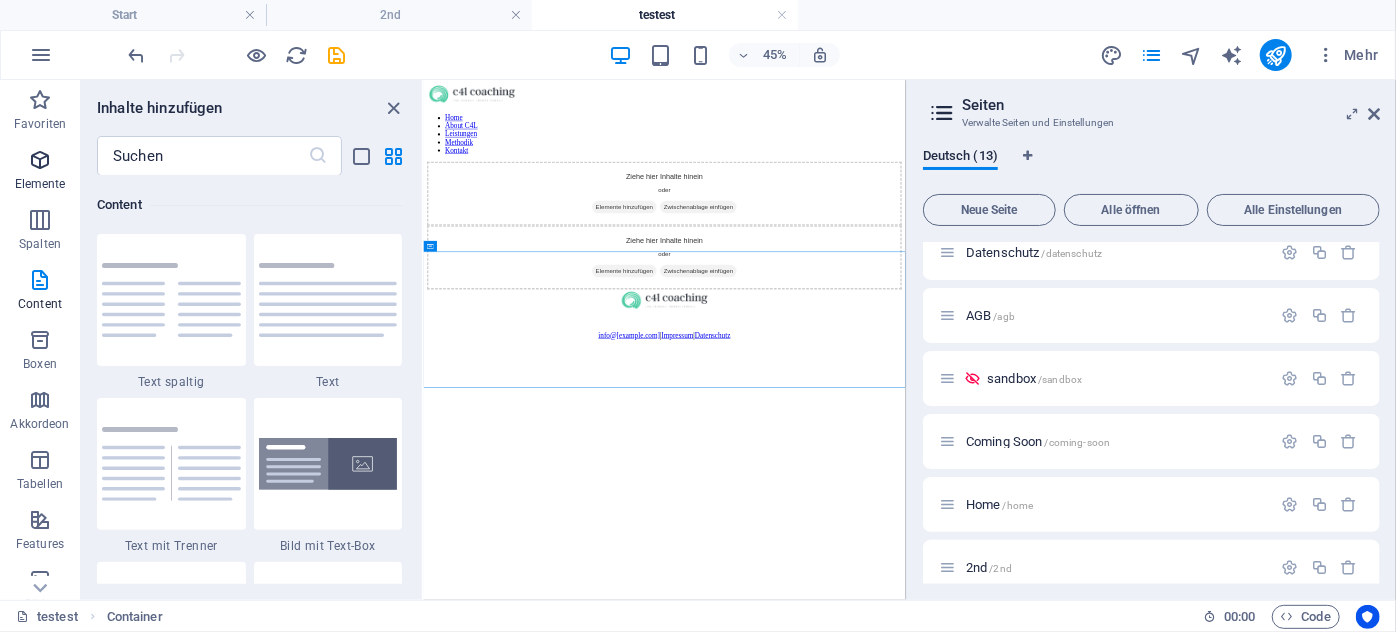 click on "Elemente" at bounding box center [40, 184] 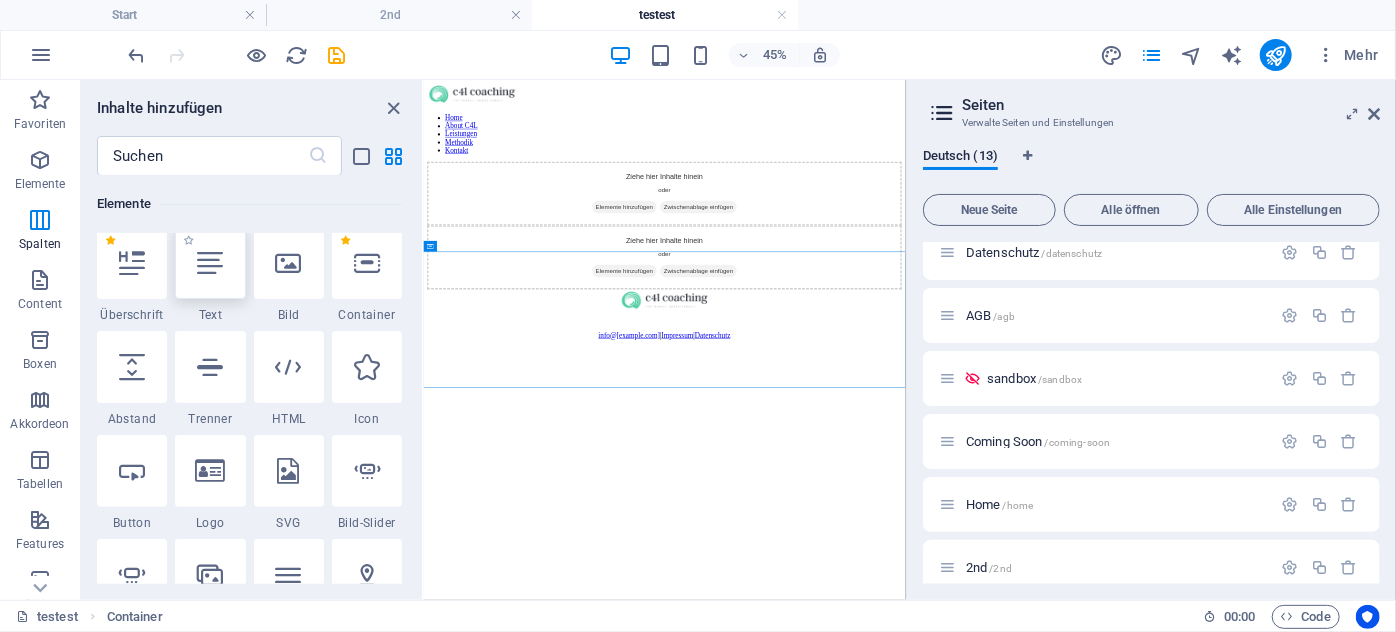 scroll, scrollTop: 213, scrollLeft: 0, axis: vertical 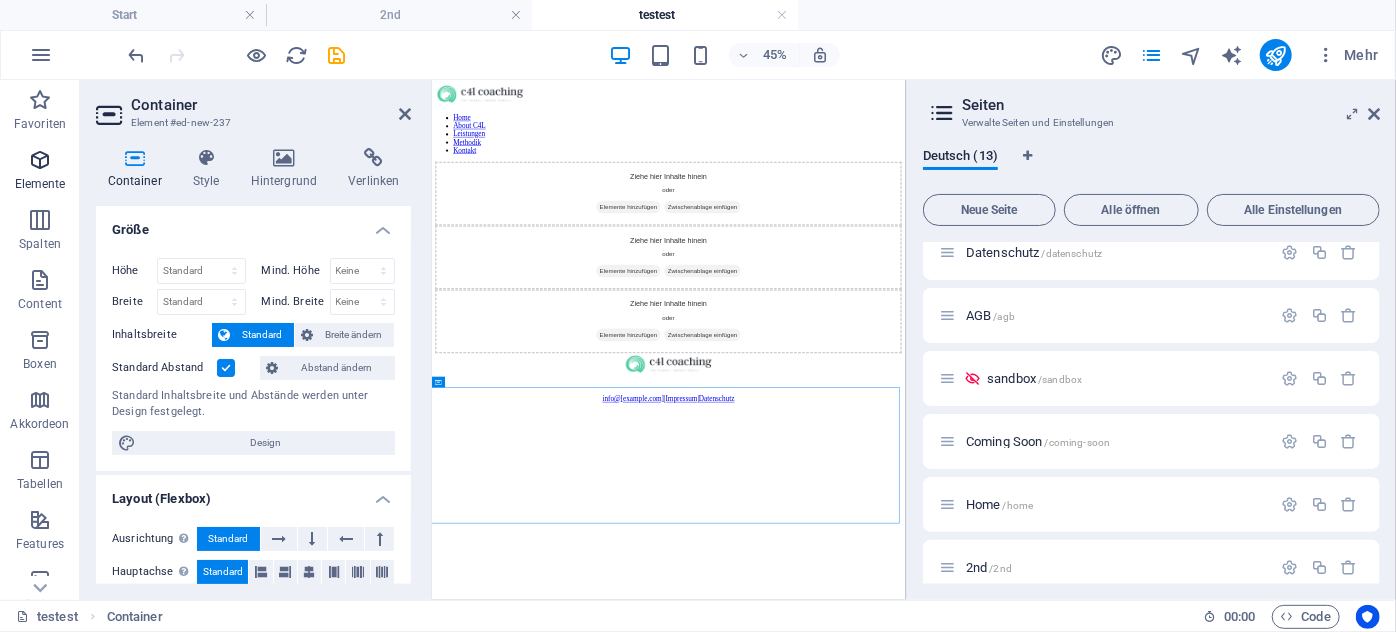 click on "Elemente" at bounding box center [40, 172] 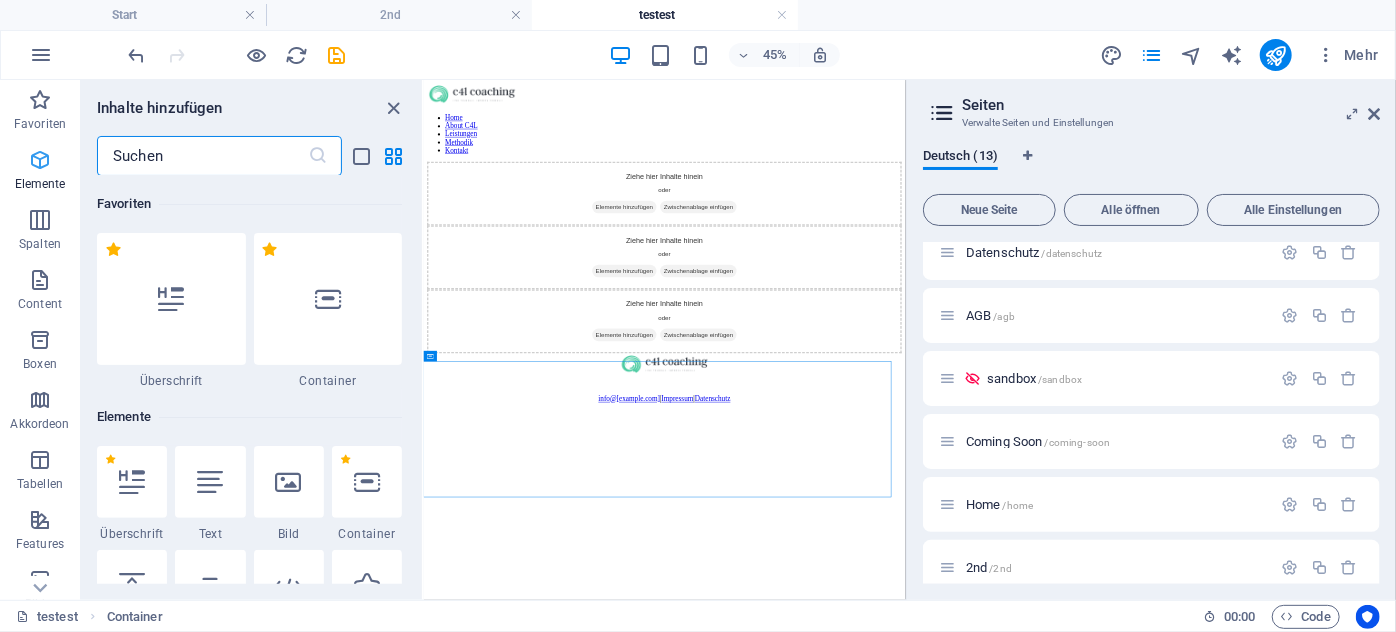 scroll, scrollTop: 57, scrollLeft: 0, axis: vertical 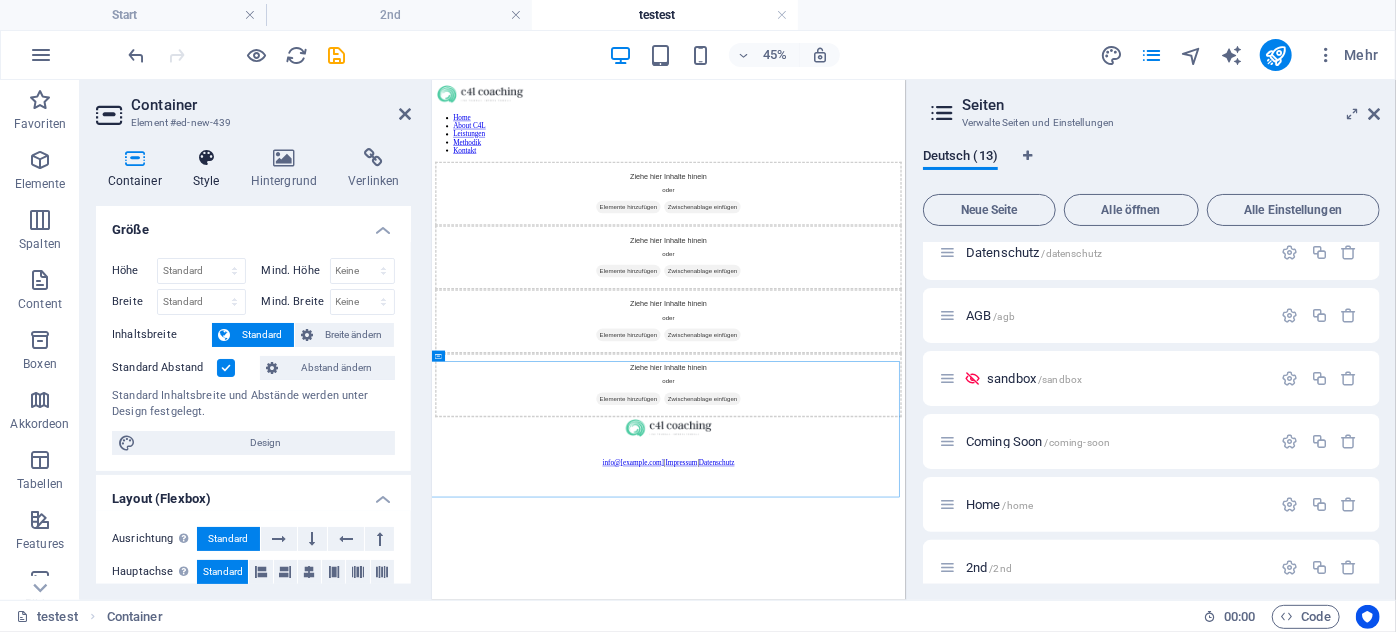 click on "Style" at bounding box center (210, 169) 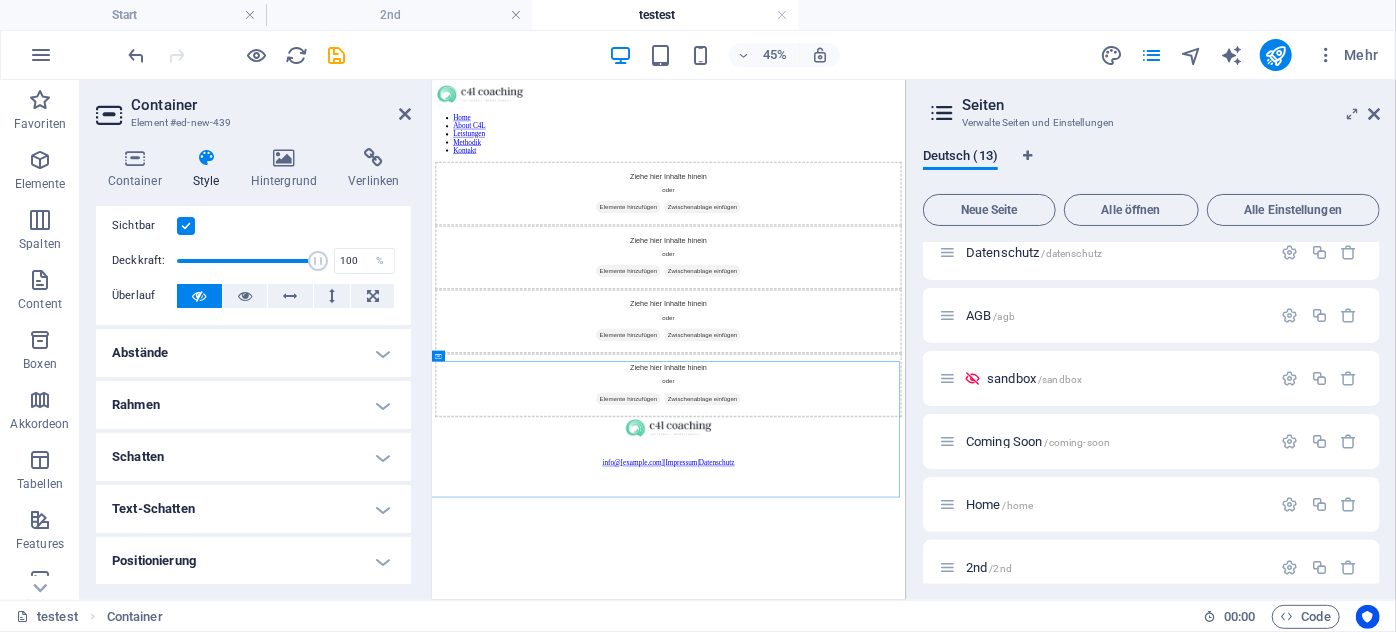 scroll, scrollTop: 0, scrollLeft: 0, axis: both 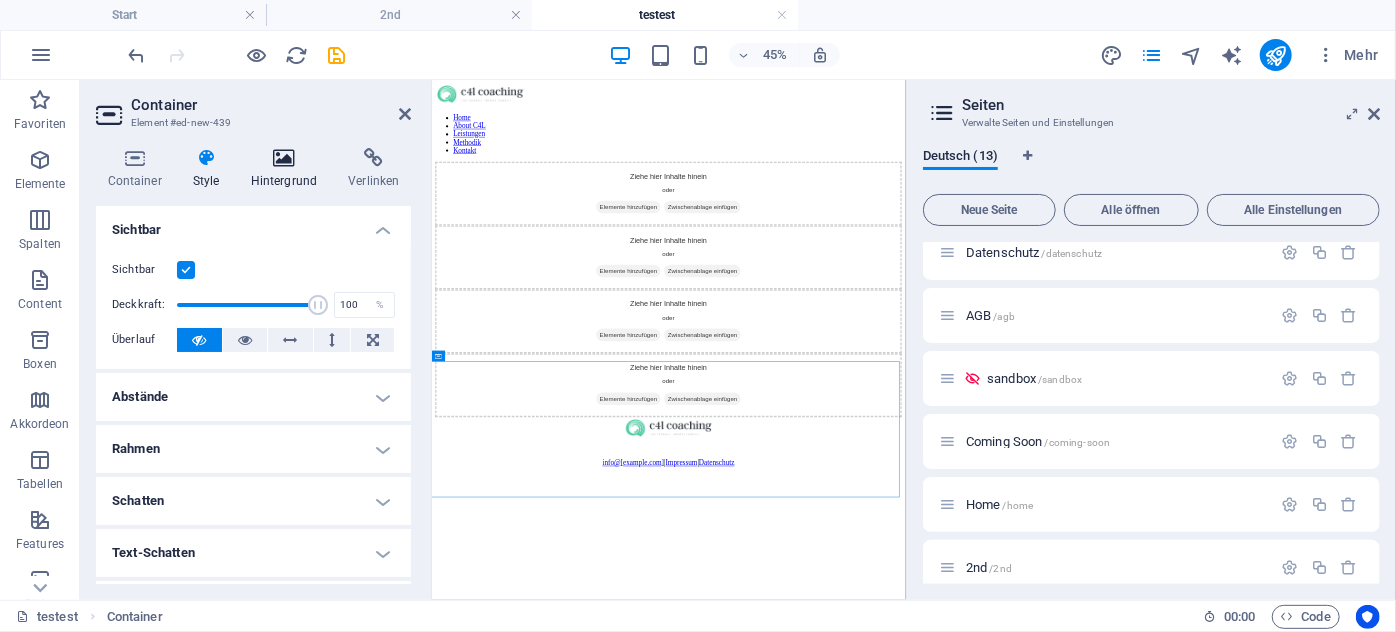 click on "Hintergrund" at bounding box center (288, 169) 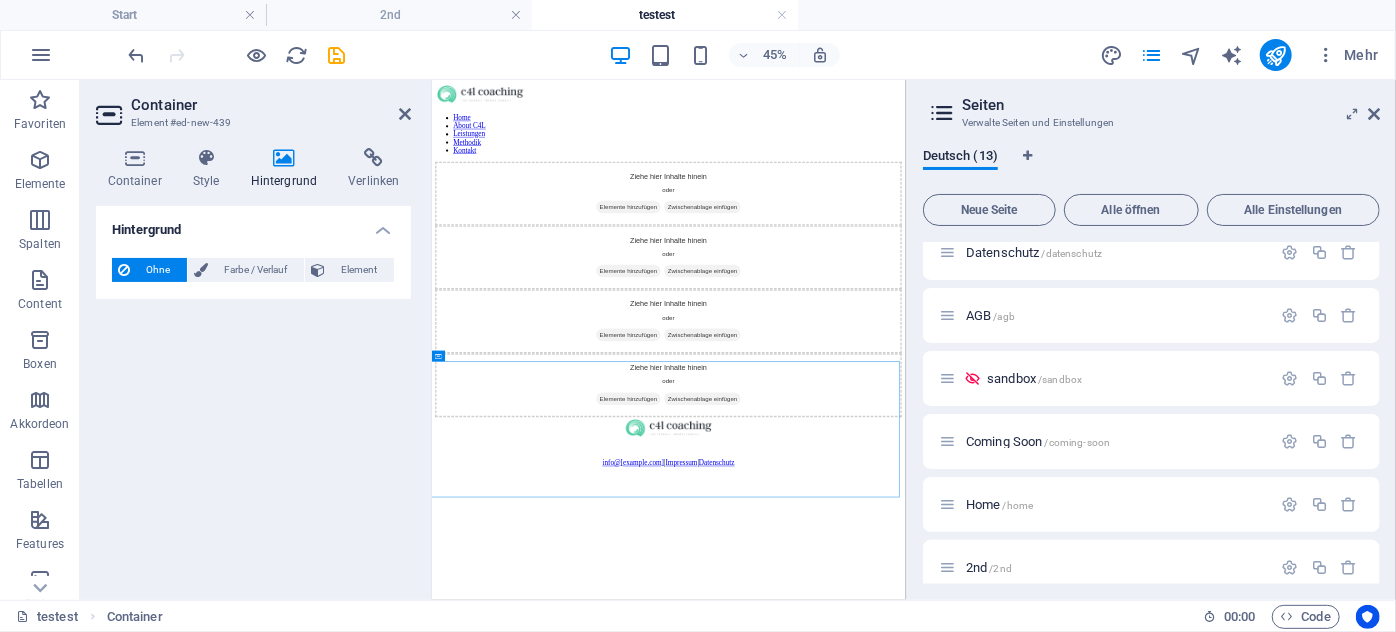 click on "Ohne" at bounding box center (158, 270) 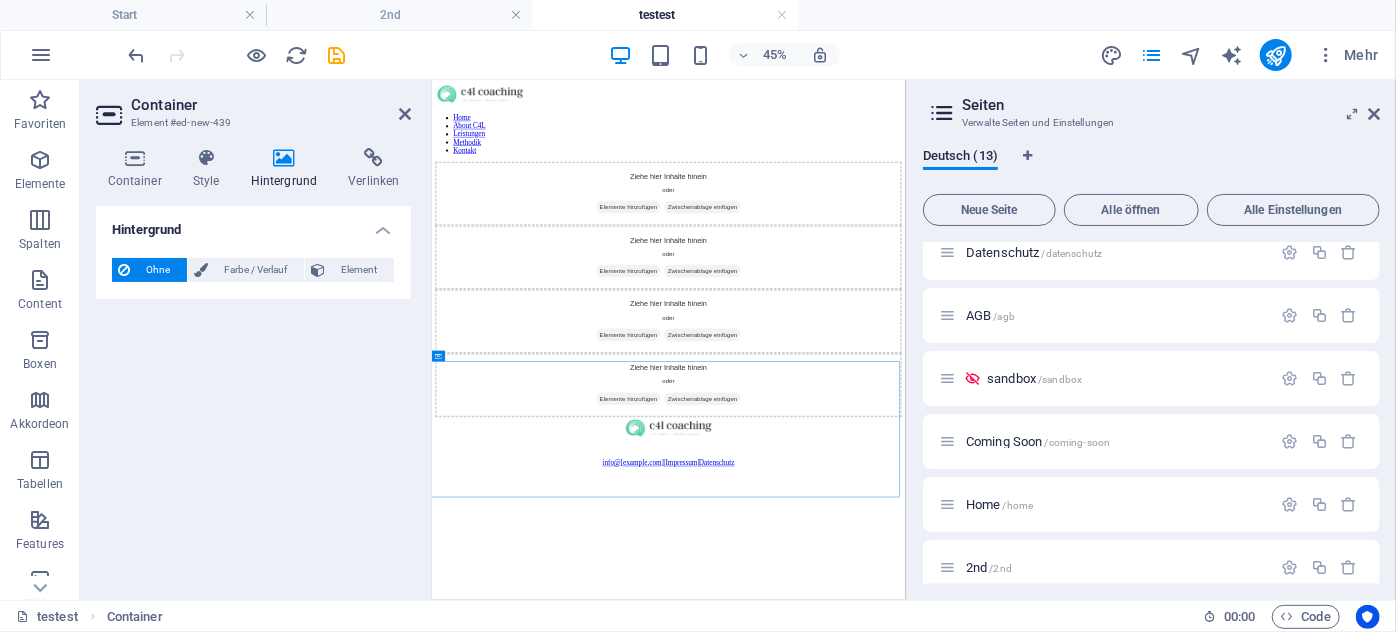 click on "Ohne" at bounding box center [158, 270] 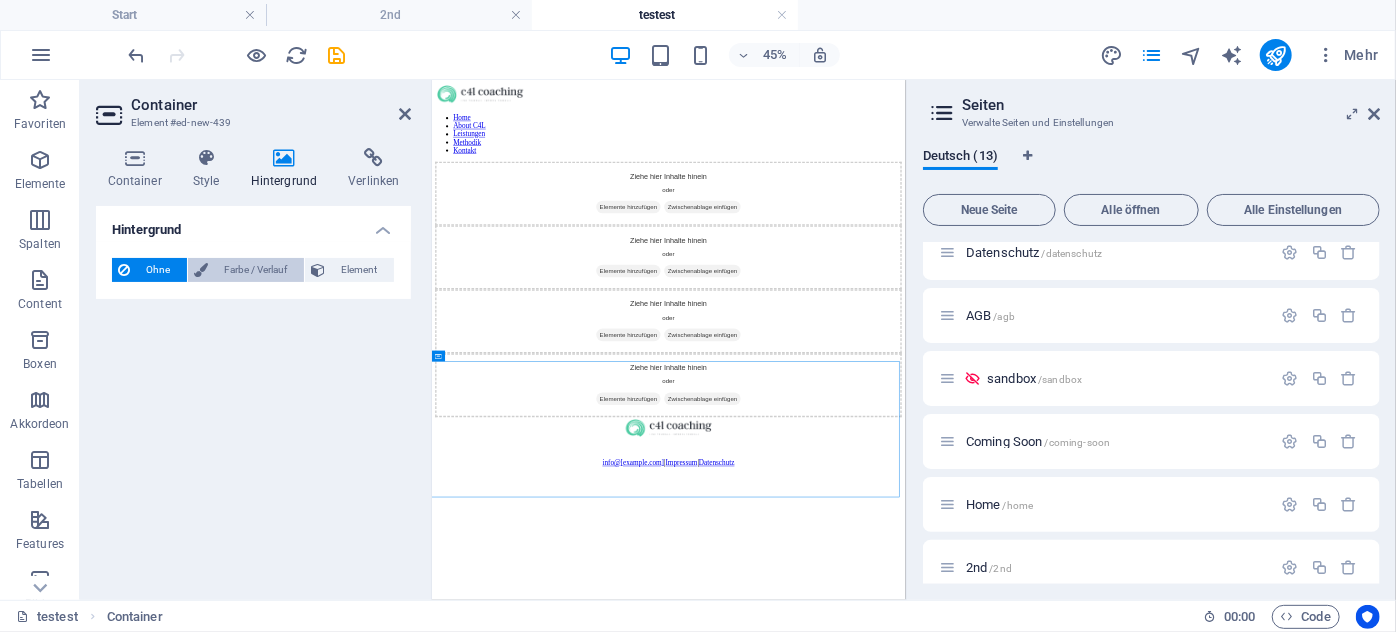 click on "Farbe / Verlauf" at bounding box center (256, 270) 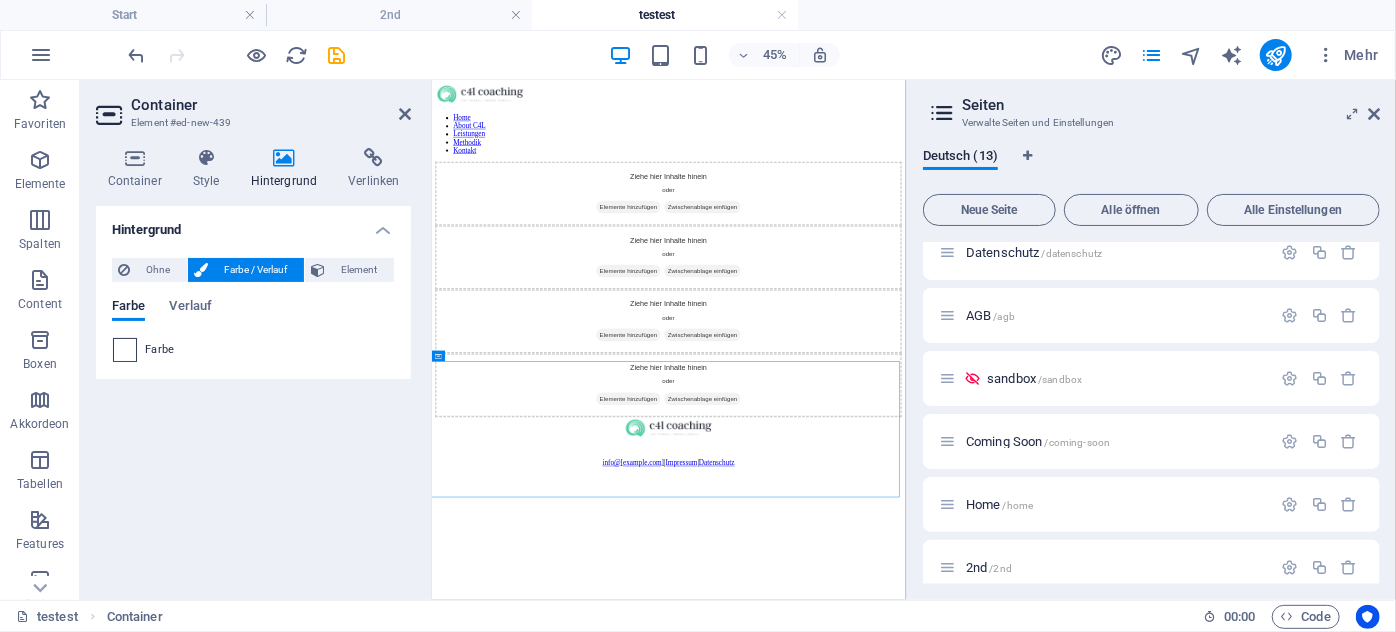 click at bounding box center [125, 350] 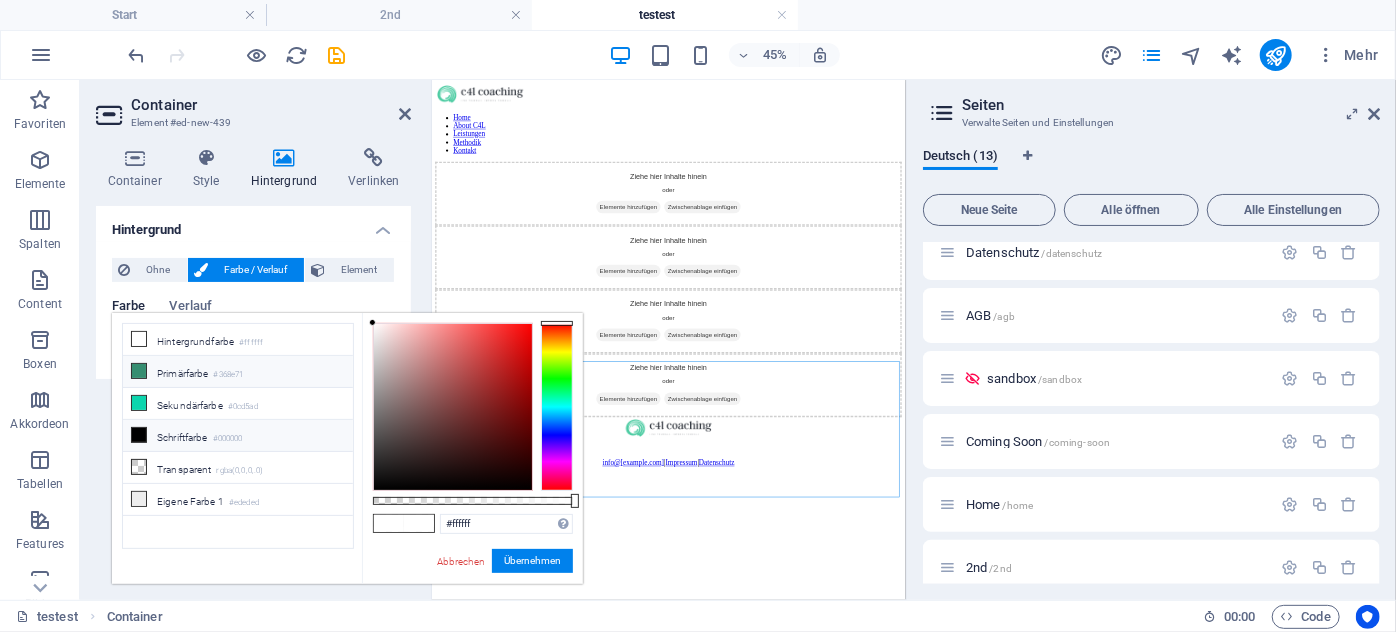 click on "Primärfarbe
#368e71" at bounding box center (238, 372) 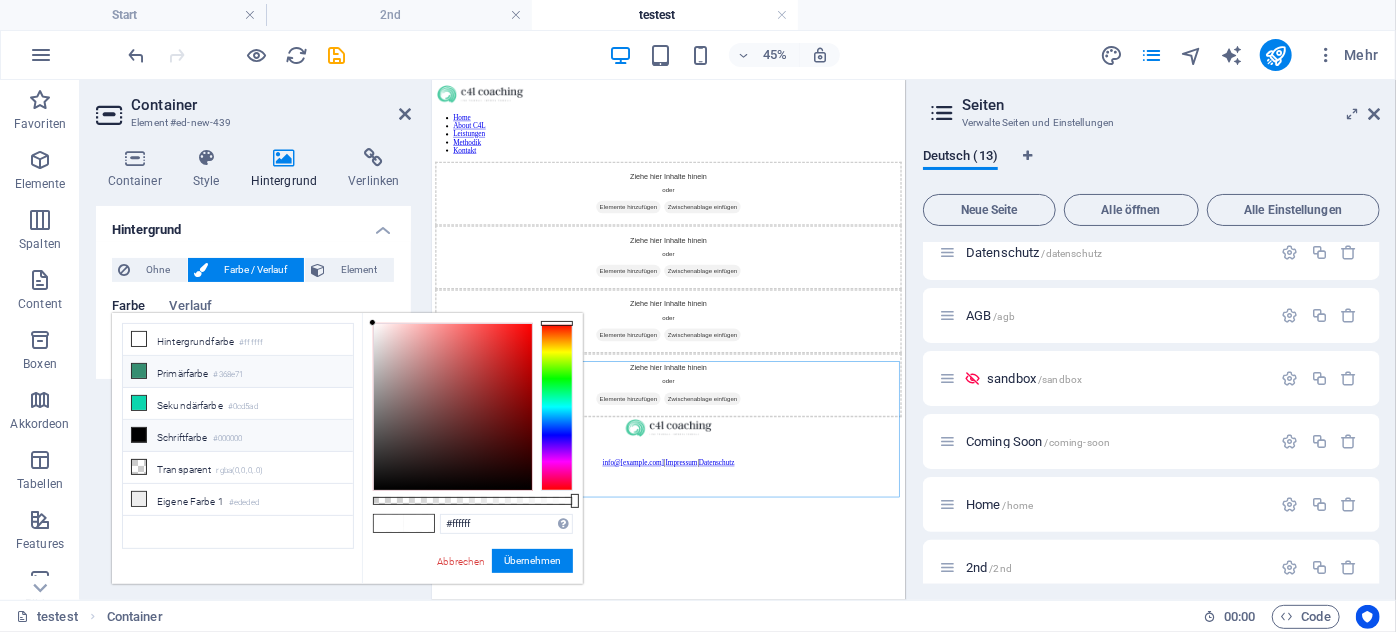 type on "#368e71" 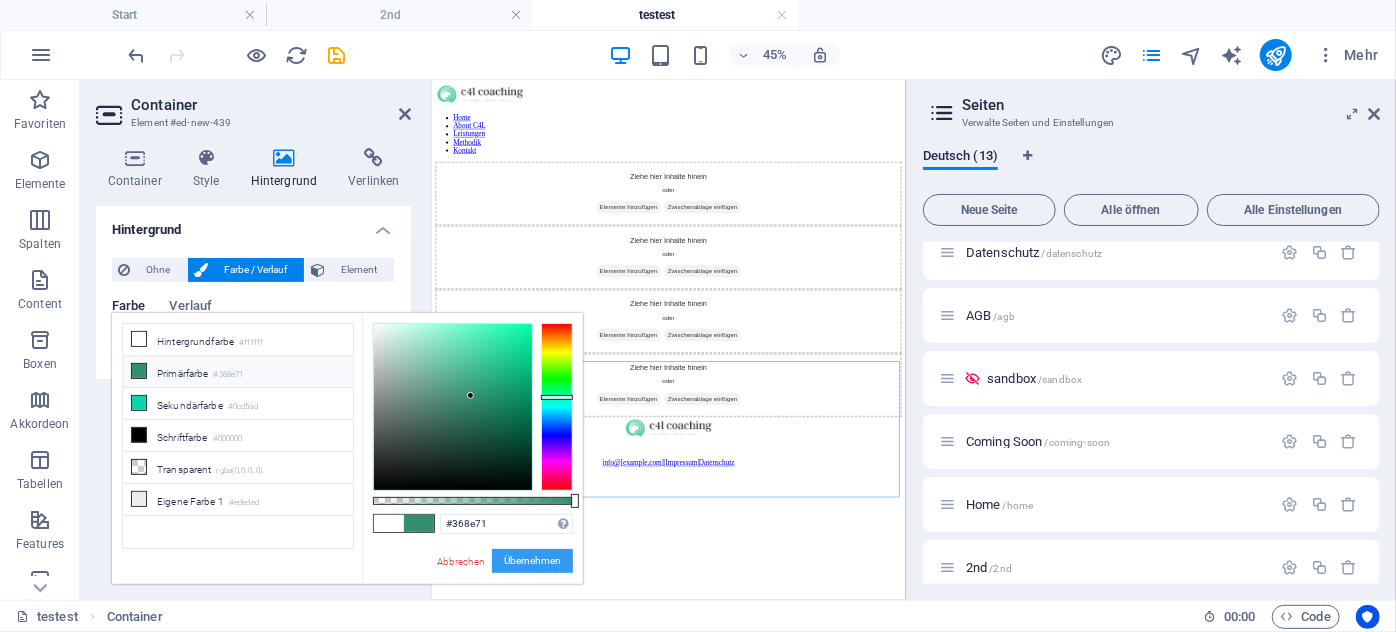 drag, startPoint x: 522, startPoint y: 562, endPoint x: 350, endPoint y: 754, distance: 257.7751 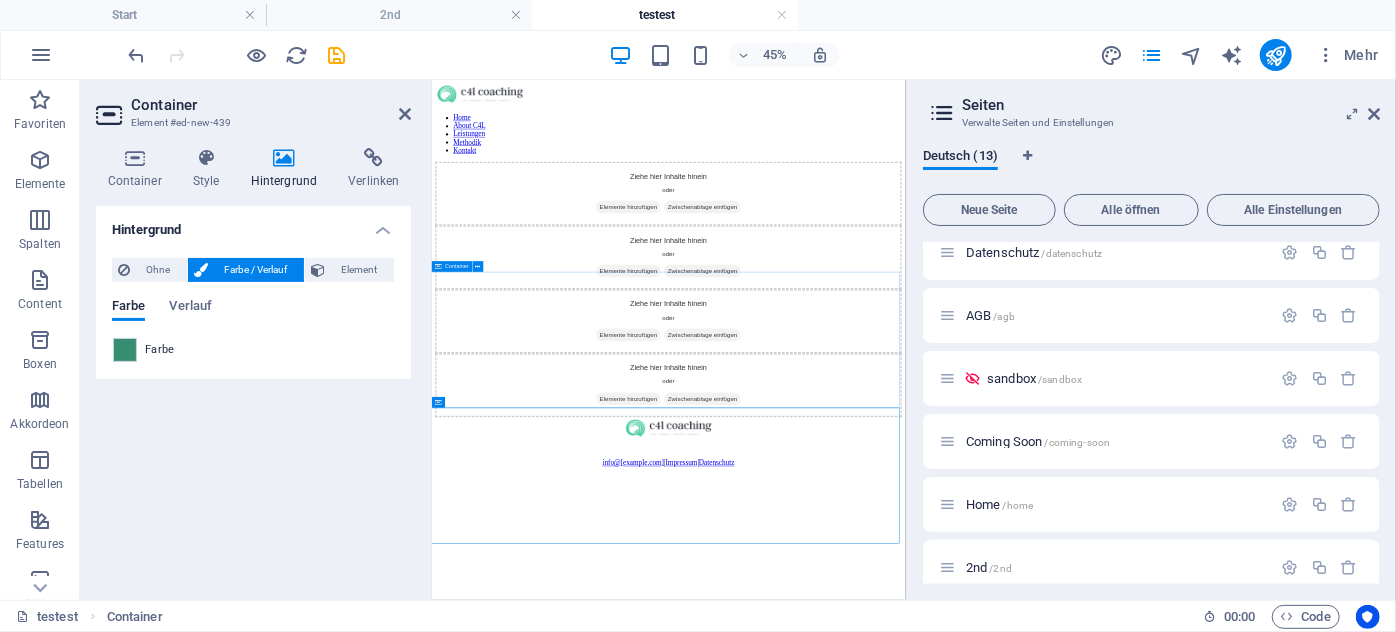 scroll, scrollTop: 0, scrollLeft: 0, axis: both 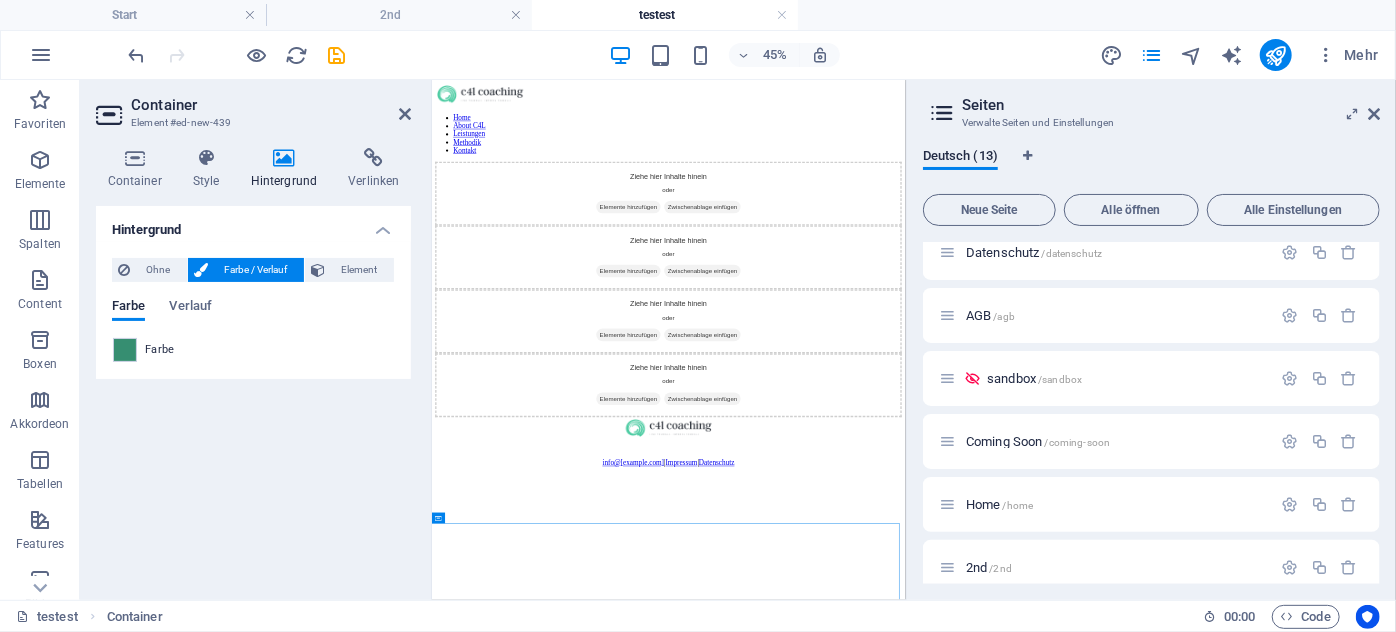 click on "Verwalte Seiten und Einstellungen" at bounding box center [1151, 123] 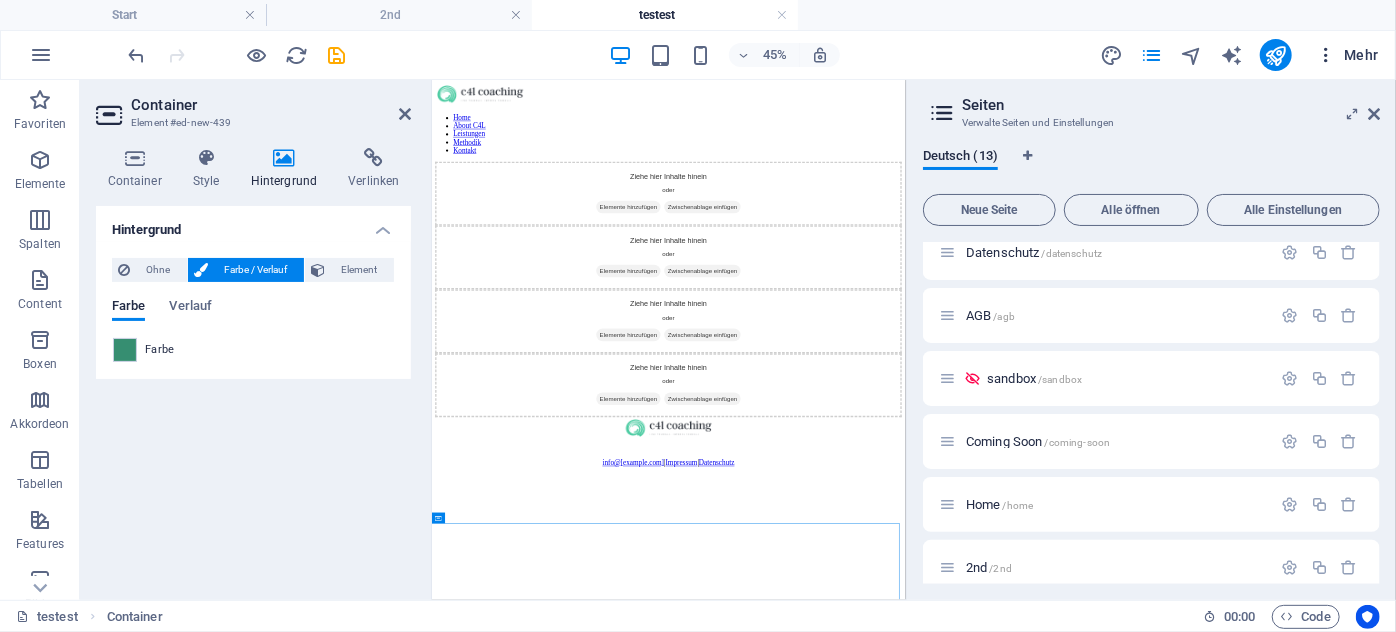 click on "Mehr" at bounding box center (1347, 55) 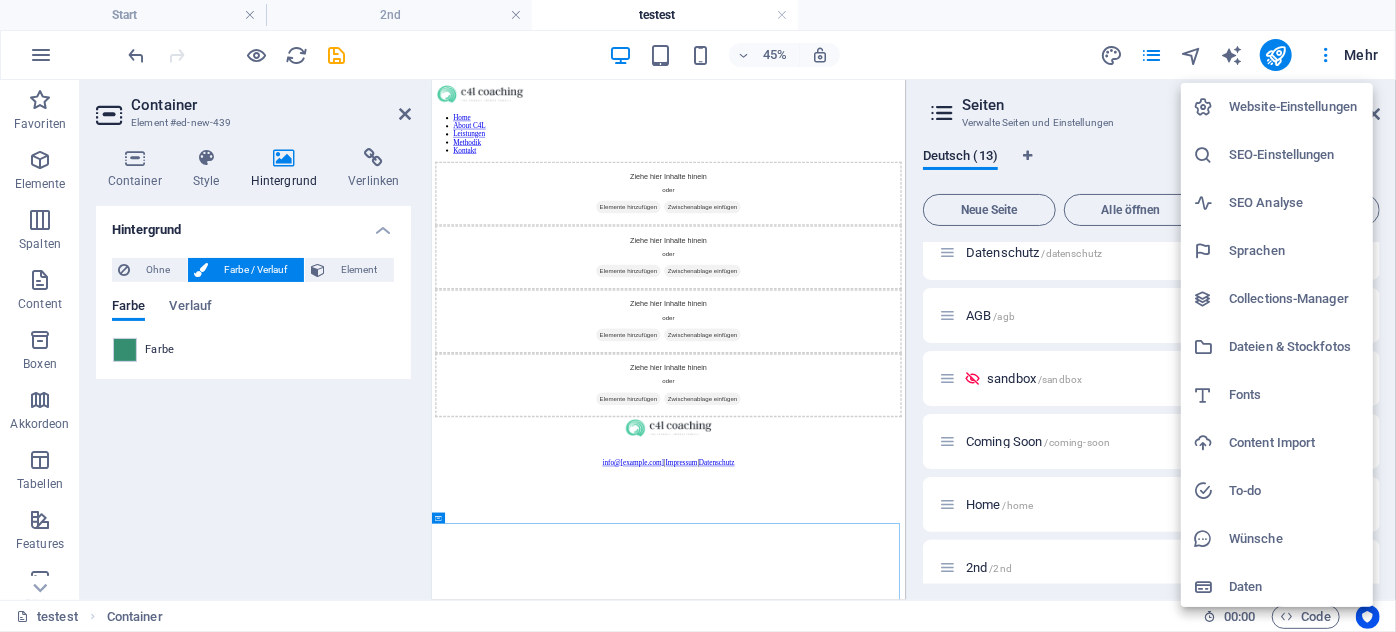 click at bounding box center [698, 316] 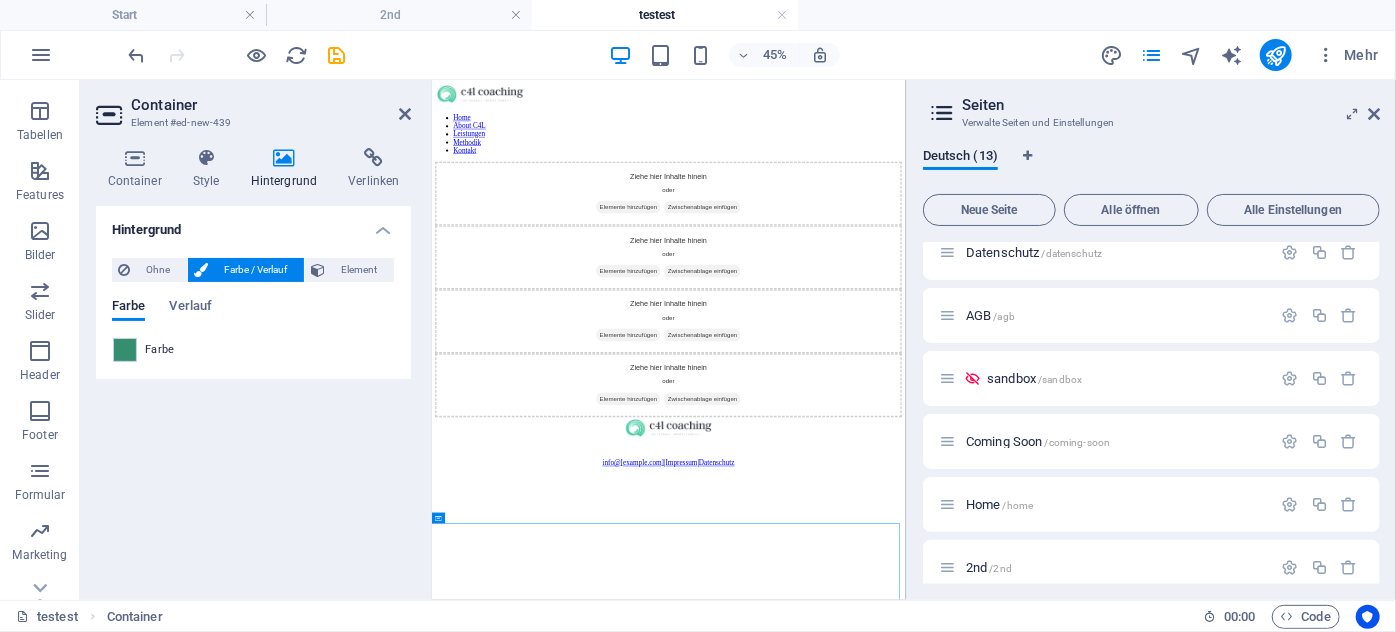scroll, scrollTop: 380, scrollLeft: 0, axis: vertical 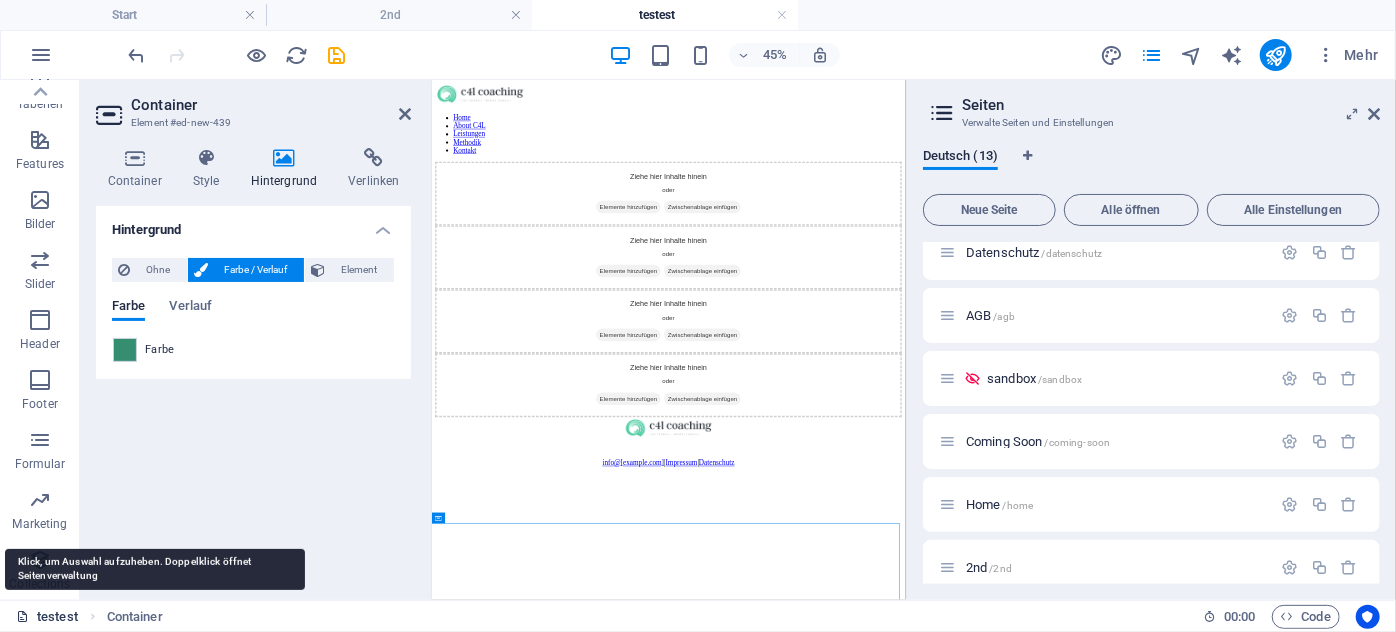 click on "testest" at bounding box center (47, 617) 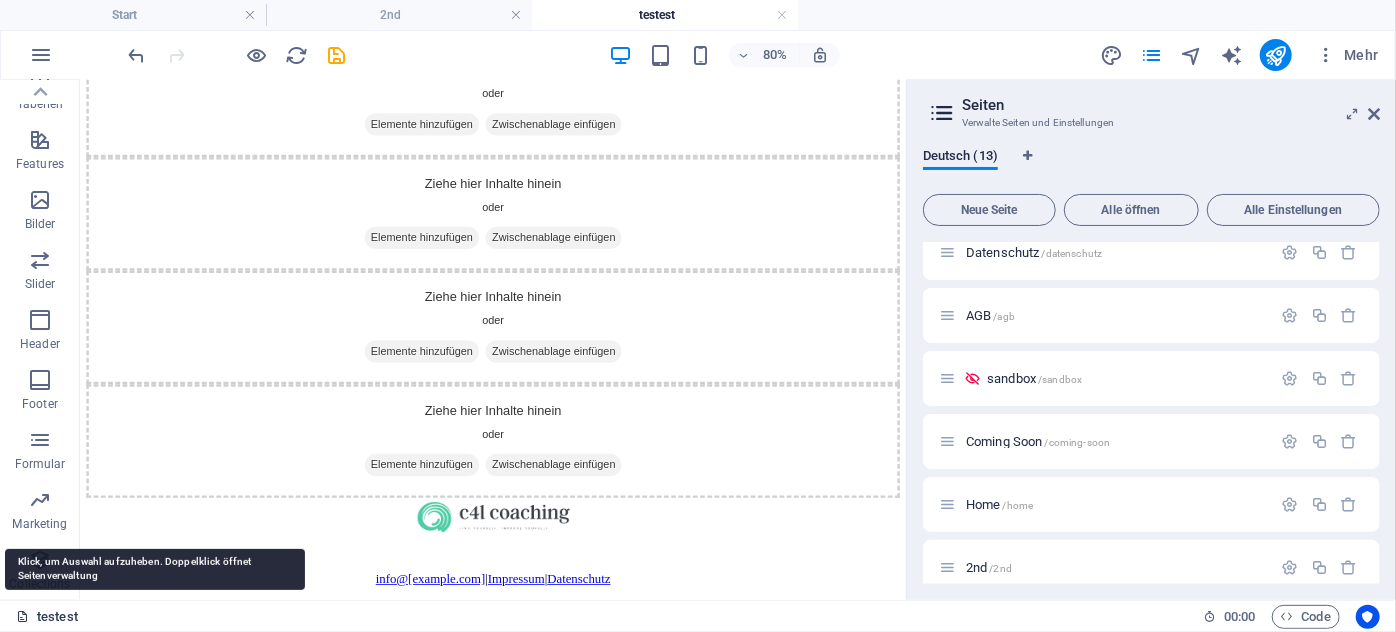 click on "testest" at bounding box center [47, 617] 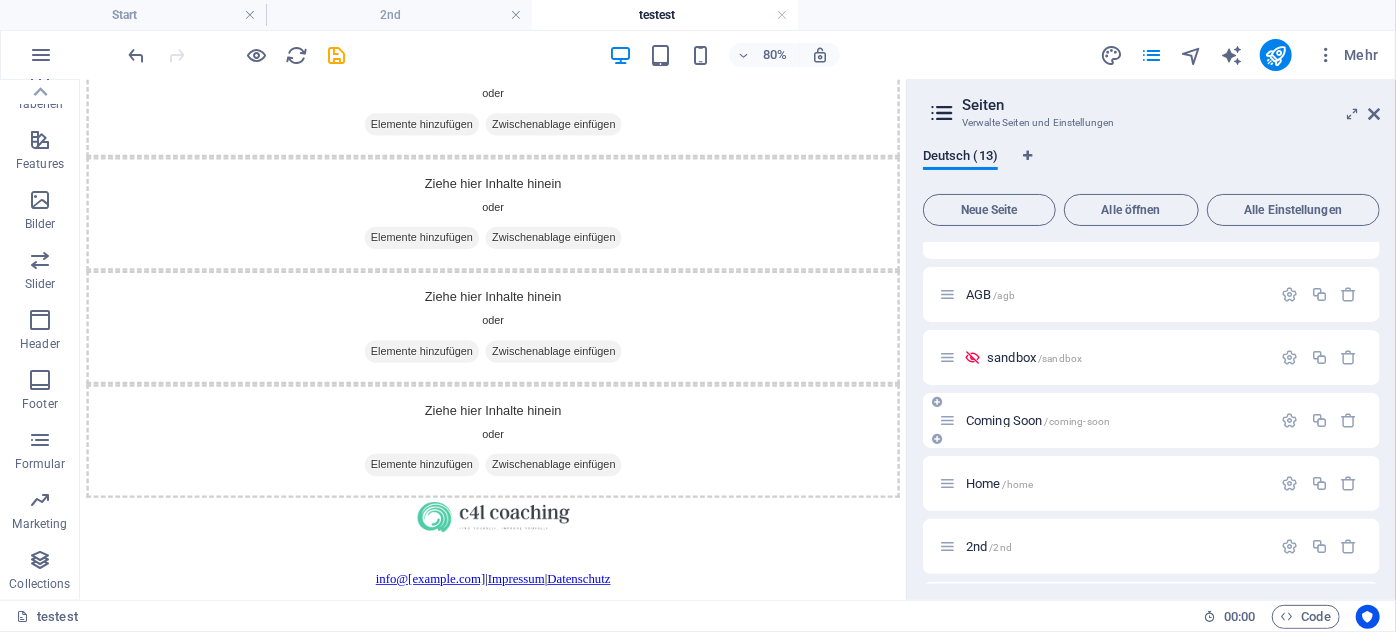 scroll, scrollTop: 477, scrollLeft: 0, axis: vertical 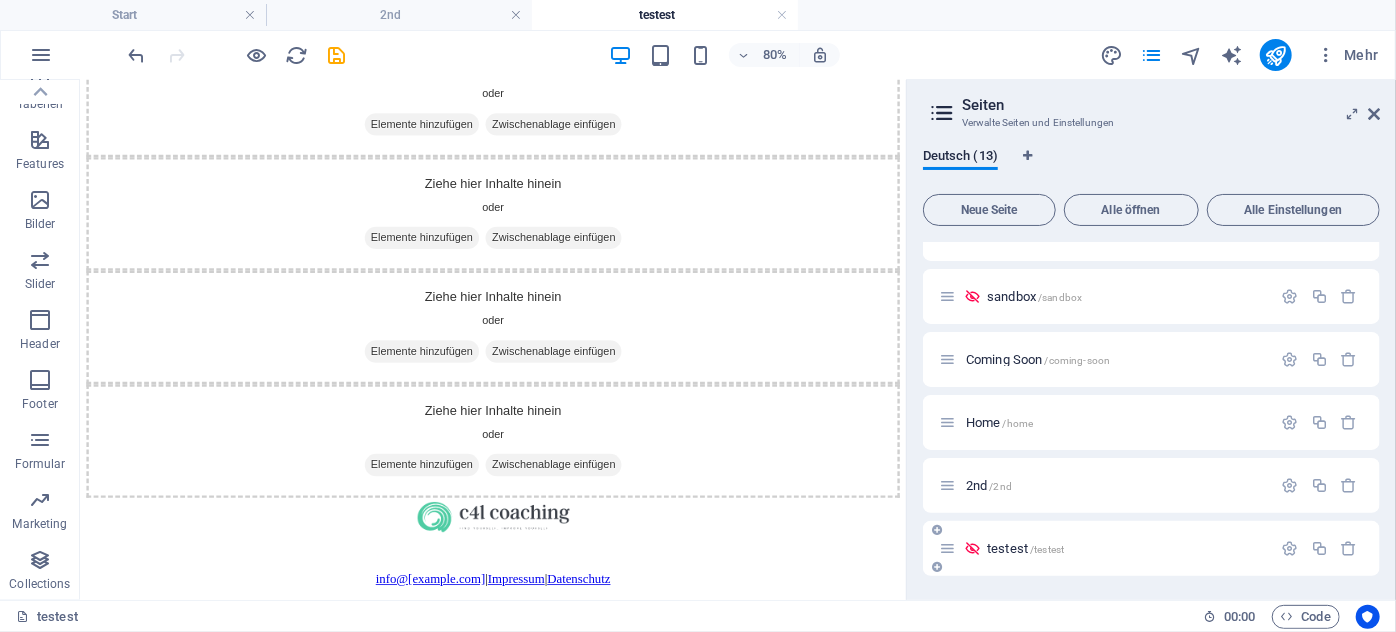 click on "testest /testest" at bounding box center (1105, 548) 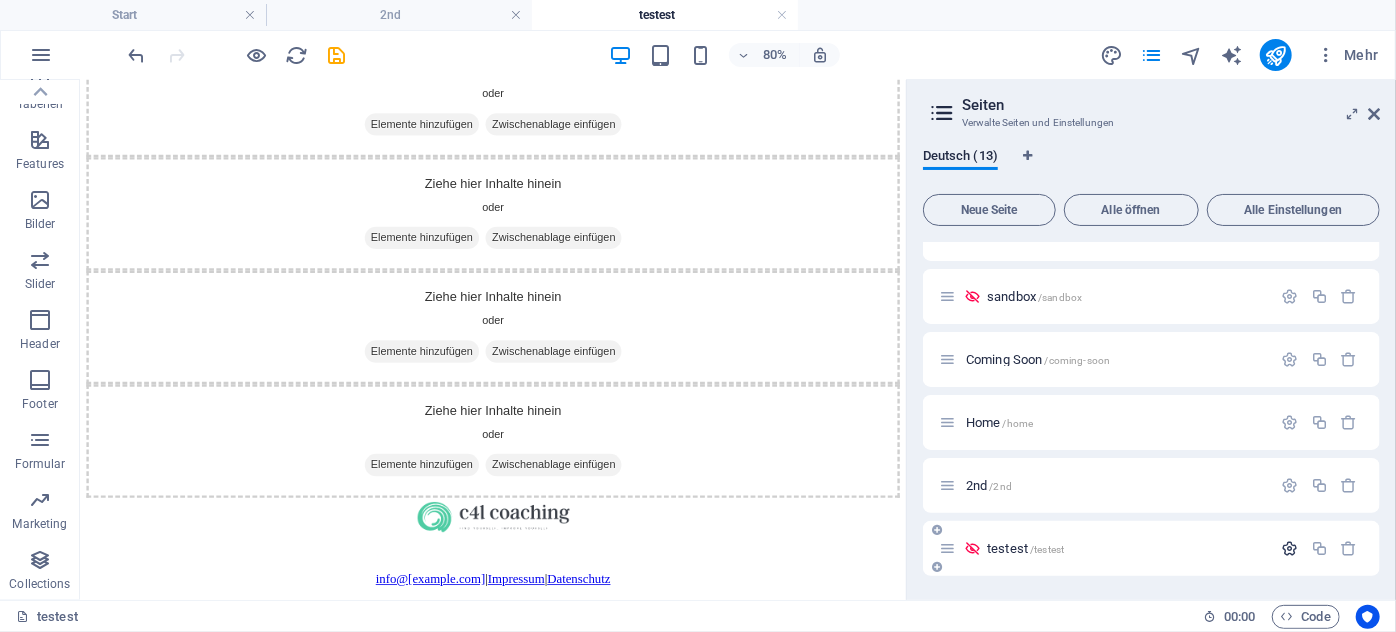 click at bounding box center (1290, 548) 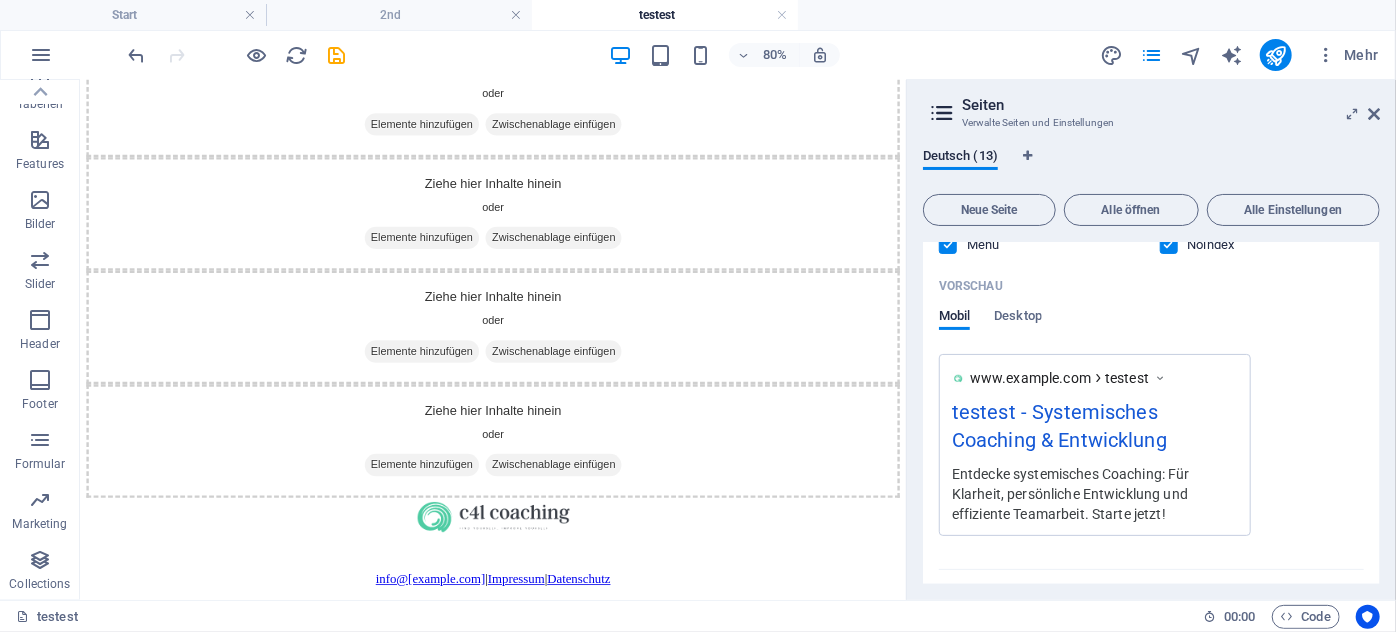 scroll, scrollTop: 1290, scrollLeft: 0, axis: vertical 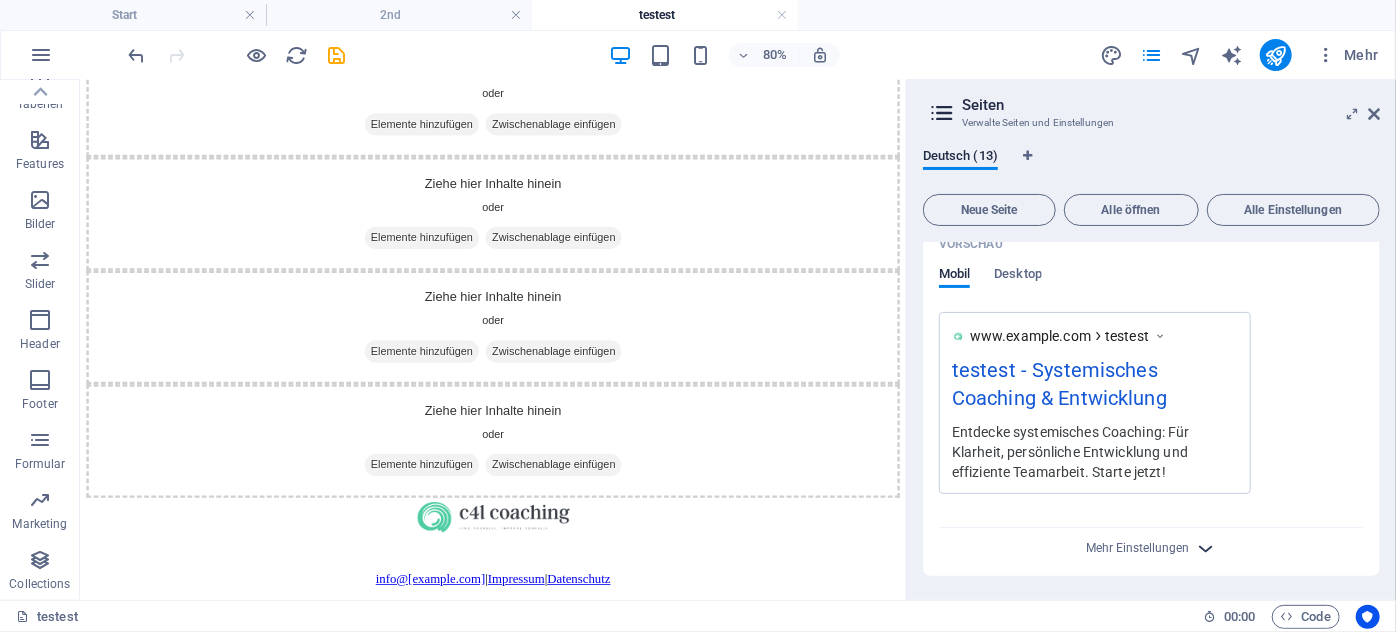 click at bounding box center (1205, 548) 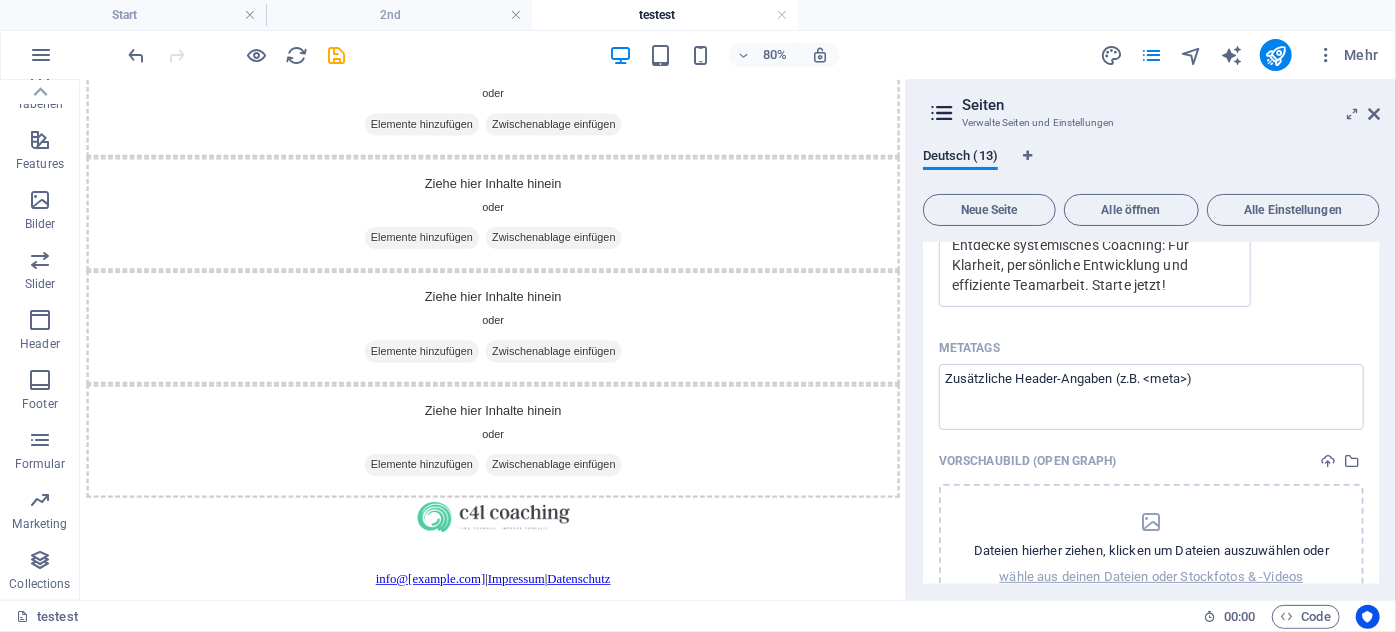 scroll, scrollTop: 1472, scrollLeft: 0, axis: vertical 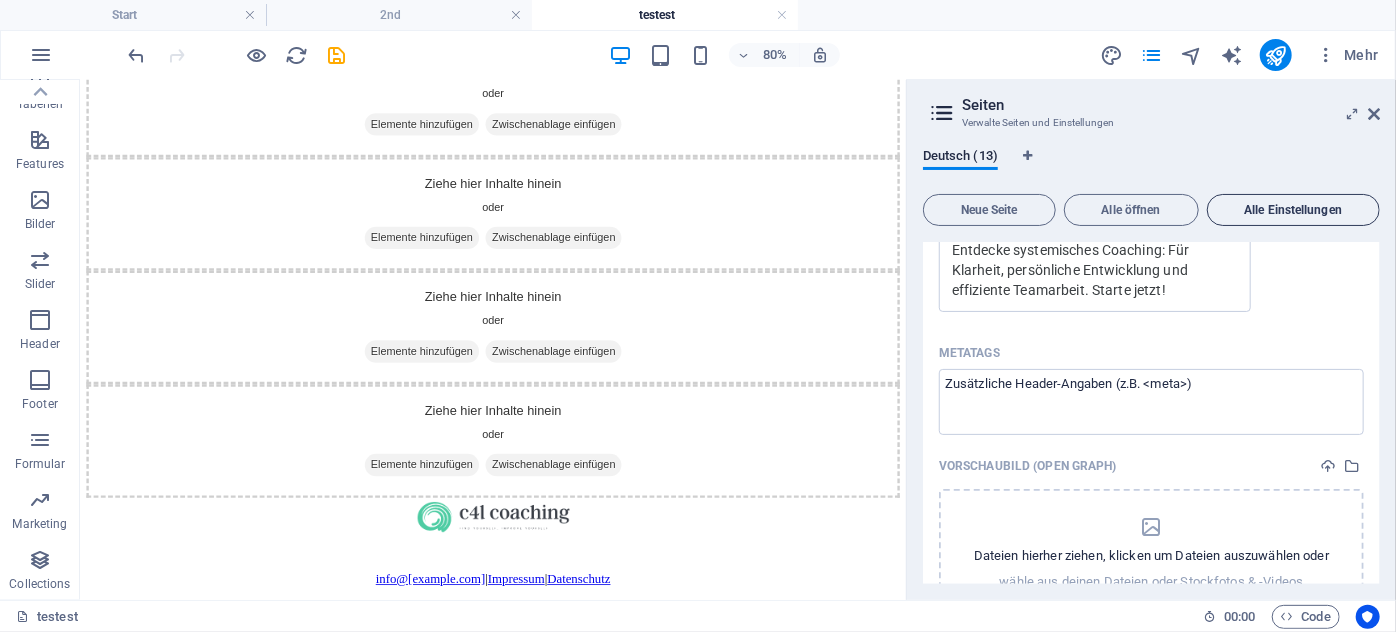 click on "Alle Einstellungen" at bounding box center (1293, 210) 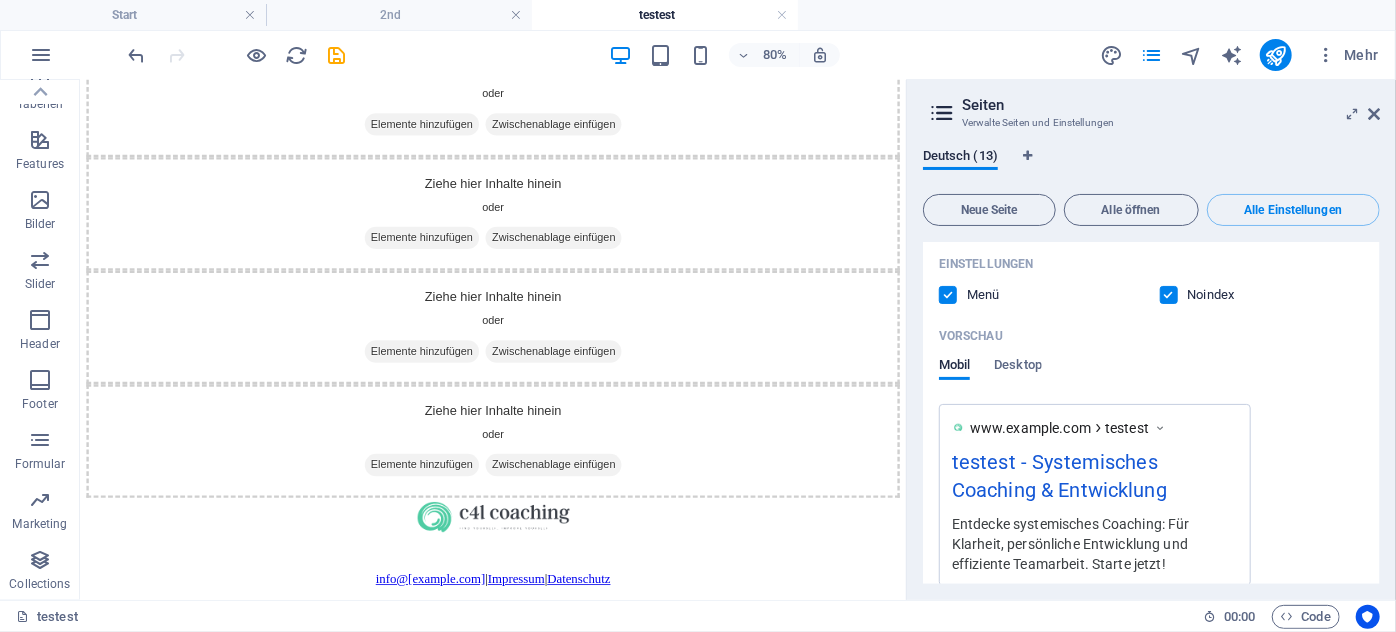 scroll, scrollTop: 11186, scrollLeft: 0, axis: vertical 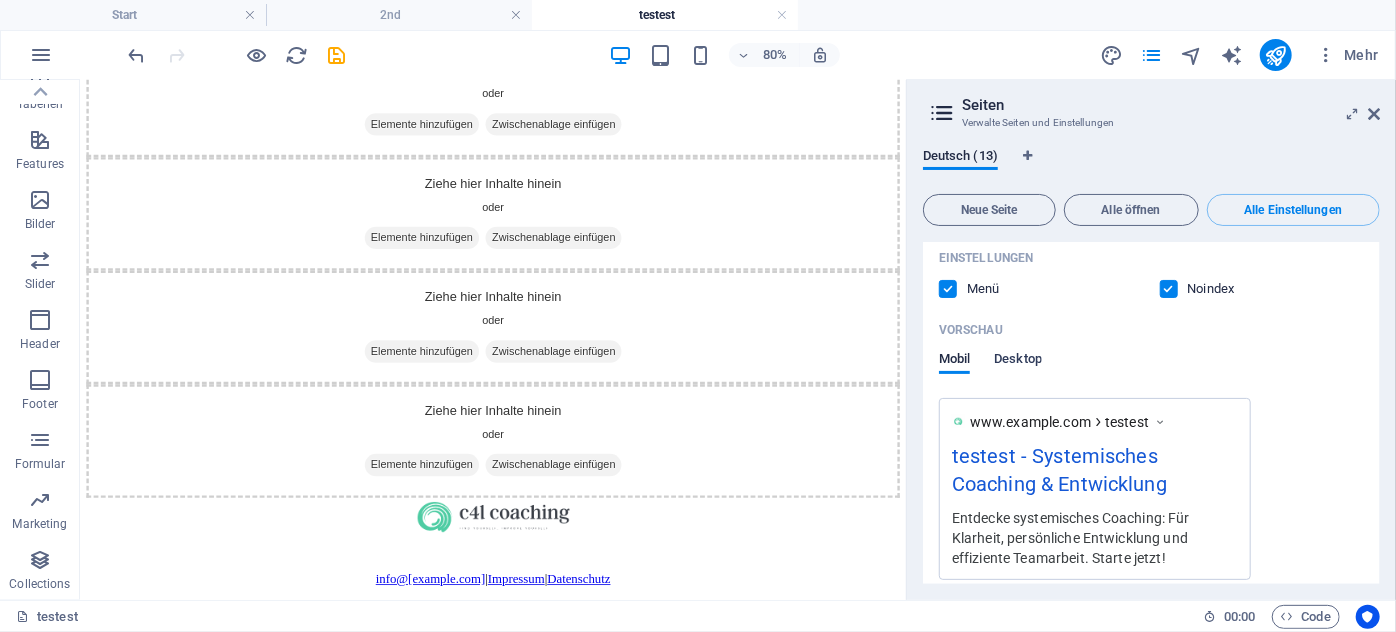 click on "Desktop" at bounding box center [1018, 361] 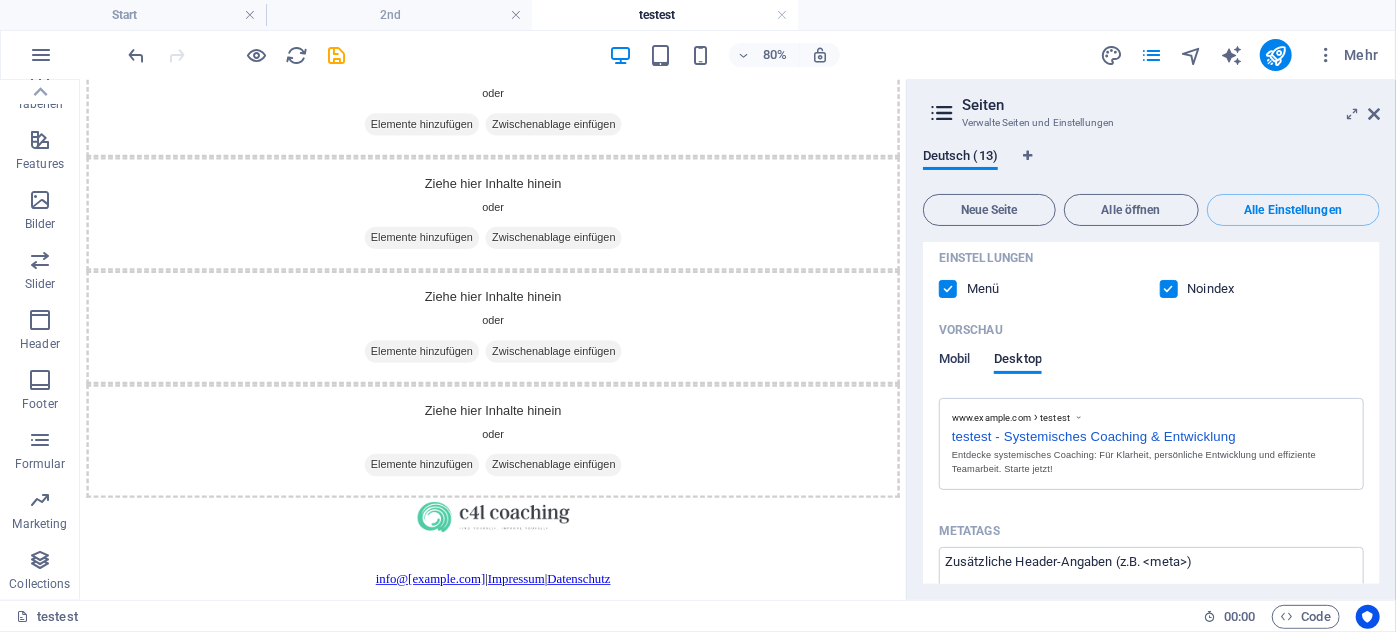 click on "Mobil" at bounding box center (954, 361) 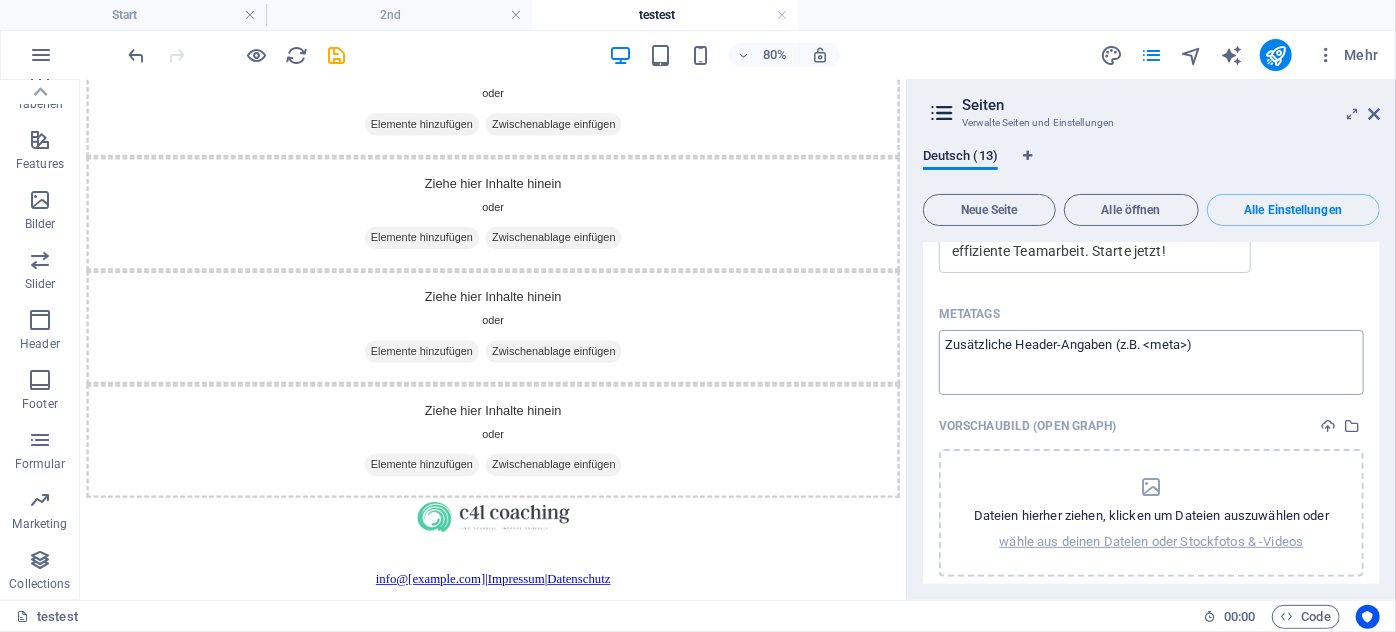 scroll, scrollTop: 11550, scrollLeft: 0, axis: vertical 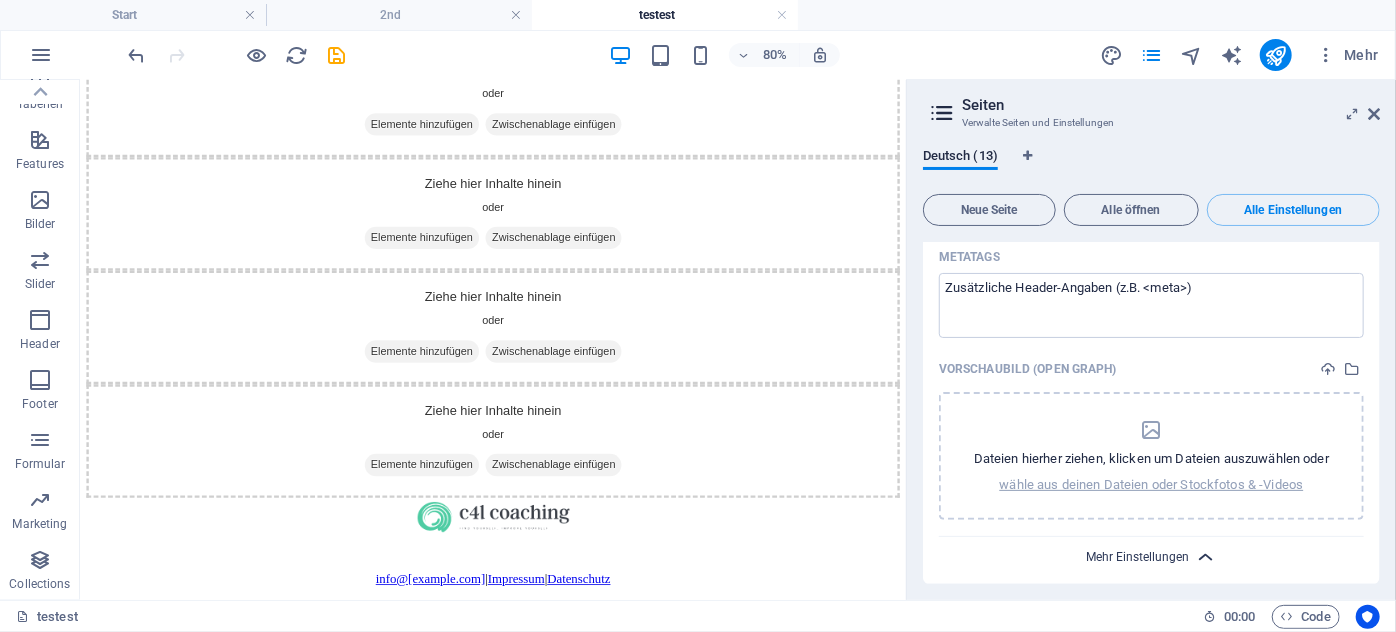 click on "Mehr Einstellungen" at bounding box center [1137, 557] 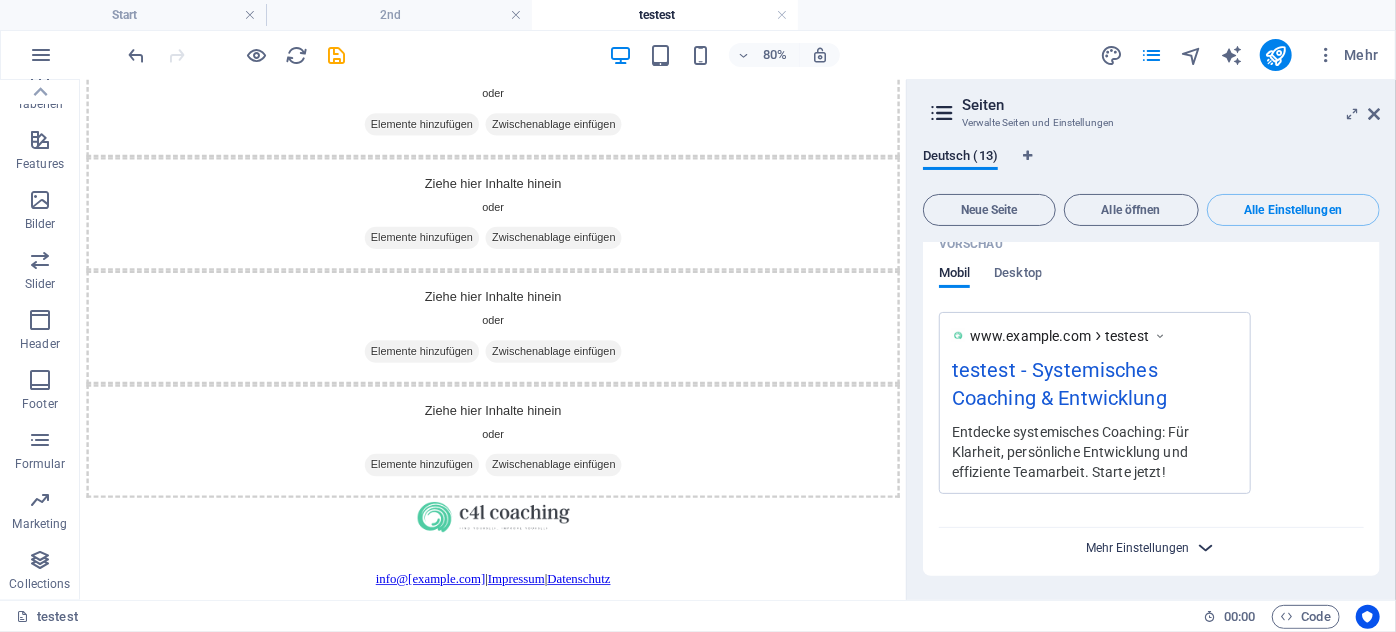 scroll, scrollTop: 11264, scrollLeft: 0, axis: vertical 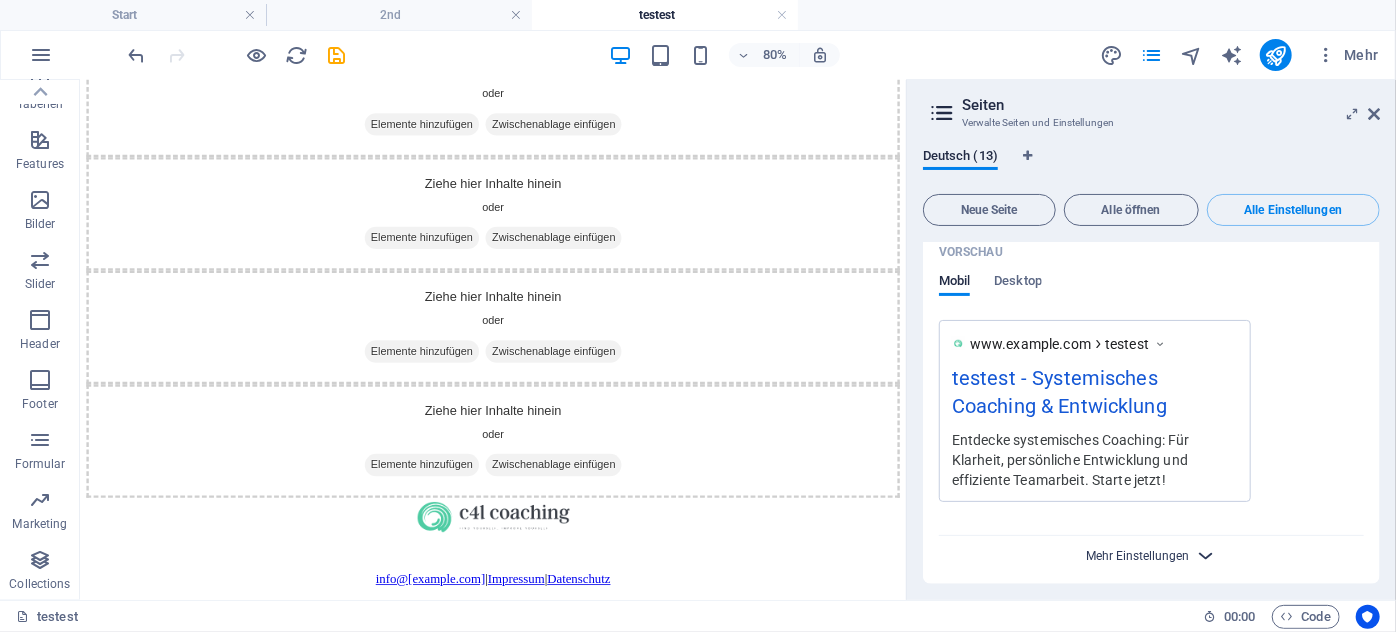 click on "Mehr Einstellungen" at bounding box center [1137, 556] 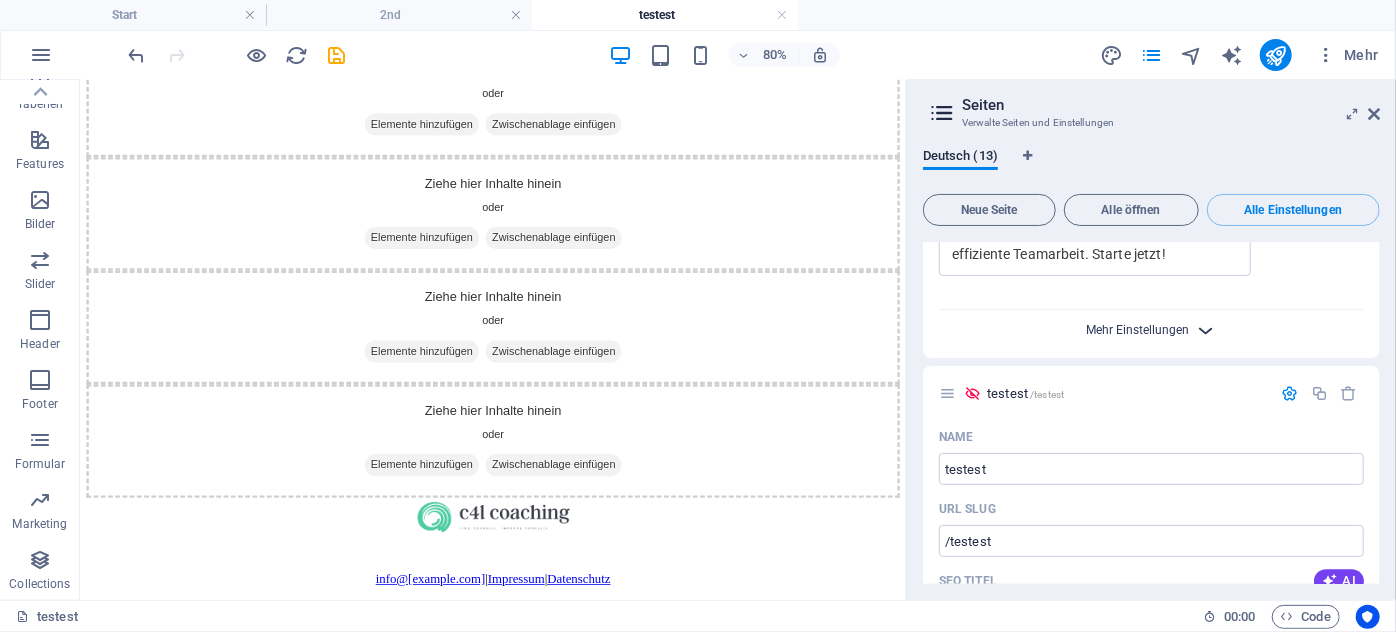 scroll, scrollTop: 10732, scrollLeft: 0, axis: vertical 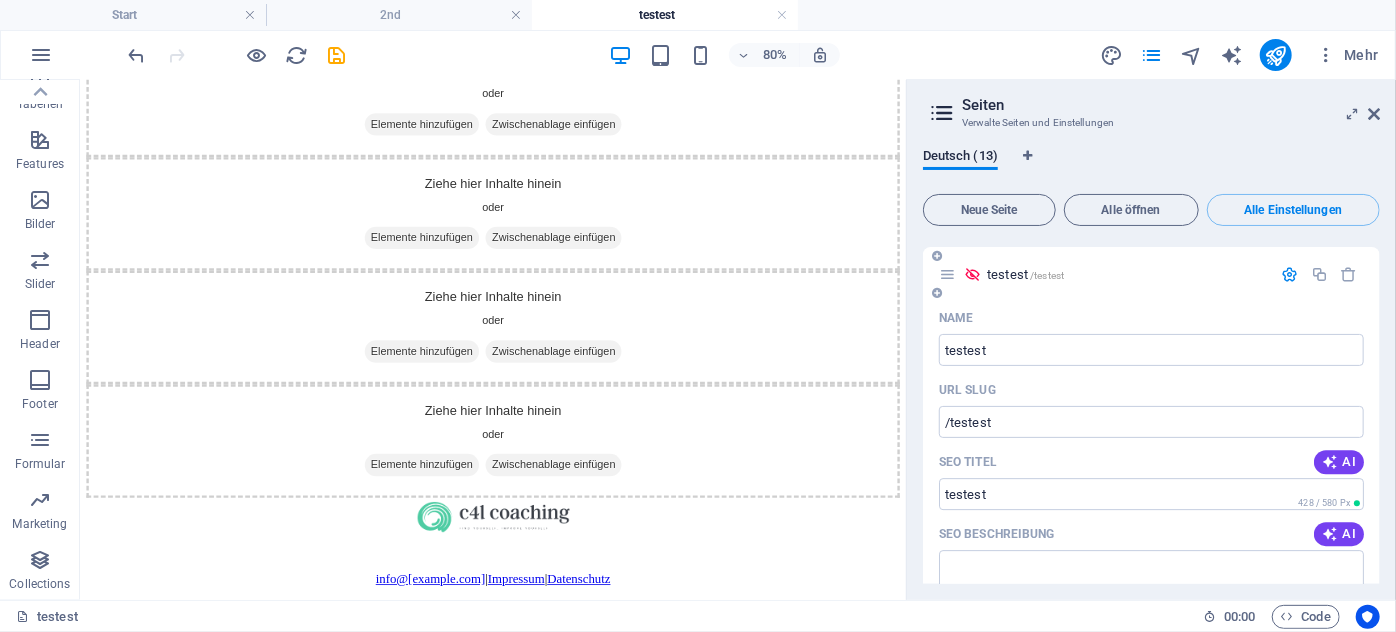 drag, startPoint x: 1000, startPoint y: 266, endPoint x: 933, endPoint y: 305, distance: 77.52419 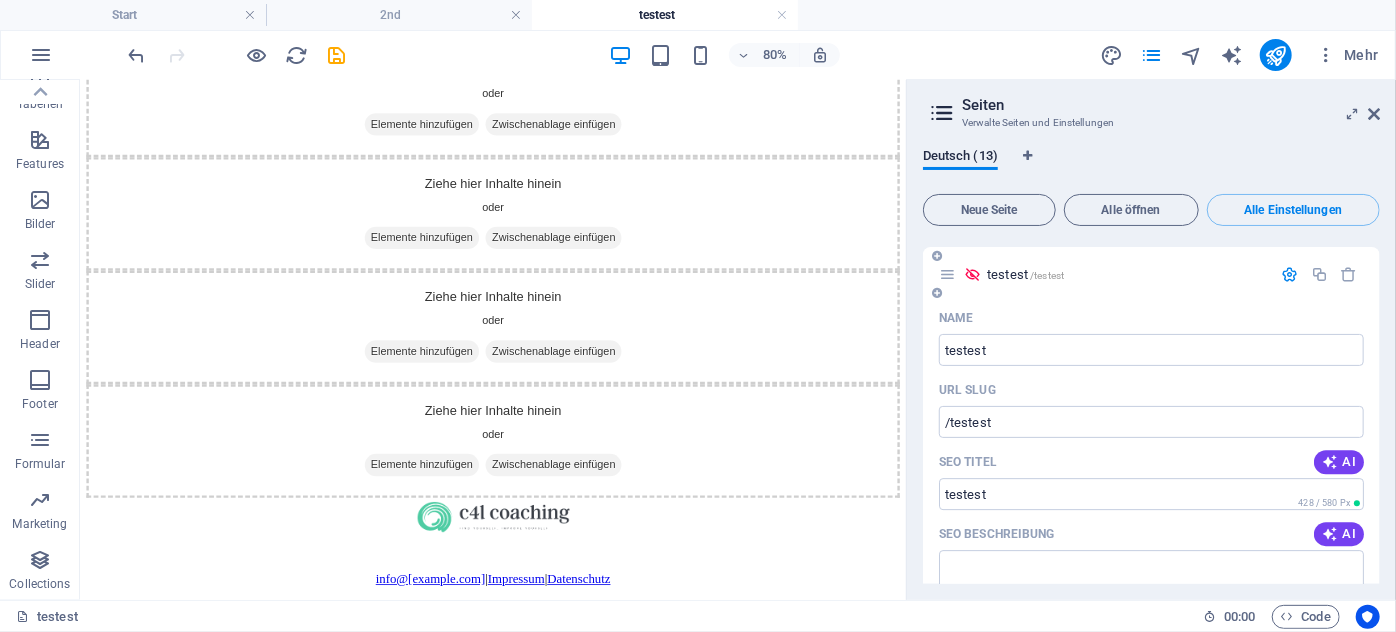 click on "Name testest ​ URL SLUG /testest ​ SEO Titel AI ​ 428 / 580 Px SEO Beschreibung AI ​ 701 / 990 Px SEO Keywords AI ​ Einstellungen Menü Noindex Vorschau Mobil Desktop www.example.com testest testest - Systemisches Coaching & Entwicklung Entdecke systemisches Coaching: Für Klarheit, persönliche Entwicklung und effiziente Teamarbeit. Starte jetzt! Metatags ​ Vorschaubild (Open Graph) Dateien hierher ziehen, klicken um Dateien auszuwählen oder wähle aus deinen Dateien oder Stockfotos & -Videos Mehr Einstellungen" at bounding box center [1151, 852] 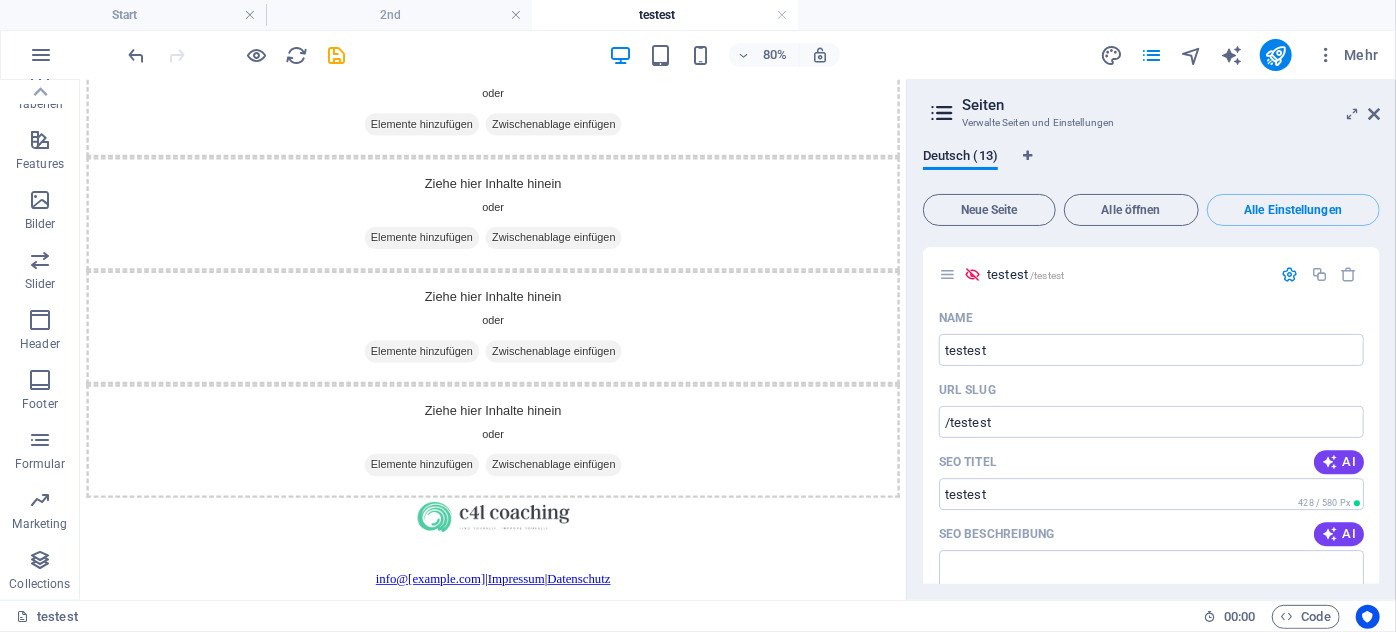 click on "testest" at bounding box center (665, 15) 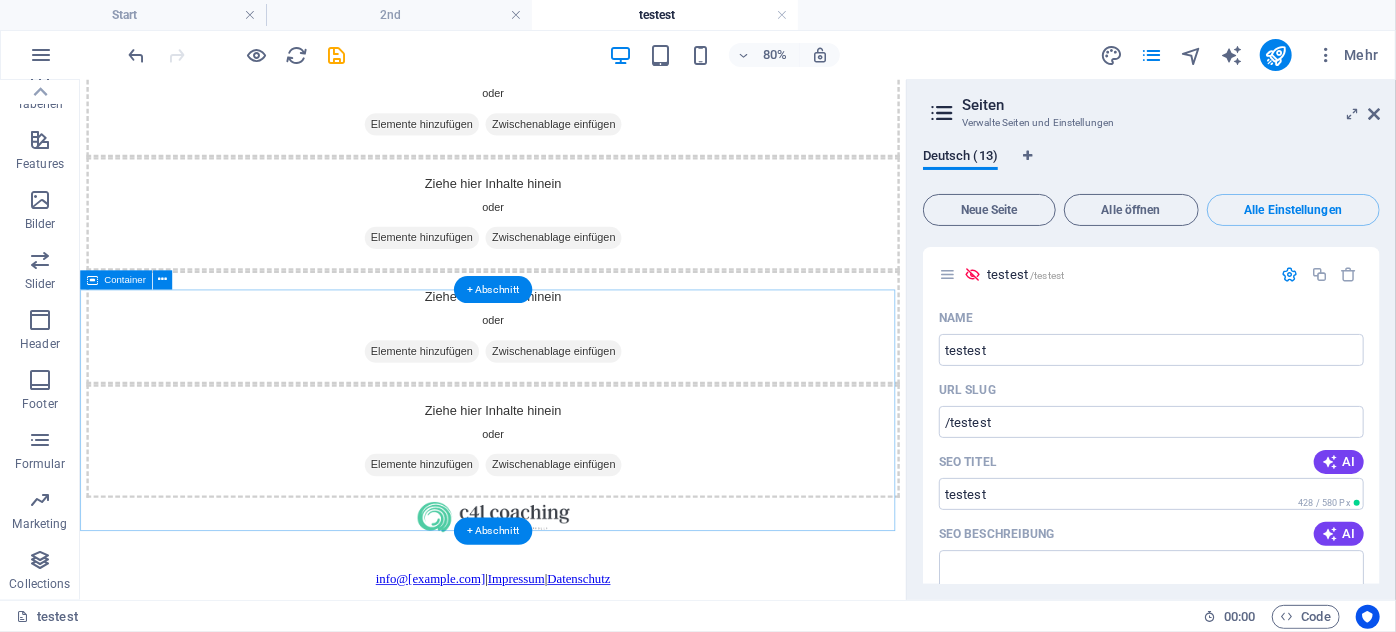 scroll, scrollTop: 720, scrollLeft: 0, axis: vertical 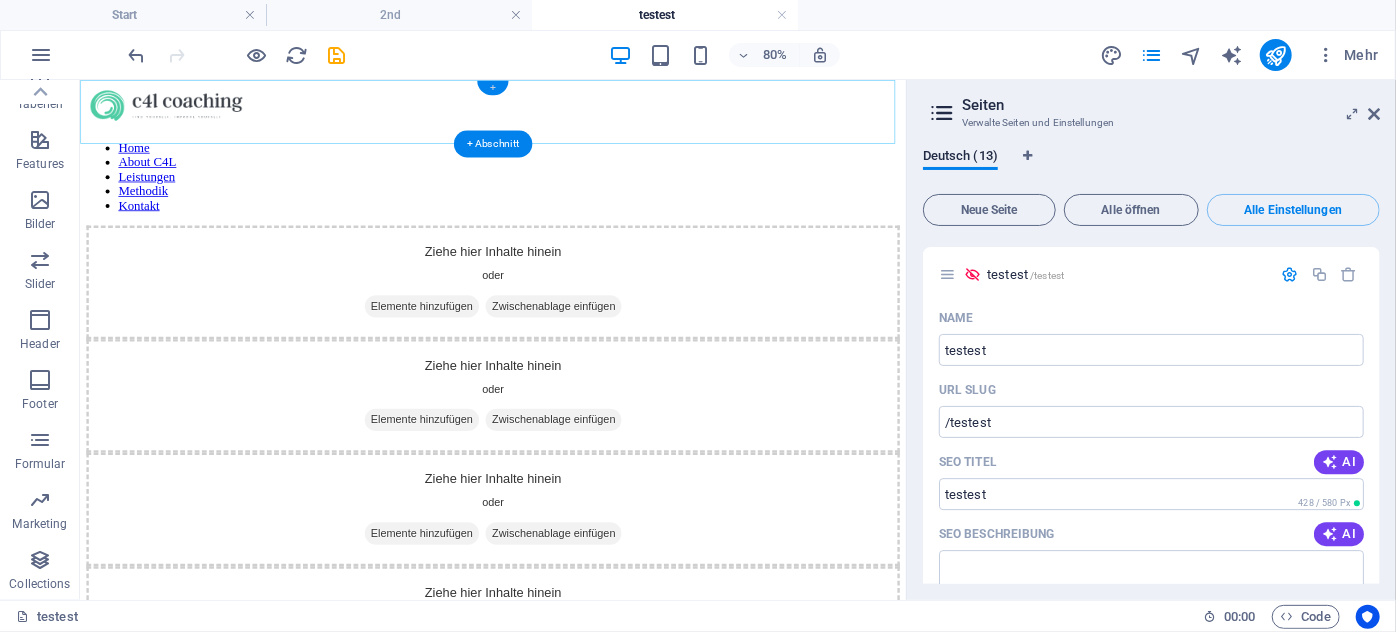 click on "+" at bounding box center [492, 88] 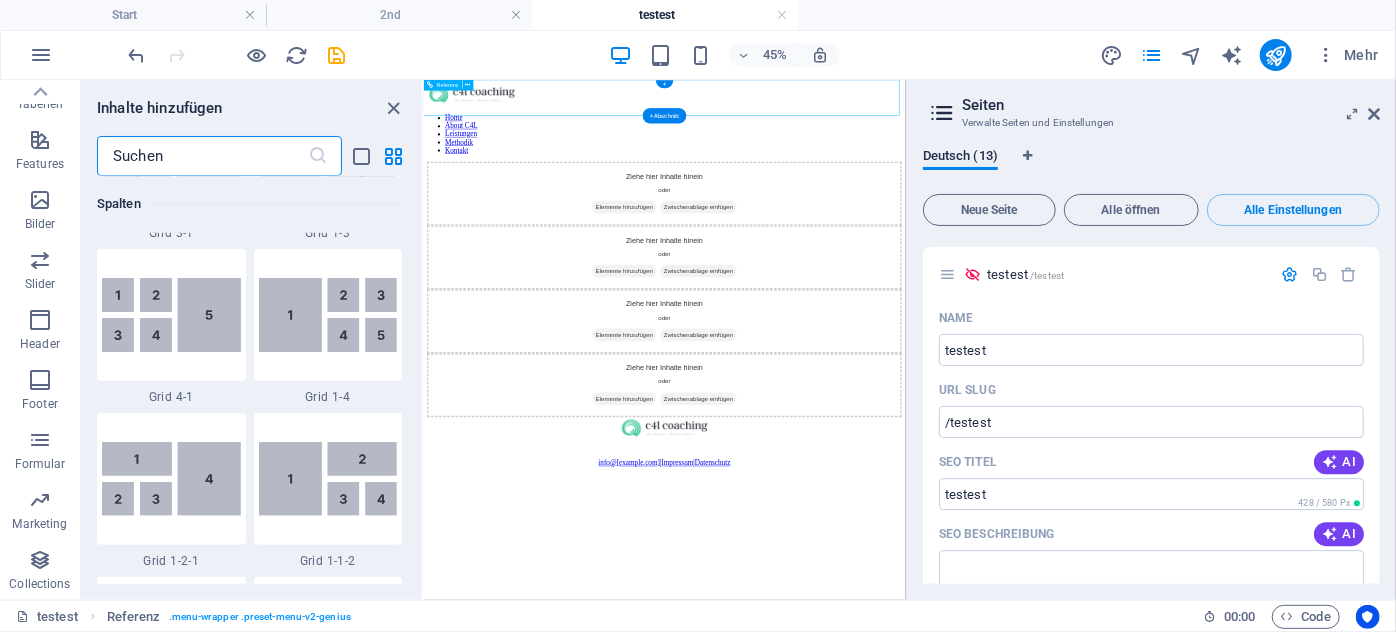 scroll, scrollTop: 3498, scrollLeft: 0, axis: vertical 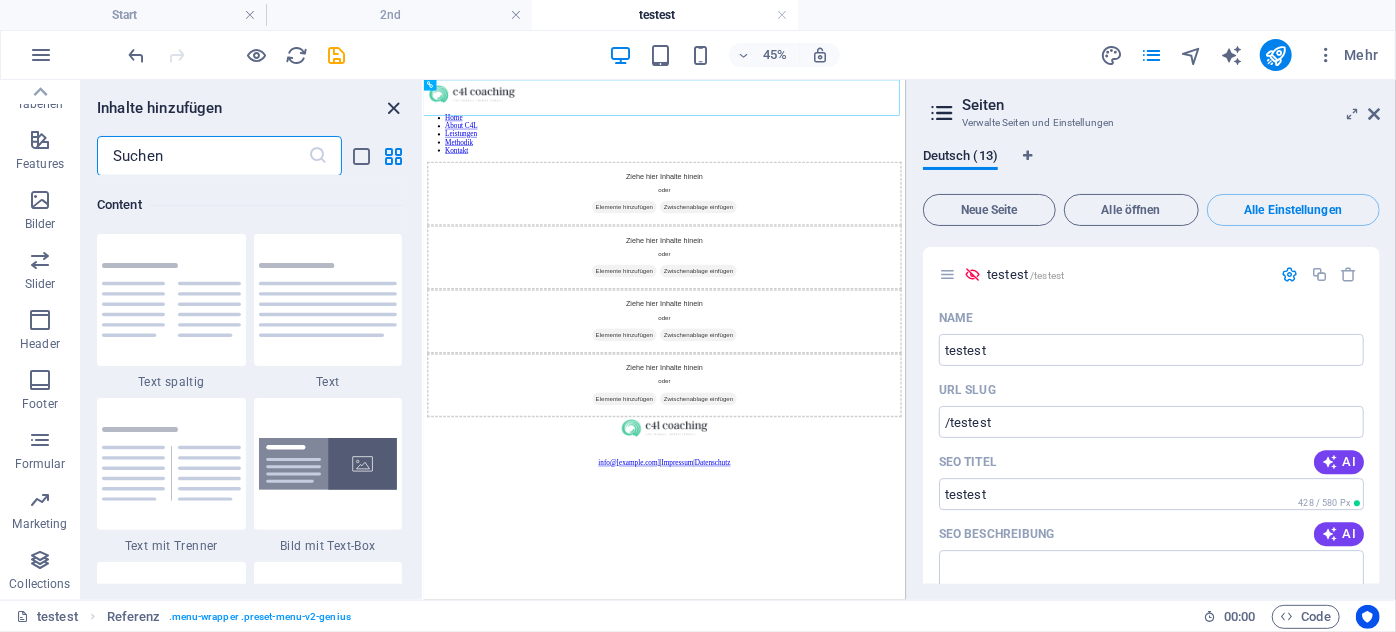 click at bounding box center [394, 108] 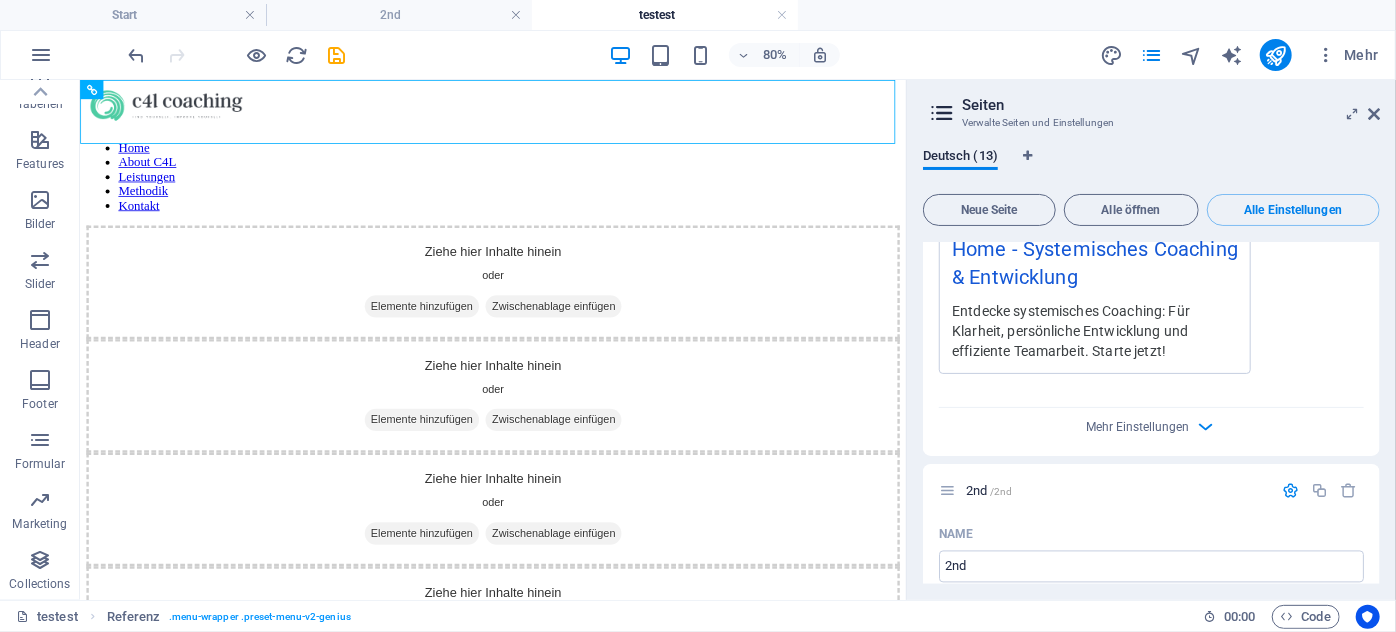 scroll, scrollTop: 9641, scrollLeft: 0, axis: vertical 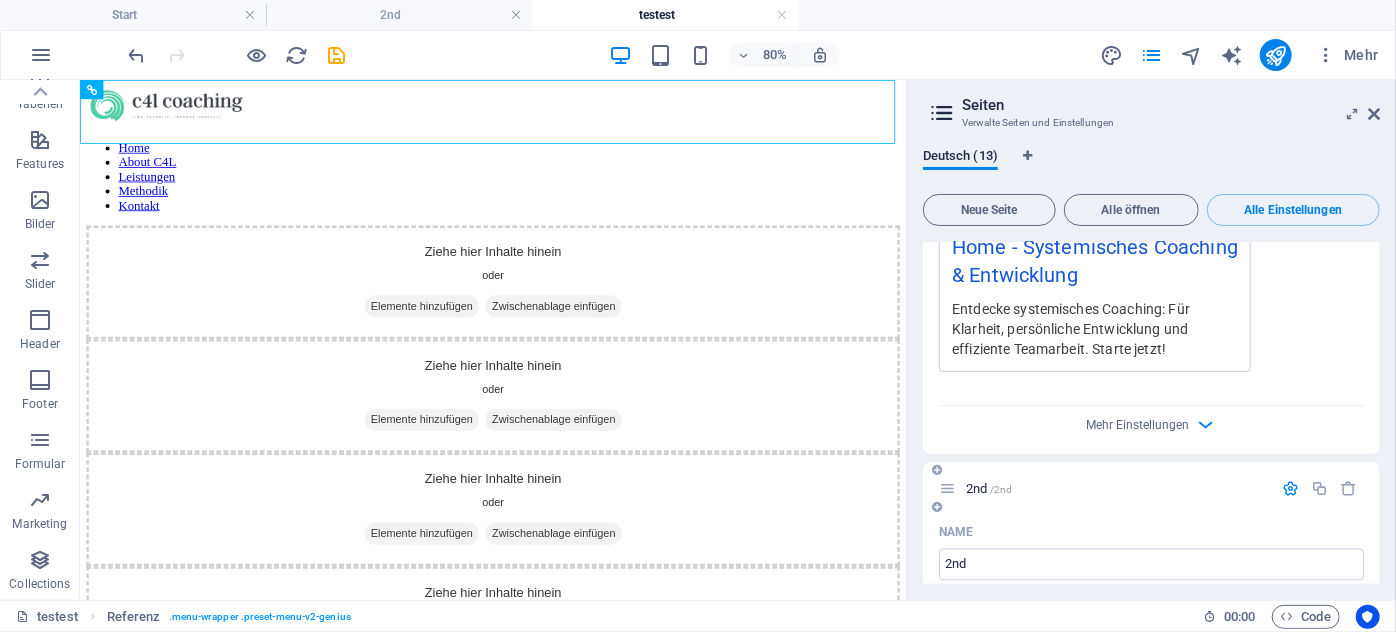click on "/2nd" at bounding box center (1001, 490) 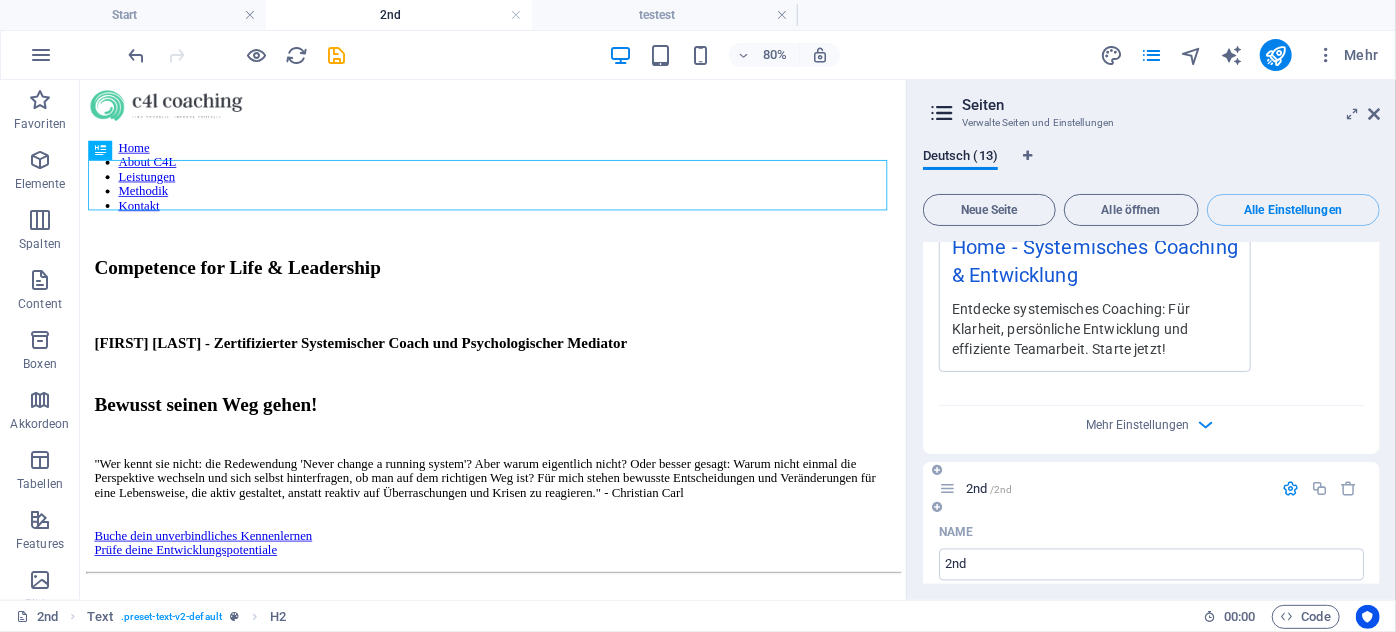 click on "2nd /2nd" at bounding box center [1116, 489] 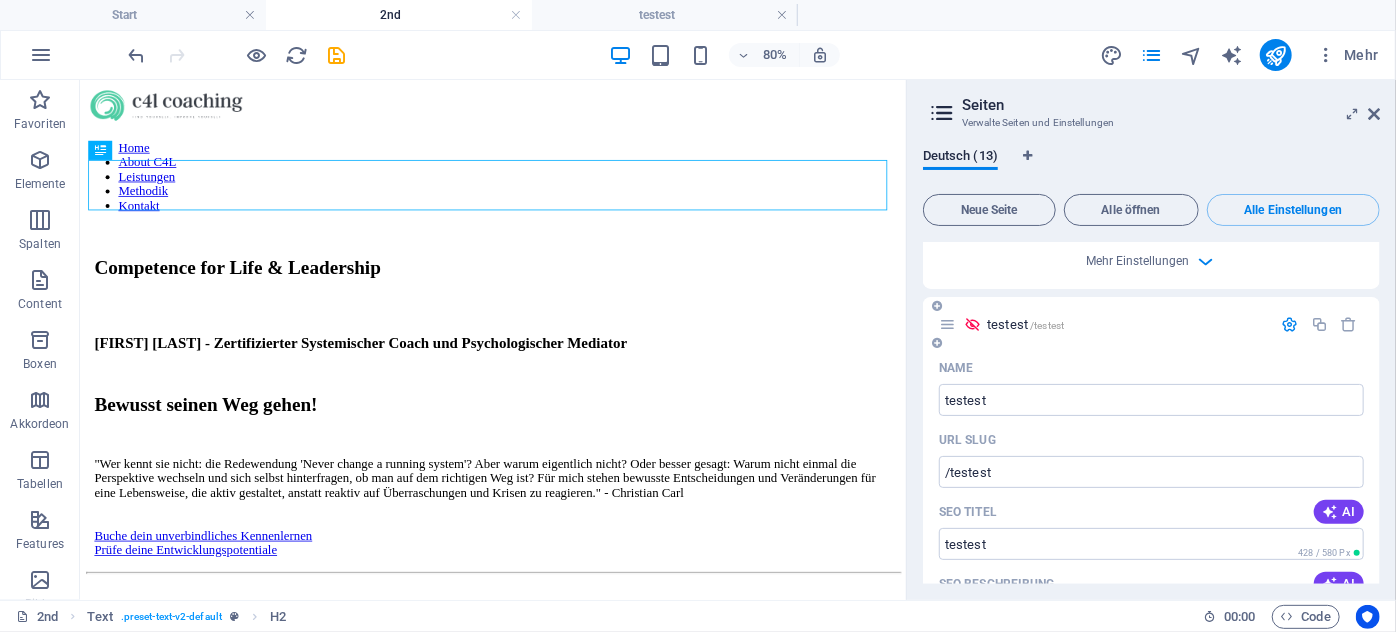 scroll, scrollTop: 10641, scrollLeft: 0, axis: vertical 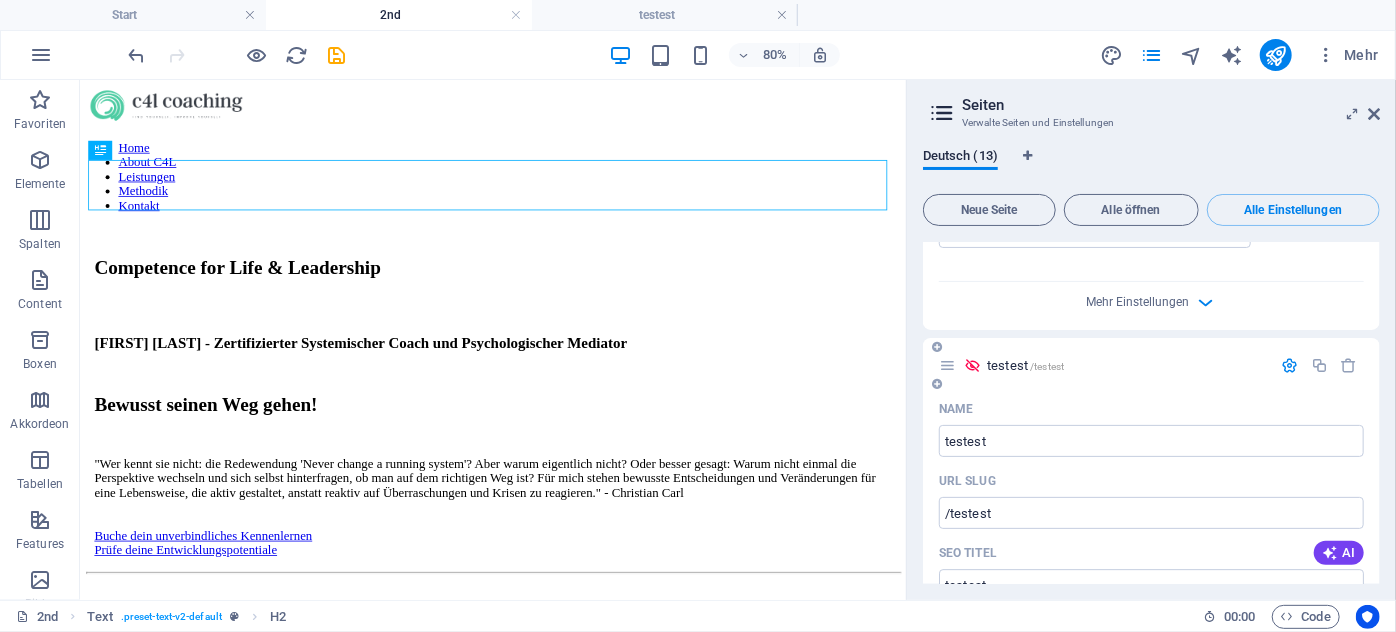 click on "testest /testest" at bounding box center (1025, 365) 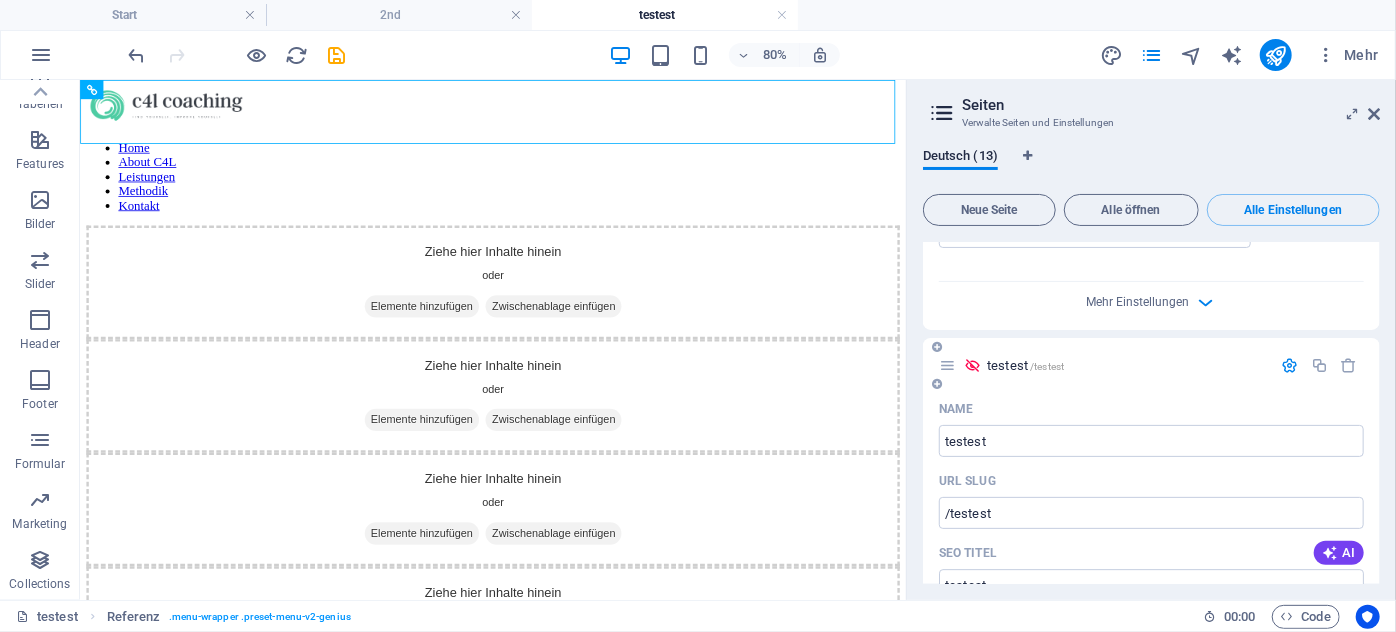 click on "testest /testest" at bounding box center (1151, 365) 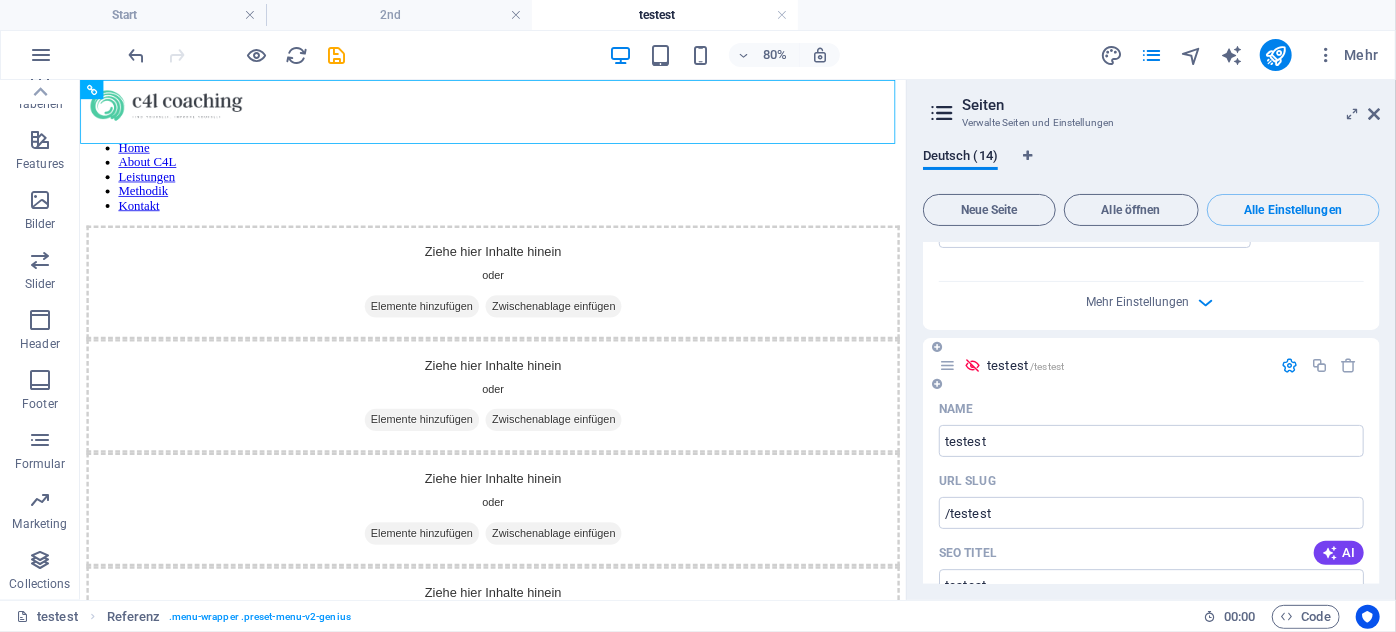 scroll, scrollTop: 11824, scrollLeft: 0, axis: vertical 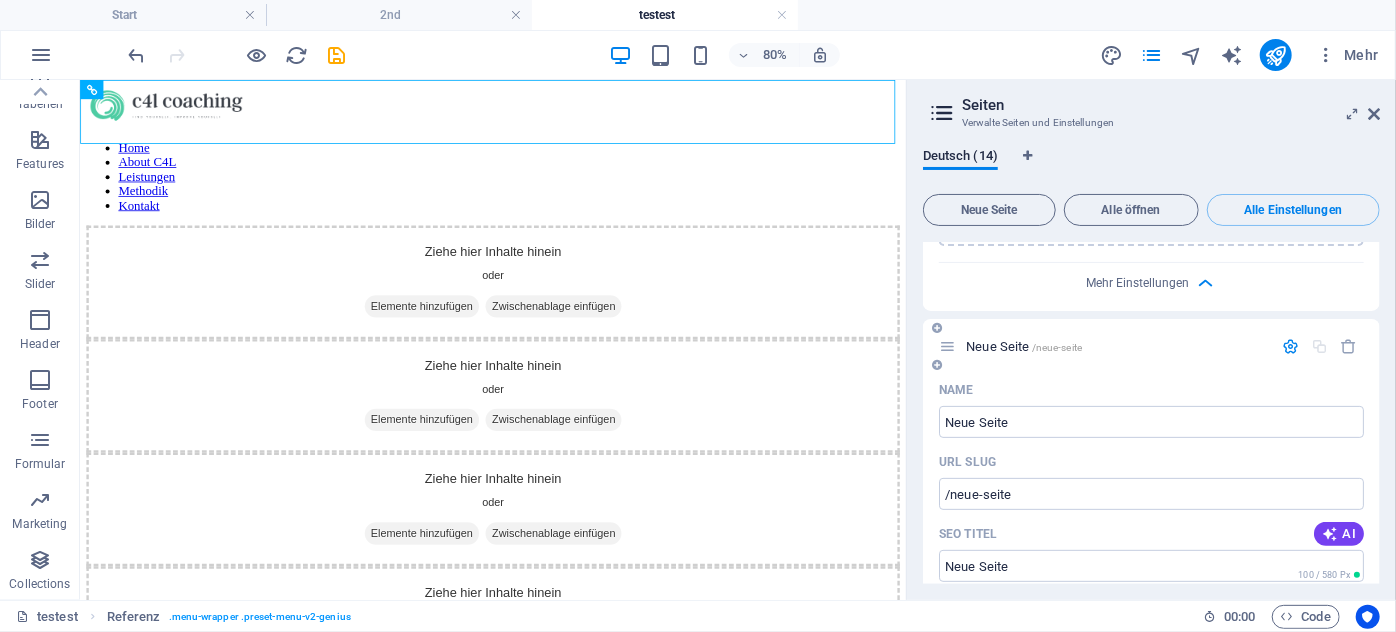 click at bounding box center [937, 365] 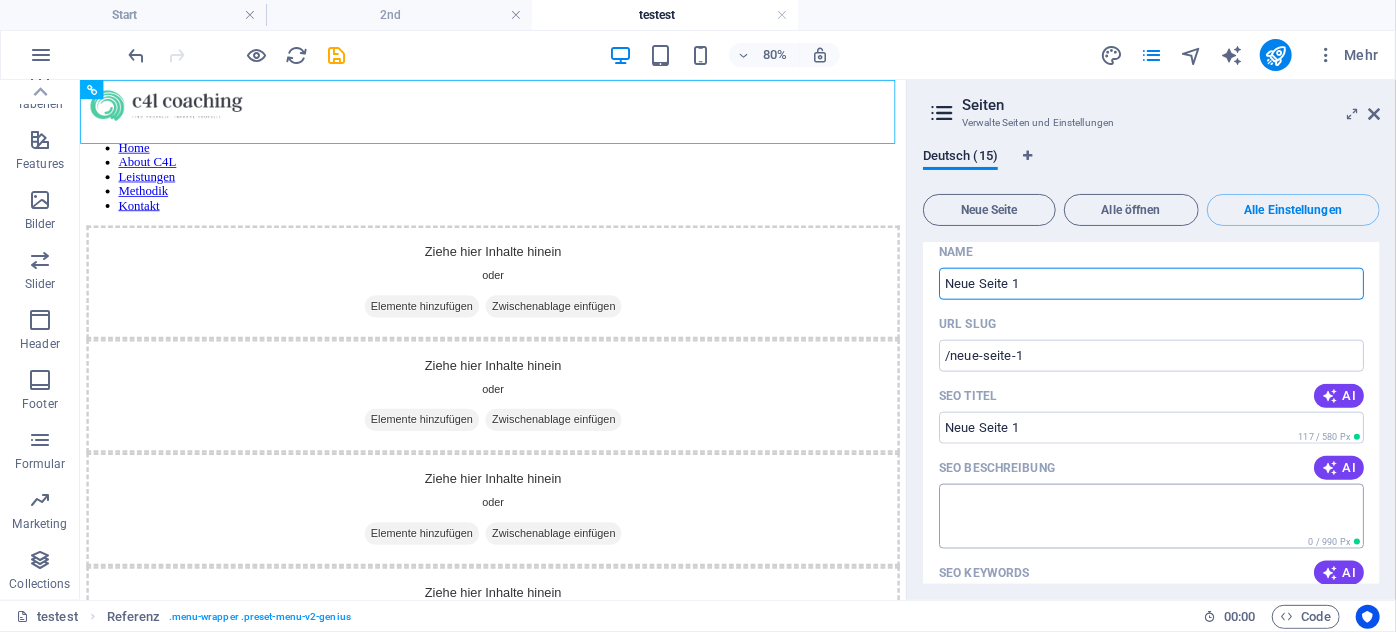 scroll, scrollTop: 12616, scrollLeft: 0, axis: vertical 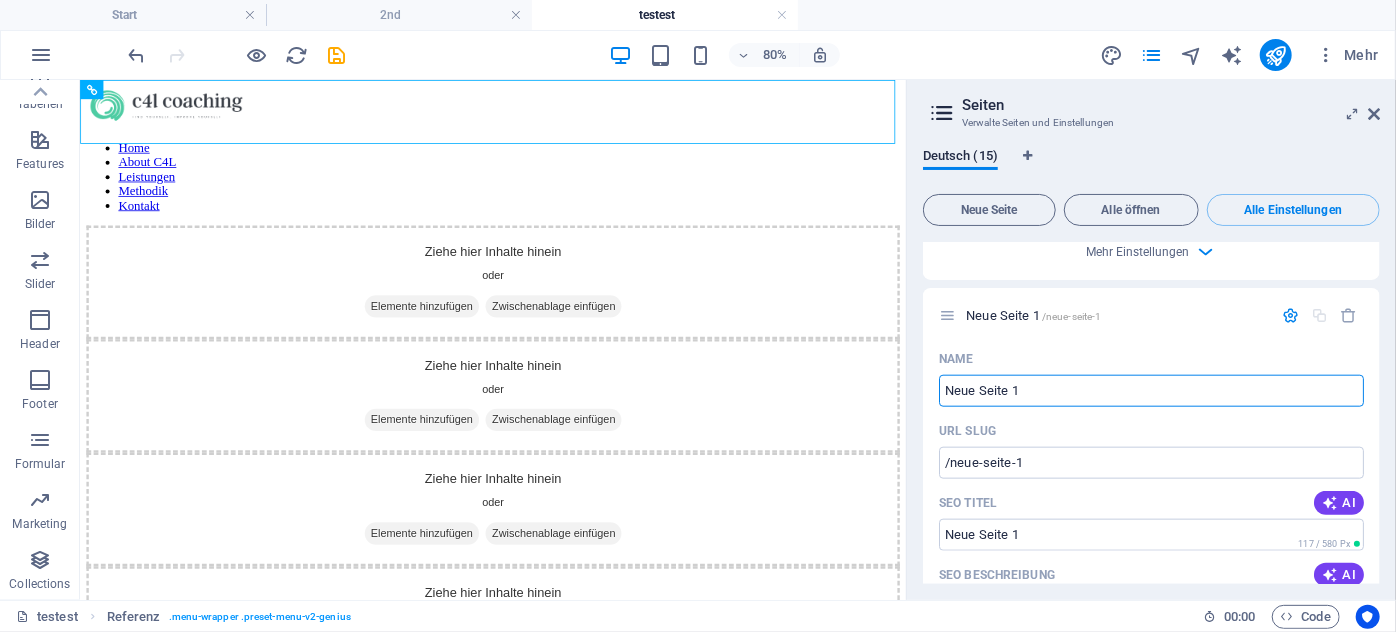 click on "80% Mehr" at bounding box center [698, 55] 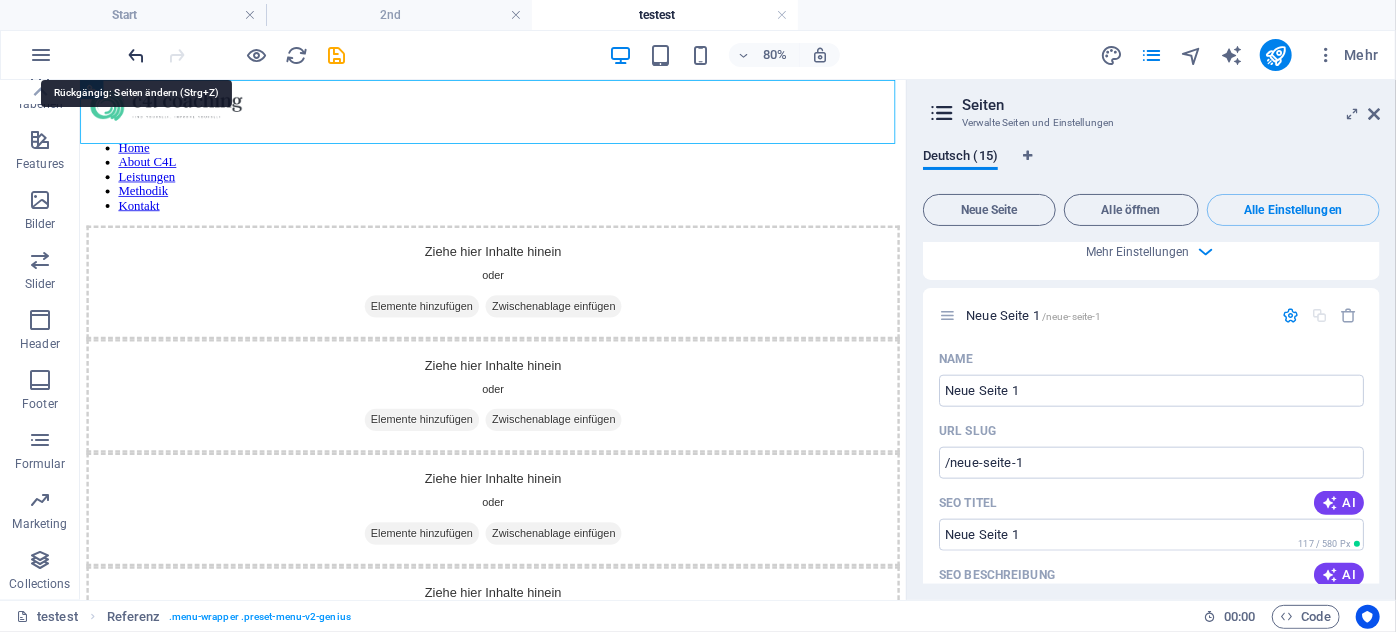click at bounding box center [137, 55] 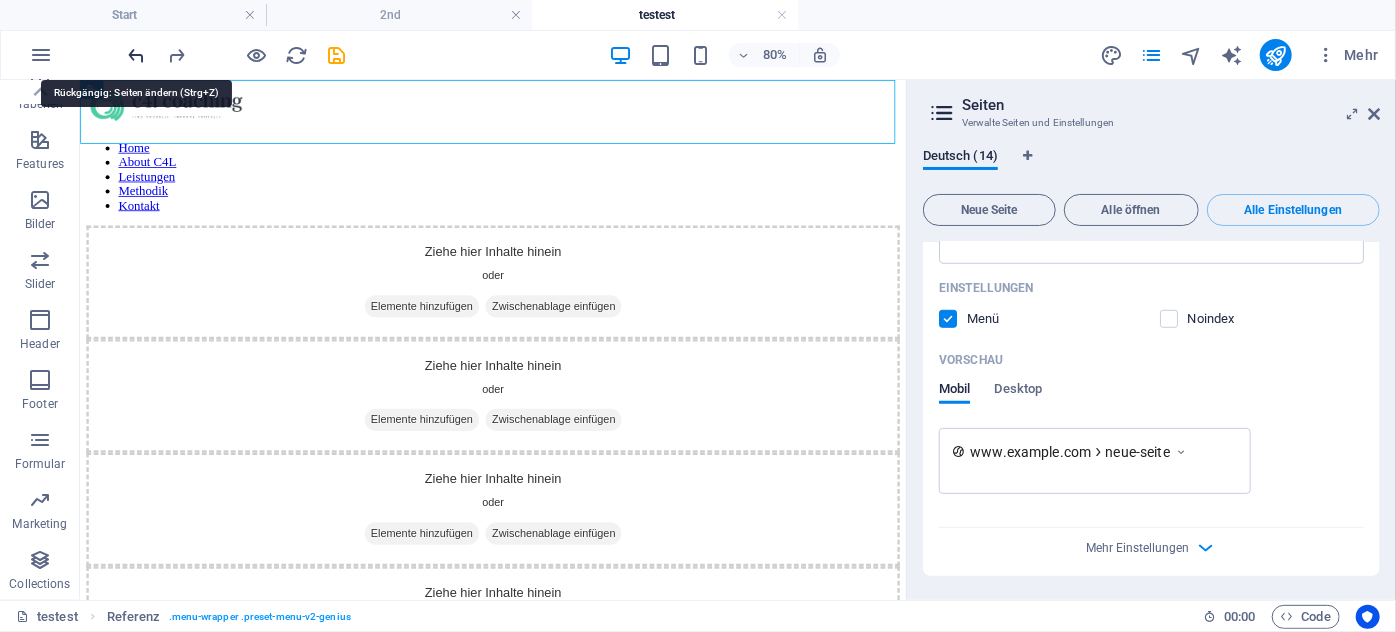 scroll, scrollTop: 12310, scrollLeft: 0, axis: vertical 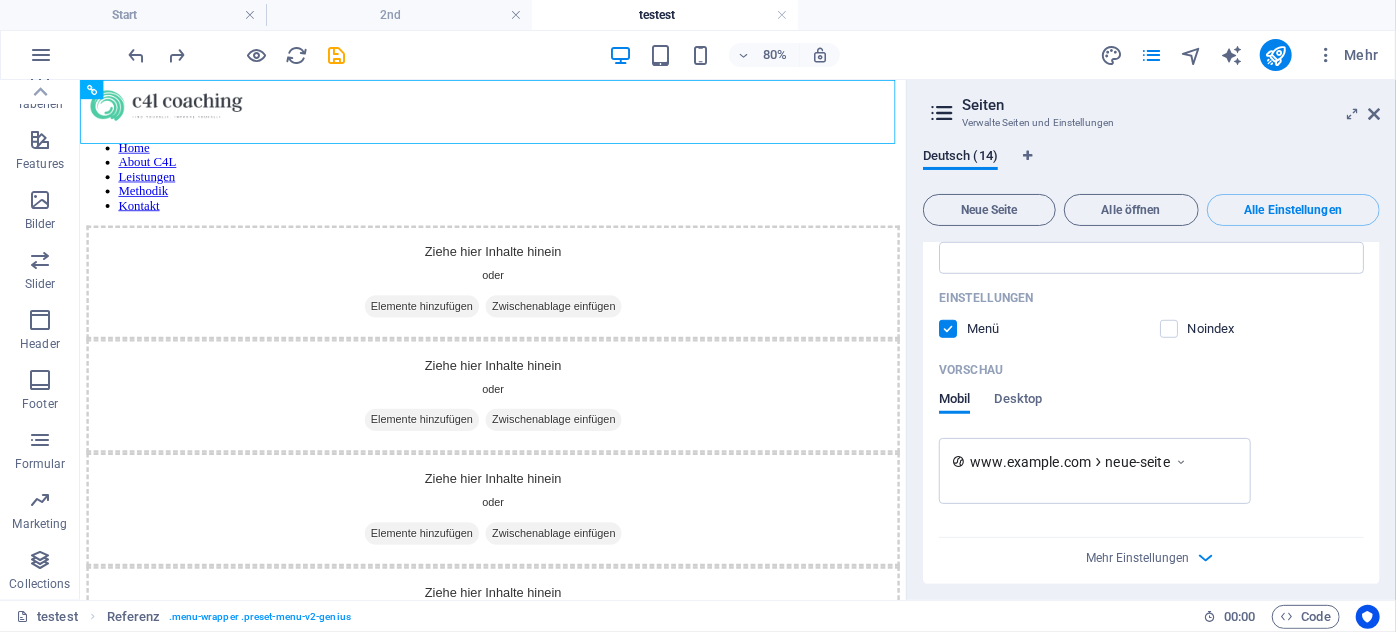 click on "80% Mehr" at bounding box center [698, 55] 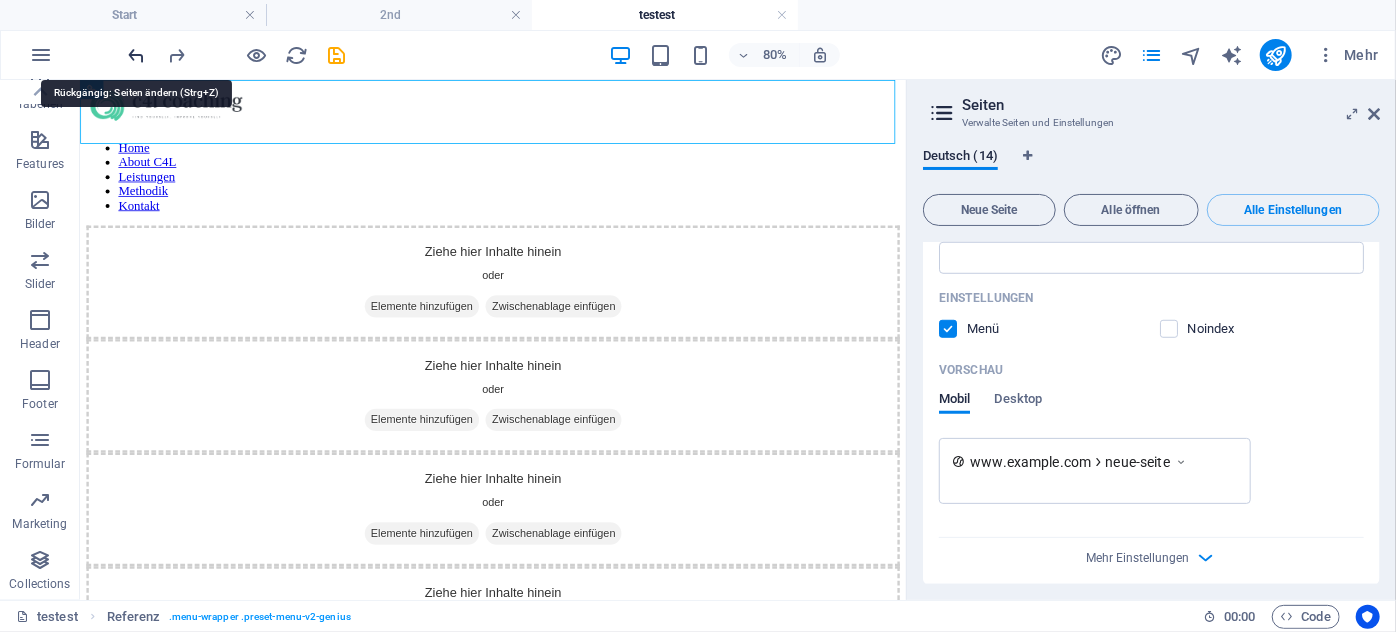 click at bounding box center (137, 55) 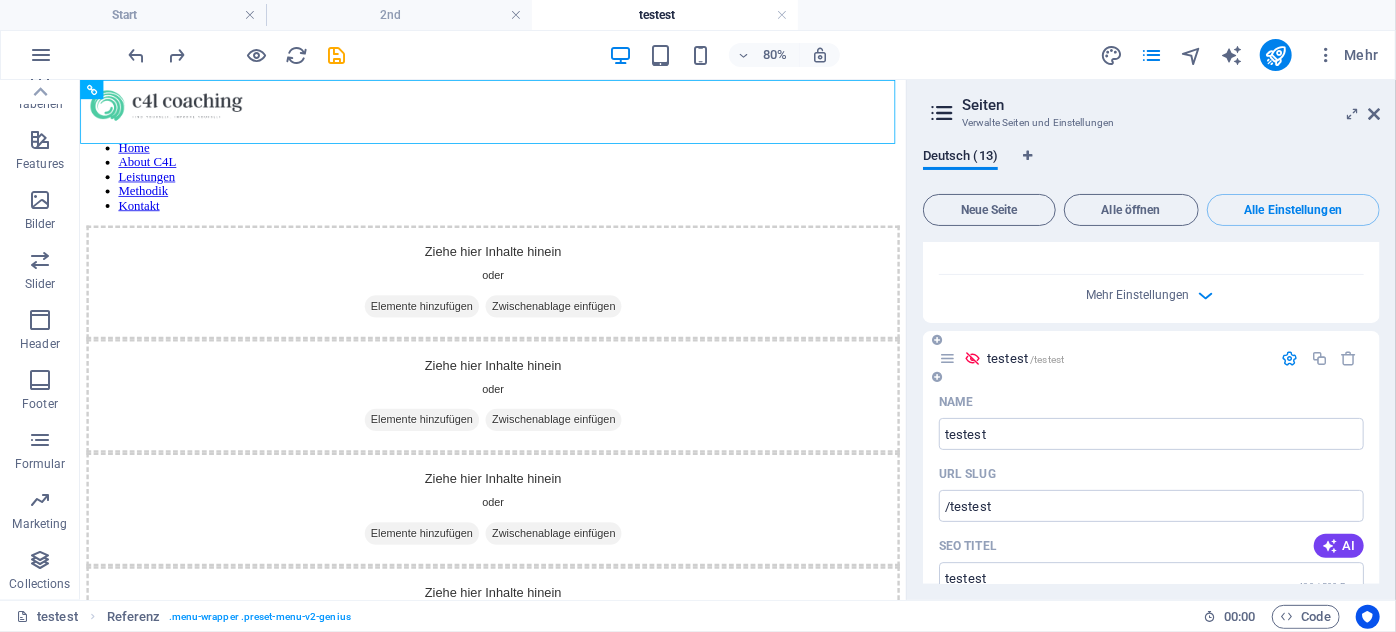 scroll, scrollTop: 10641, scrollLeft: 0, axis: vertical 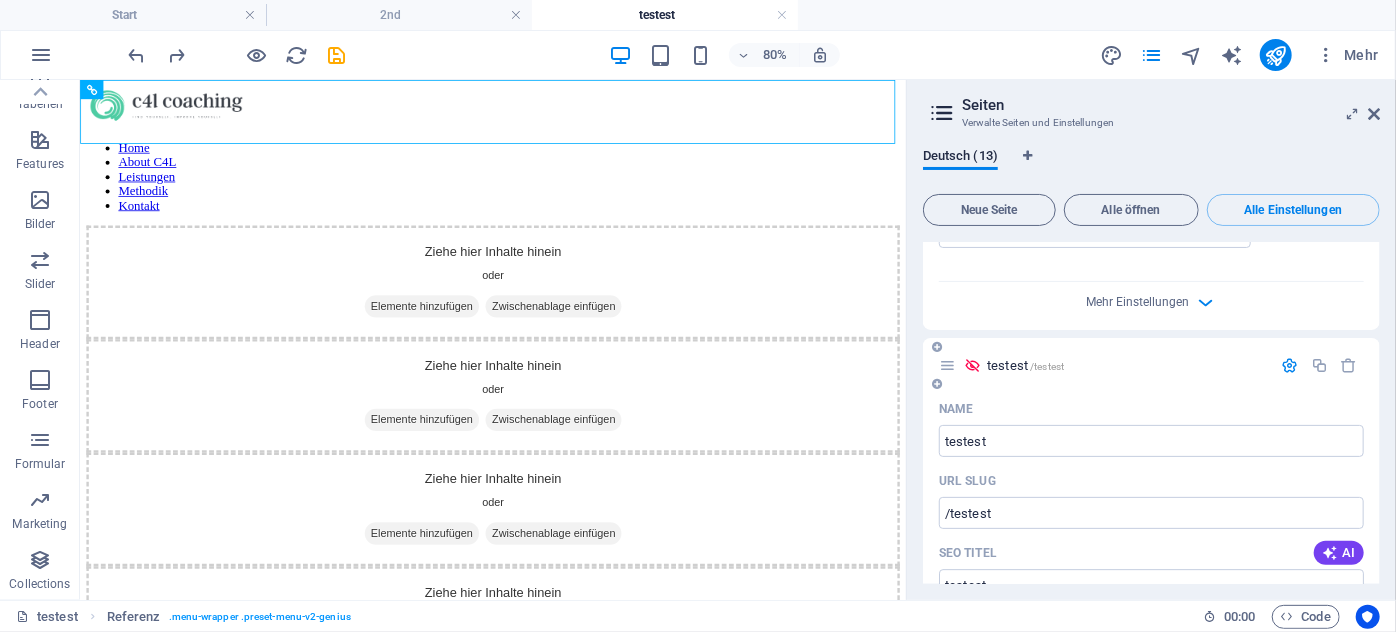 click on "testest /testest" at bounding box center (1105, 365) 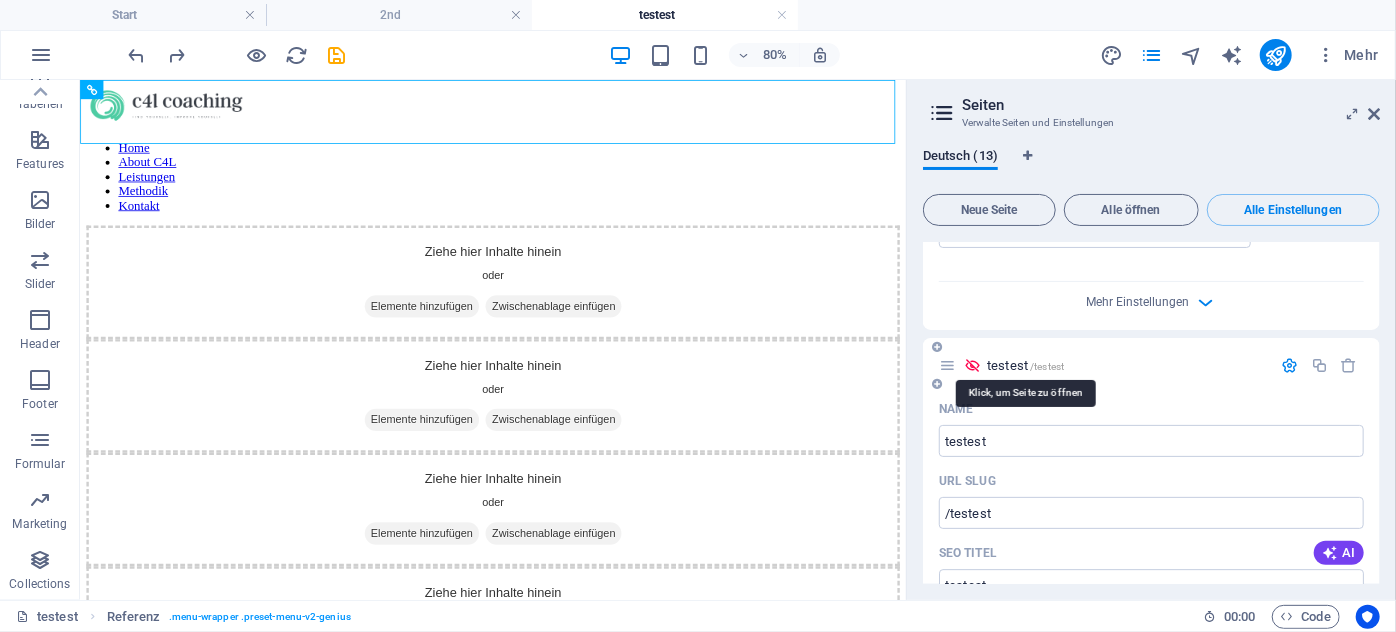 drag, startPoint x: 1012, startPoint y: 356, endPoint x: 994, endPoint y: 356, distance: 18 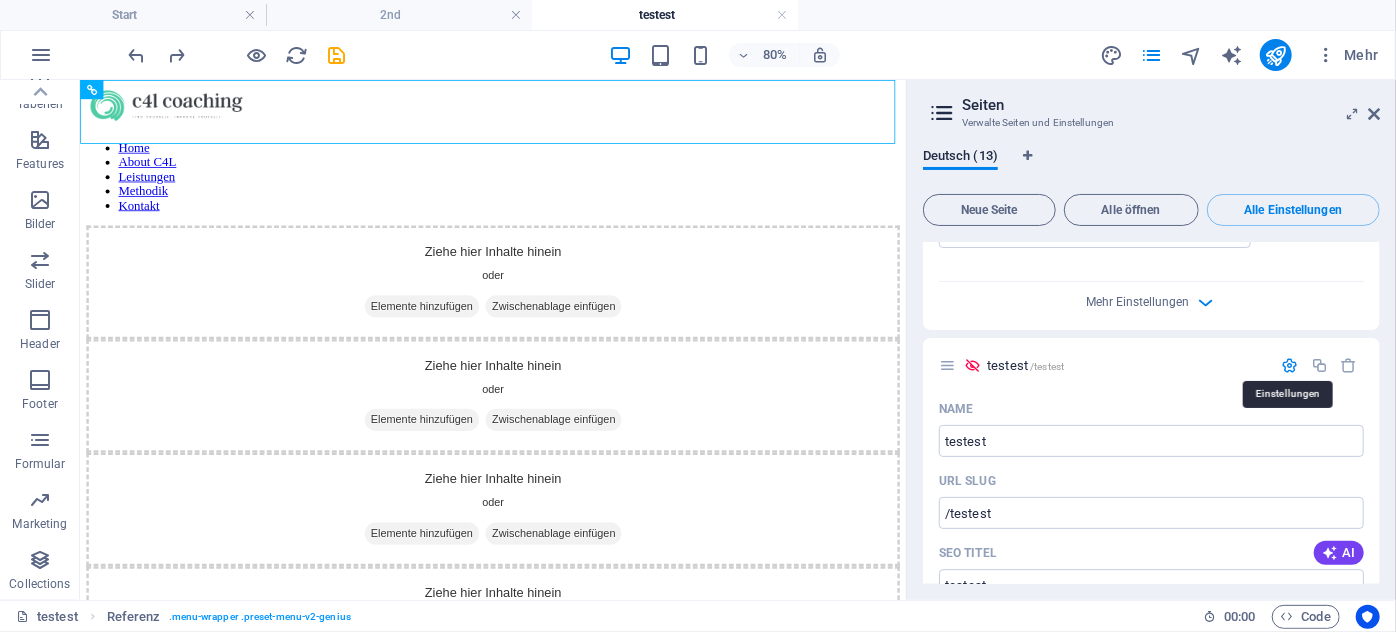 click at bounding box center (1290, 365) 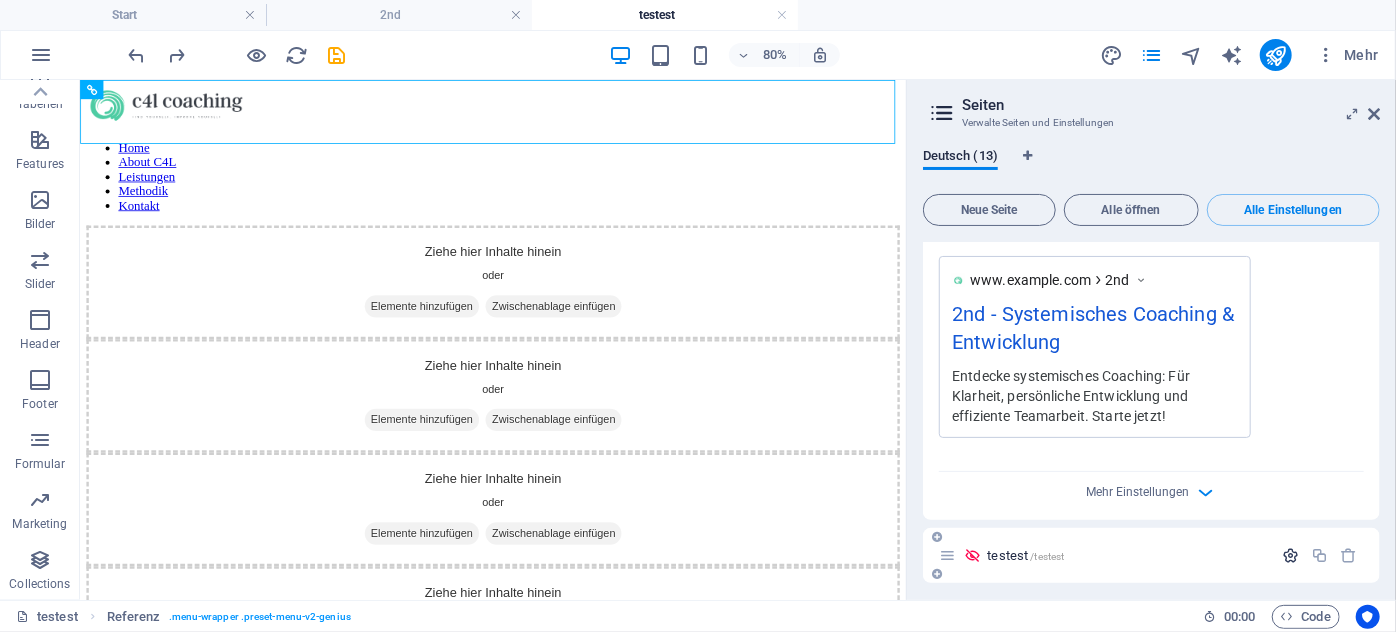click at bounding box center [1290, 555] 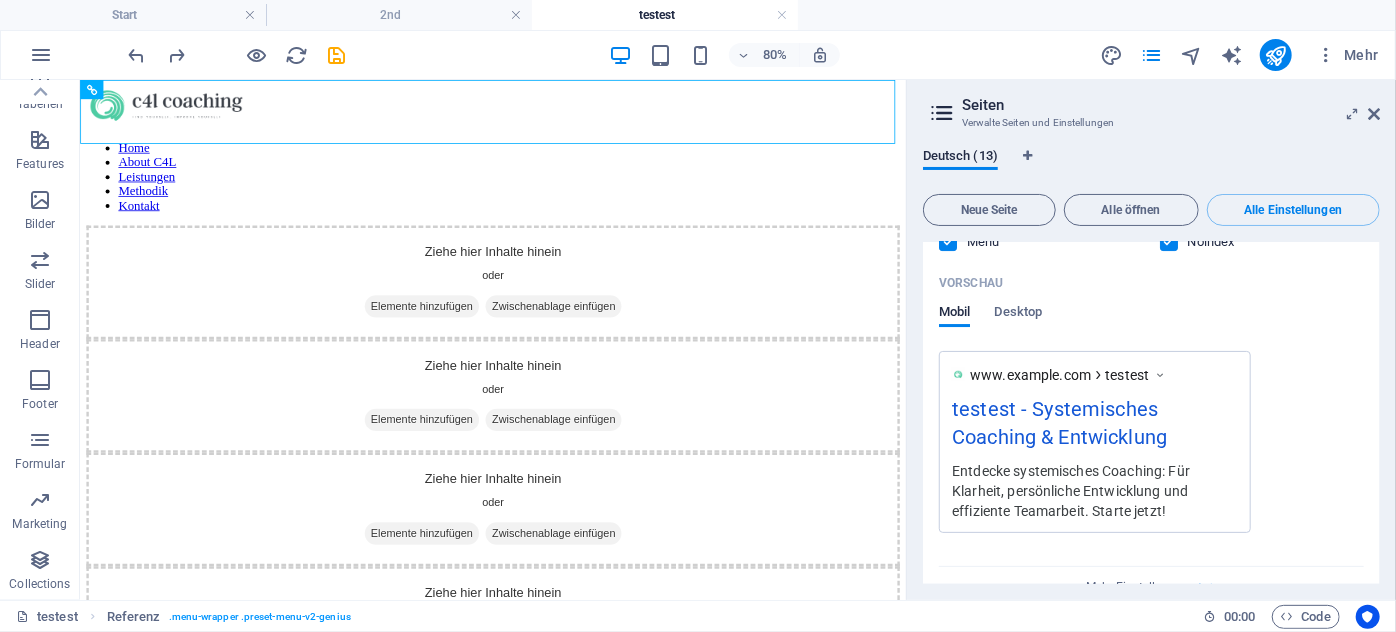 scroll, scrollTop: 11264, scrollLeft: 0, axis: vertical 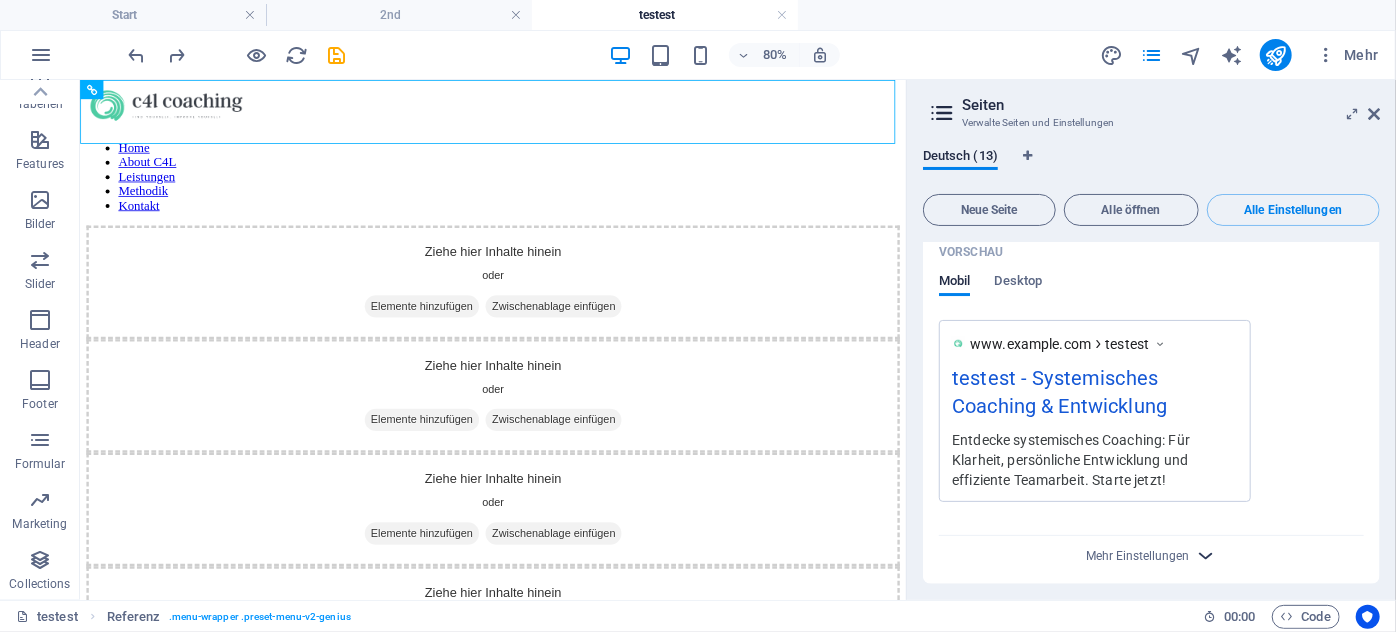 click at bounding box center (1205, 555) 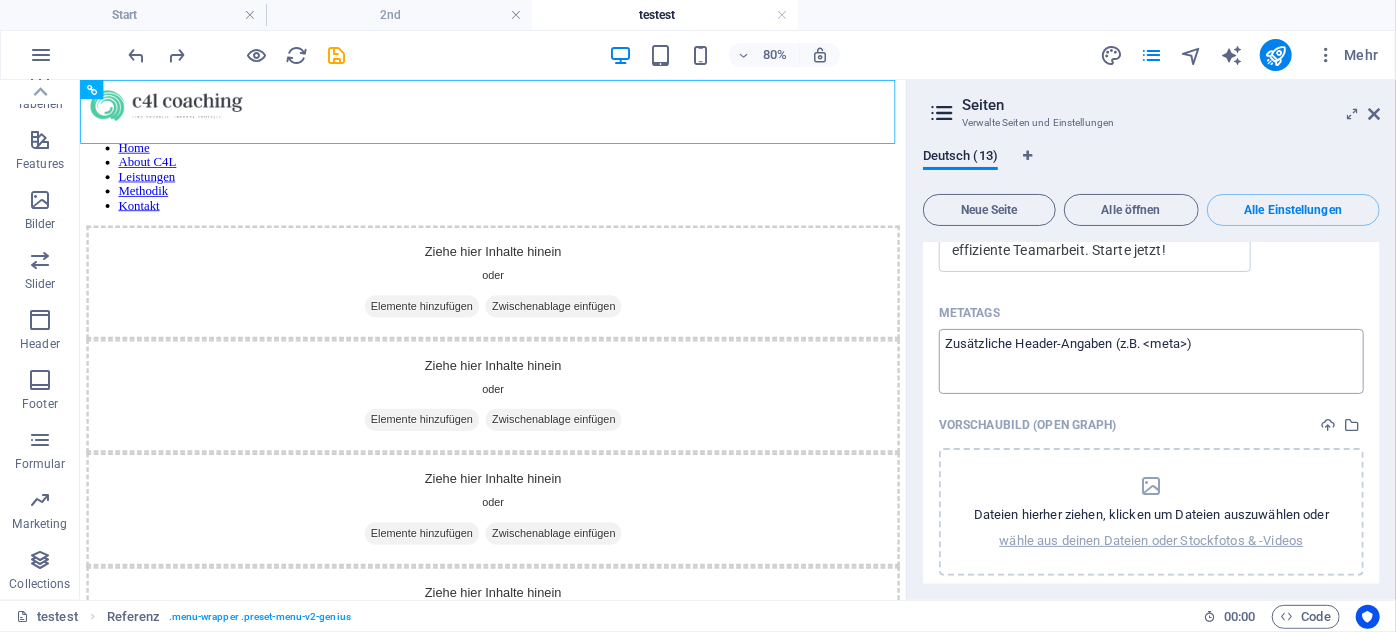 scroll, scrollTop: 11550, scrollLeft: 0, axis: vertical 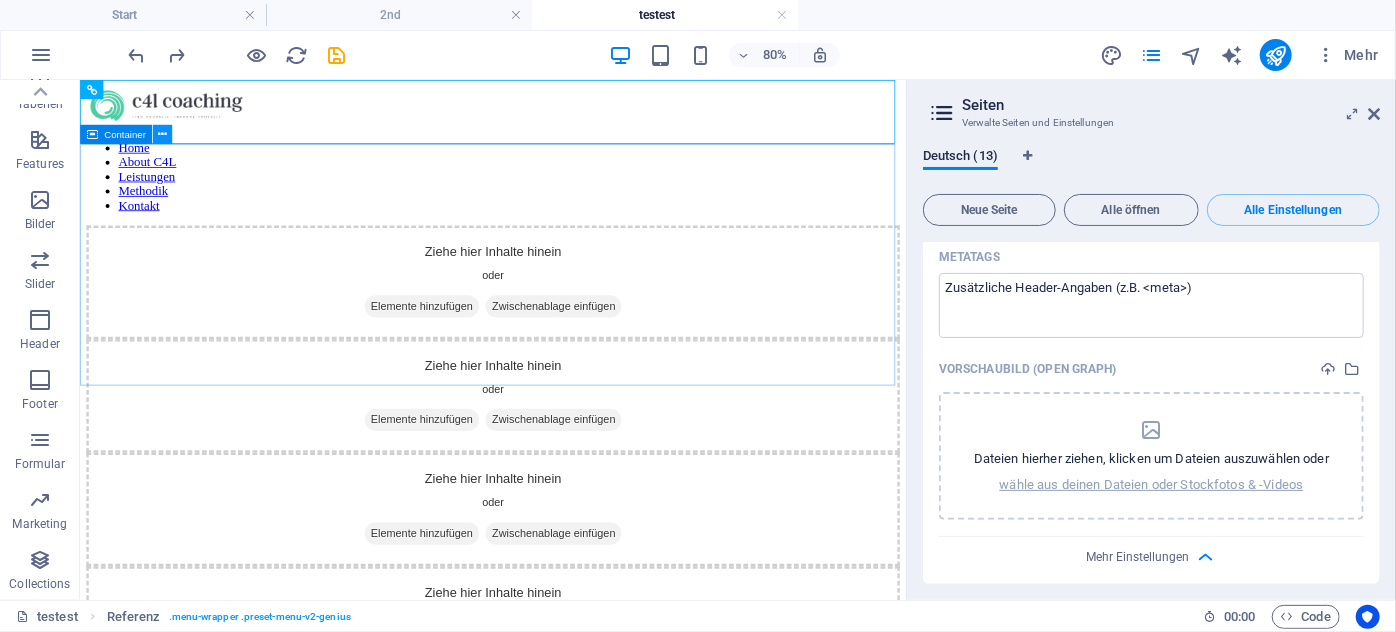 click at bounding box center (162, 134) 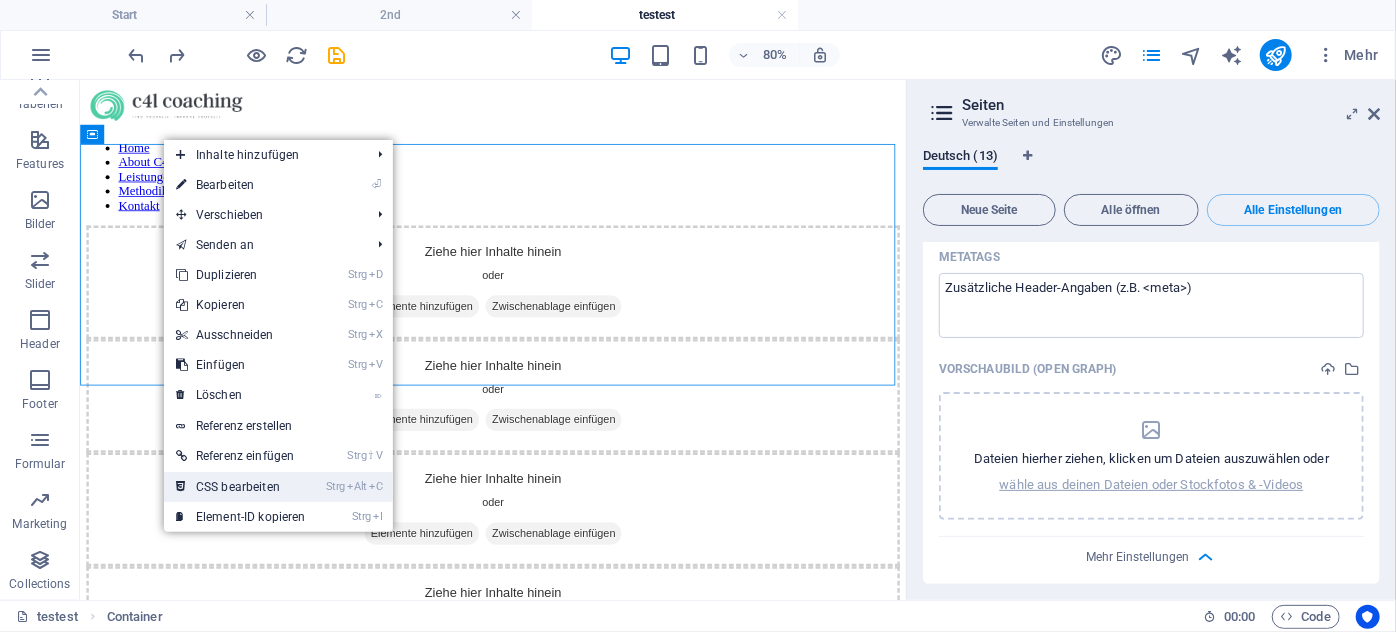 drag, startPoint x: 274, startPoint y: 484, endPoint x: 388, endPoint y: 811, distance: 346.30188 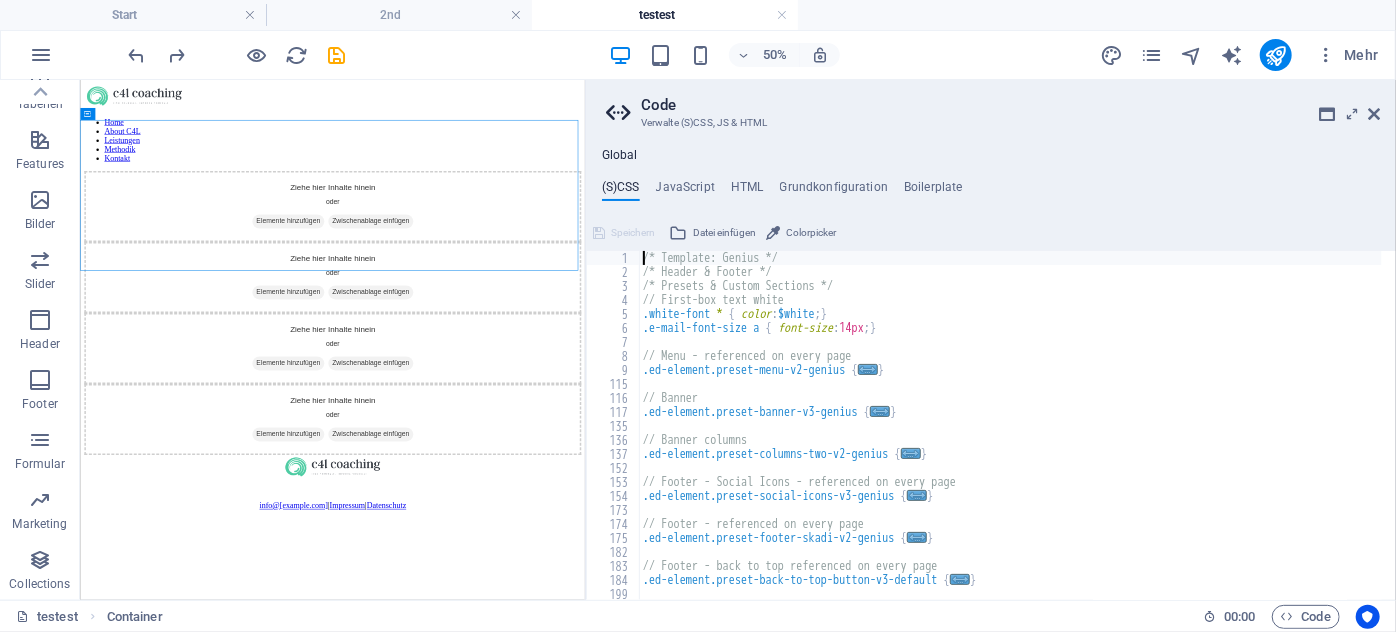 click on "(S)CSS JavaScript HTML Grundkonfiguration Boilerplate" at bounding box center [991, 191] 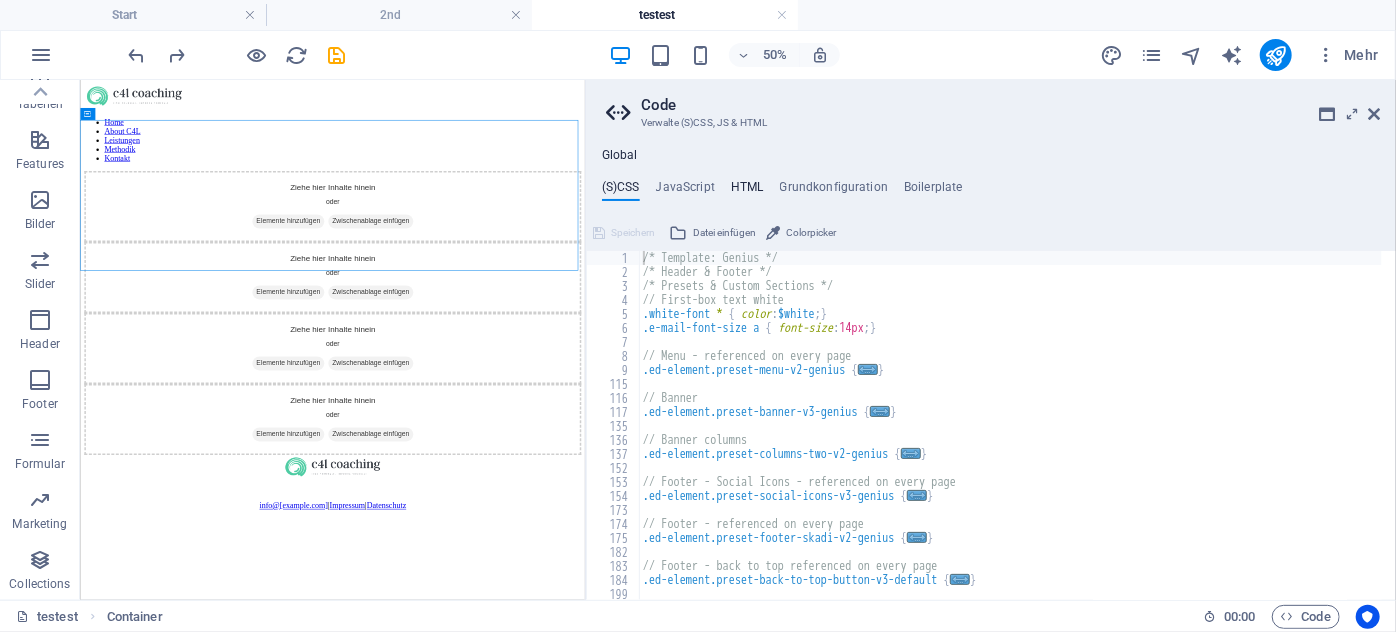 click on "HTML" at bounding box center [747, 191] 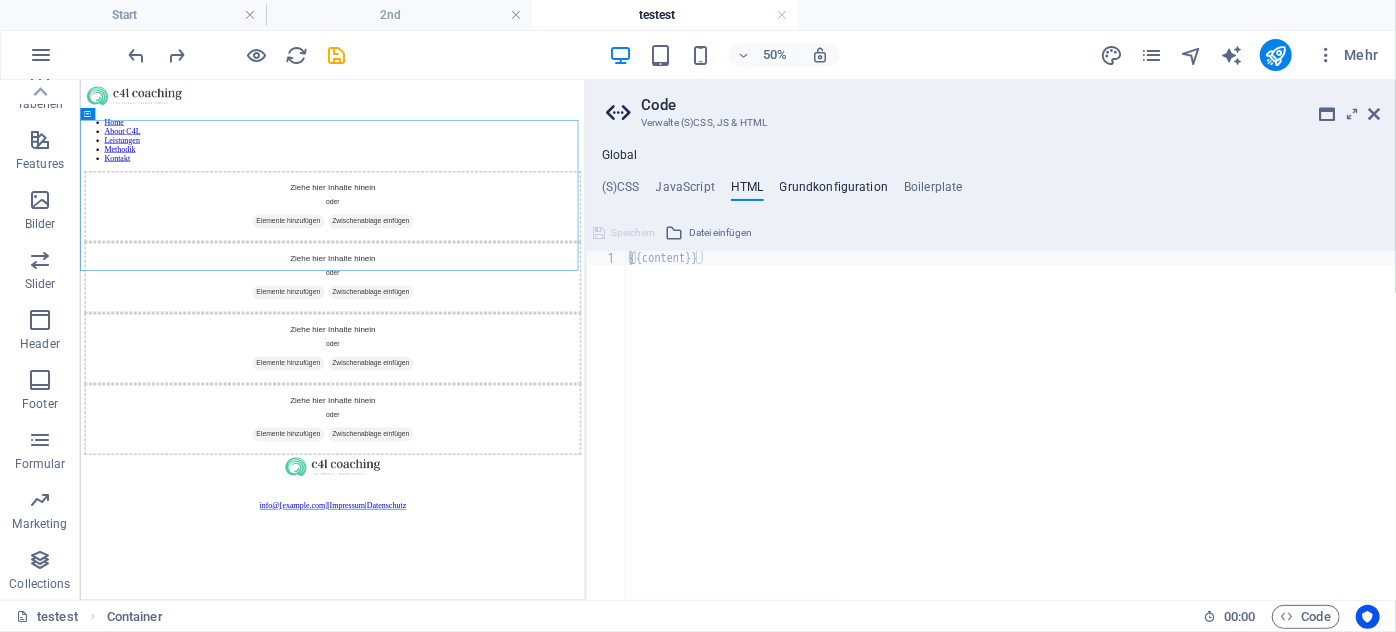 click on "Grundkonfiguration" at bounding box center (834, 191) 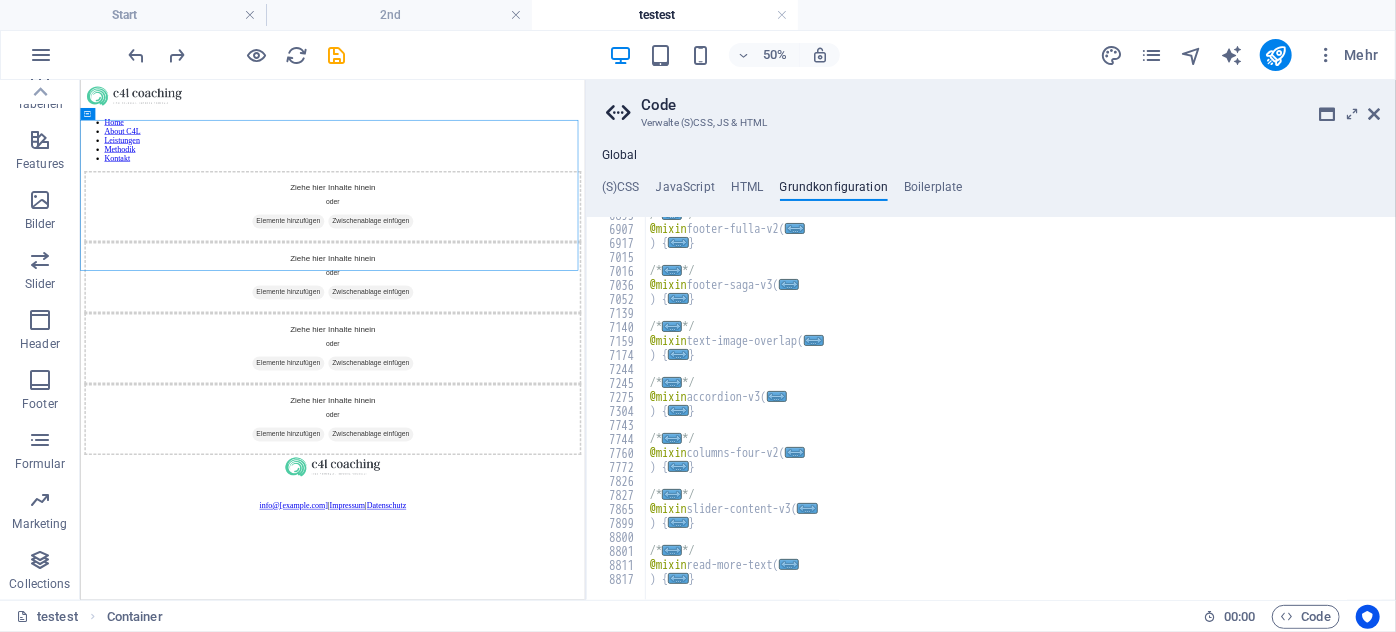 scroll, scrollTop: 2216, scrollLeft: 0, axis: vertical 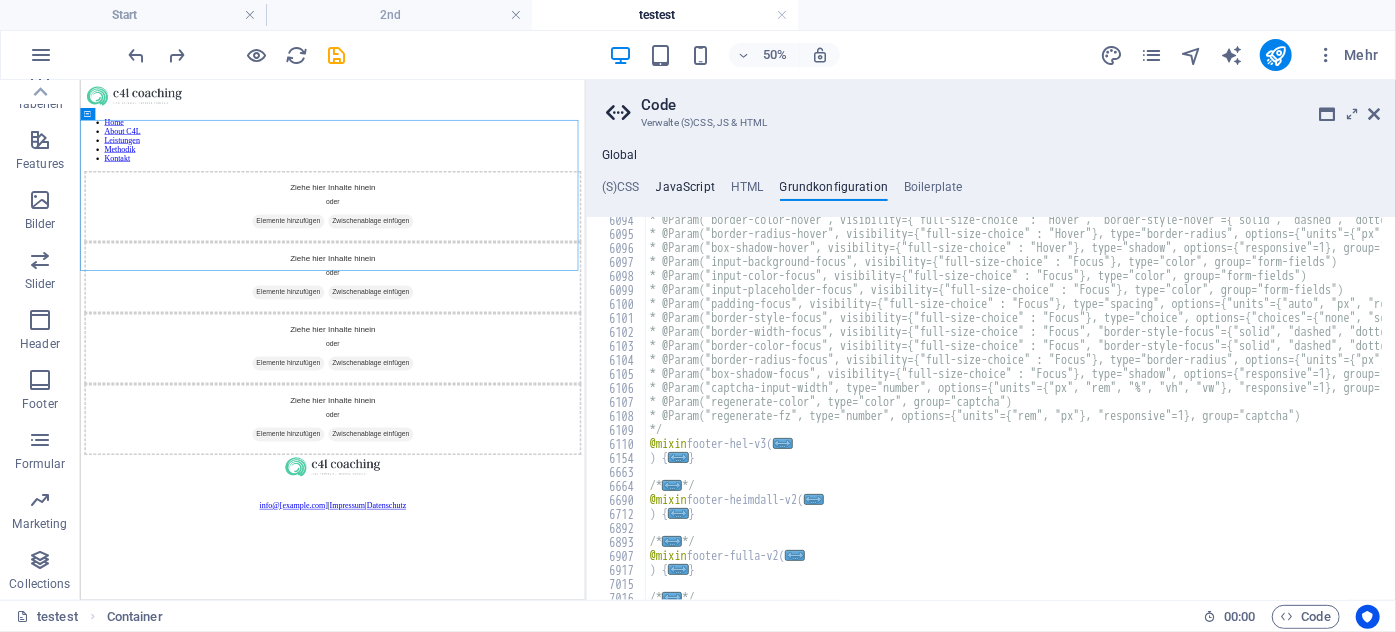 click on "JavaScript" at bounding box center [685, 191] 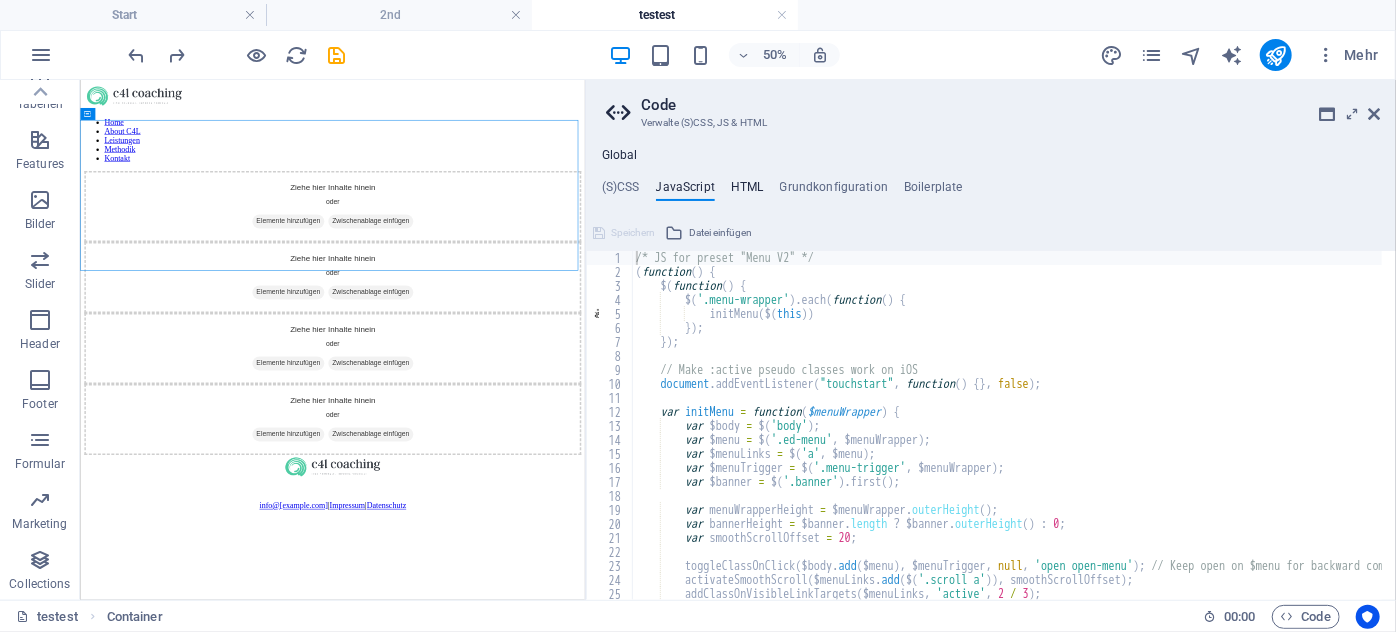 click on "HTML" at bounding box center (747, 191) 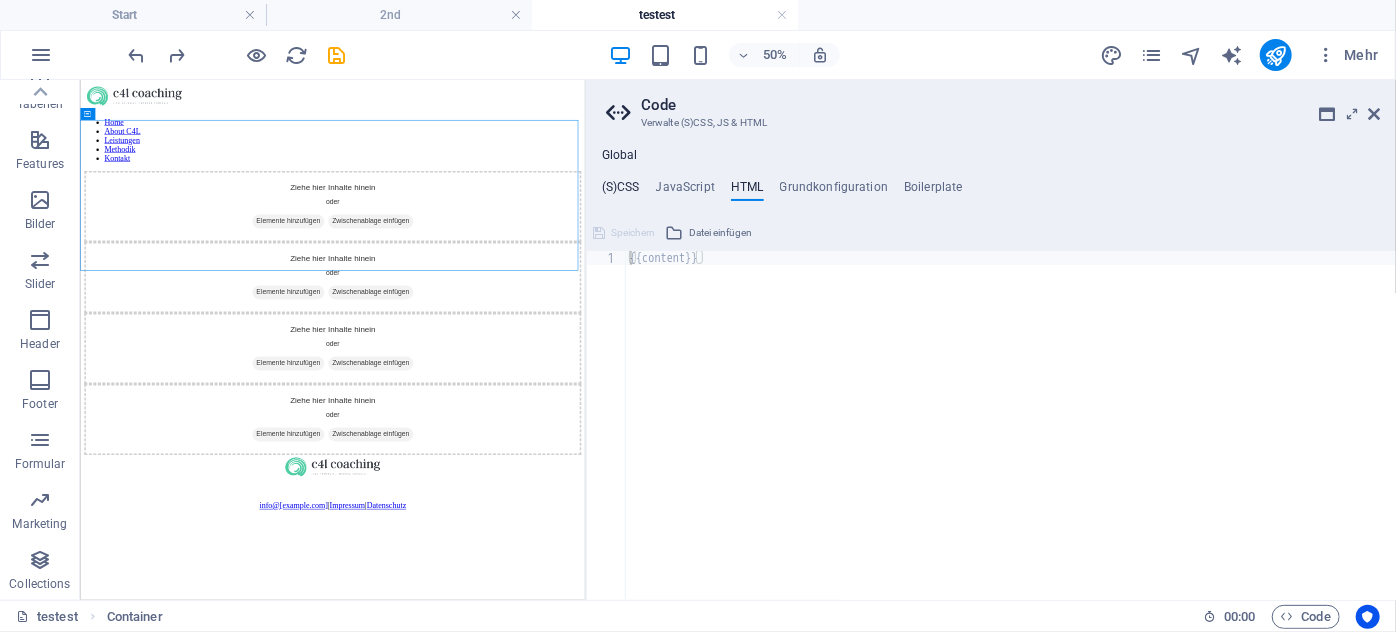 click on "(S)CSS" at bounding box center [621, 191] 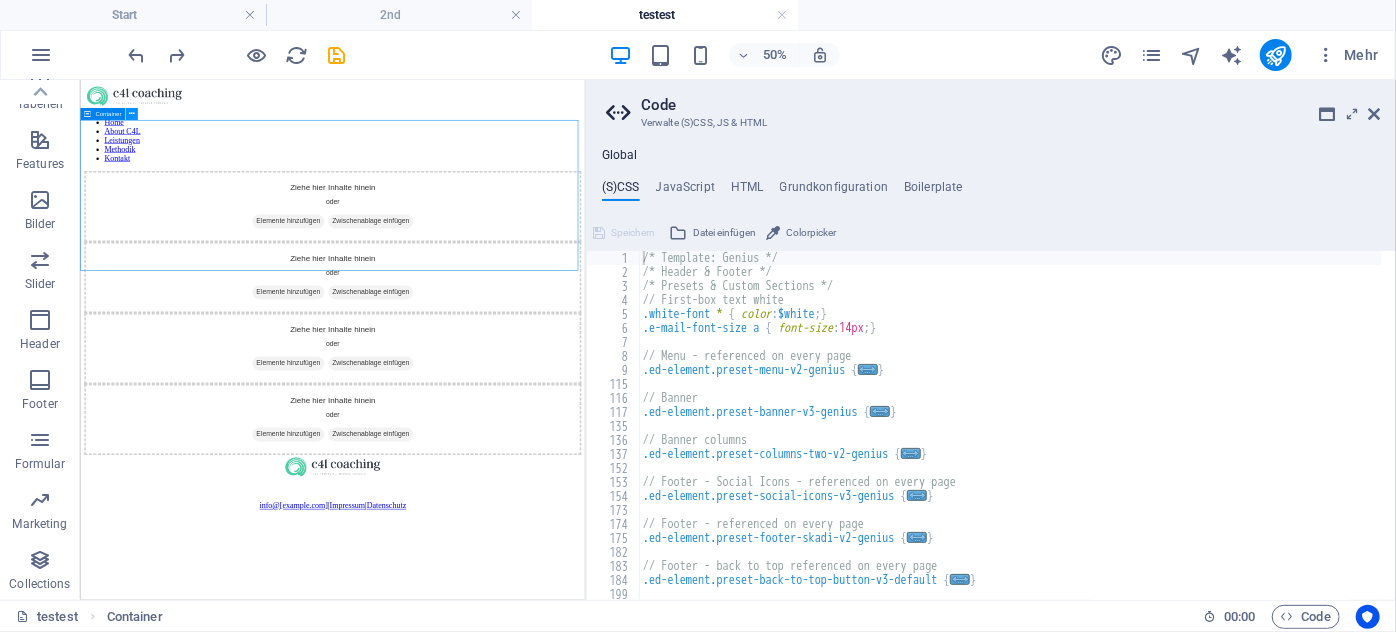 click at bounding box center (132, 114) 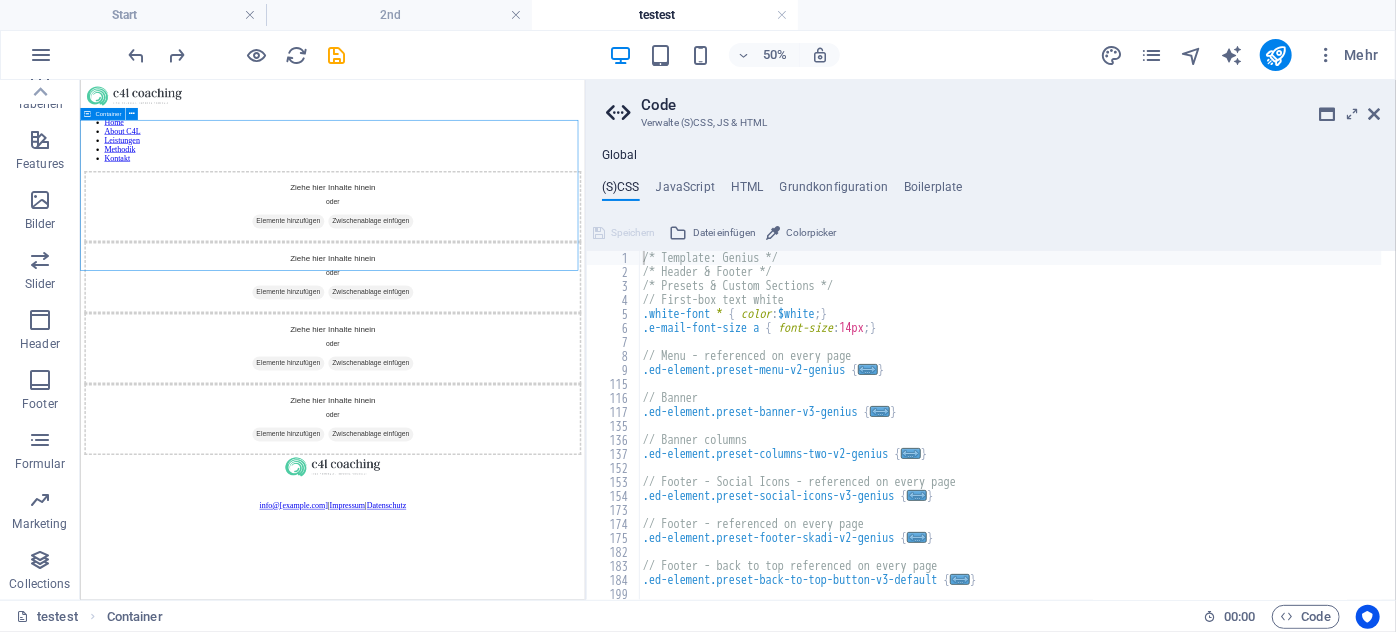 click on "Container" at bounding box center (108, 114) 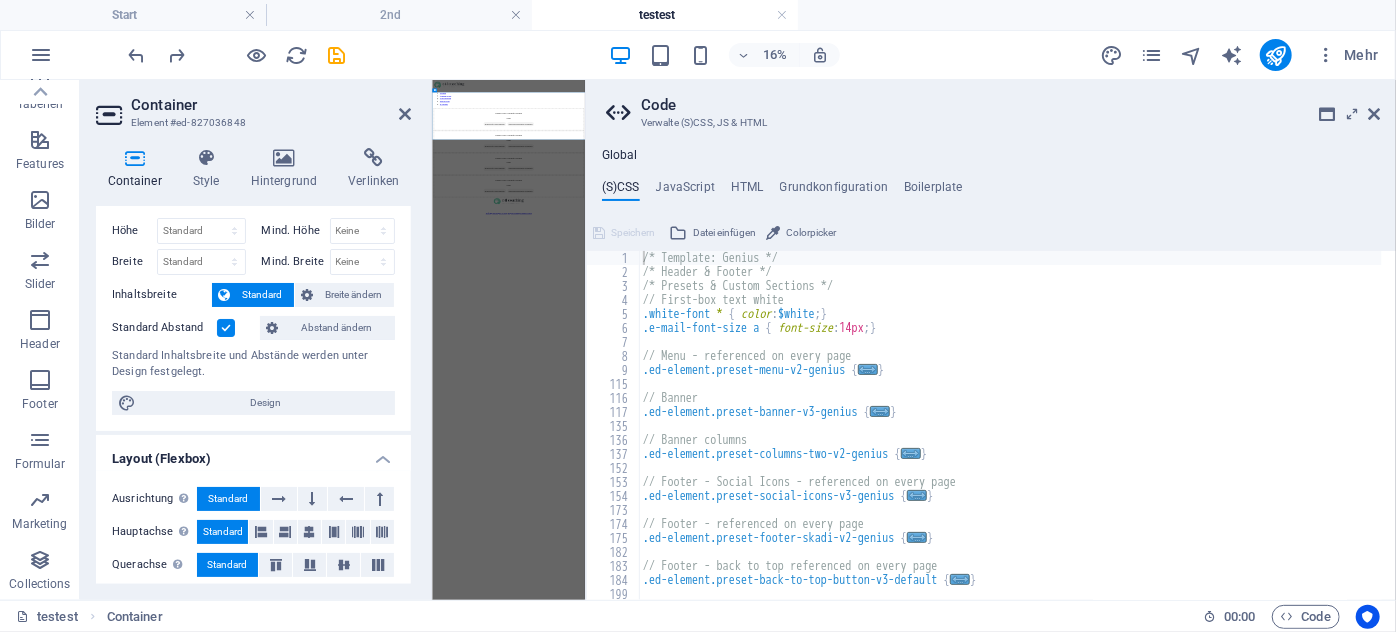 scroll, scrollTop: 0, scrollLeft: 0, axis: both 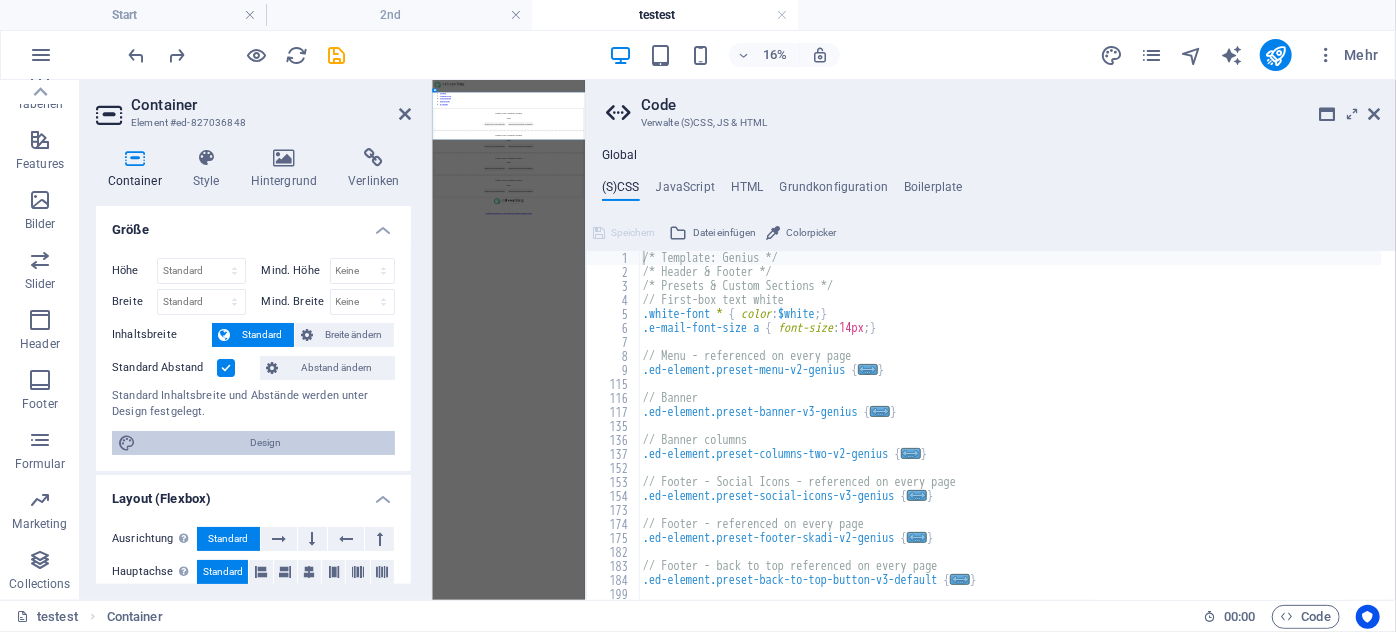 click on "Design" at bounding box center [265, 443] 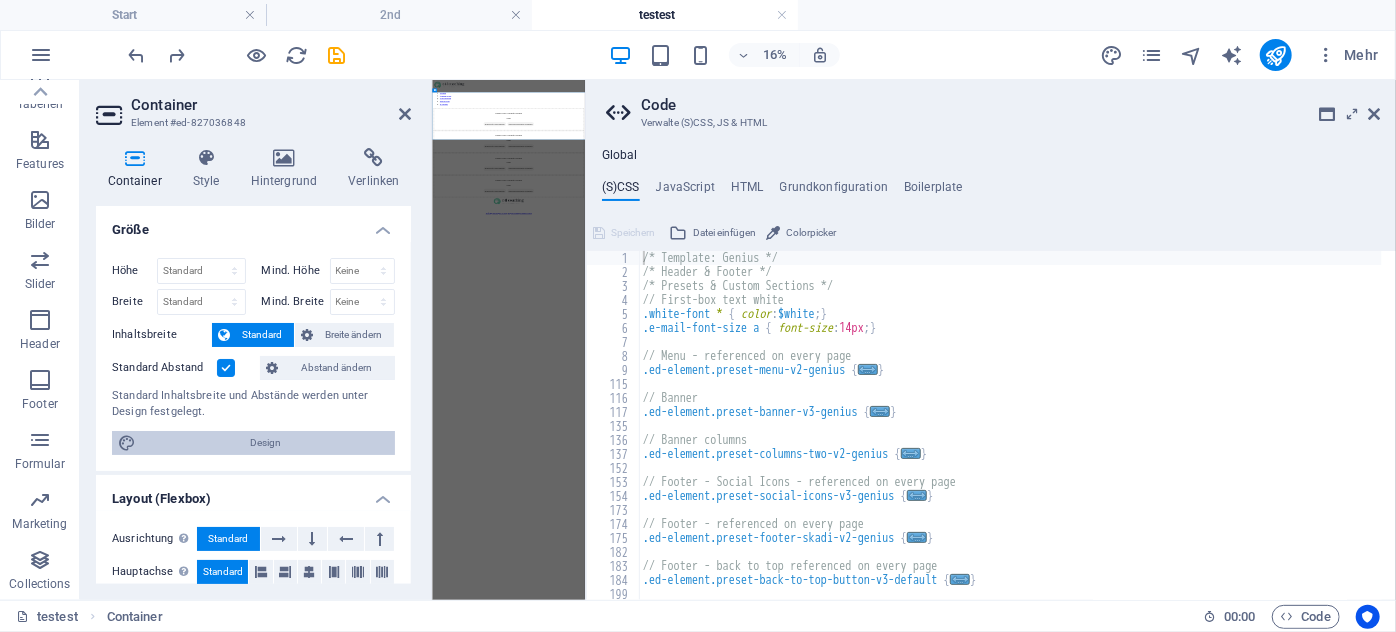 select on "rem" 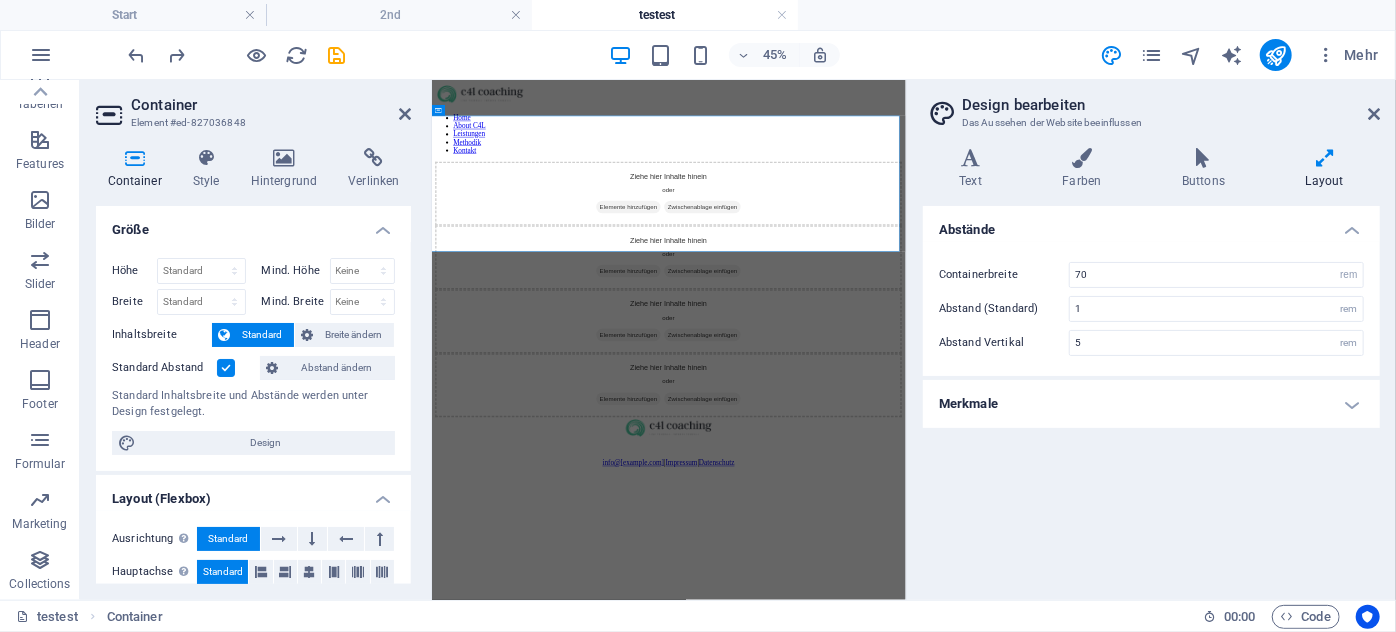 click on "Merkmale" at bounding box center (1151, 404) 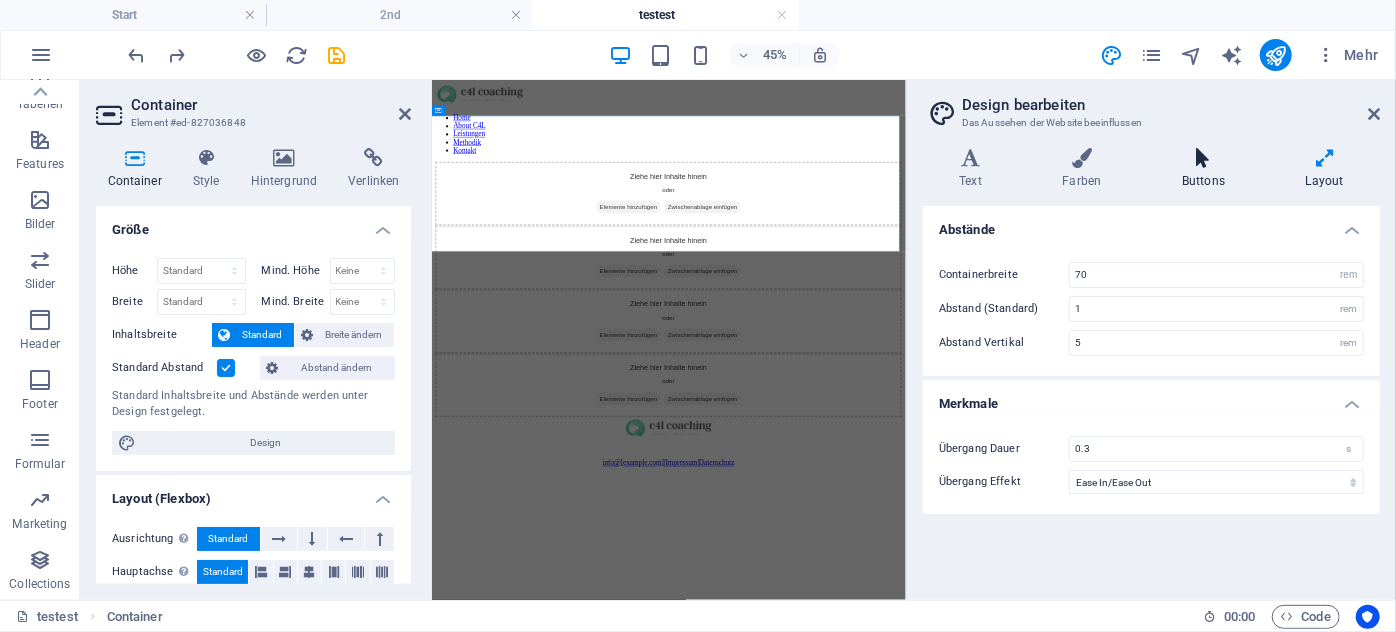click on "Buttons" at bounding box center [1208, 169] 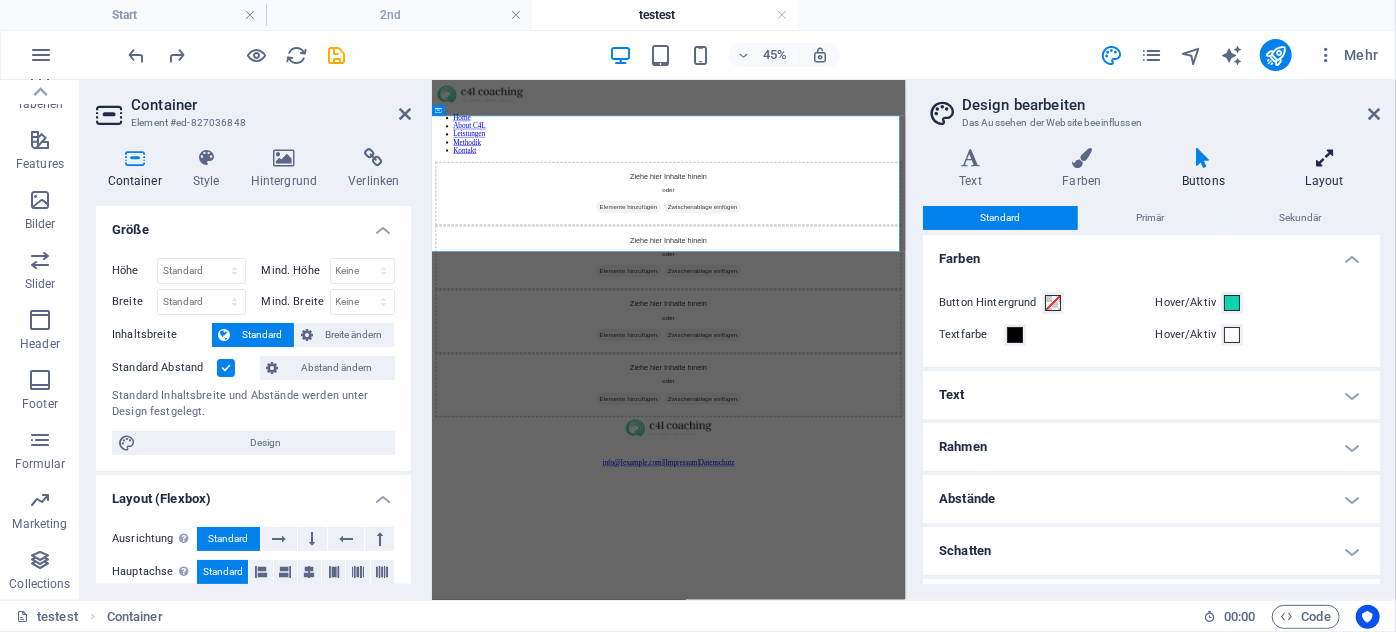 click at bounding box center (1324, 158) 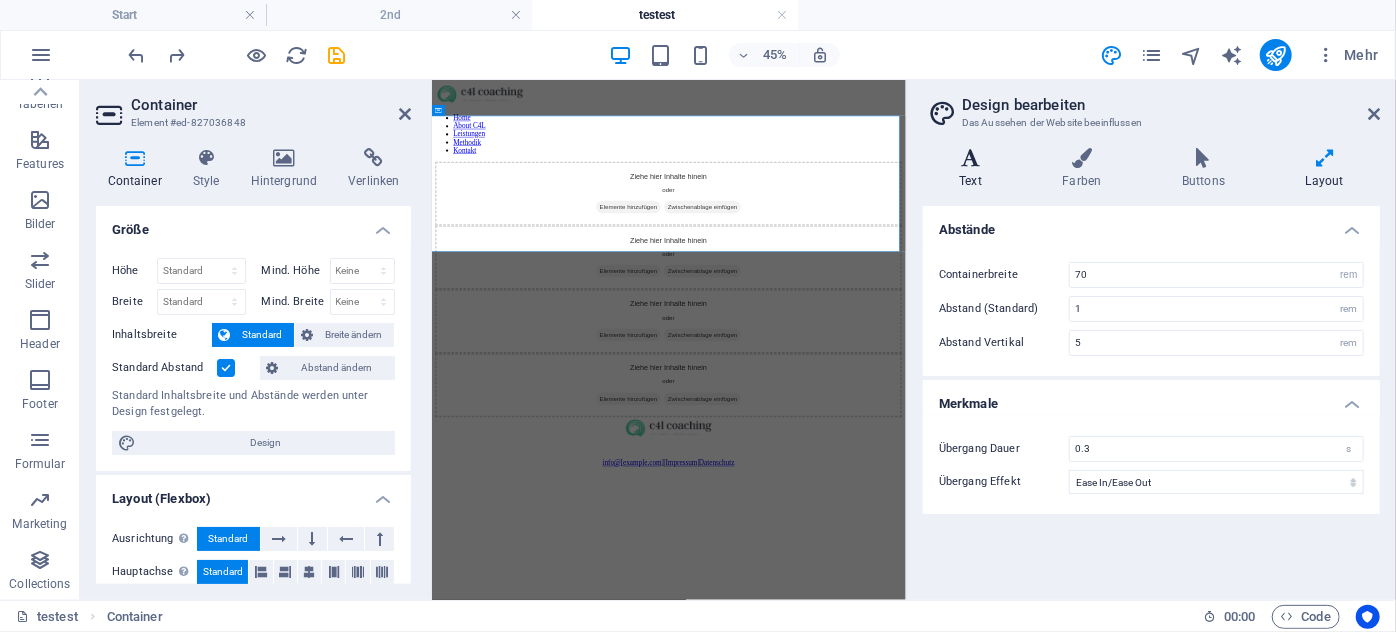 click on "Text" at bounding box center [974, 169] 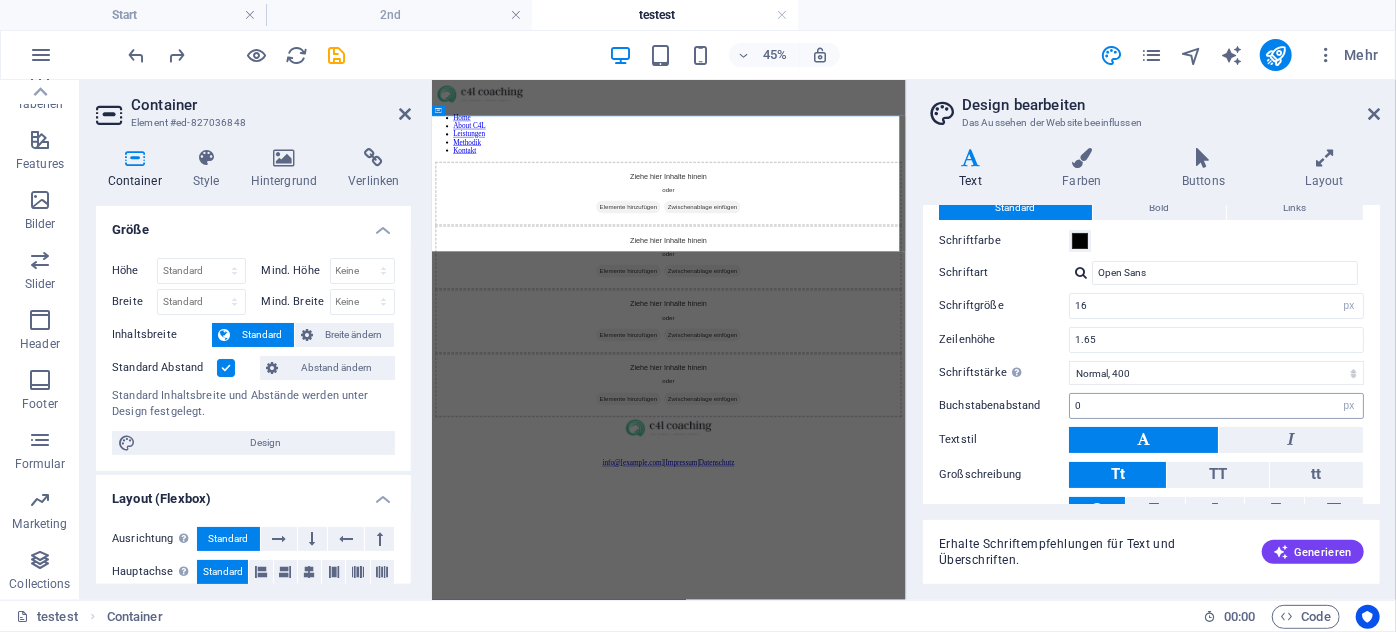 scroll, scrollTop: 64, scrollLeft: 0, axis: vertical 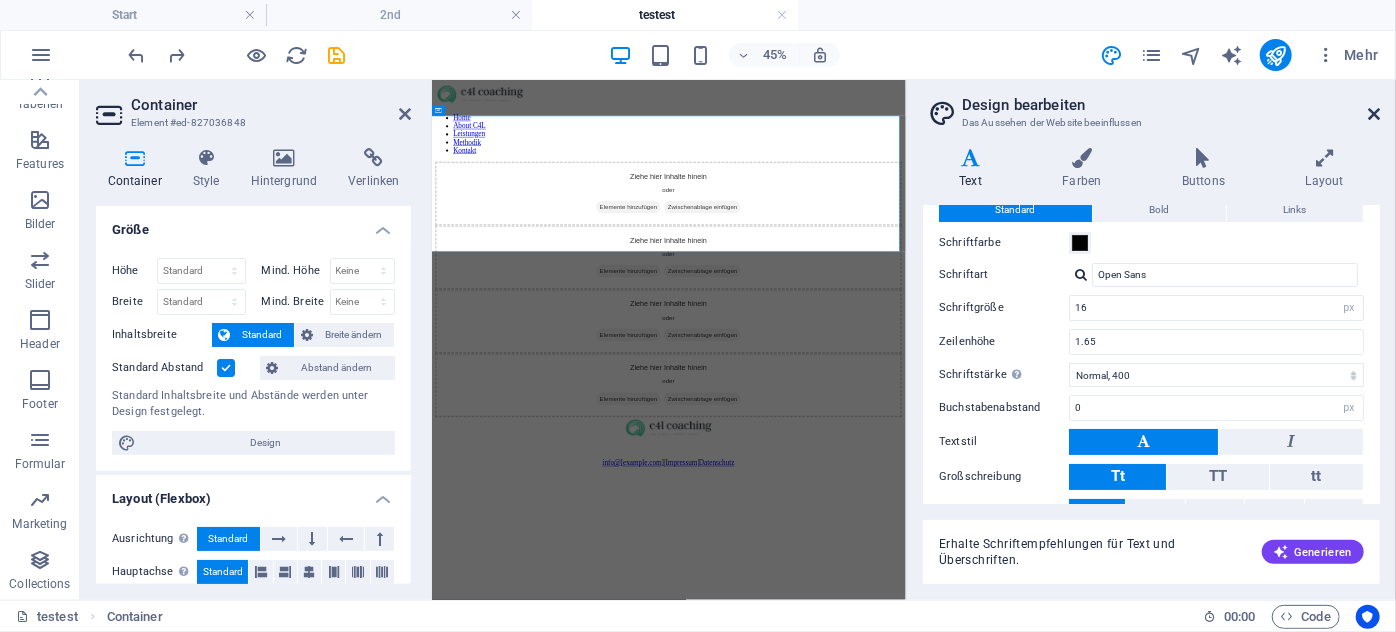 click at bounding box center [1374, 114] 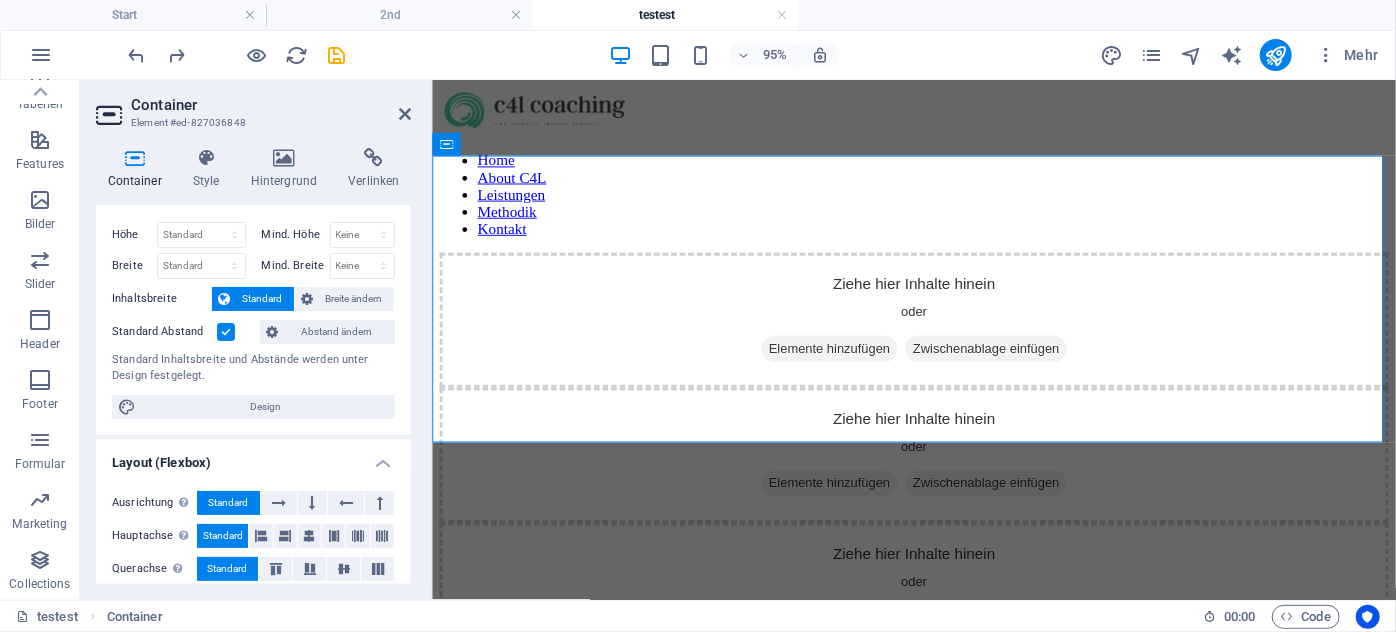 scroll, scrollTop: 0, scrollLeft: 0, axis: both 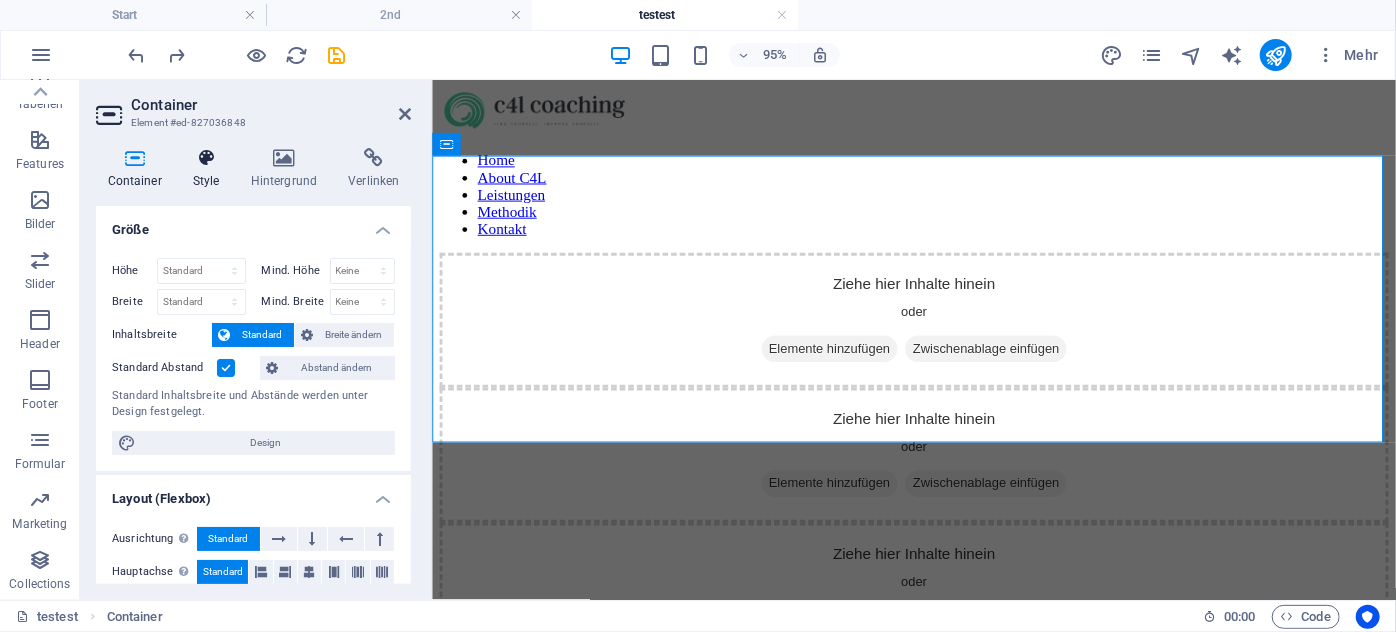 click on "Style" at bounding box center (210, 169) 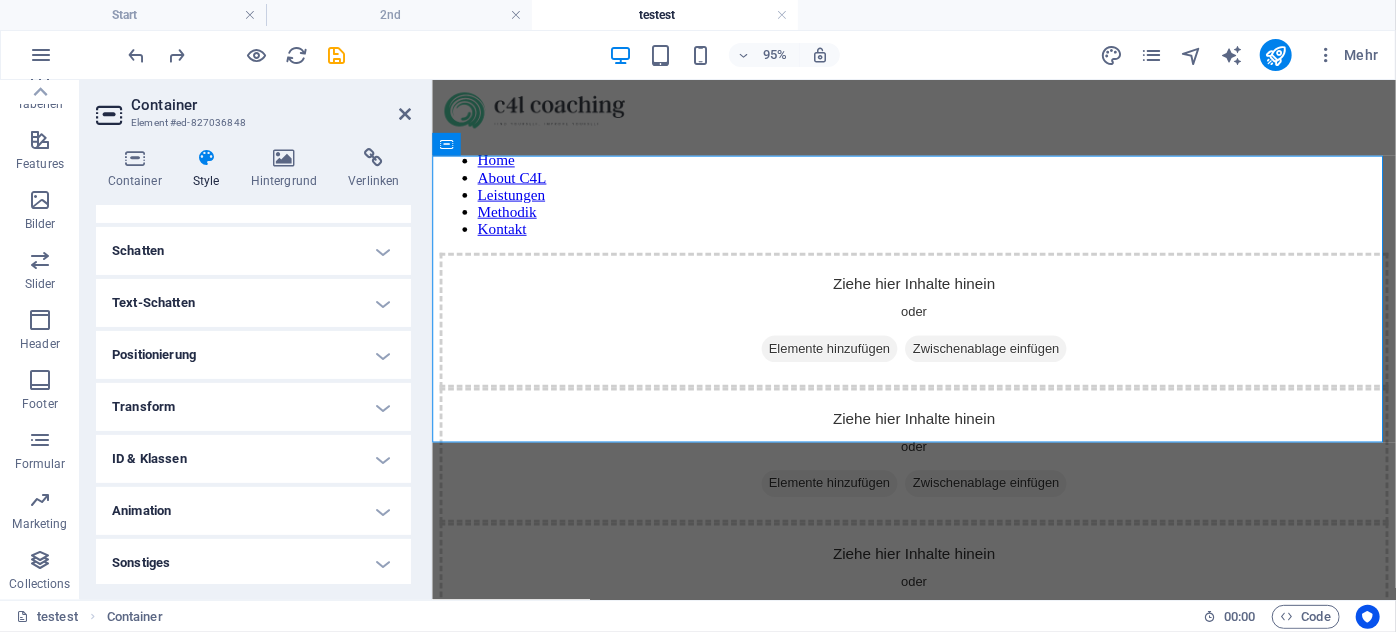 scroll, scrollTop: 252, scrollLeft: 0, axis: vertical 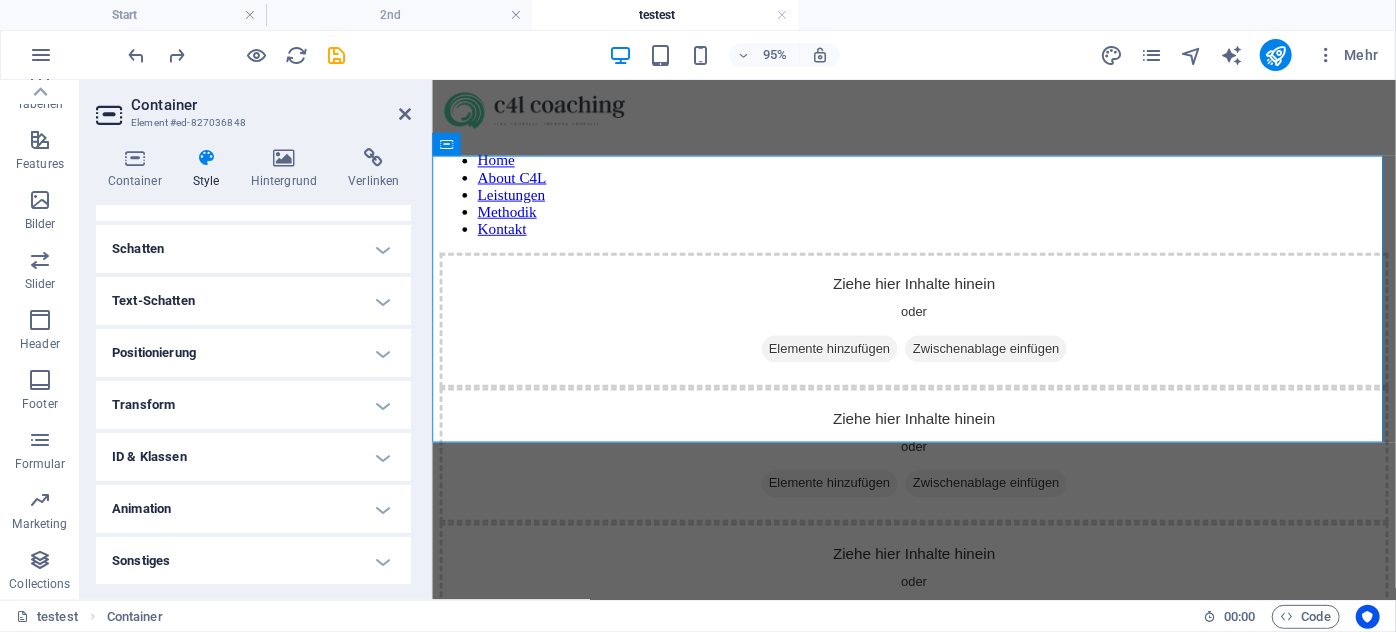 click on "ID & Klassen" at bounding box center (253, 457) 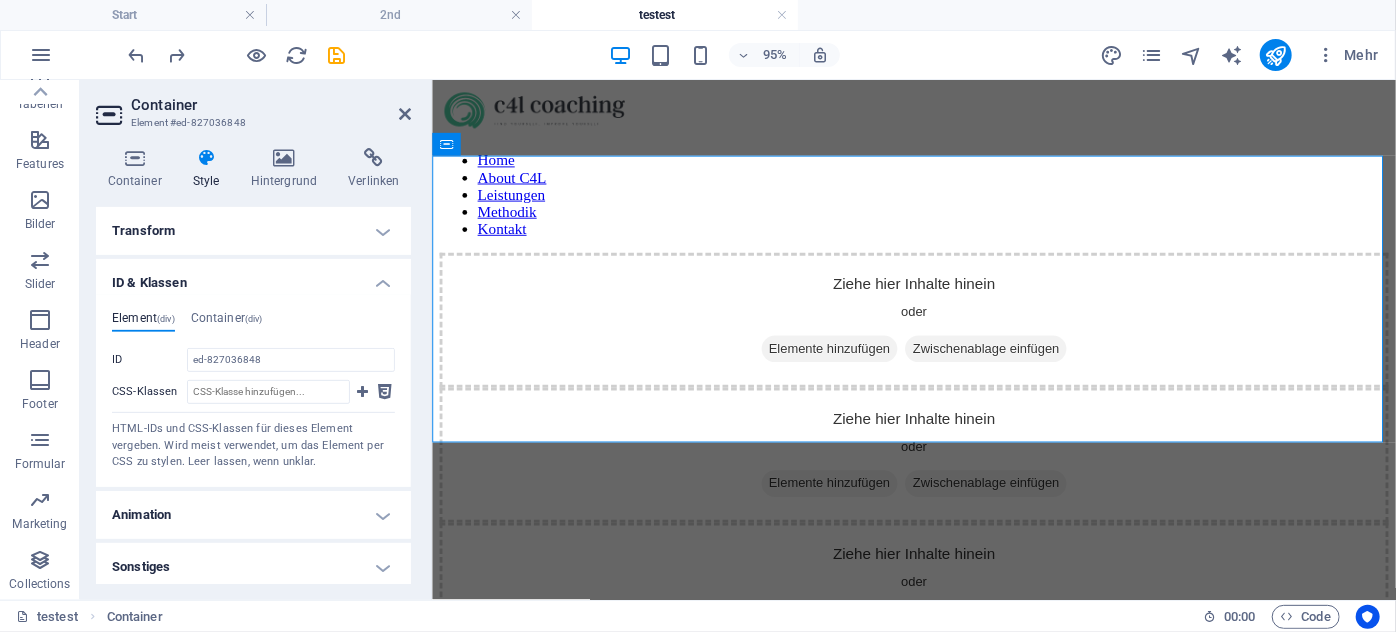 scroll, scrollTop: 432, scrollLeft: 0, axis: vertical 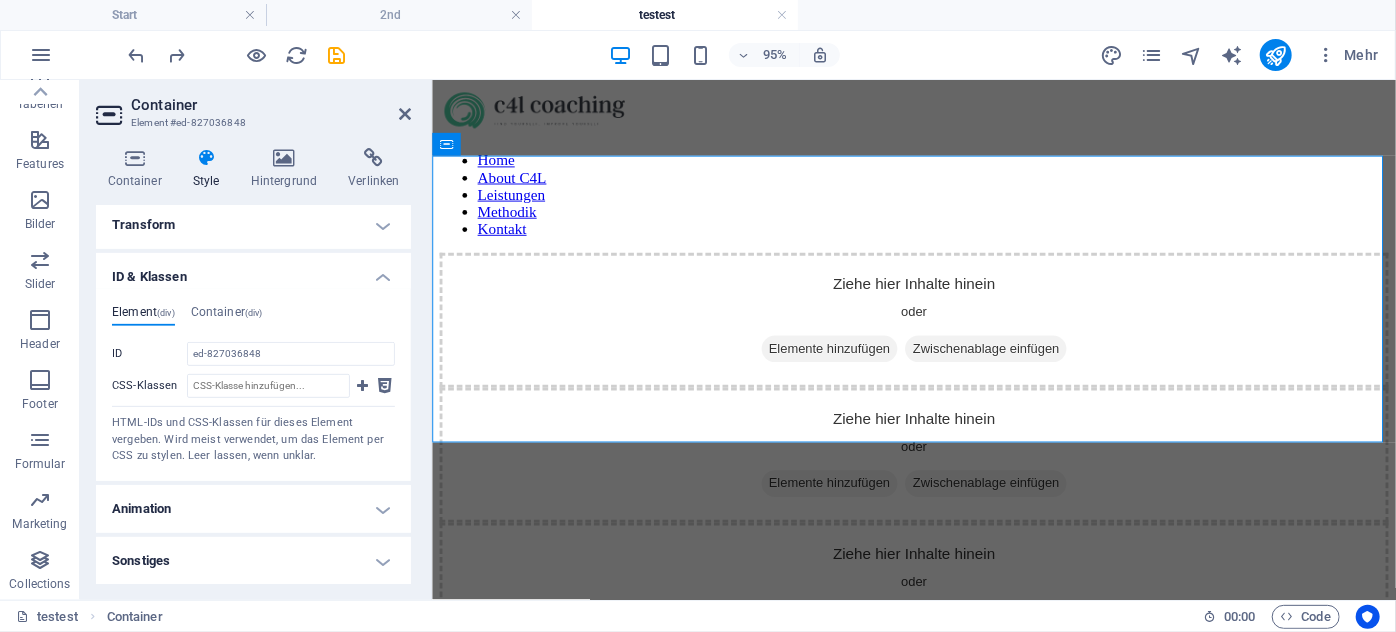 click on "Sonstiges" at bounding box center (253, 561) 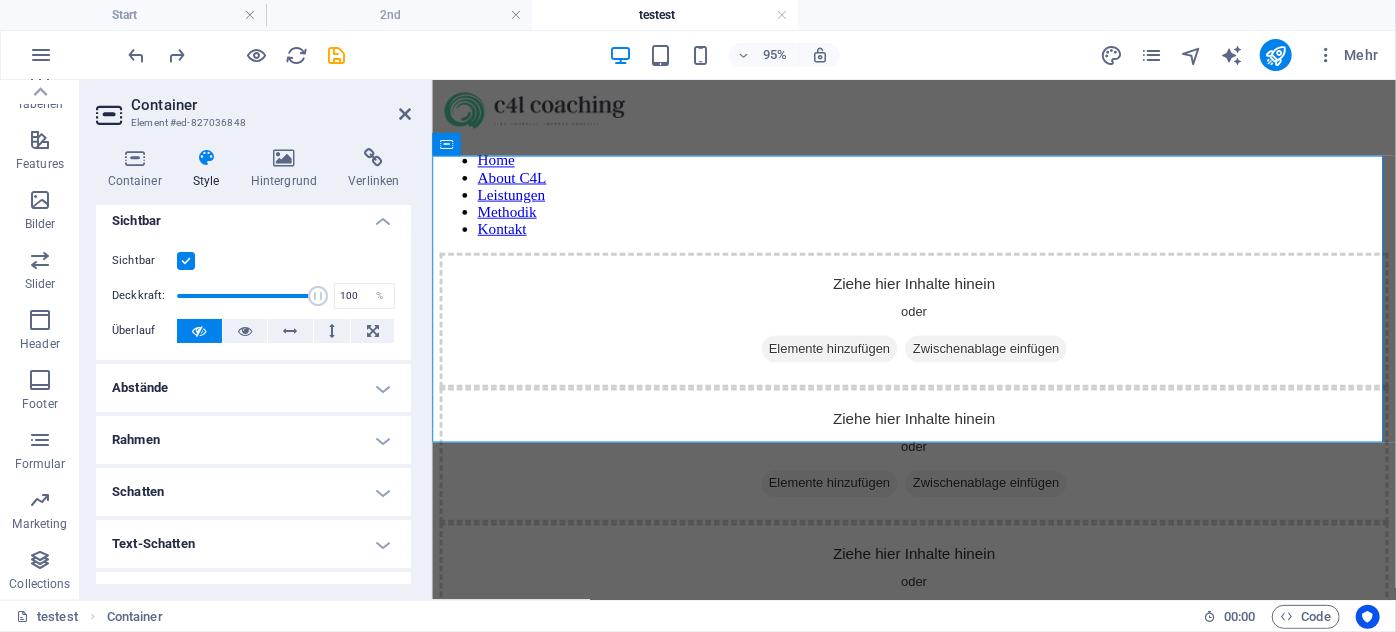 scroll, scrollTop: 0, scrollLeft: 0, axis: both 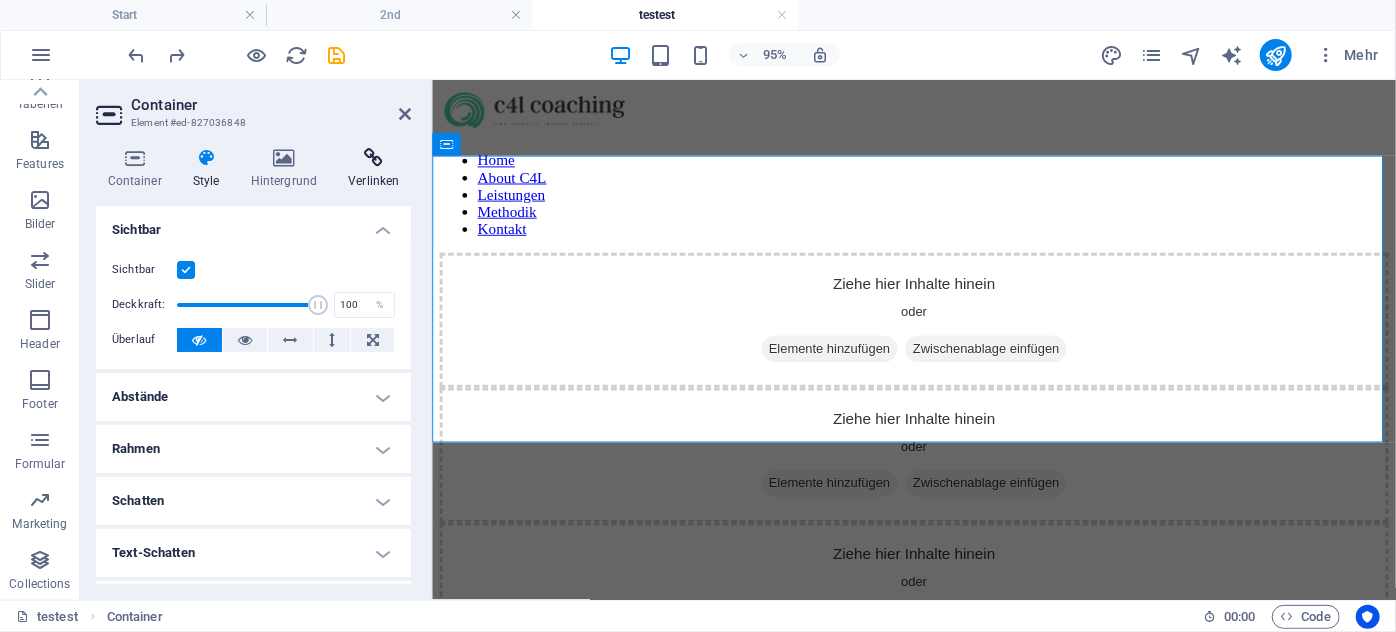 click on "Verlinken" at bounding box center (374, 169) 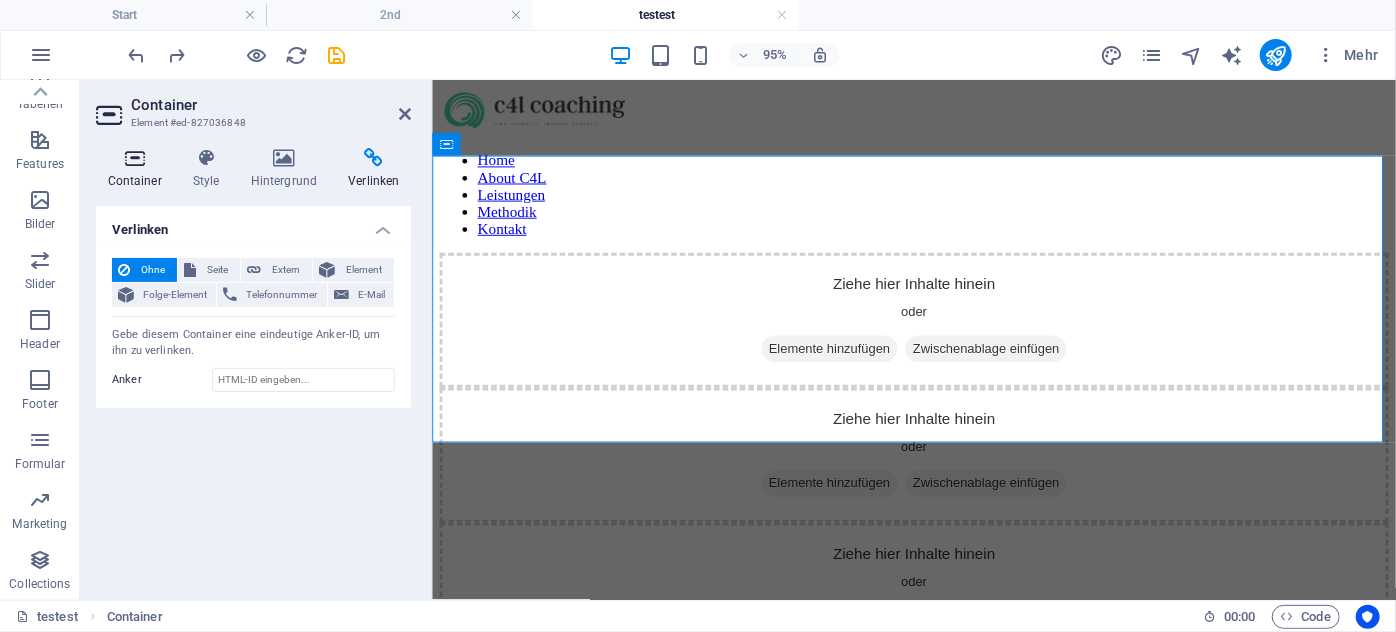 click on "Container" at bounding box center (138, 169) 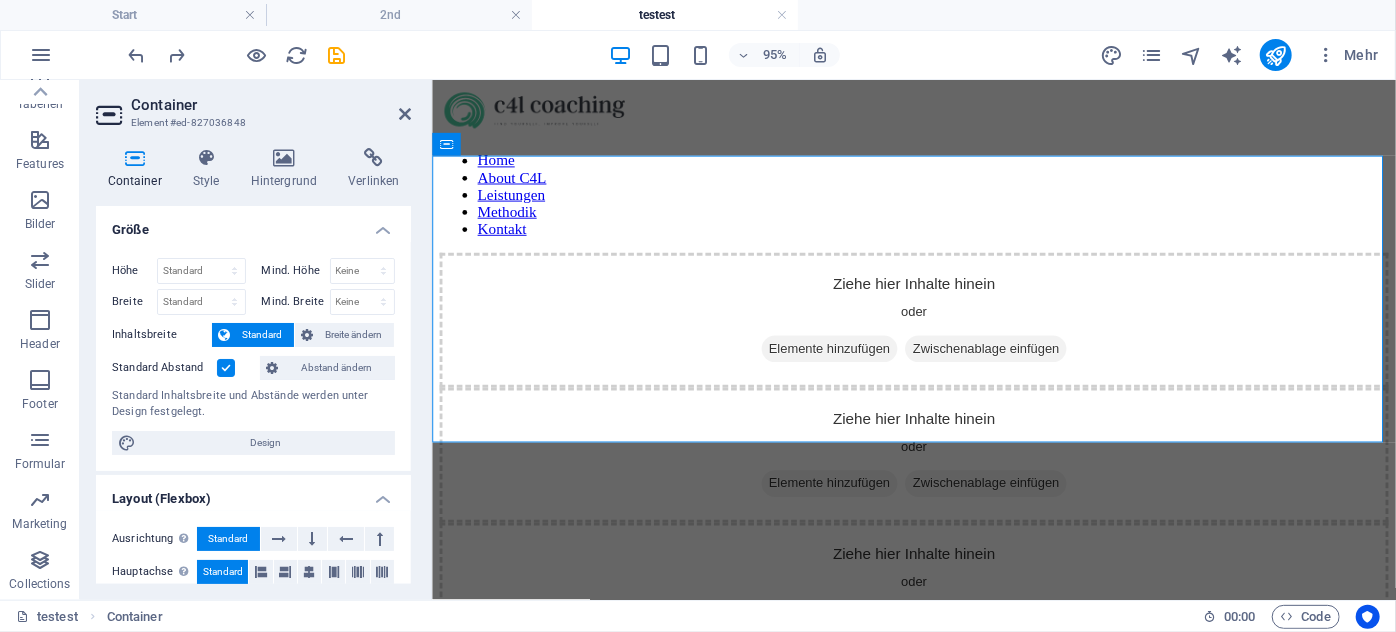 click on "Container" at bounding box center [271, 105] 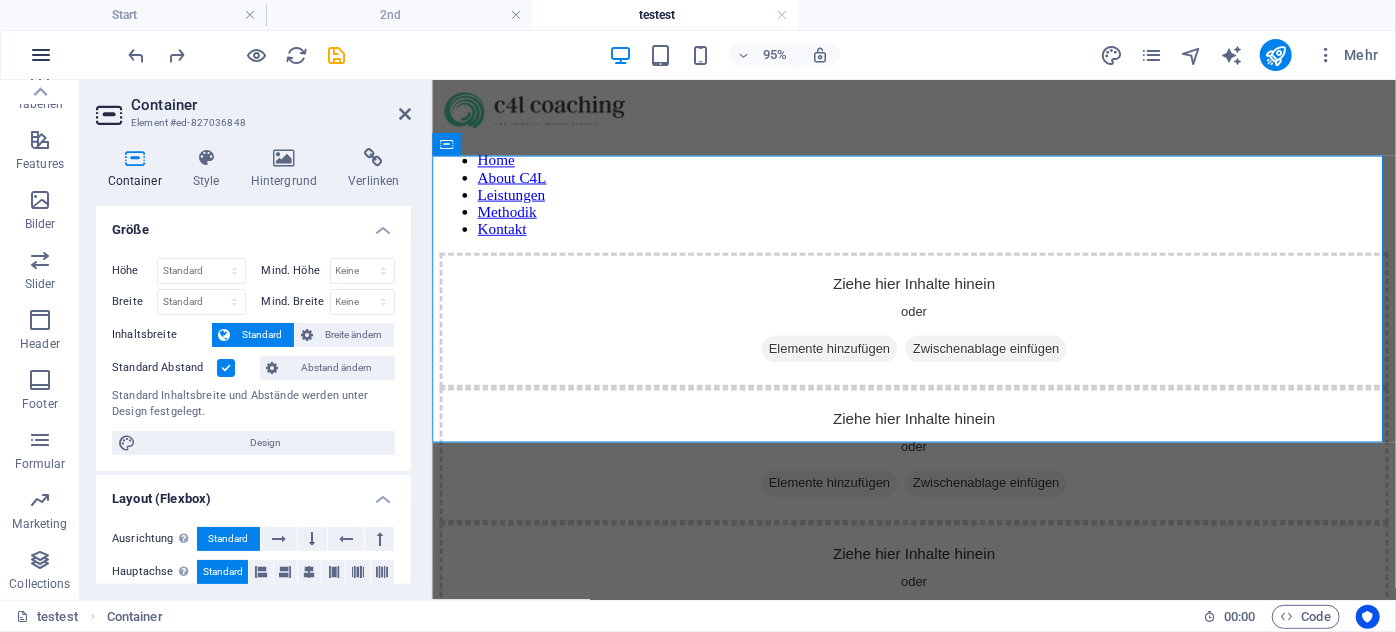click at bounding box center [41, 55] 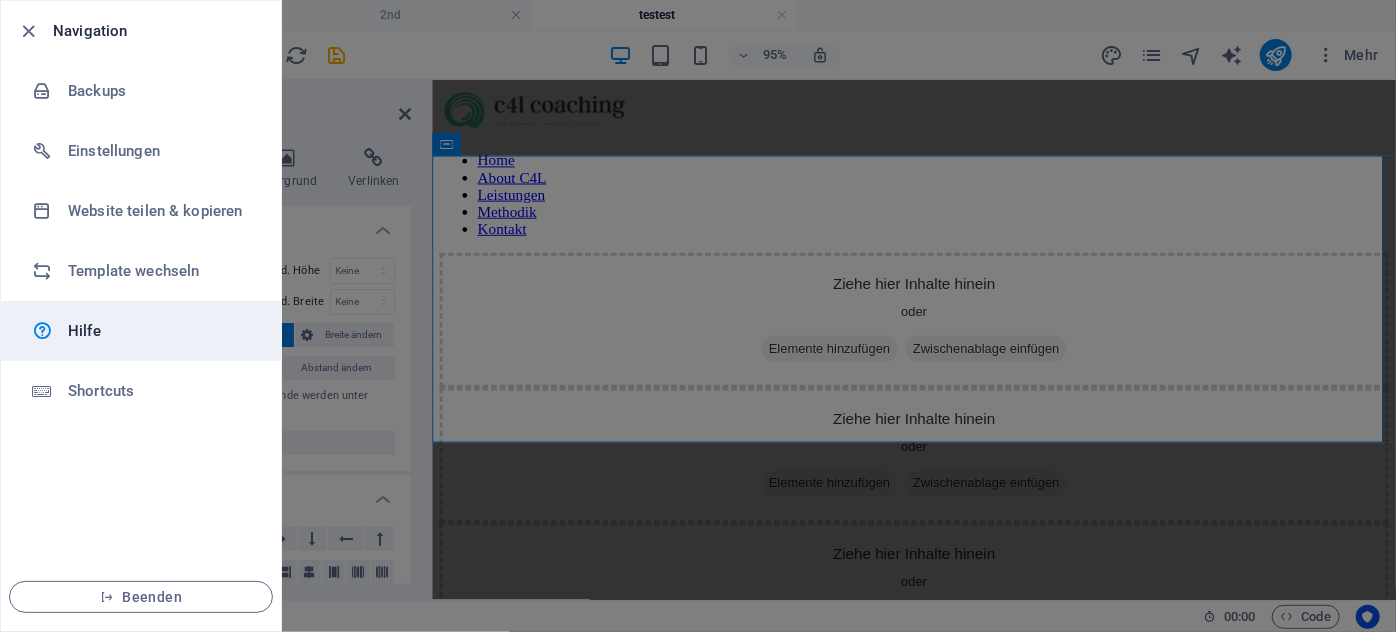 click on "Hilfe" at bounding box center [160, 331] 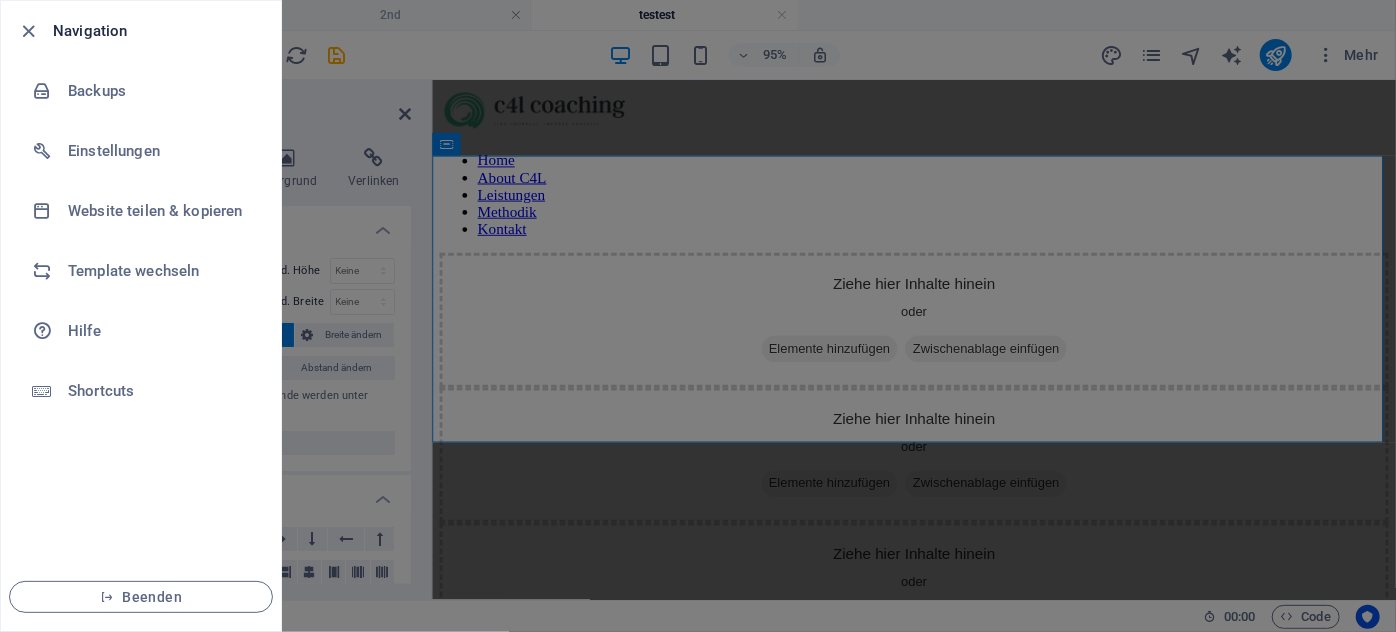 click at bounding box center (698, 316) 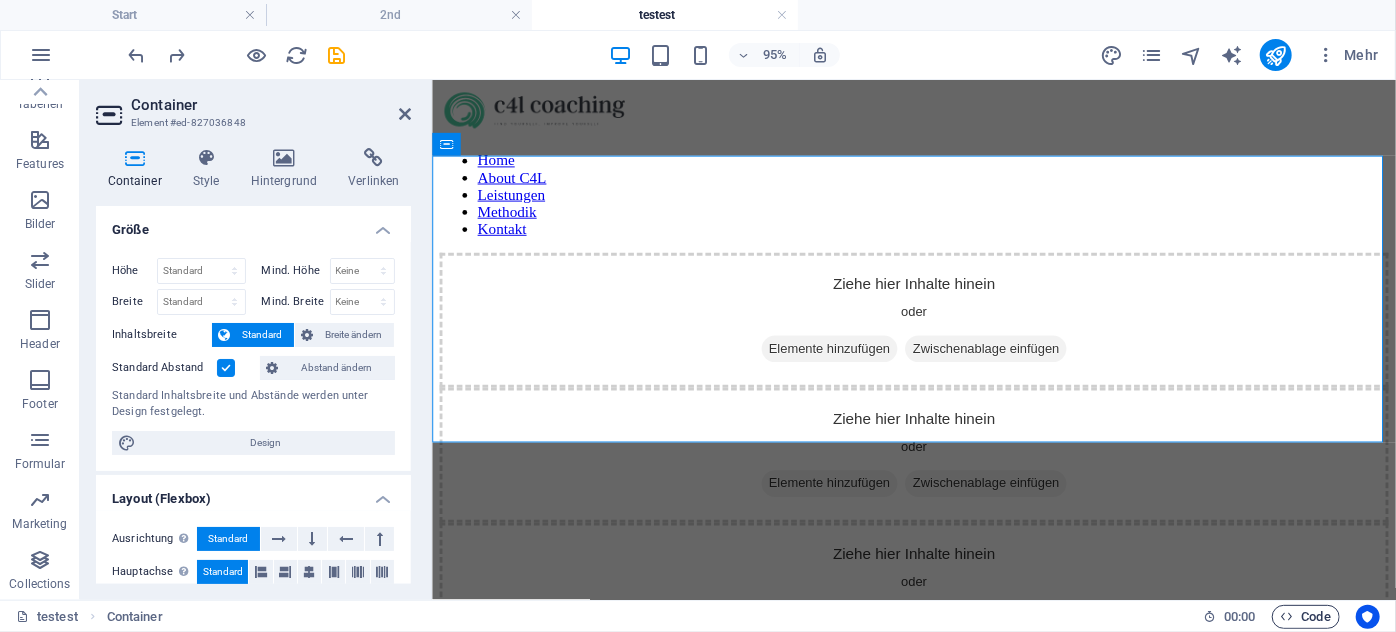 click on "Code" at bounding box center [1306, 617] 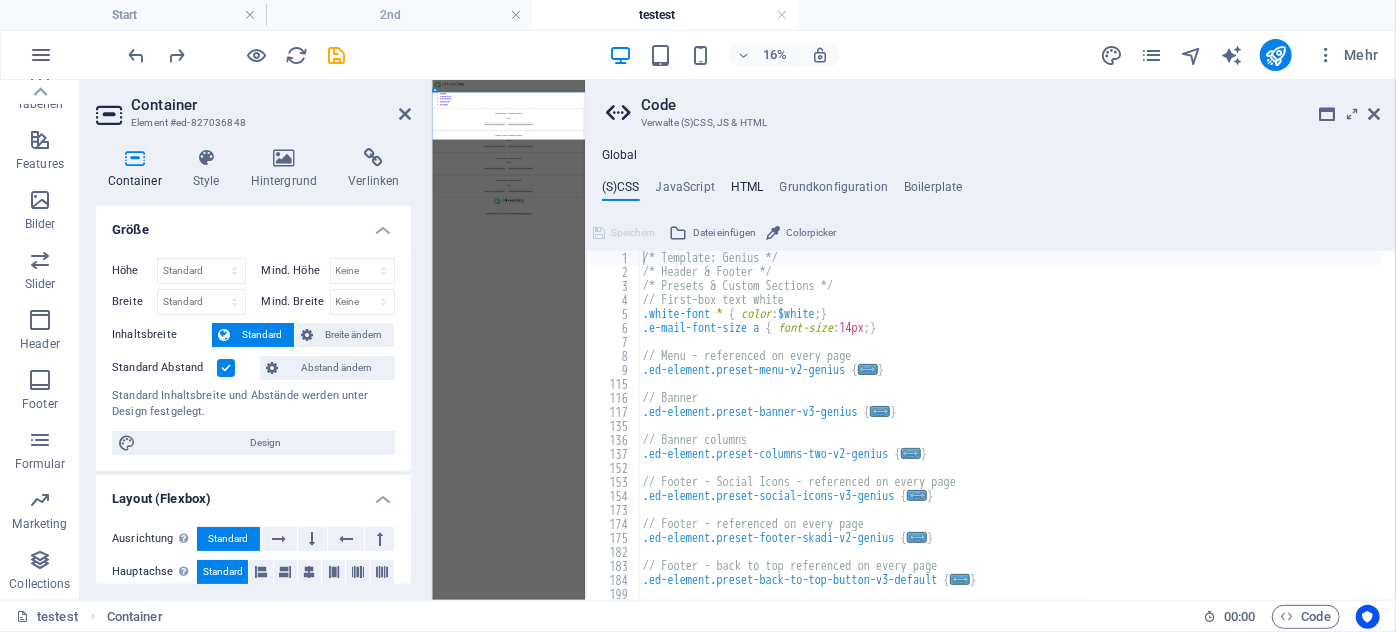 click on "HTML" at bounding box center [747, 191] 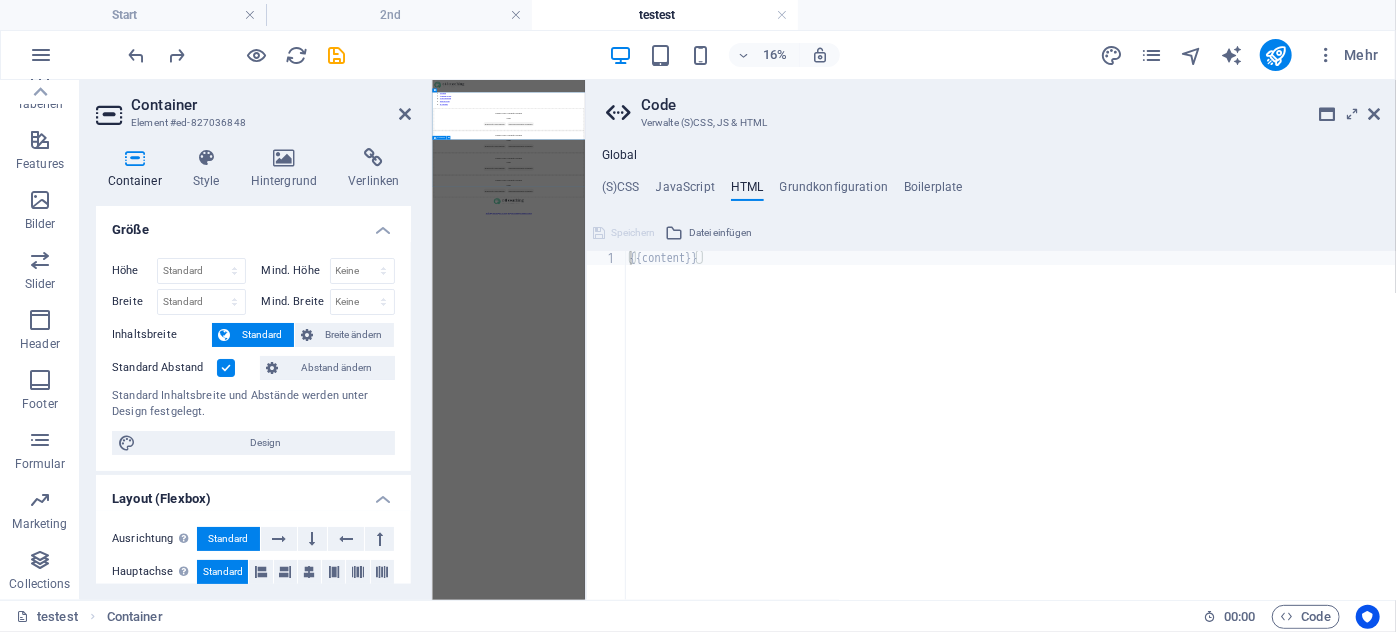 click on "Ziehe hier Inhalte hinein oder  Elemente hinzufügen  Zwischenablage einfügen" at bounding box center (918, 474) 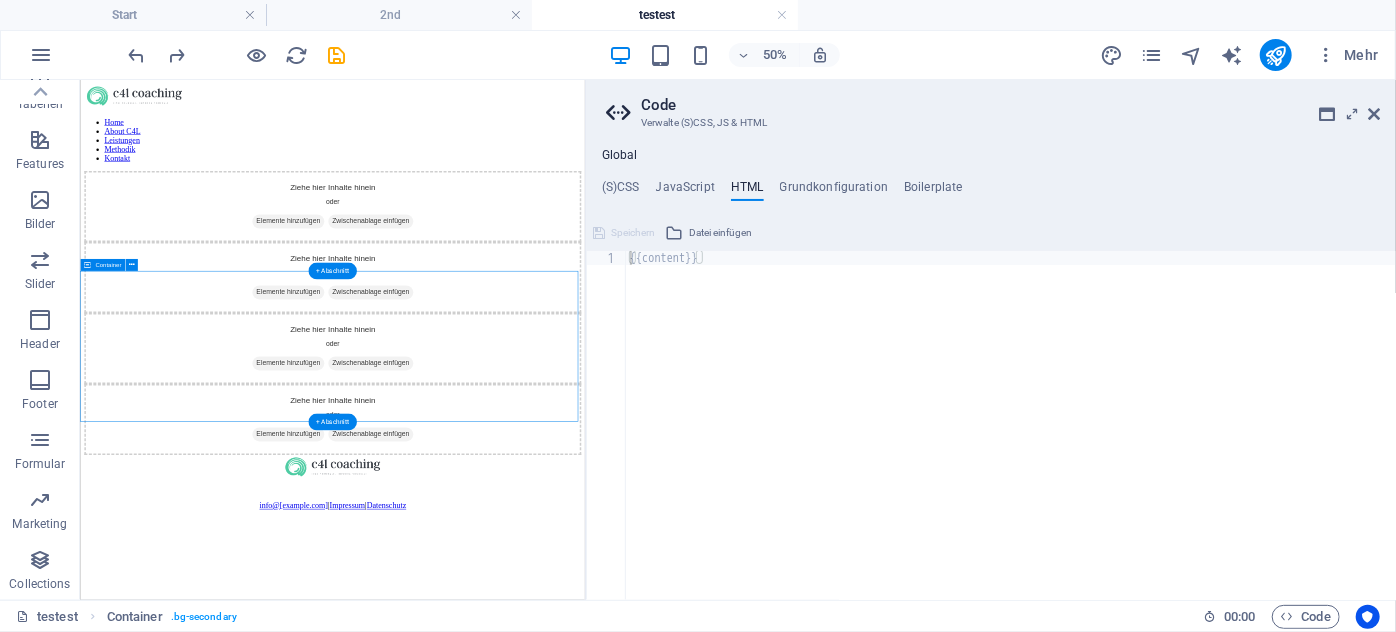 click on "Ziehe hier Inhalte hinein oder  Elemente hinzufügen  Zwischenablage einfügen" at bounding box center (584, 474) 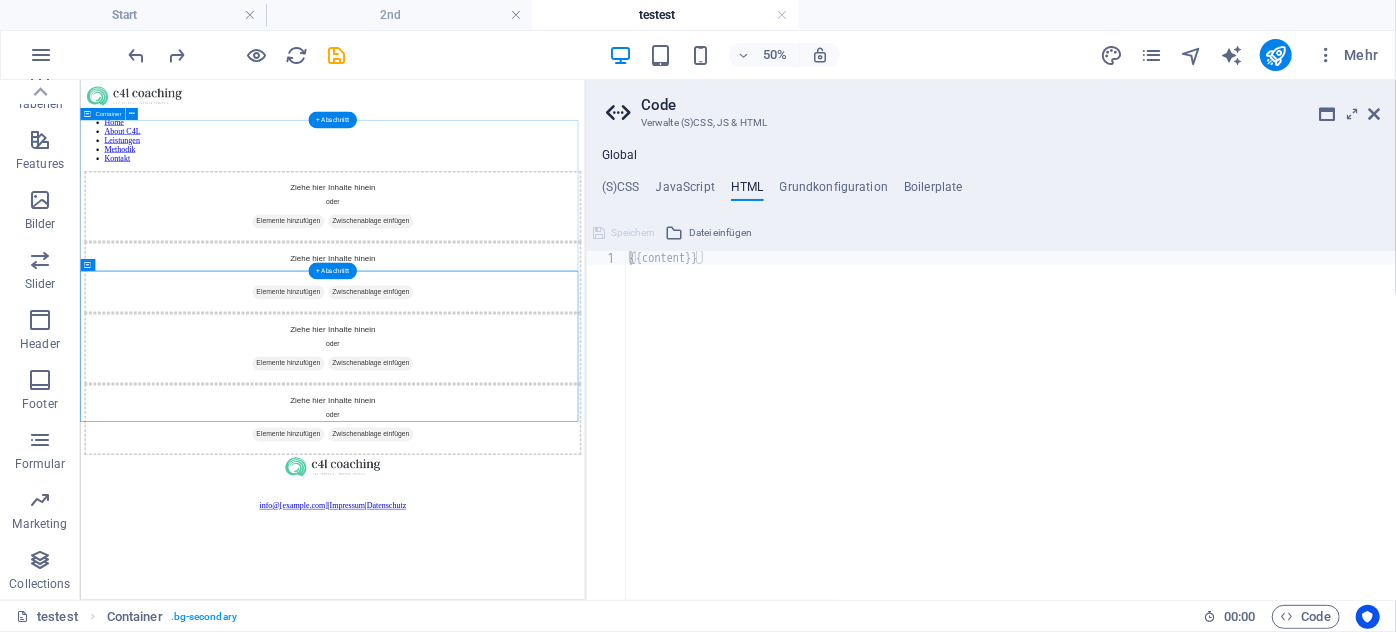 click on "Ziehe hier Inhalte hinein oder  Elemente hinzufügen  Zwischenablage einfügen" at bounding box center [584, 332] 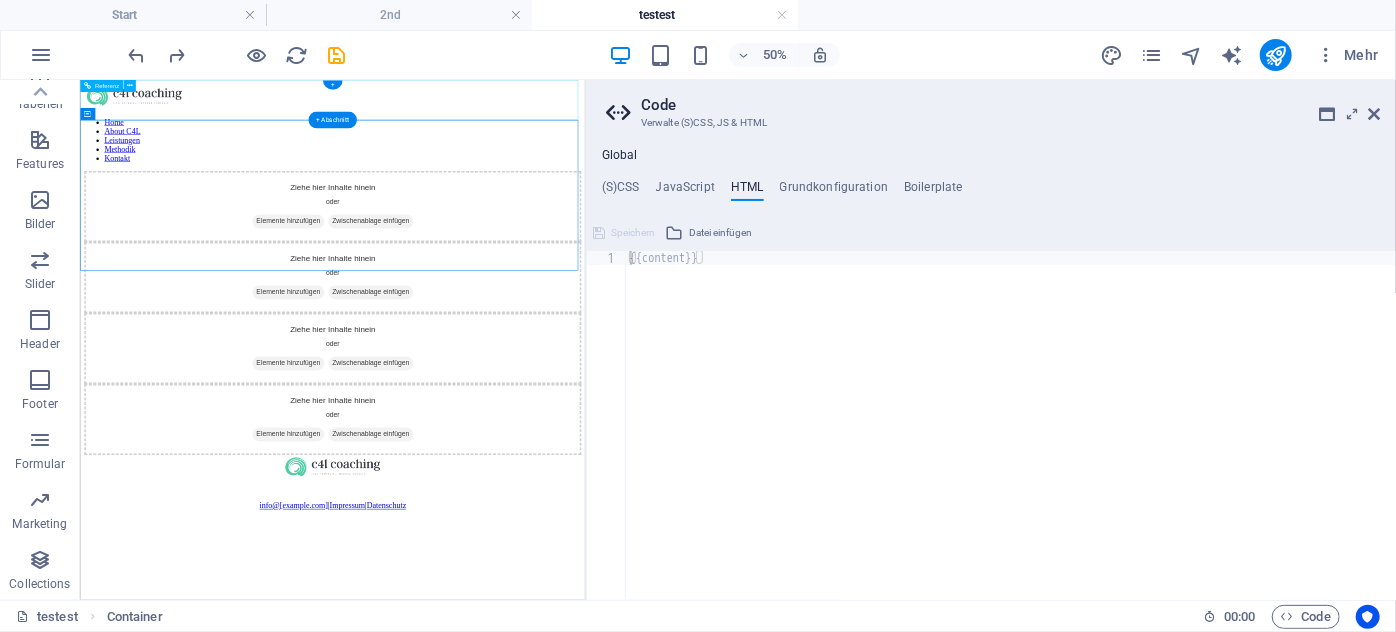 click on "Home About C4L Leistungen Methodik Kontakt" at bounding box center [584, 200] 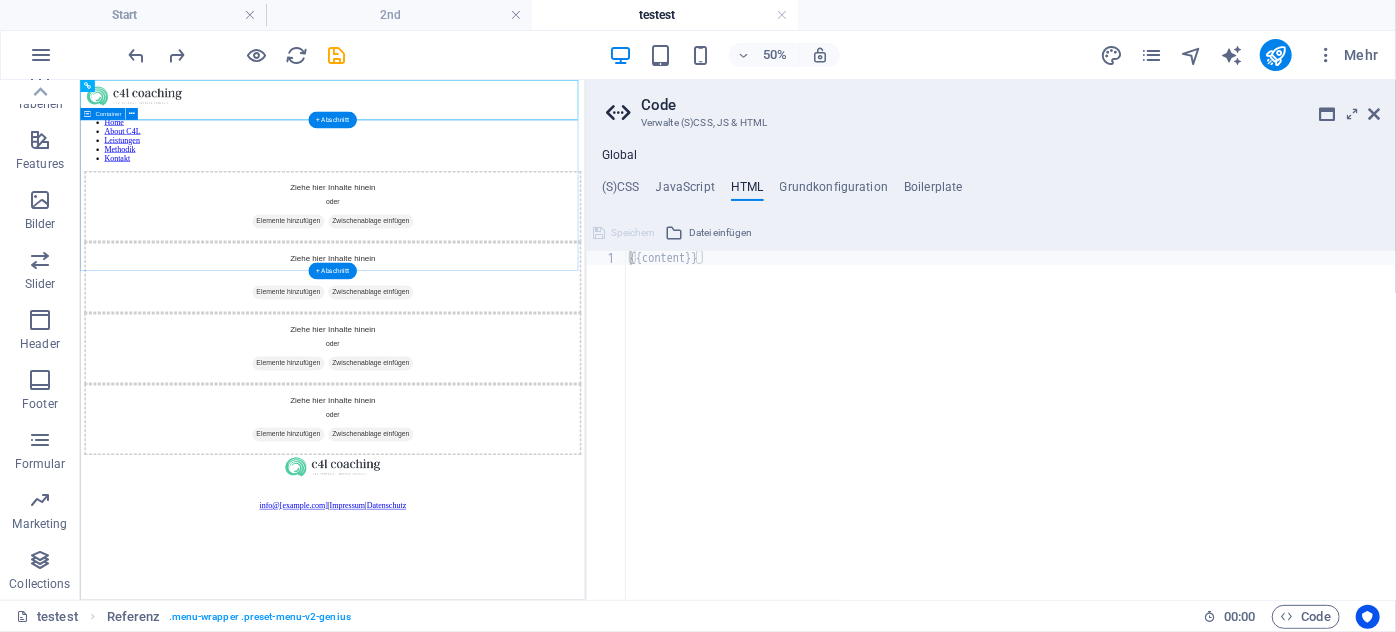 click on "Ziehe hier Inhalte hinein oder  Elemente hinzufügen  Zwischenablage einfügen" at bounding box center [584, 332] 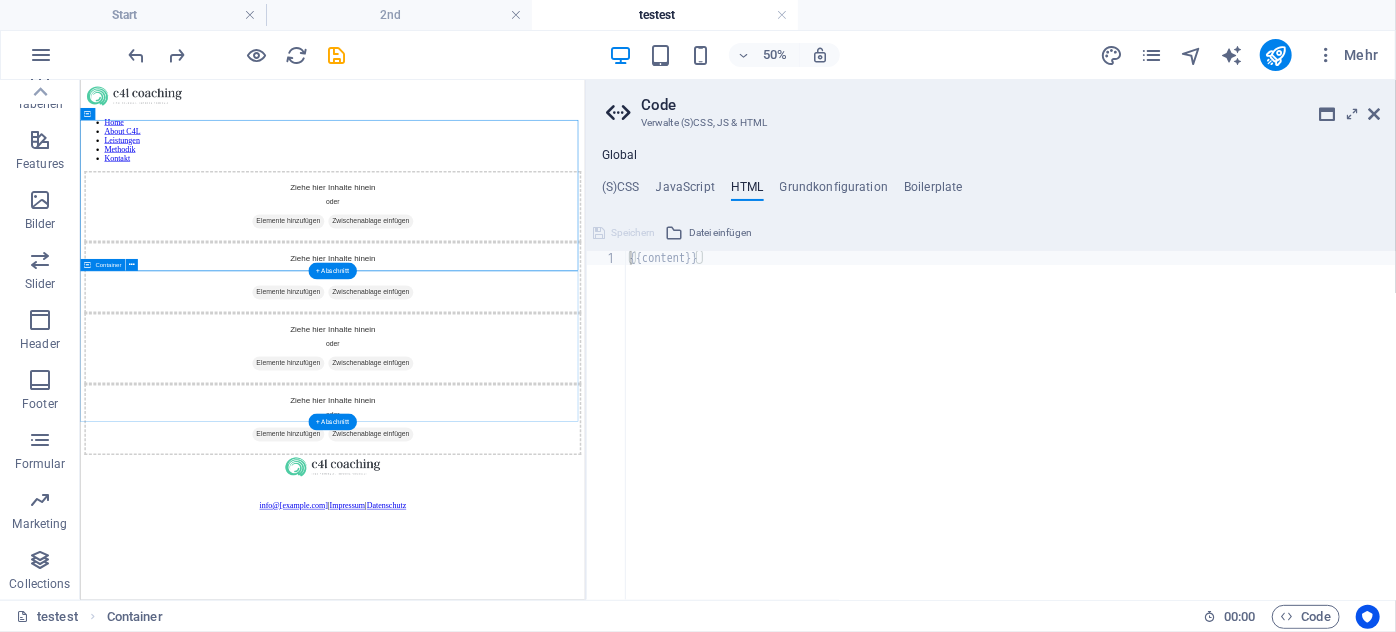 click on "Ziehe hier Inhalte hinein oder  Elemente hinzufügen  Zwischenablage einfügen" at bounding box center (584, 474) 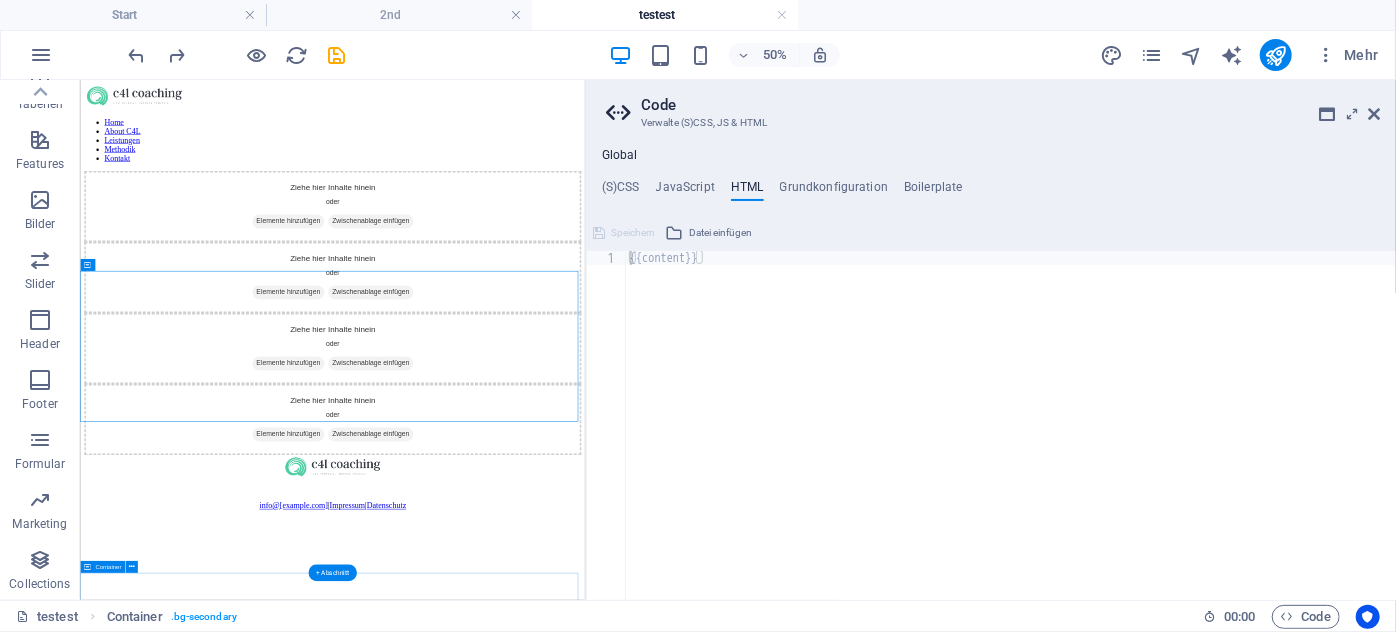click on "Ziehe hier Inhalte hinein oder  Elemente hinzufügen  Zwischenablage einfügen" at bounding box center [584, 758] 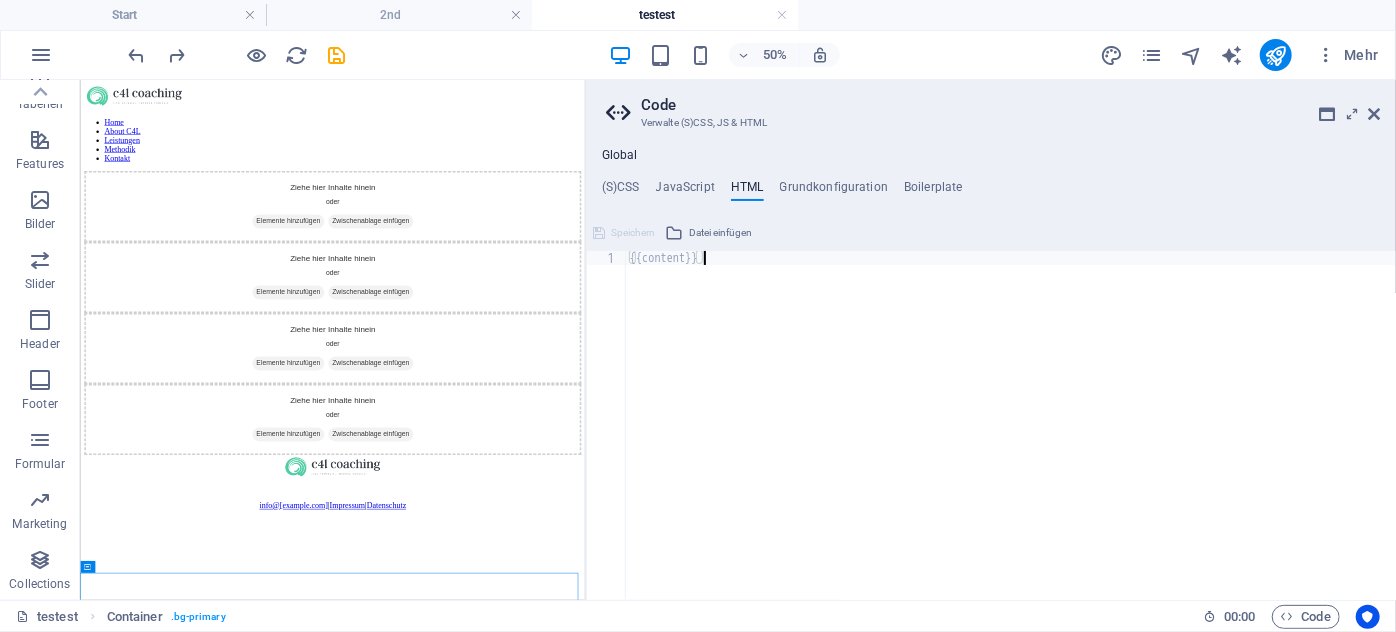 click on "{{content}}" at bounding box center (1011, 439) 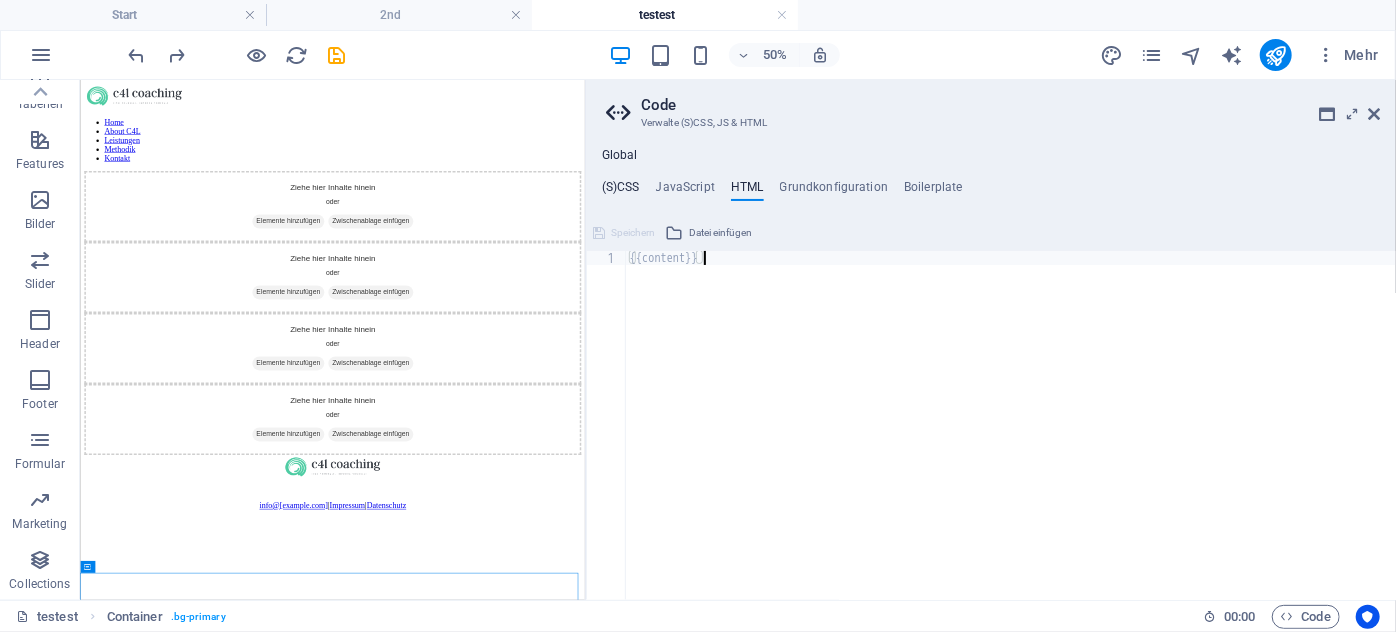 click on "(S)CSS" at bounding box center [621, 191] 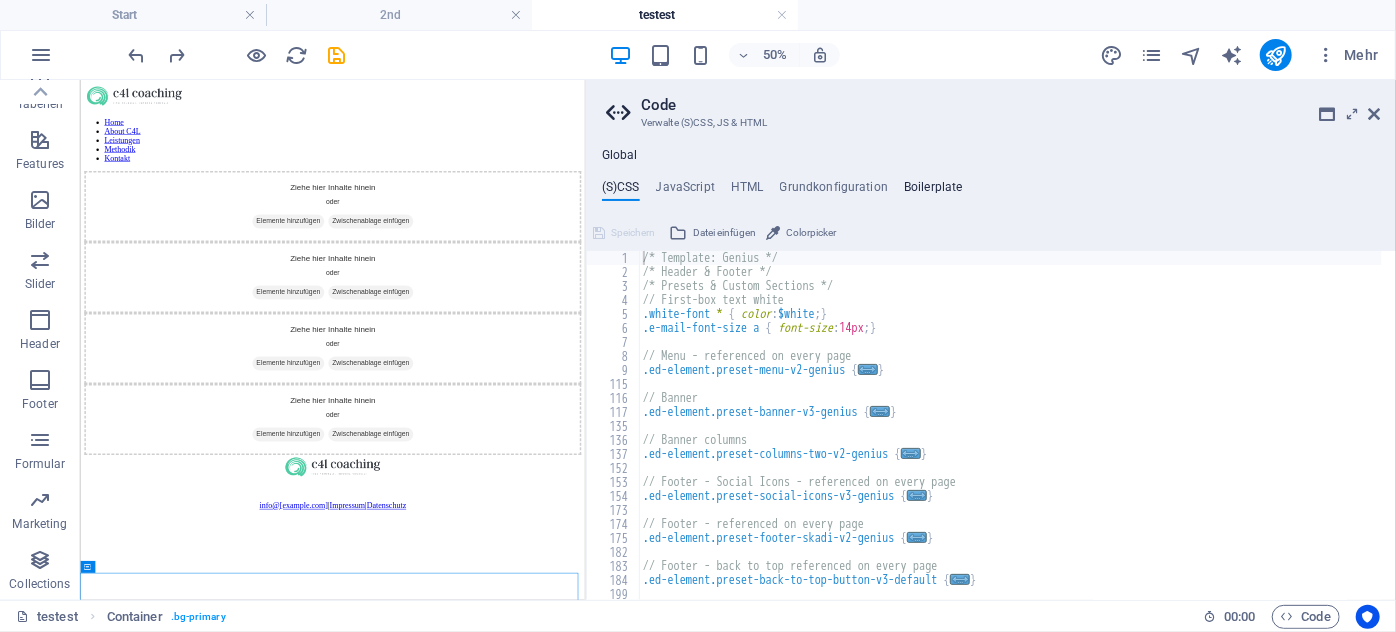 click on "Boilerplate" at bounding box center (933, 191) 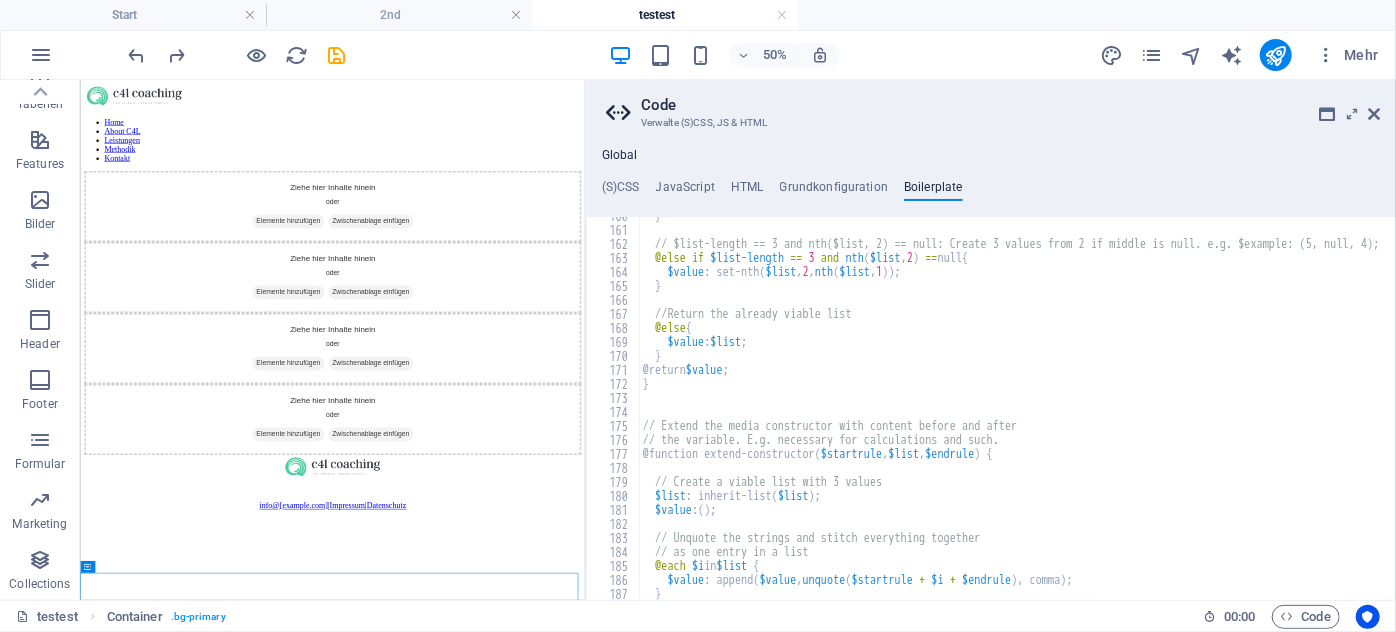 scroll, scrollTop: 1267, scrollLeft: 0, axis: vertical 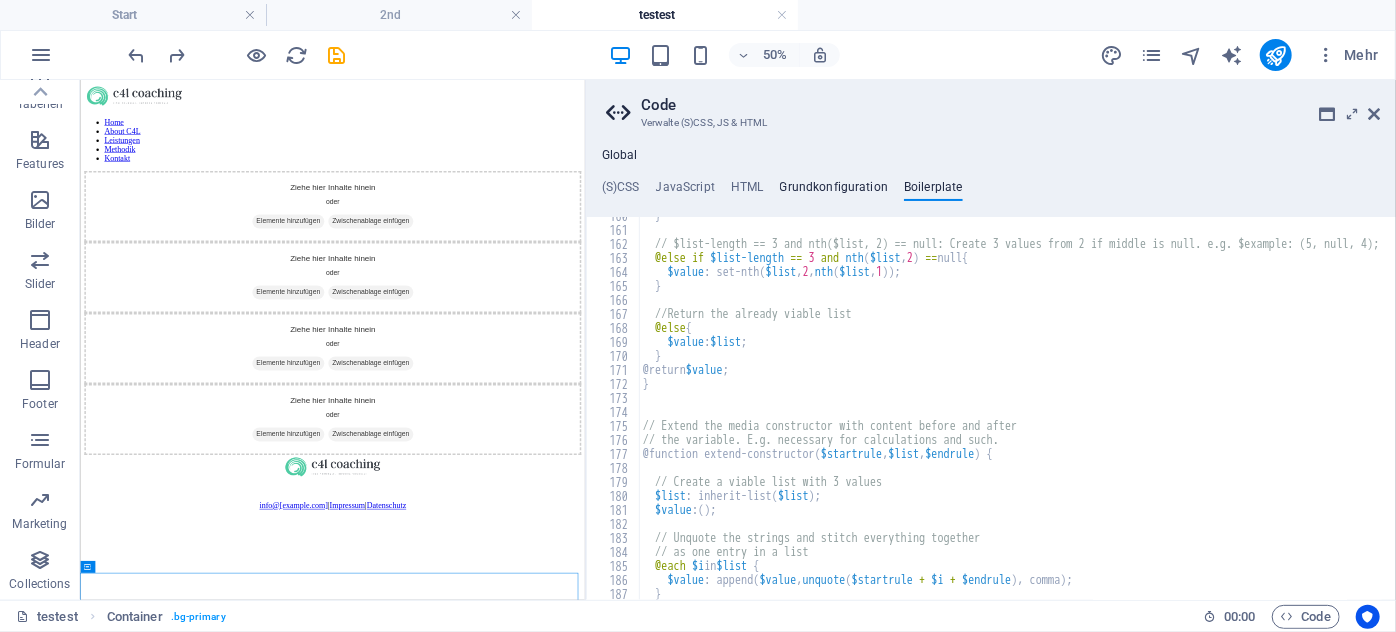 click on "Grundkonfiguration" at bounding box center (834, 191) 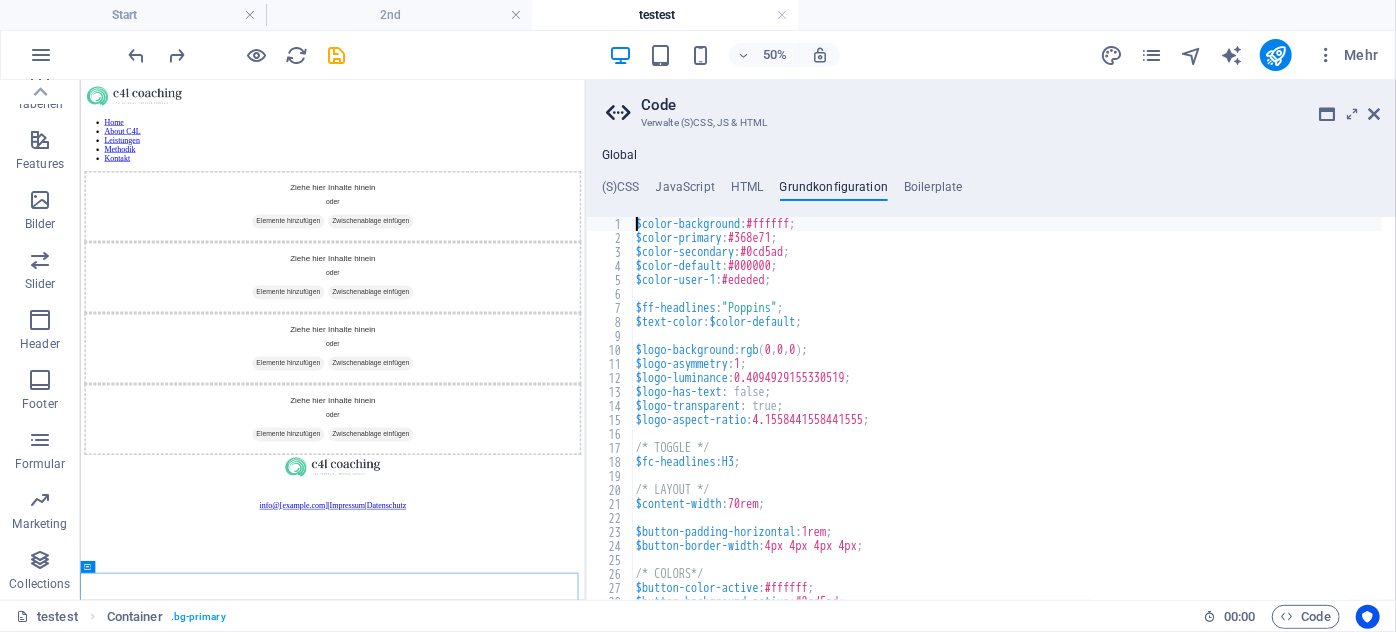 scroll, scrollTop: 0, scrollLeft: 0, axis: both 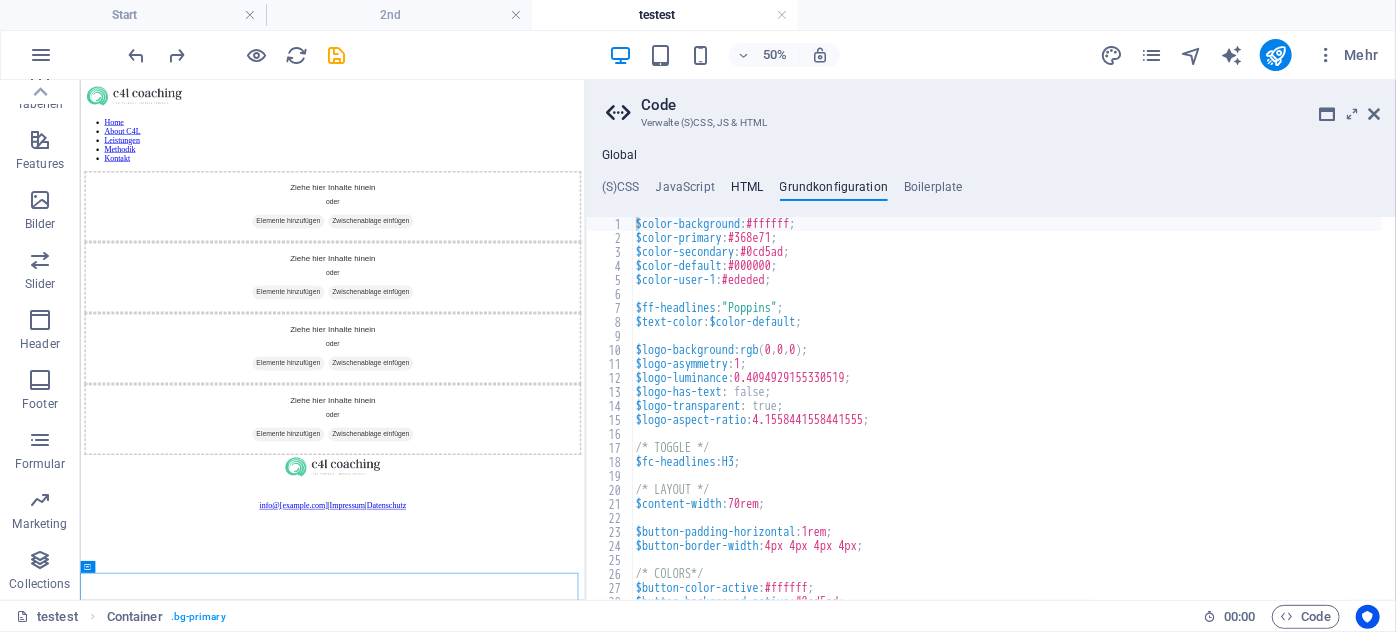 click on "HTML" at bounding box center [747, 191] 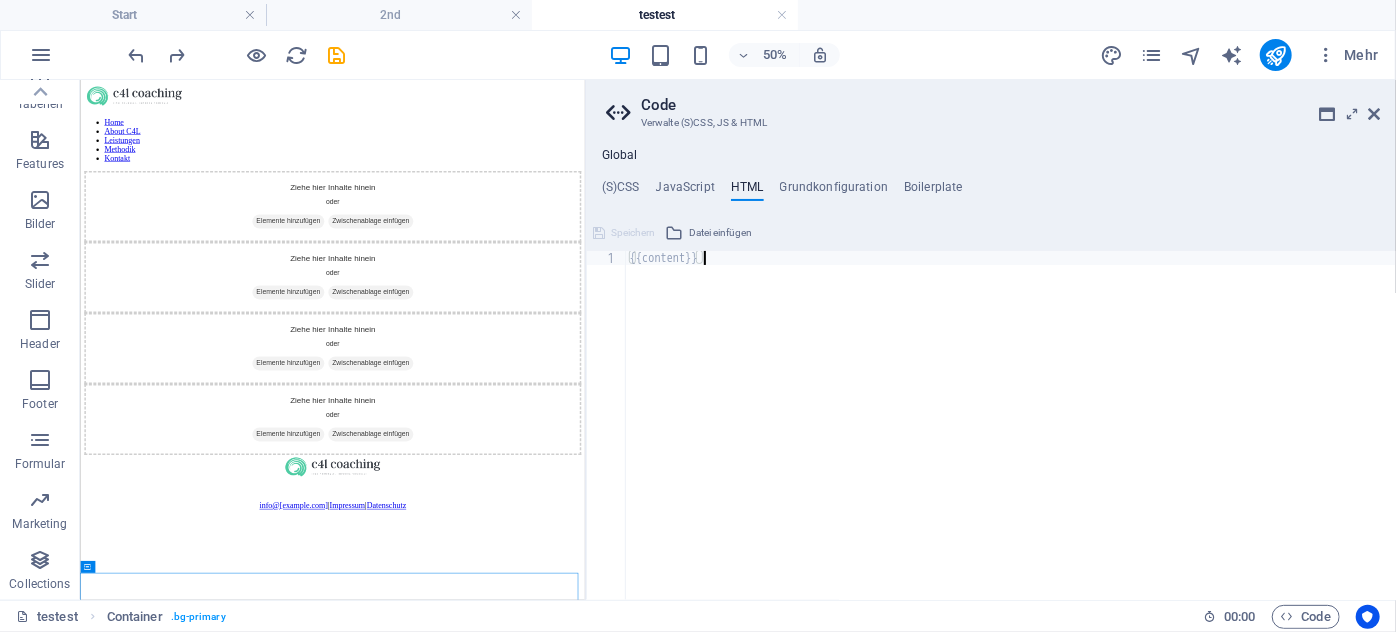 click on "{{content}}" at bounding box center [1011, 439] 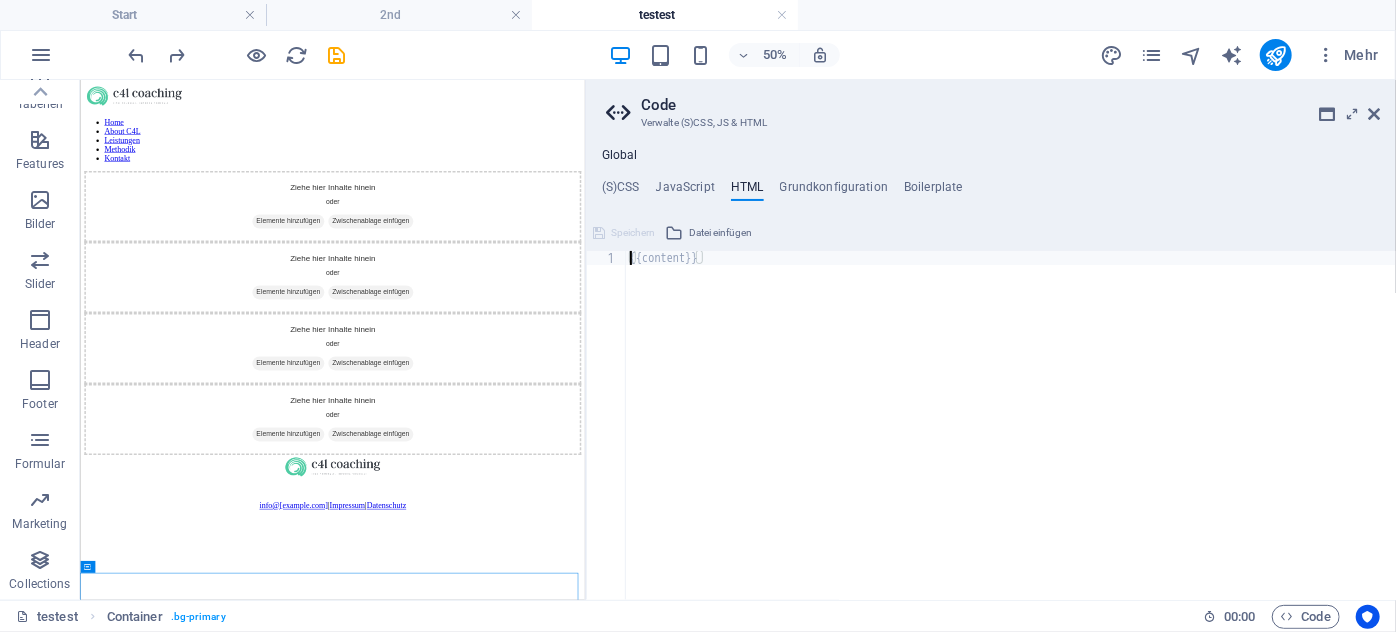 type on "{{content}}" 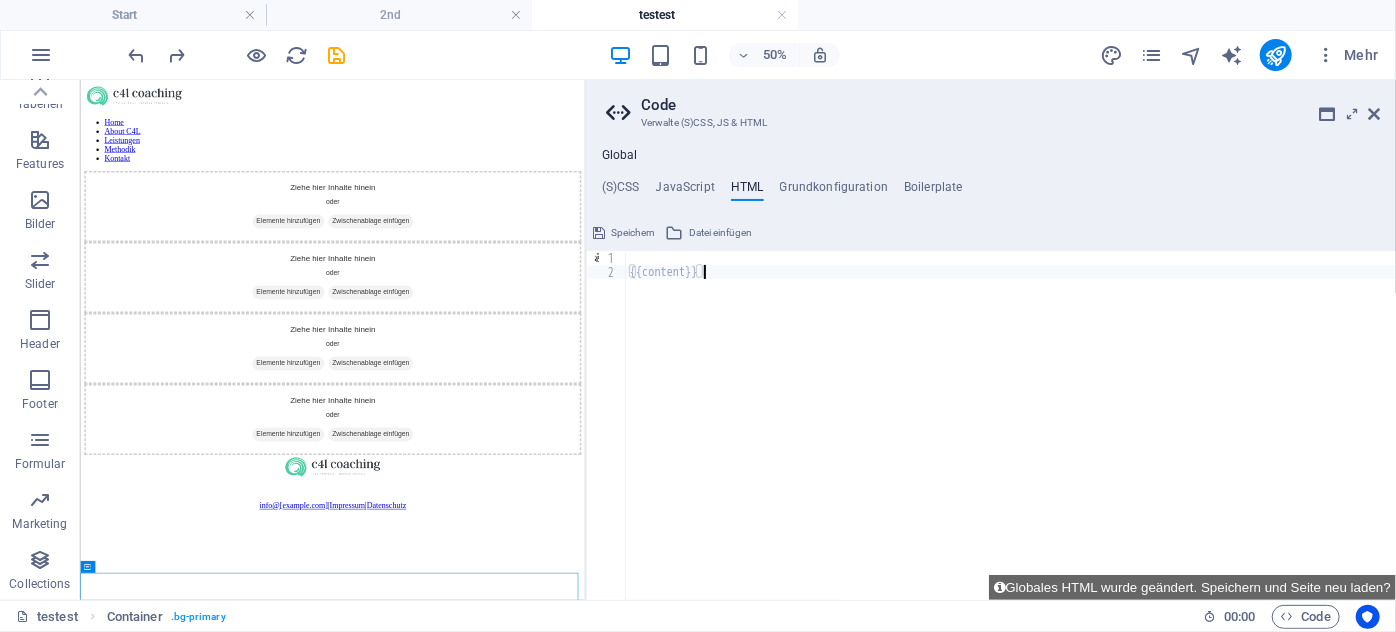 scroll, scrollTop: 0, scrollLeft: 0, axis: both 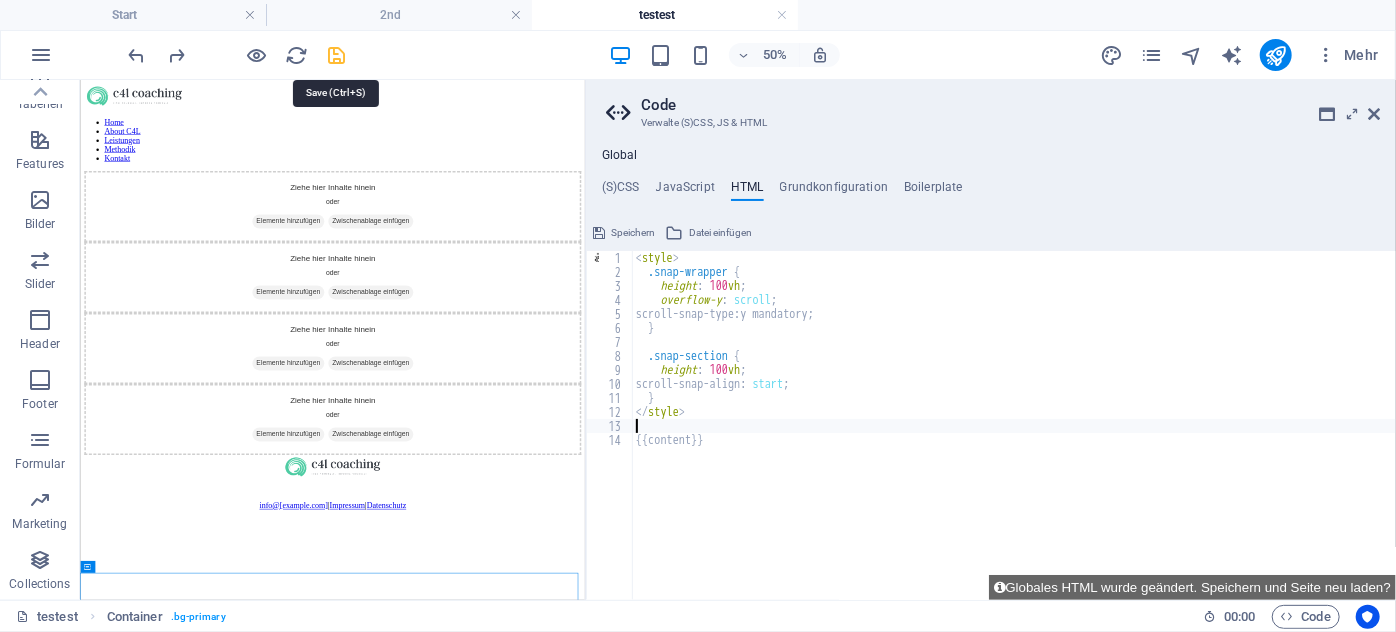 type 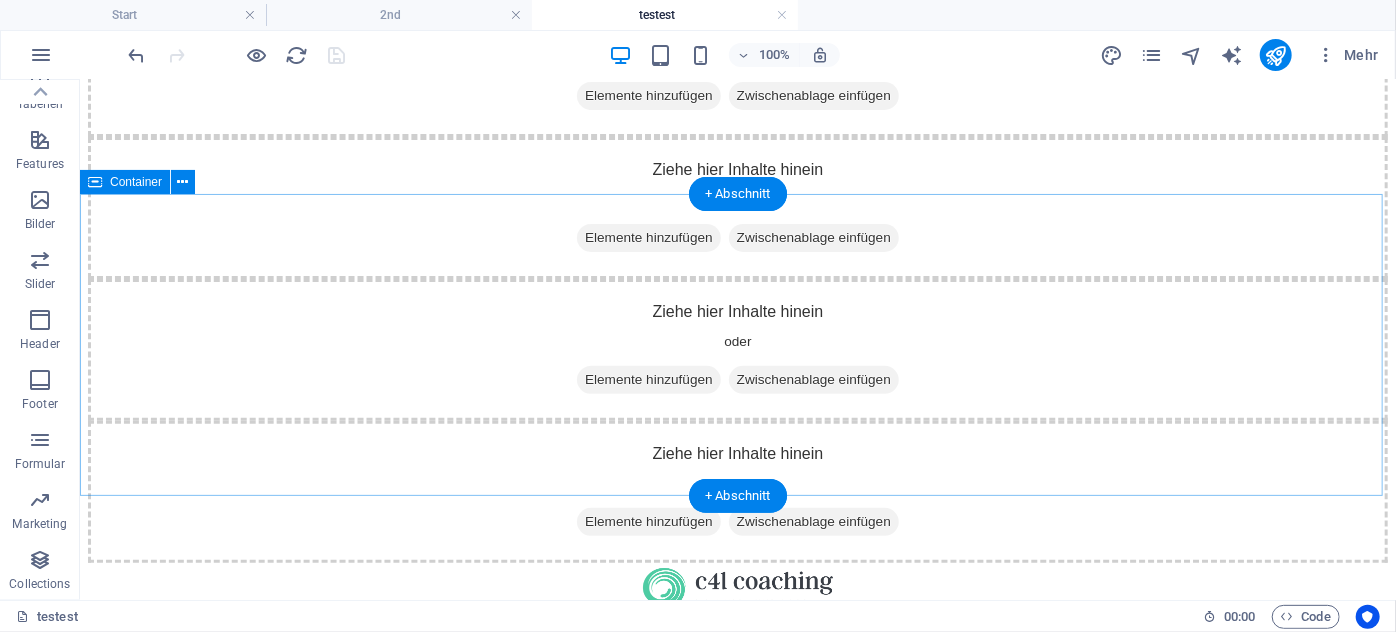 scroll, scrollTop: 0, scrollLeft: 0, axis: both 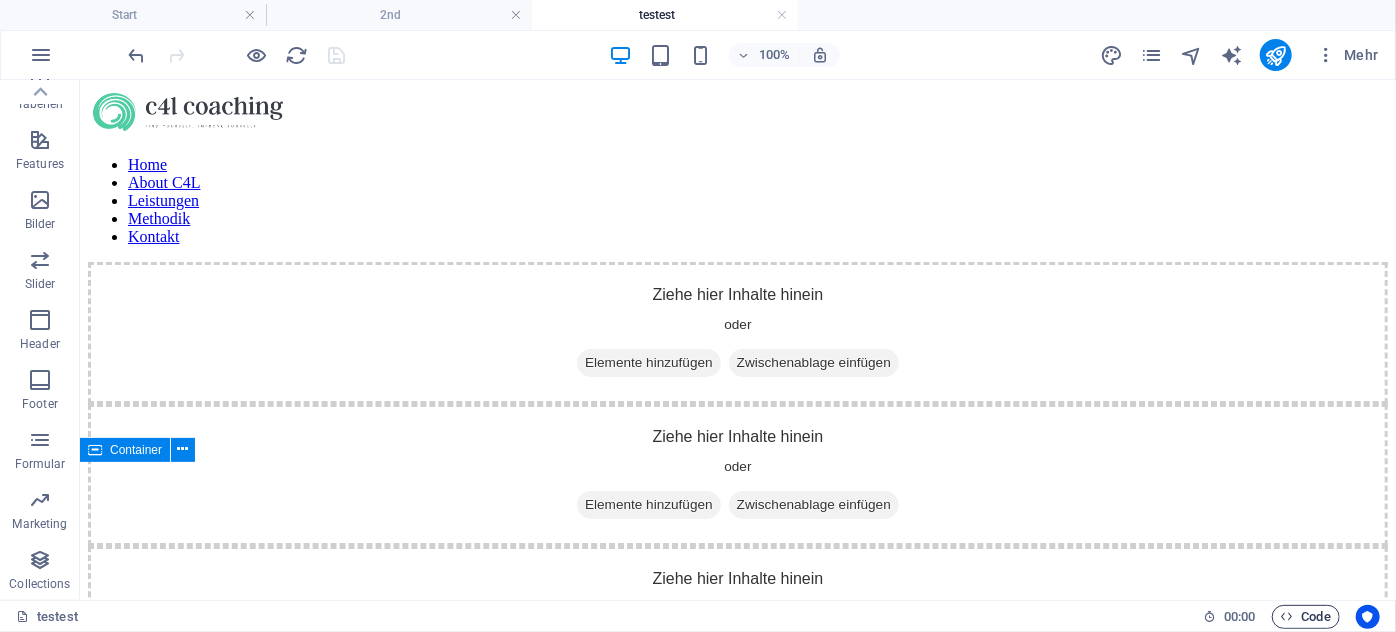 click on "Code" at bounding box center (1306, 617) 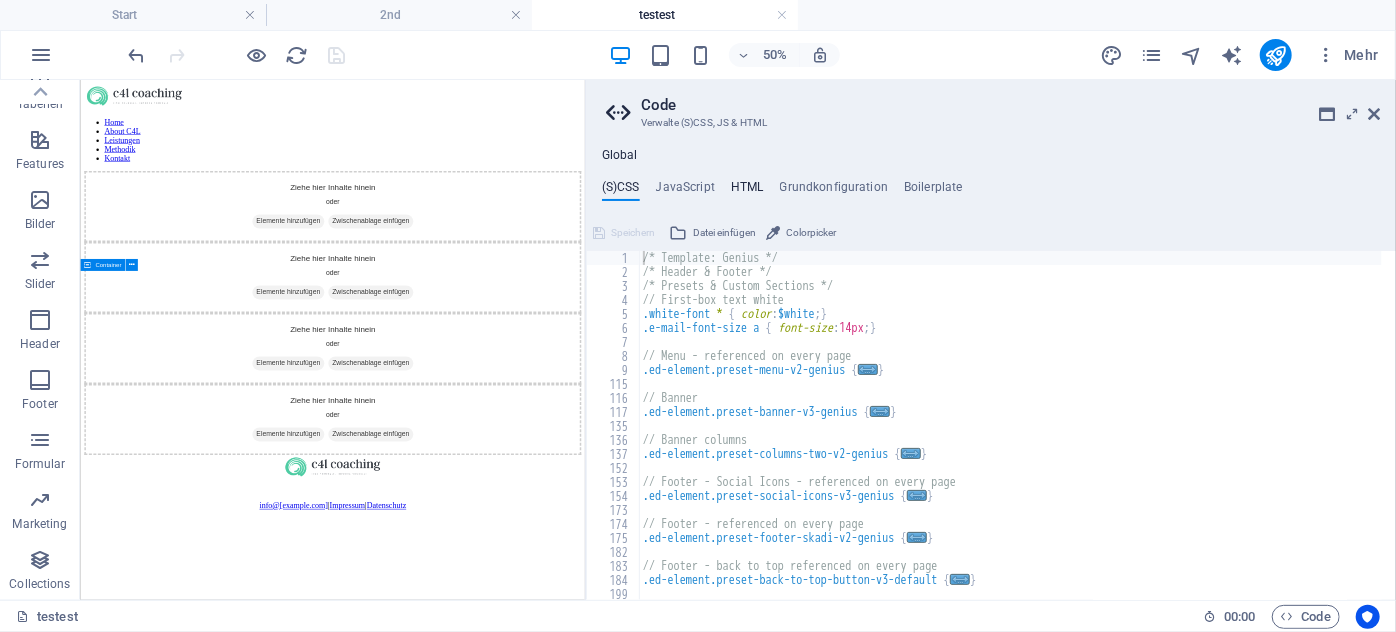 click on "HTML" at bounding box center [747, 191] 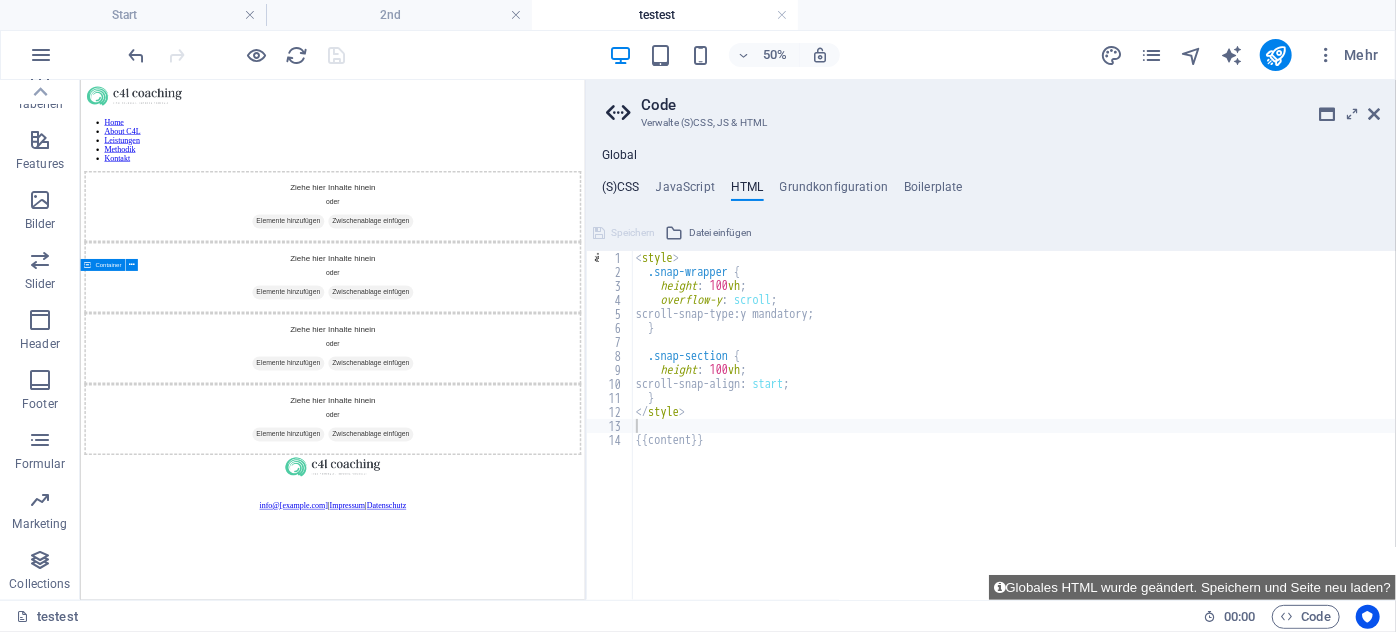click on "(S)CSS" at bounding box center (621, 191) 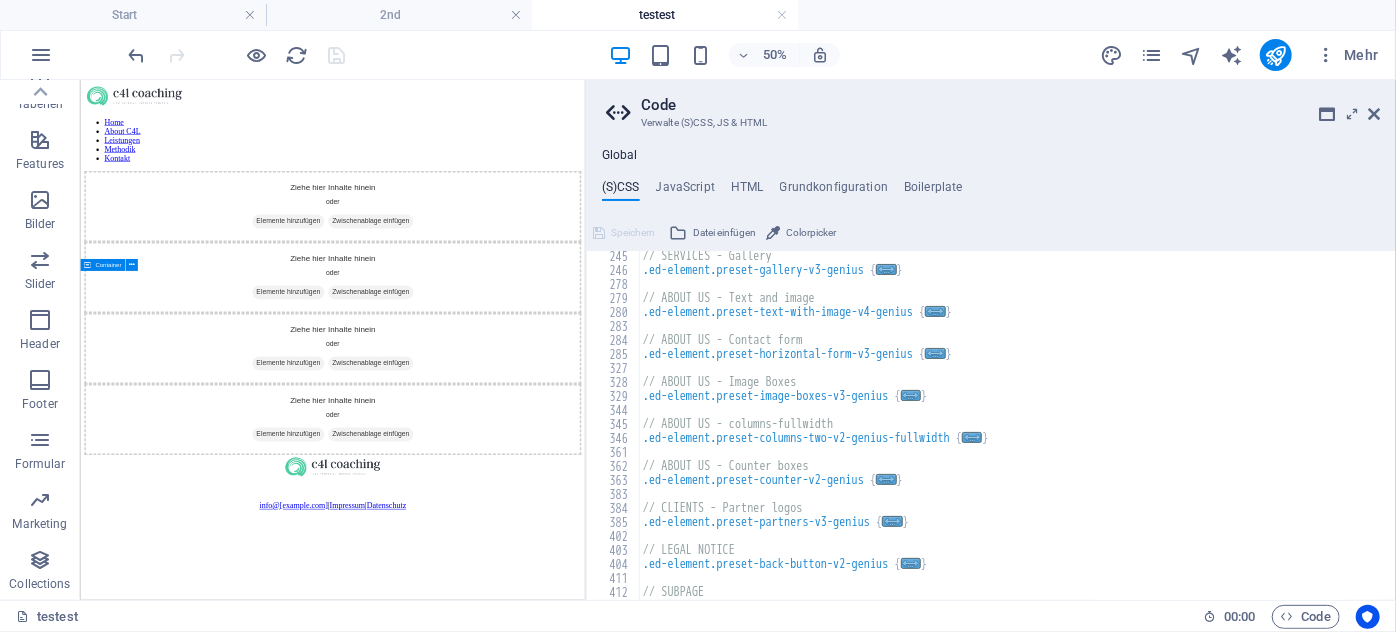 scroll, scrollTop: 757, scrollLeft: 0, axis: vertical 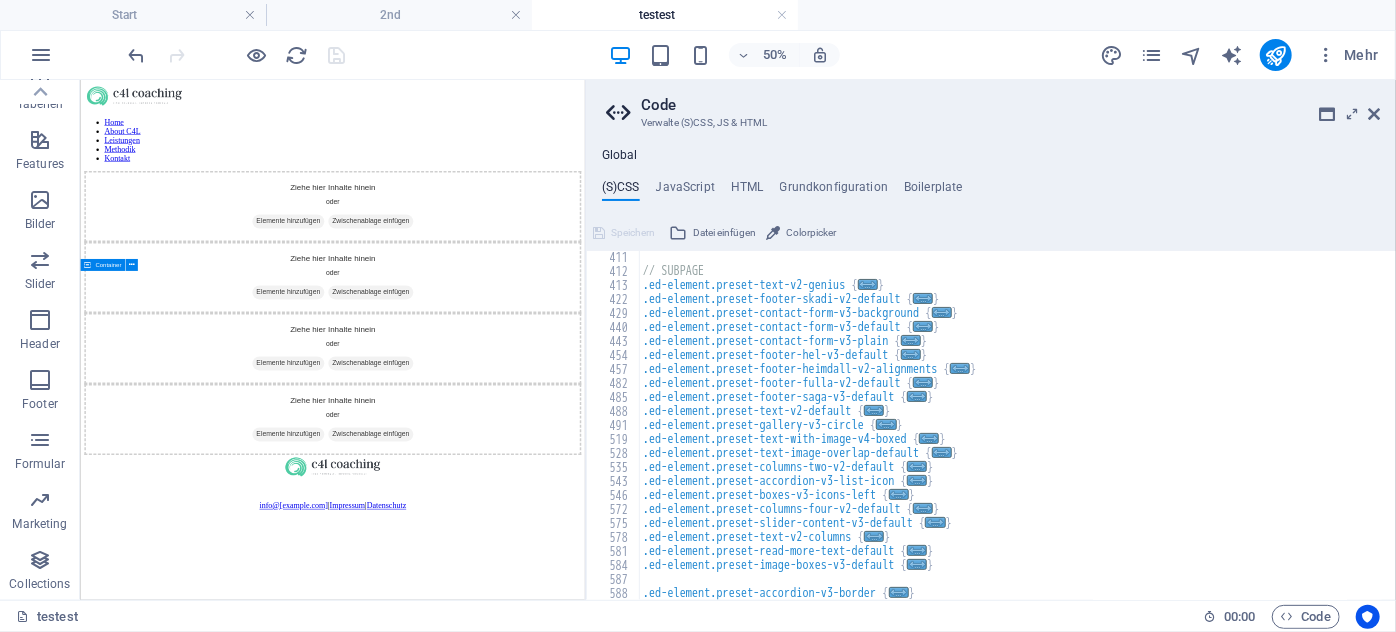 click on "// SUBPAGE .ed-element.preset-text-v2-genius   { ... } .ed-element.preset-footer-skadi-v2-default   { ... } .ed-element.preset-contact-form-v3-background   { ... } .ed-element.preset-contact-form-v3-default   { ... } .ed-element.preset-contact-form-v3-plain   { ... } .ed-element.preset-footer-hel-v3-default   { ... } .ed-element.preset-footer-heimdall-v2-alignments   { ... } .ed-element.preset-footer-fulla-v2-default   { ... } .ed-element.preset-footer-saga-v3-default   { ... } .ed-element.preset-text-v2-default   { ... } .ed-element.preset-gallery-v3-circle   { ... } .ed-element.preset-text-with-image-v4-boxed   { ... } .ed-element.preset-text-image-overlap-default   { ... } .ed-element.preset-columns-two-v2-default   { ... } .ed-element.preset-accordion-v3-list-icon   { ... } .ed-element.preset-boxes-v3-icons-left   { ... } .ed-element.preset-columns-four-v2-default   { ... } .ed-element.preset-slider-content-v3-default   { ... } .ed-element.preset-text-v2-columns   { ... }   { ... }   { ... }   { ... }" at bounding box center (1010, 438) 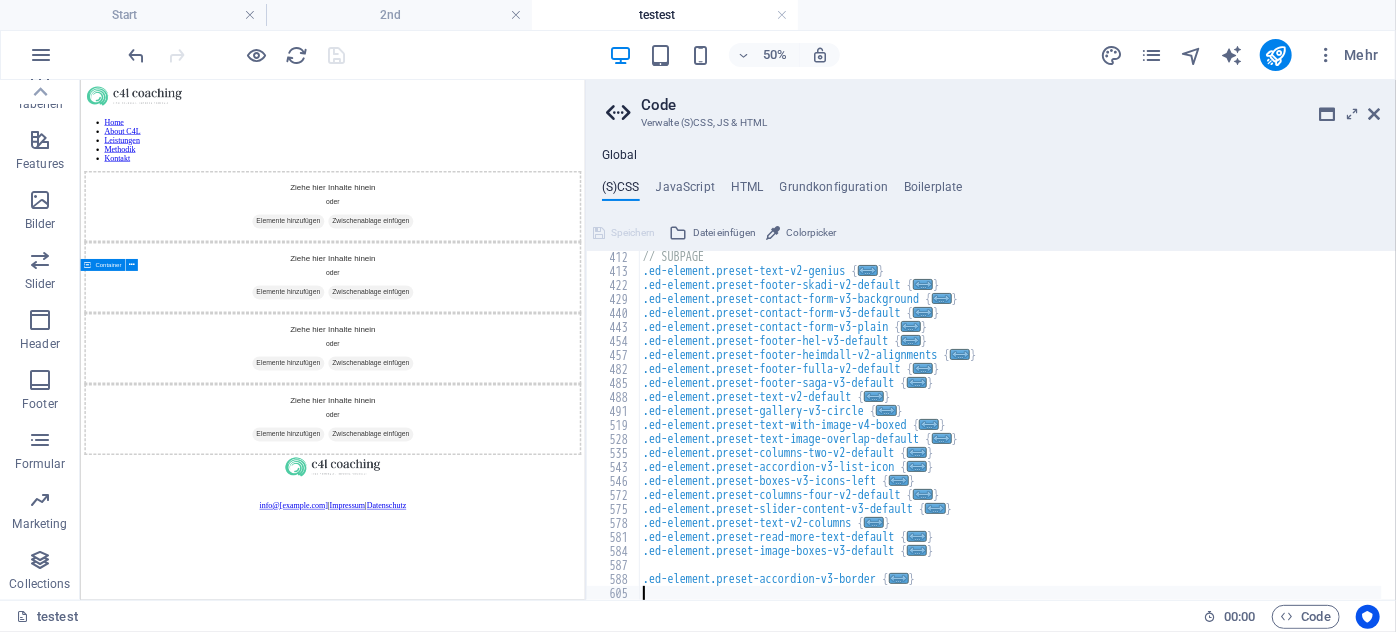 scroll, scrollTop: 784, scrollLeft: 0, axis: vertical 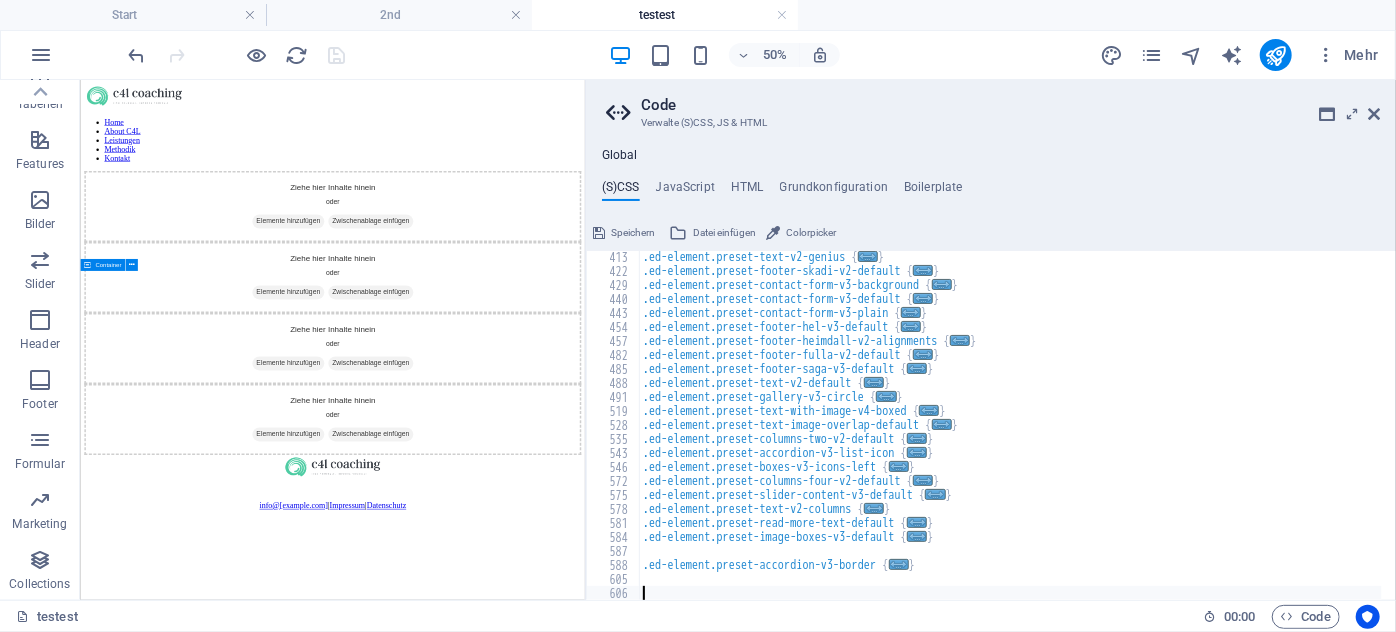 paste on "<style>" 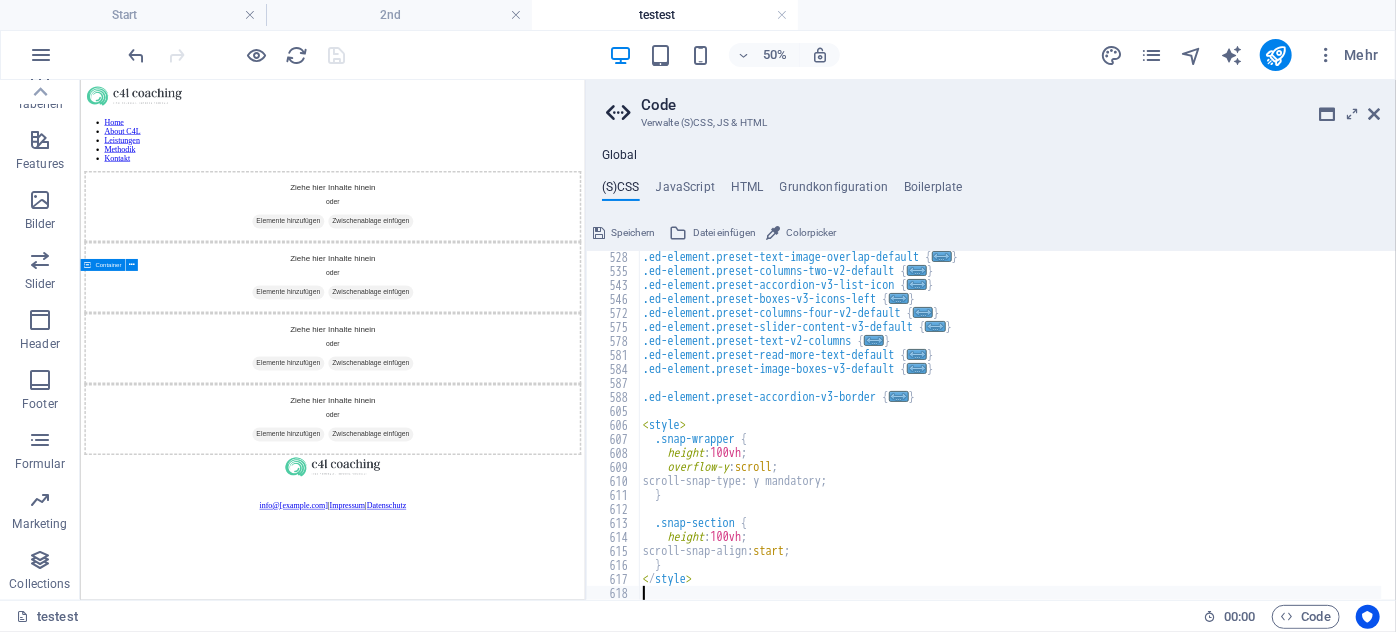click on ".ed-element.preset-text-image-overlap-default   { ... } .ed-element.preset-columns-two-v2-default   { ... } .ed-element.preset-accordion-v3-list-icon   { ... } .ed-element.preset-boxes-v3-icons-left   { ... } .ed-element.preset-columns-four-v2-default   { ... } .ed-element.preset-slider-content-v3-default   { ... } .ed-element.preset-text-v2-columns   { ... } .ed-element.preset-read-more-text-default   { ... } .ed-element.preset-image-boxes-v3-default   { ... } .ed-element.preset-accordion-v3-border   { ... } < style >    .snap-wrapper   {      height :  100vh ;      overflow-y :  scroll ;     scroll-snap-type: y mandatory;    }    .snap-section   {      height :  100vh ;     scroll-snap-align:  start ;    } < / style >" at bounding box center [1010, 438] 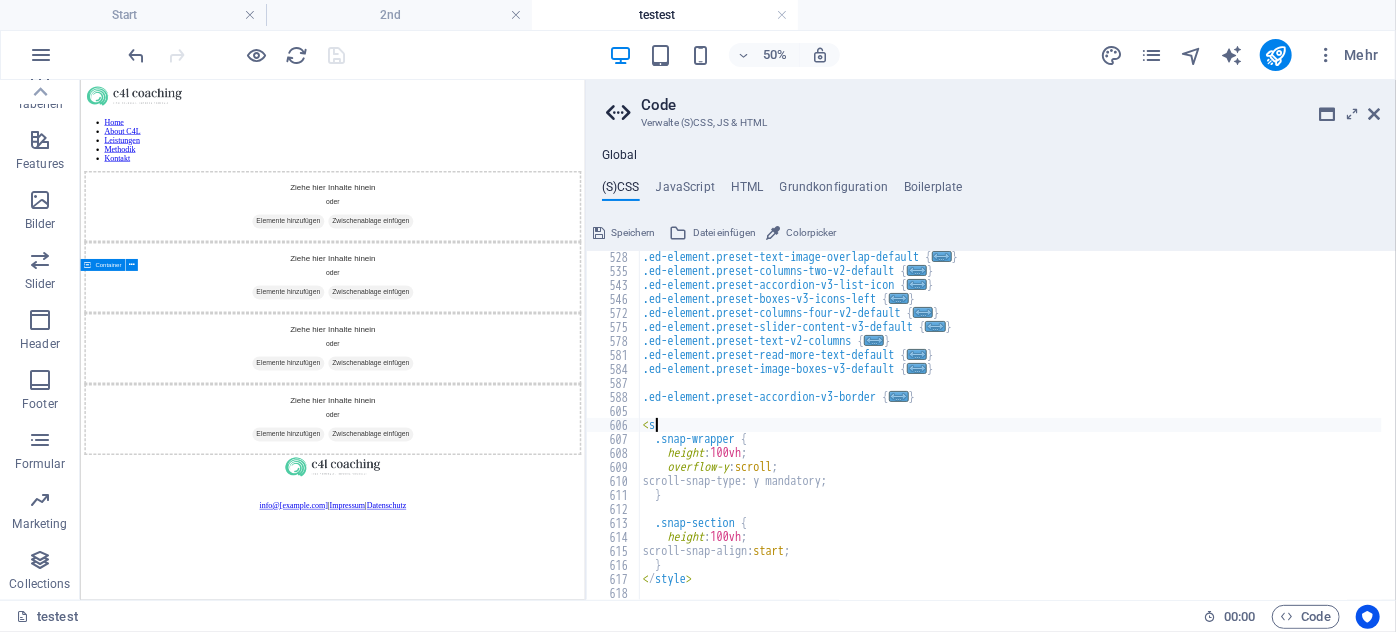 type on "<" 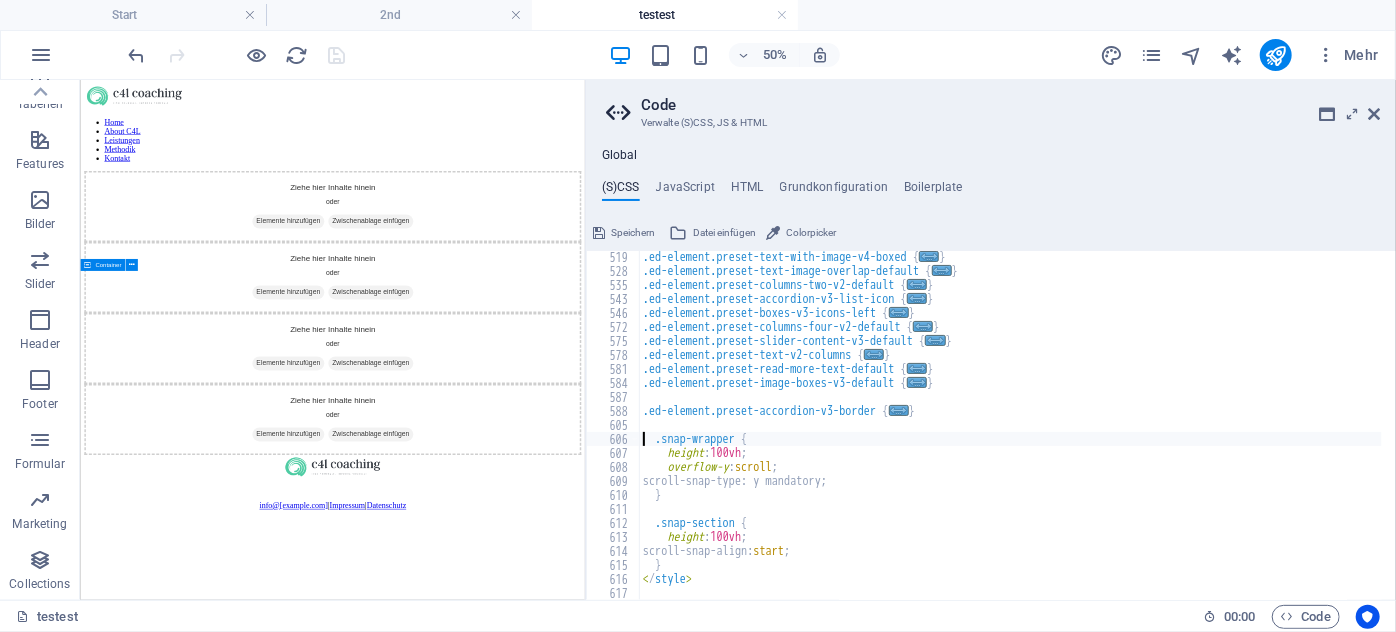 scroll, scrollTop: 938, scrollLeft: 0, axis: vertical 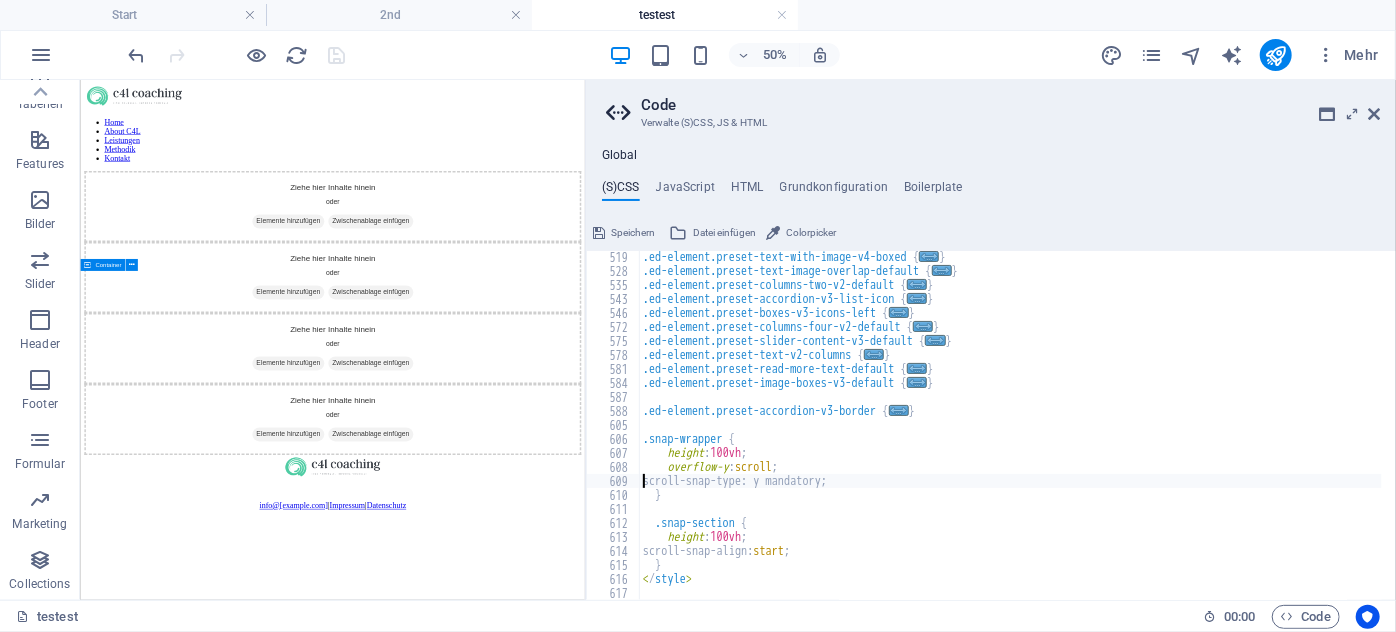 type on "}" 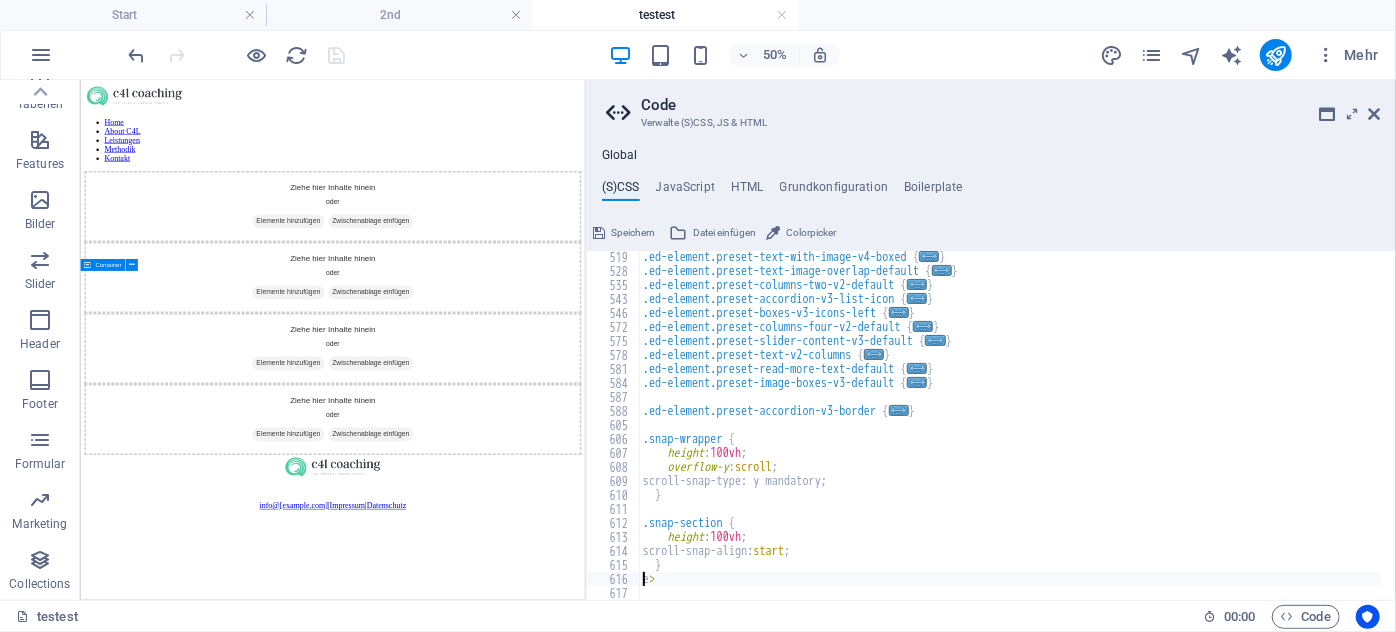 type on ">" 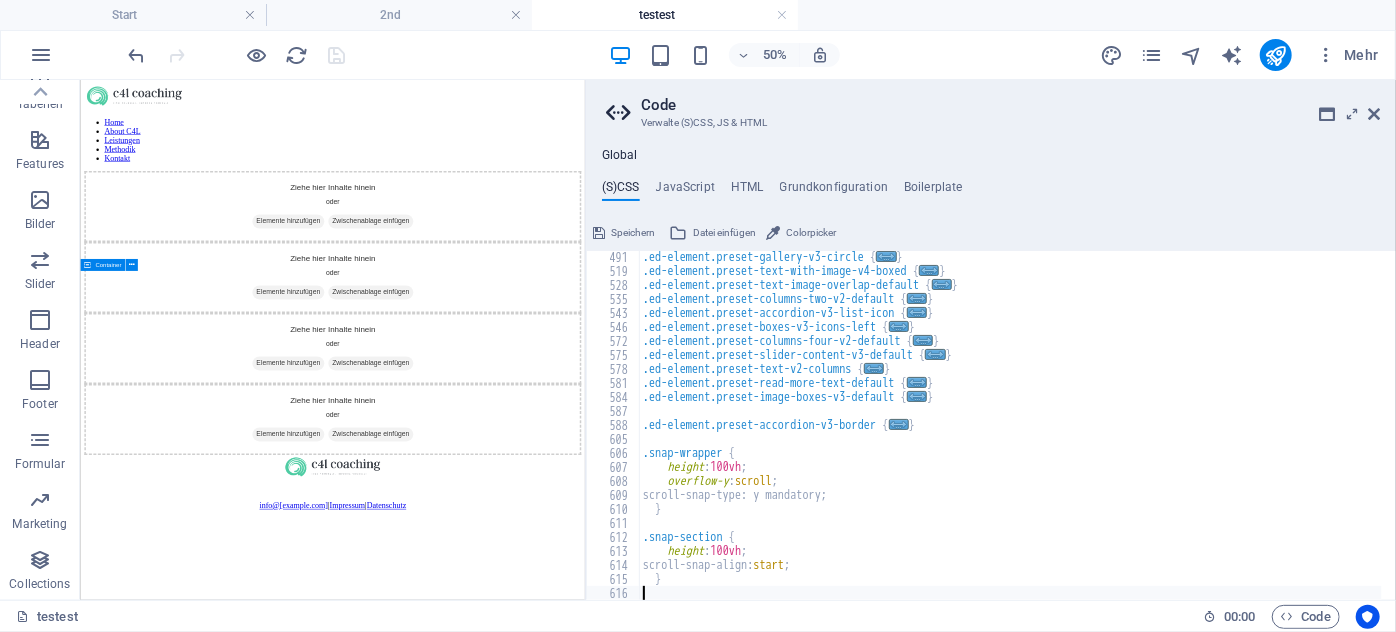 scroll, scrollTop: 911, scrollLeft: 0, axis: vertical 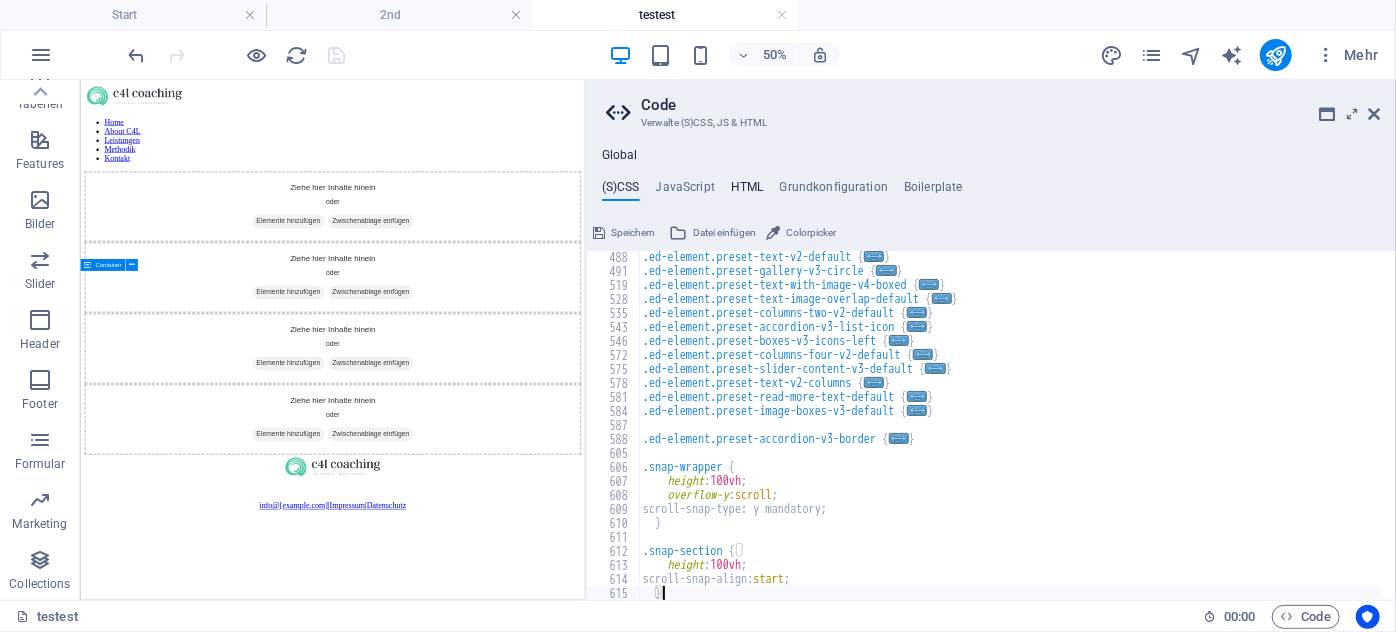 type on "}" 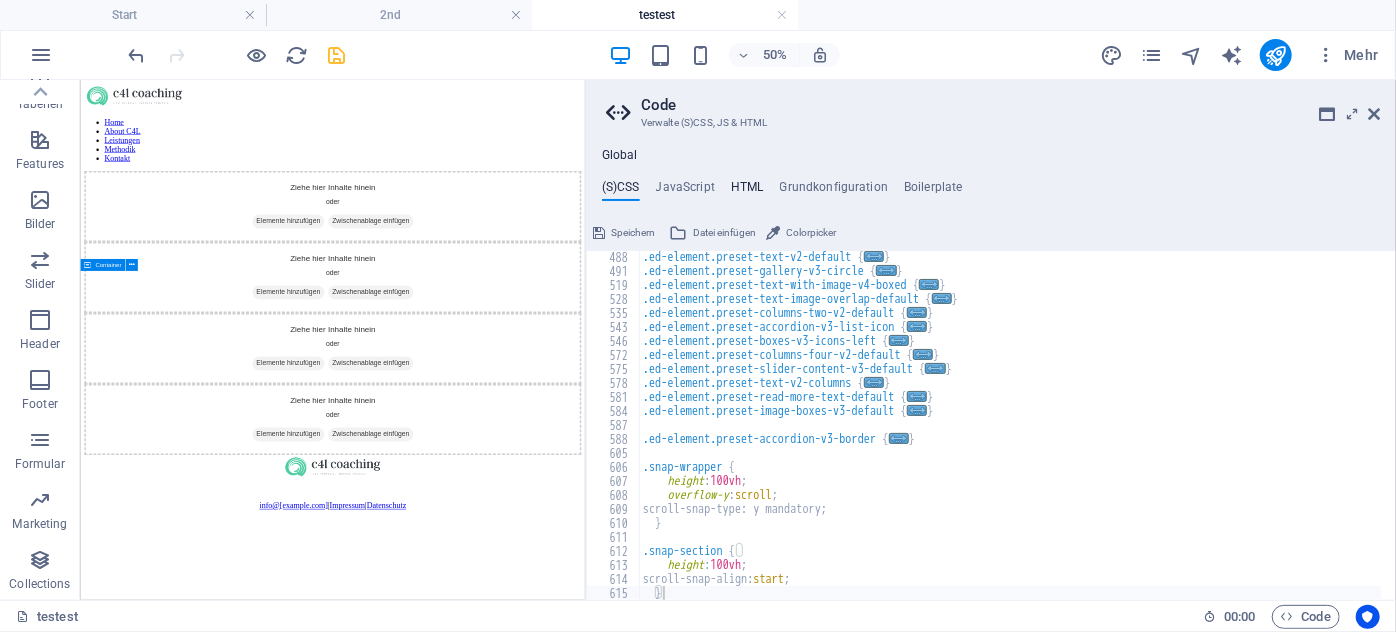 click on "HTML" at bounding box center [747, 191] 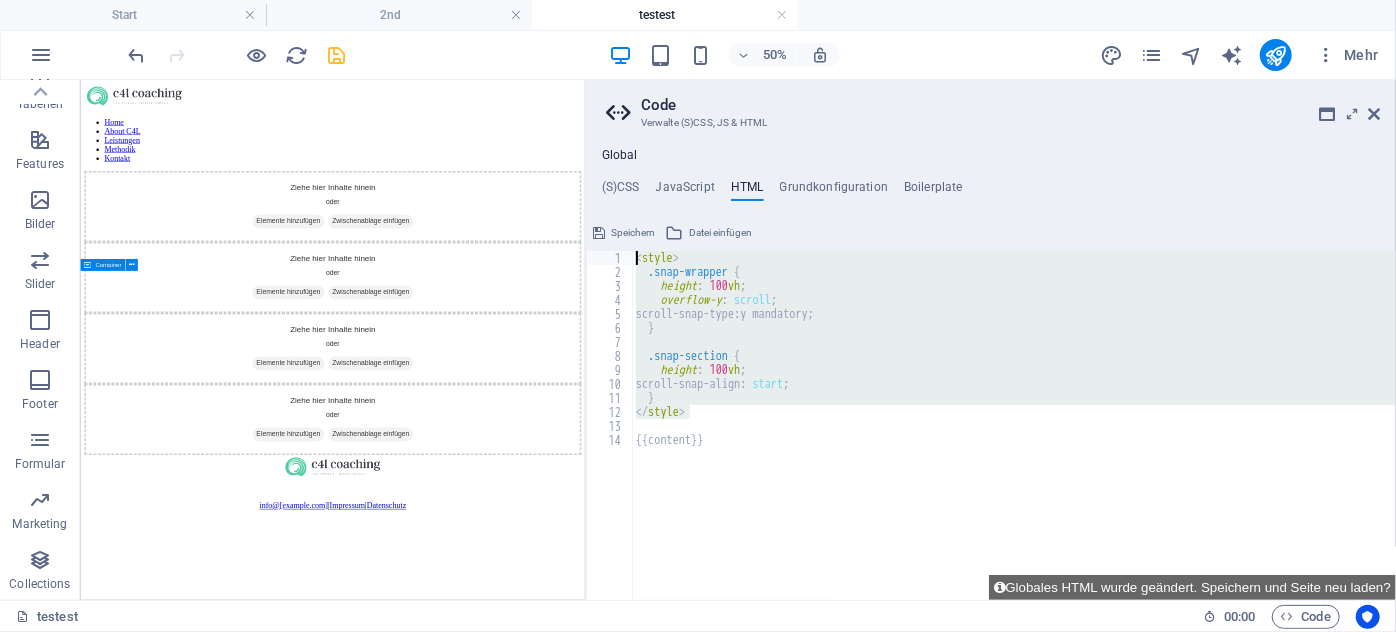 drag, startPoint x: 733, startPoint y: 411, endPoint x: 613, endPoint y: 261, distance: 192.09373 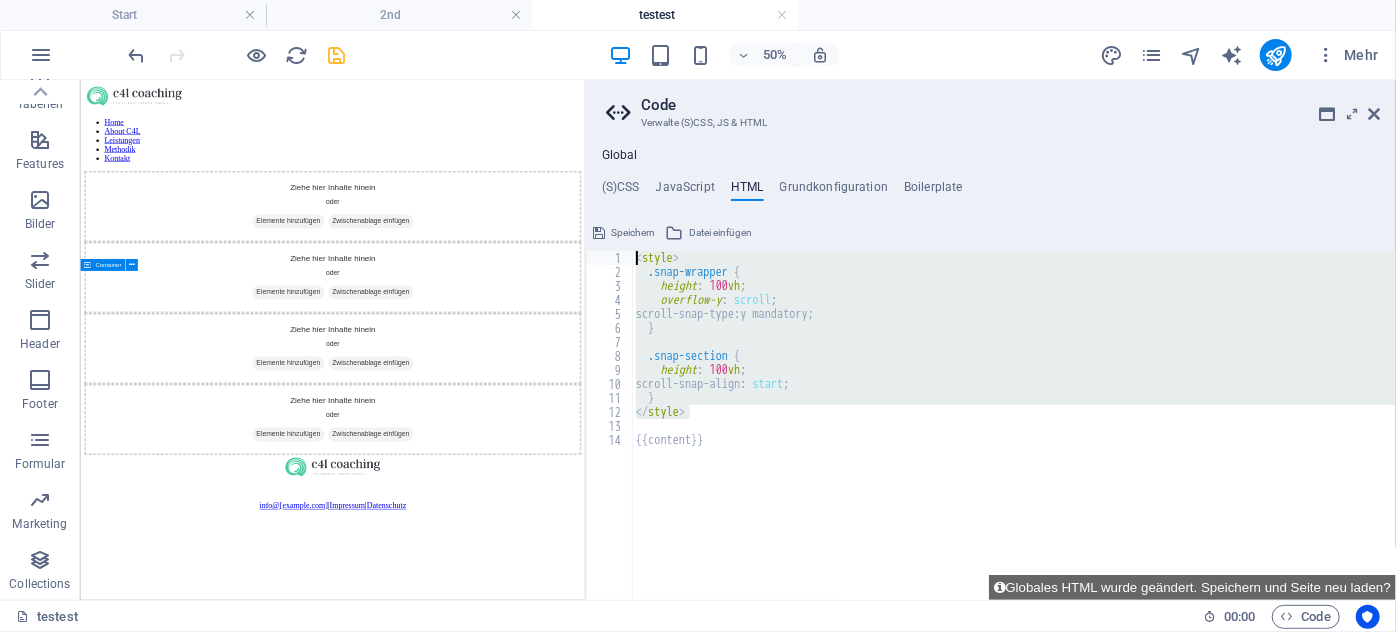 click on "1 2 3 4 5 6 7 8 9 10 11 12 13 14 < style >    .snap-wrapper   {      height :   100 vh ;      overflow-y :   scroll ;     scroll-snap-type :  y mandatory ;    }    .snap-section   {      height :   100 vh ;     scroll-snap-align :   start ;    } </ style > {{content}}     הההההההההההההההההההההההההההההההההההההההההההההההההההההההההההההההההההההההההההההההההההההההההההההההההההההההההההההההההההההההההההההההההההההההההההההההההההההההההההההההההההההההההההההההההההההההההההההההההההההההההההההההההההההההההההההההההההההההההההההההההההההההההההההההה Start tag seen without seeing a doctype first. Expected e.g. <!DOCTYPE html>." at bounding box center (991, 425) 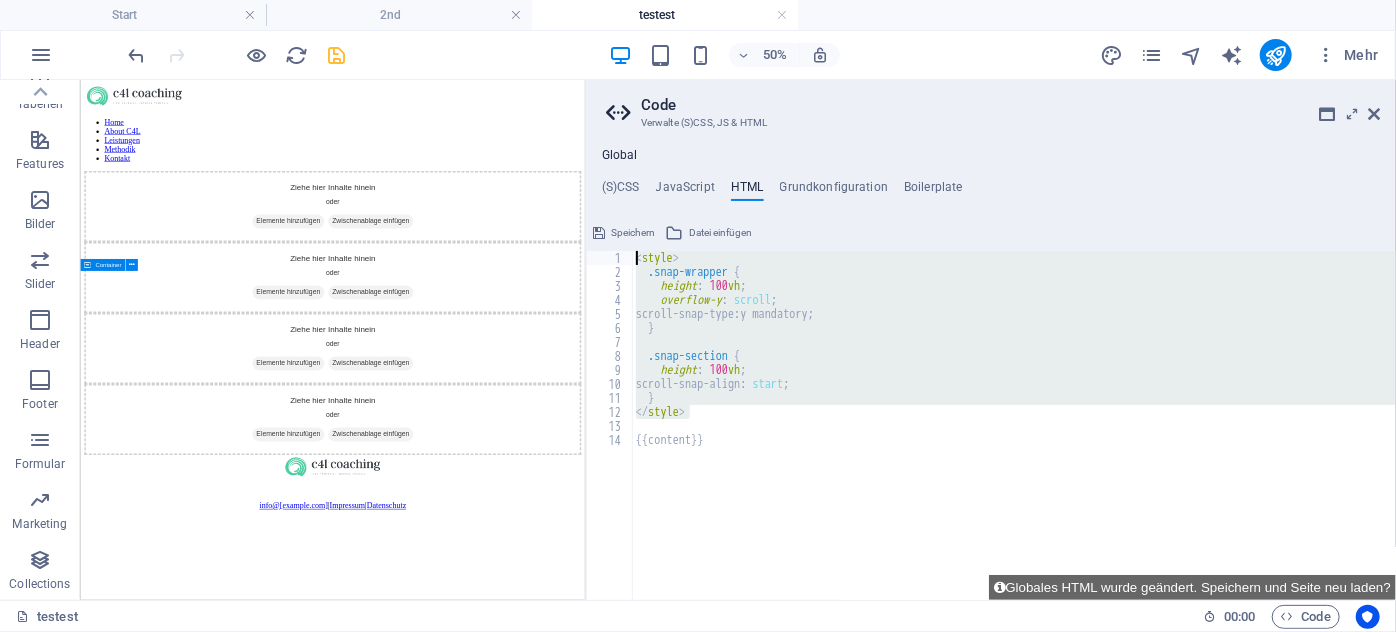 type on "<style>
.snap-wrapper {" 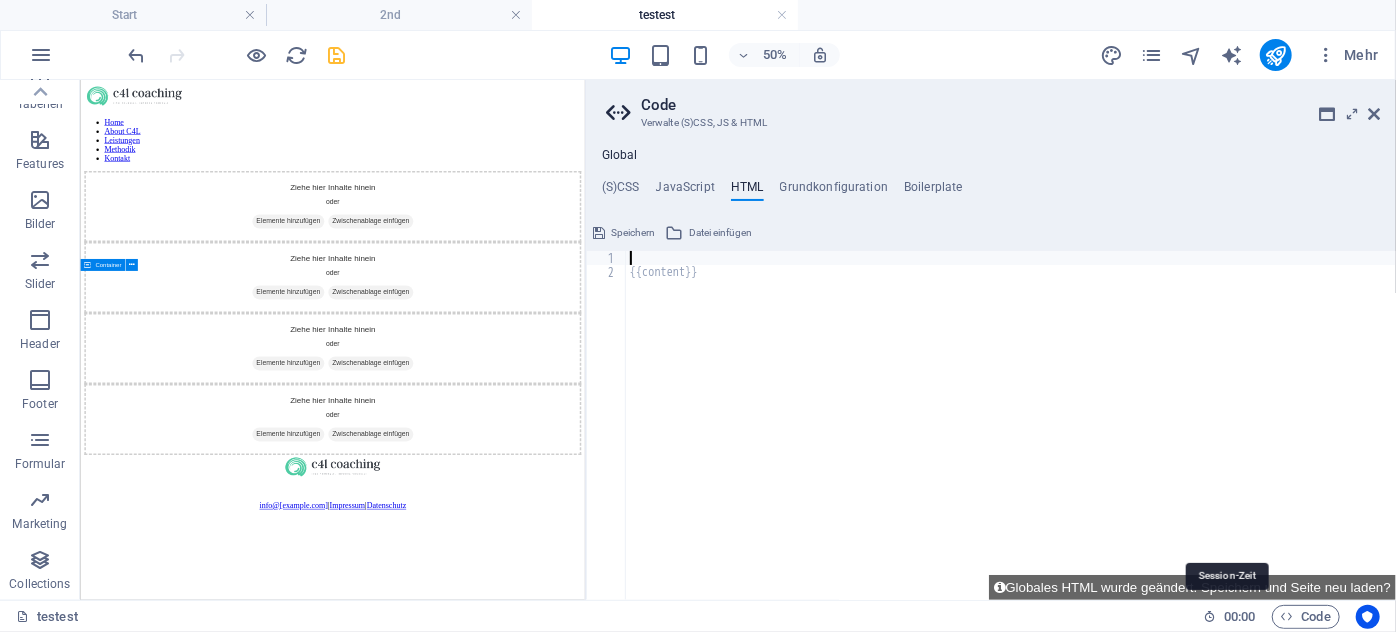 type on "{{content}}" 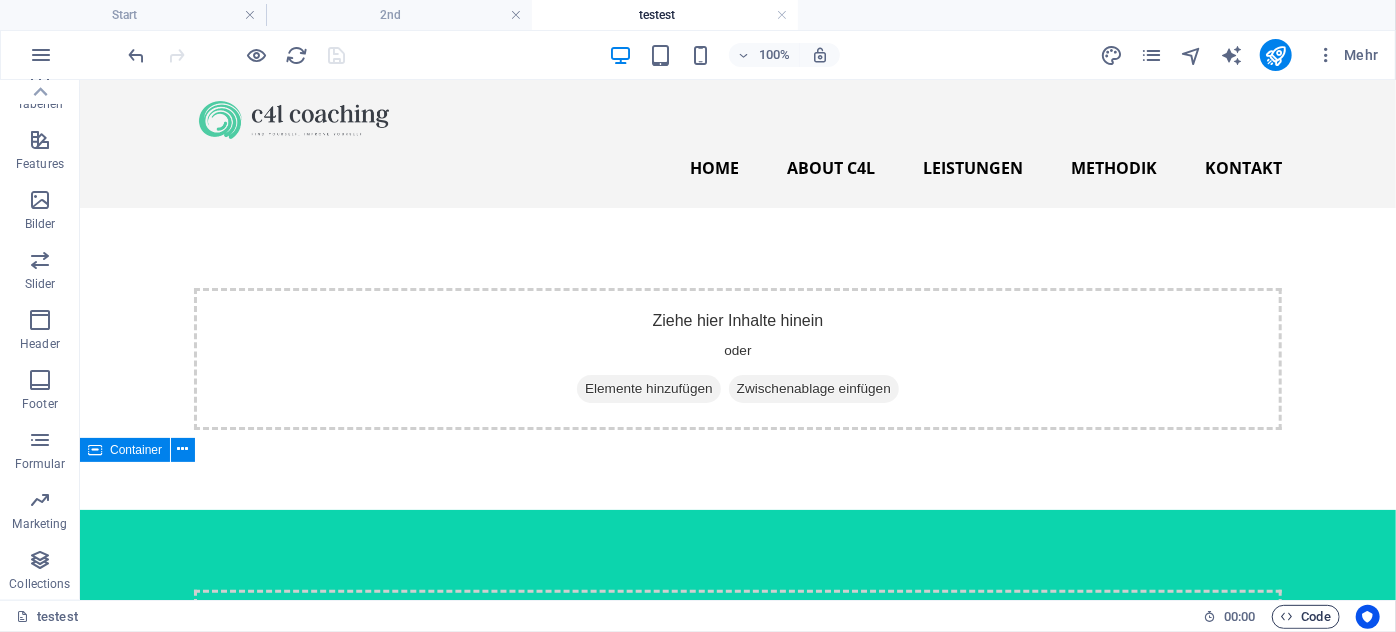click on "Code" at bounding box center (1306, 617) 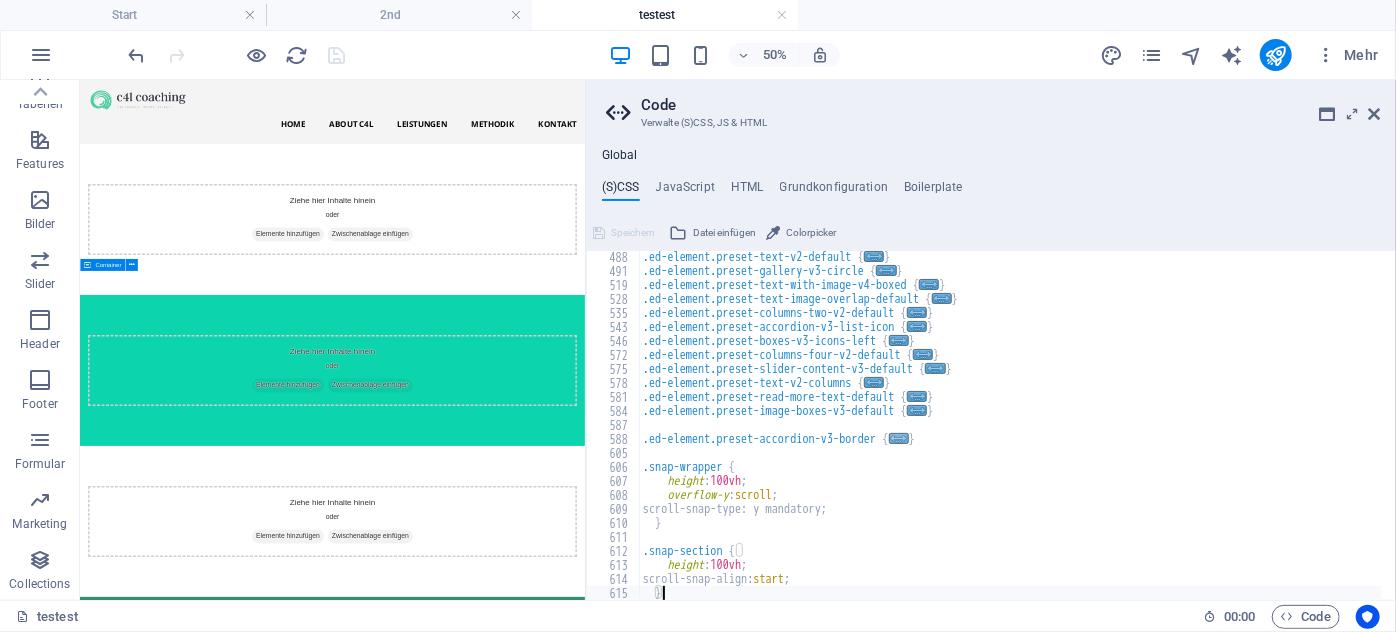 click on "..." at bounding box center [899, 438] 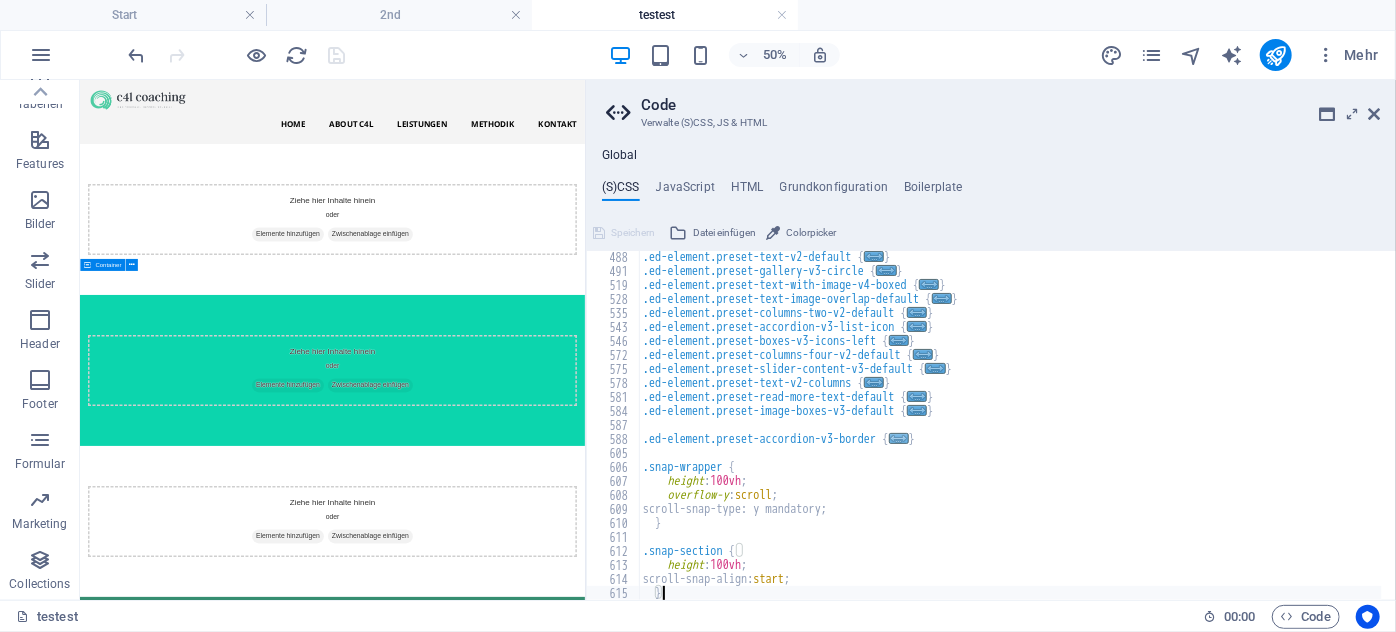 type on ".ed-element.preset-accordion-v3-border {" 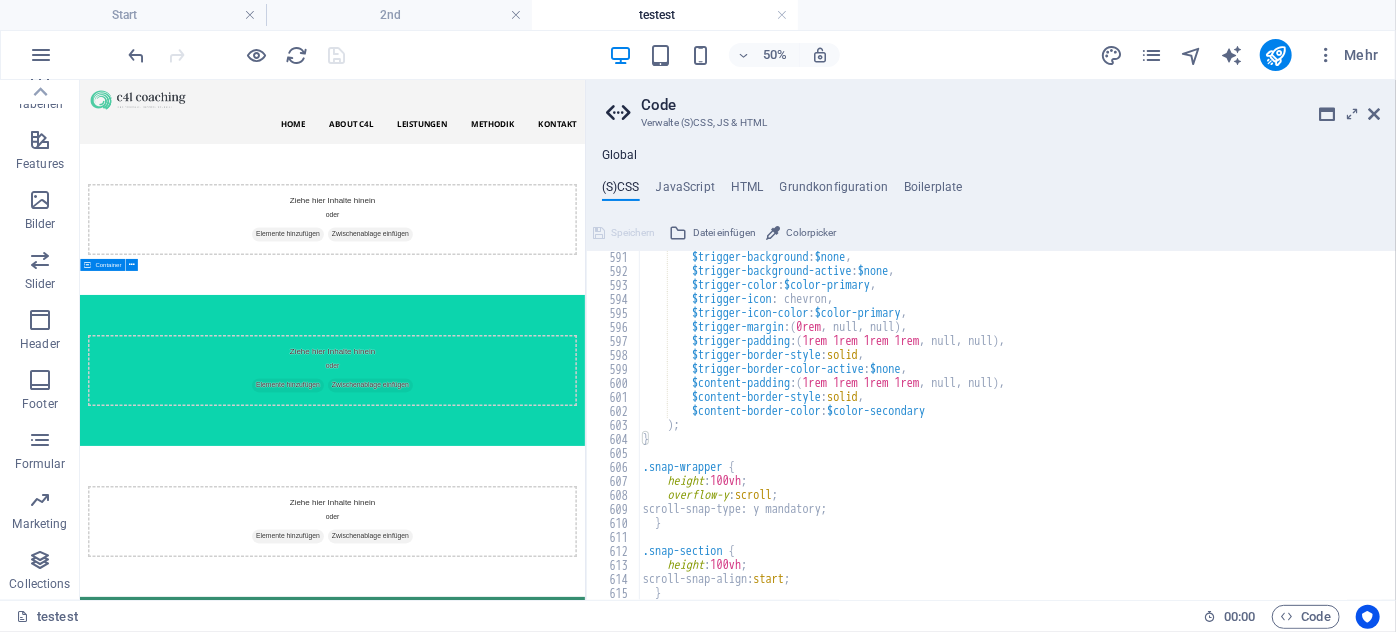 scroll, scrollTop: 1026, scrollLeft: 0, axis: vertical 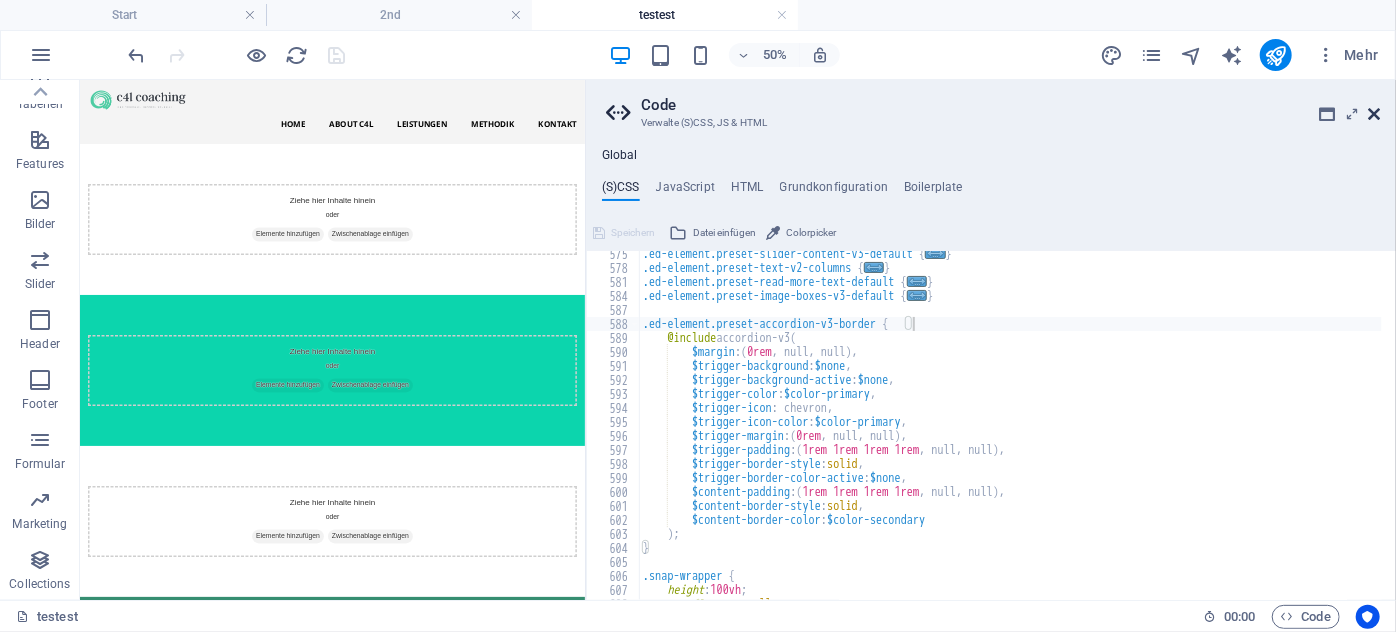 drag, startPoint x: 1374, startPoint y: 119, endPoint x: 1290, endPoint y: 39, distance: 116 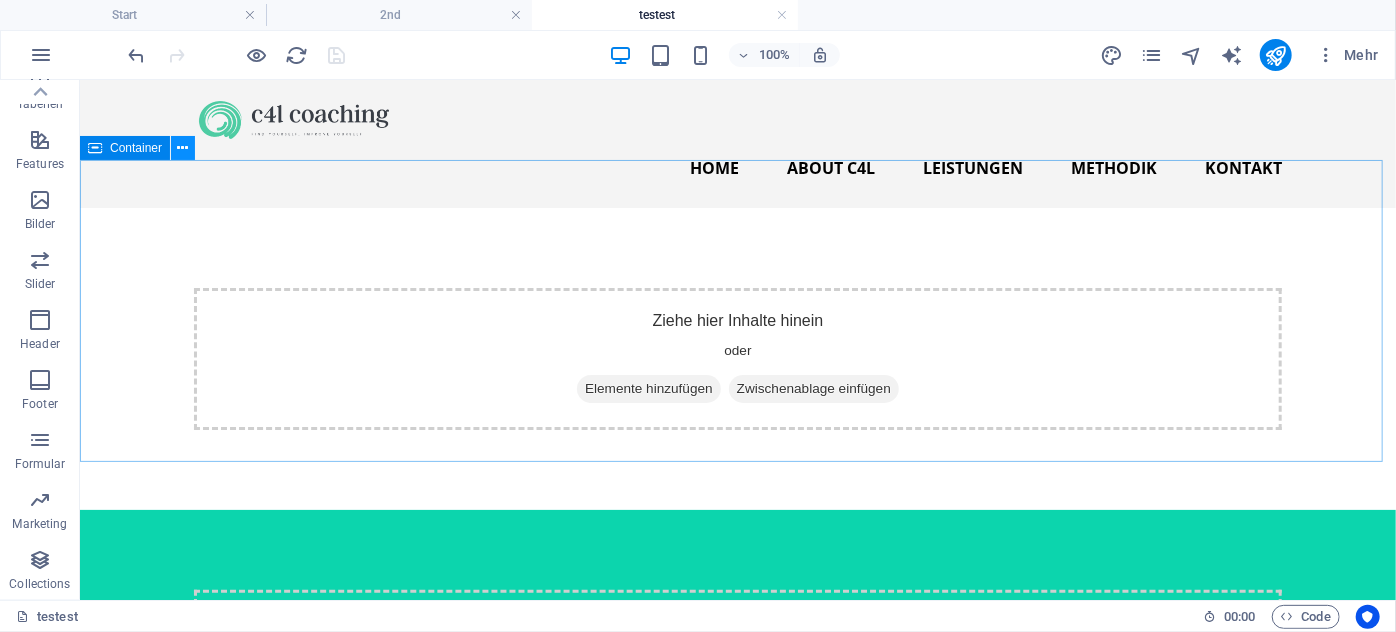 click at bounding box center (183, 148) 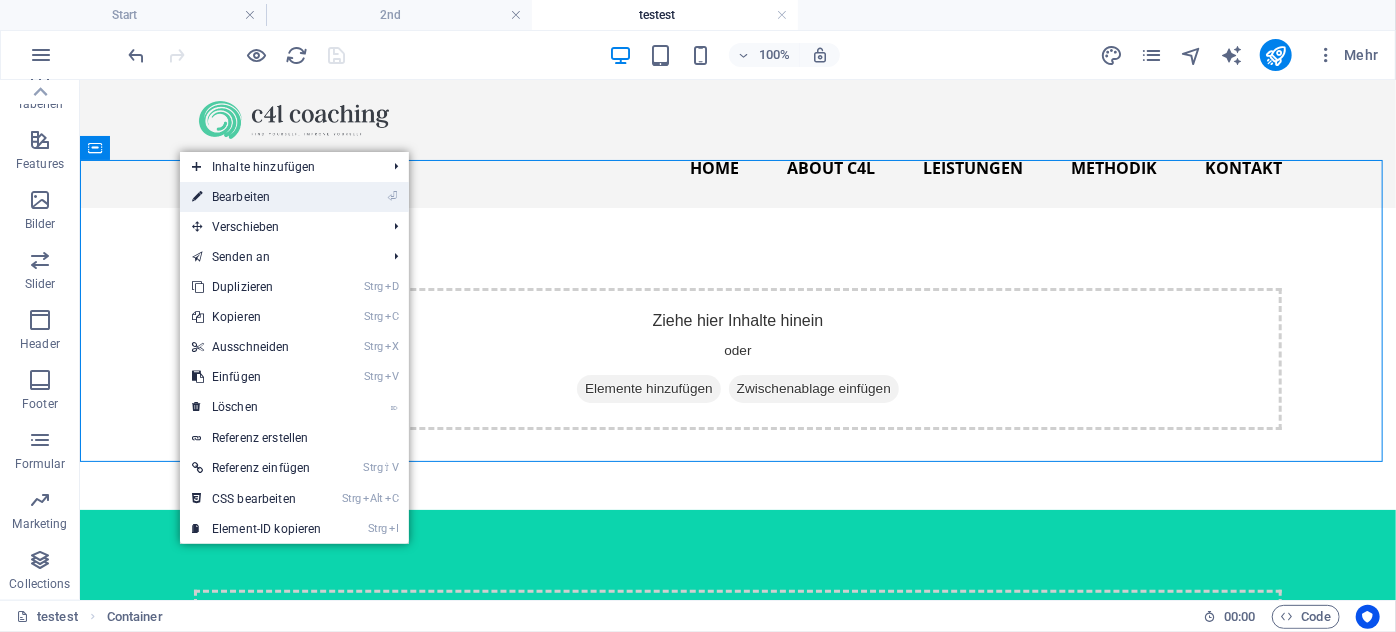 click on "⏎  Bearbeiten" at bounding box center [257, 197] 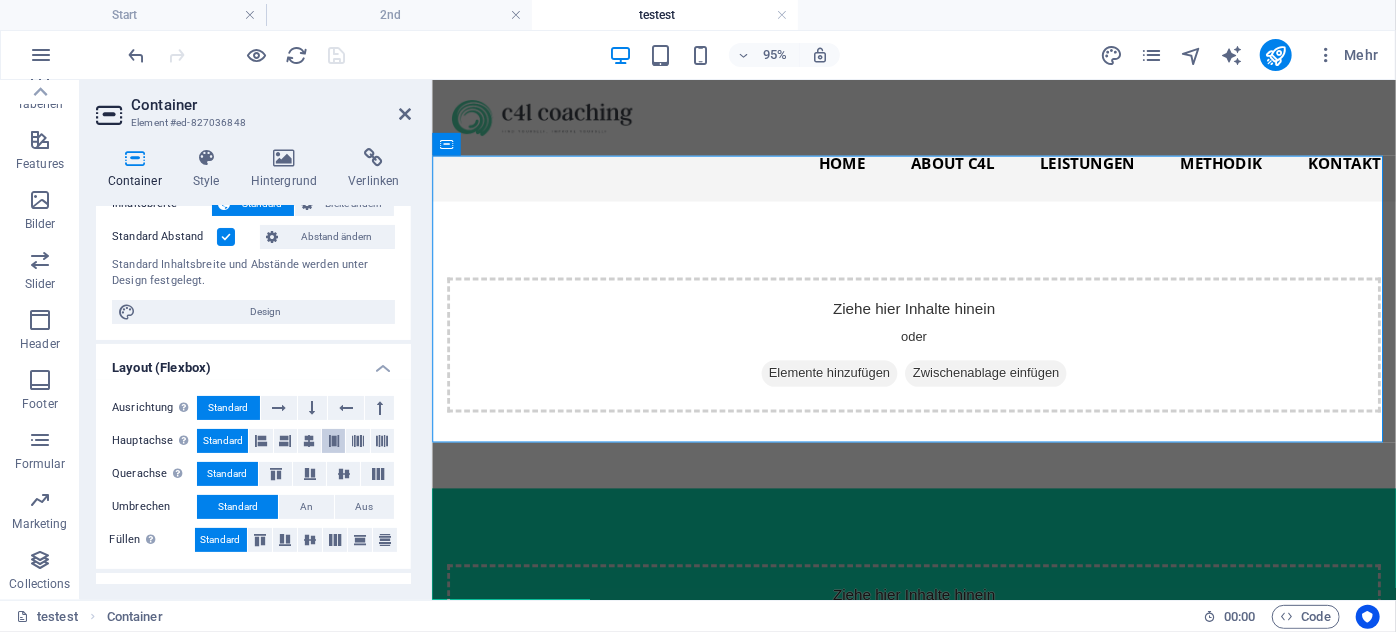 scroll, scrollTop: 0, scrollLeft: 0, axis: both 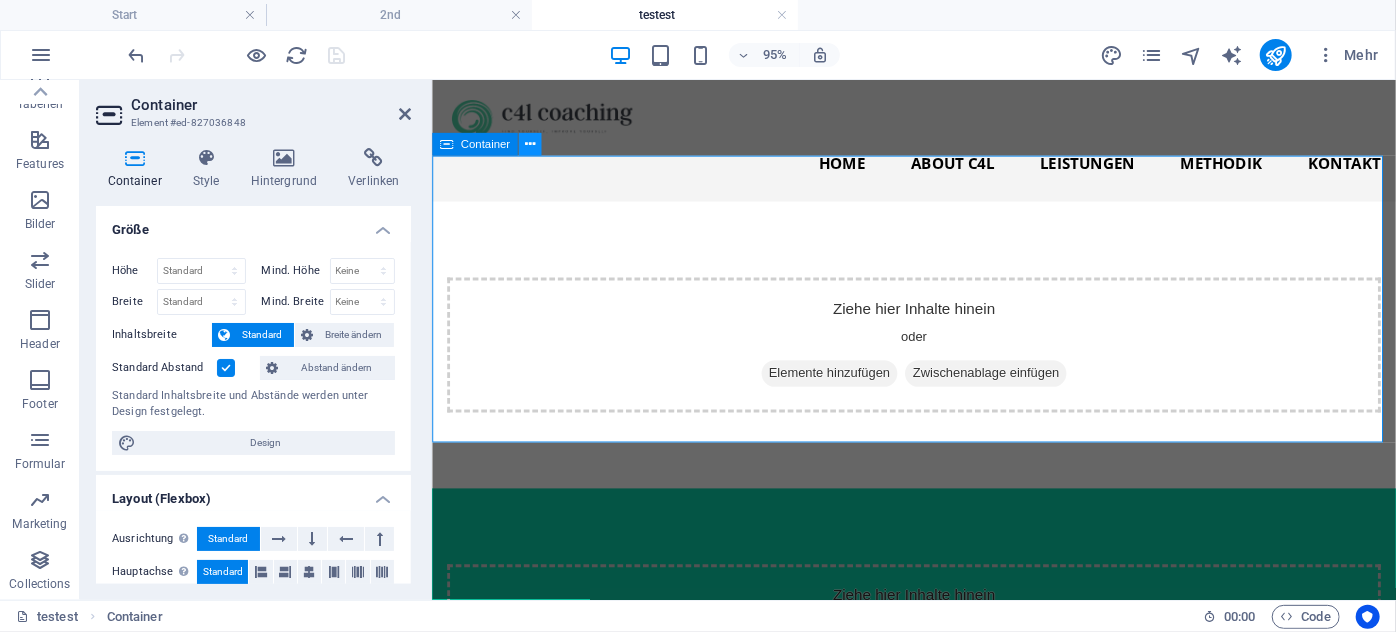 click at bounding box center [529, 144] 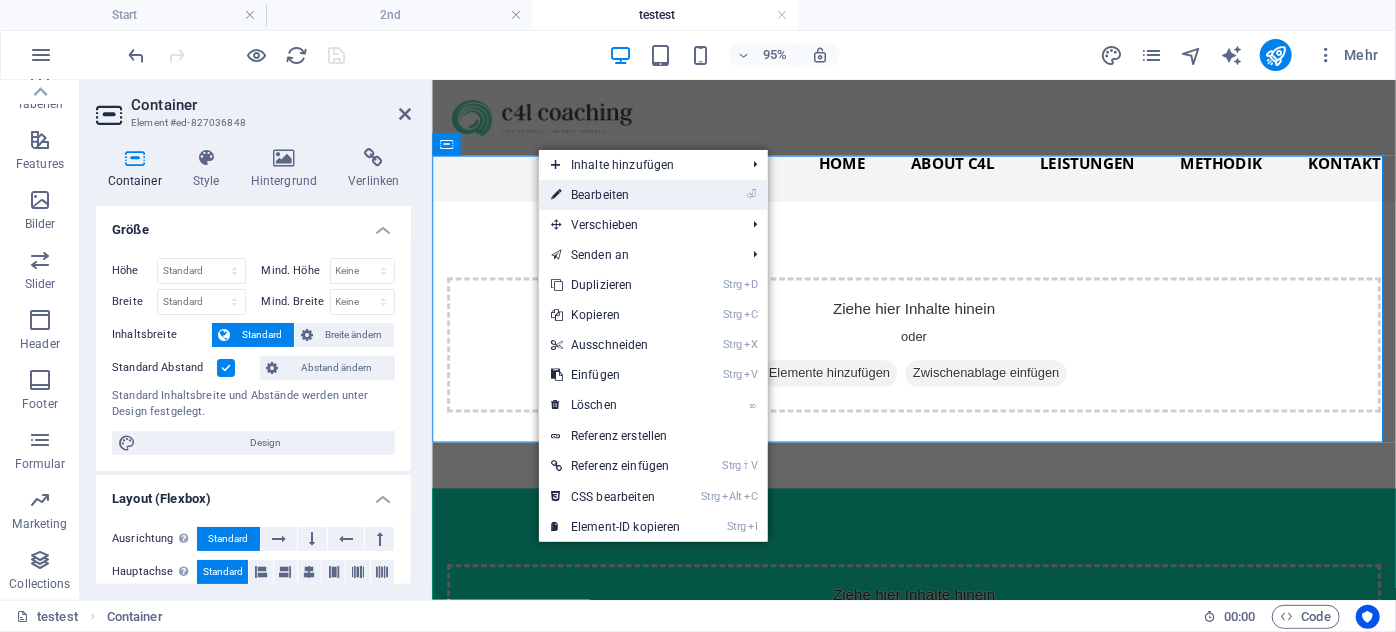 click on "⏎  Bearbeiten" at bounding box center [616, 195] 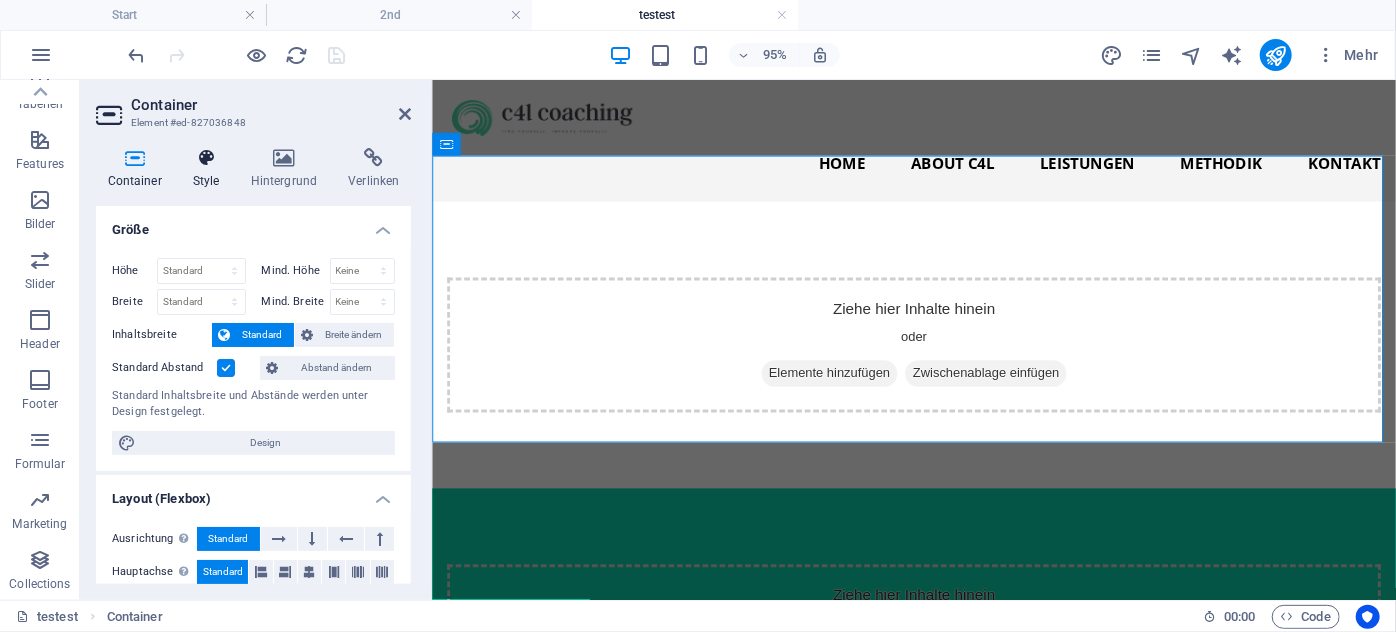 click on "Style" at bounding box center (210, 169) 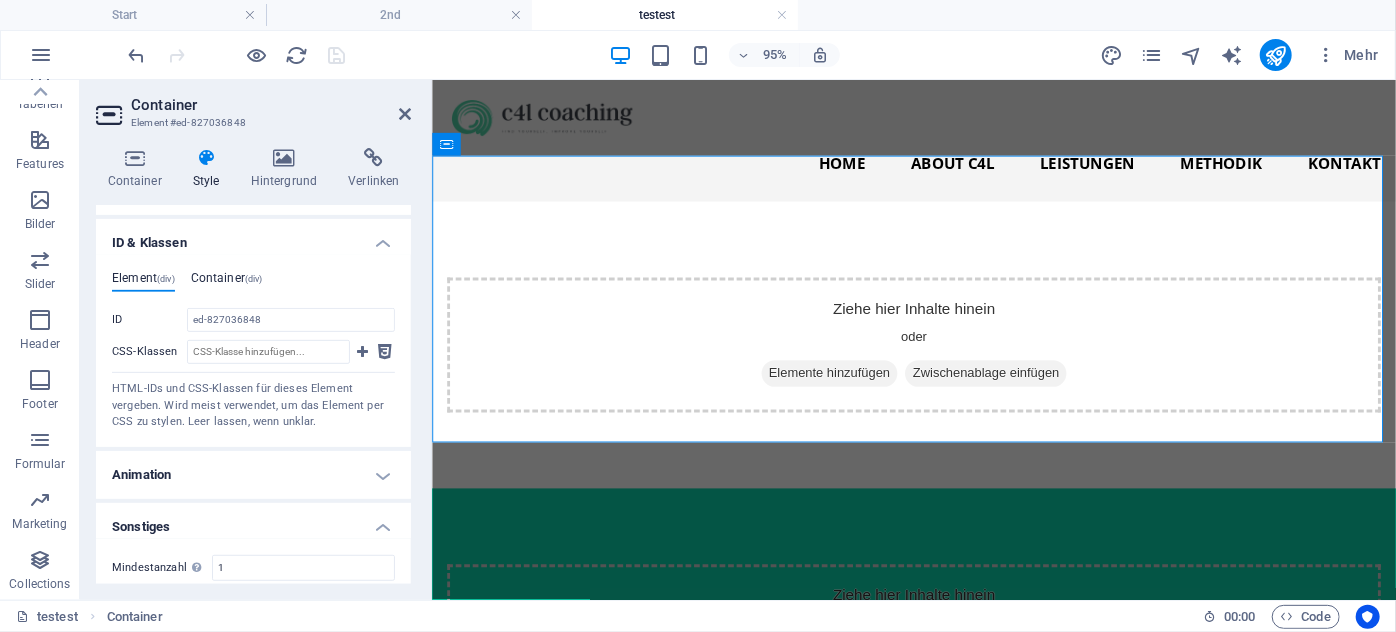 scroll, scrollTop: 454, scrollLeft: 0, axis: vertical 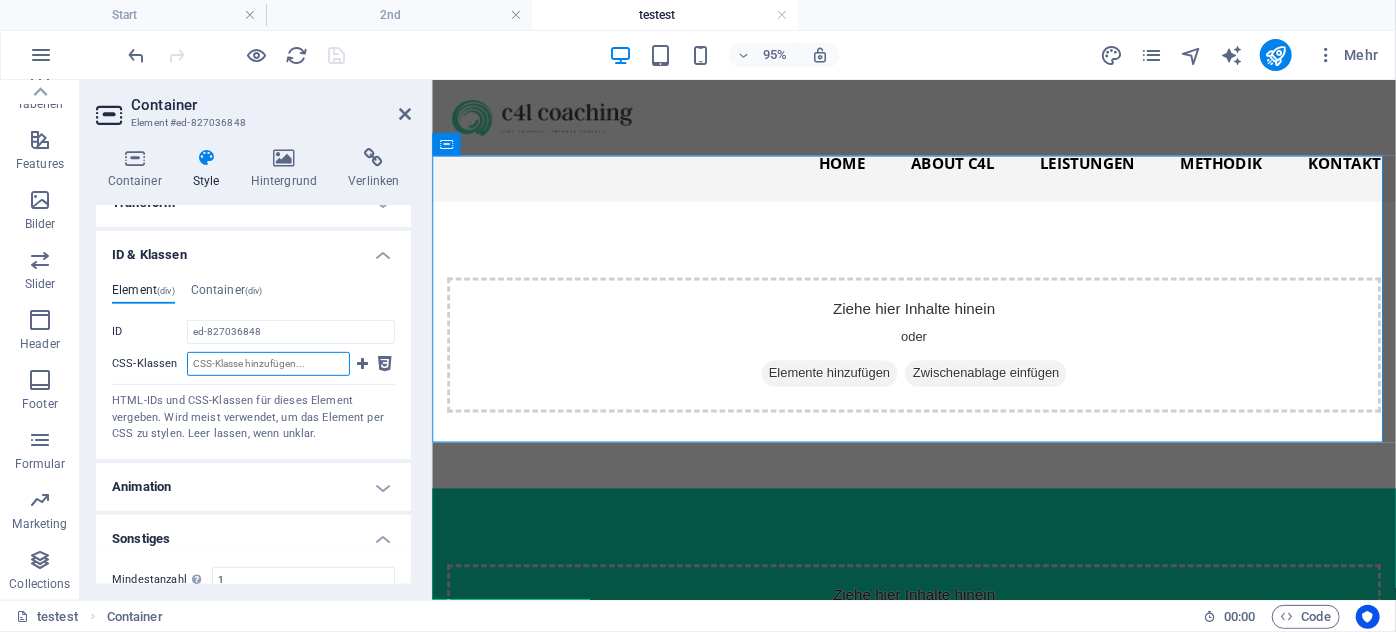 click on "CSS-Klassen" at bounding box center [268, 364] 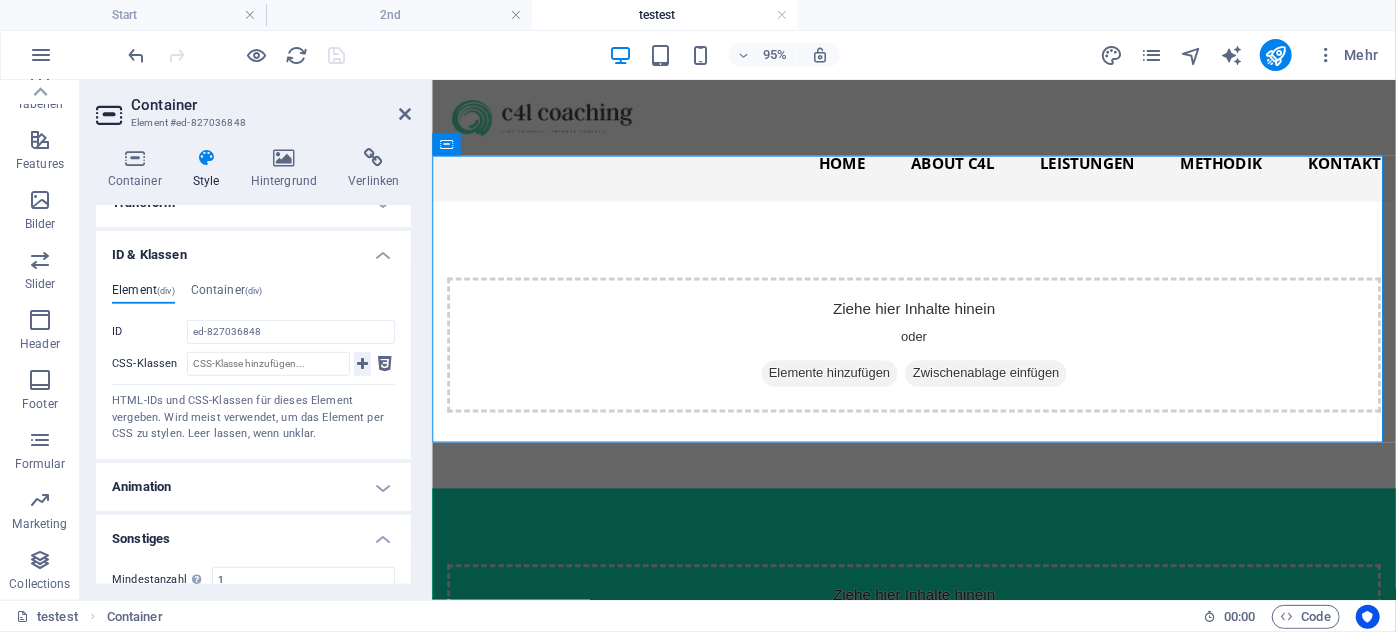 click at bounding box center (362, 364) 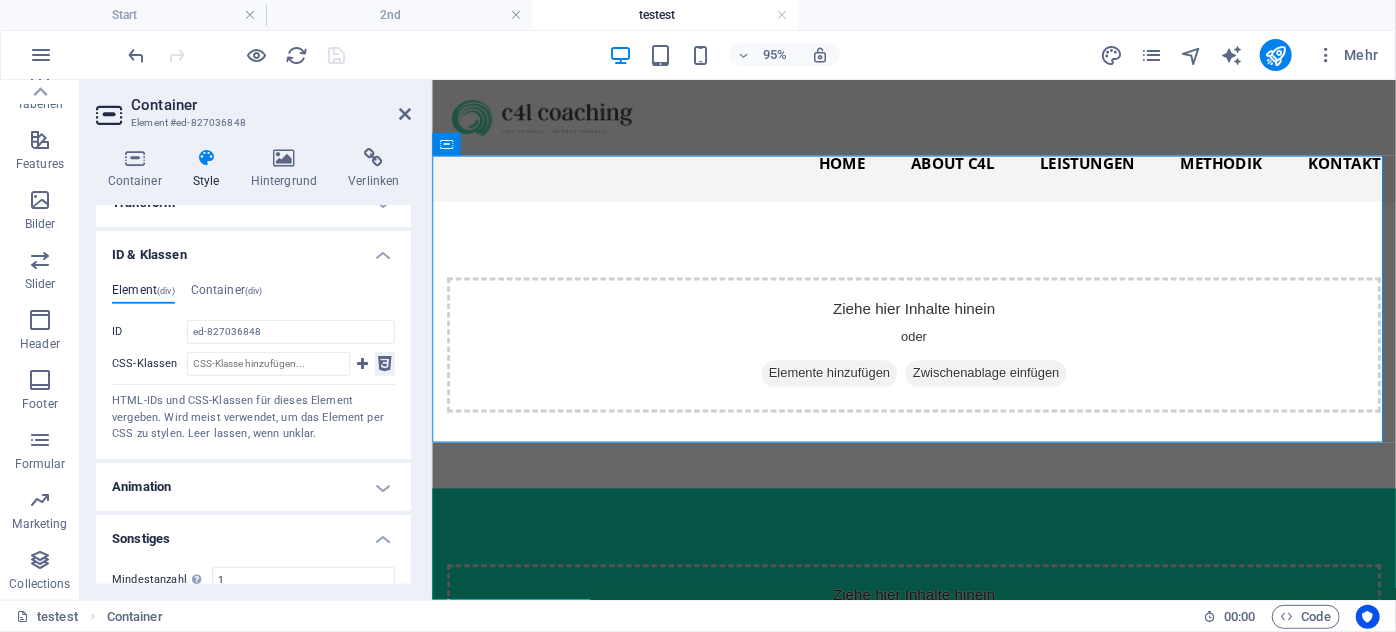 click at bounding box center (385, 364) 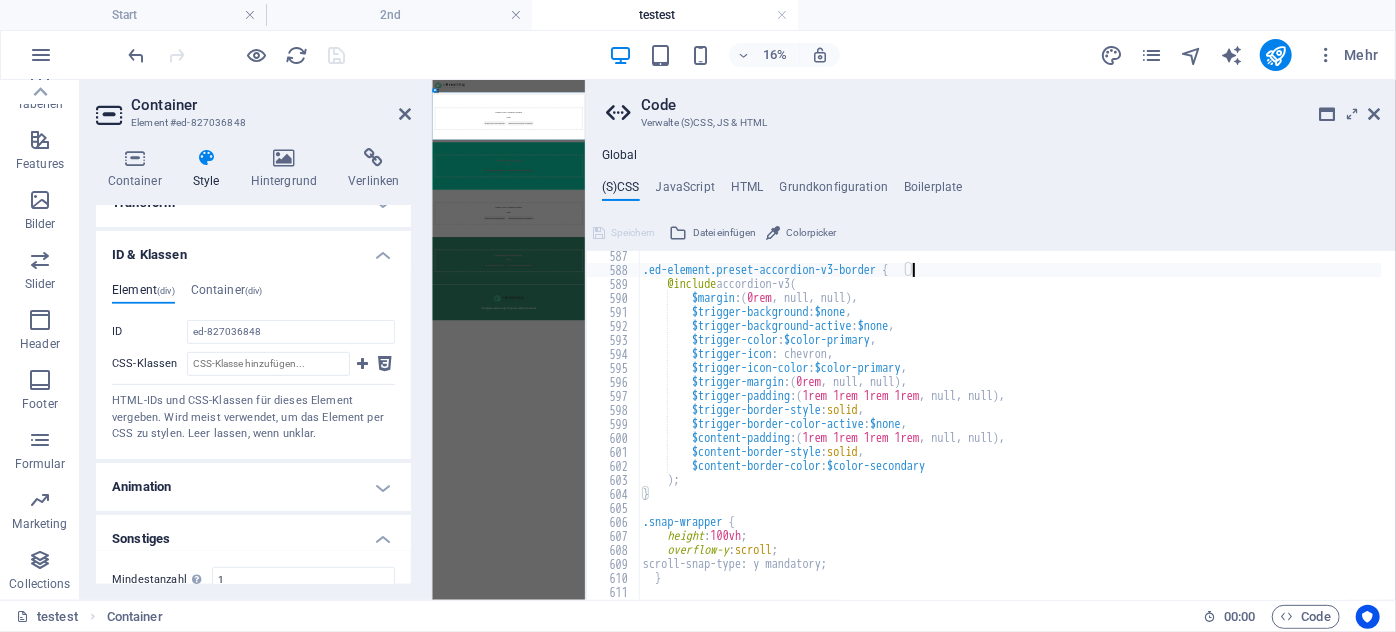 scroll, scrollTop: 1135, scrollLeft: 0, axis: vertical 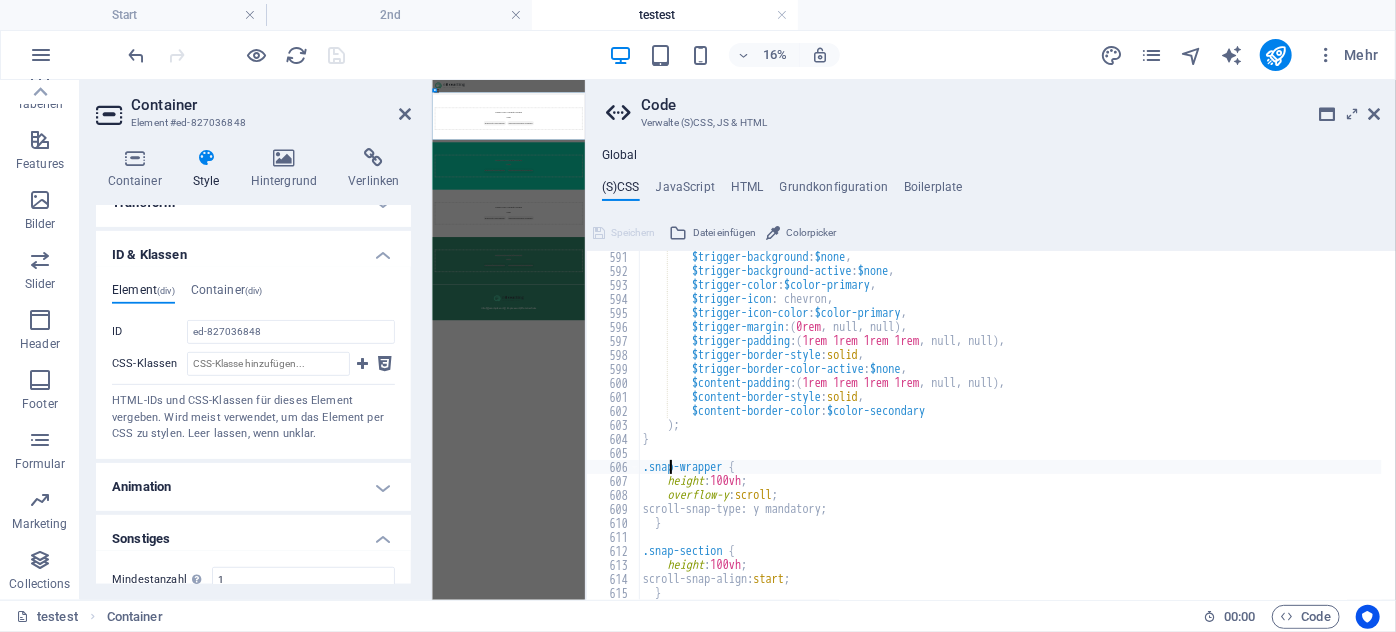 click on "$trigger-background :  $none ,            $trigger-background-active :  $none ,            $trigger-color :  $color-primary ,            $trigger-icon : chevron,            $trigger-icon-color :  $color-primary ,            $trigger-margin :  ( 0rem , null, null ) ,            $trigger-padding :  ( 1rem   1rem   1rem   1rem , null, null ) ,            $trigger-border-style :  solid ,            $trigger-border-color-active :  $none ,            $content-padding :  ( 1rem   1rem   1rem   1rem , null, null ) ,            $content-border-style :  solid ,            $content-border-color :  $color-secondary      ) ; } .snap-wrapper   {      height :  100vh ;      overflow-y :  scroll ;     scroll-snap-type: y mandatory;    } .snap-section   {      height :  100vh ;     scroll-snap-align:  start ;    }" at bounding box center (1010, 438) 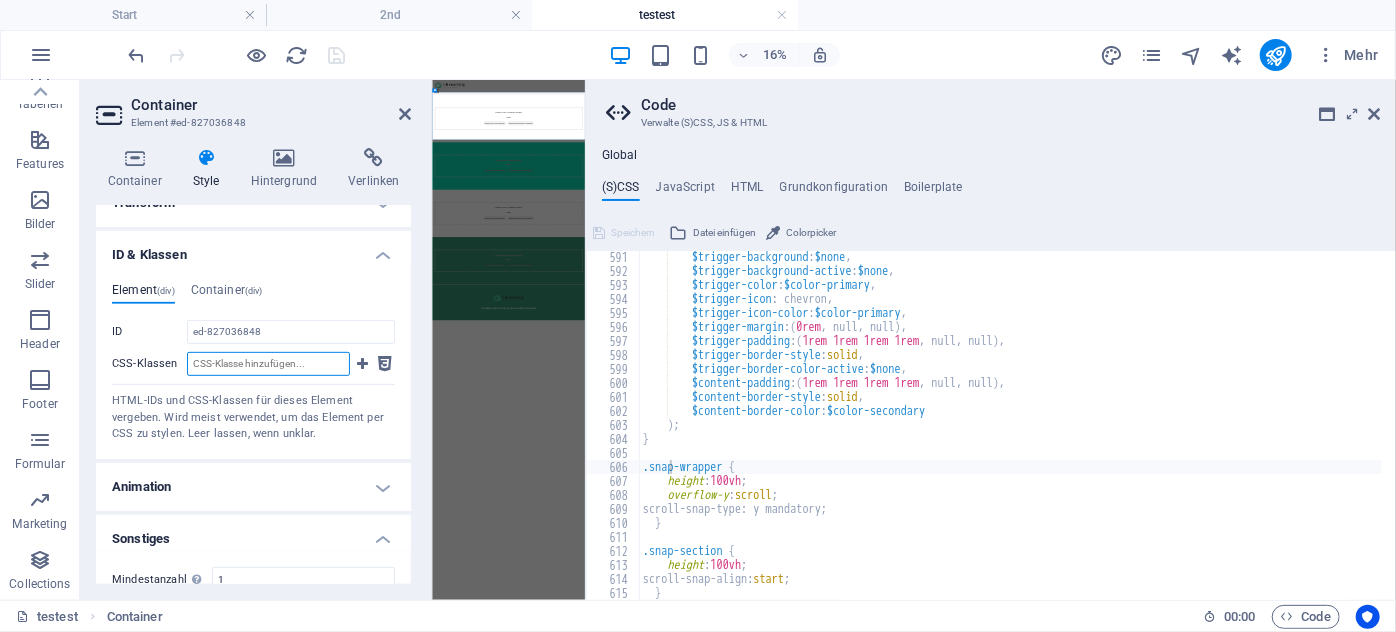 click on "CSS-Klassen" at bounding box center [268, 364] 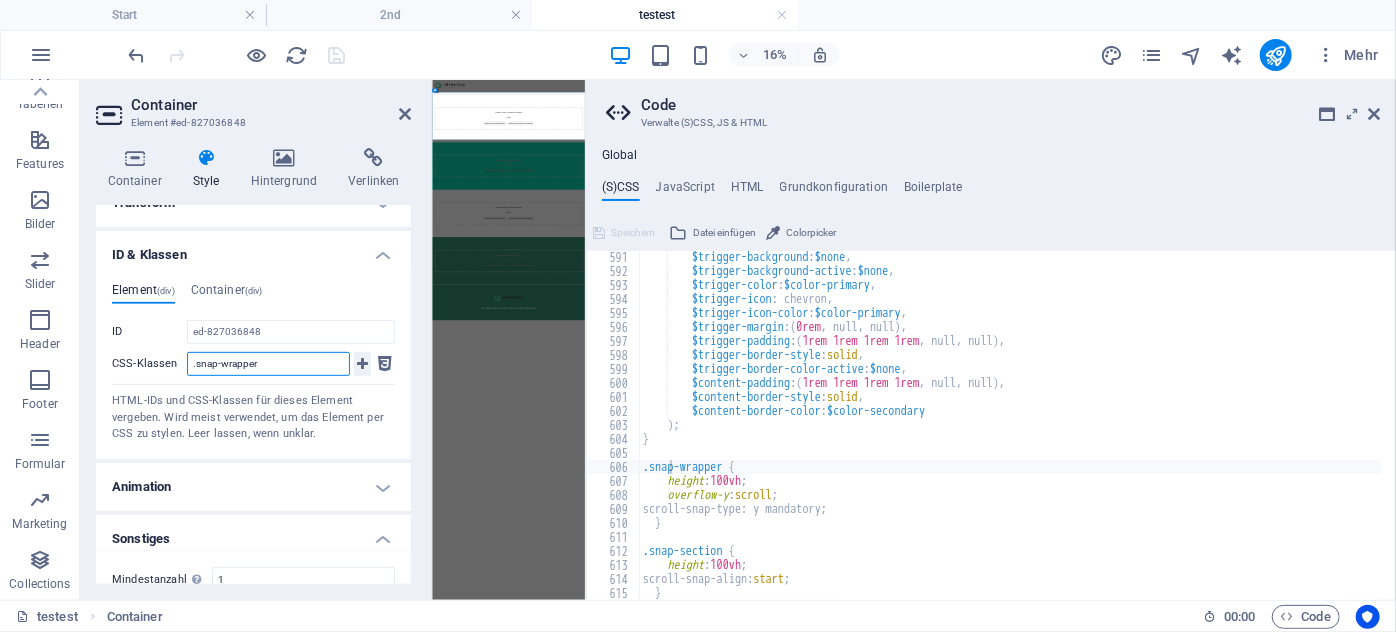 type on ".snap-wrapper" 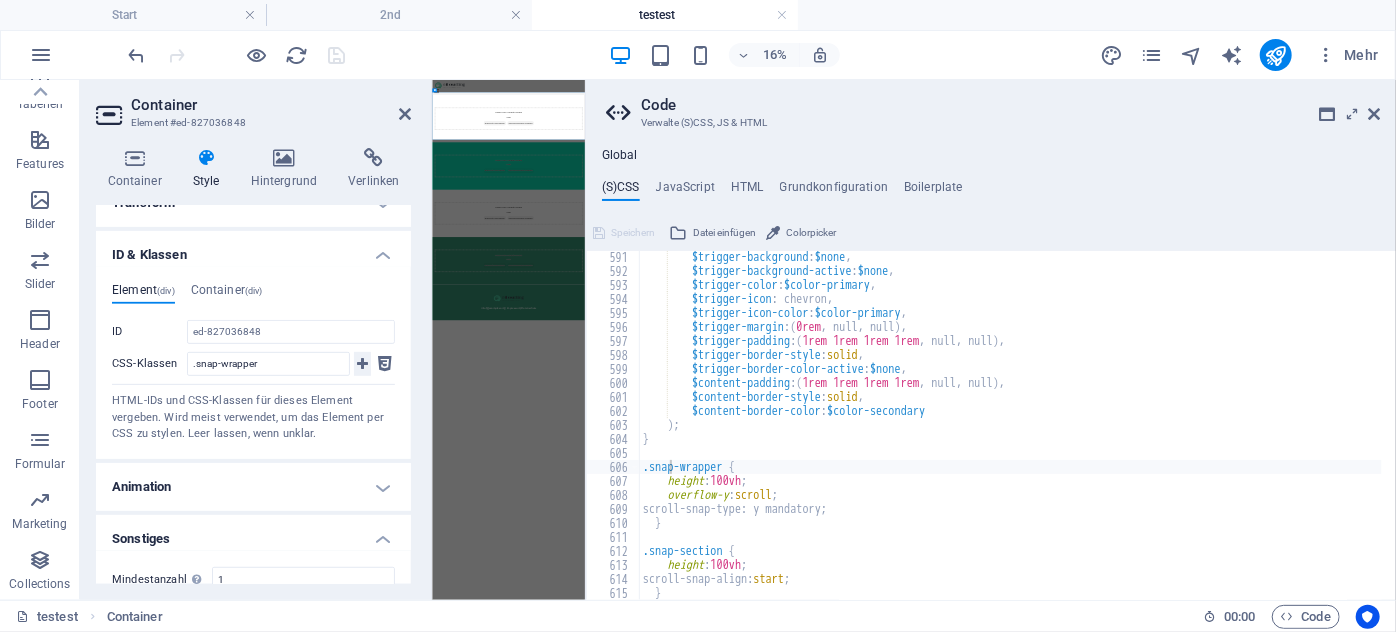 click at bounding box center [362, 364] 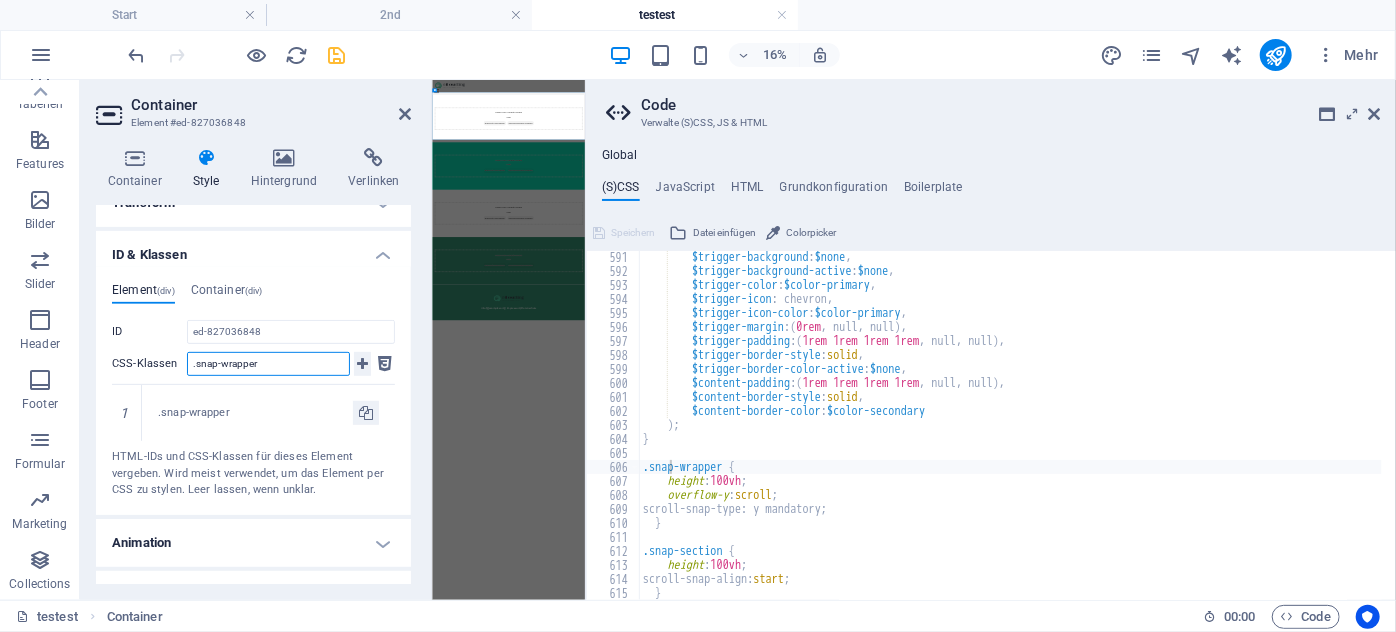 type 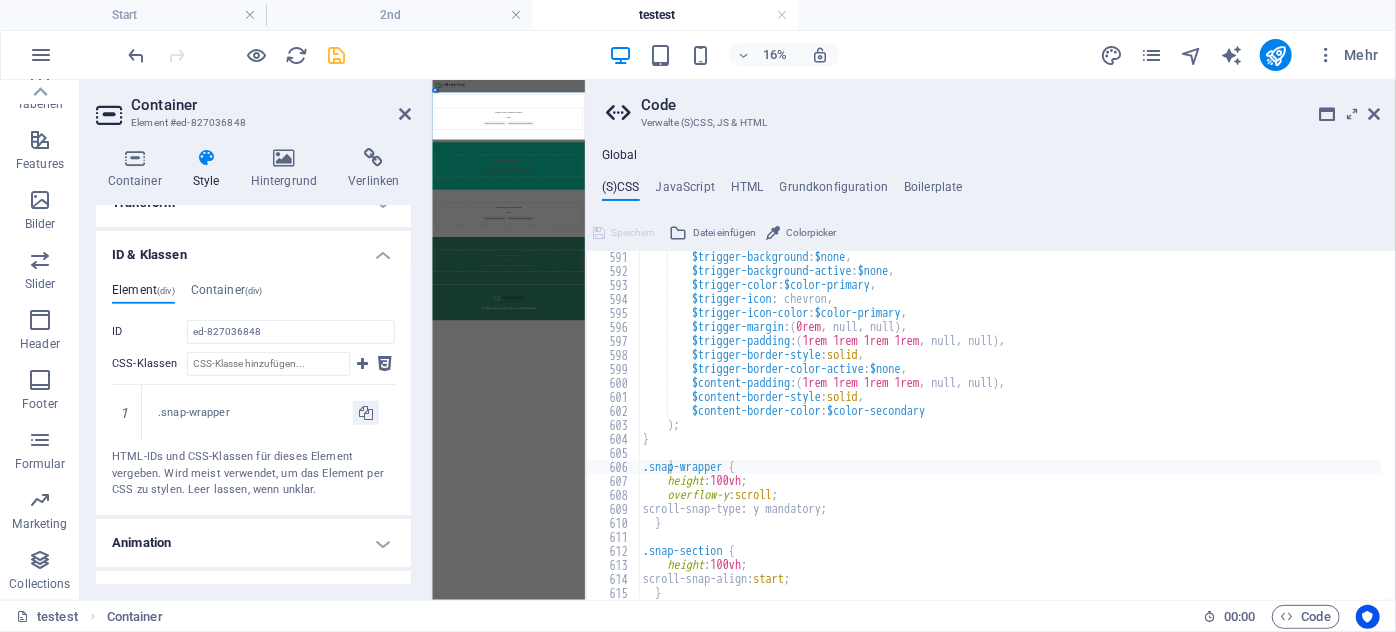 click on "Code Verwalte (S)CSS, JS & HTML Global (S)CSS JavaScript HTML Grundkonfiguration Boilerplate .snap-wrapper { 591 592 593 594 595 596 597 598 599 600 601 602 603 604 605 606 607 608 609 610 611 612 613 614 615           $trigger-background :  $none ,            $trigger-background-active :  $none ,            $trigger-color :  $color-primary ,            $trigger-icon : chevron,            $trigger-icon-color :  $color-primary ,            $trigger-margin :  ( 0rem , null, null ) ,            $trigger-padding :  ( 1rem   1rem   1rem   1rem , null, null ) ,            $trigger-border-style :  solid ,            $trigger-border-color-active :  $none ,            $content-padding :  ( 1rem   1rem   1rem   1rem , null, null ) ,            $content-border-style :  solid ,            $content-border-color :  $color-secondary      ) ; } .snap-wrapper   {      height :  100vh ;      overflow-y :  scroll ;     scroll-snap-type: y mandatory;    } .snap-section   {      height :  100vh ;     scroll-snap-align:  start ; }" at bounding box center (990, 340) 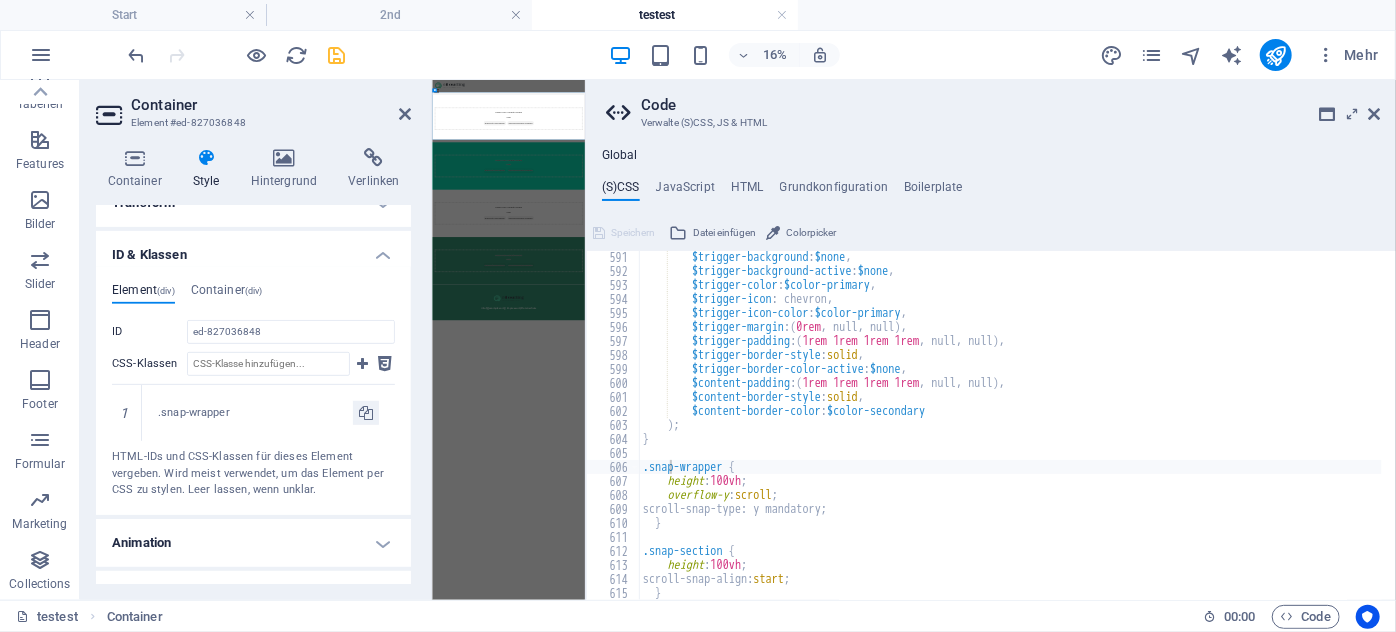 click on "Code Verwalte (S)CSS, JS & HTML Global (S)CSS JavaScript HTML Grundkonfiguration Boilerplate .snap-wrapper { 591 592 593 594 595 596 597 598 599 600 601 602 603 604 605 606 607 608 609 610 611 612 613 614 615           $trigger-background :  $none ,            $trigger-background-active :  $none ,            $trigger-color :  $color-primary ,            $trigger-icon : chevron,            $trigger-icon-color :  $color-primary ,            $trigger-margin :  ( 0rem , null, null ) ,            $trigger-padding :  ( 1rem   1rem   1rem   1rem , null, null ) ,            $trigger-border-style :  solid ,            $trigger-border-color-active :  $none ,            $content-padding :  ( 1rem   1rem   1rem   1rem , null, null ) ,            $content-border-style :  solid ,            $content-border-color :  $color-secondary      ) ; } .snap-wrapper   {      height :  100vh ;      overflow-y :  scroll ;     scroll-snap-type: y mandatory;    } .snap-section   {      height :  100vh ;     scroll-snap-align:  start ; }" at bounding box center [990, 340] 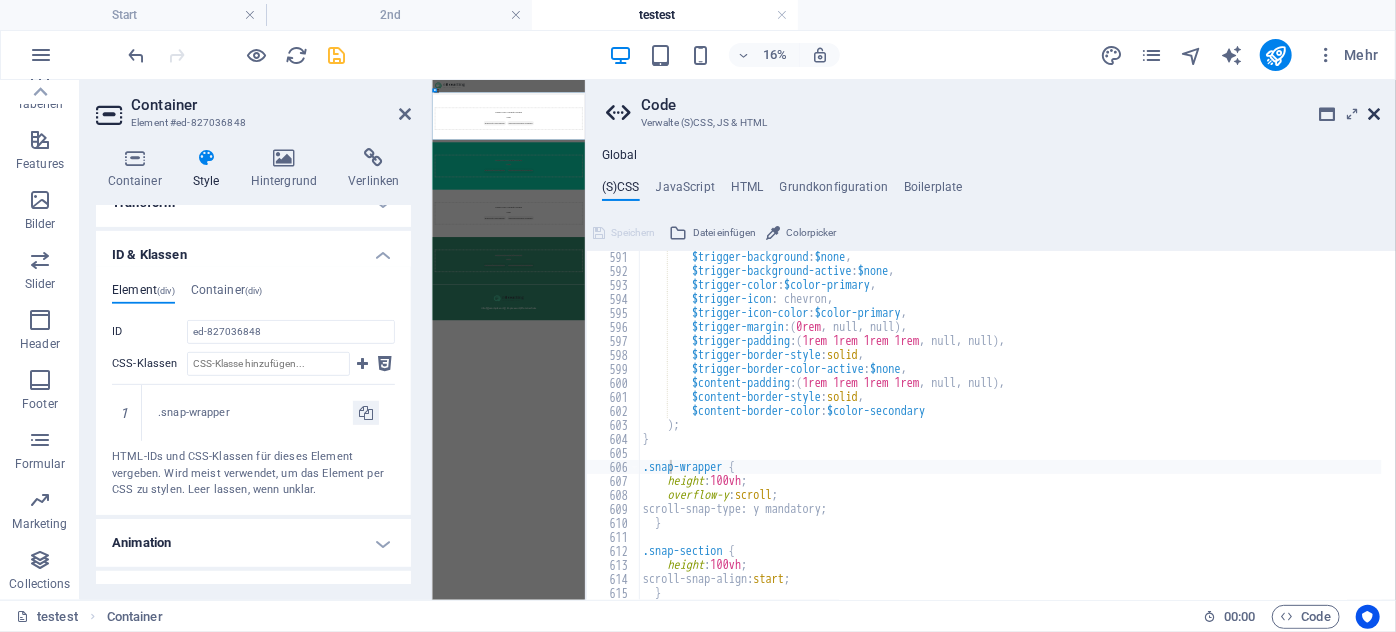click at bounding box center [1374, 114] 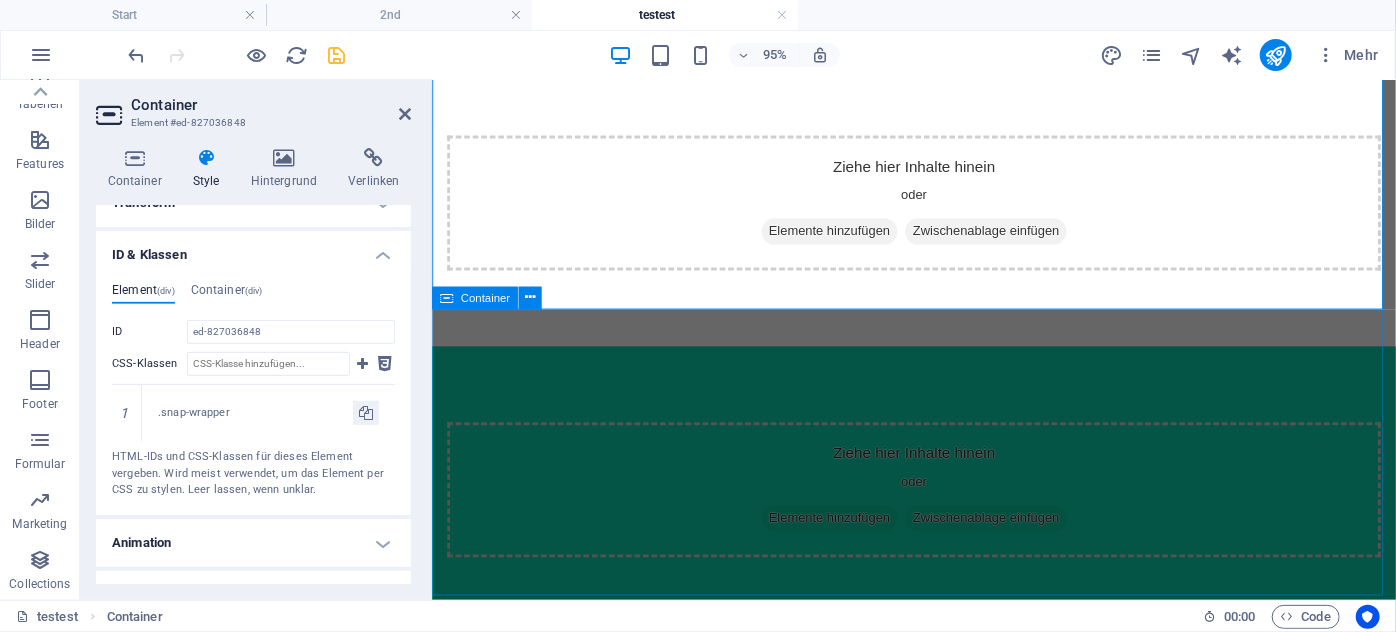 scroll, scrollTop: 181, scrollLeft: 0, axis: vertical 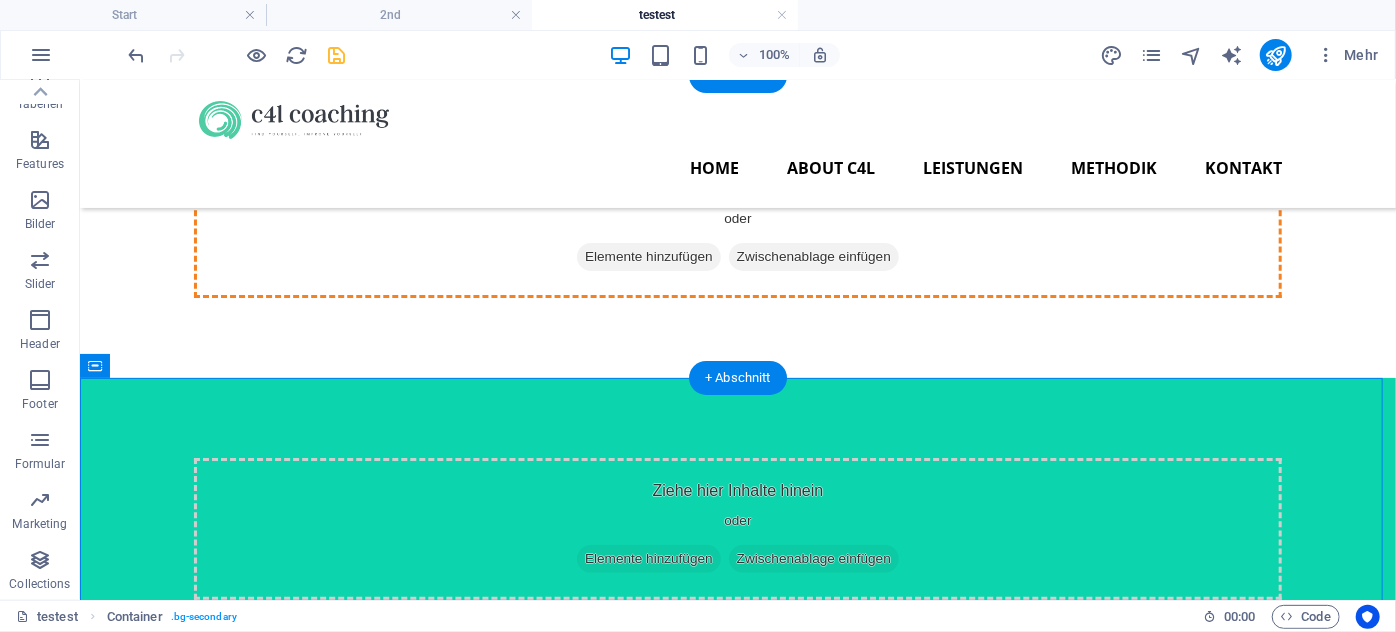 drag, startPoint x: 310, startPoint y: 342, endPoint x: 676, endPoint y: 190, distance: 396.30795 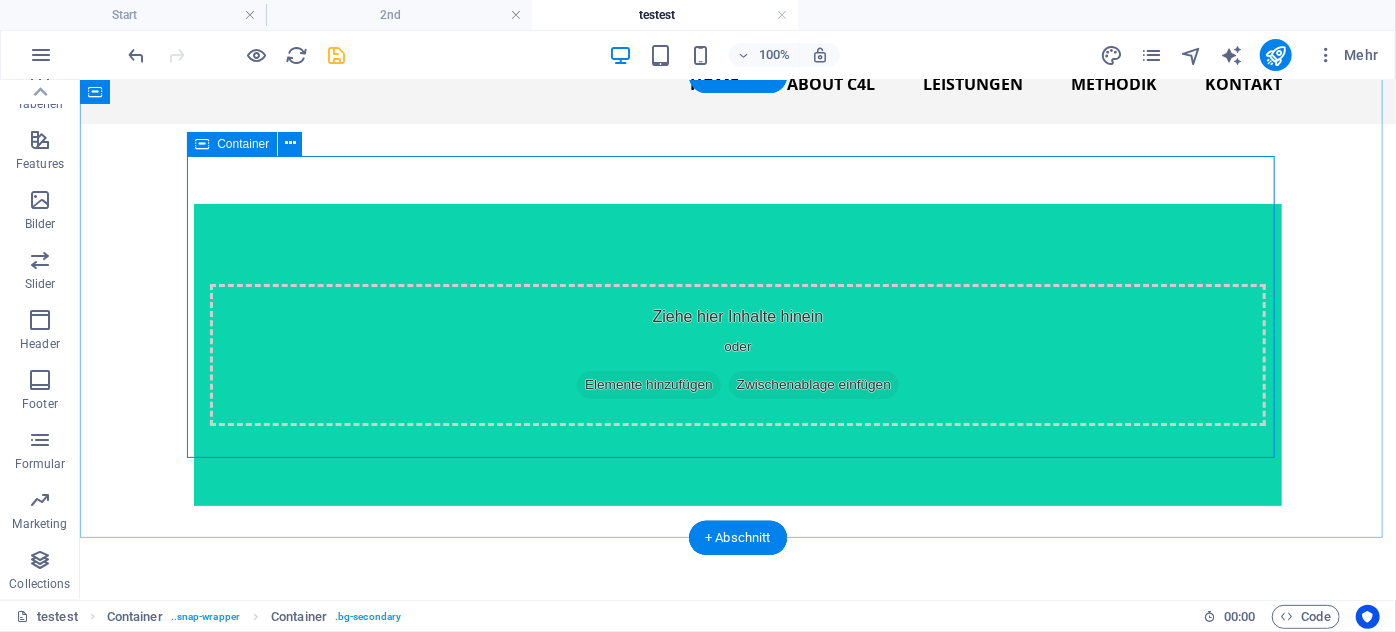 scroll, scrollTop: 357, scrollLeft: 0, axis: vertical 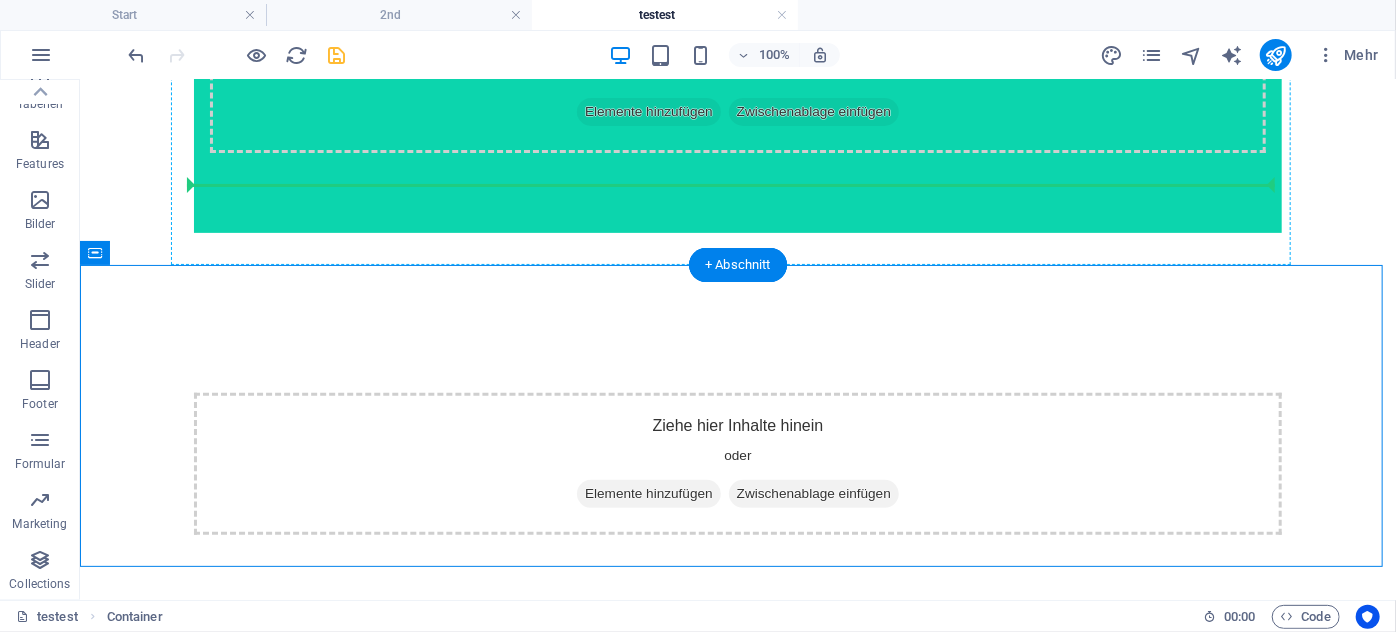 drag, startPoint x: 476, startPoint y: 300, endPoint x: 571, endPoint y: 178, distance: 154.62535 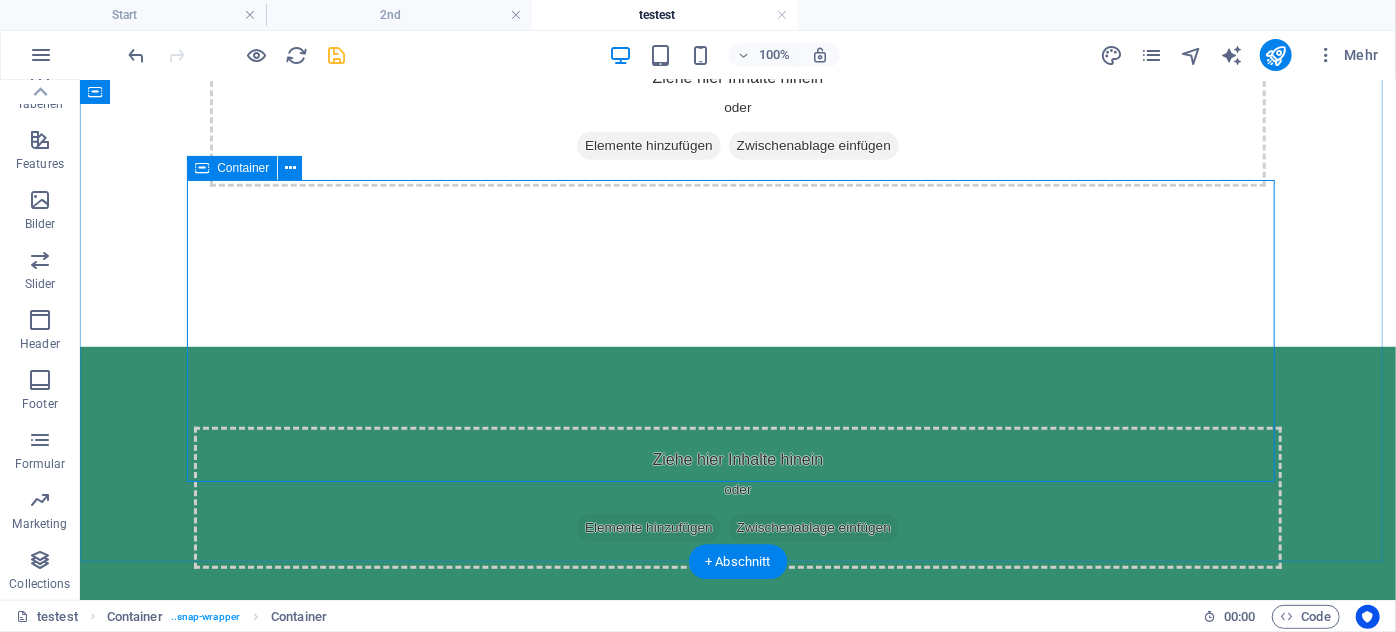 scroll, scrollTop: 629, scrollLeft: 0, axis: vertical 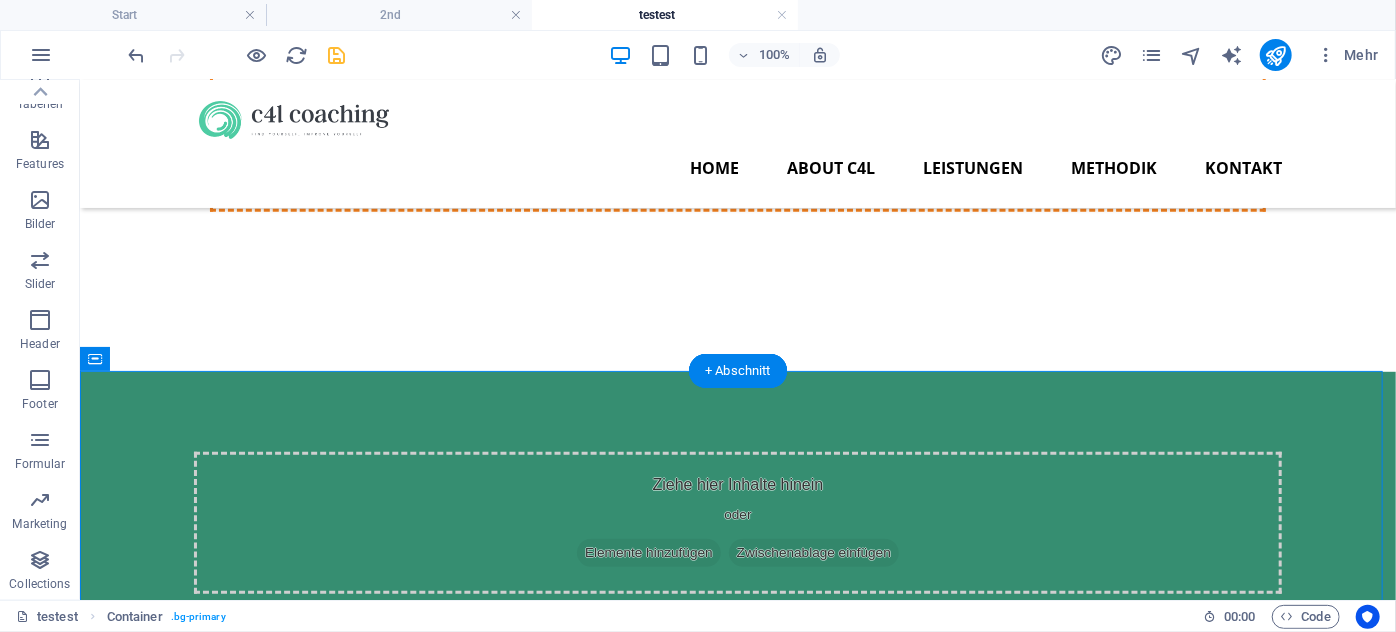 drag, startPoint x: 503, startPoint y: 315, endPoint x: 595, endPoint y: 209, distance: 140.35669 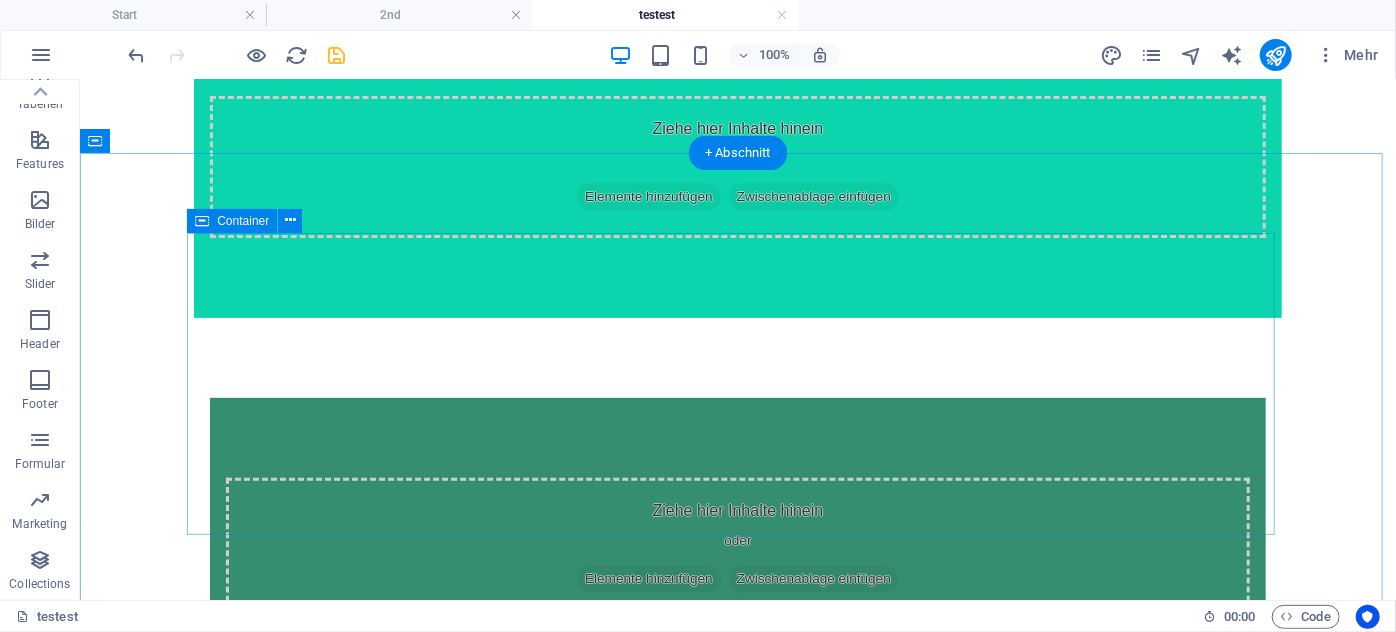 scroll, scrollTop: 272, scrollLeft: 0, axis: vertical 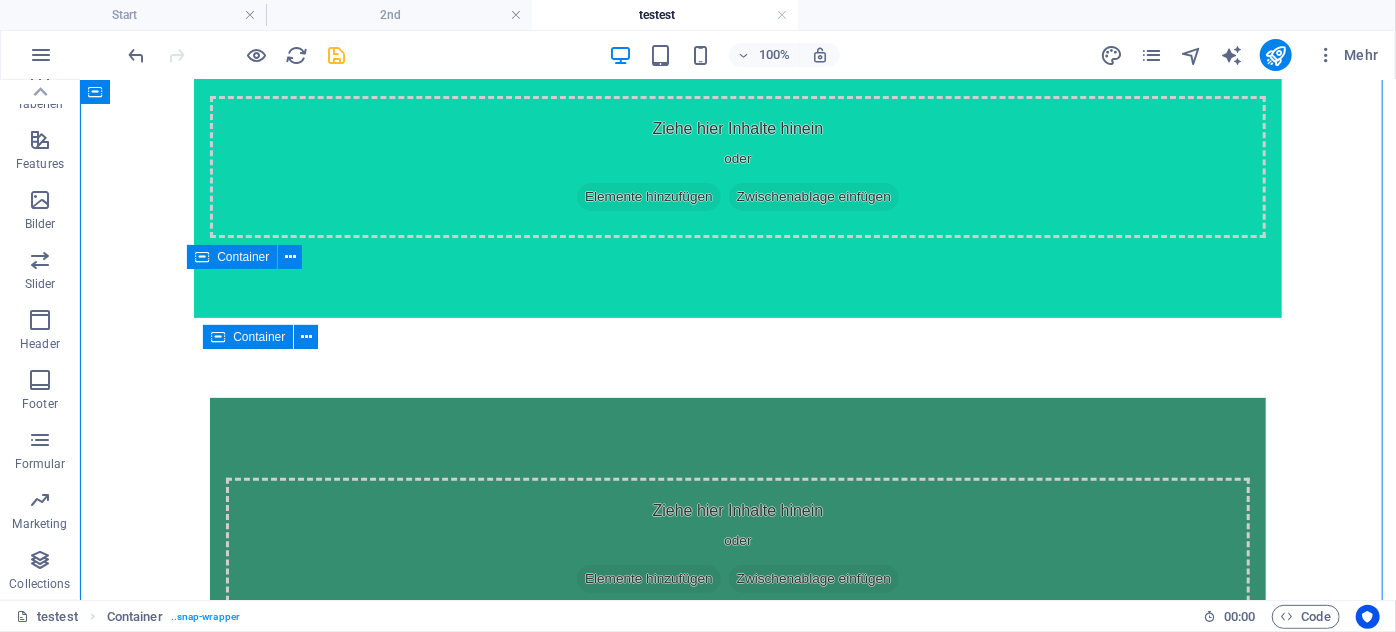drag, startPoint x: 523, startPoint y: 363, endPoint x: 529, endPoint y: 415, distance: 52.34501 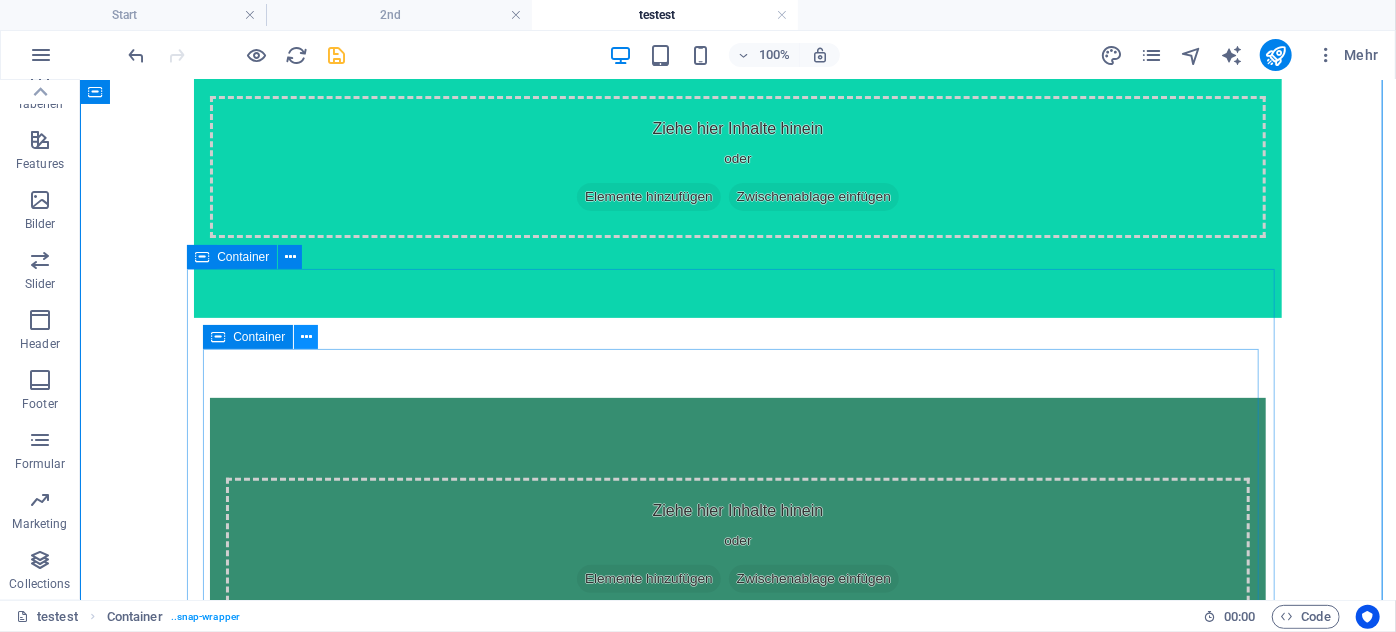 click at bounding box center (306, 337) 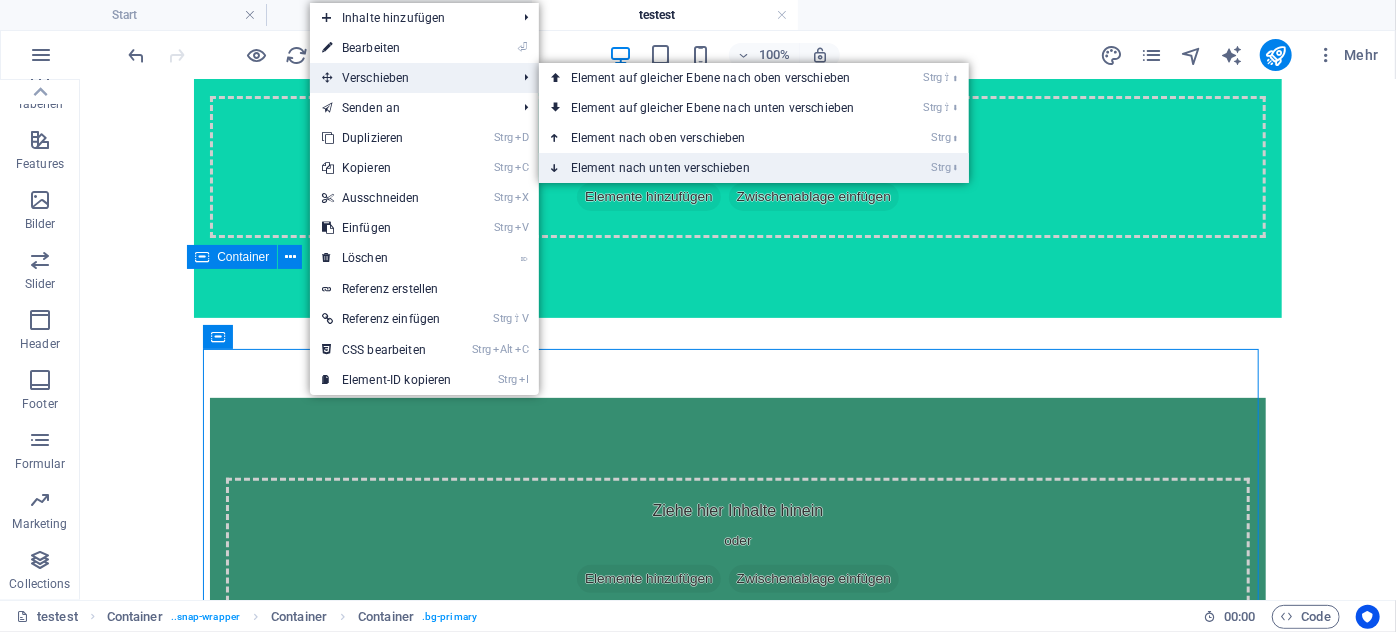 click on "Strg ⬇  Element nach unten verschieben" at bounding box center (717, 168) 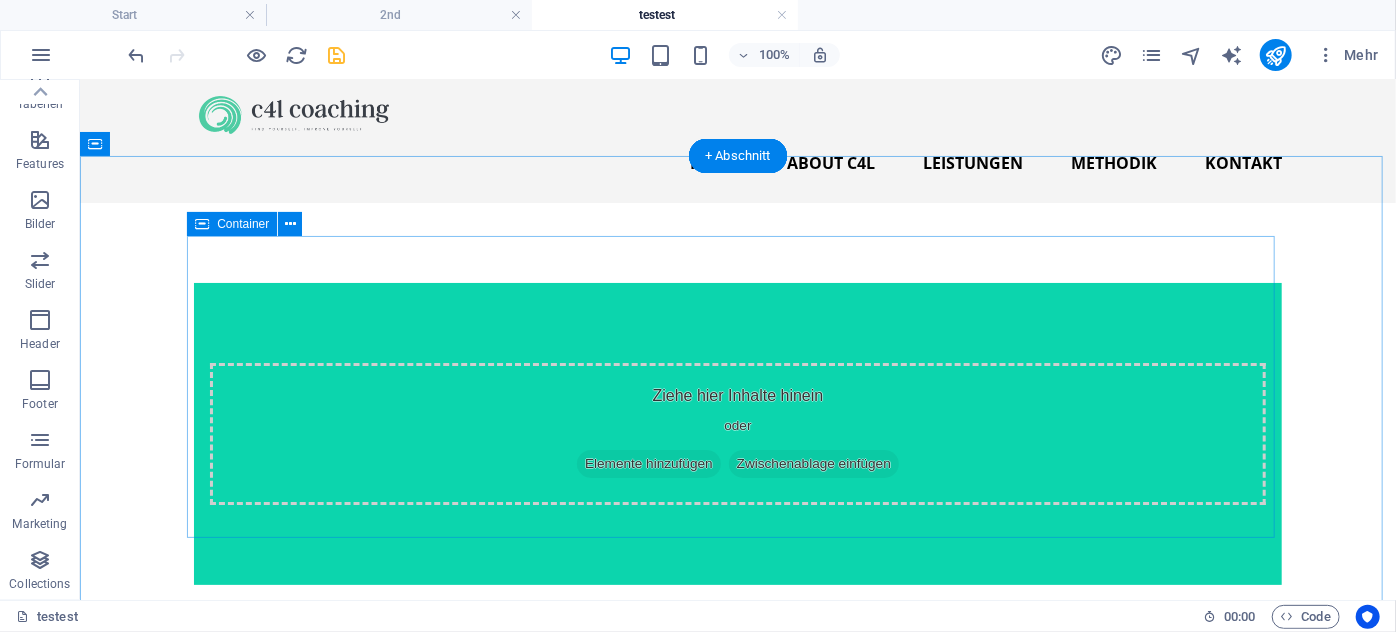 scroll, scrollTop: 0, scrollLeft: 0, axis: both 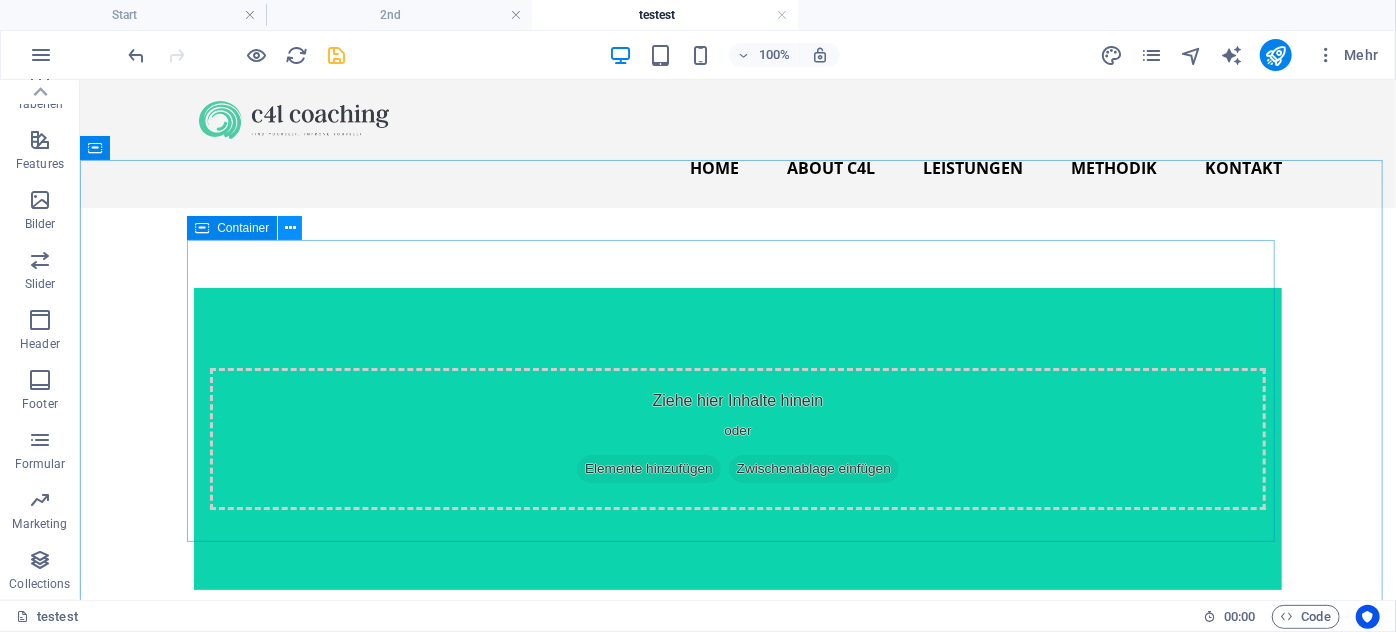 click at bounding box center (290, 228) 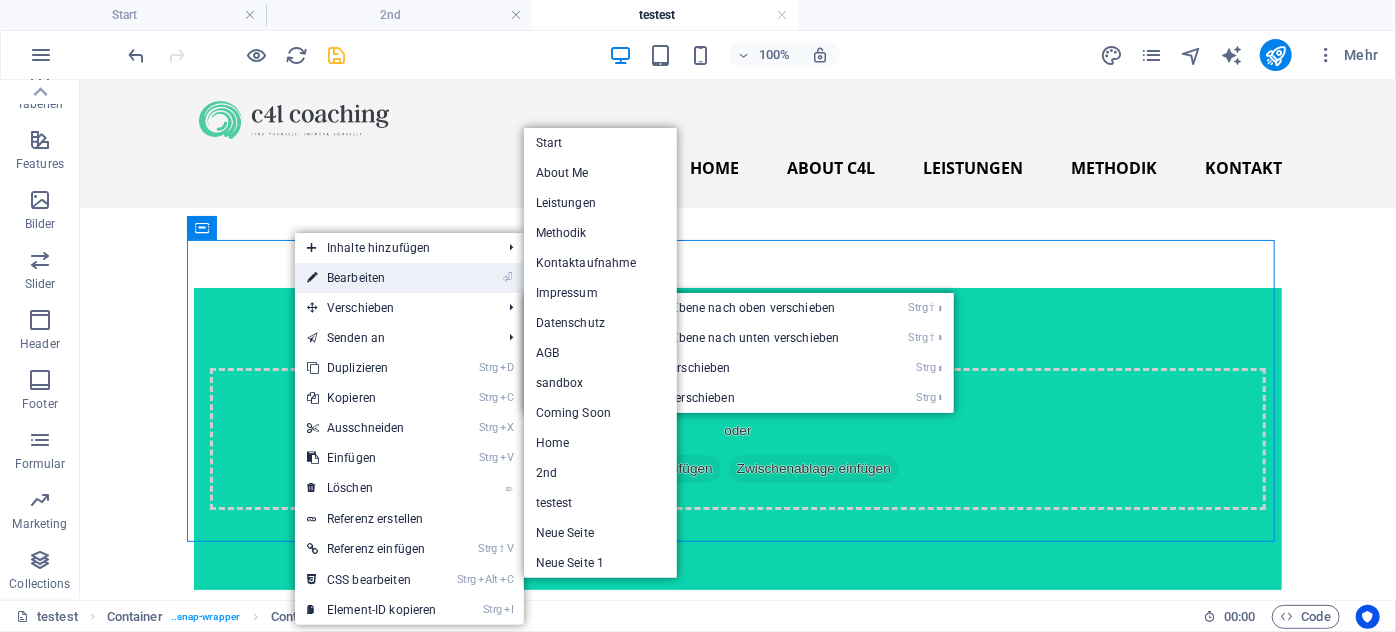 click on "⏎  Bearbeiten" at bounding box center [372, 278] 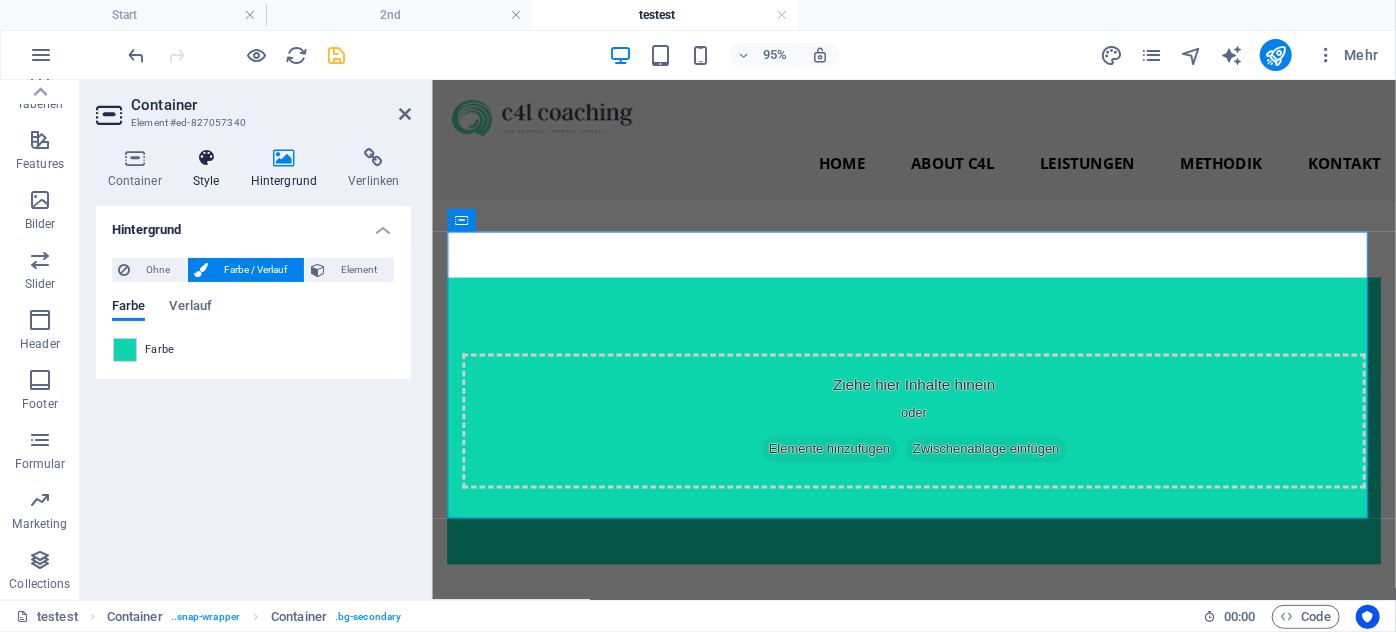 click on "Style" at bounding box center [210, 169] 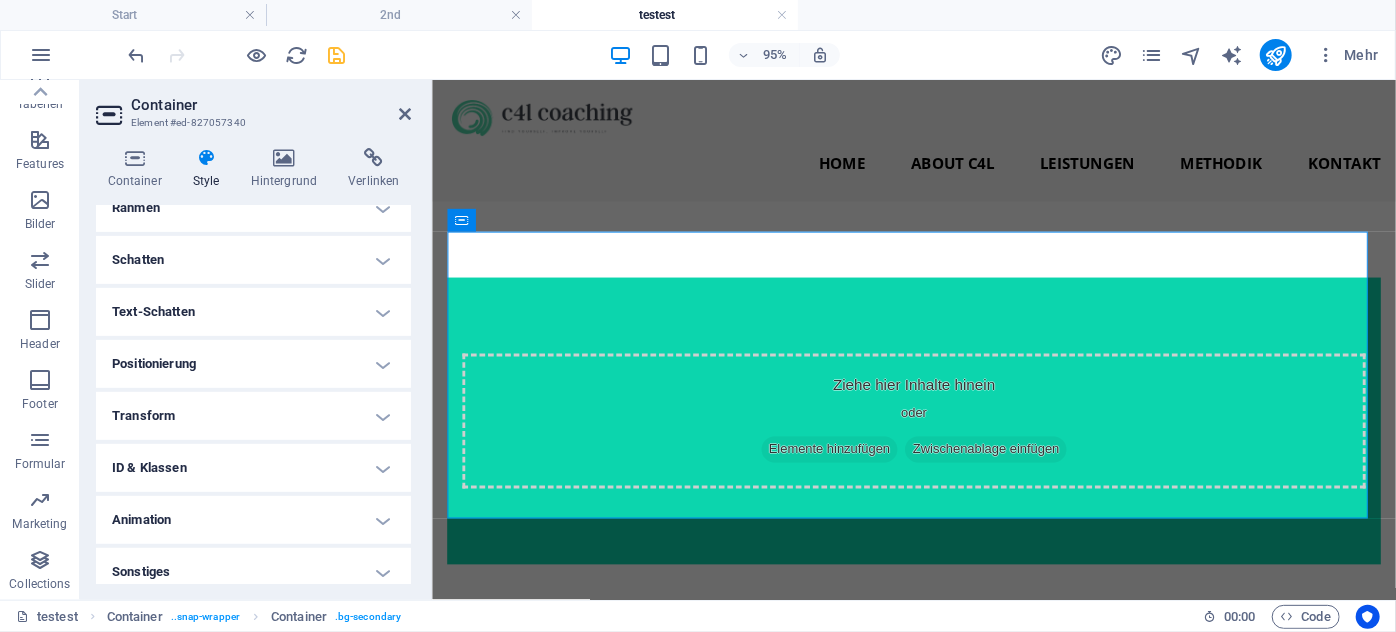 scroll, scrollTop: 482, scrollLeft: 0, axis: vertical 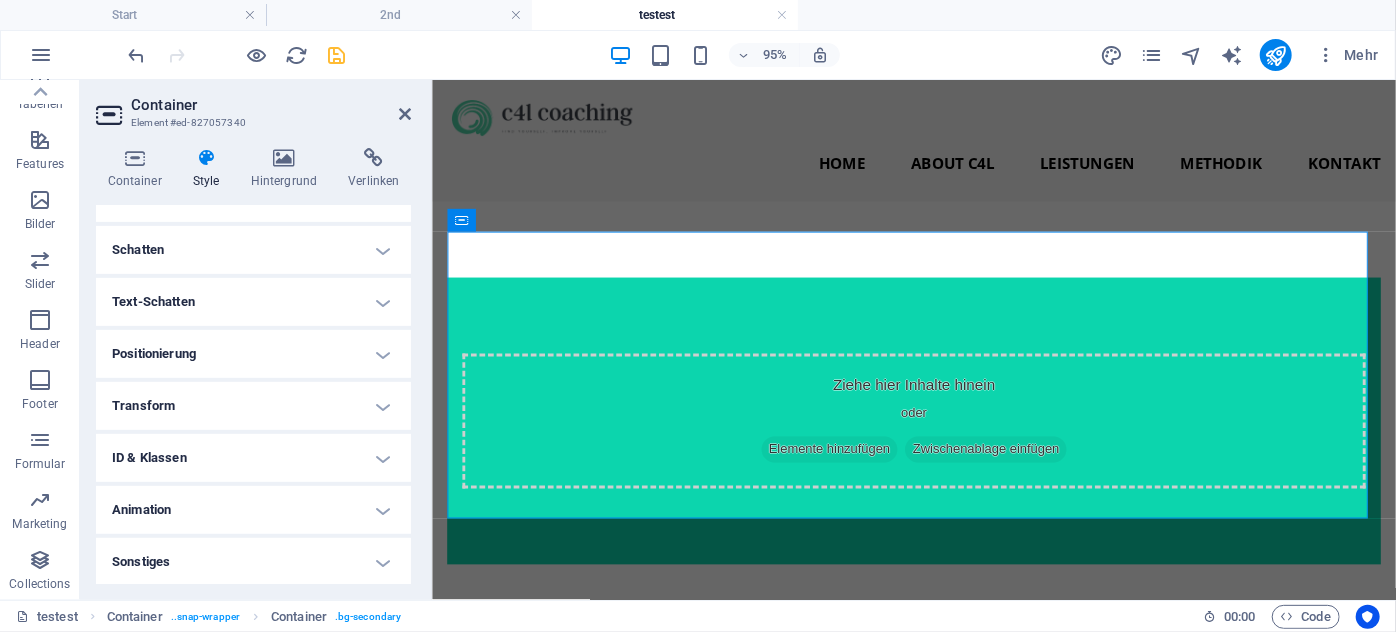 click on "ID & Klassen" at bounding box center (253, 458) 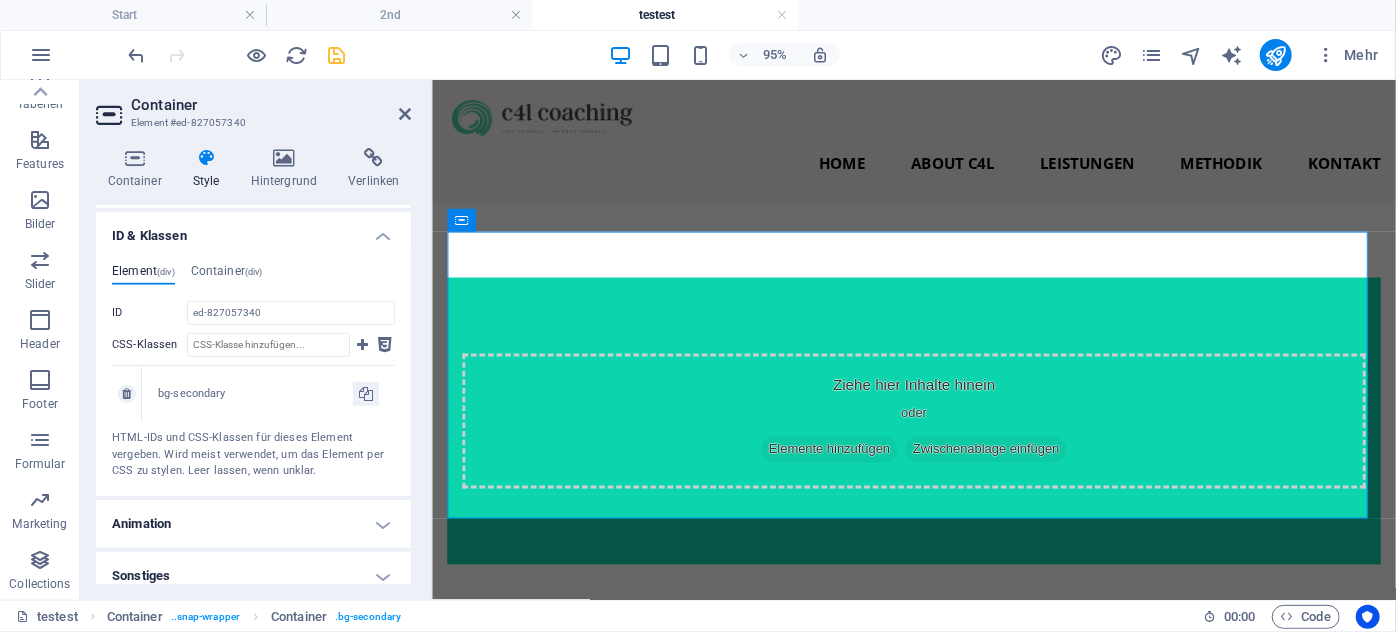 scroll, scrollTop: 718, scrollLeft: 0, axis: vertical 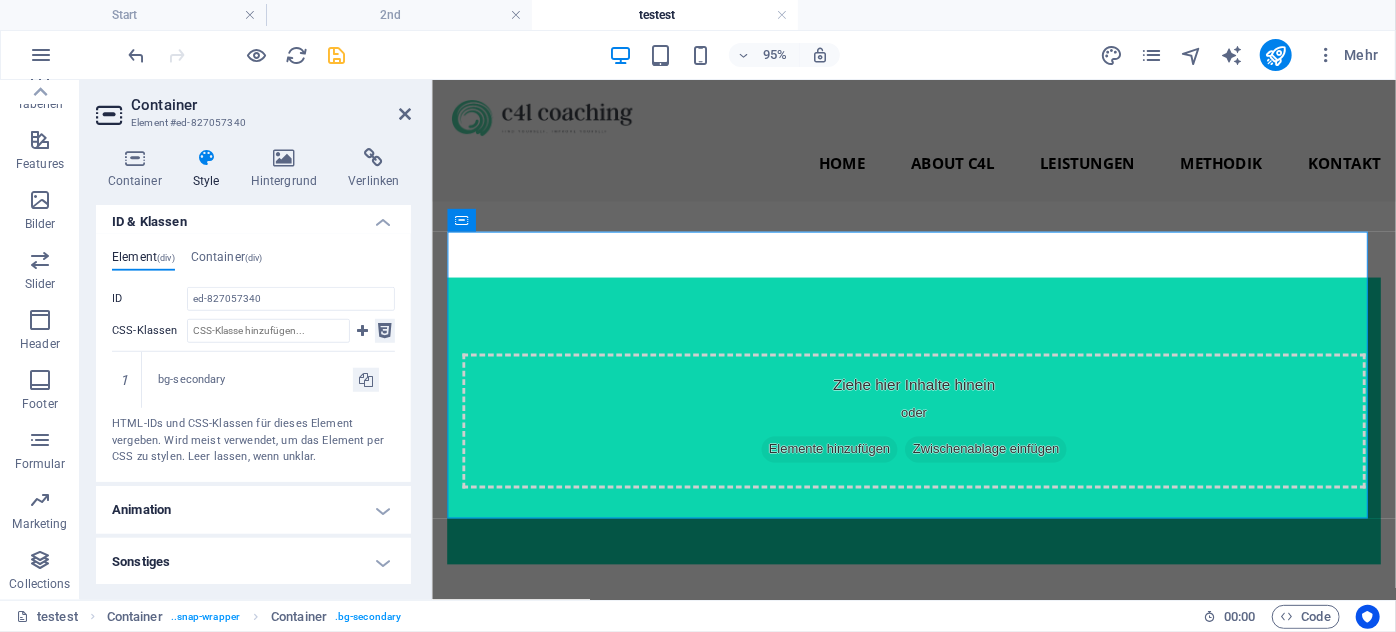 click at bounding box center (385, 331) 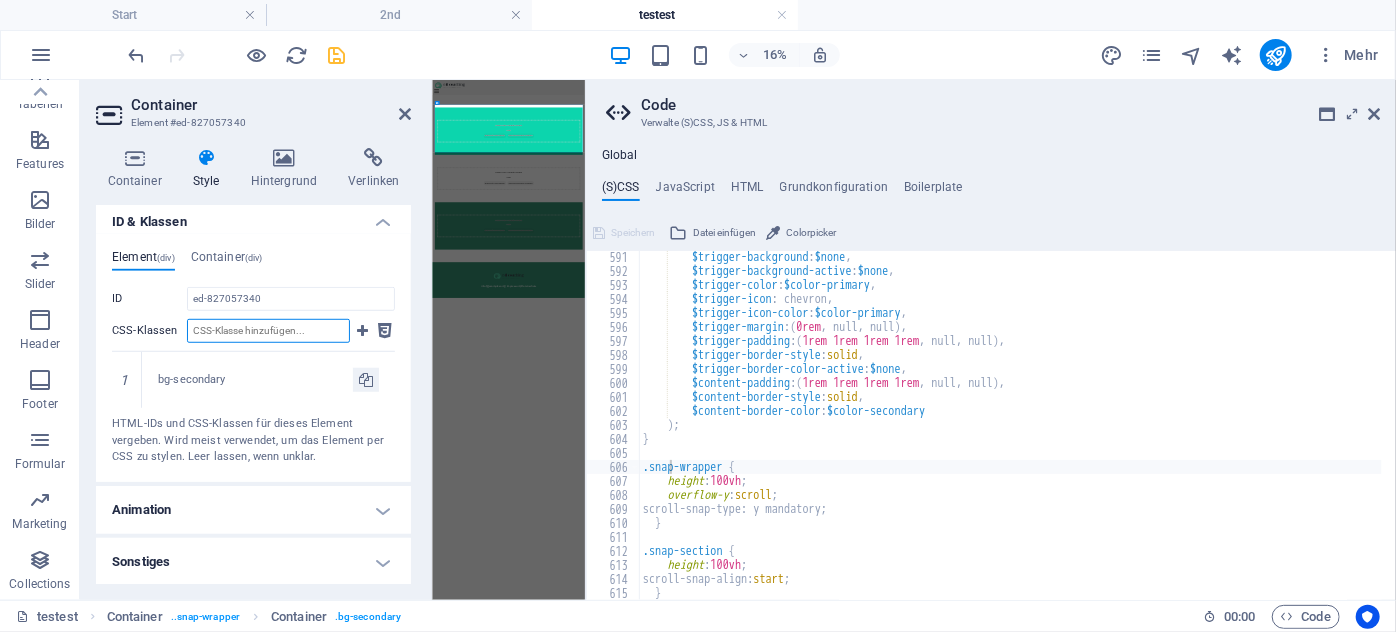 click on "CSS-Klassen" at bounding box center (268, 331) 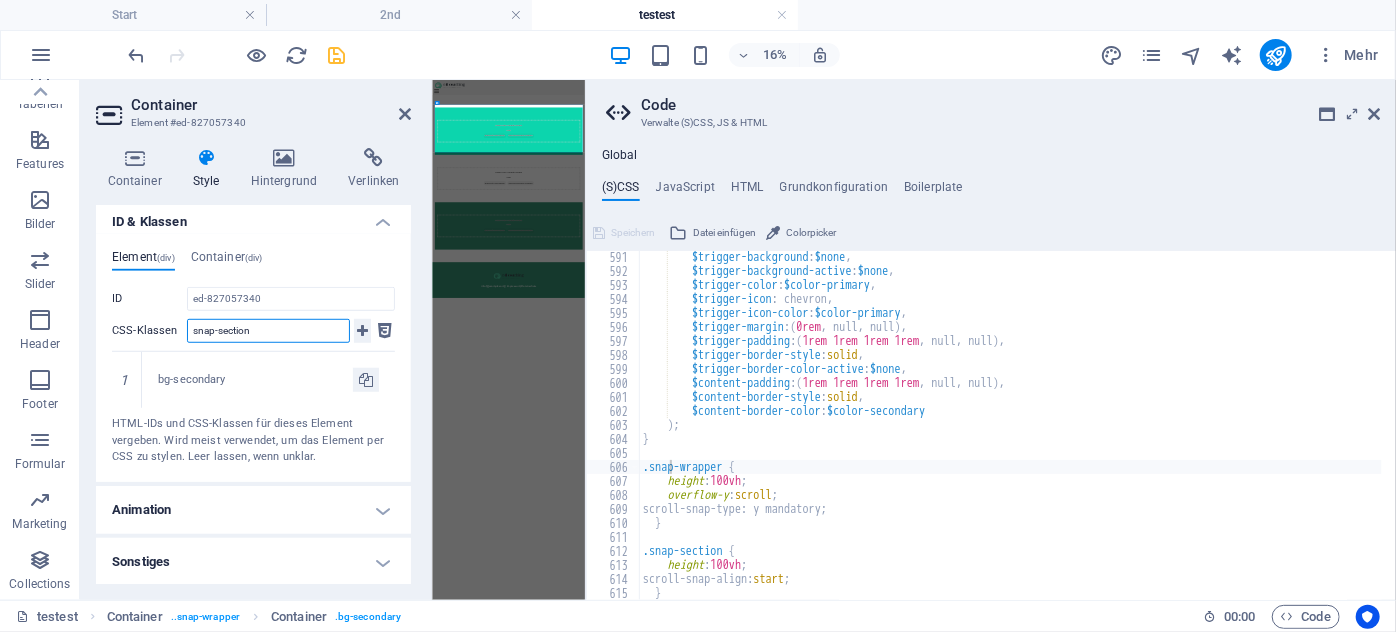 type on "snap-section" 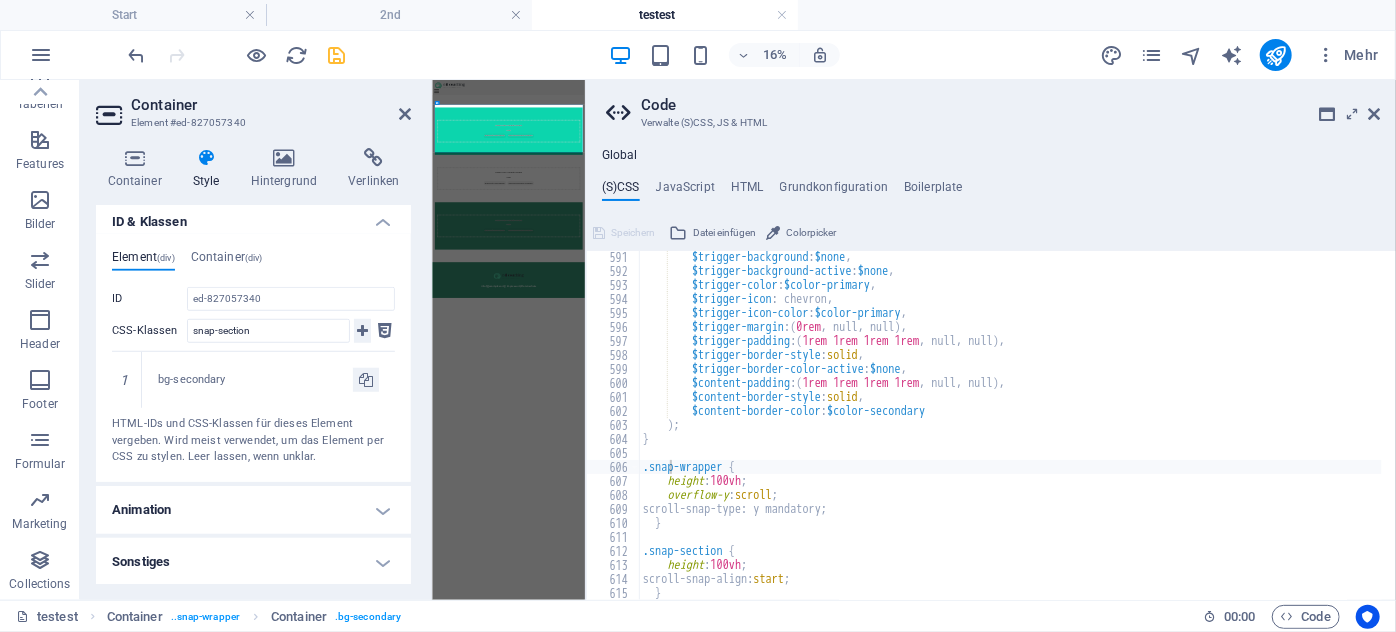 click at bounding box center [362, 331] 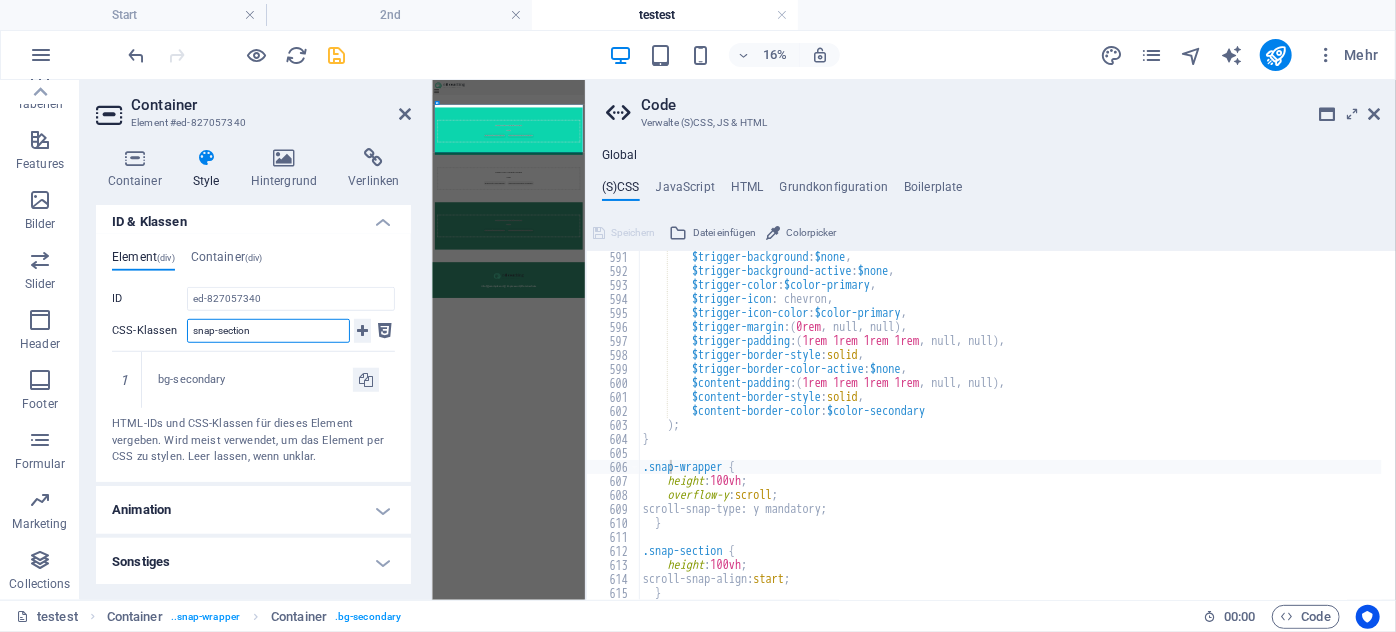 type 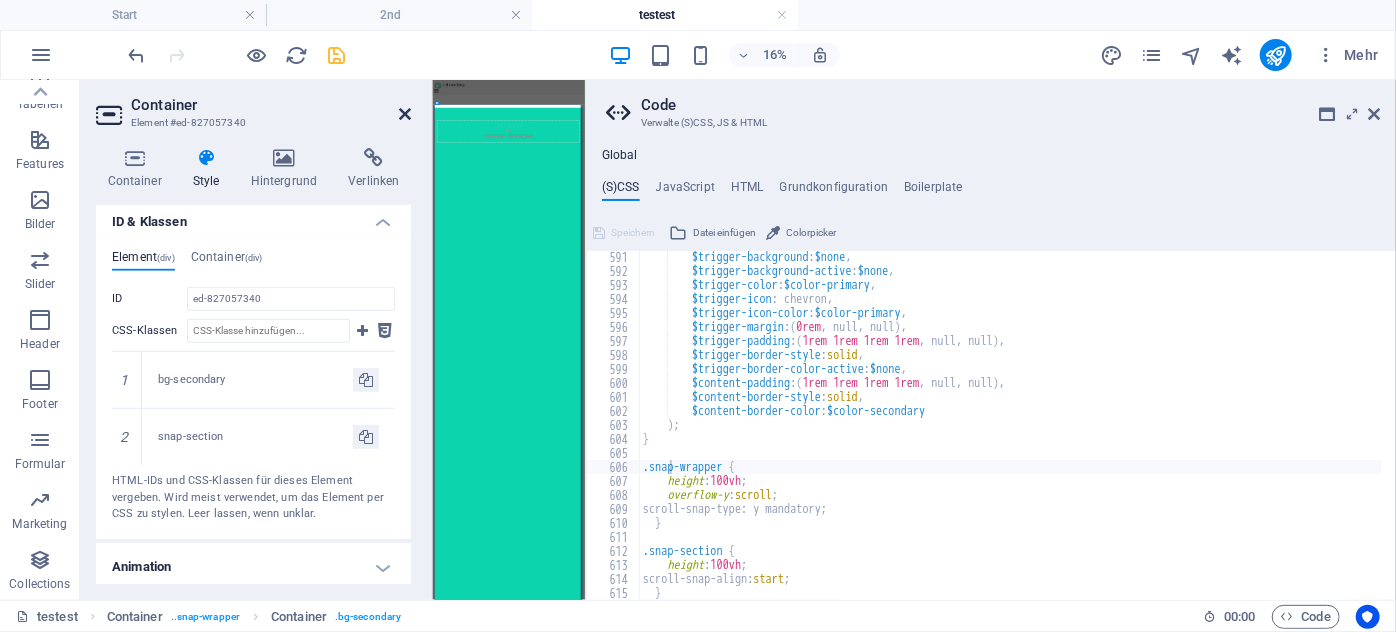 click at bounding box center (405, 114) 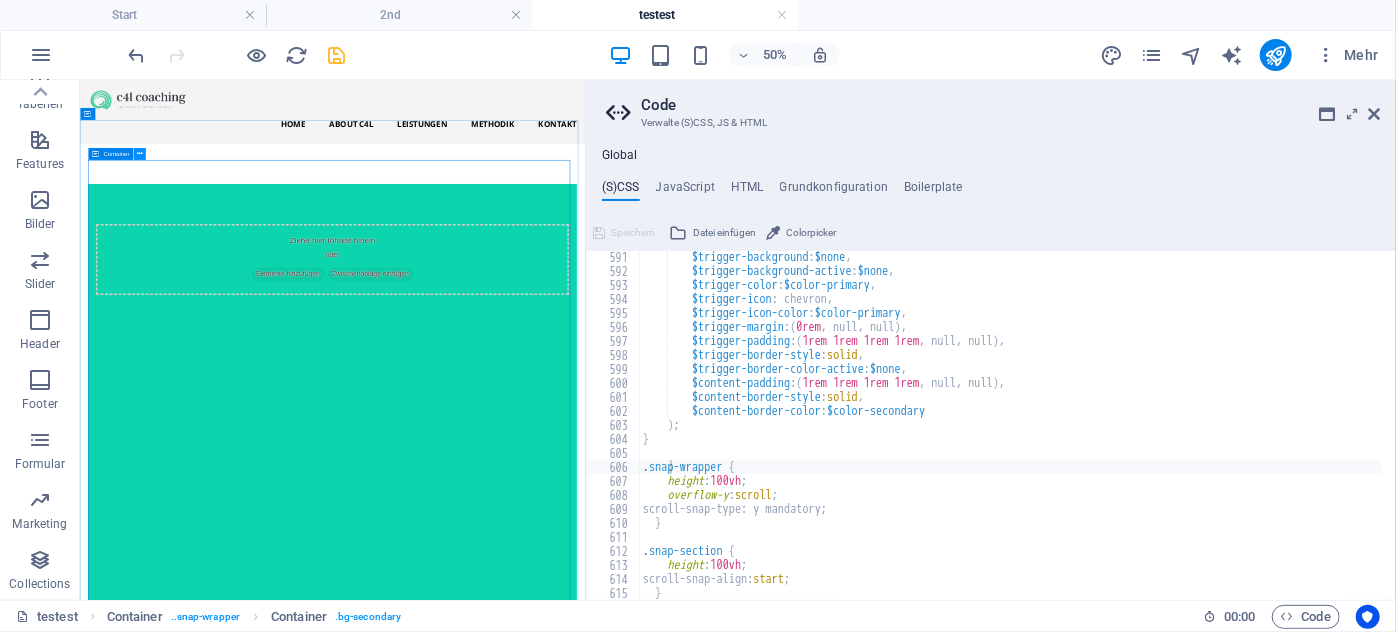 click at bounding box center (140, 154) 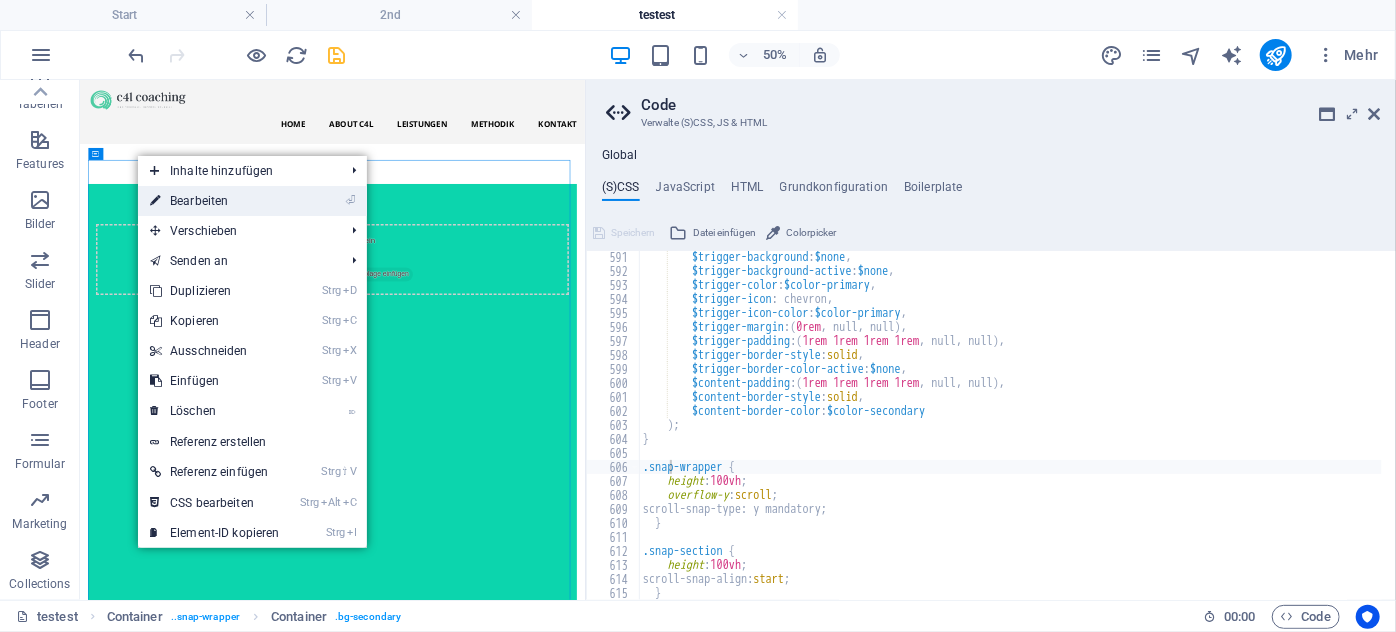 click on "⏎  Bearbeiten" at bounding box center [215, 201] 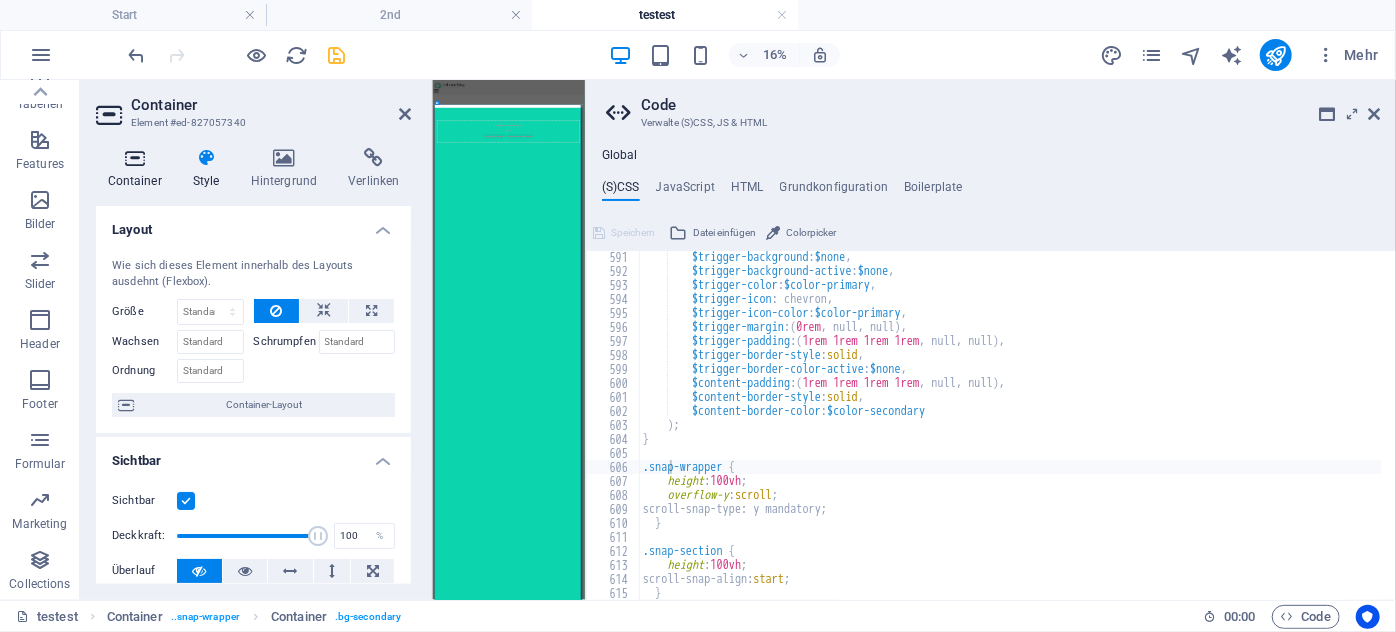 click on "Container" at bounding box center [138, 169] 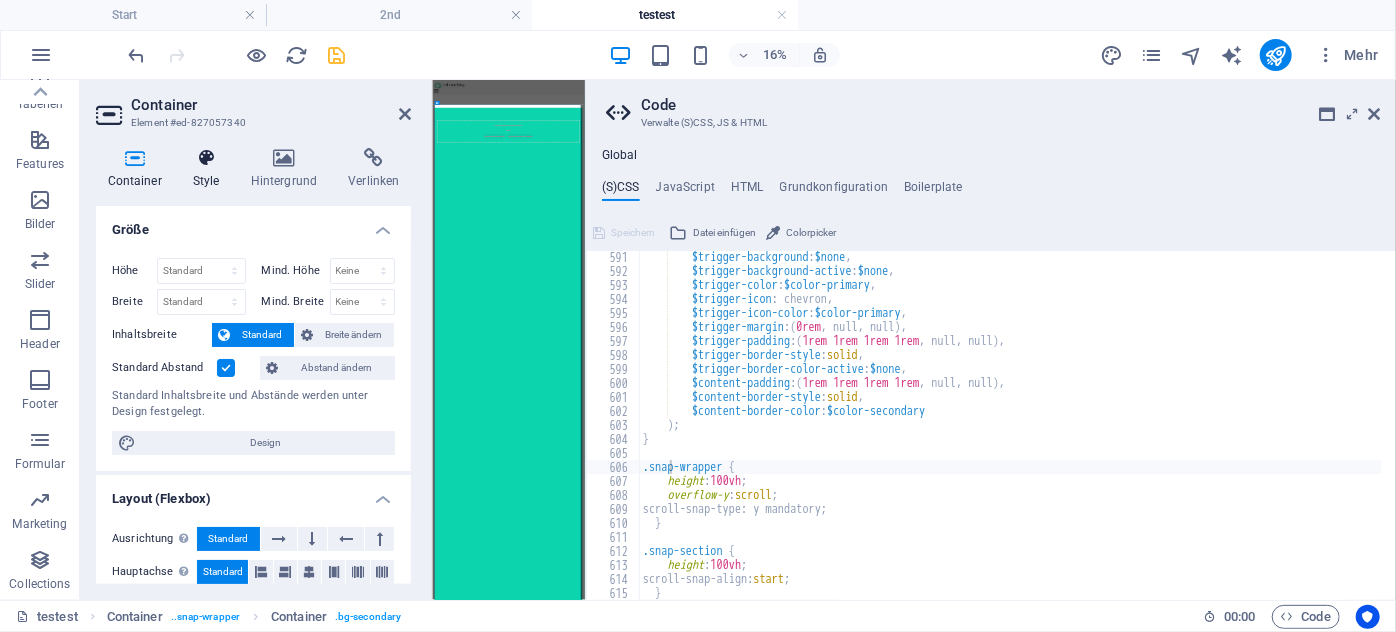 click on "Style" at bounding box center (210, 169) 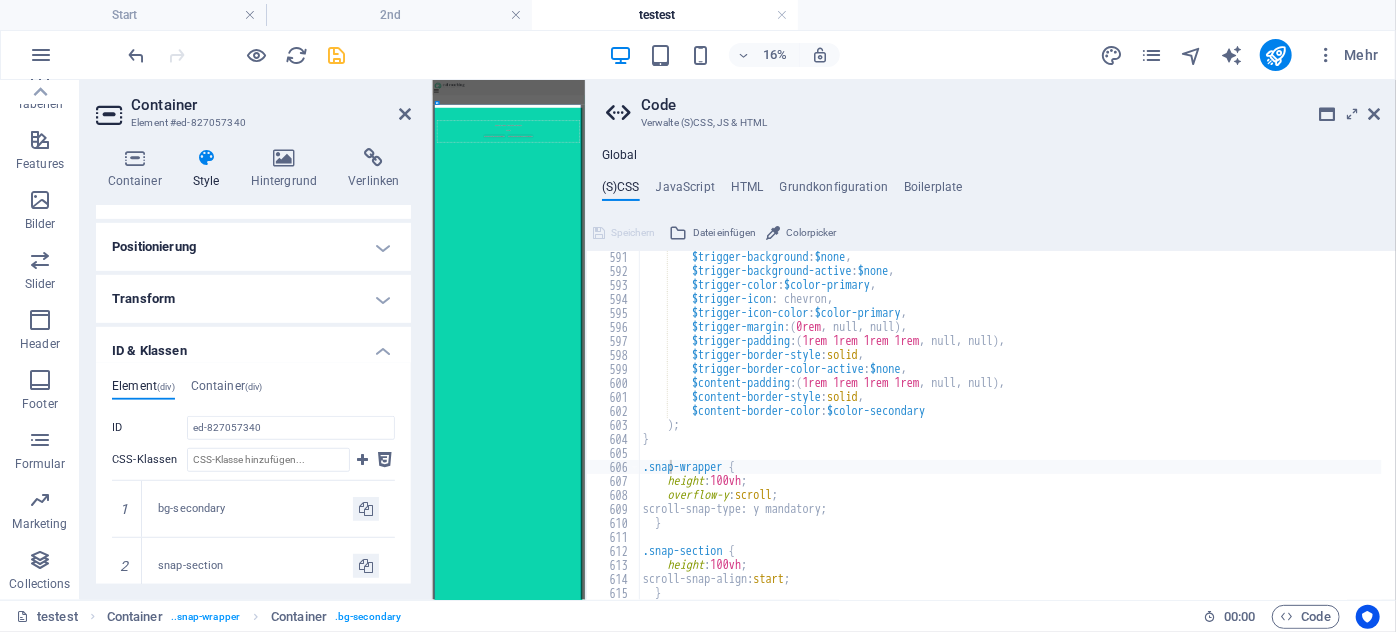 scroll, scrollTop: 727, scrollLeft: 0, axis: vertical 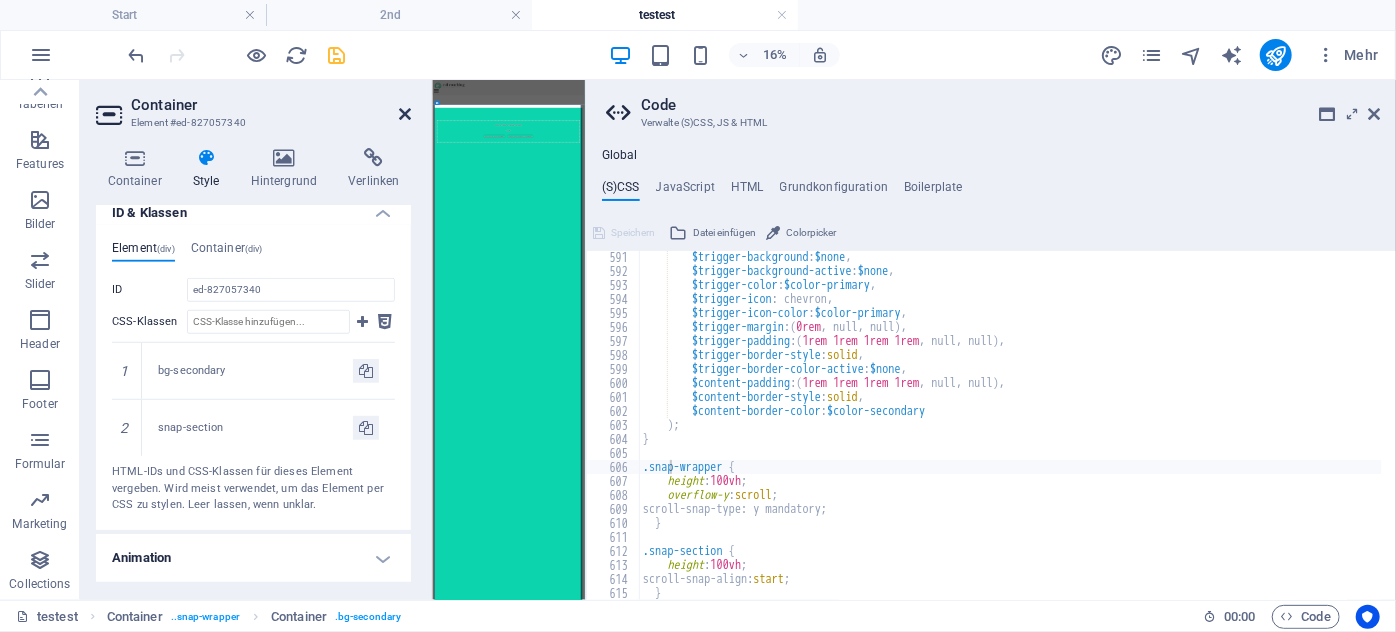 click at bounding box center [405, 114] 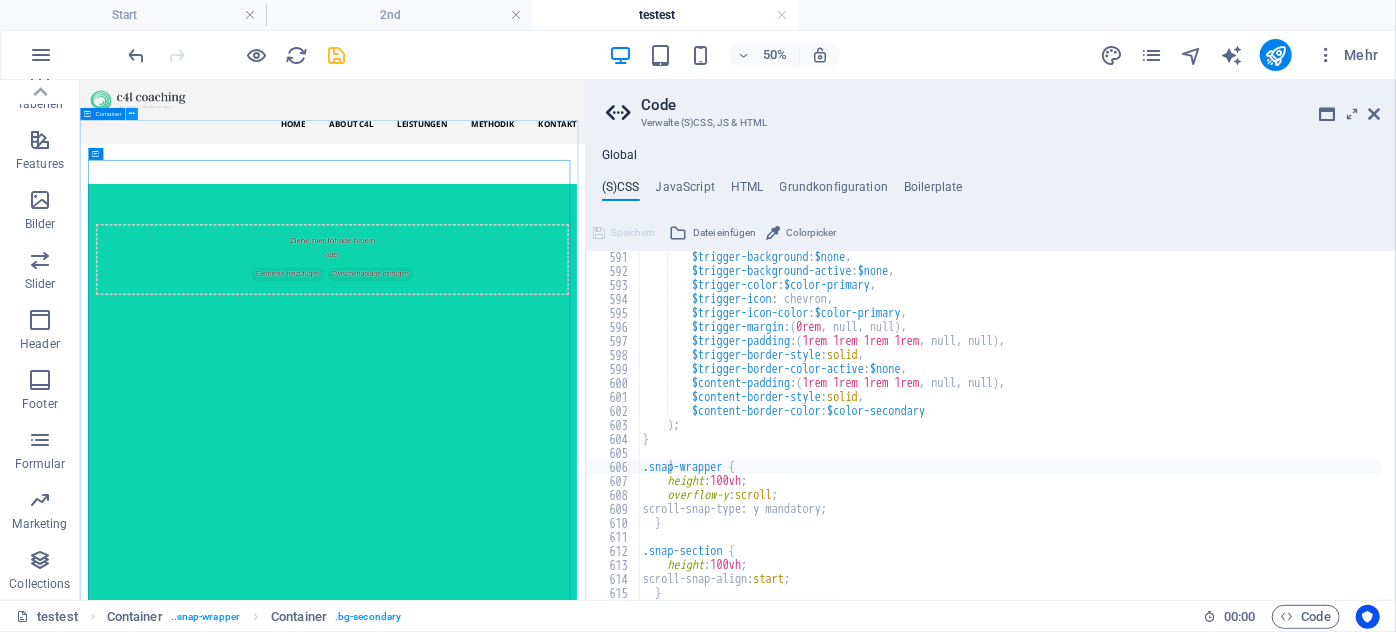 click at bounding box center (132, 114) 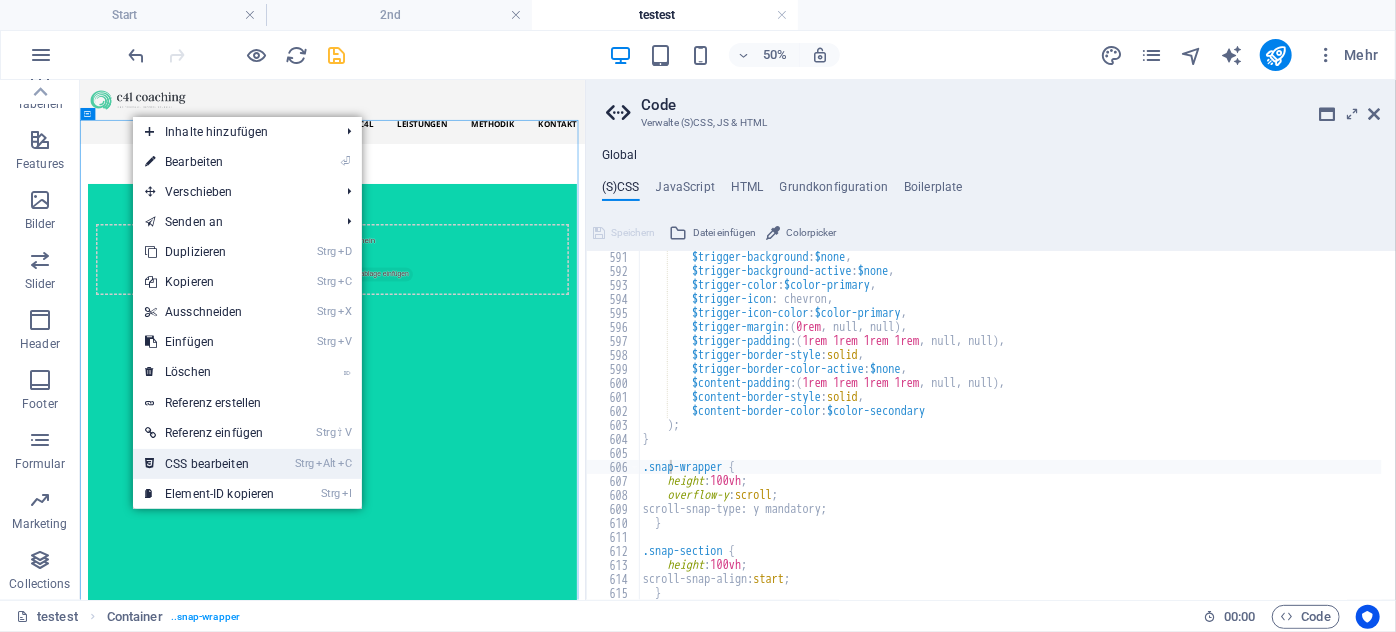 click on "Strg Alt C  CSS bearbeiten" at bounding box center (210, 464) 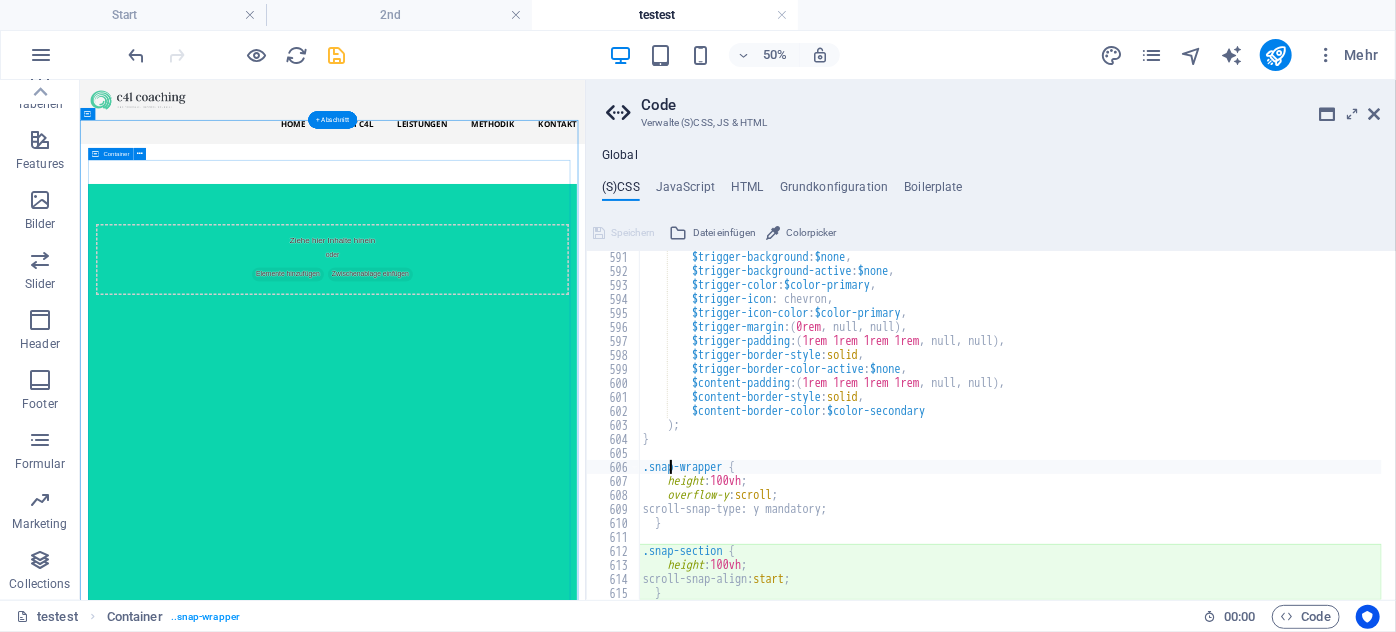 type on "height: 100vh;" 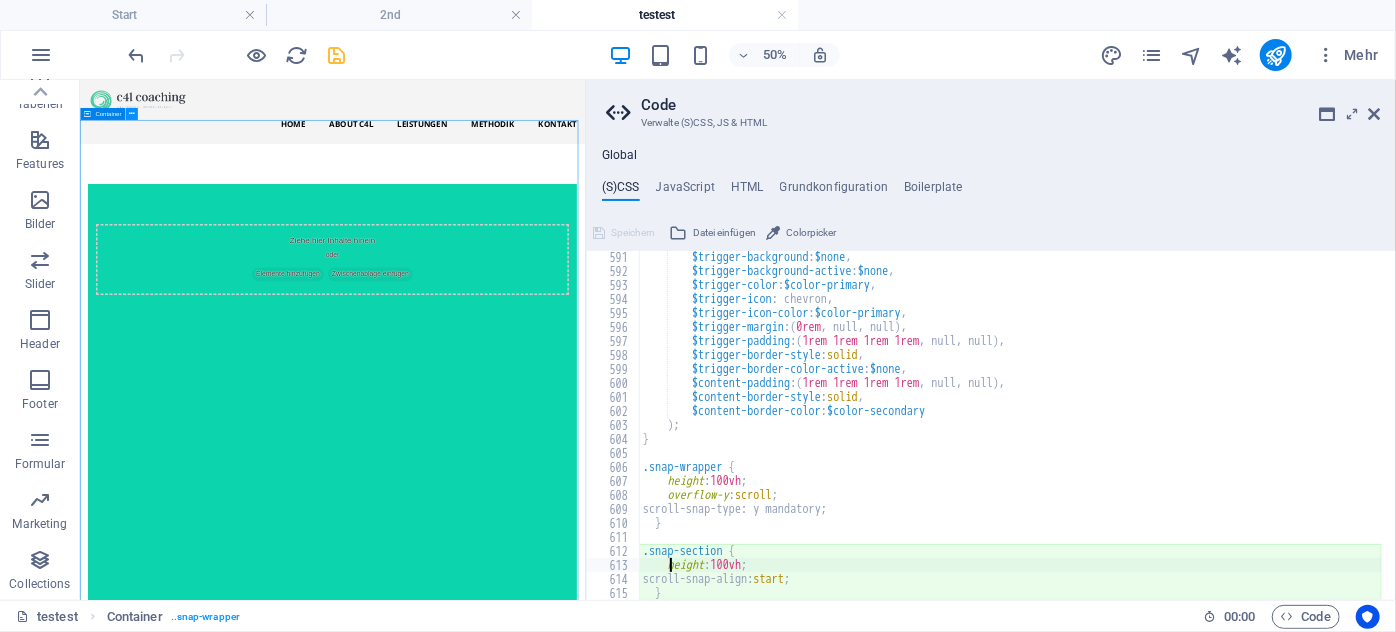 click at bounding box center (132, 114) 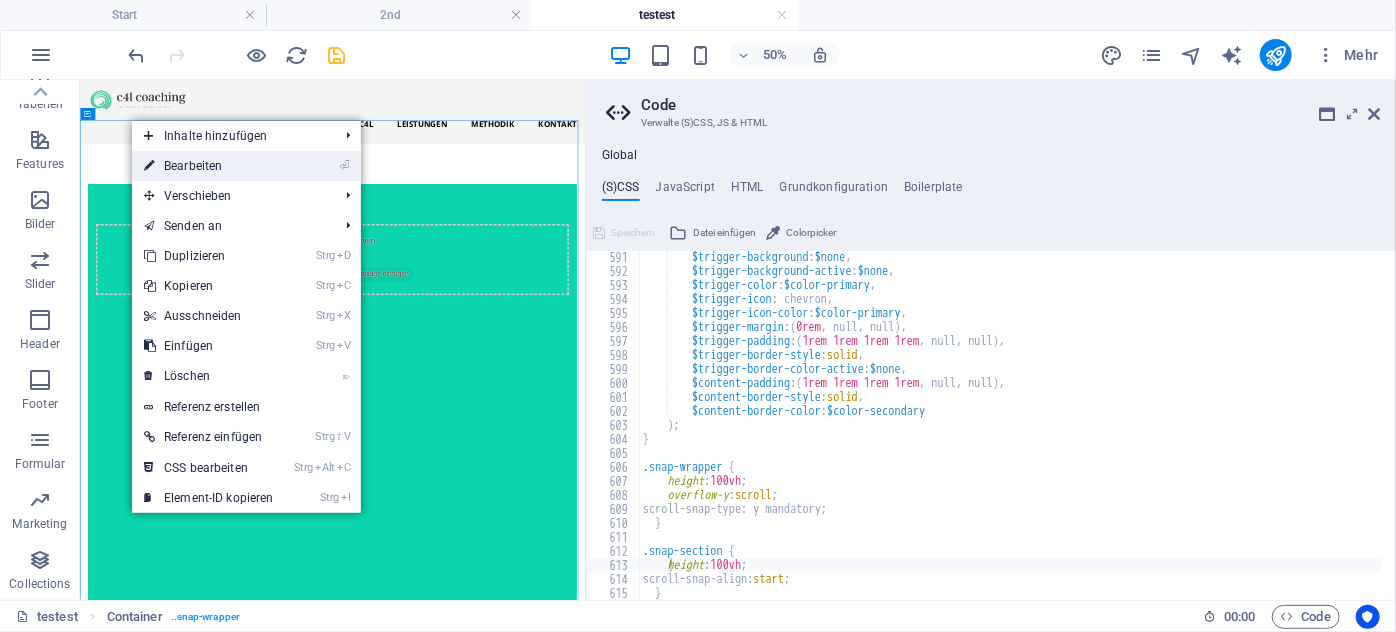 click on "⏎  Bearbeiten" at bounding box center [209, 166] 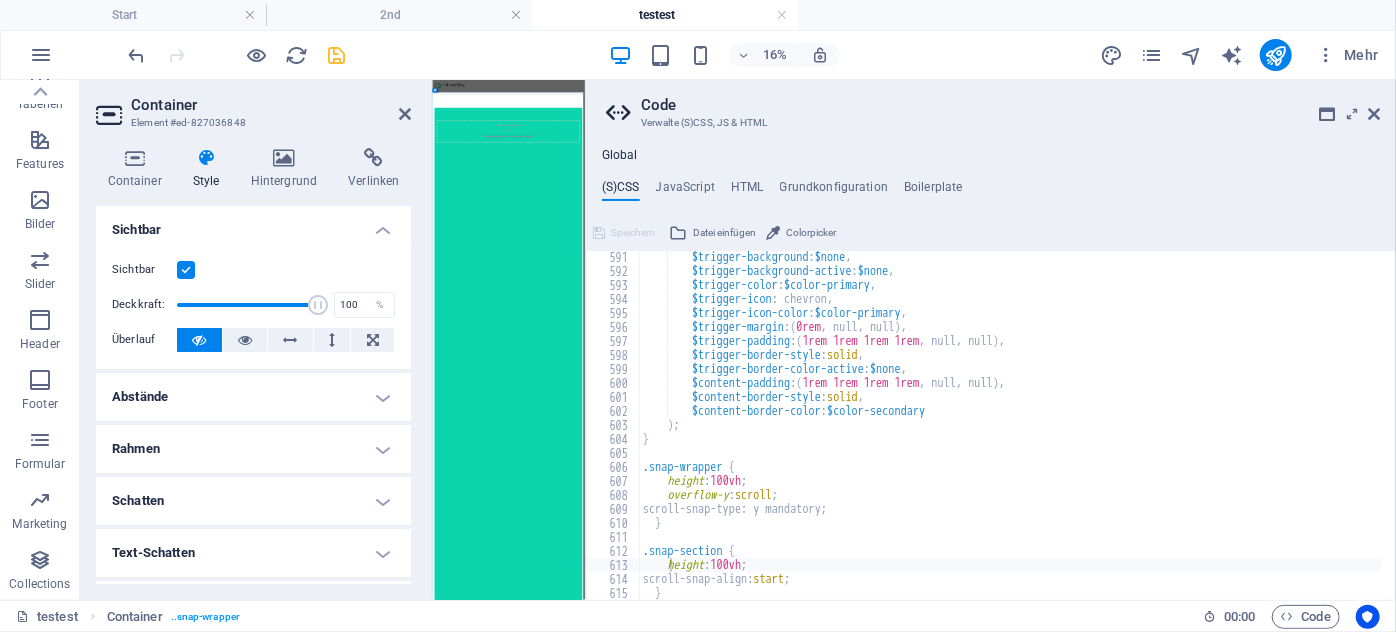 click at bounding box center (206, 158) 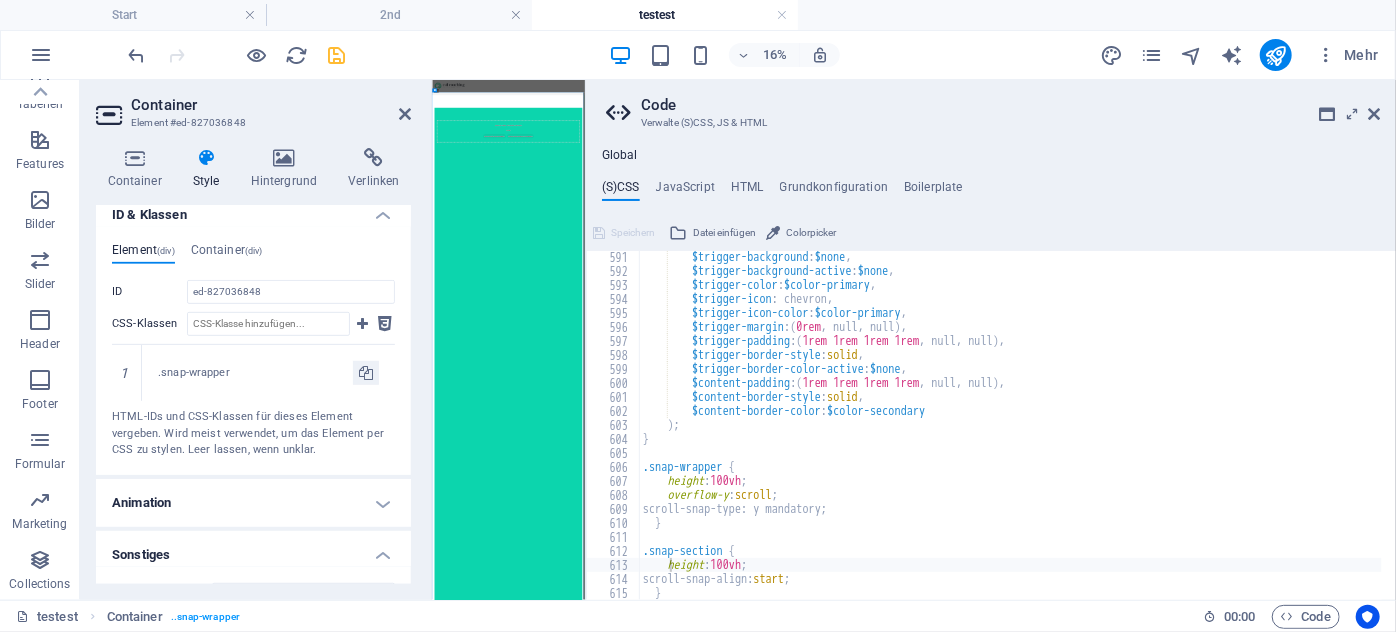 scroll, scrollTop: 545, scrollLeft: 0, axis: vertical 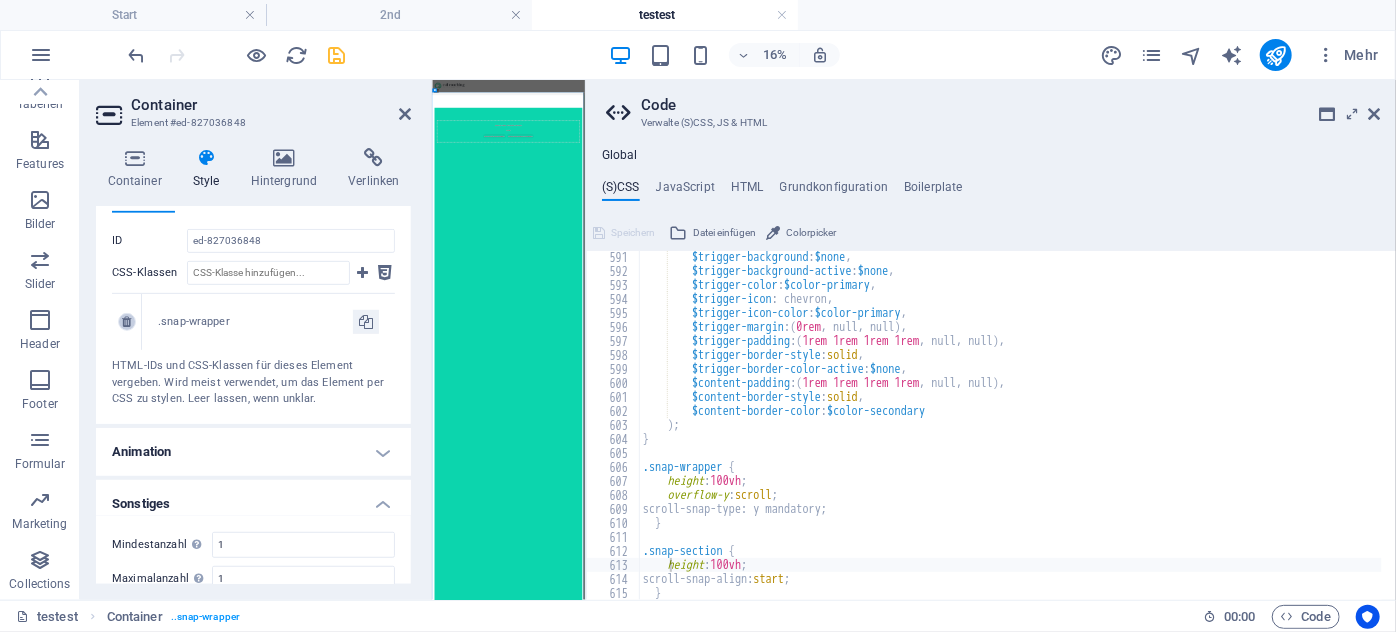 click at bounding box center (126, 322) 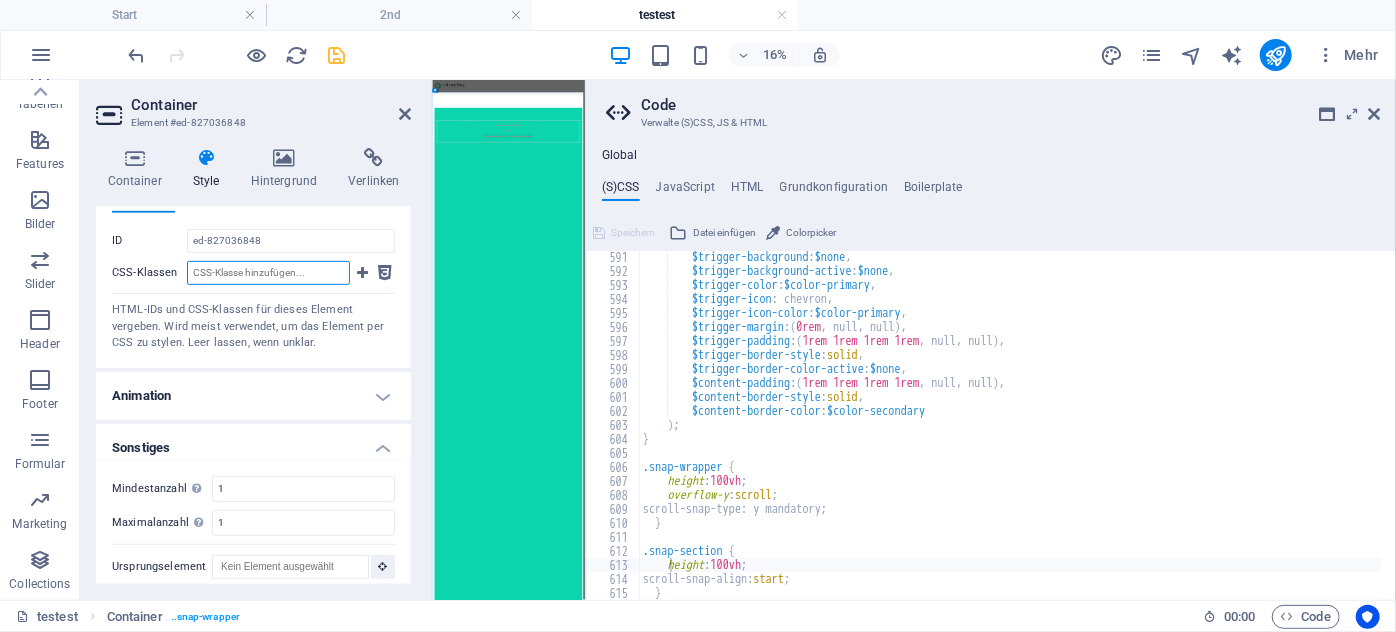 click on "CSS-Klassen" at bounding box center (268, 273) 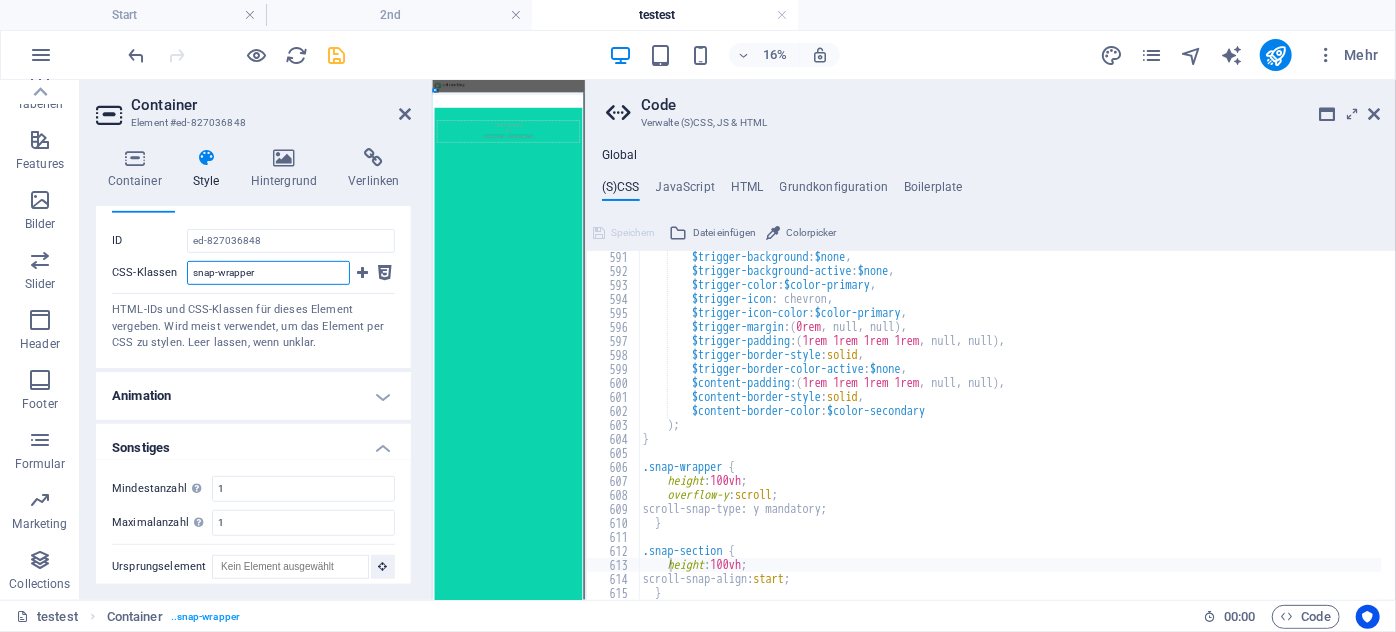 type on "snap-wrapper" 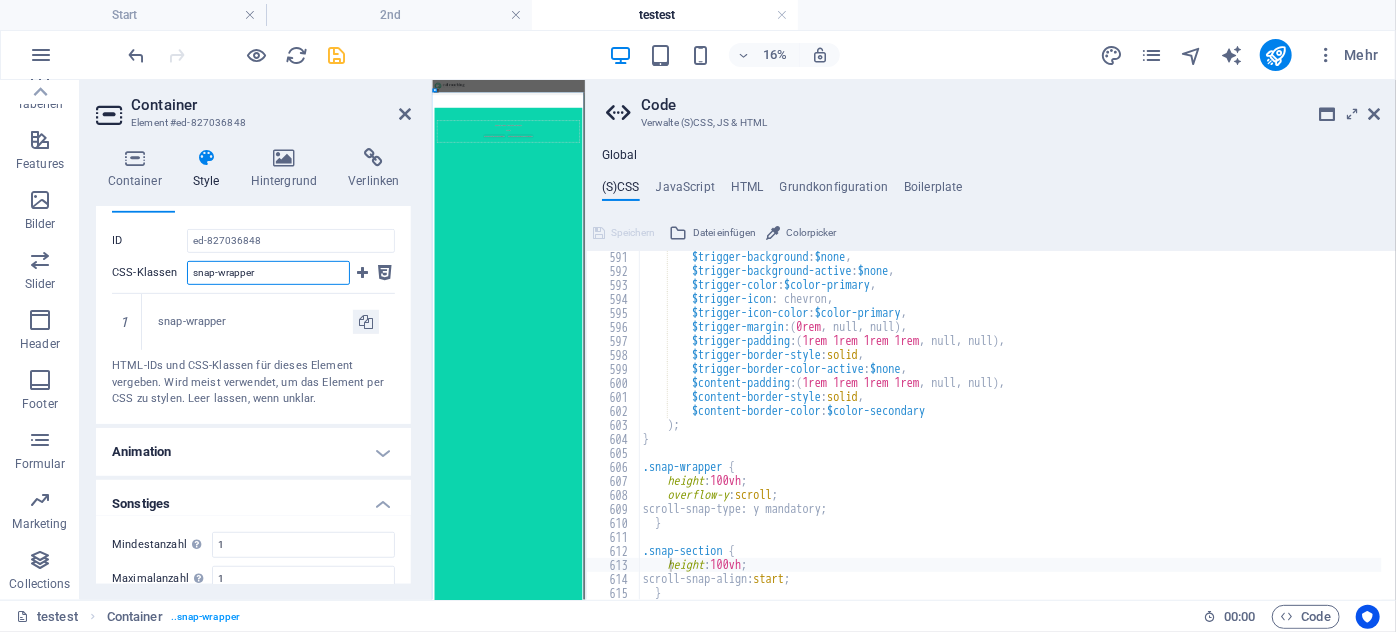 type 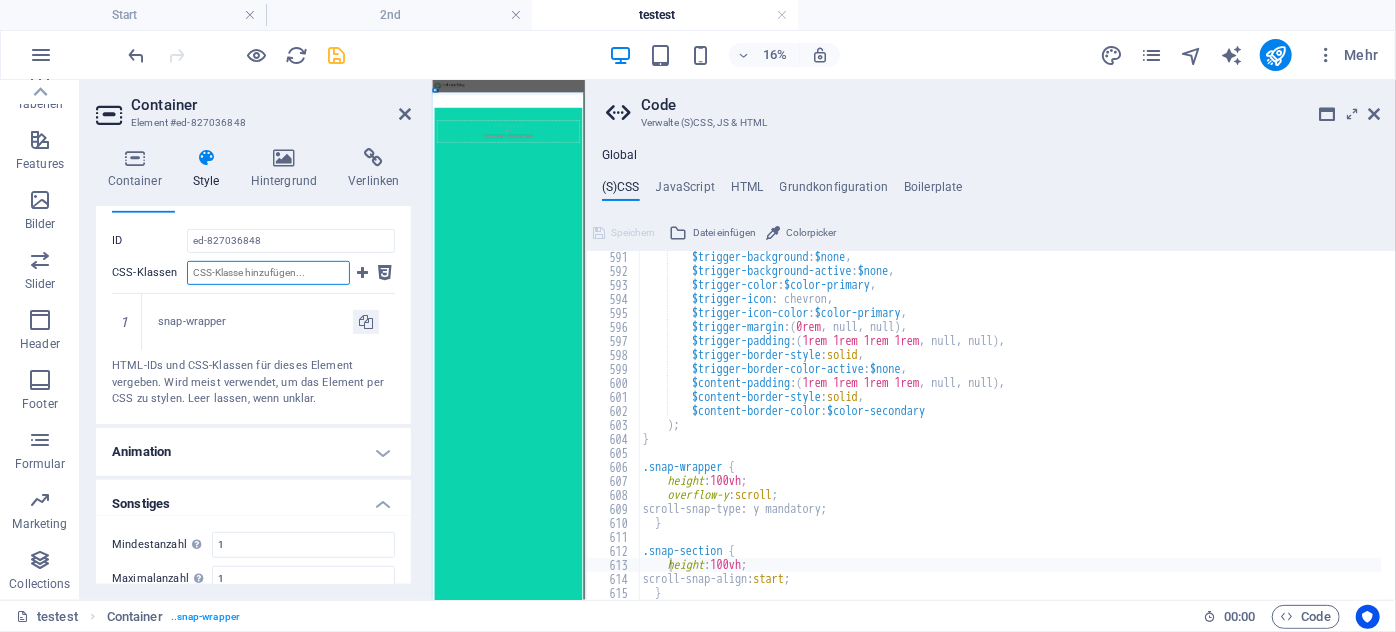 scroll, scrollTop: 80, scrollLeft: 0, axis: vertical 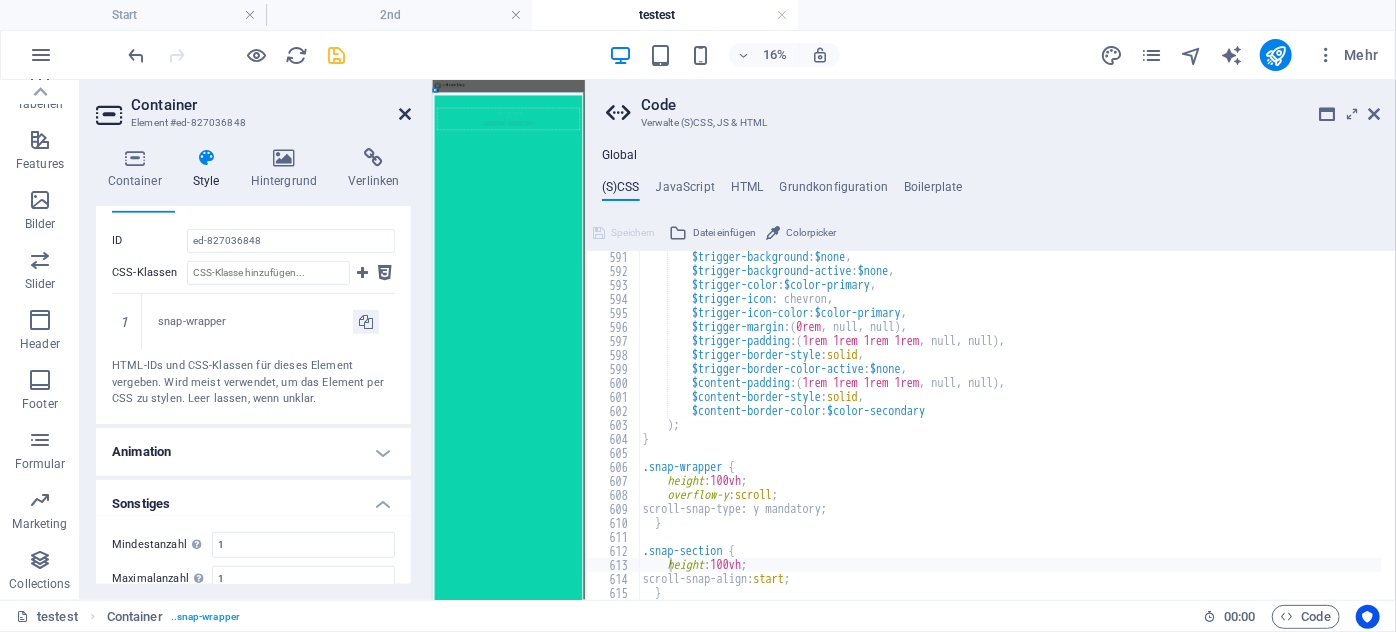 drag, startPoint x: 650, startPoint y: 59, endPoint x: 405, endPoint y: 109, distance: 250.04999 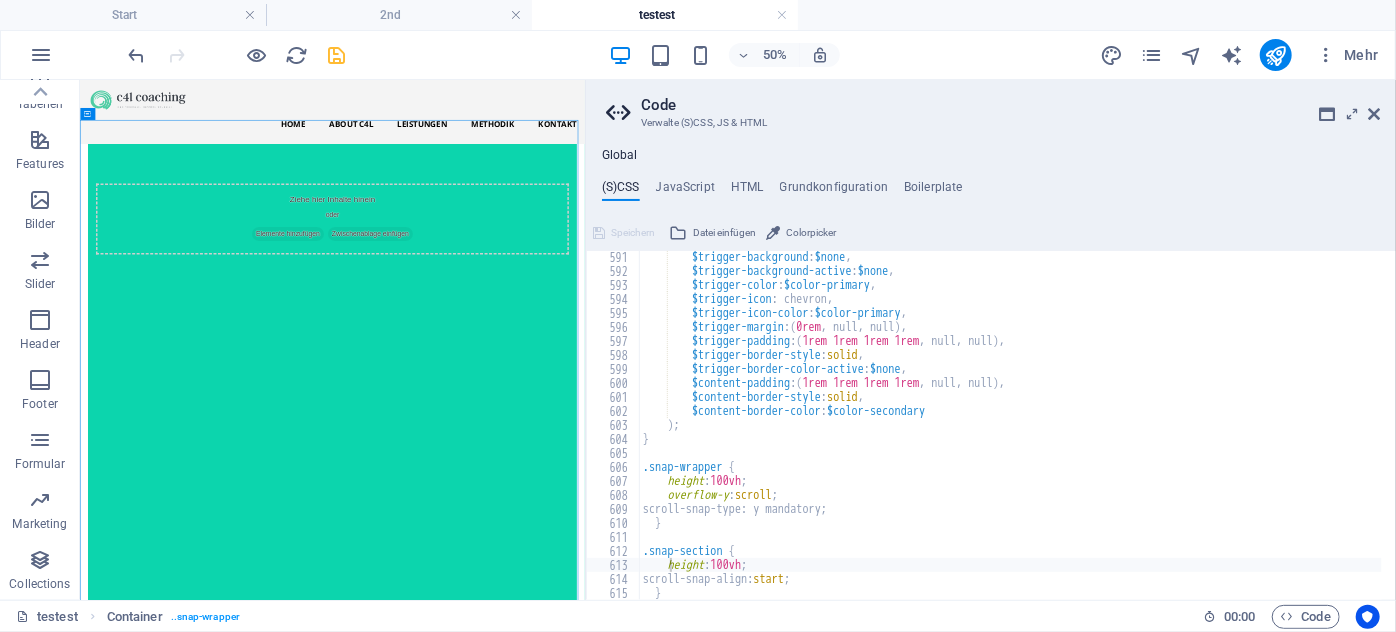 scroll, scrollTop: 80, scrollLeft: 0, axis: vertical 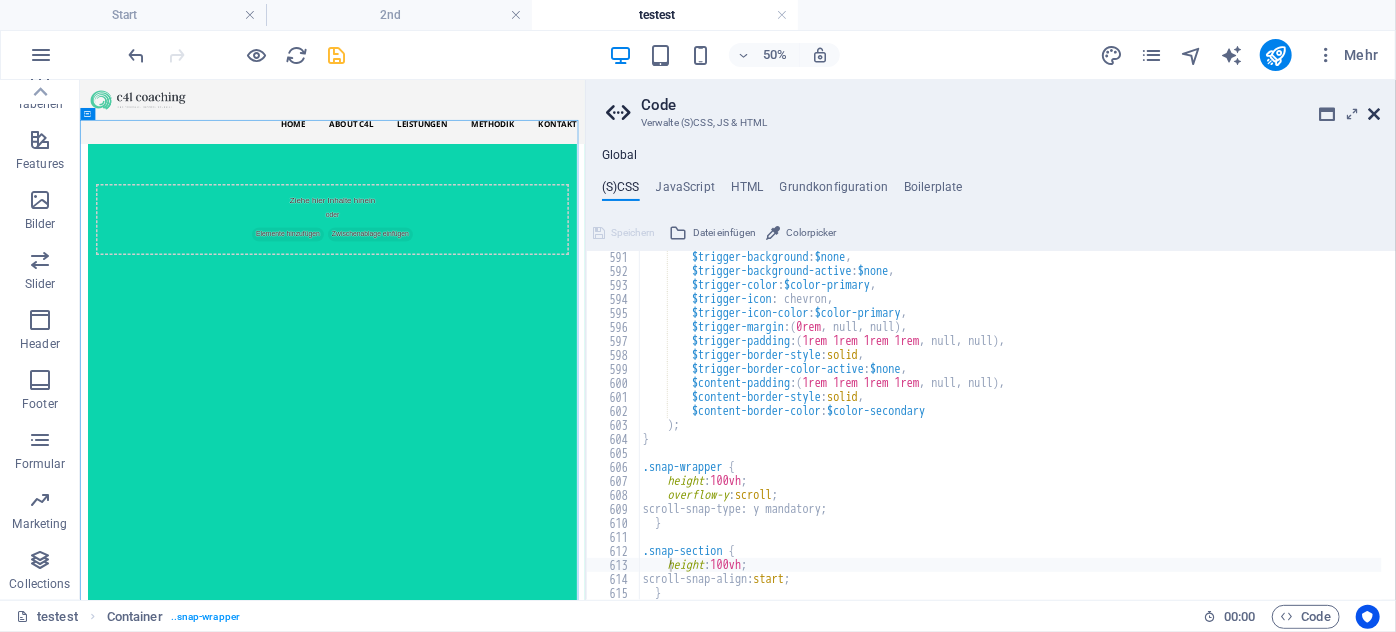 click at bounding box center [1374, 114] 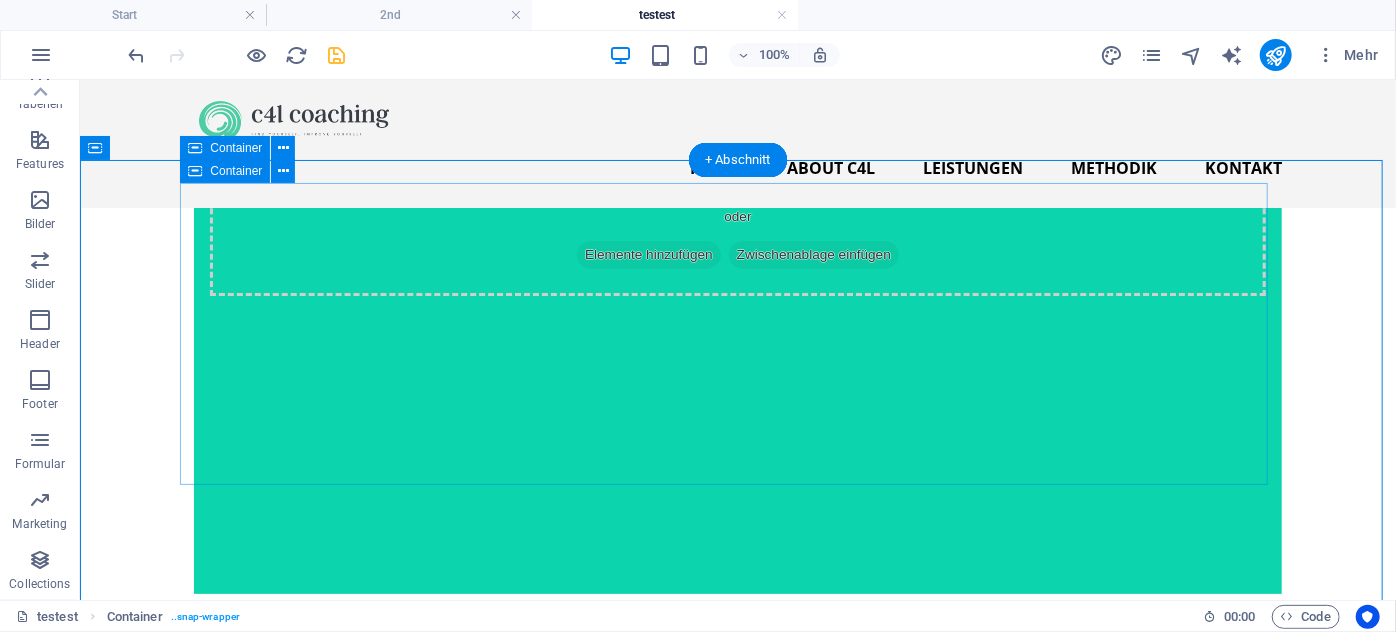 scroll, scrollTop: 80, scrollLeft: 0, axis: vertical 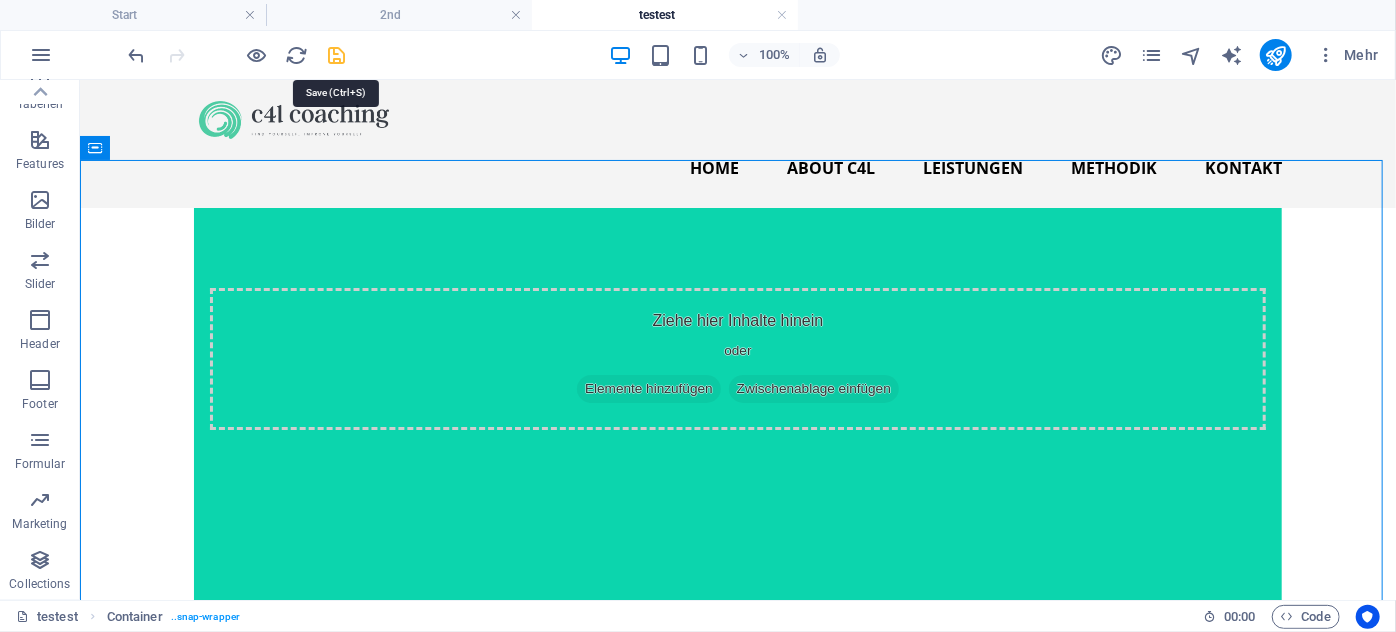 click at bounding box center [337, 55] 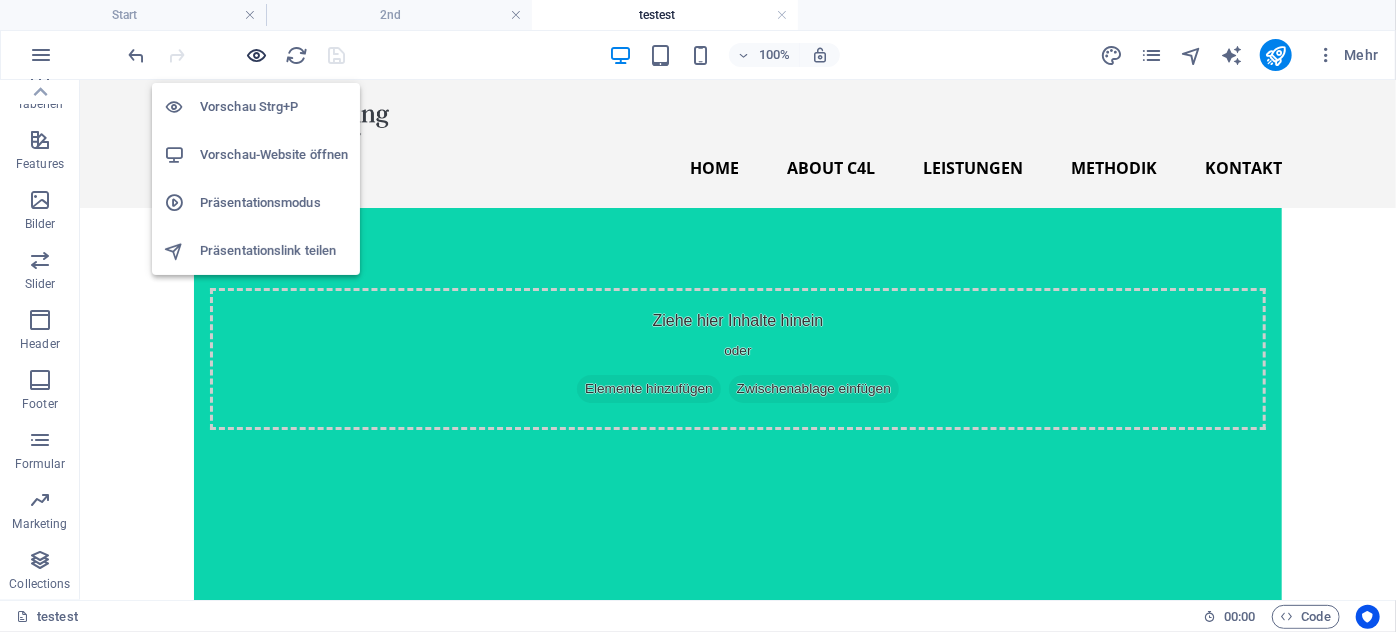 click at bounding box center [257, 55] 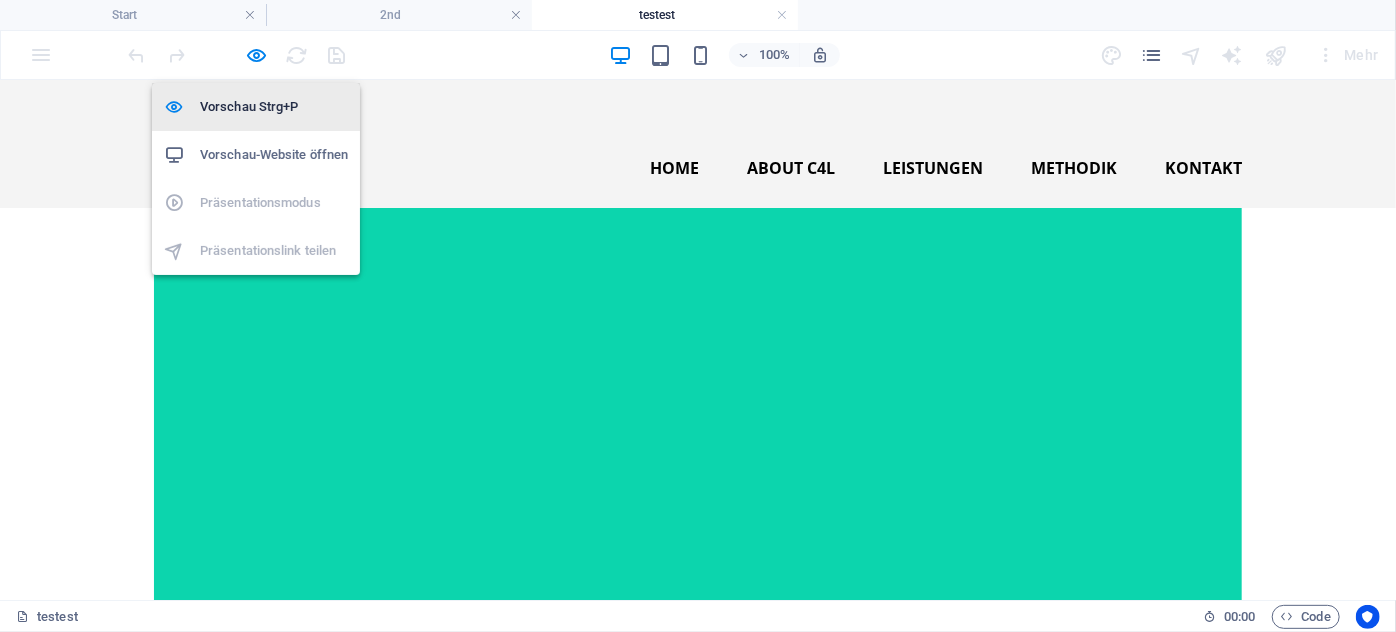 click on "Vorschau Strg+P" at bounding box center (274, 107) 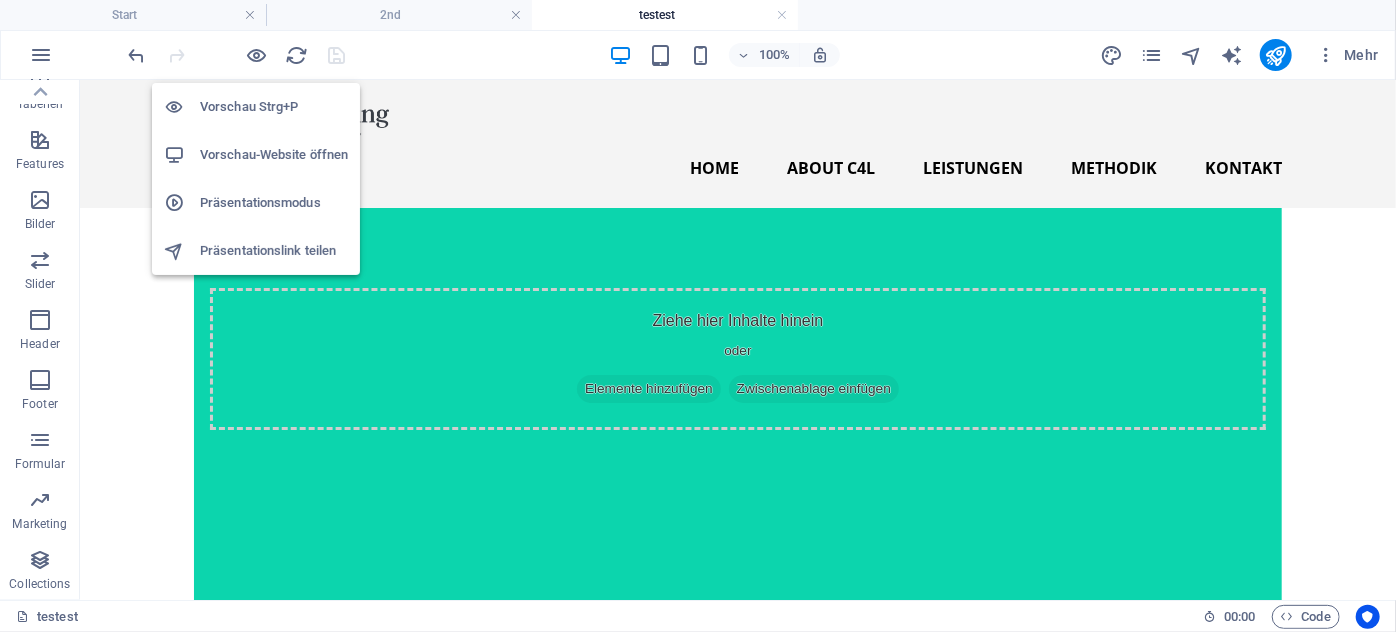 click on "Vorschau Strg+P" at bounding box center (274, 107) 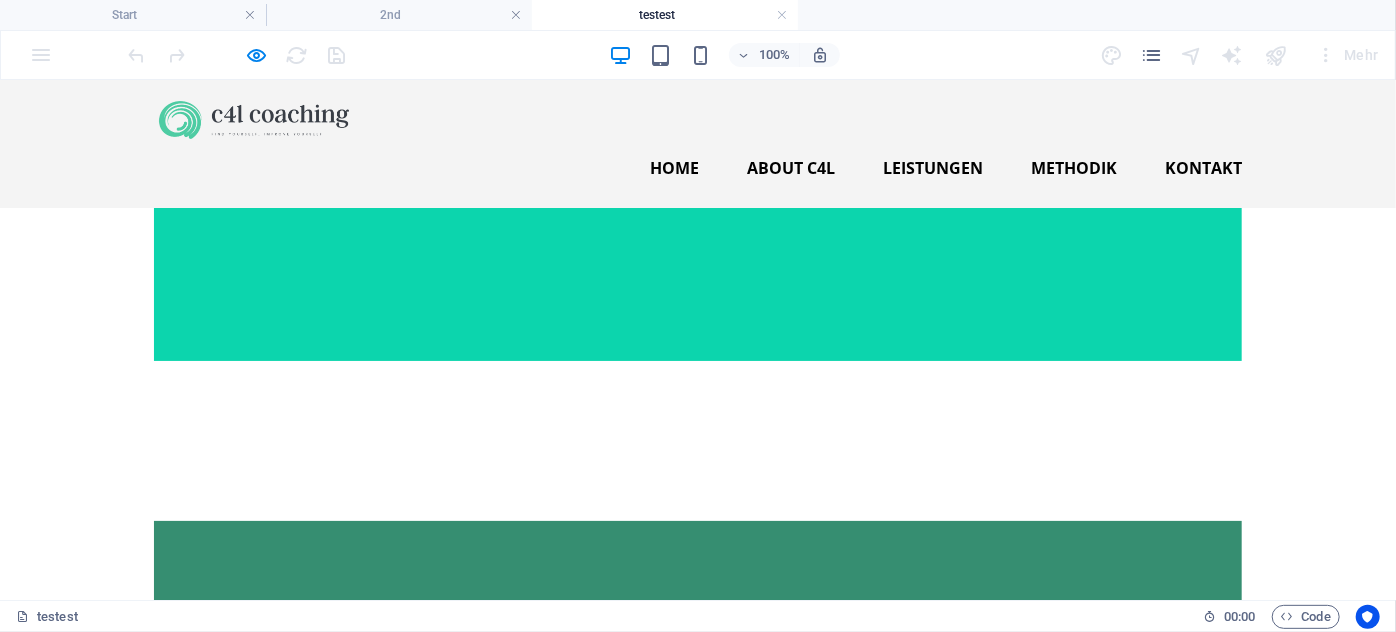 scroll, scrollTop: 464, scrollLeft: 0, axis: vertical 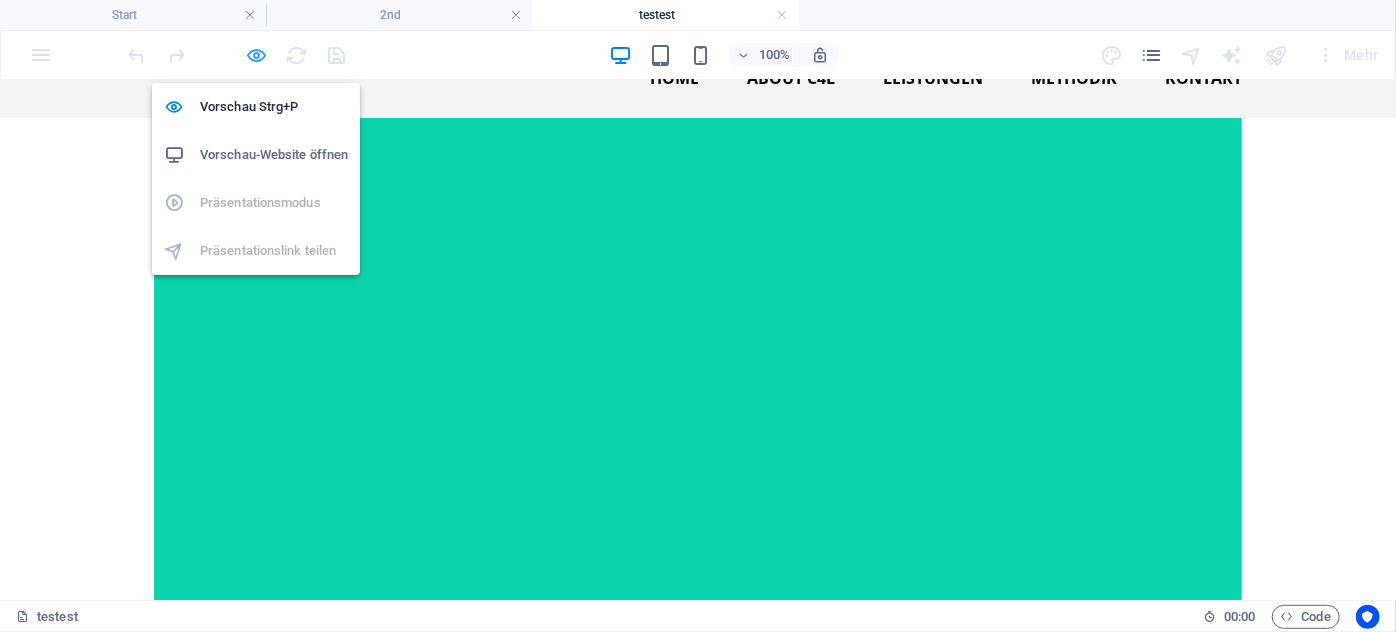 click at bounding box center [257, 55] 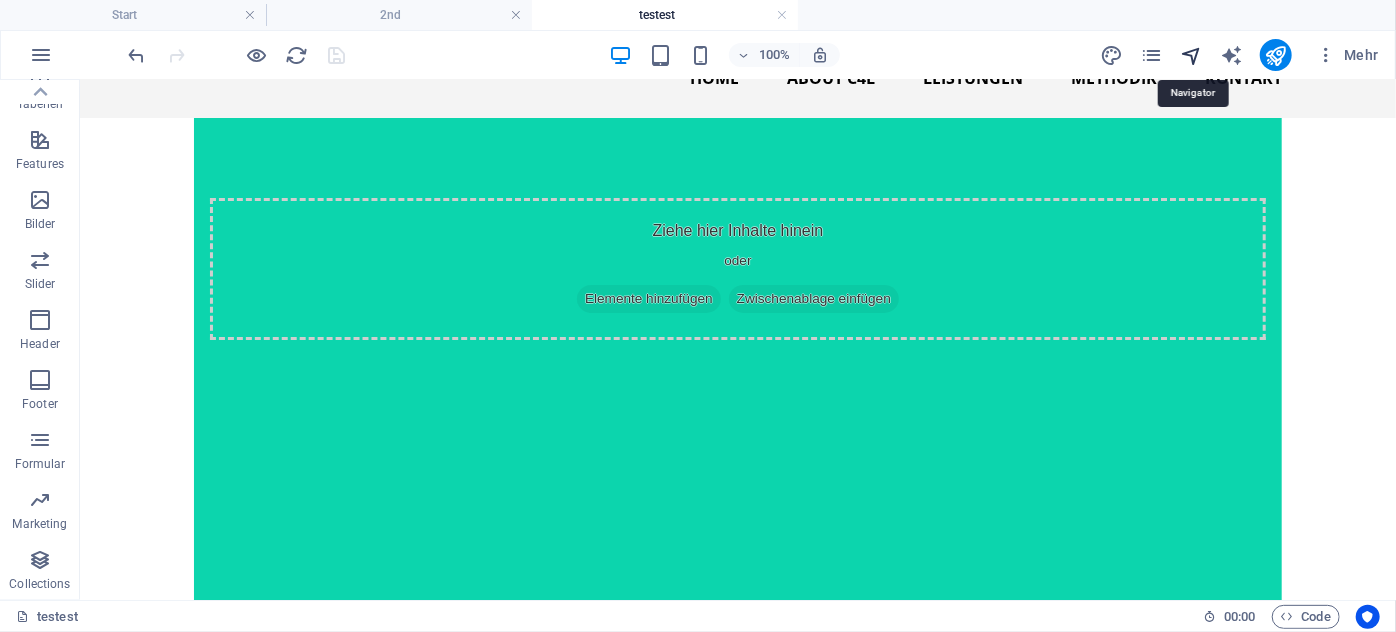 click at bounding box center (1191, 55) 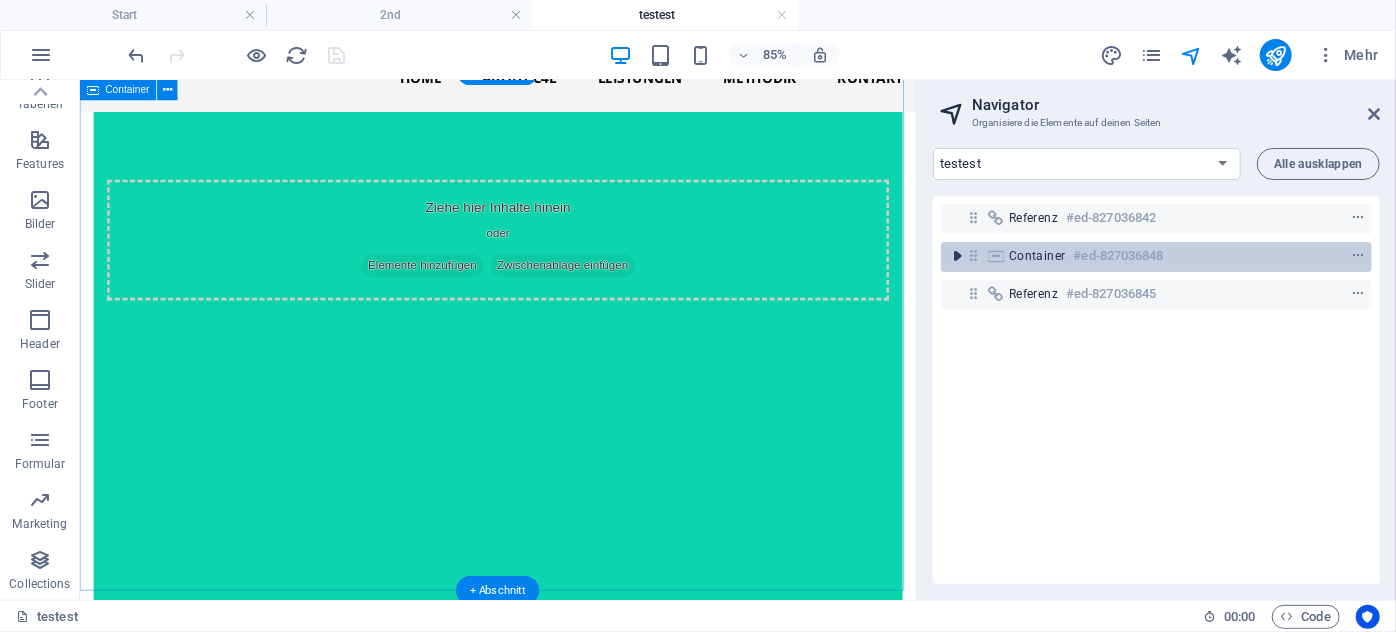 click at bounding box center (957, 256) 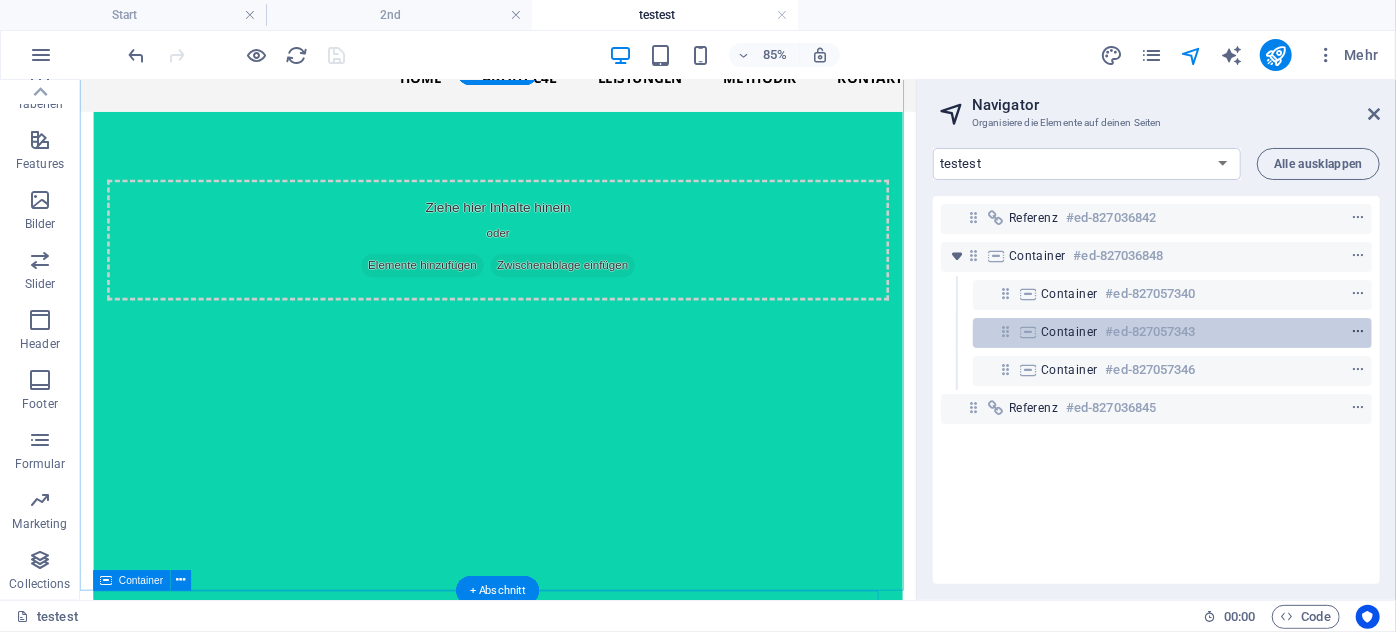 click at bounding box center (1358, 332) 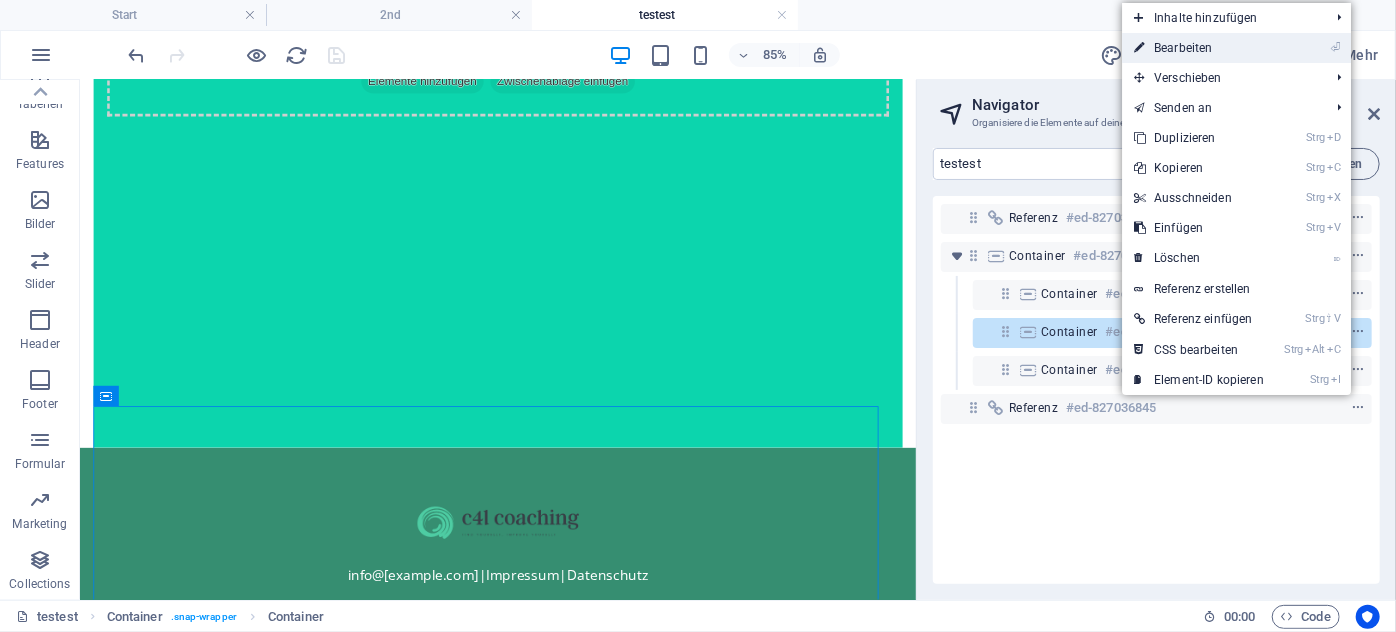 click on "⏎  Bearbeiten" at bounding box center [1199, 48] 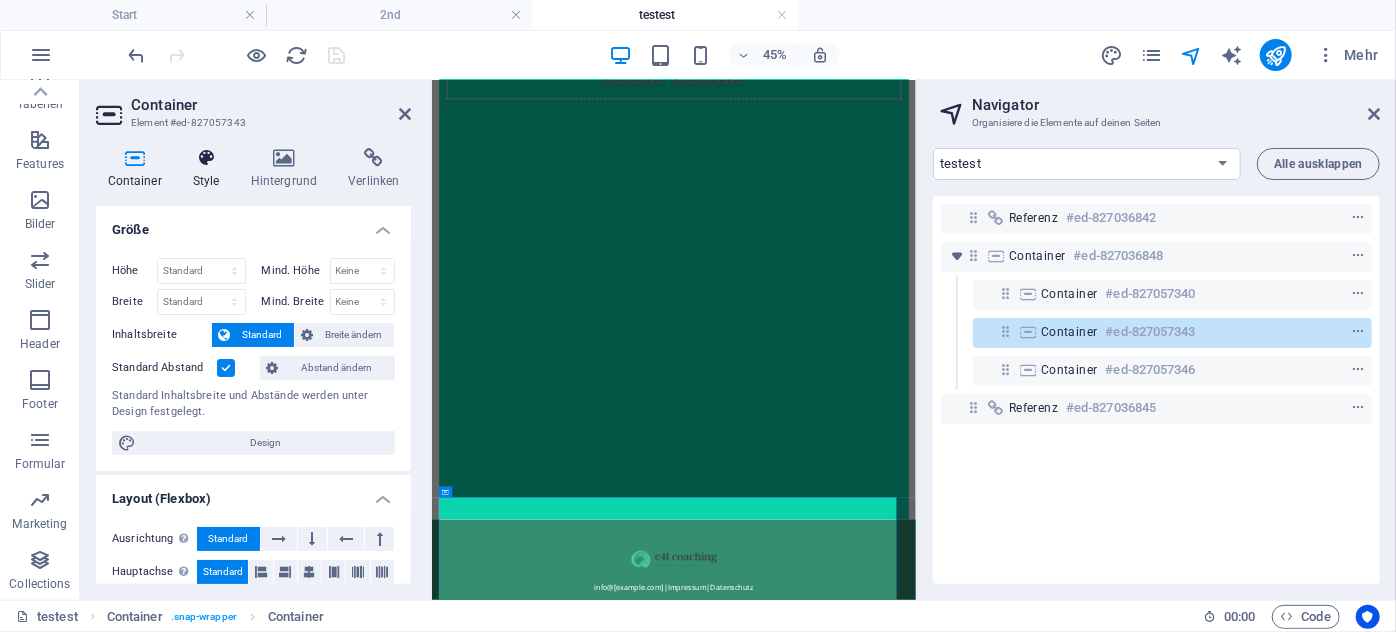 click at bounding box center [206, 158] 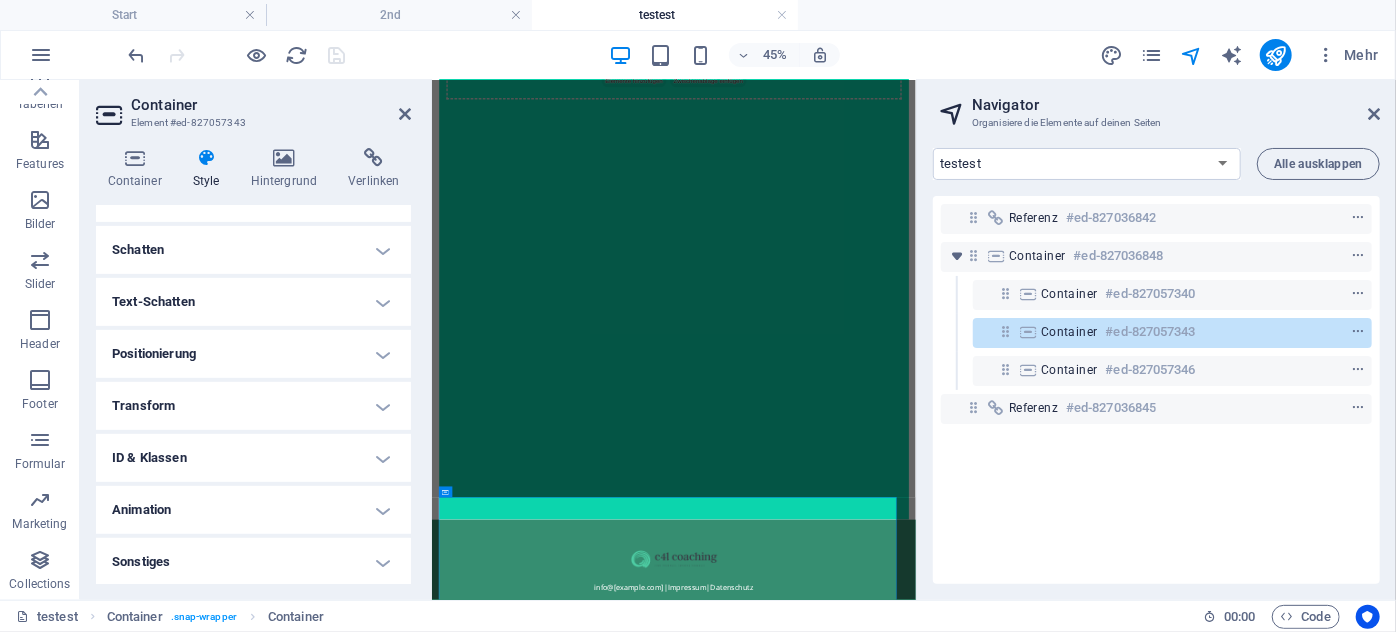 click on "ID & Klassen" at bounding box center (253, 458) 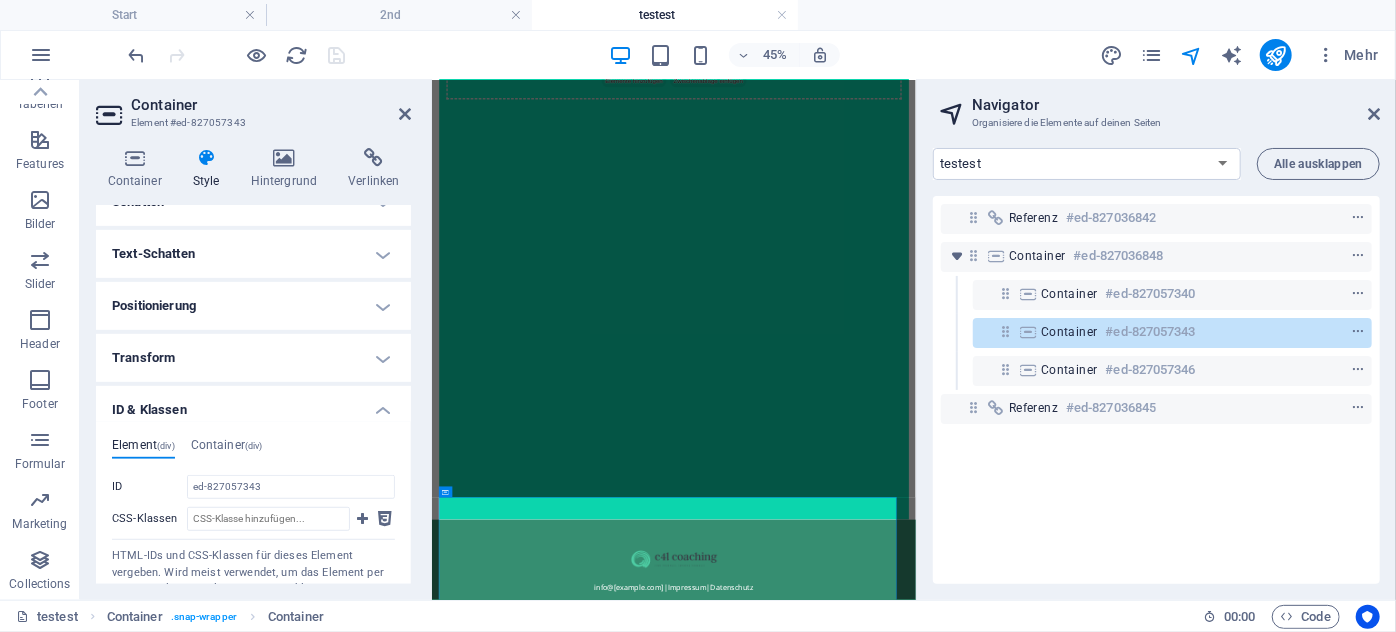 scroll, scrollTop: 662, scrollLeft: 0, axis: vertical 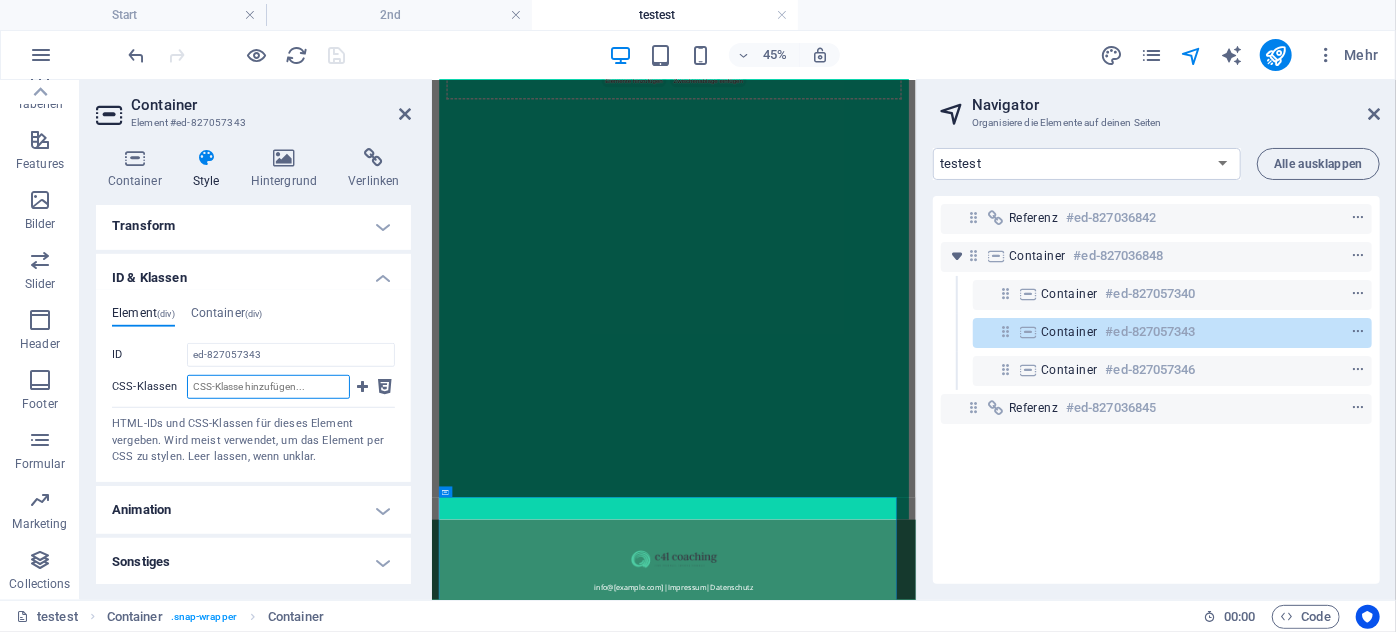 click on "CSS-Klassen" at bounding box center (268, 387) 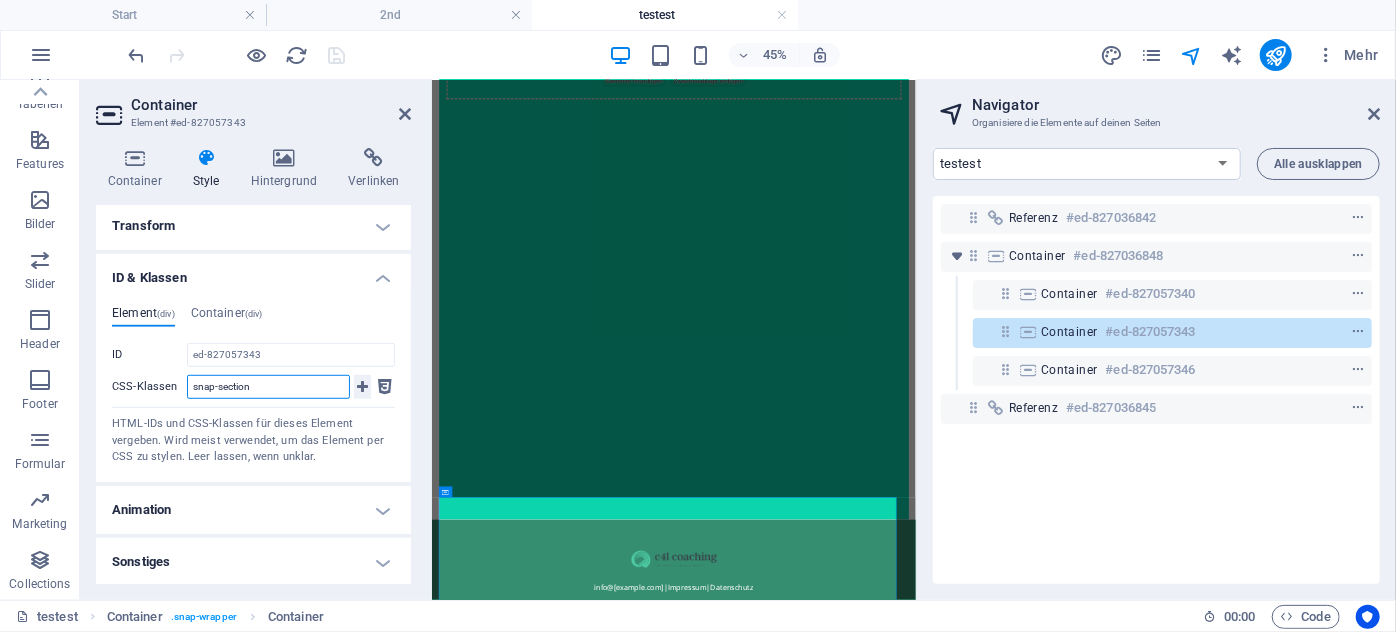 type on "snap-section" 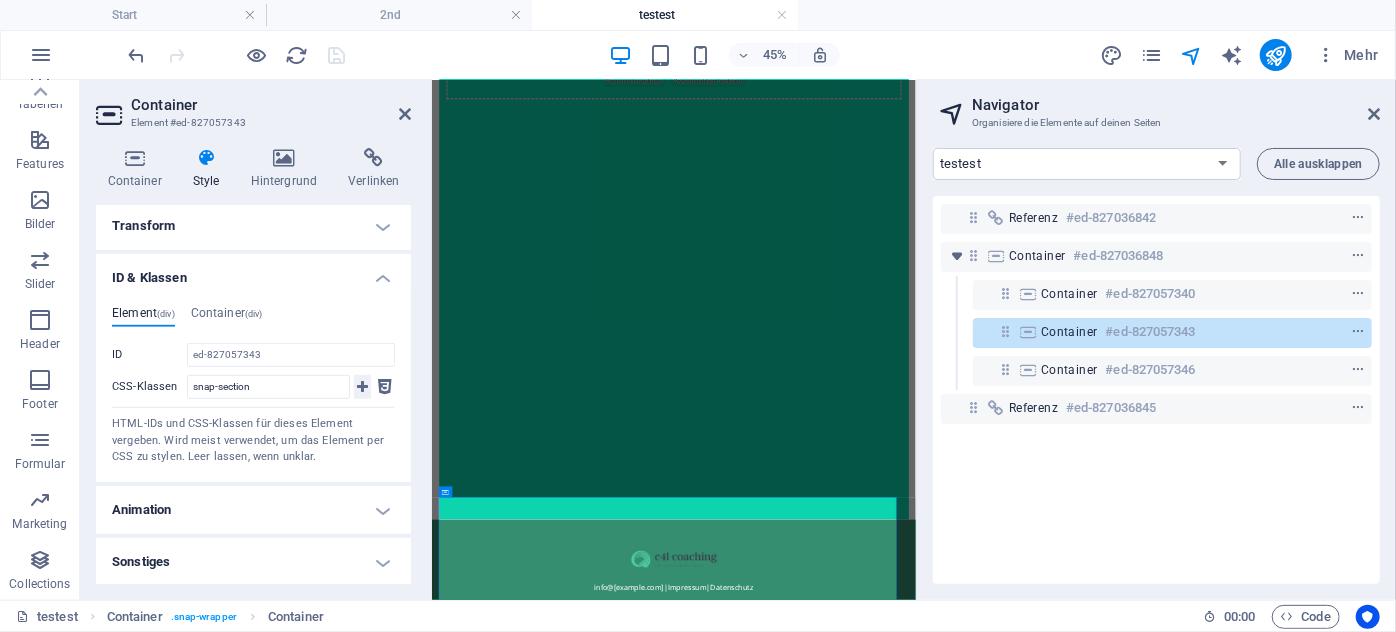 click at bounding box center [362, 387] 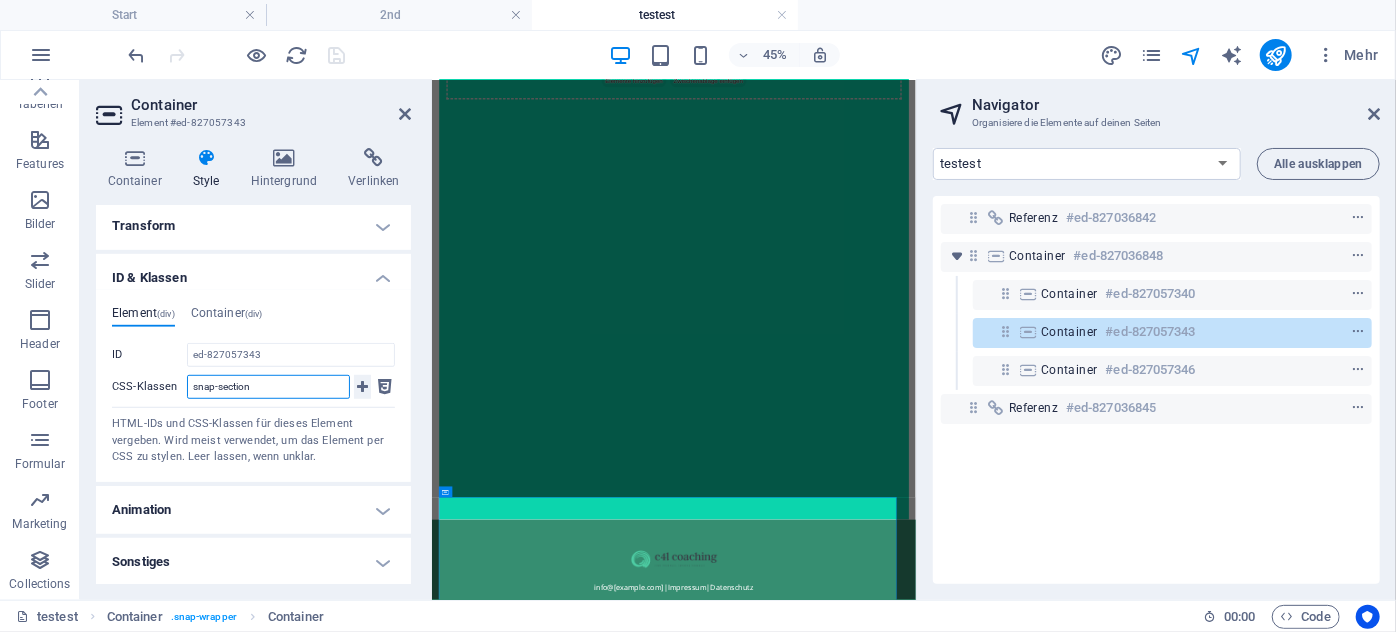 type 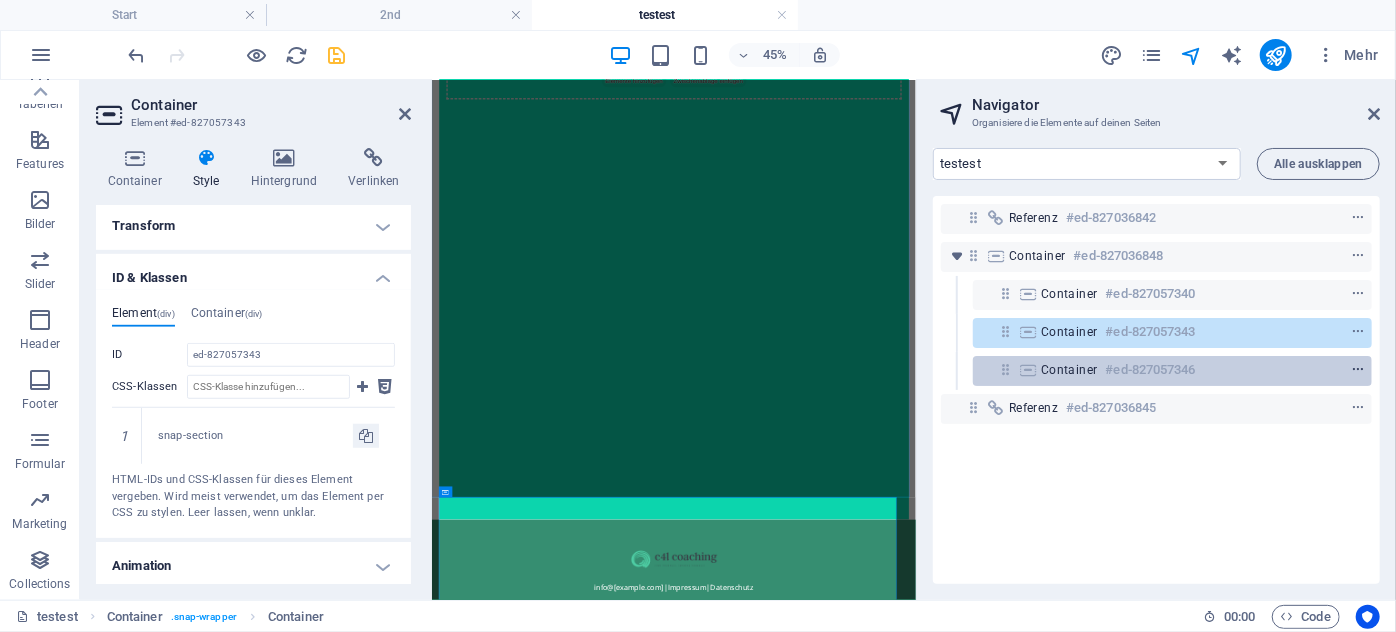 click at bounding box center [1358, 370] 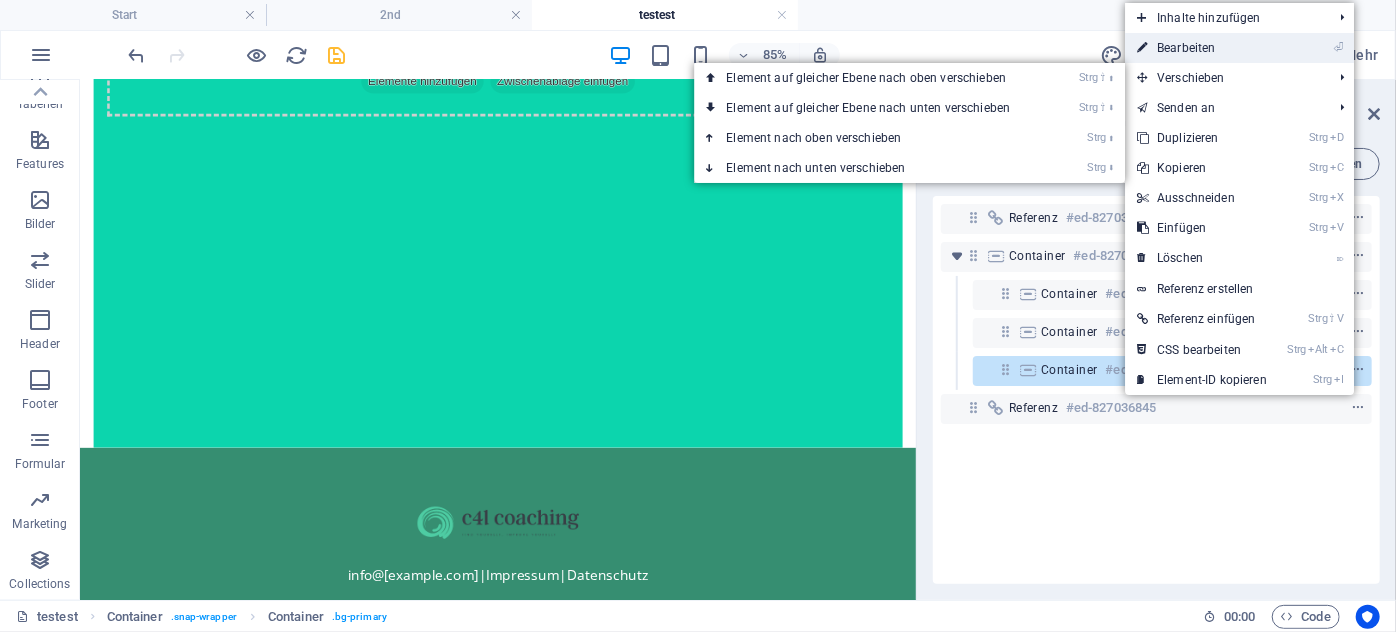 click on "⏎  Bearbeiten" at bounding box center (1202, 48) 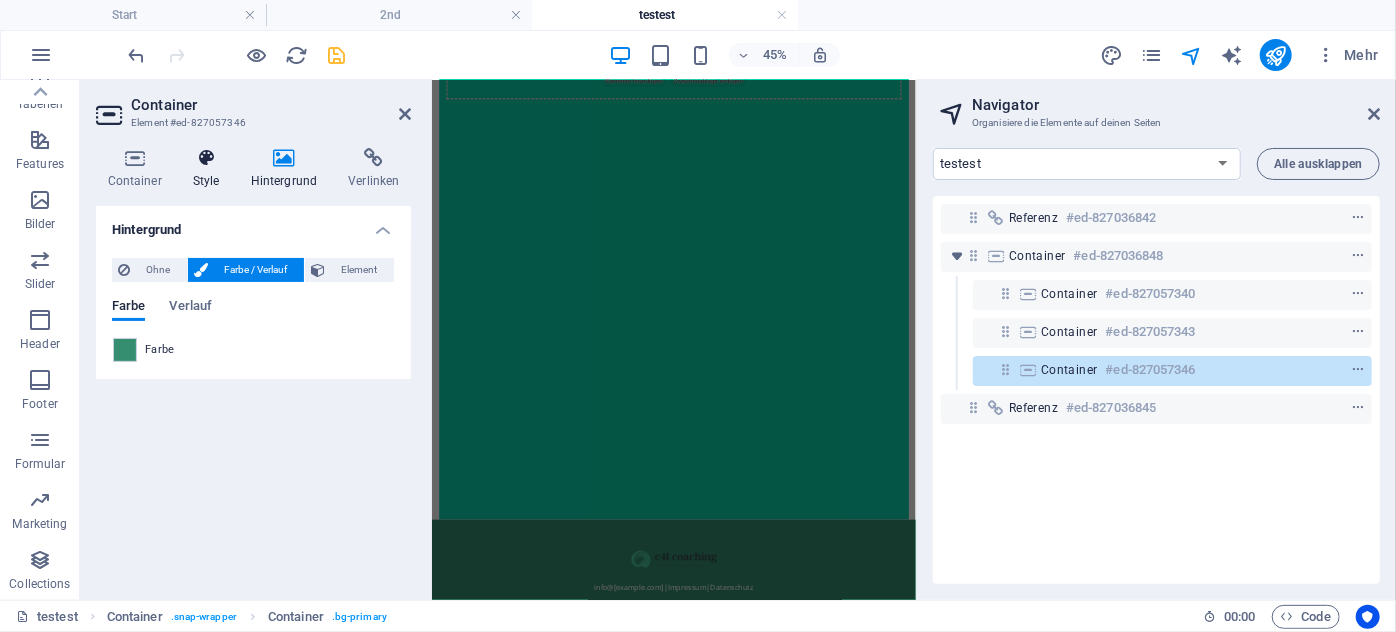 click at bounding box center [206, 158] 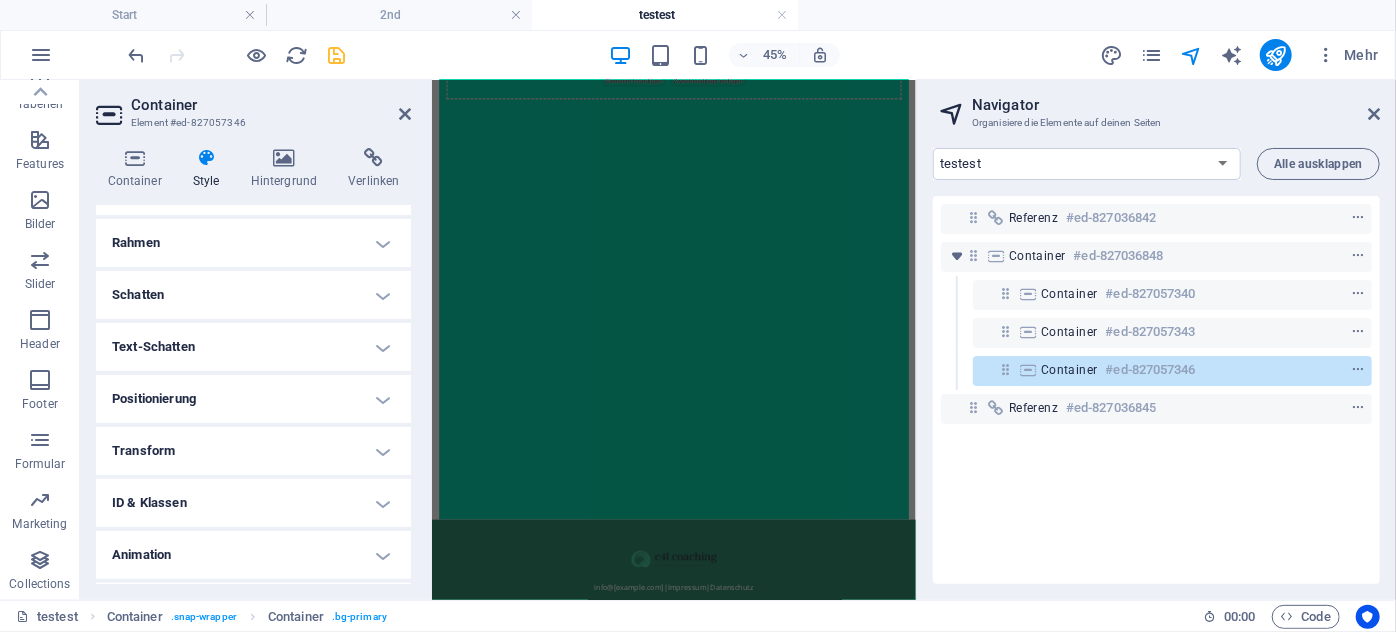 scroll, scrollTop: 454, scrollLeft: 0, axis: vertical 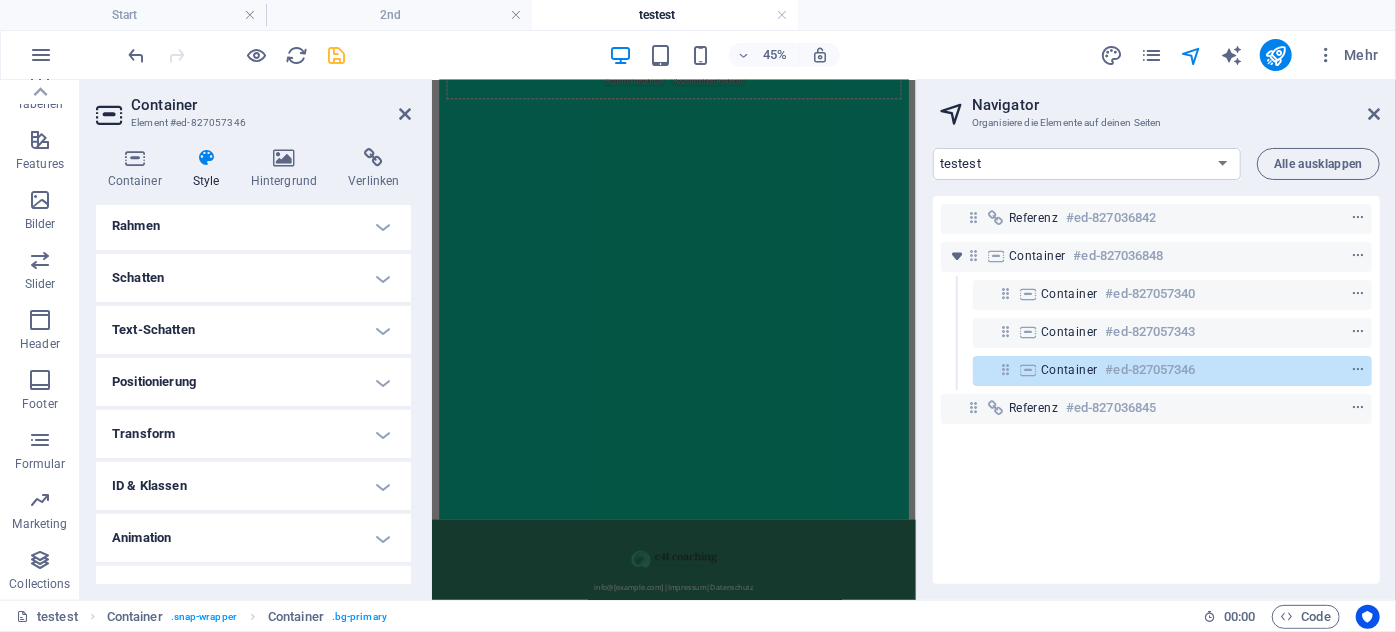 click on "ID & Klassen" at bounding box center (253, 486) 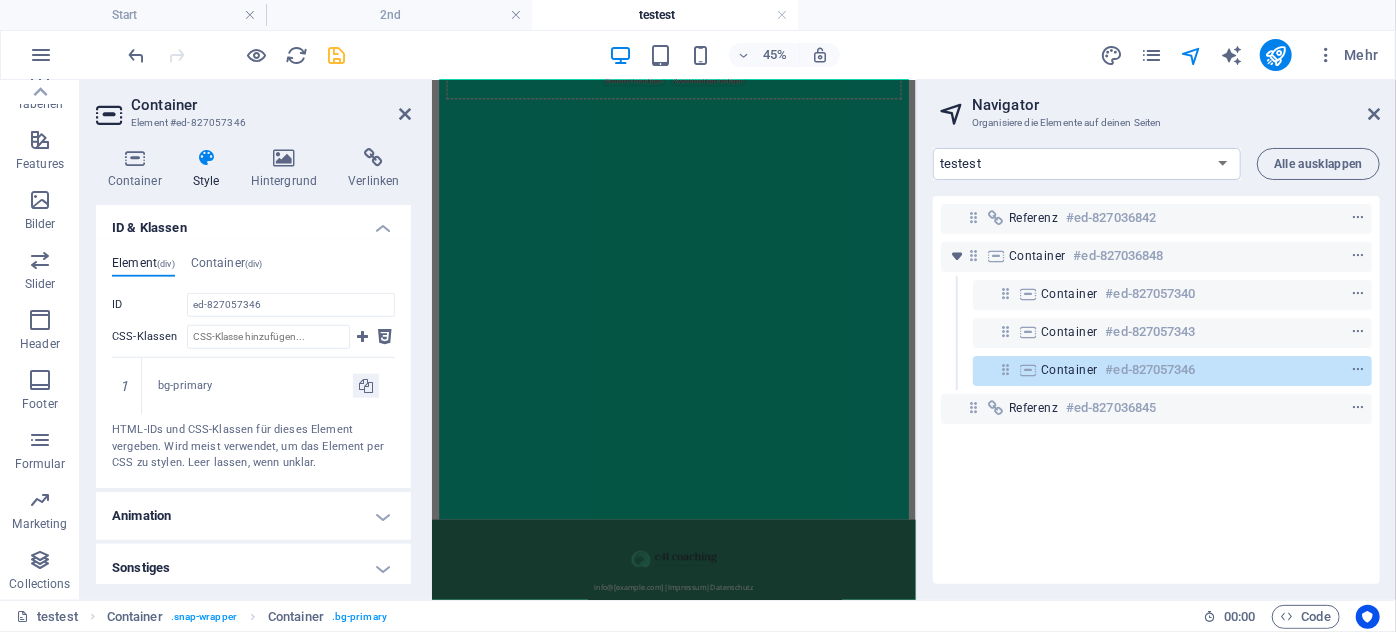 scroll, scrollTop: 718, scrollLeft: 0, axis: vertical 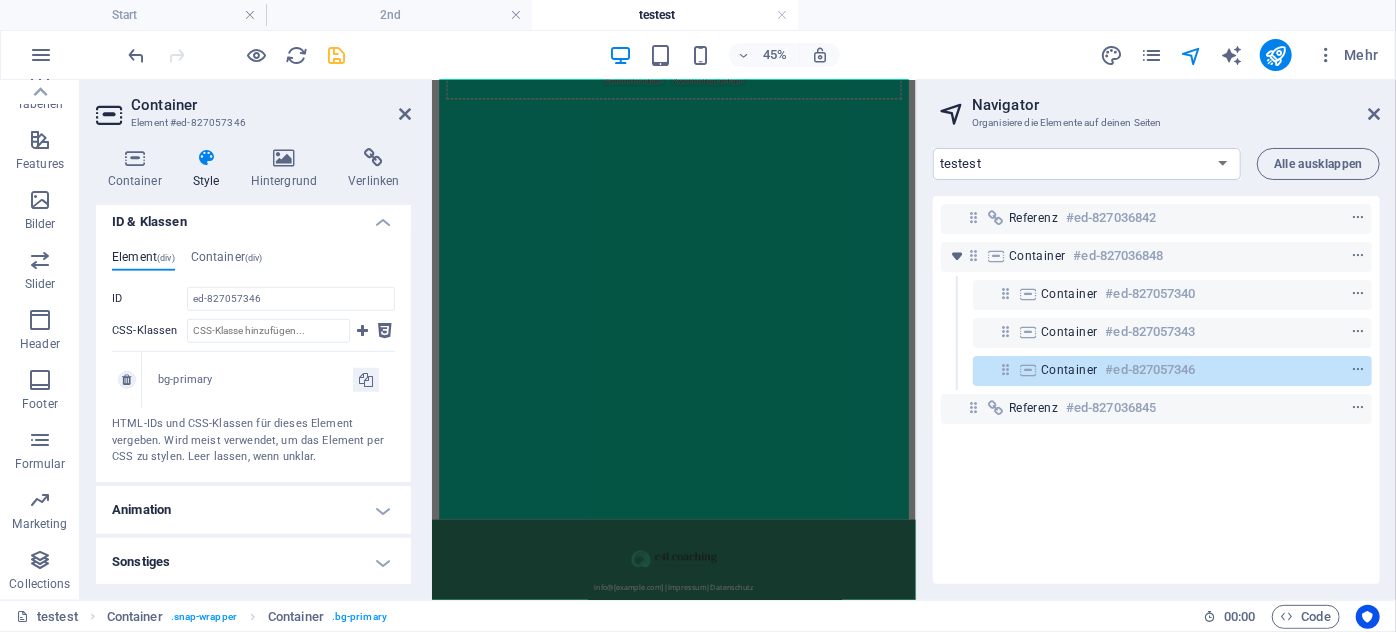 click on "bg-primary" at bounding box center [255, 380] 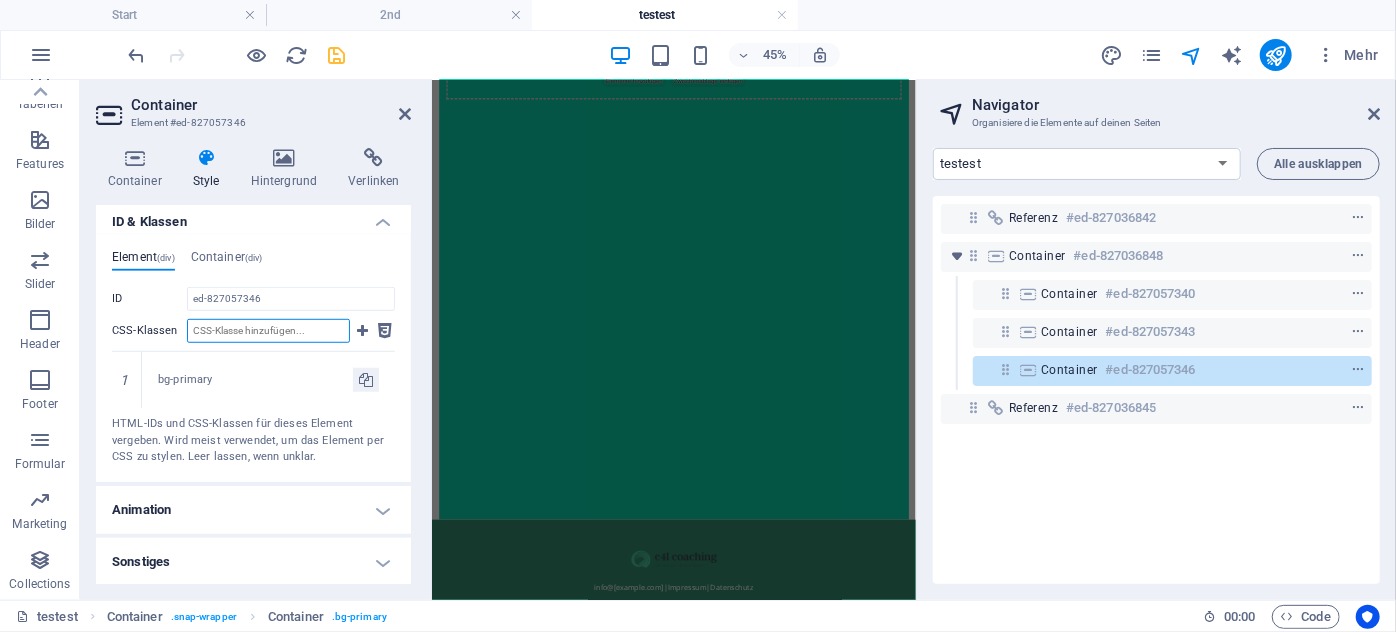 click on "CSS-Klassen" at bounding box center (268, 331) 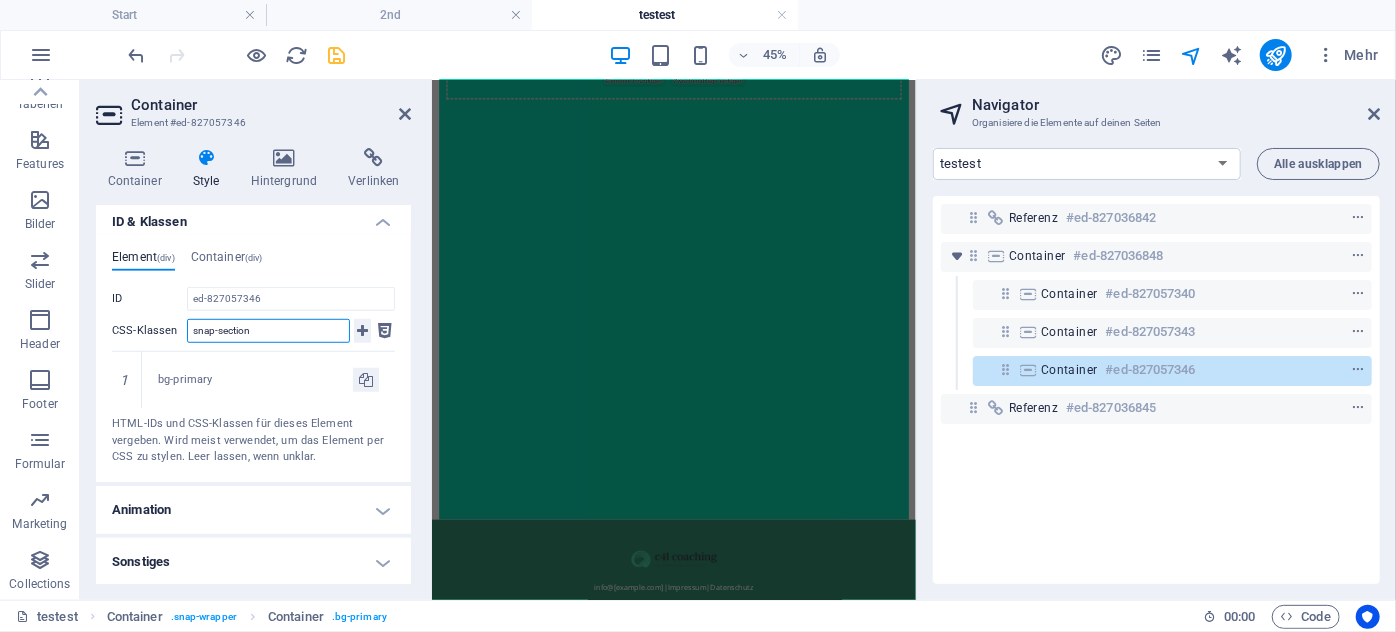 type on "snap-section" 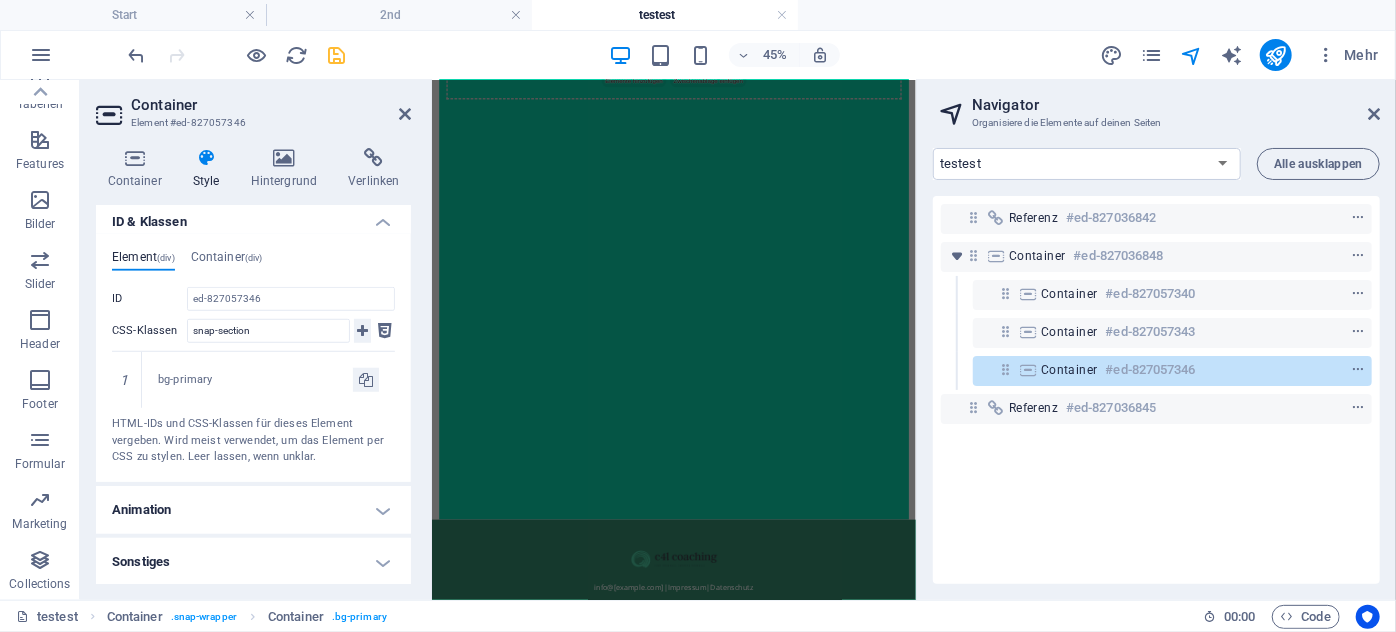 click at bounding box center (362, 331) 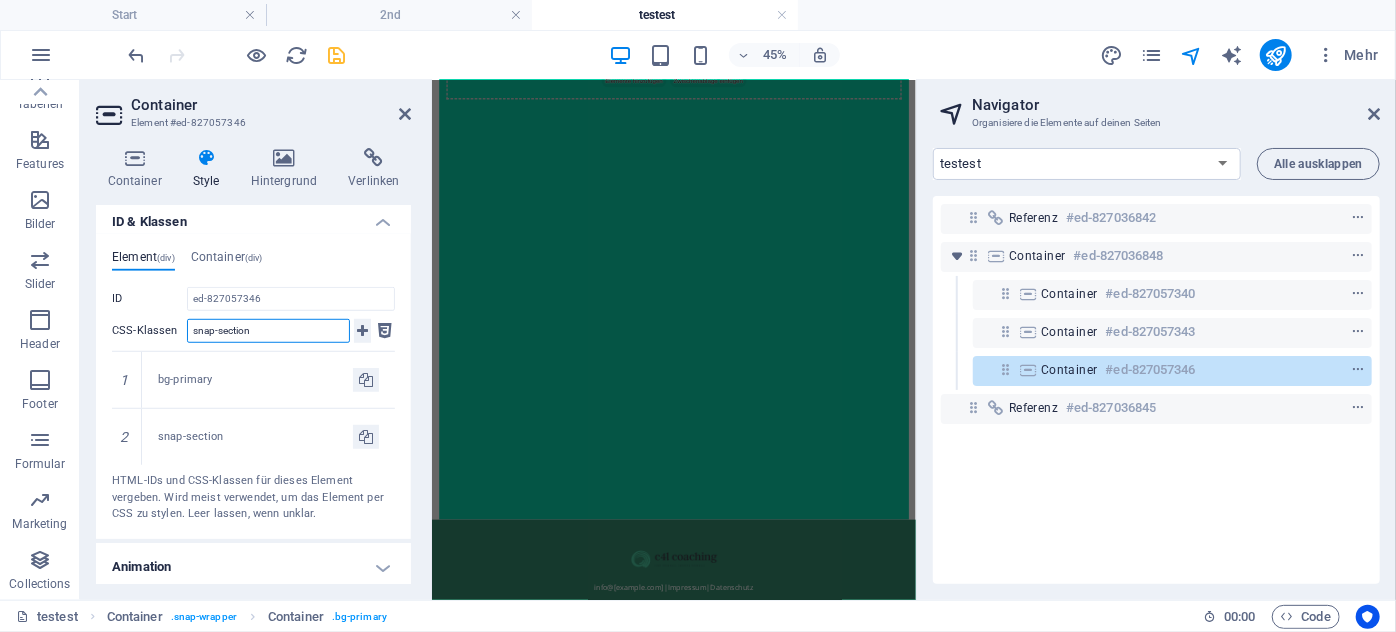 type 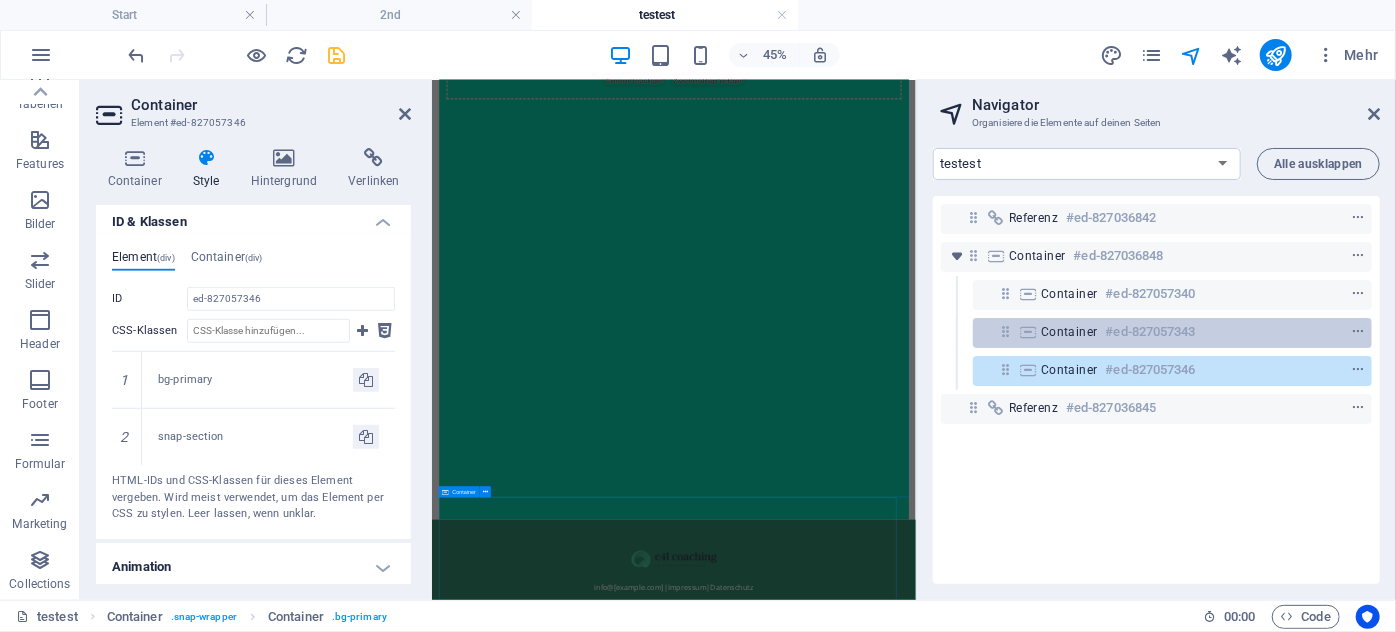 click on "#ed-827057343" at bounding box center (1151, 332) 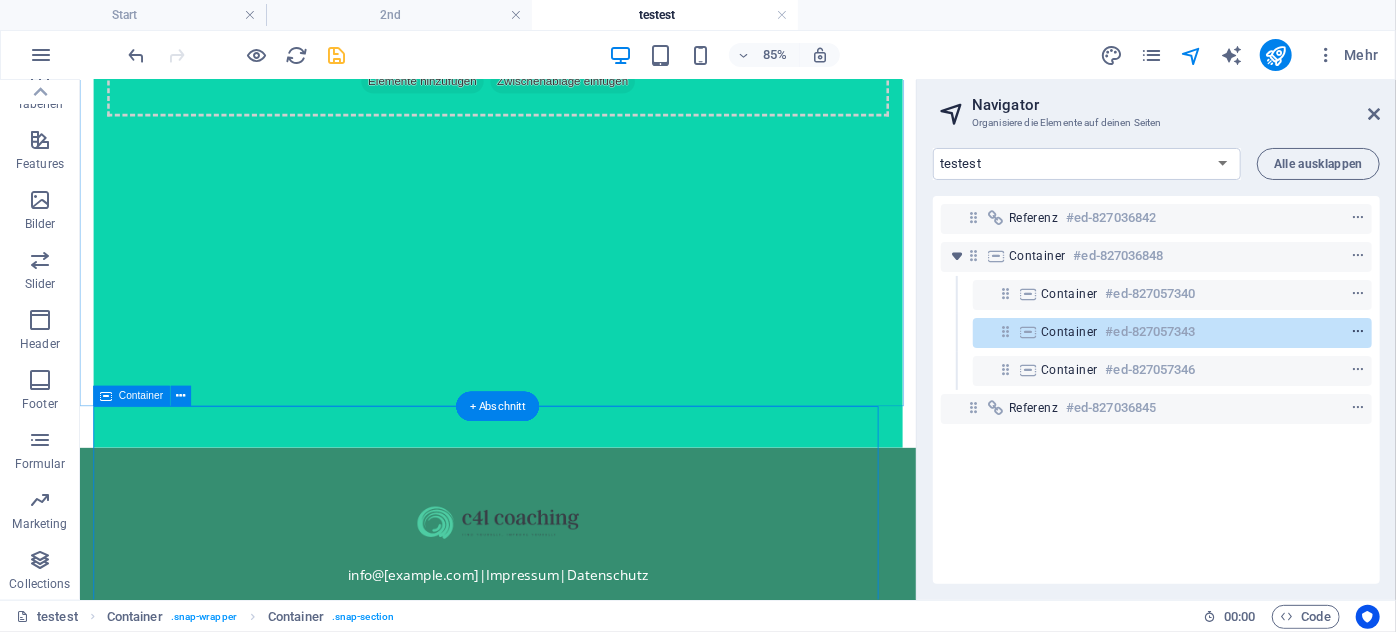 click at bounding box center [1358, 332] 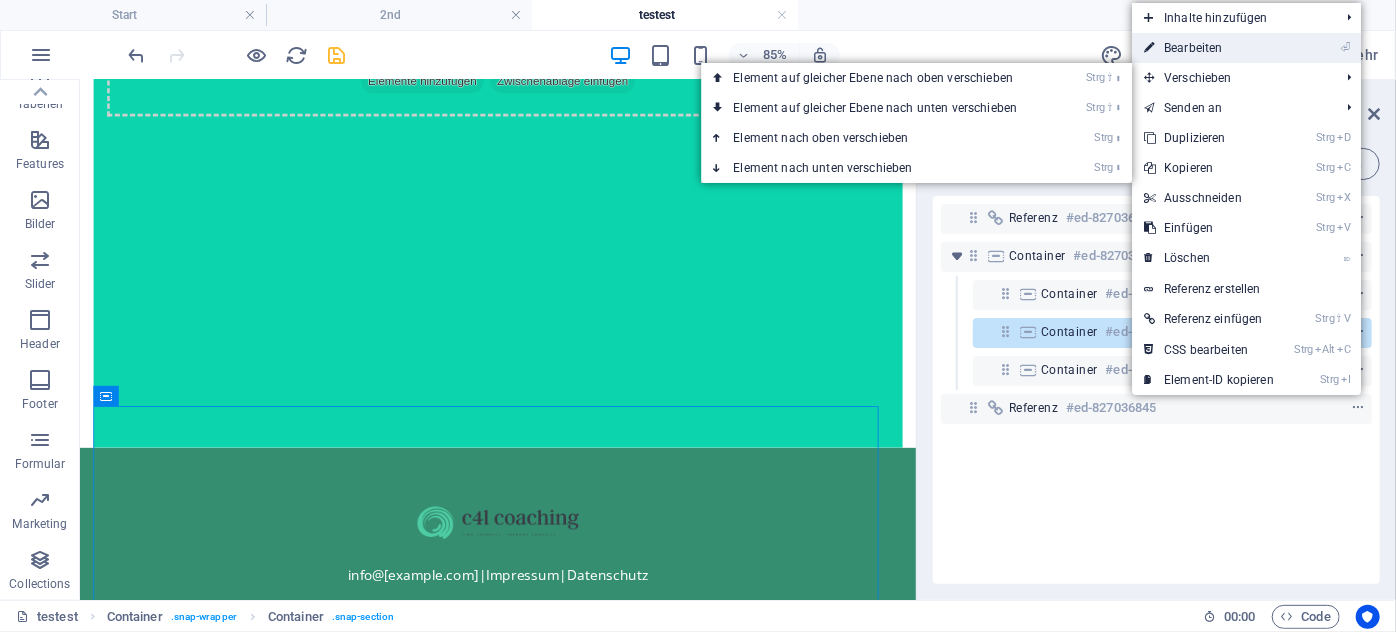 click on "⏎  Bearbeiten" at bounding box center (1209, 48) 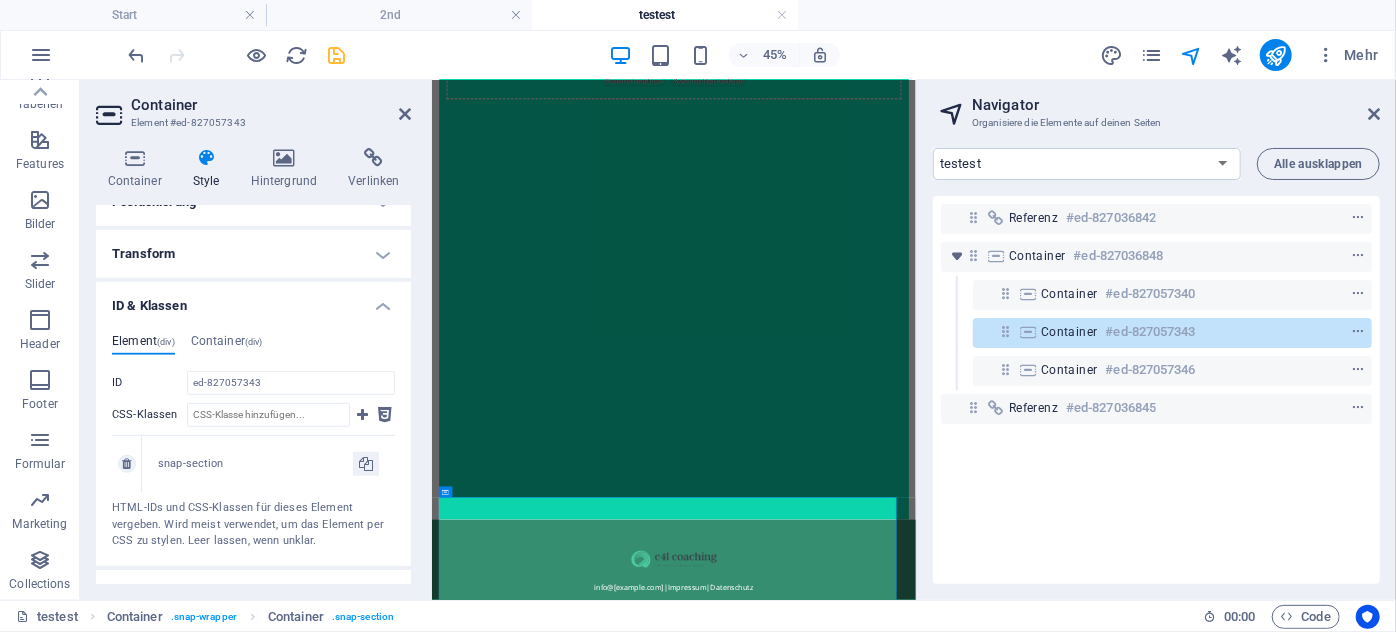 scroll, scrollTop: 627, scrollLeft: 0, axis: vertical 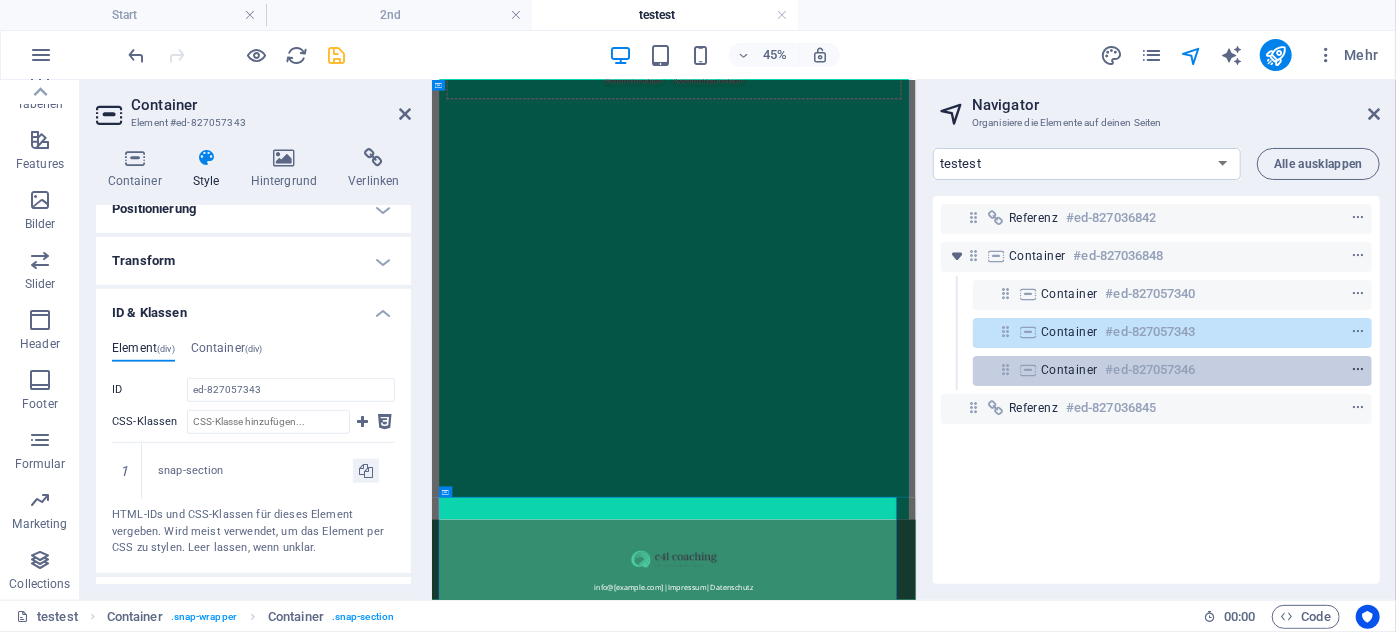 click at bounding box center [1358, 370] 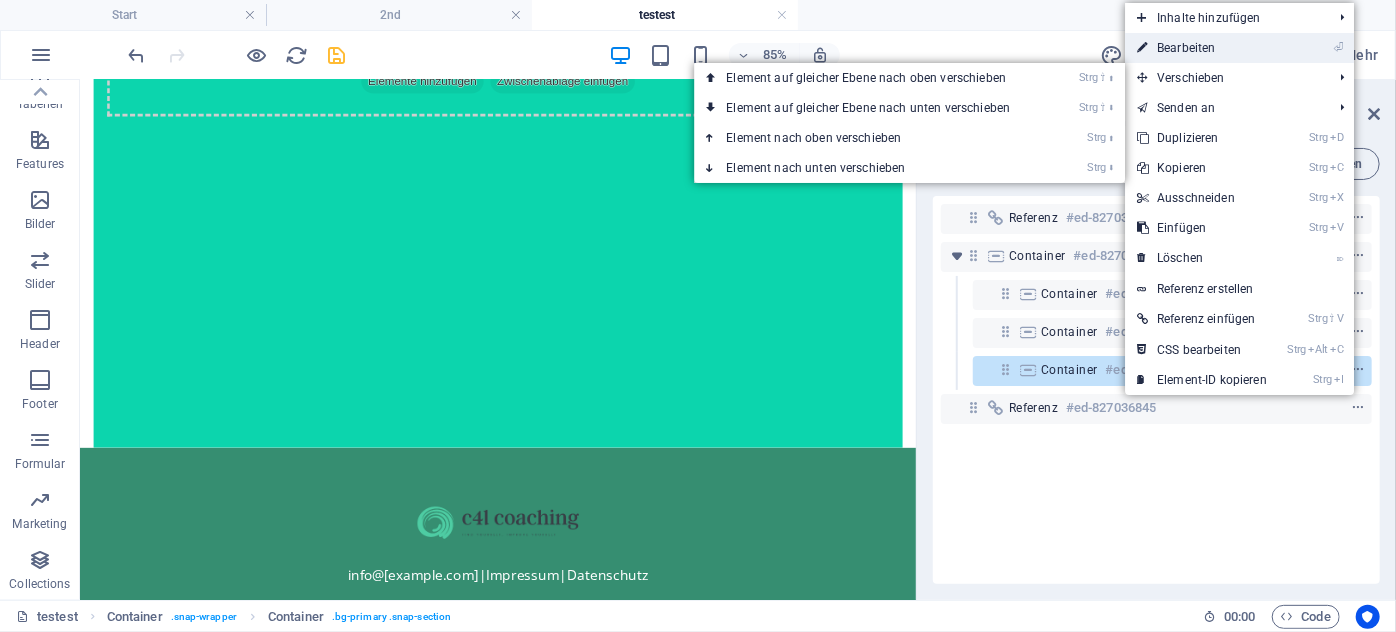 click on "⏎  Bearbeiten" at bounding box center [1202, 48] 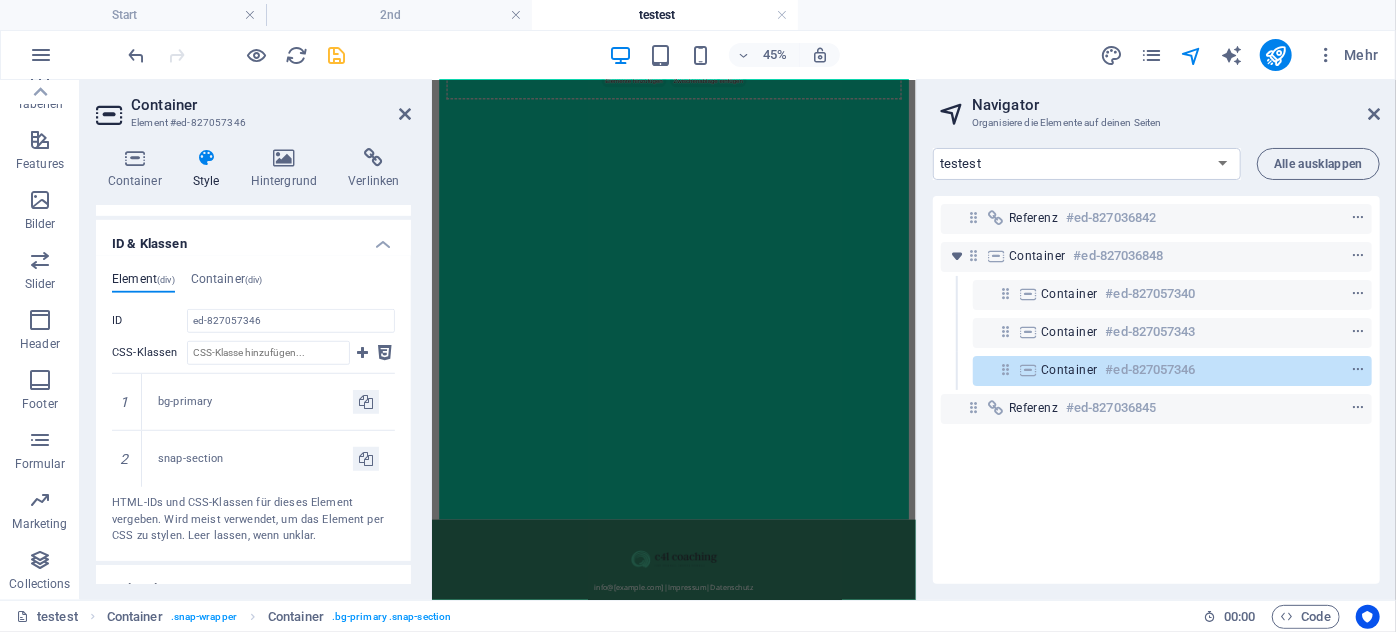 scroll, scrollTop: 727, scrollLeft: 0, axis: vertical 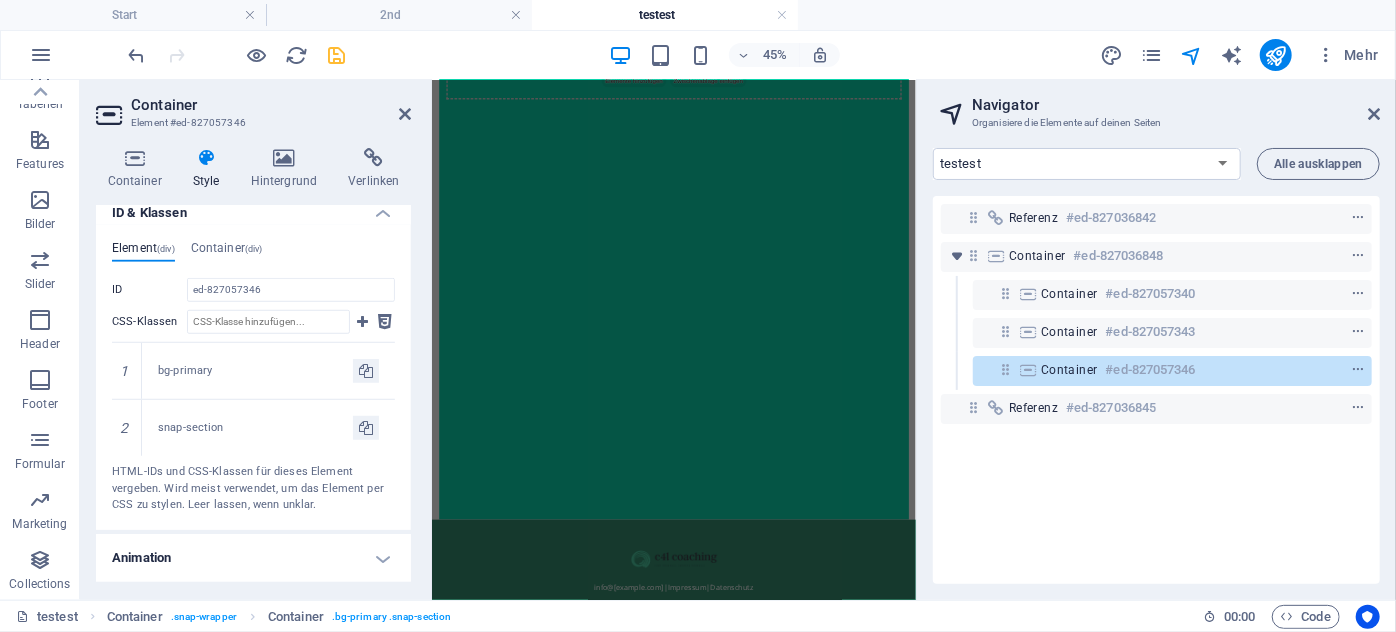 click on "Navigator" at bounding box center (1176, 105) 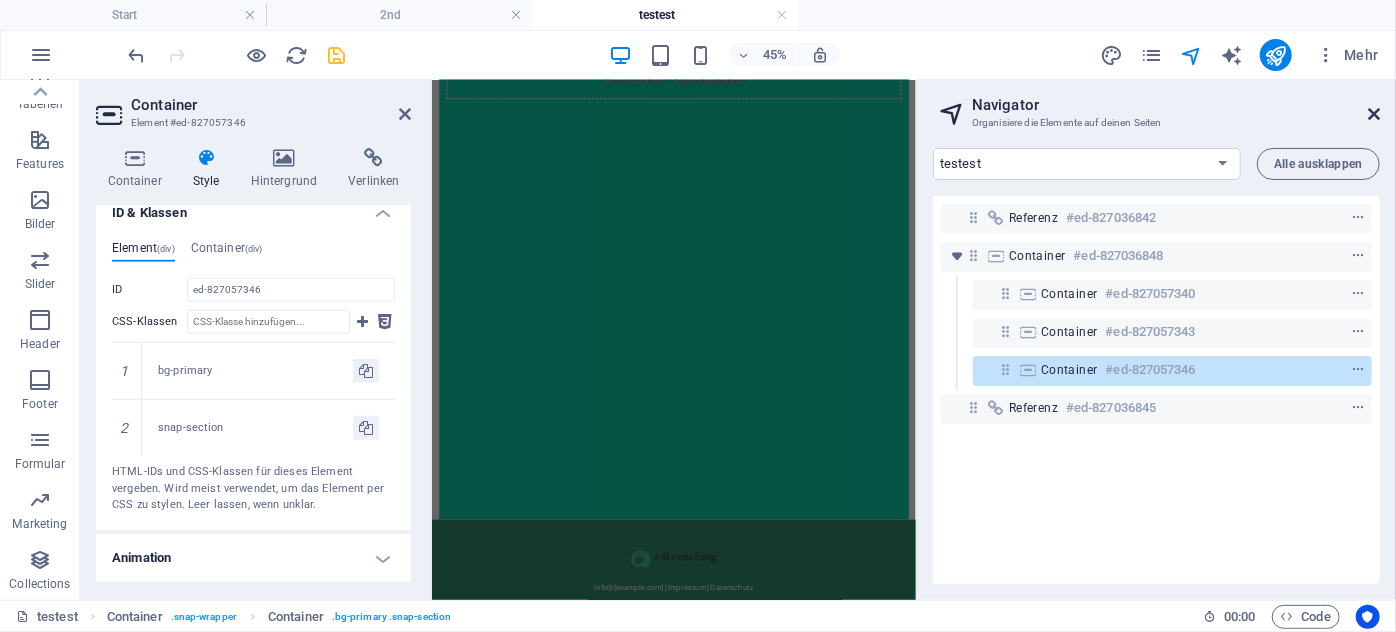 click at bounding box center [1374, 114] 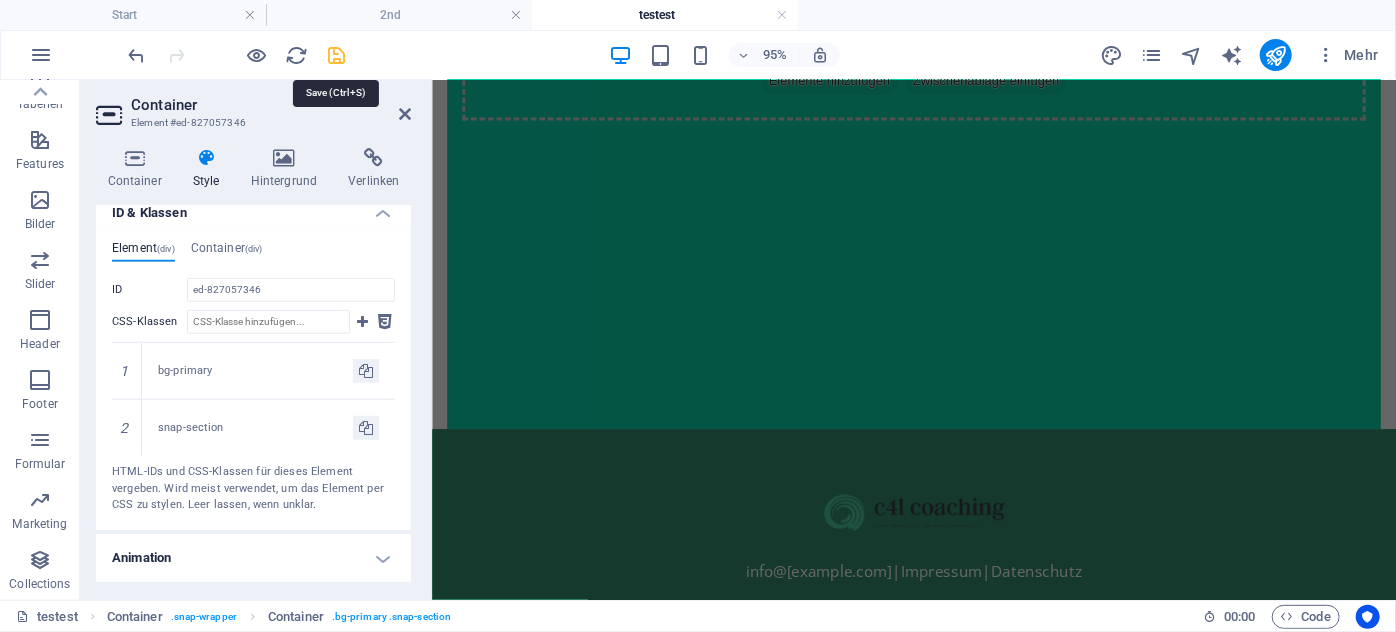 click at bounding box center (337, 55) 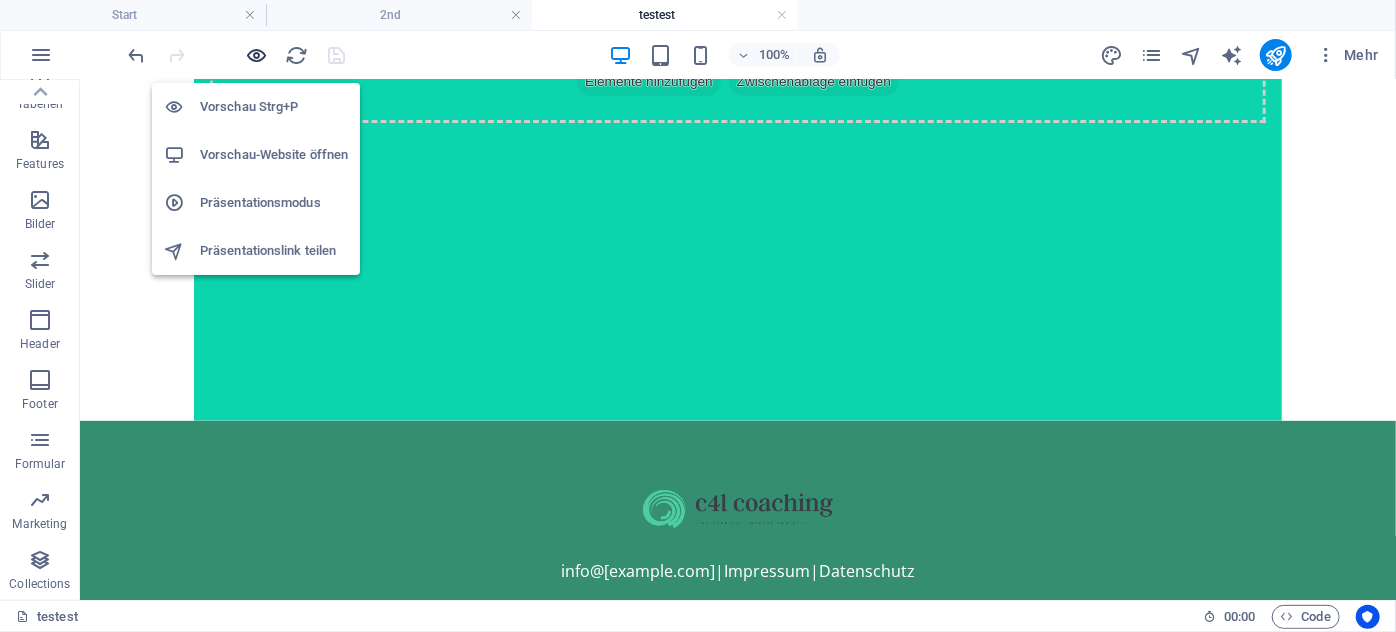 click at bounding box center (257, 55) 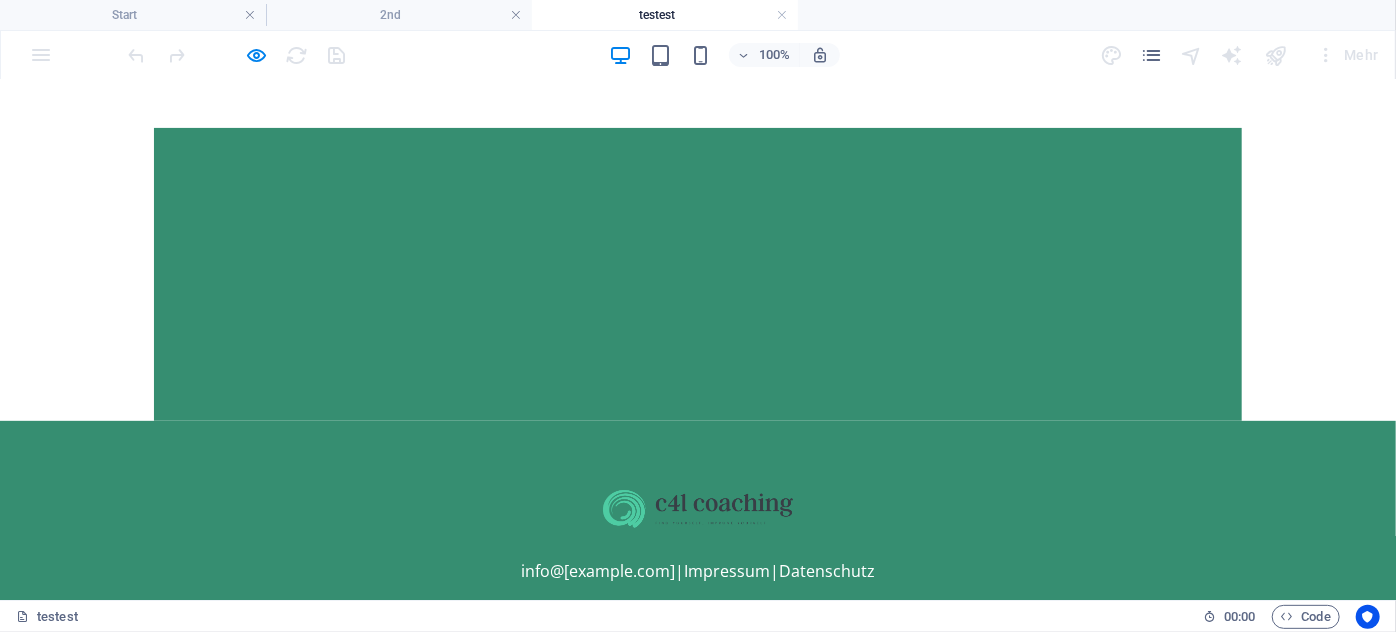 scroll, scrollTop: 1120, scrollLeft: 0, axis: vertical 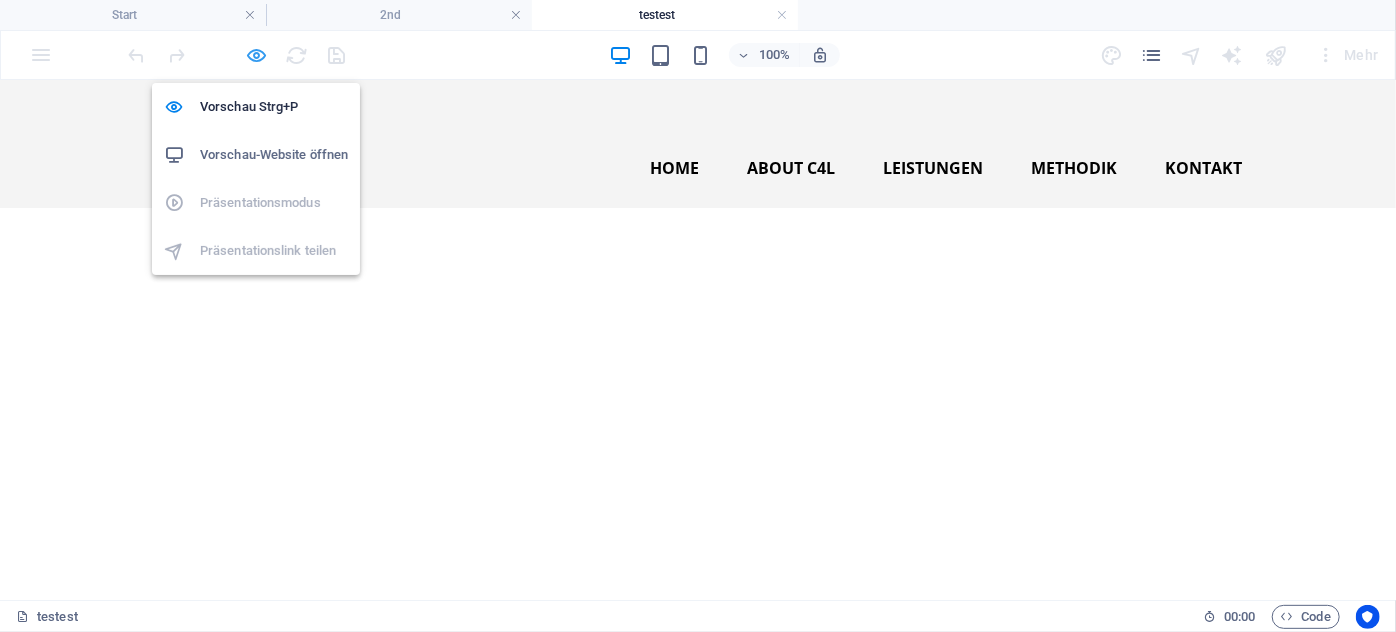 click at bounding box center [257, 55] 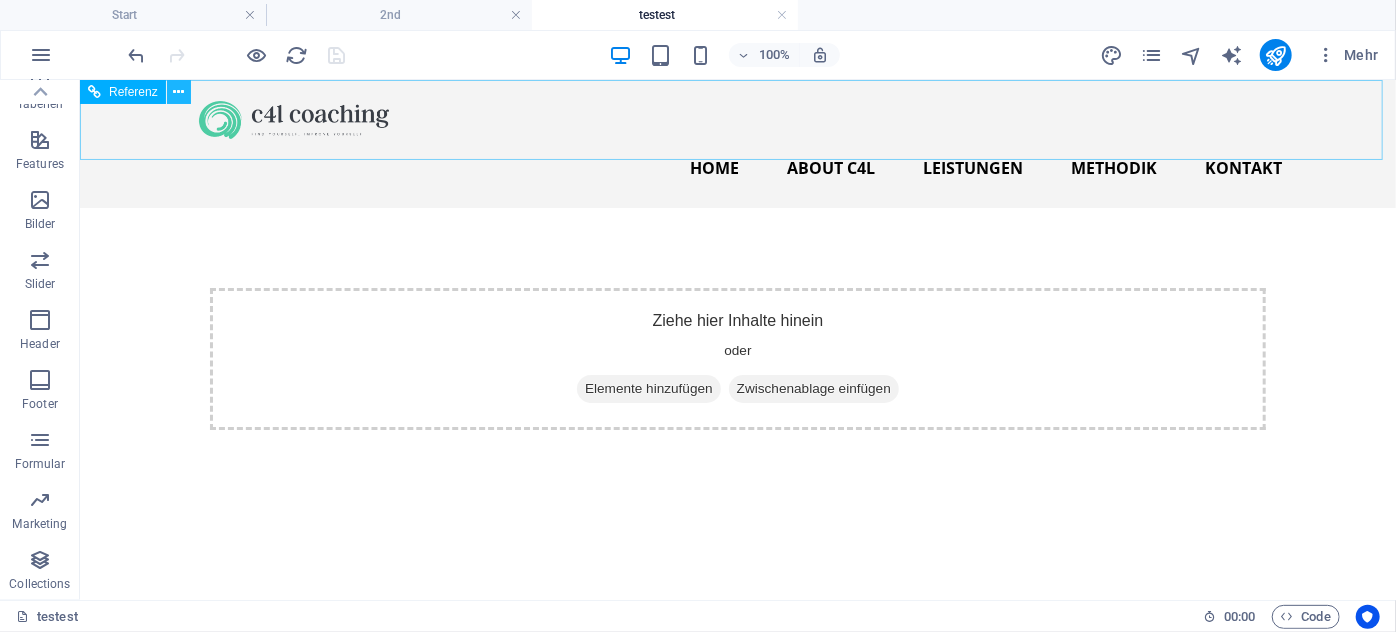 click at bounding box center [179, 92] 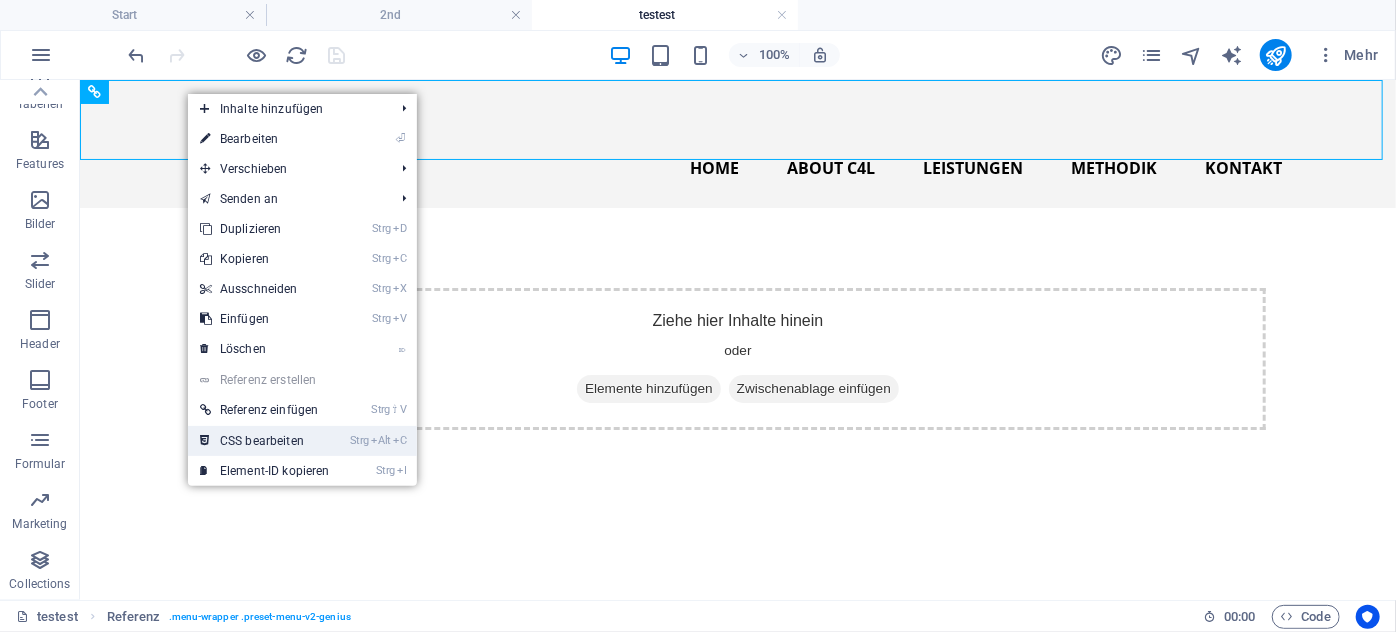 click on "Strg Alt C  CSS bearbeiten" at bounding box center [265, 441] 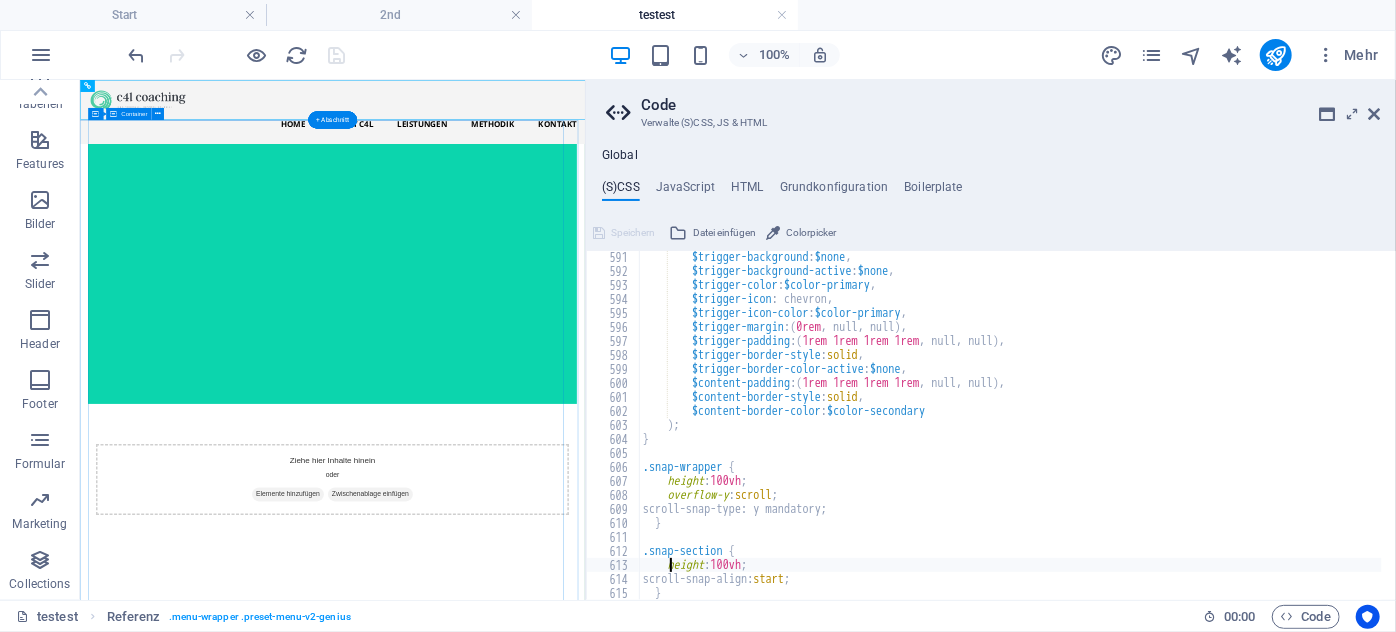 scroll, scrollTop: 1120, scrollLeft: 0, axis: vertical 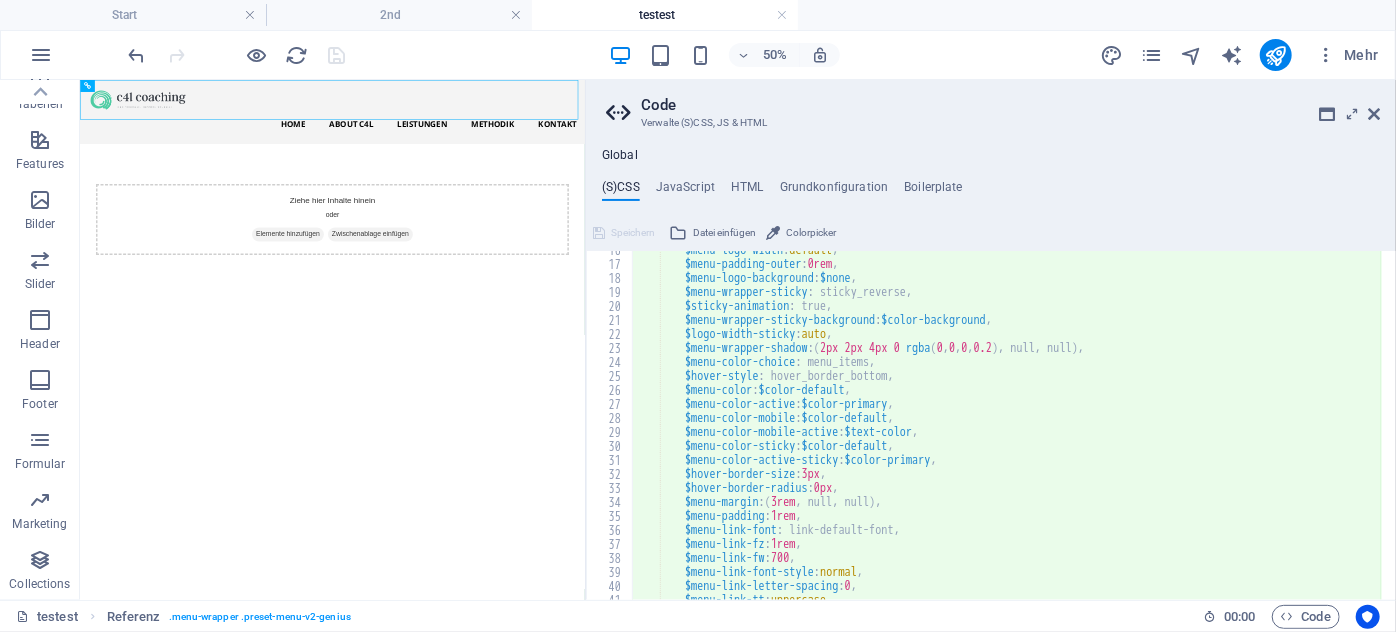 click on "$menu-logo-width :  default ,            $menu-padding-outer :  0rem ,            $menu-logo-background :  $none ,            $menu-wrapper-sticky : sticky_reverse,            $sticky-animation : true,            $menu-wrapper-sticky-background :  $color-background ,            $logo-width-sticky :  auto ,            $menu-wrapper-shadow :  ( 2px   2px   4px   0   rgba ( 0 , 0 , 0 , 0.2 ) , null, null ) ,            $menu-color-choice : menu_items,            $hover-style : hover_border_bottom,            $menu-color :  $color-default ,            $menu-color-active :  $color-primary ,            $menu-color-mobile :  $color-default ,            $menu-color-mobile-active :  $text-color ,            $menu-color-sticky :  $color-default ,            $menu-color-active-sticky :  $color-primary ,            $hover-border-size :  3px ,            $hover-border-radius :  0px ,            $menu-margin :  ( 3rem , null, null ) ,            $menu-padding :  1rem ,            $menu-link-font           :  1rem" at bounding box center (1007, 431) 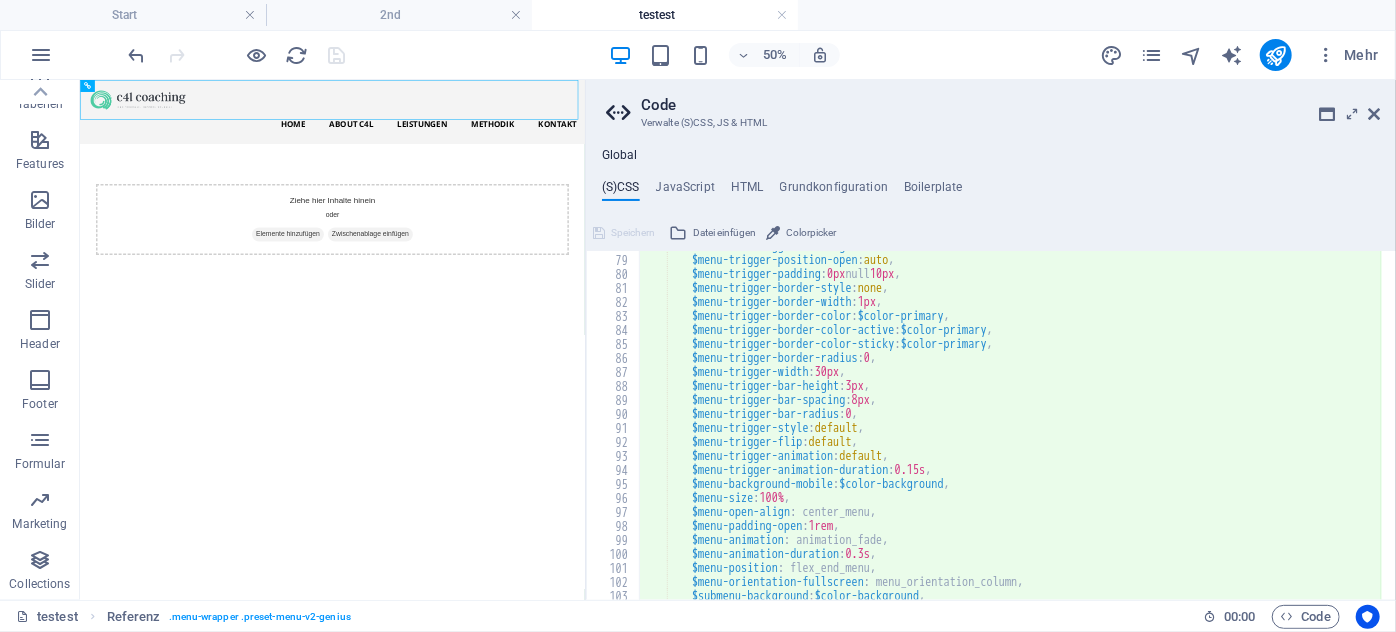 scroll, scrollTop: 1525, scrollLeft: 0, axis: vertical 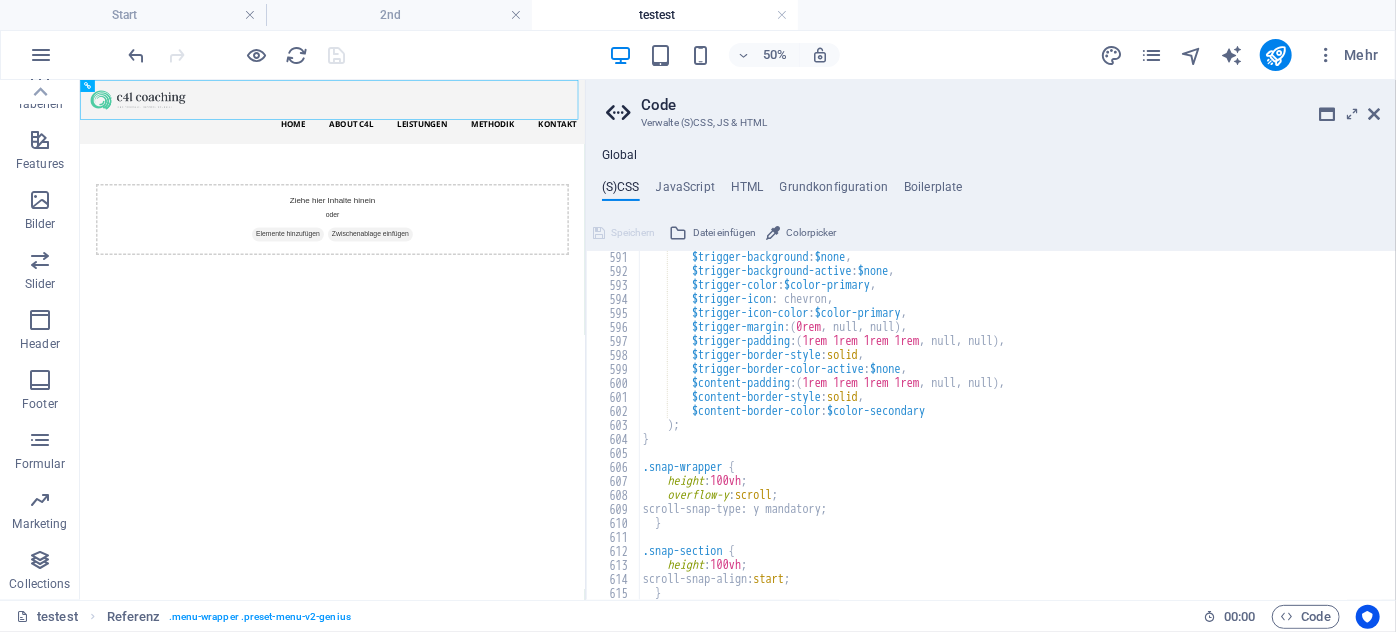 click on "$trigger-background :  $none ,            $trigger-background-active :  $none ,            $trigger-color :  $color-primary ,            $trigger-icon : chevron,            $trigger-icon-color :  $color-primary ,            $trigger-margin :  ( 0rem , null, null ) ,            $trigger-padding :  ( 1rem   1rem   1rem   1rem , null, null ) ,            $trigger-border-style :  solid ,            $trigger-border-color-active :  $none ,            $content-padding :  ( 1rem   1rem   1rem   1rem , null, null ) ,            $content-border-style :  solid ,            $content-border-color :  $color-secondary      ) ; } .snap-wrapper   {      height :  100vh ;      overflow-y :  scroll ;     scroll-snap-type: y mandatory;    } .snap-section   {      height :  100vh ;     scroll-snap-align:  start ;    }" at bounding box center (1010, 438) 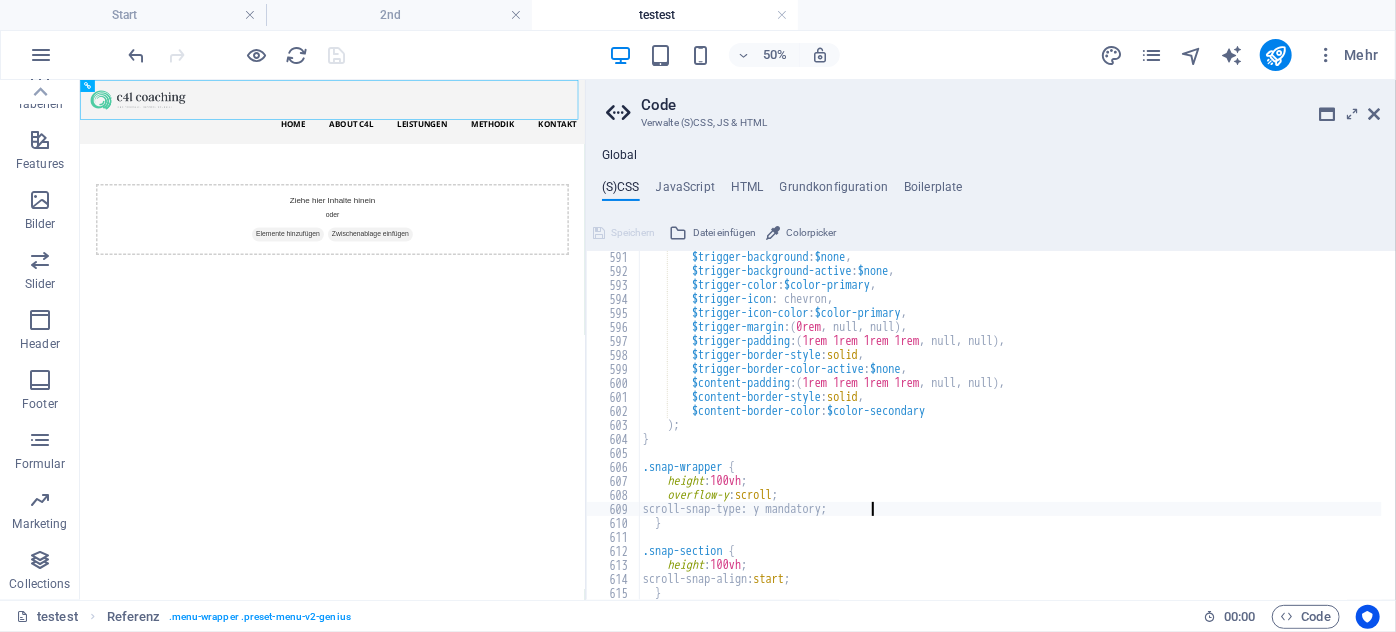 scroll, scrollTop: 0, scrollLeft: 0, axis: both 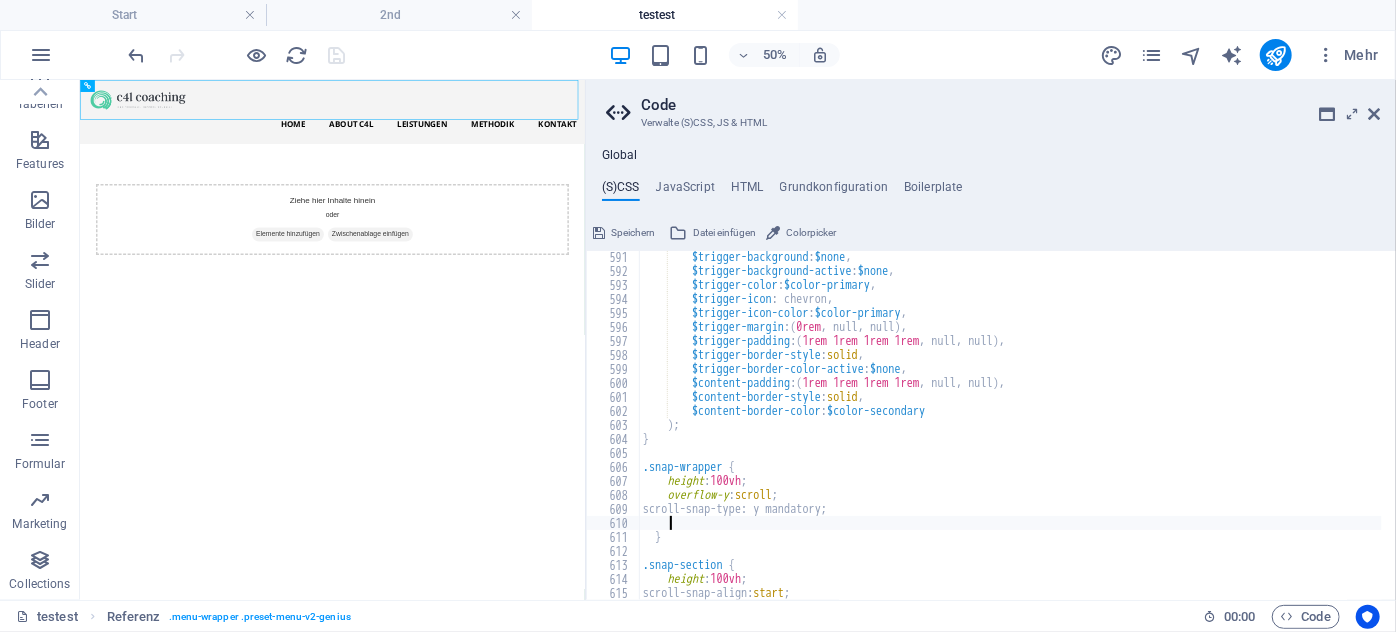 paste on "scroll-behavior: smooth" 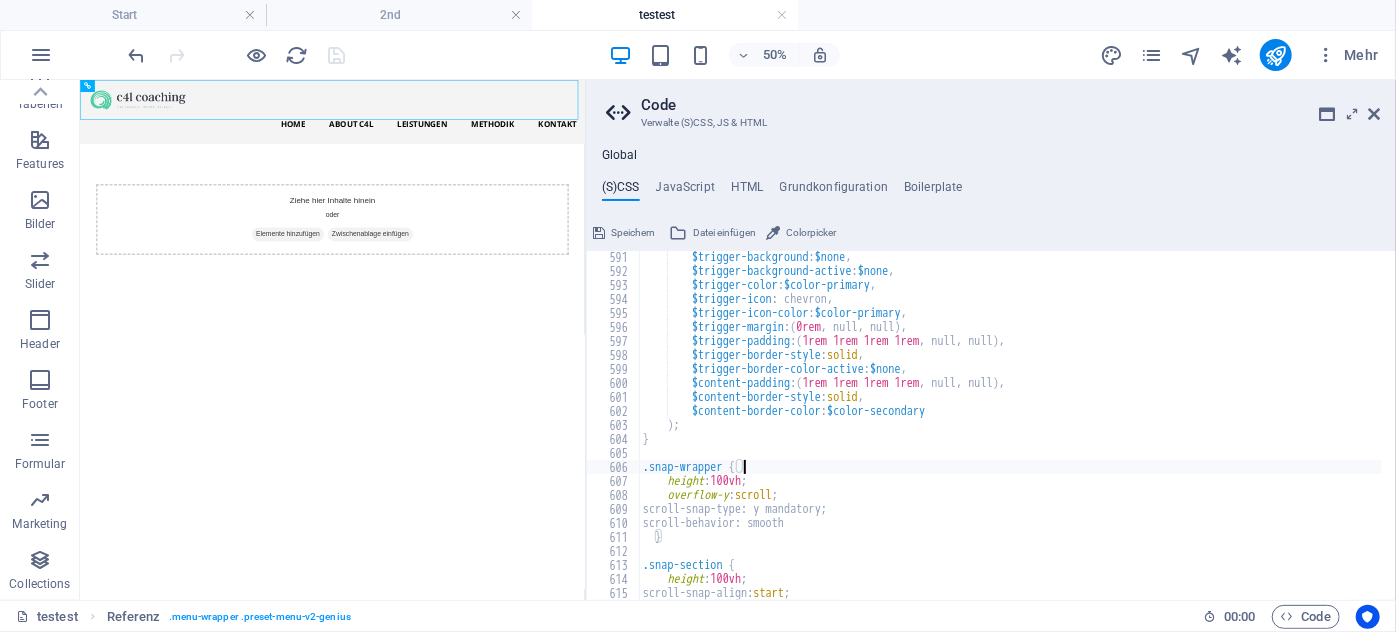 click on "$trigger-background :  $none ,            $trigger-background-active :  $none ,            $trigger-color :  $color-primary ,            $trigger-icon : chevron,            $trigger-icon-color :  $color-primary ,            $trigger-margin :  ( 0rem , null, null ) ,            $trigger-padding :  ( 1rem   1rem   1rem   1rem , null, null ) ,            $trigger-border-style :  solid ,            $trigger-border-color-active :  $none ,            $content-padding :  ( 1rem   1rem   1rem   1rem , null, null ) ,            $content-border-style :  solid ,            $content-border-color :  $color-secondary      ) ; } .snap-wrapper   {      height :  100vh ;      overflow-y :  scroll ;     scroll-snap-type: y mandatory;     scroll-behavior: smooth    } .snap-section   {      height :  100vh ;     scroll-snap-align:  start ;    }" at bounding box center (1010, 438) 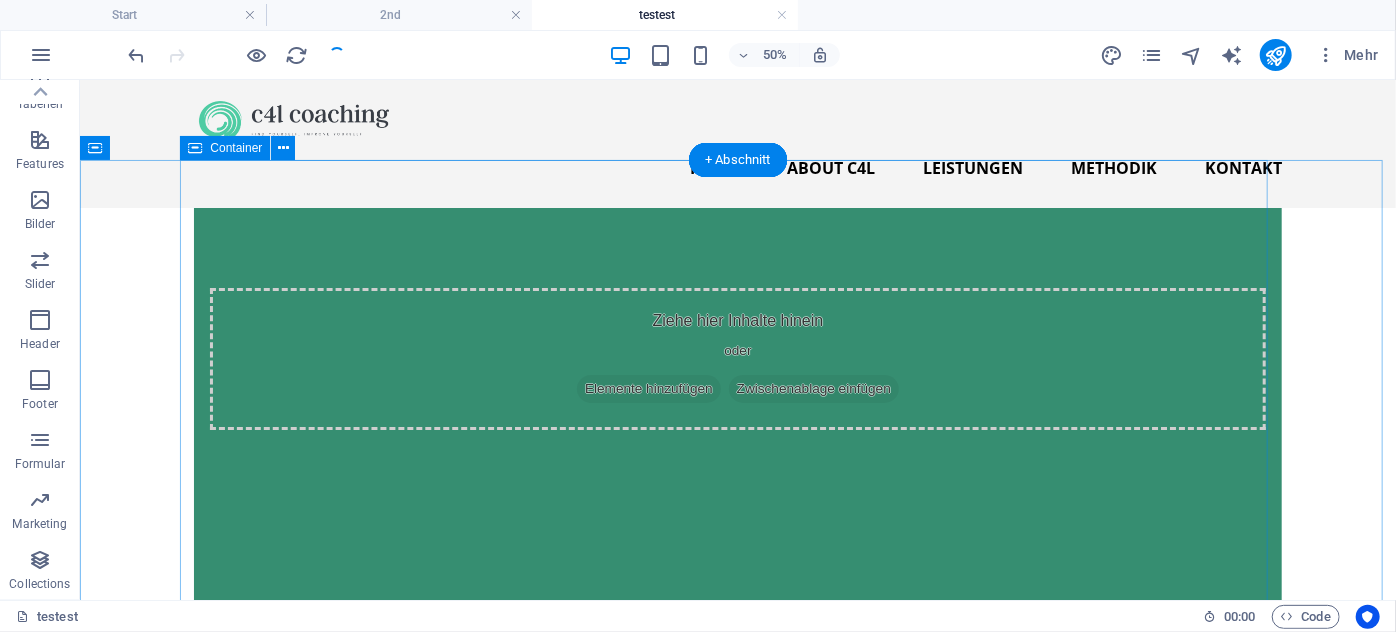 scroll, scrollTop: 600, scrollLeft: 0, axis: vertical 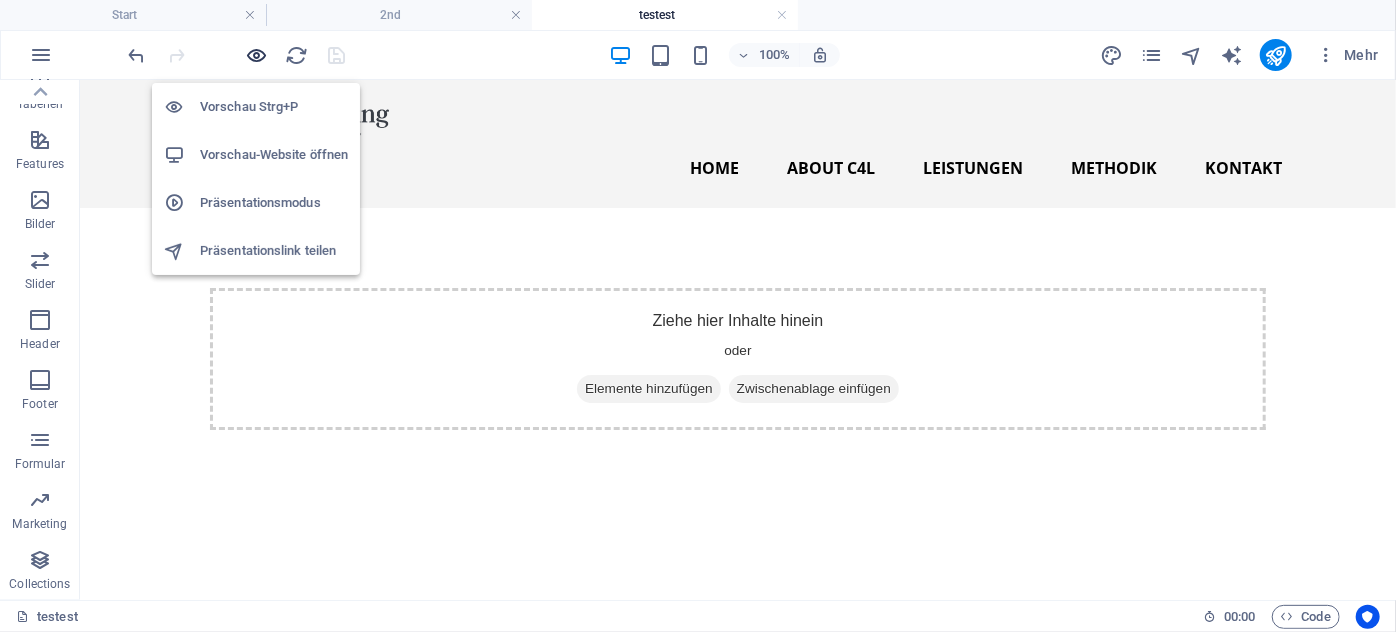 click at bounding box center [257, 55] 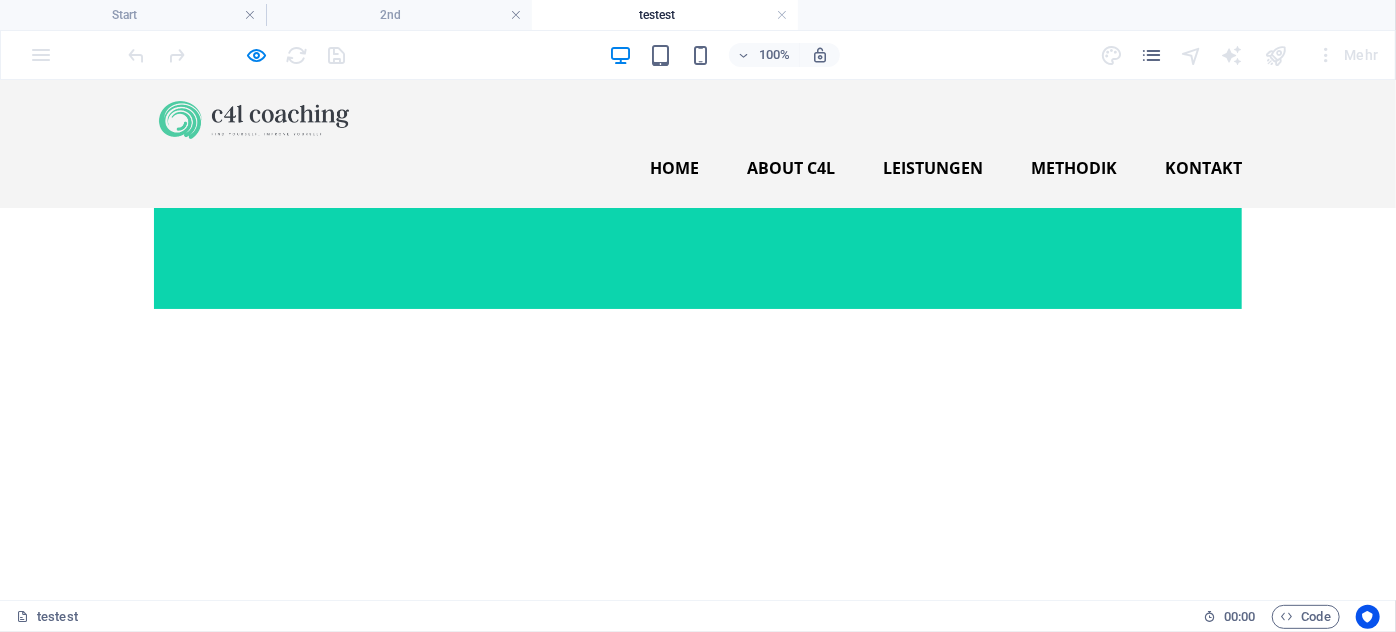 scroll, scrollTop: 0, scrollLeft: 0, axis: both 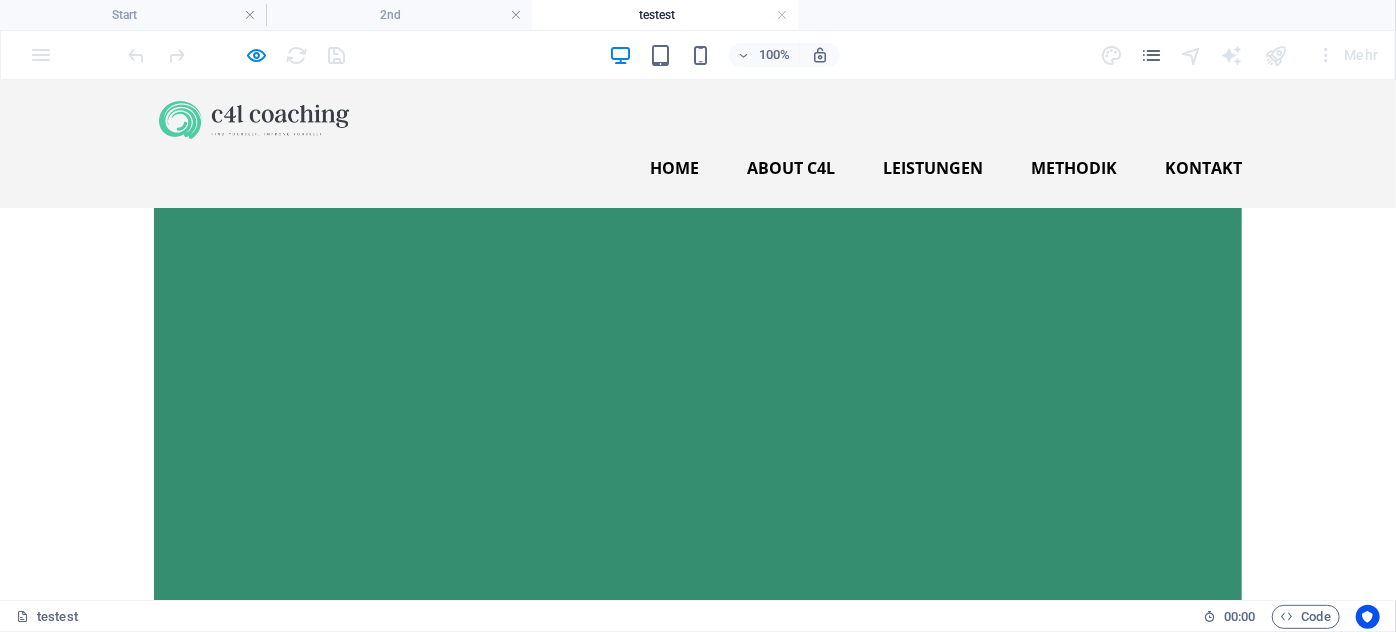 click on "Ziehe hier Inhalte hinein oder  Elemente hinzufügen  Zwischenablage einfügen Ziehe hier Inhalte hinein oder  Elemente hinzufügen  Zwischenablage einfügen Ziehe hier Inhalte hinein oder  Elemente hinzufügen  Zwischenablage einfügen" at bounding box center [698, -53] 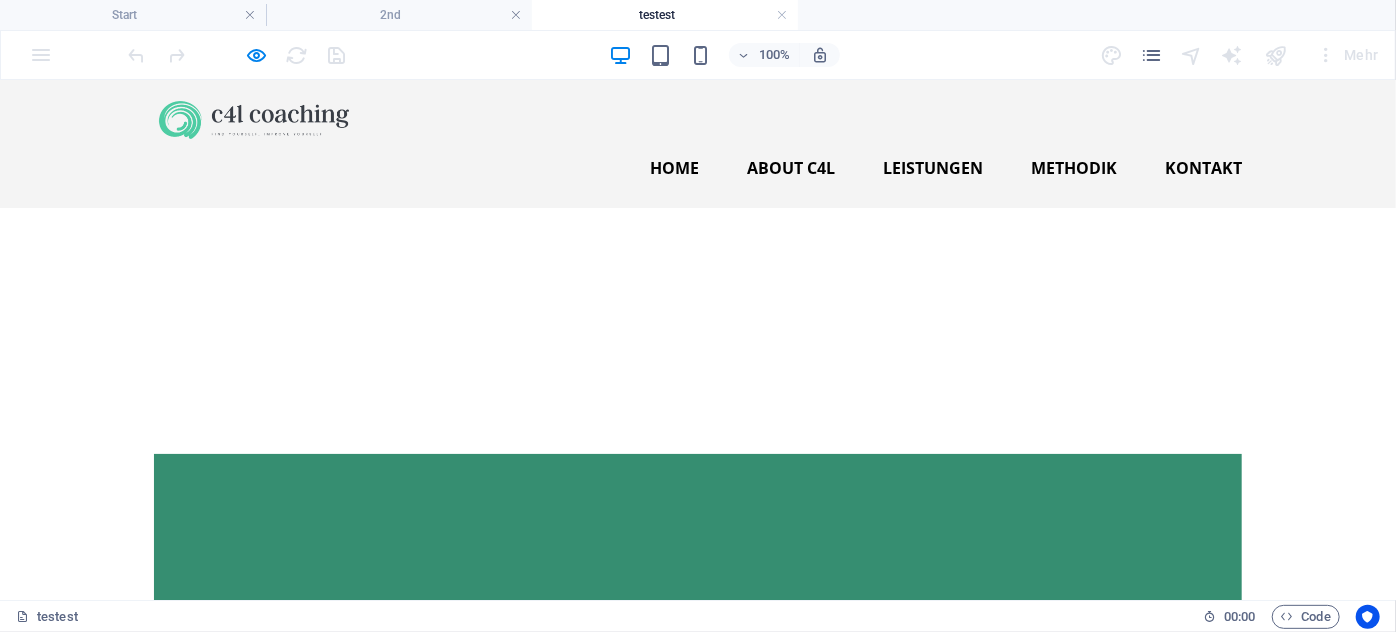 click on "Ziehe hier Inhalte hinein oder  Elemente hinzufügen  Zwischenablage einfügen" at bounding box center [698, 193] 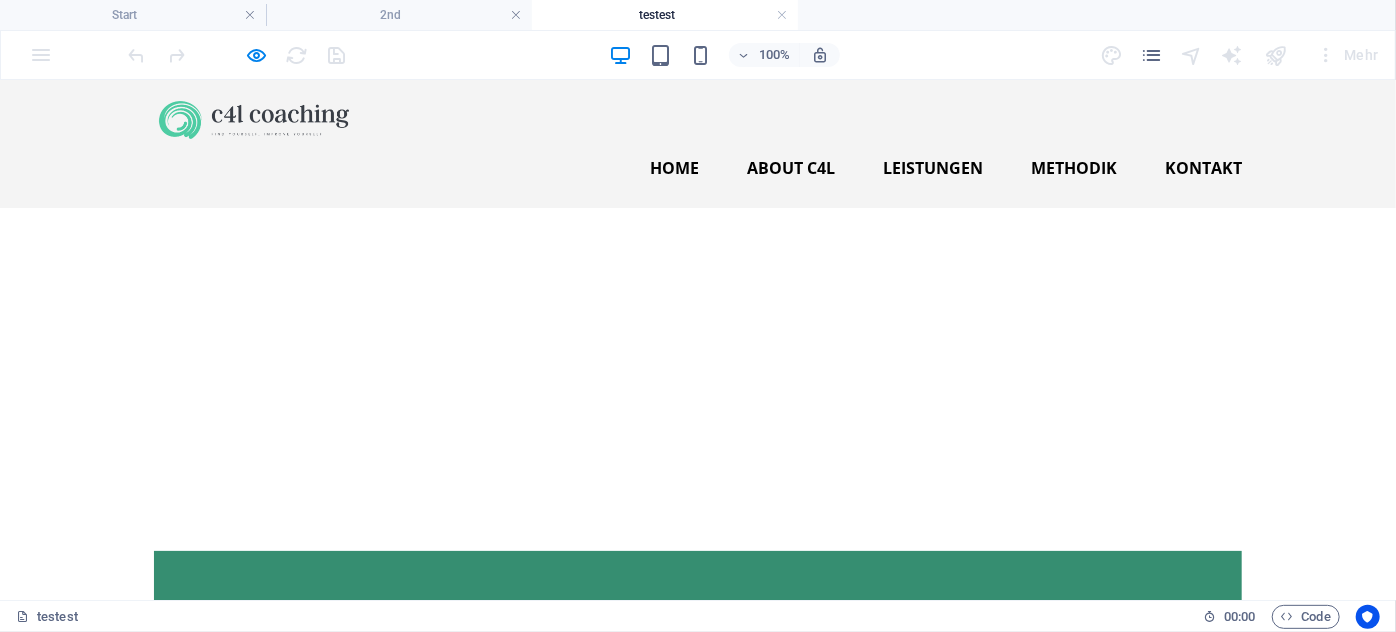 scroll, scrollTop: 1120, scrollLeft: 0, axis: vertical 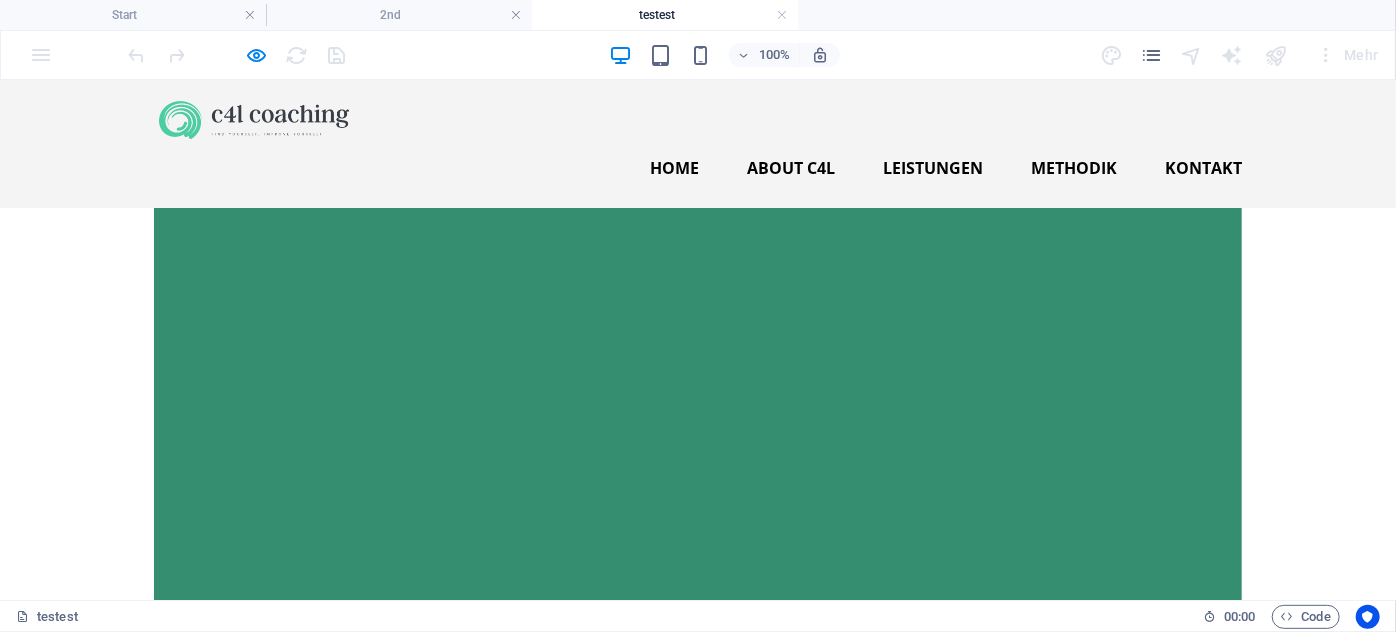 click on "Ziehe hier Inhalte hinein oder  Elemente hinzufügen  Zwischenablage einfügen" at bounding box center (698, 467) 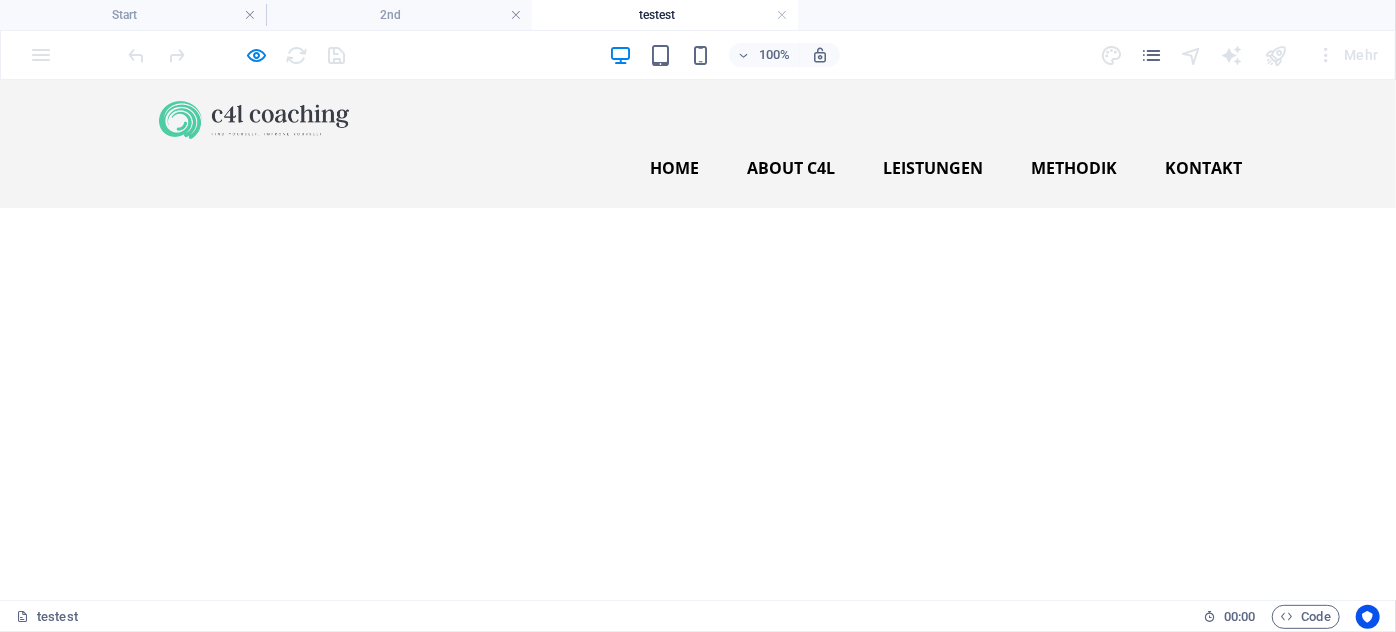scroll, scrollTop: 600, scrollLeft: 0, axis: vertical 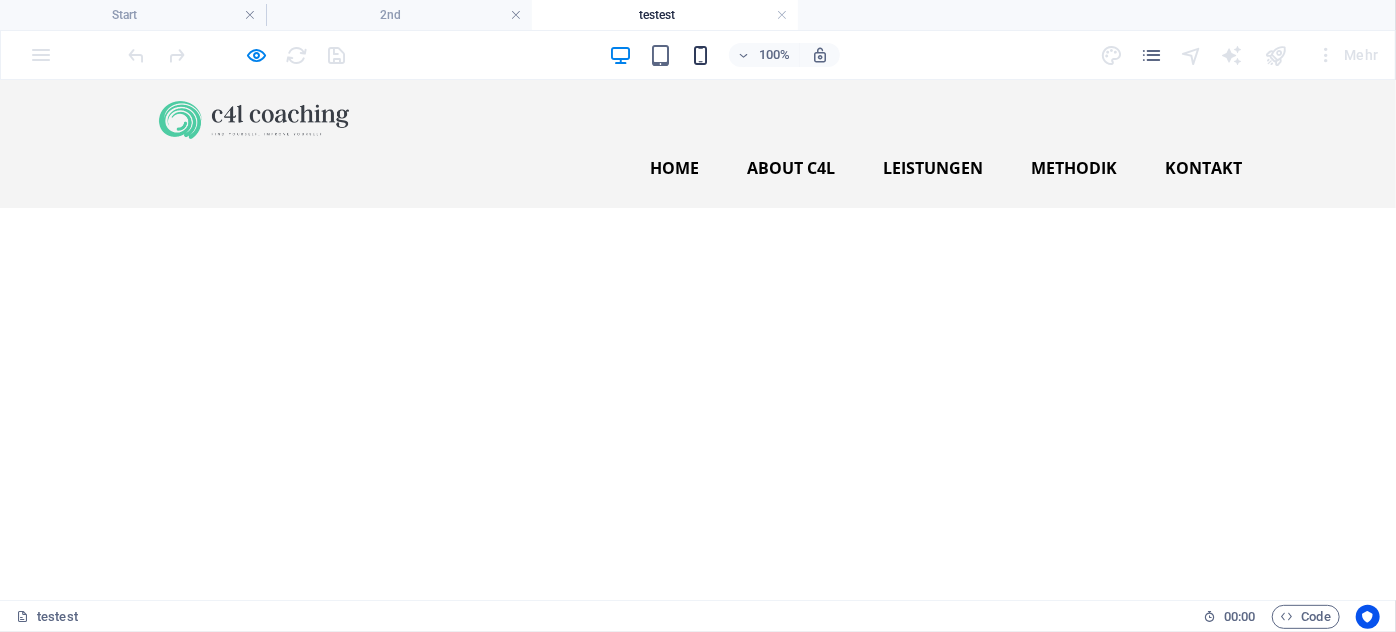 click at bounding box center (700, 55) 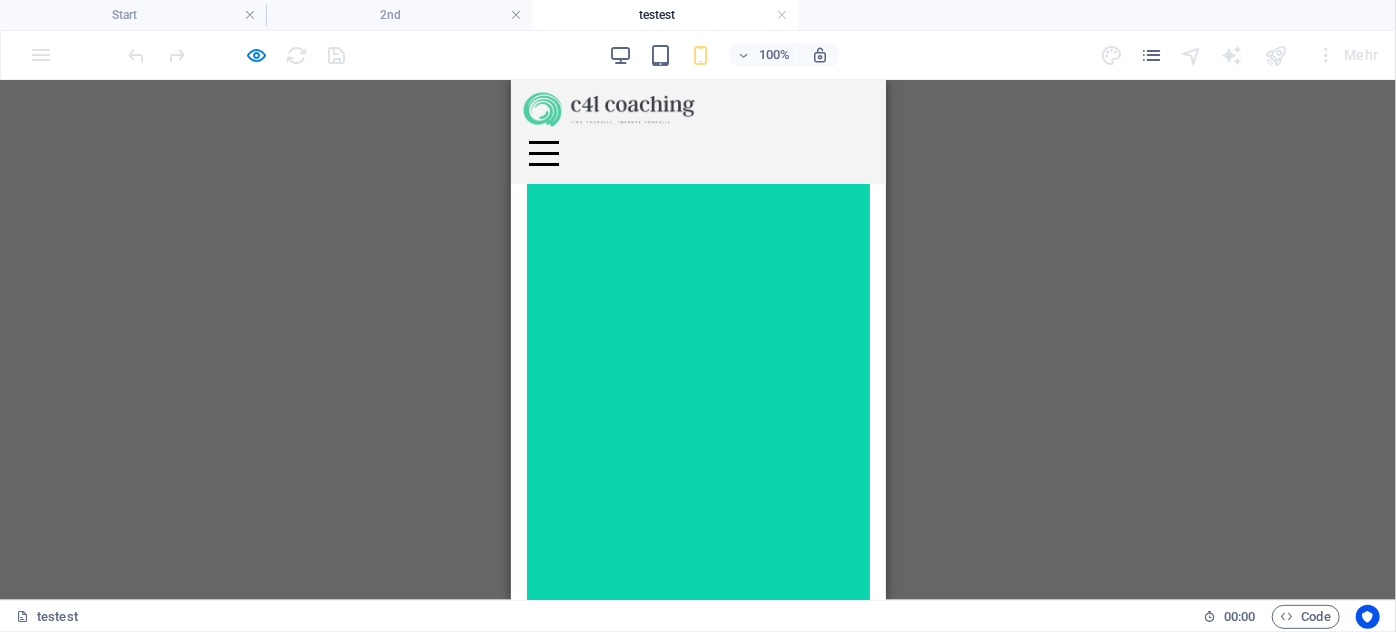 scroll, scrollTop: 64, scrollLeft: 0, axis: vertical 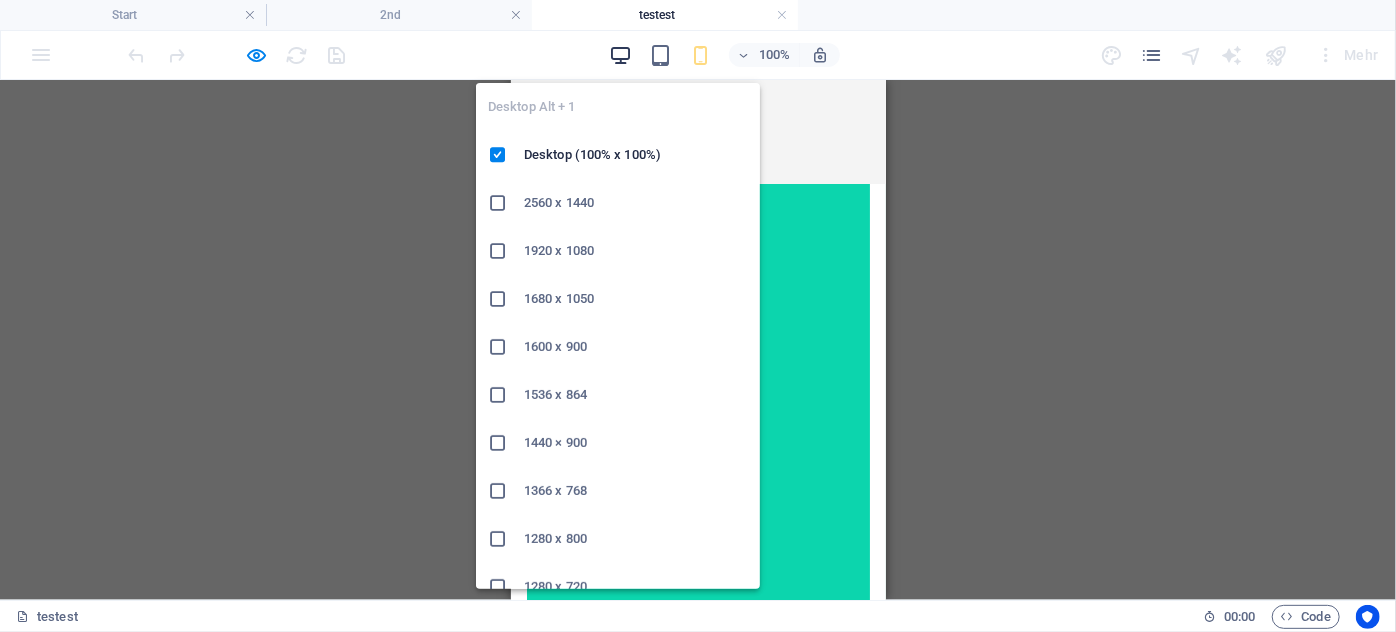 click at bounding box center [620, 55] 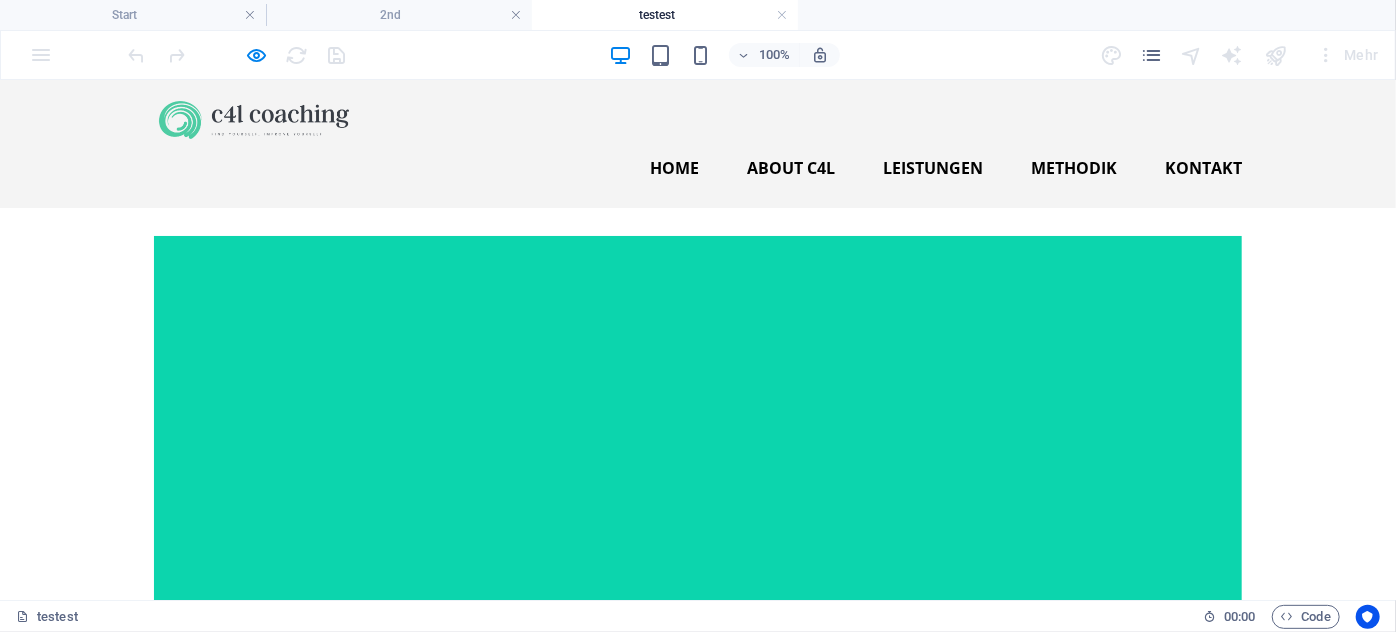 scroll, scrollTop: 80, scrollLeft: 0, axis: vertical 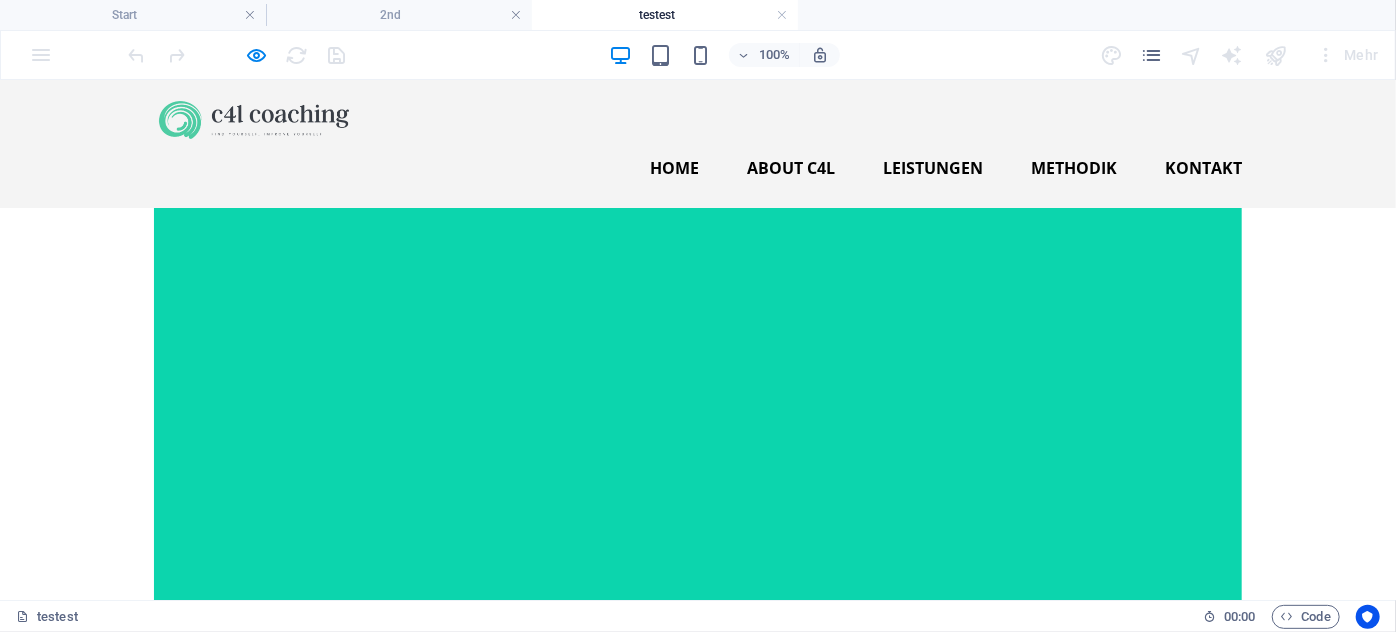 click on "Home About C4L Leistungen Methodik Kontakt" at bounding box center (698, 143) 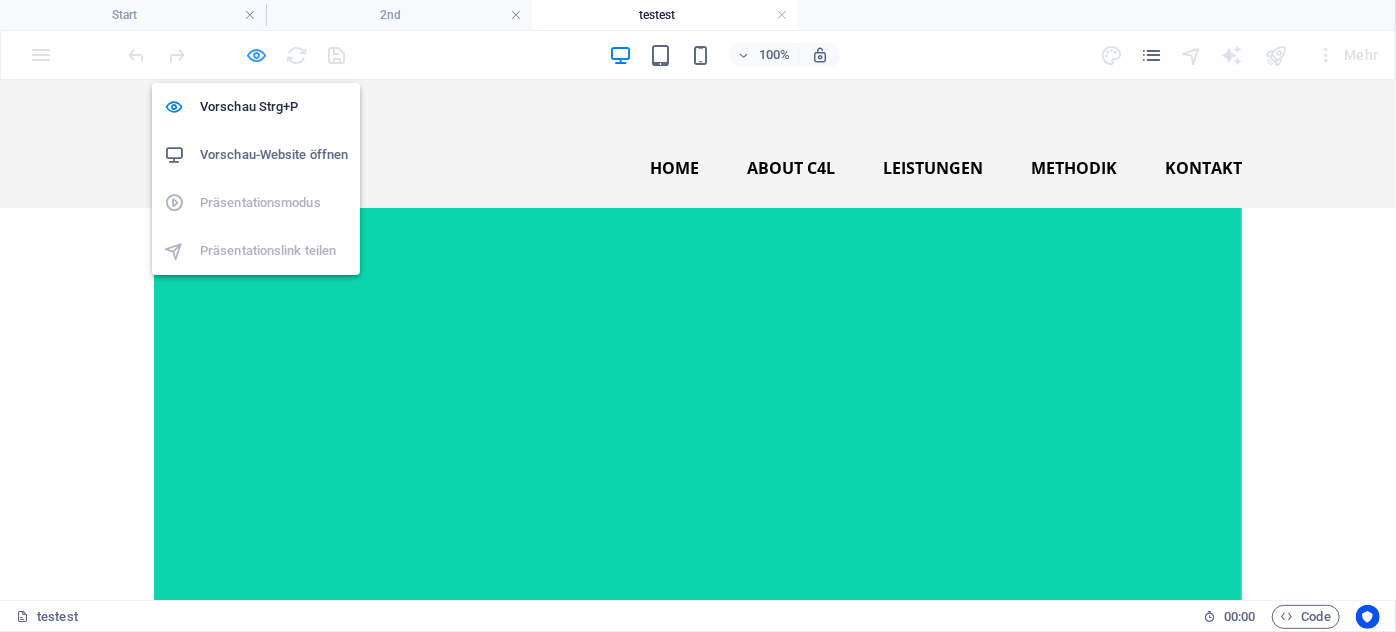 click at bounding box center (257, 55) 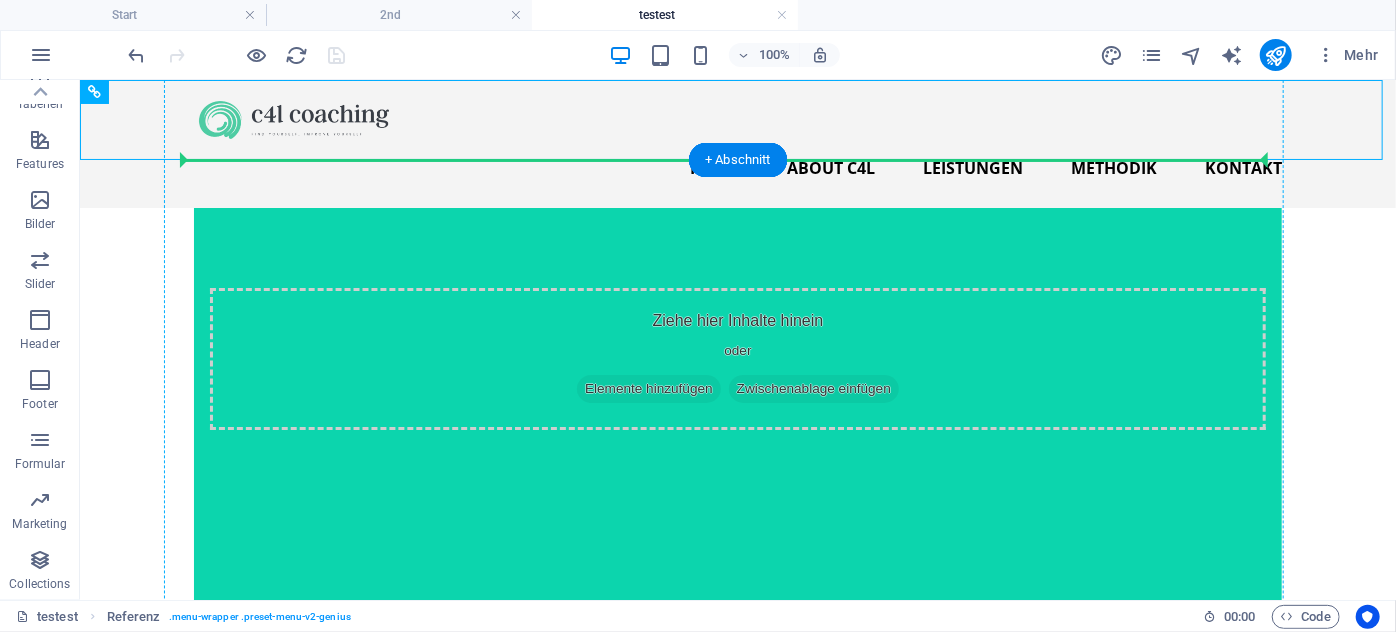 drag, startPoint x: 495, startPoint y: 99, endPoint x: 580, endPoint y: 195, distance: 128.22246 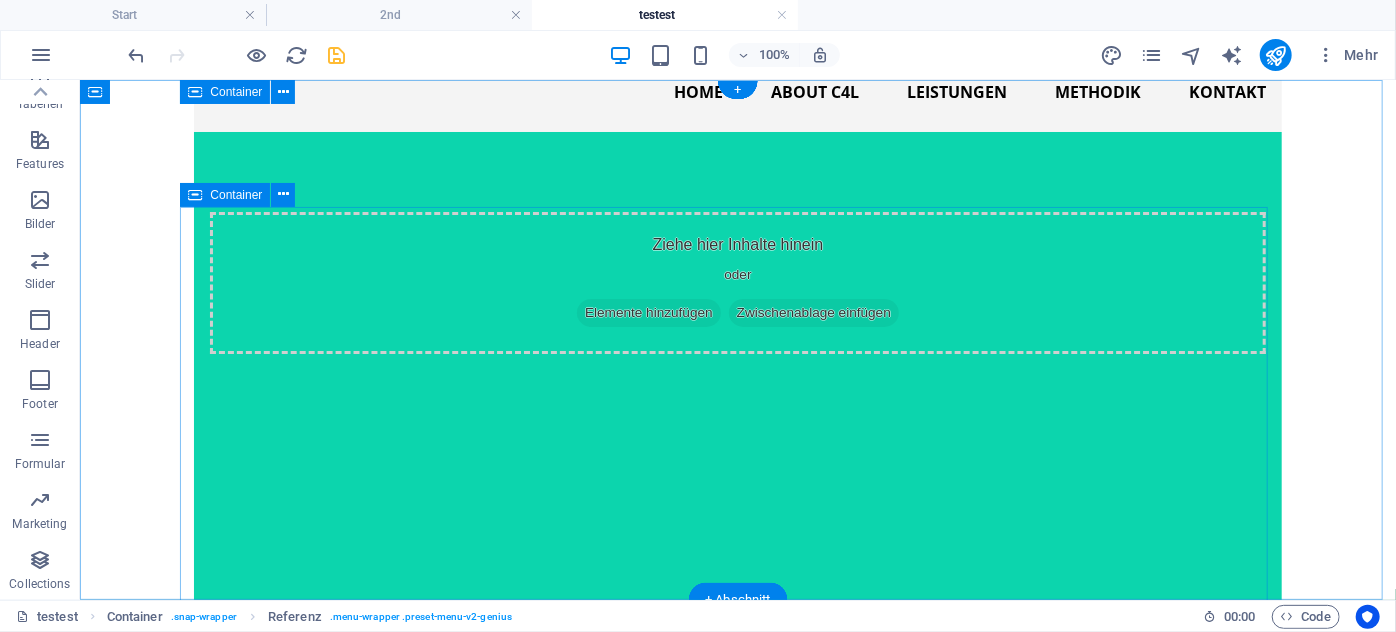 scroll, scrollTop: 160, scrollLeft: 0, axis: vertical 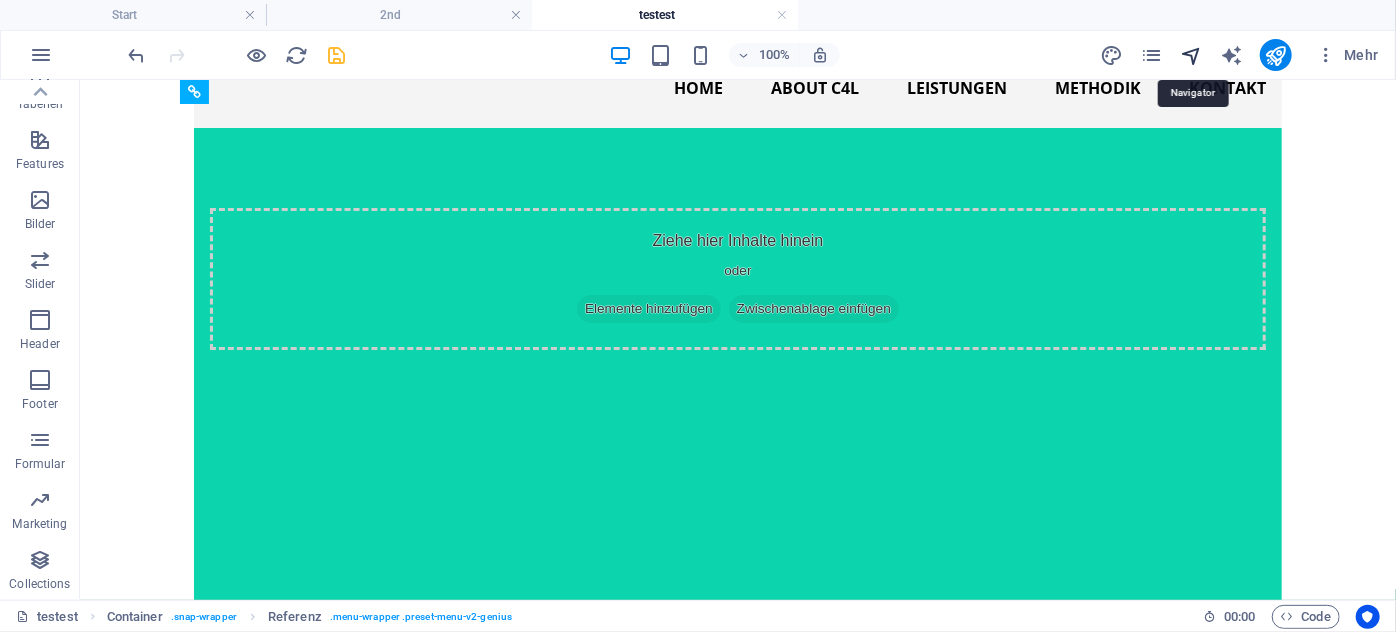 click at bounding box center [1191, 55] 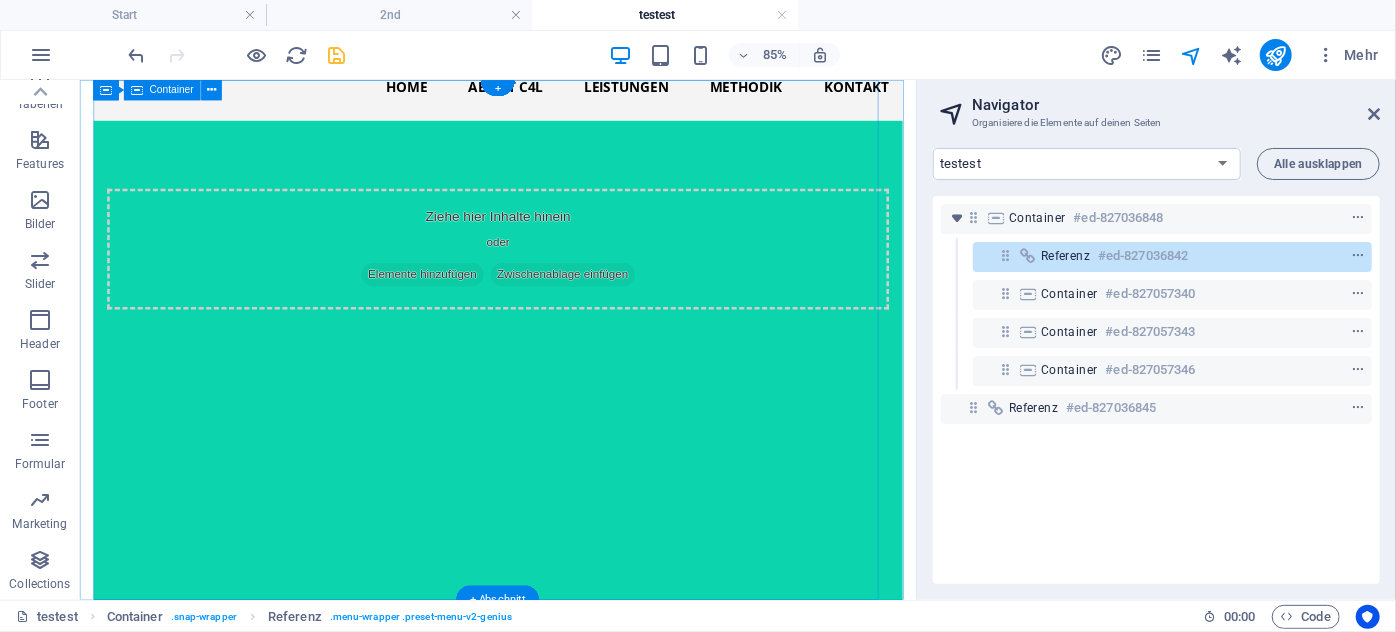 drag, startPoint x: 1149, startPoint y: 334, endPoint x: 501, endPoint y: 187, distance: 664.4644 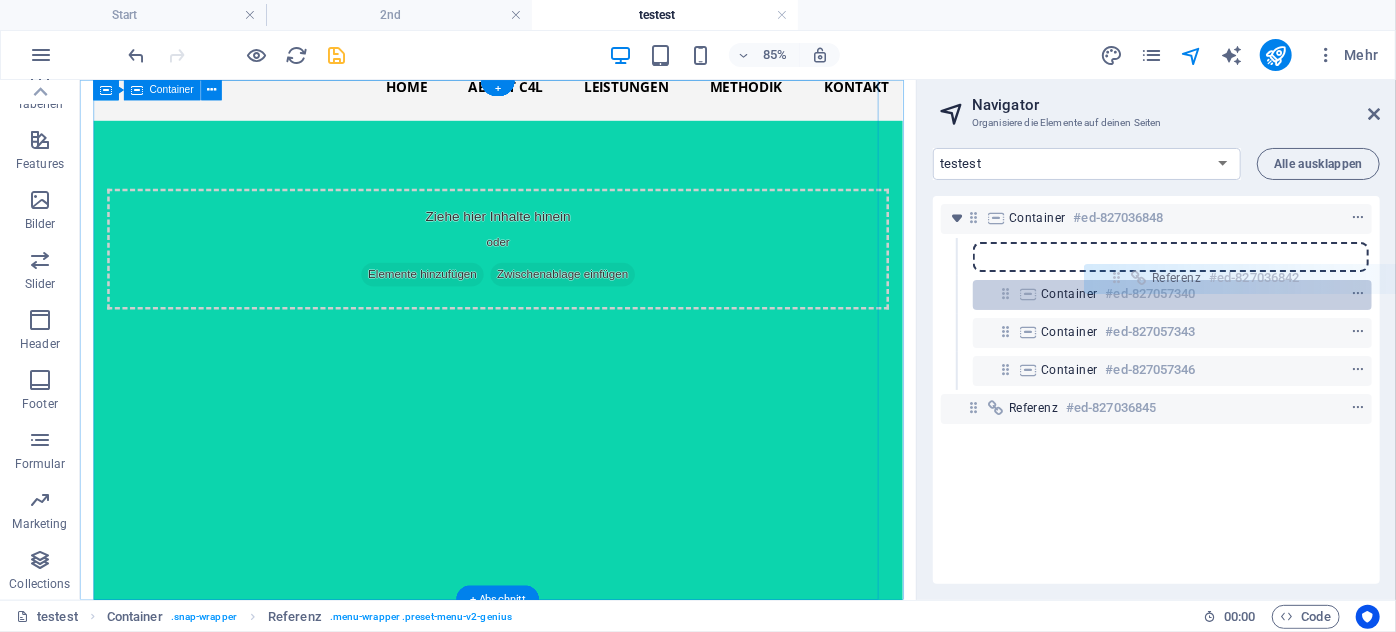drag, startPoint x: 1005, startPoint y: 255, endPoint x: 1116, endPoint y: 282, distance: 114.236595 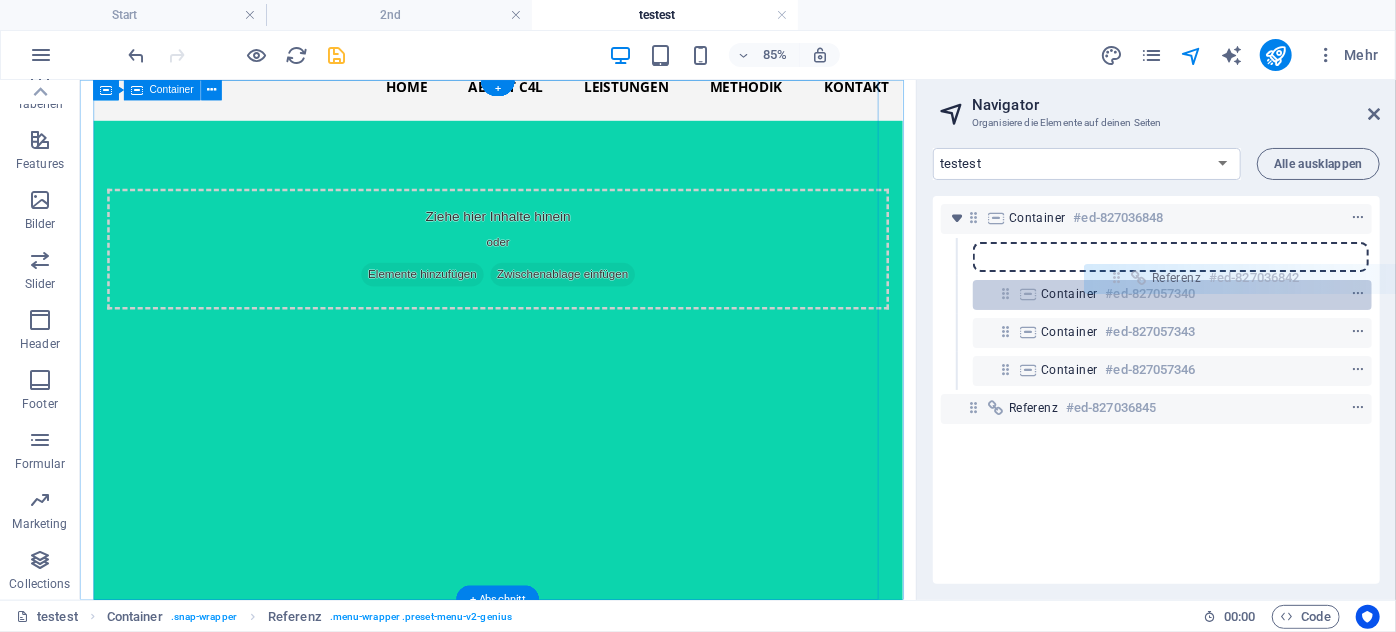 click on "Container #ed-827036848 Referenz #ed-827036842 Container #ed-827057340 Container #ed-827057343 Container #ed-827057346 Referenz #ed-827036845" at bounding box center (1156, 390) 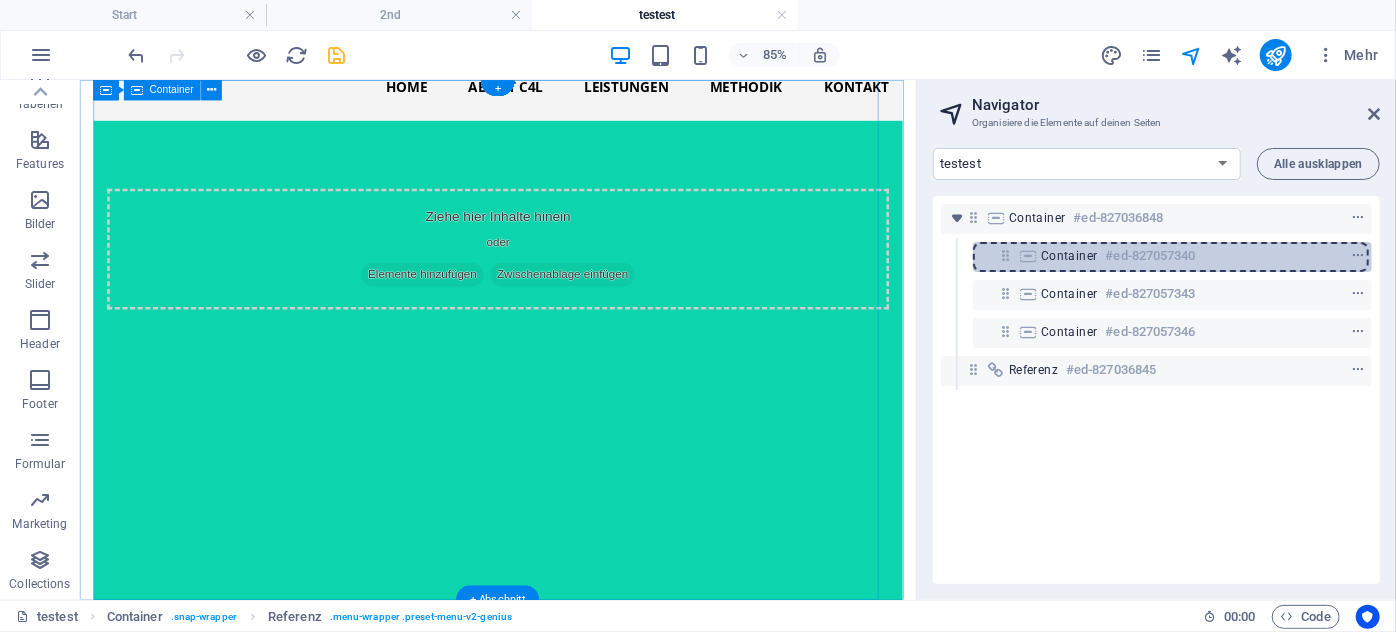 scroll, scrollTop: 80, scrollLeft: 0, axis: vertical 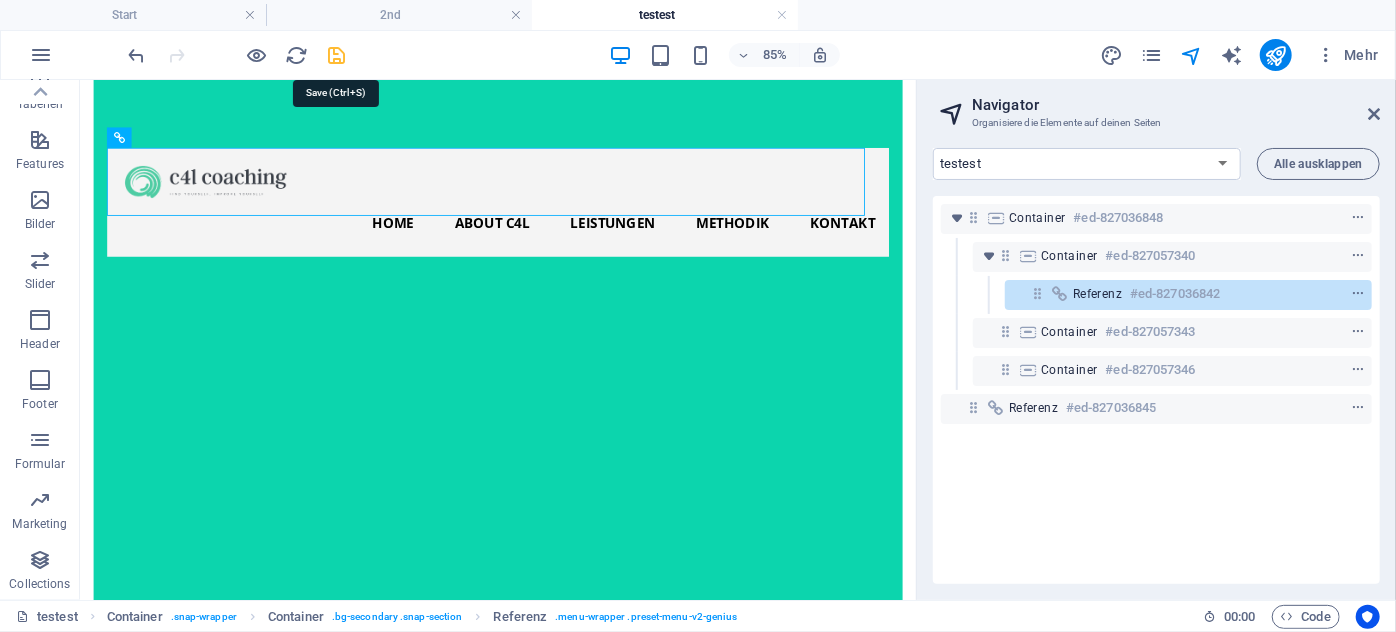 click at bounding box center [337, 55] 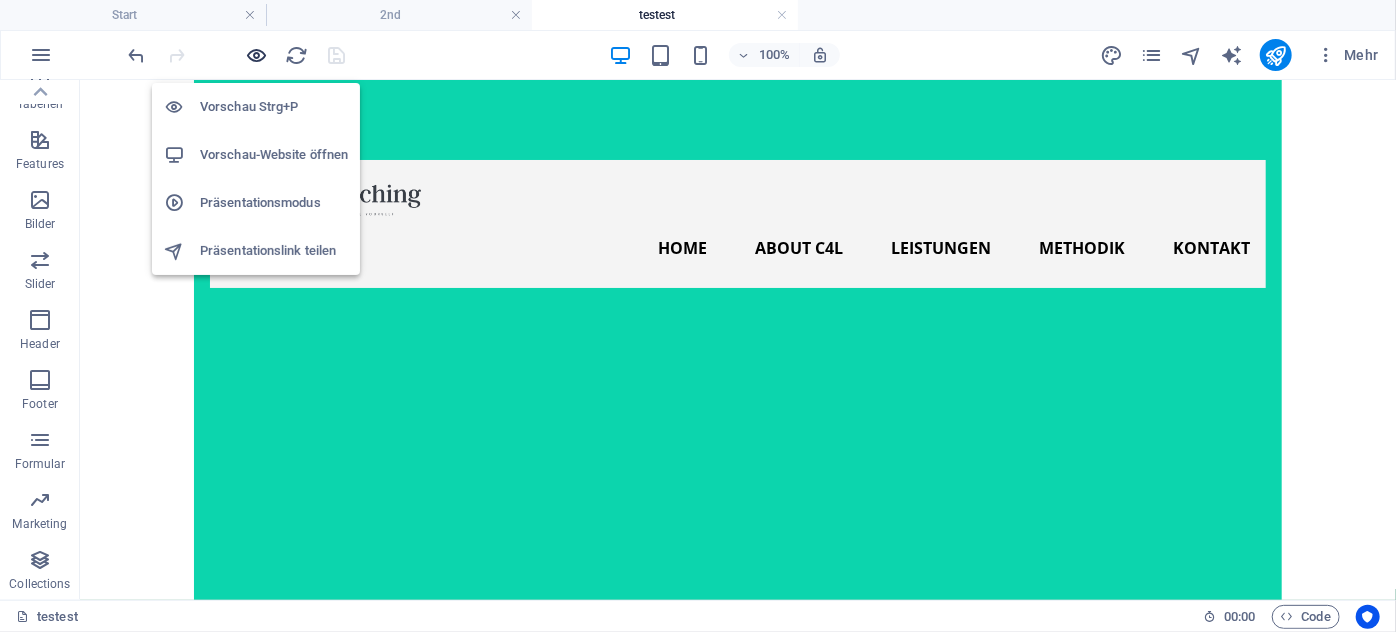 click at bounding box center [257, 55] 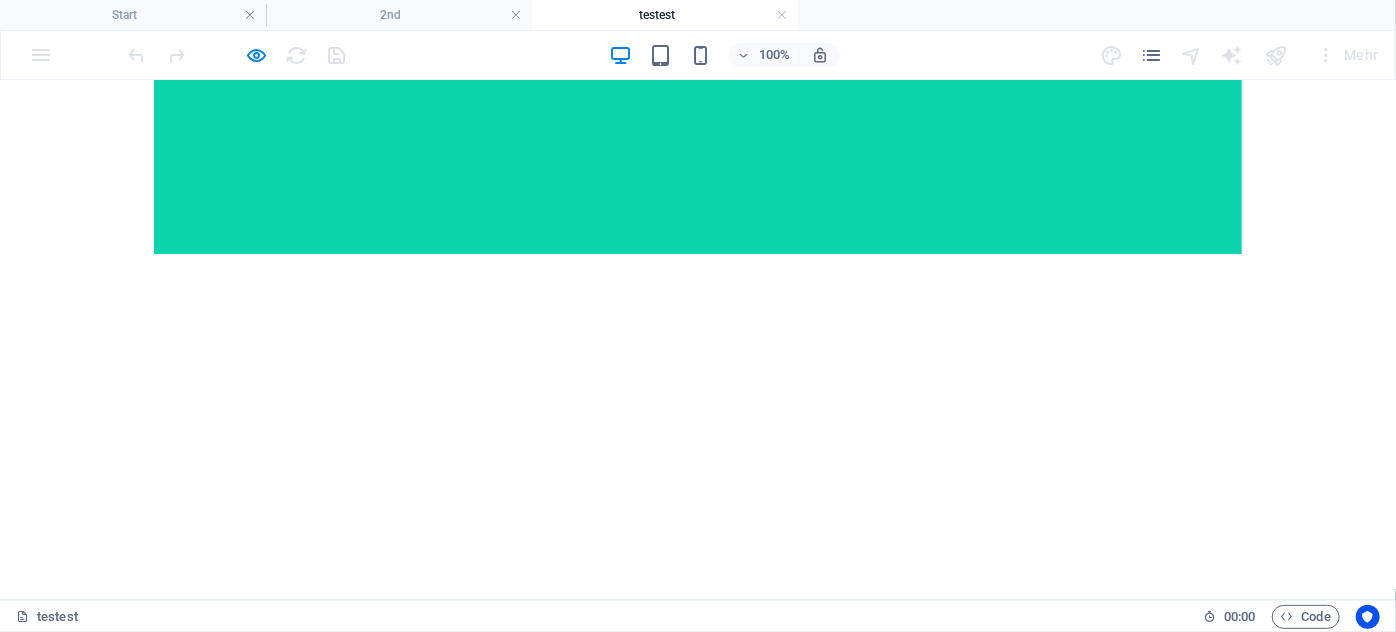 scroll, scrollTop: 80, scrollLeft: 0, axis: vertical 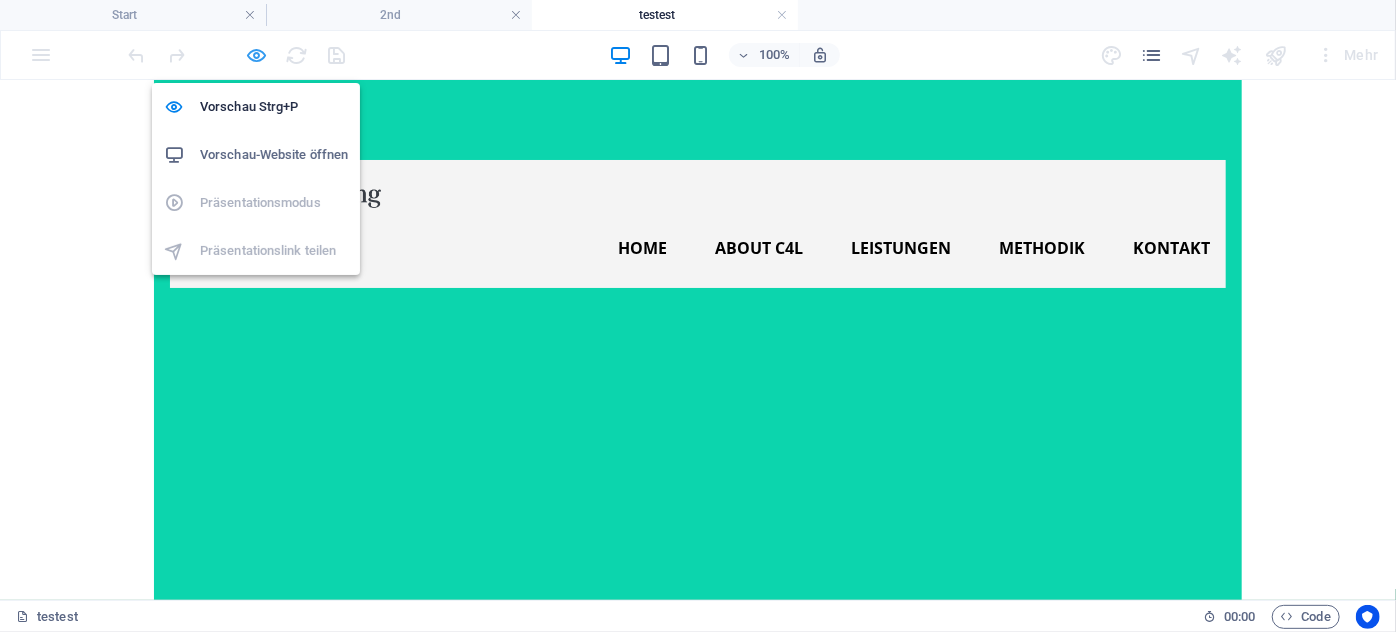 click at bounding box center (257, 55) 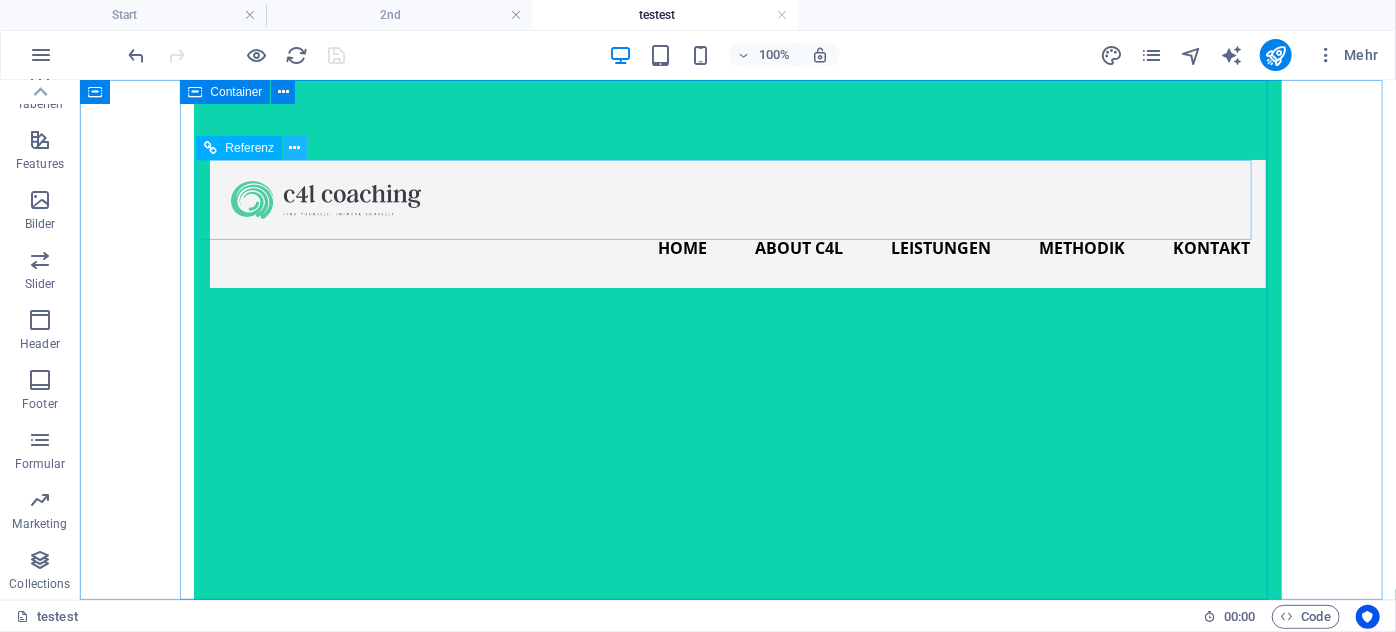 click at bounding box center [295, 148] 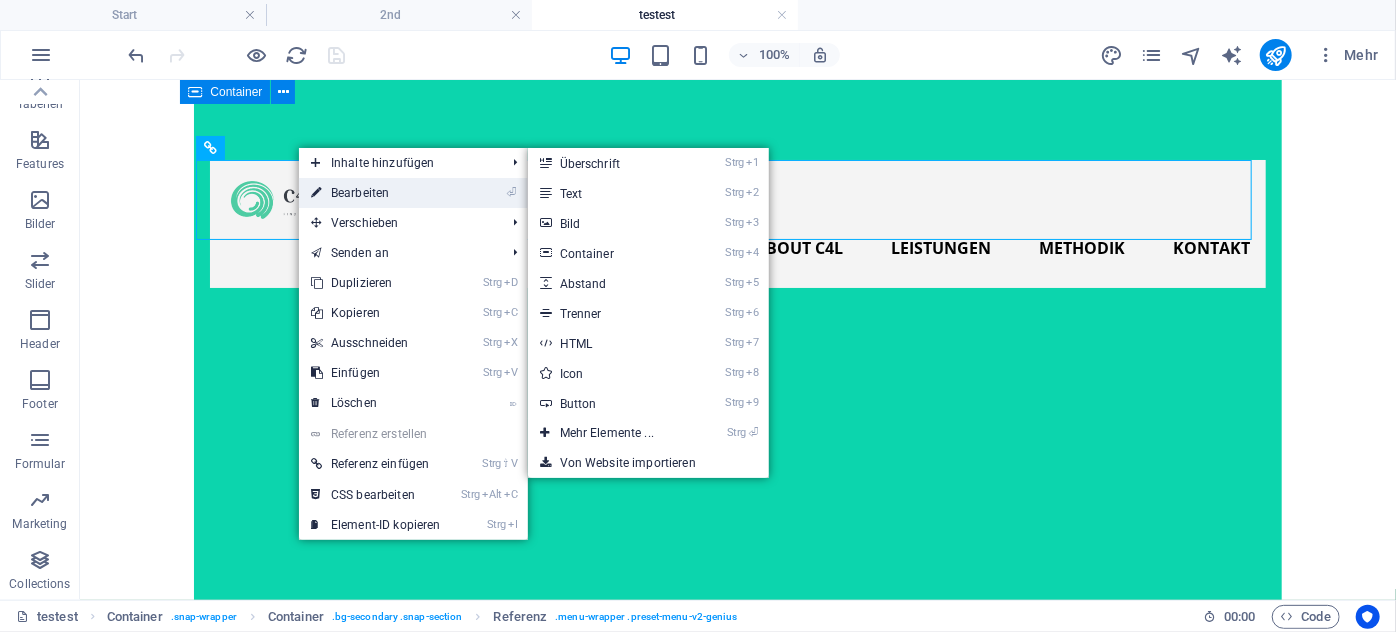 click on "⏎  Bearbeiten" at bounding box center (376, 193) 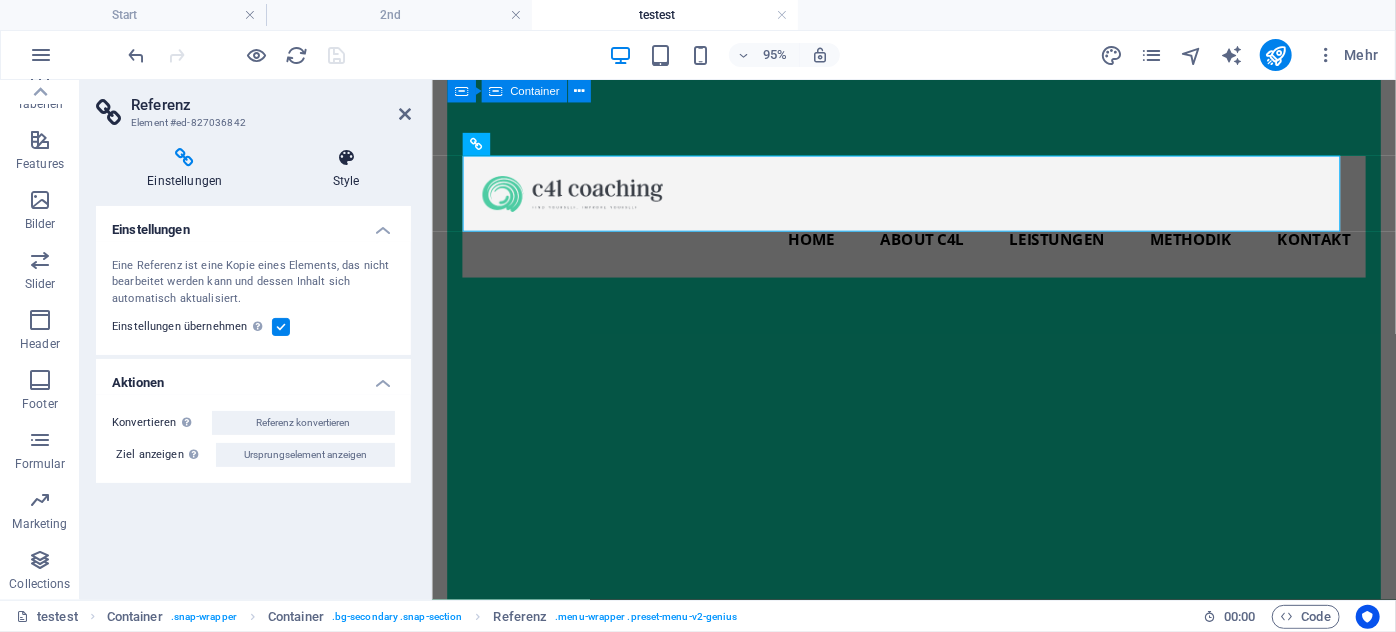 click on "Style" at bounding box center (346, 169) 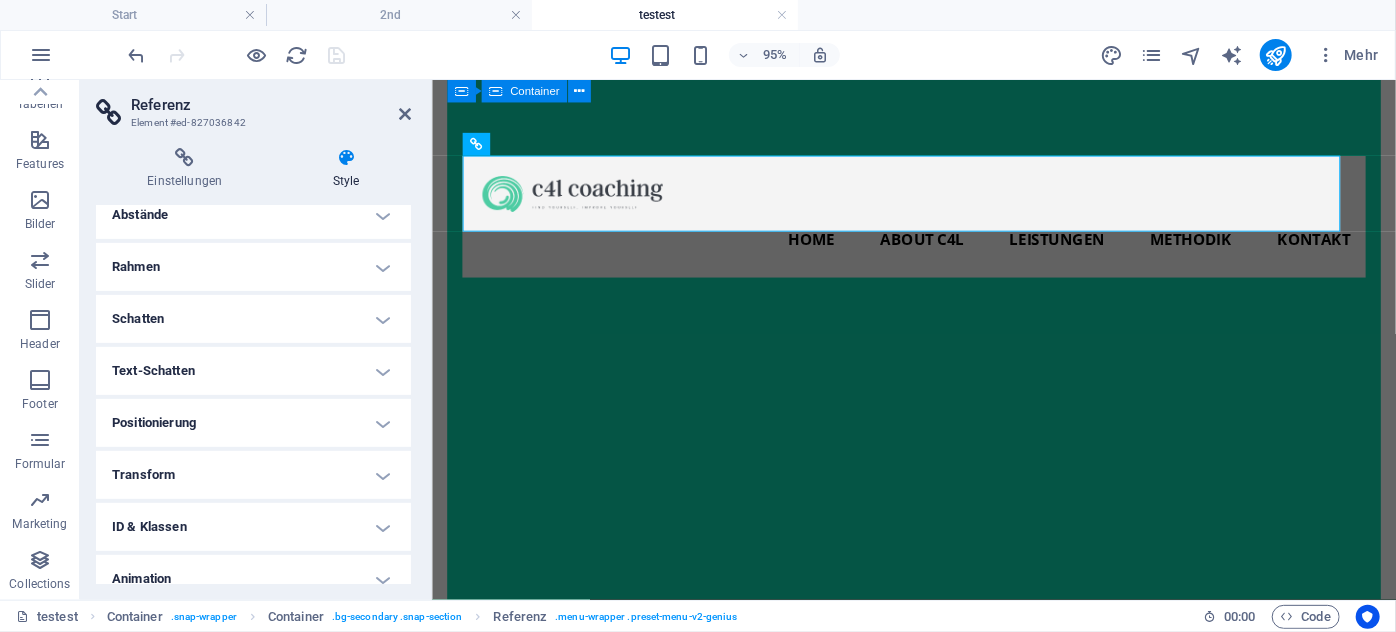 scroll, scrollTop: 272, scrollLeft: 0, axis: vertical 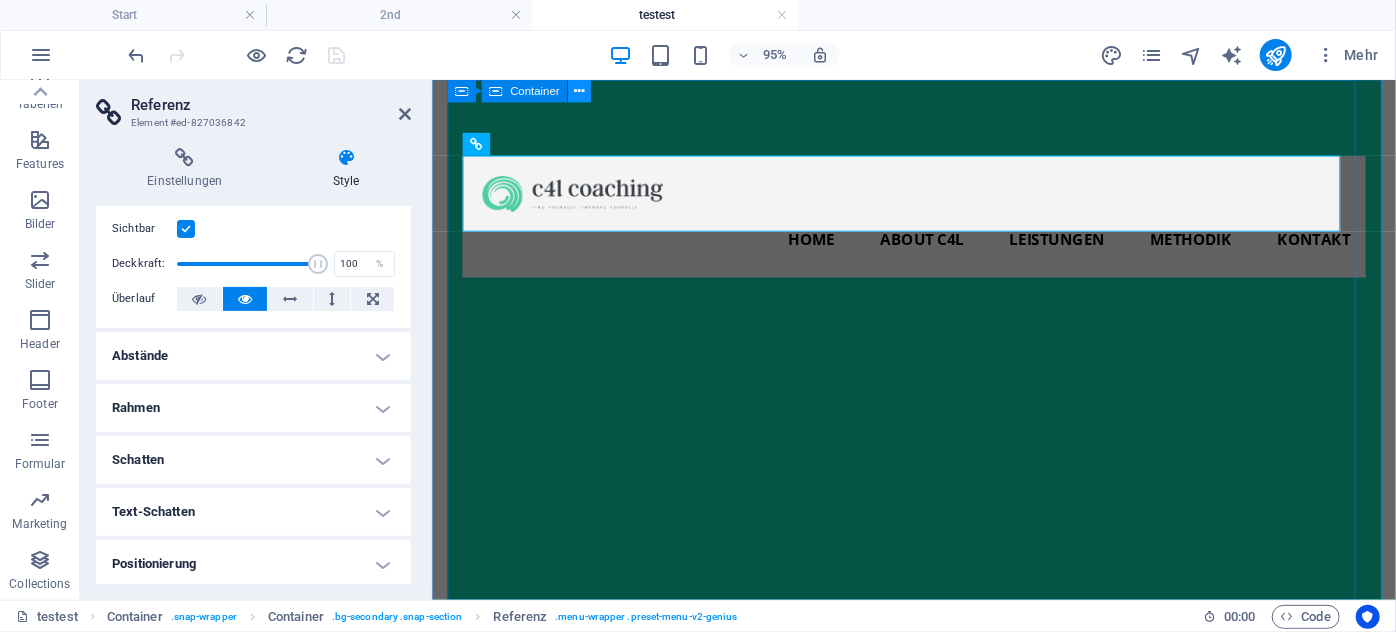 click at bounding box center [579, 91] 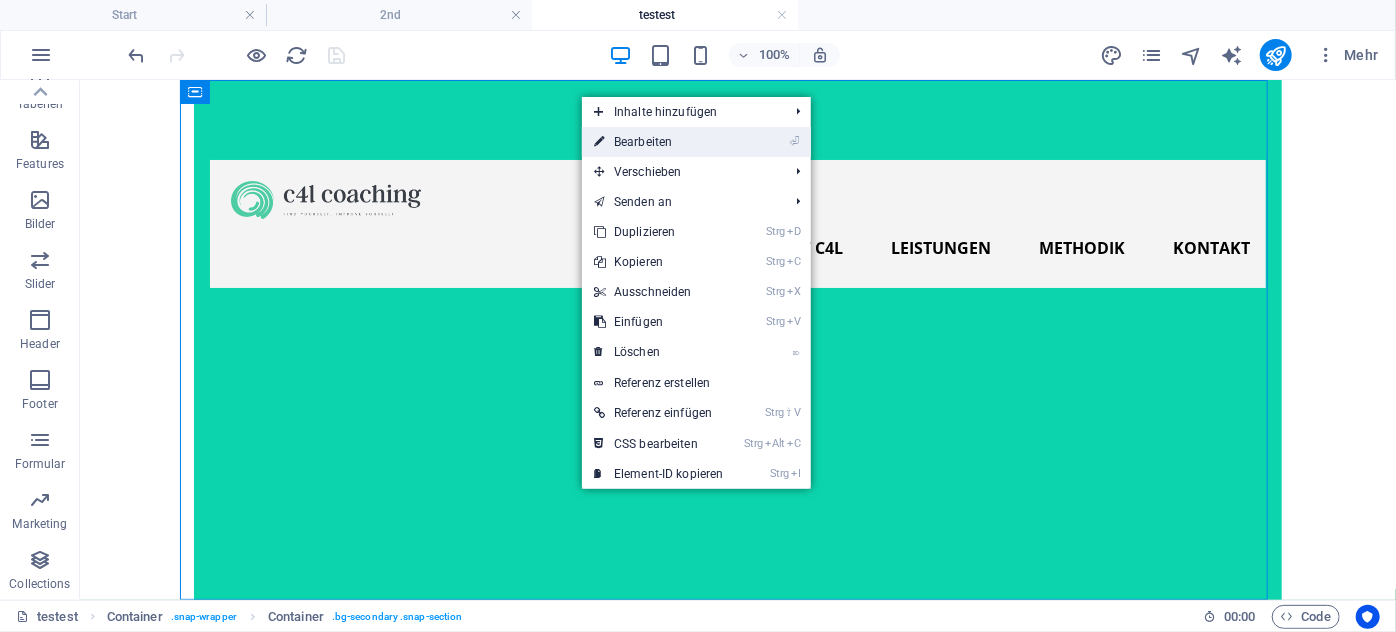 click on "⏎  Bearbeiten" at bounding box center [659, 142] 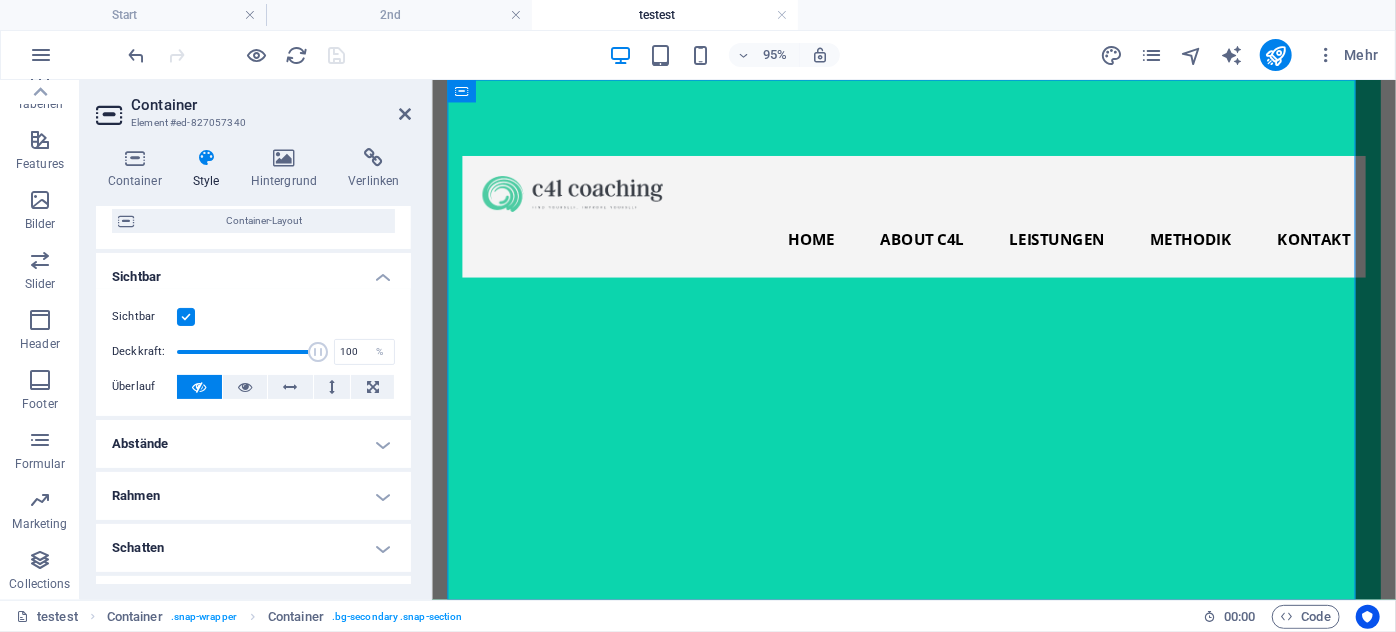 scroll, scrollTop: 272, scrollLeft: 0, axis: vertical 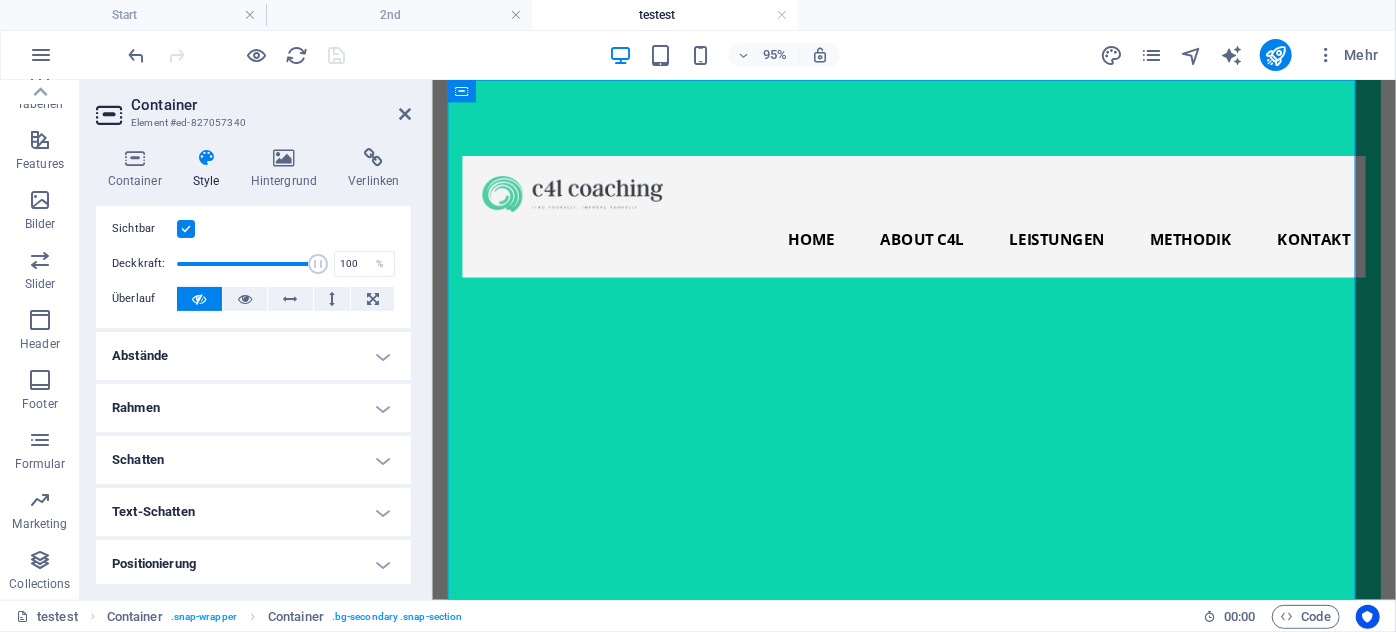 click on "Abstände" at bounding box center (253, 356) 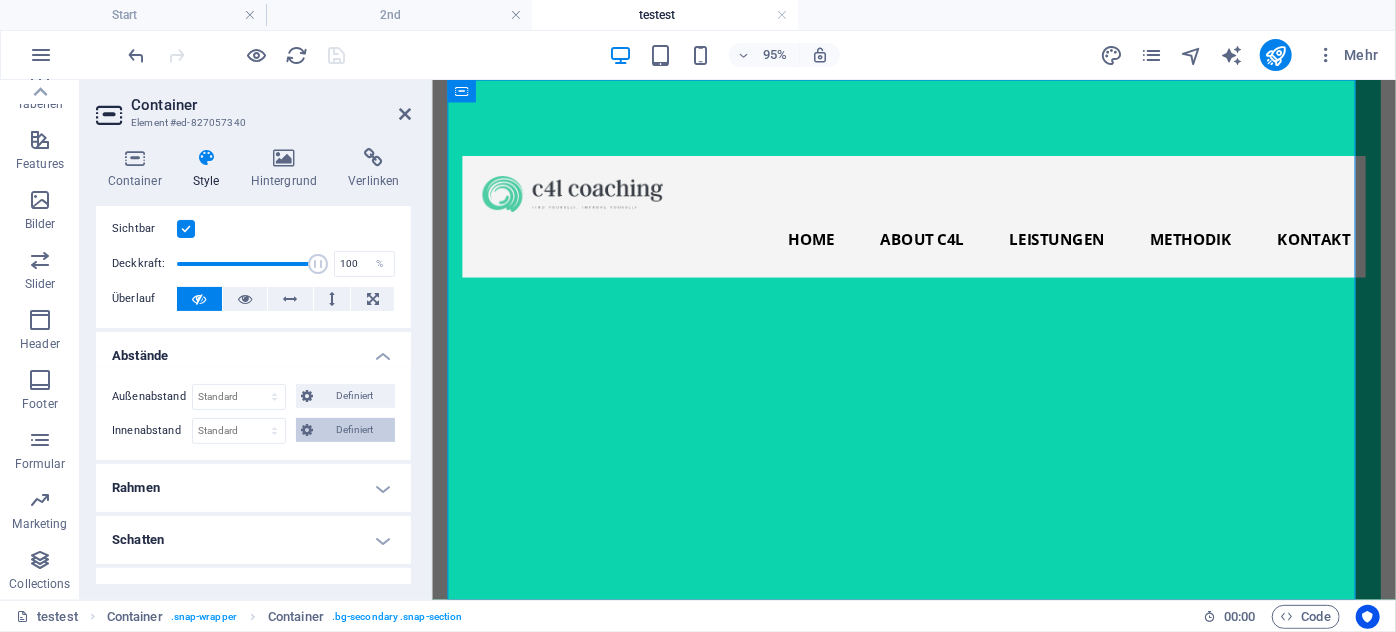 click on "Definiert" at bounding box center (355, 430) 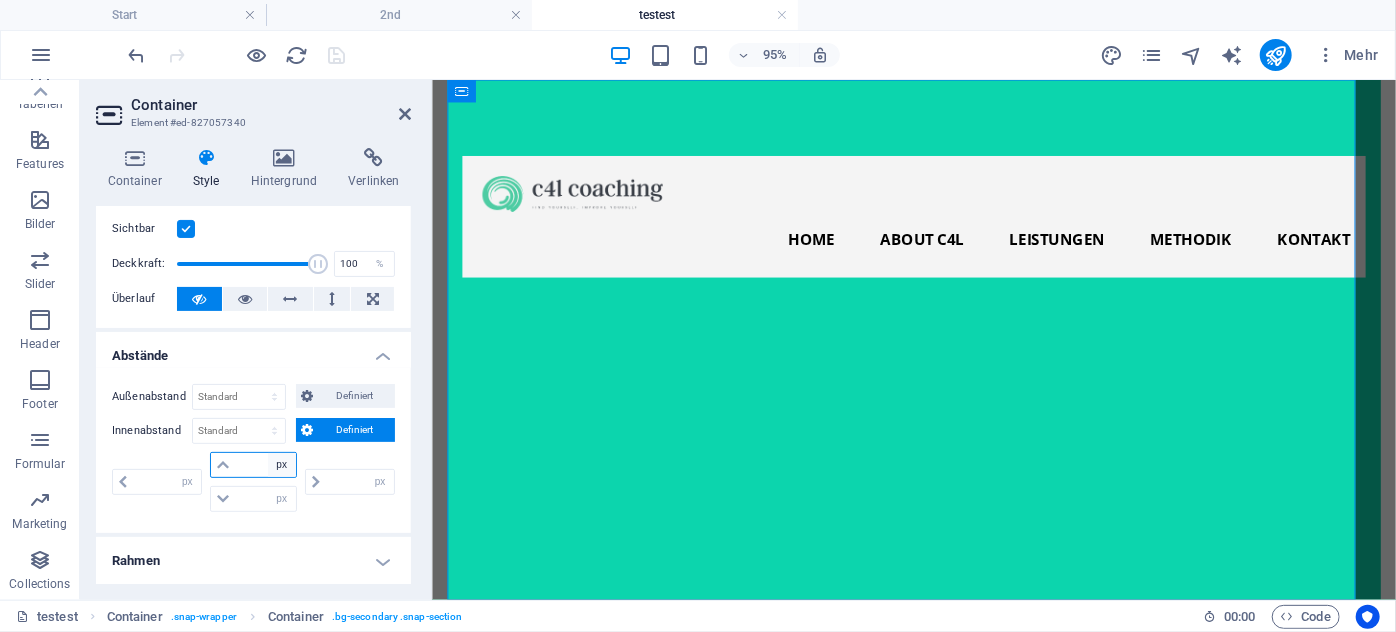 click on "px rem % vh vw" at bounding box center (282, 465) 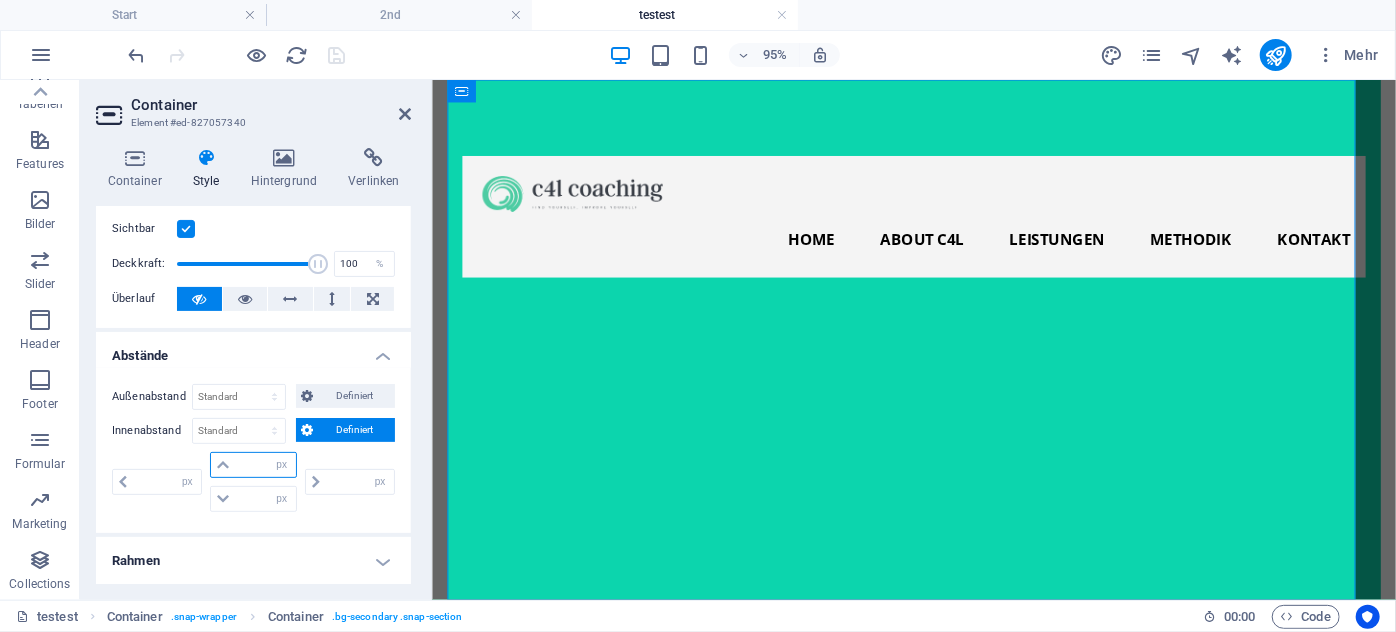 click at bounding box center (265, 465) 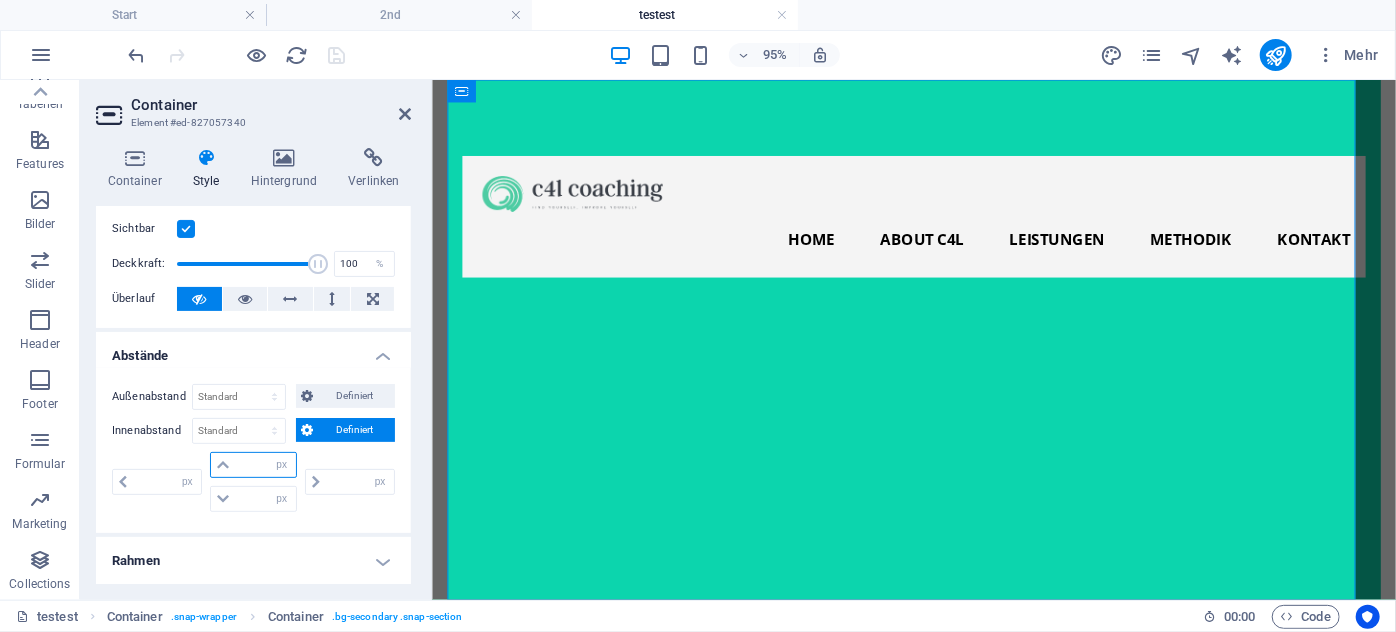 type on "0" 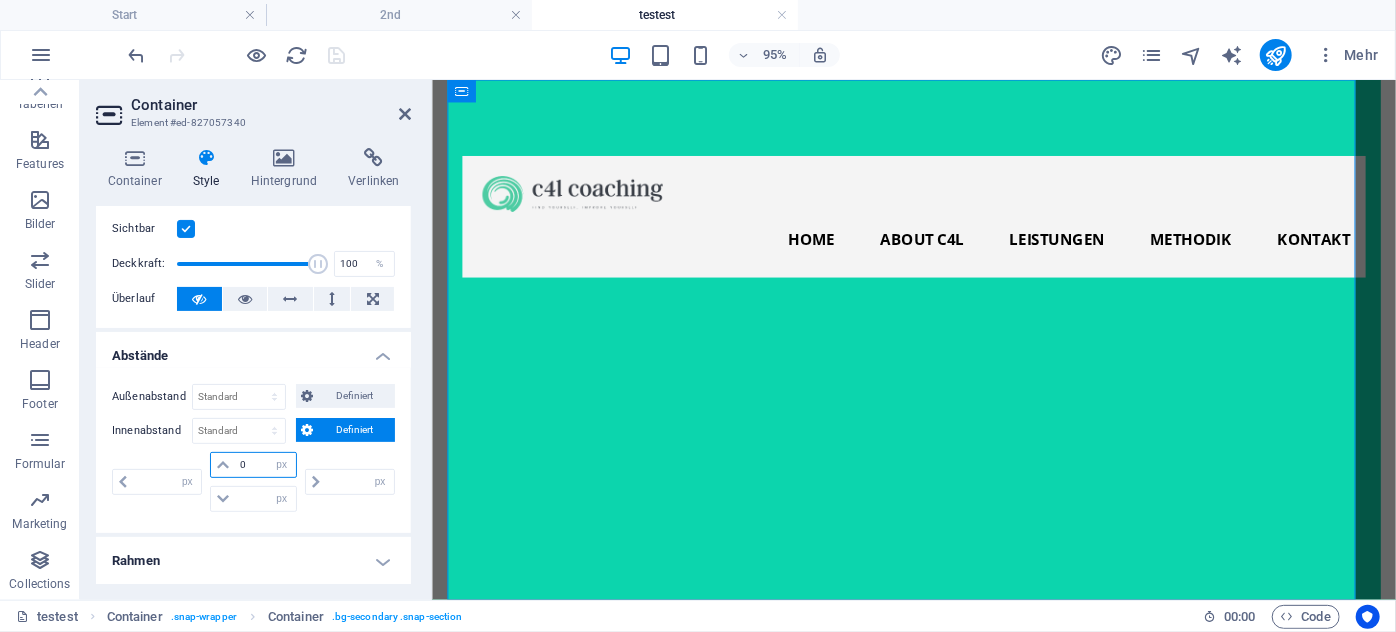 type on "0" 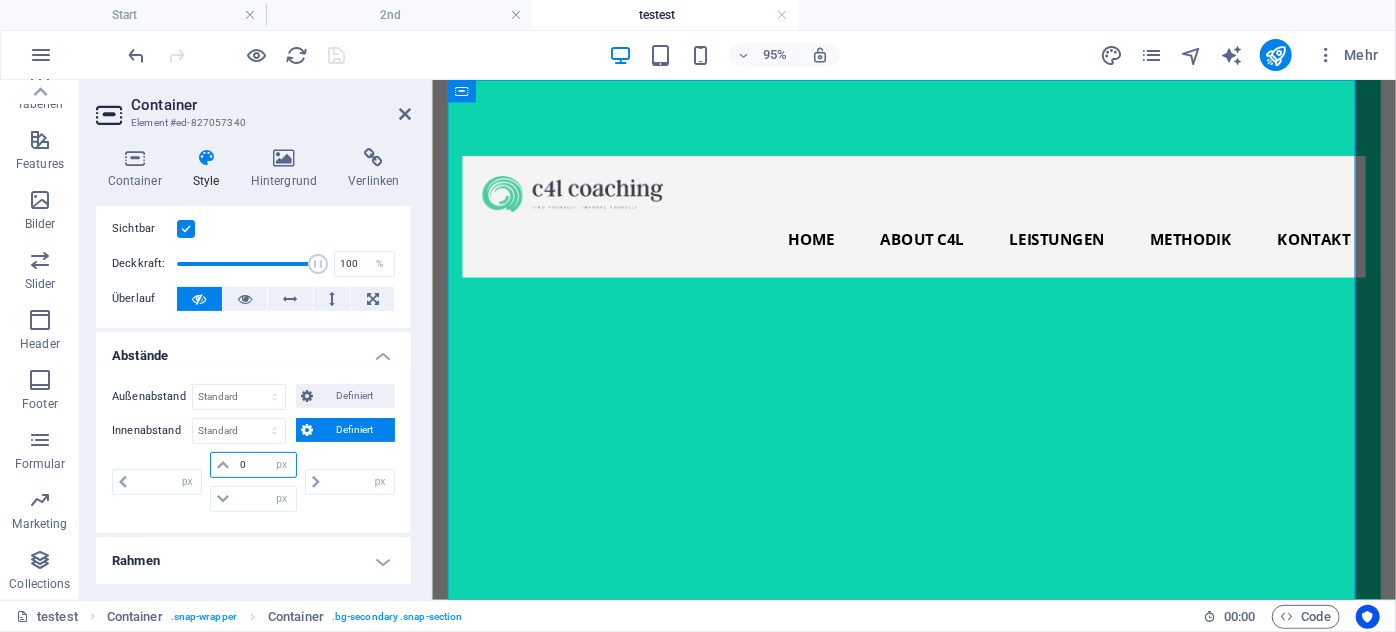 select on "px" 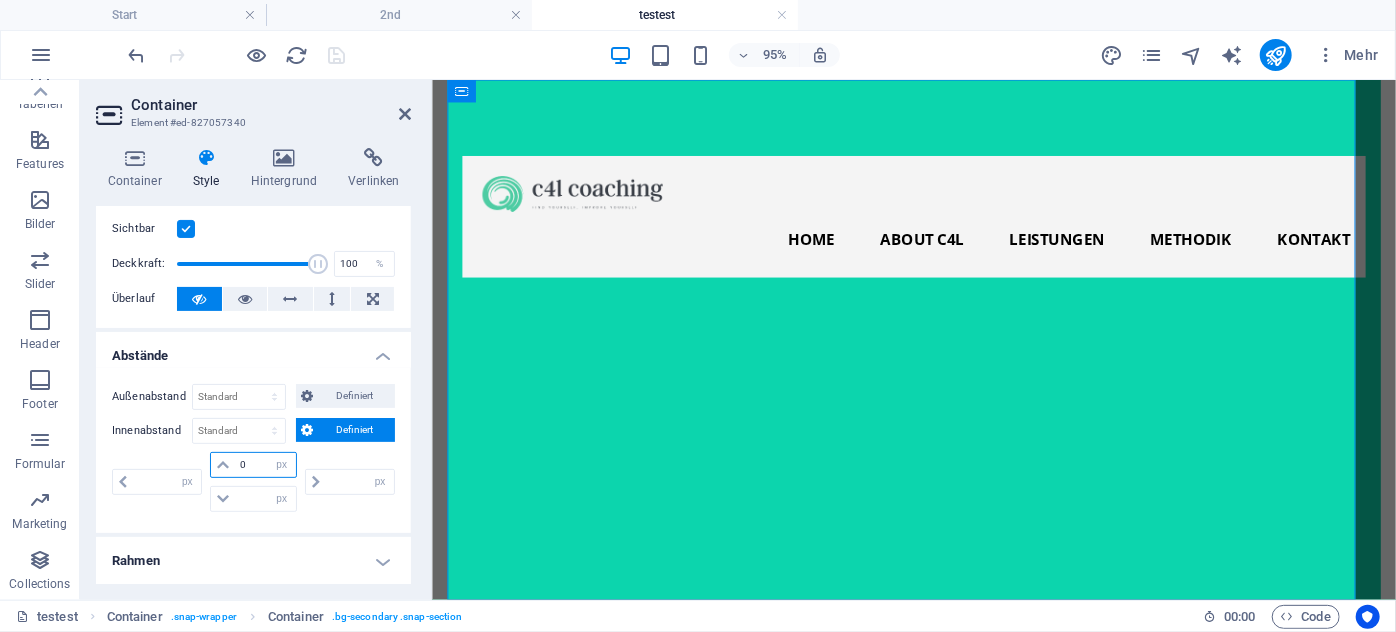 type on "0" 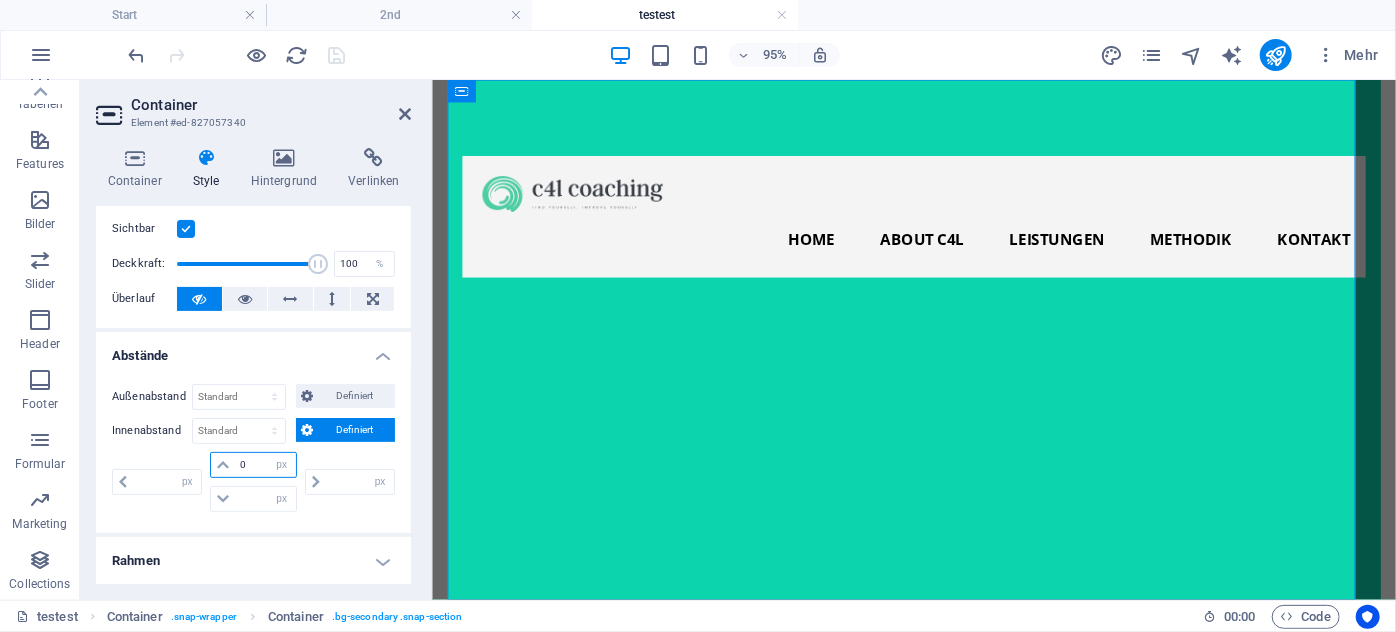 type on "0" 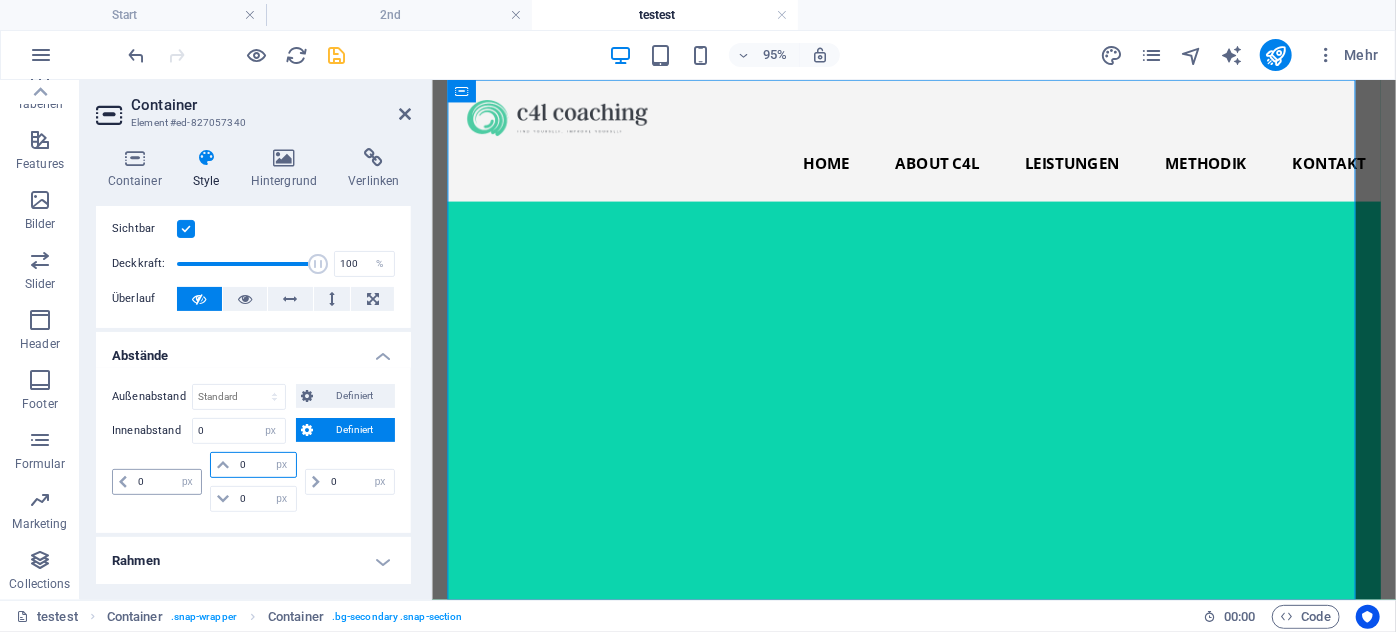 type on "0" 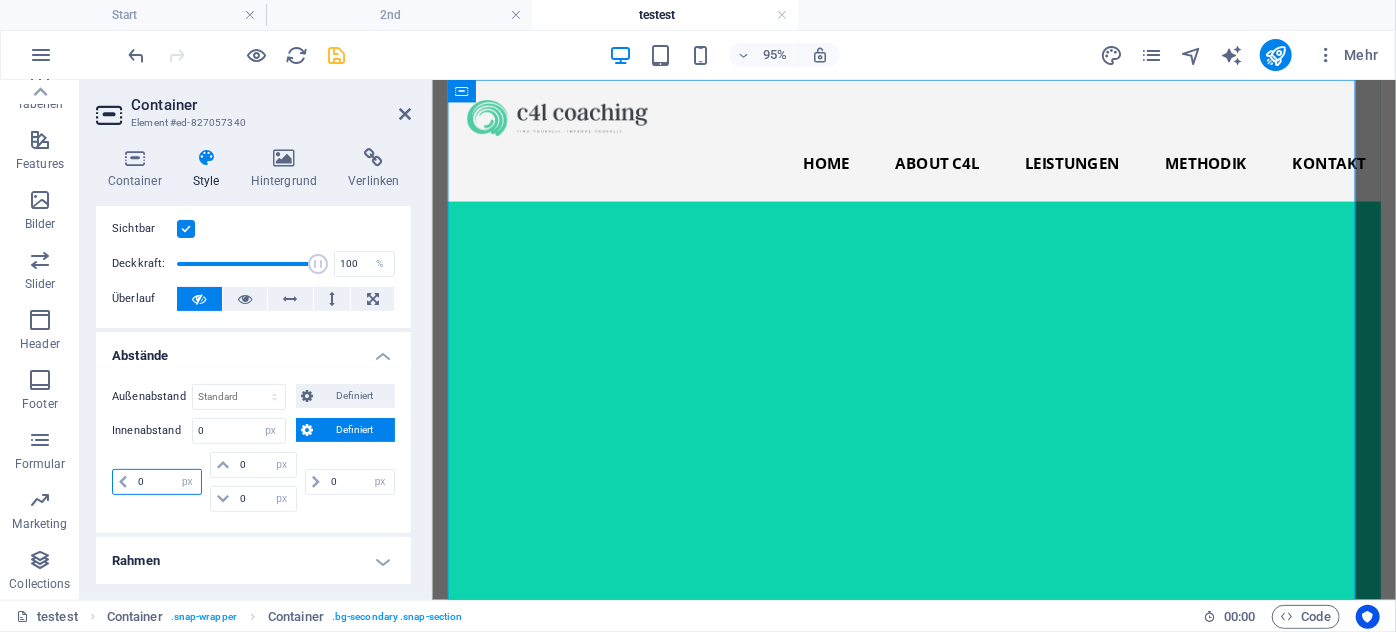 click on "0" at bounding box center (167, 482) 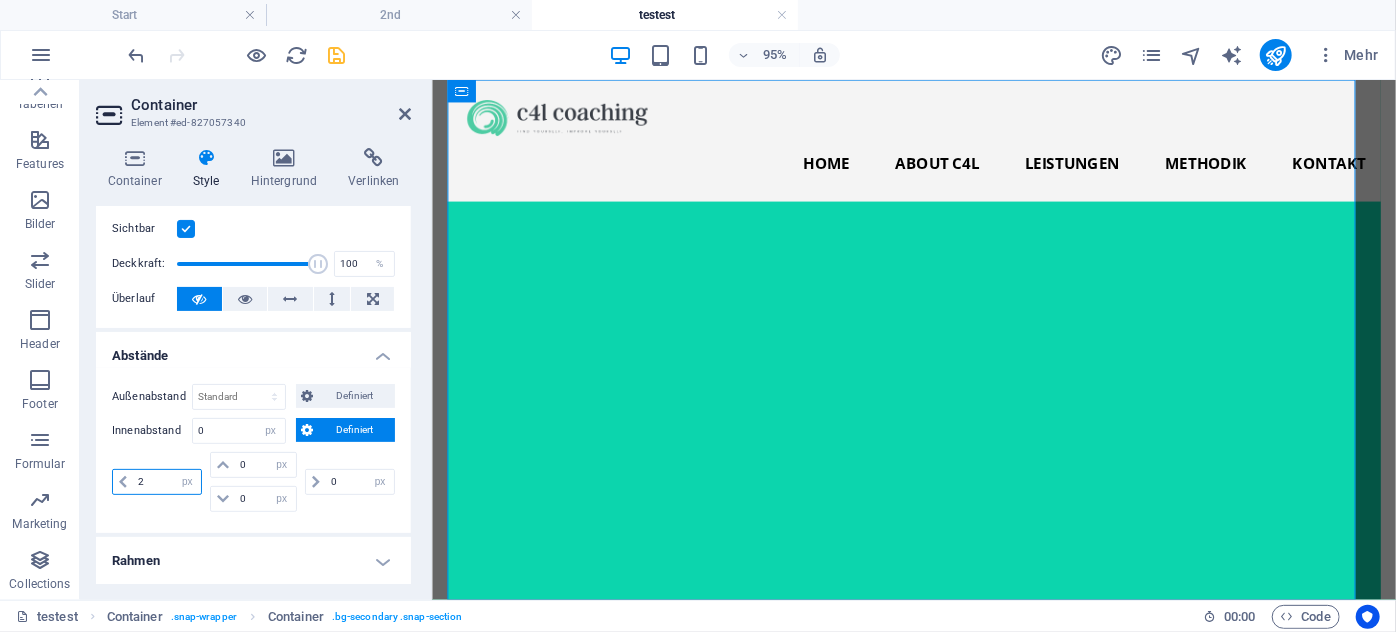 type on "20" 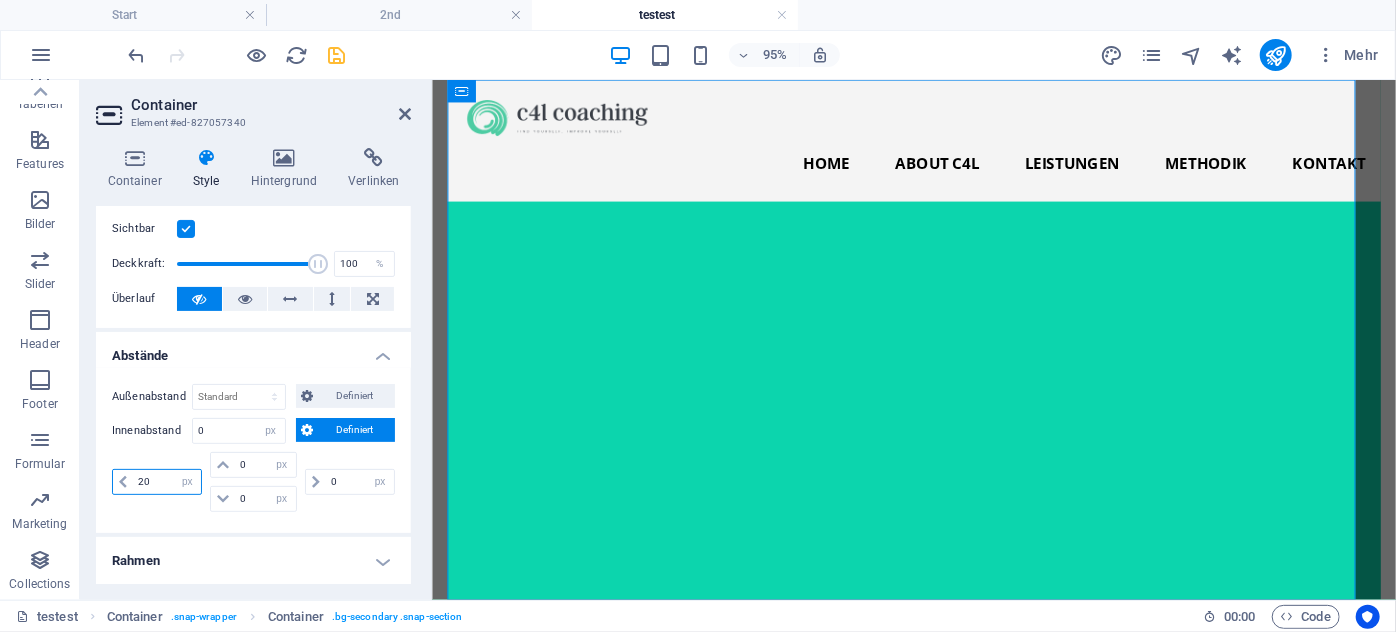 type 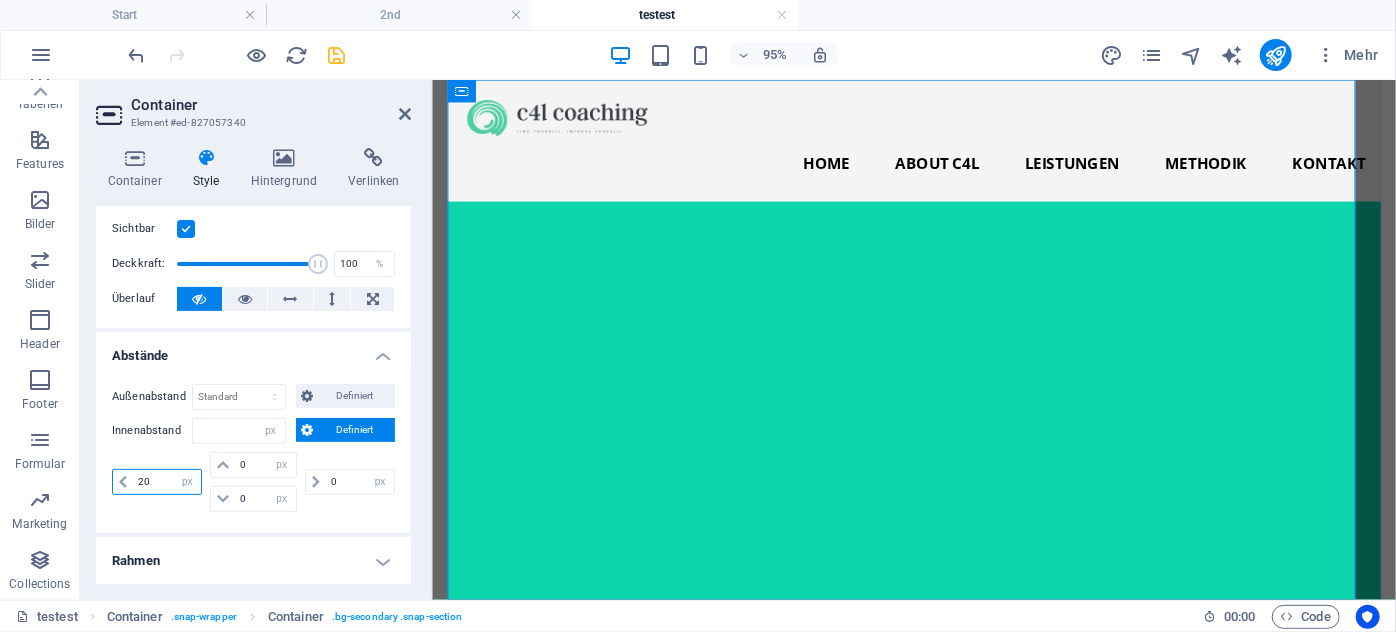 select on "DISABLED_OPTION_VALUE" 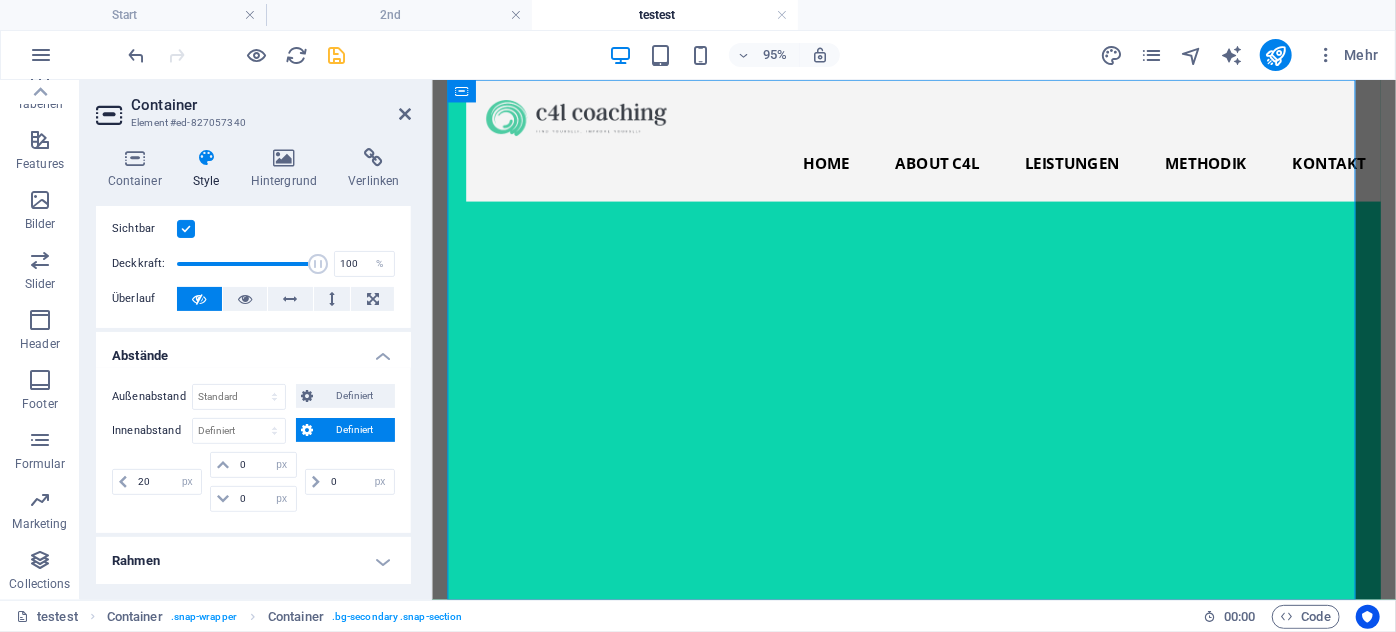 click on "20 px rem % vh vw" at bounding box center [159, 482] 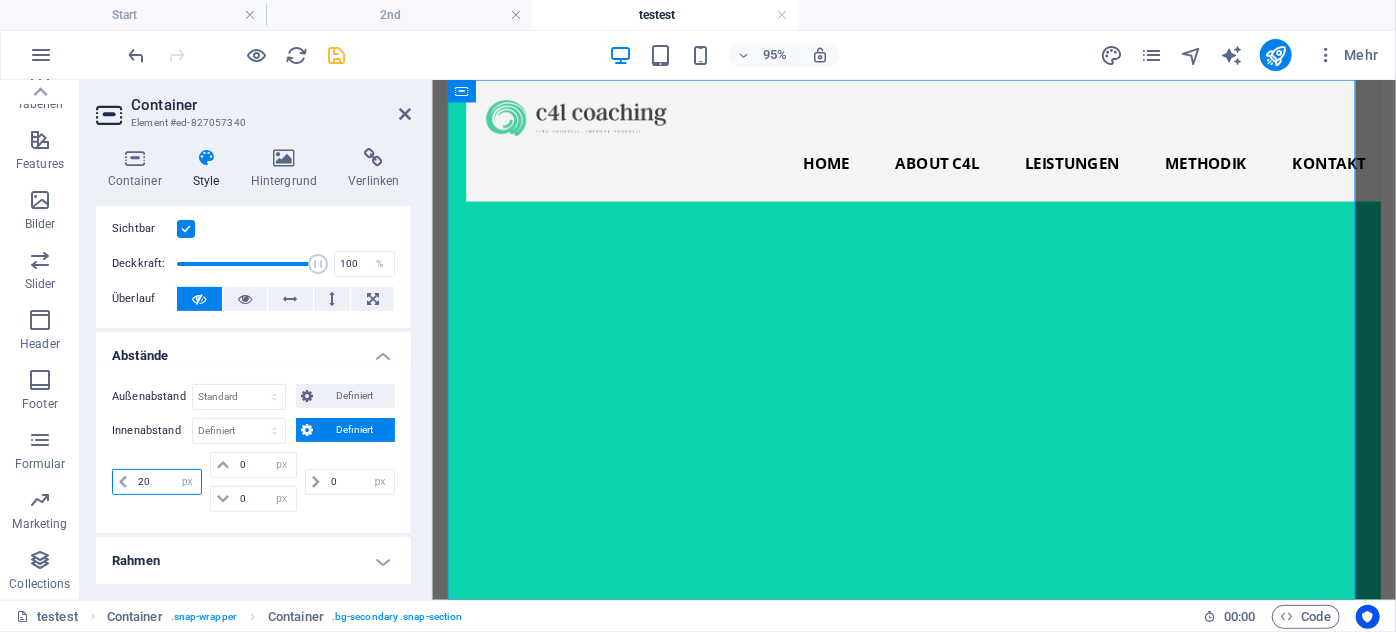click on "20" at bounding box center [167, 482] 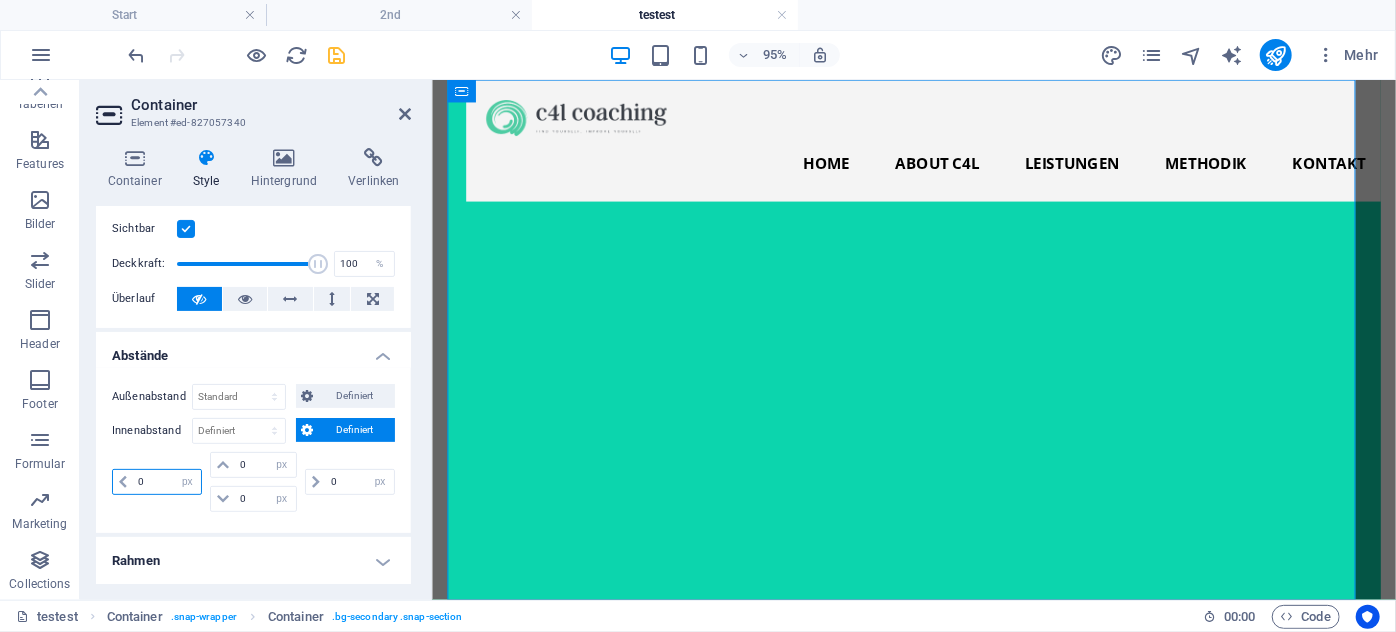 type on "0" 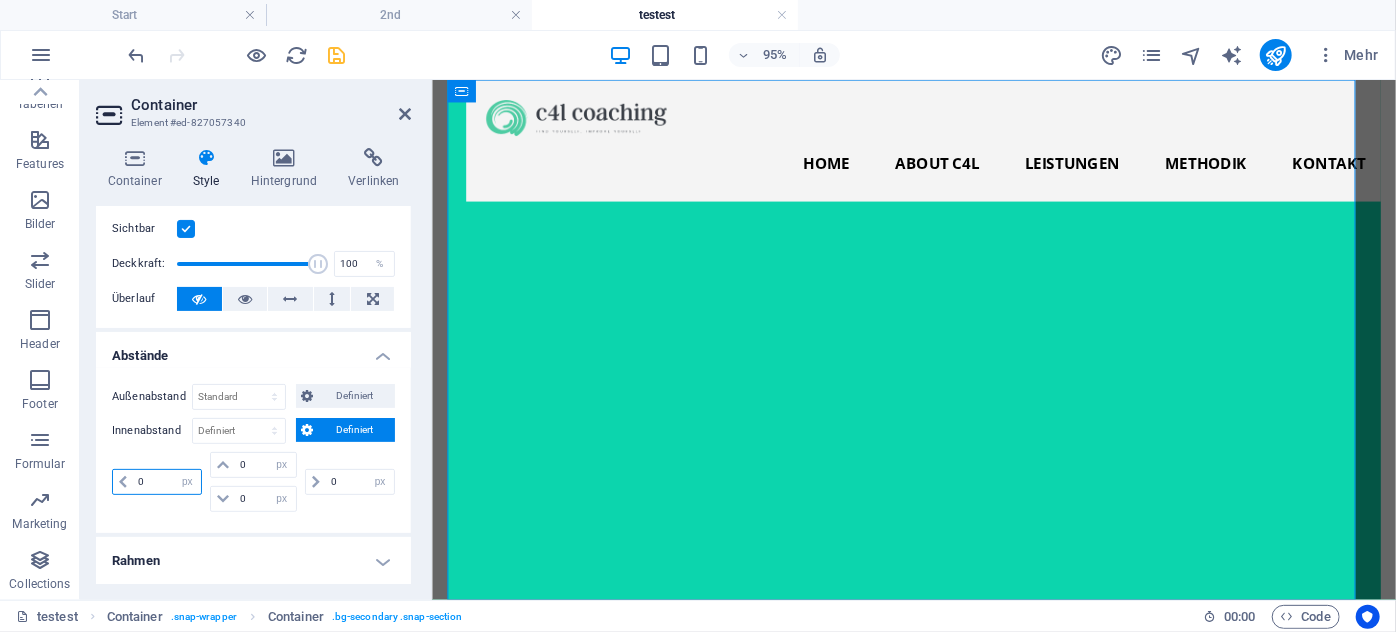 select on "px" 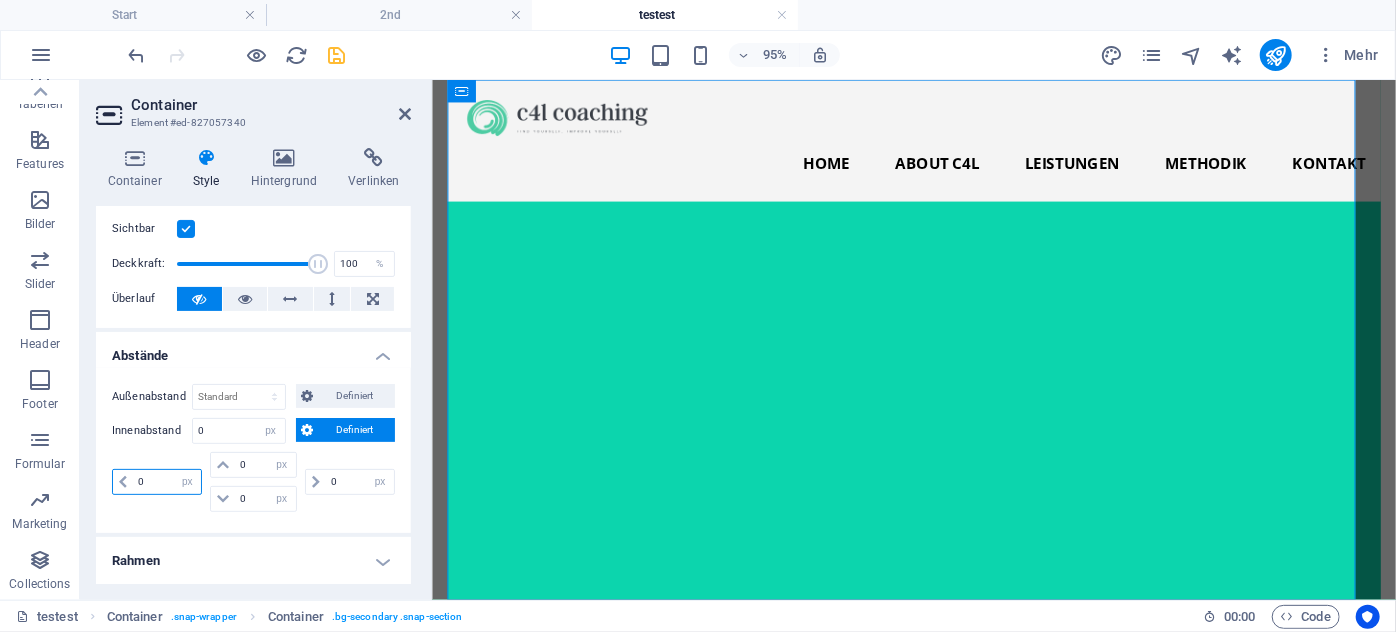 type on "0" 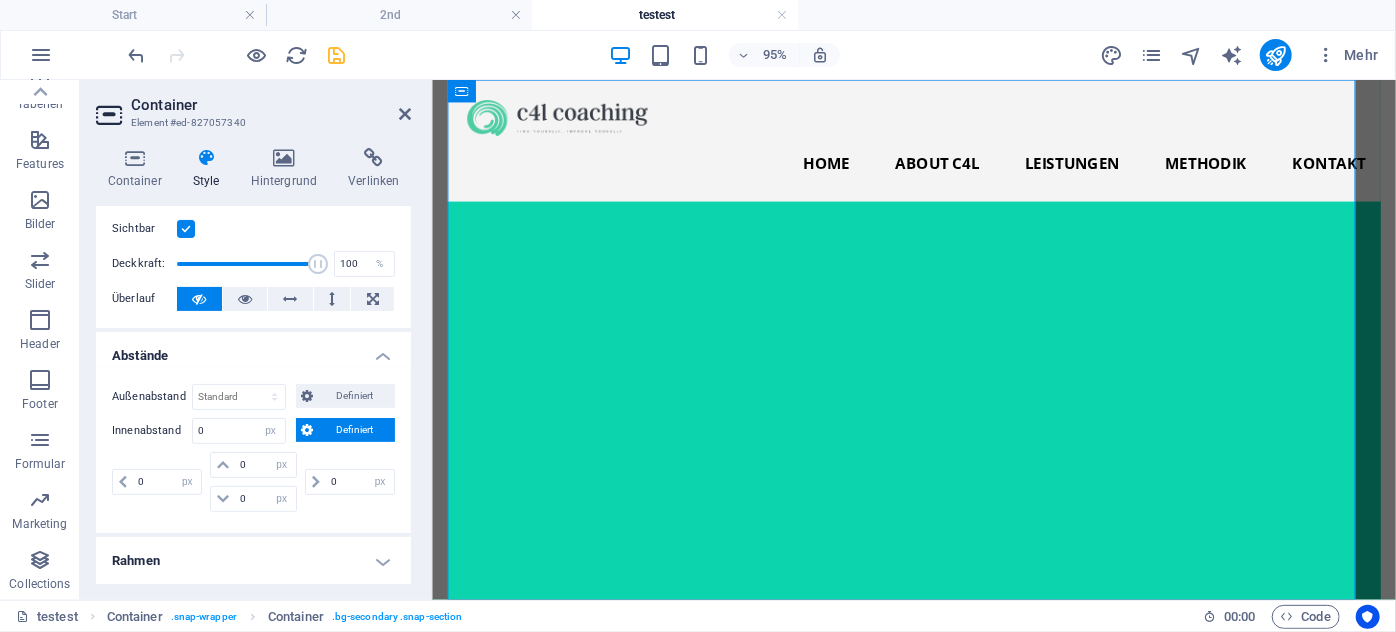 click on "0 px rem % vh vw" at bounding box center [159, 482] 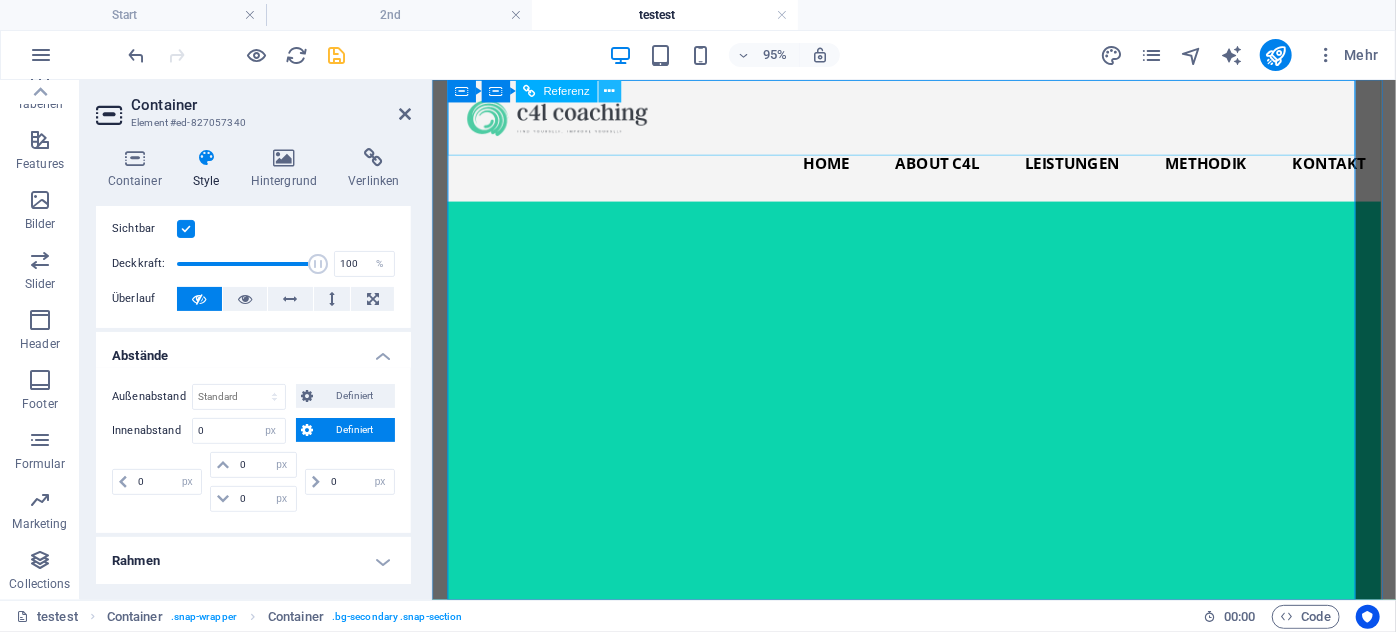click at bounding box center (609, 91) 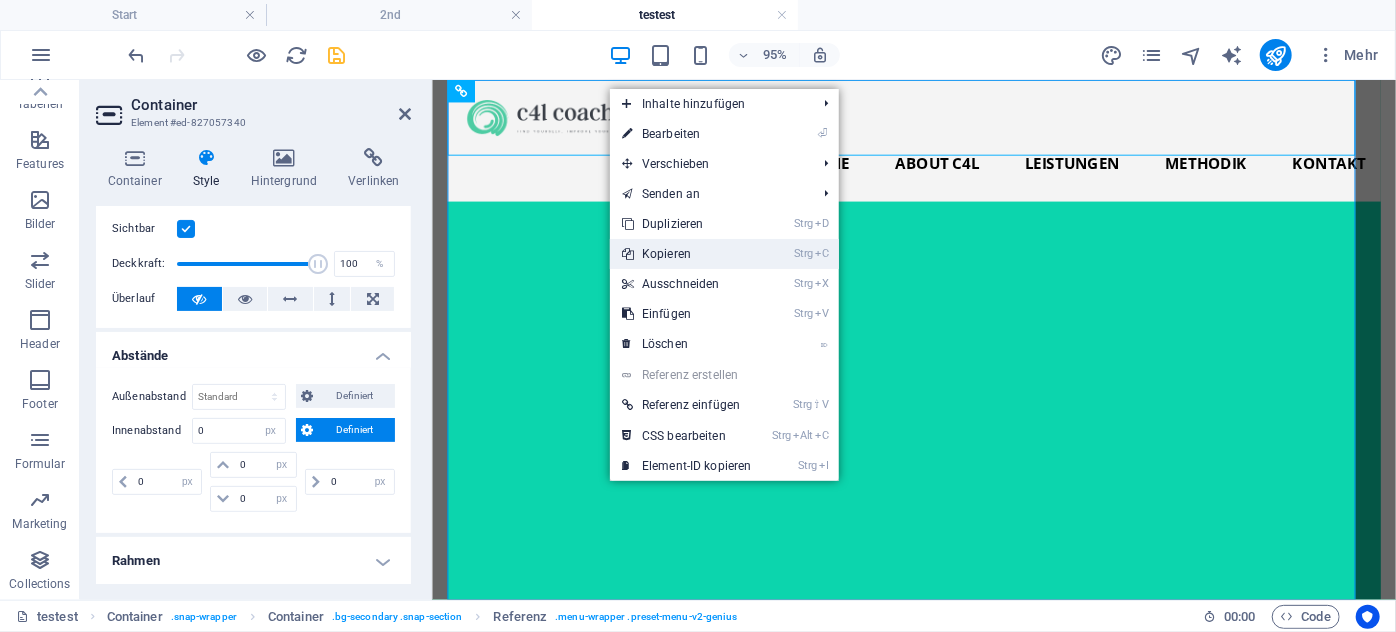 click on "Strg C  Kopieren" at bounding box center [687, 254] 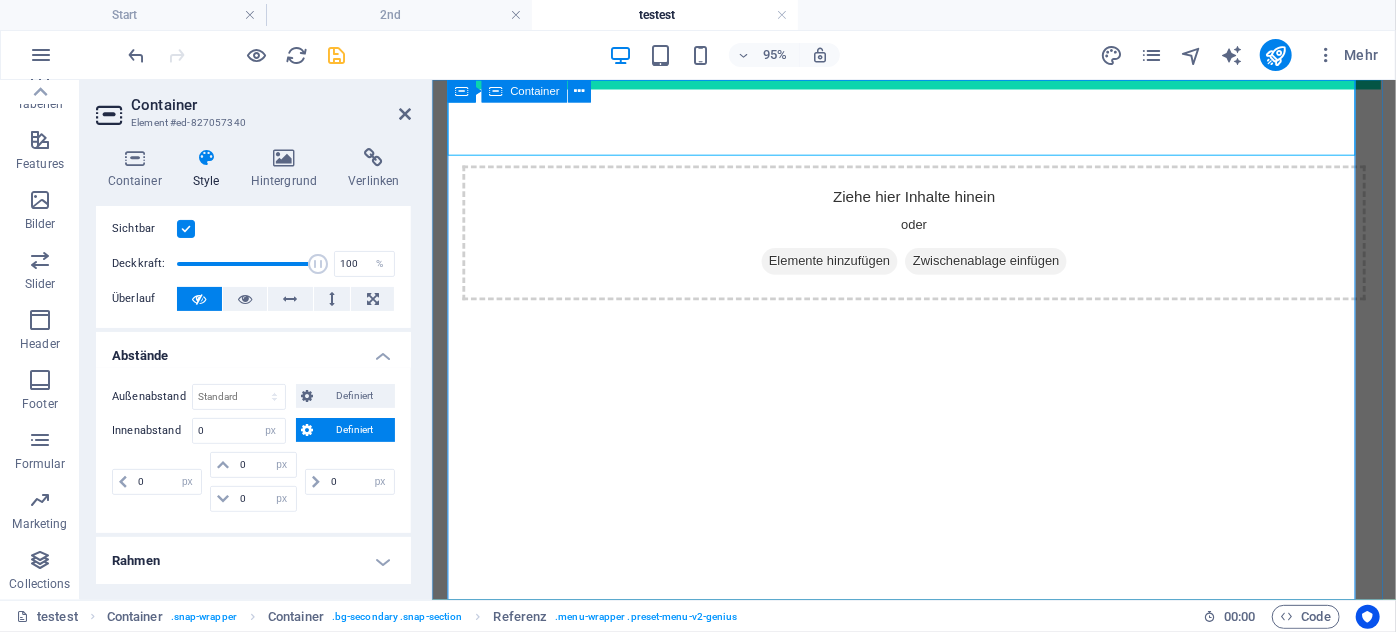 scroll, scrollTop: 627, scrollLeft: 0, axis: vertical 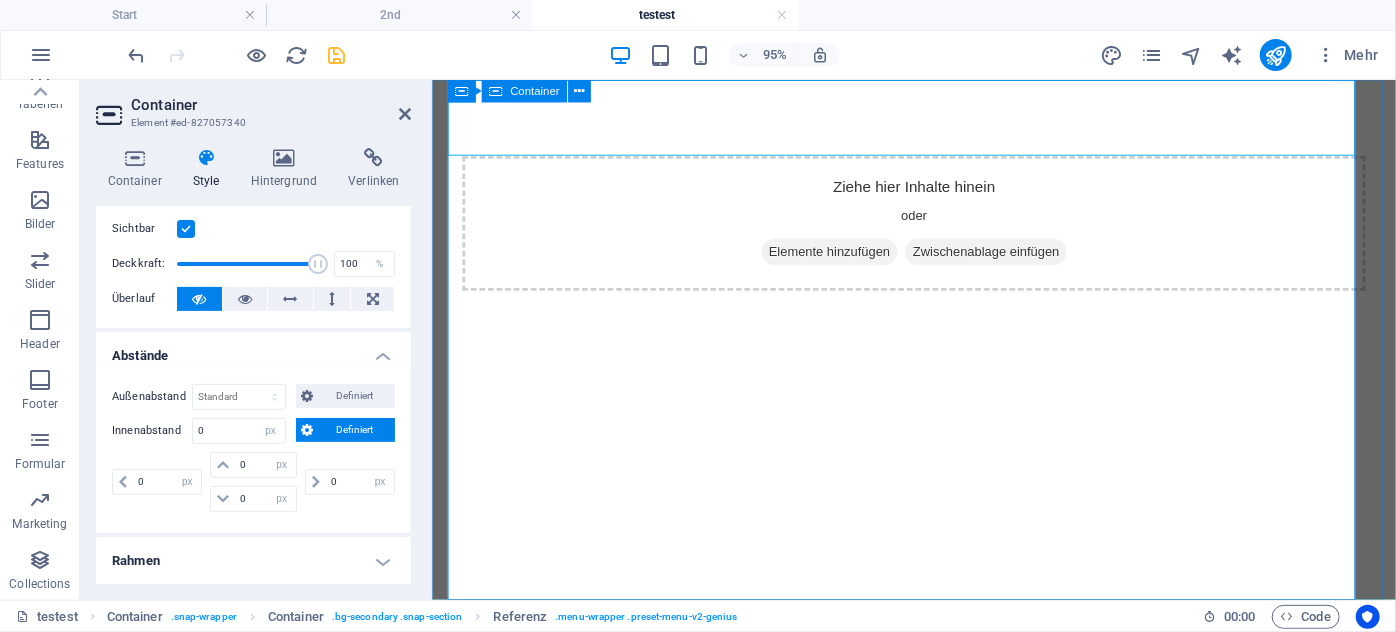 click on "Zwischenablage einfügen" at bounding box center [1014, 261] 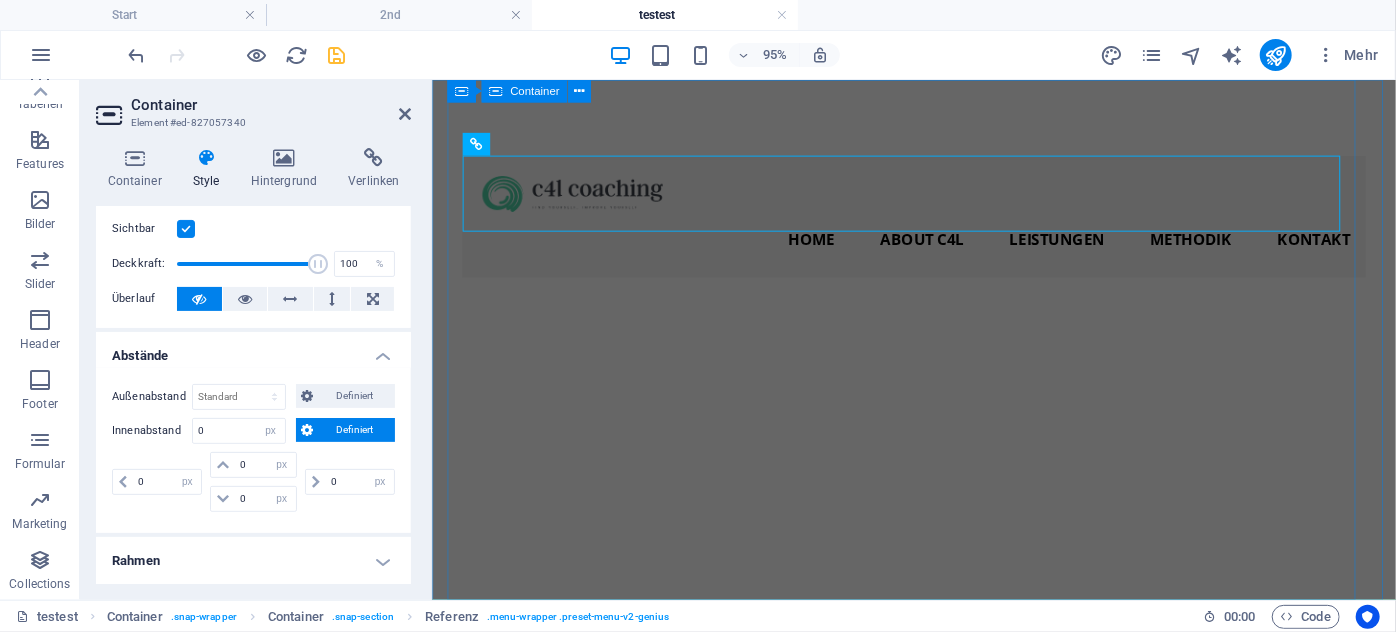 scroll, scrollTop: 600, scrollLeft: 0, axis: vertical 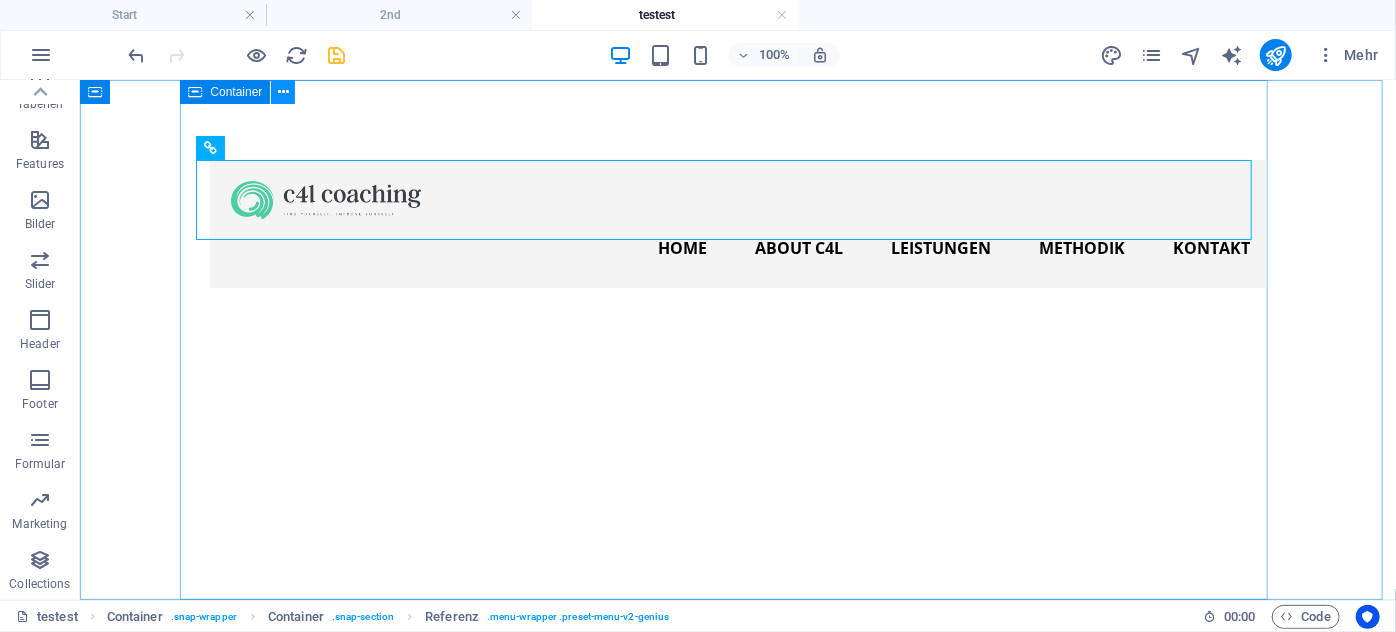 click at bounding box center [283, 92] 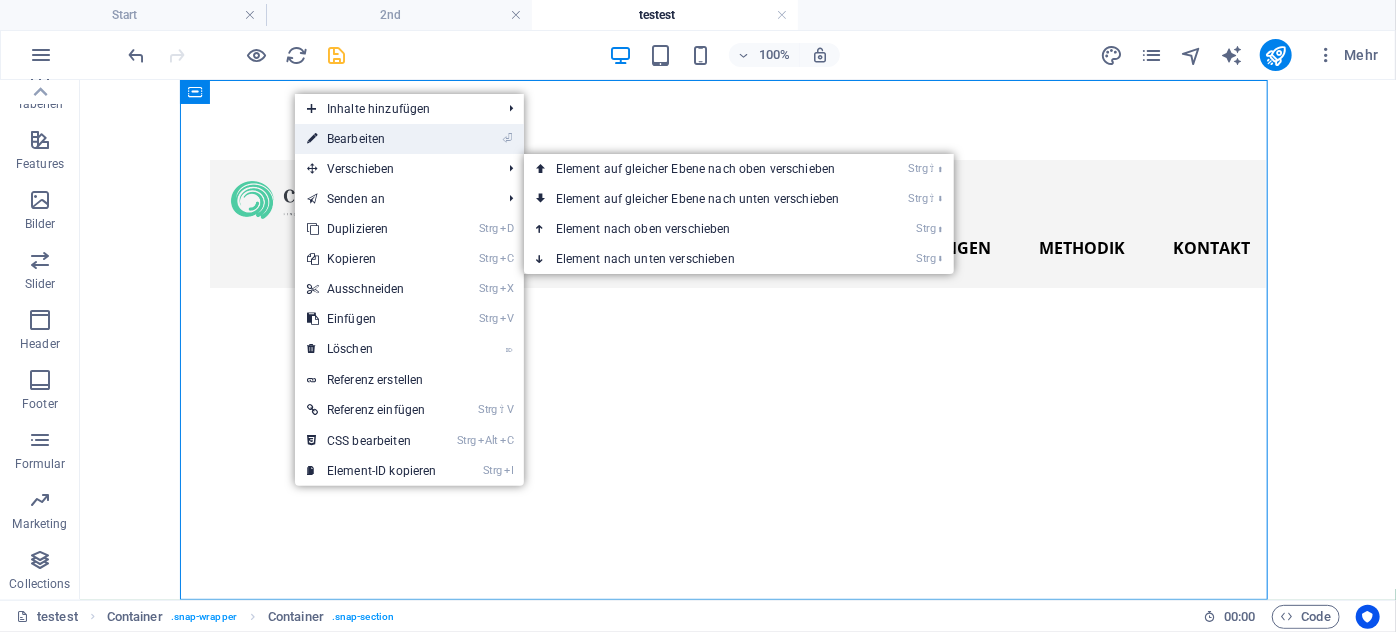 click on "⏎  Bearbeiten" at bounding box center [372, 139] 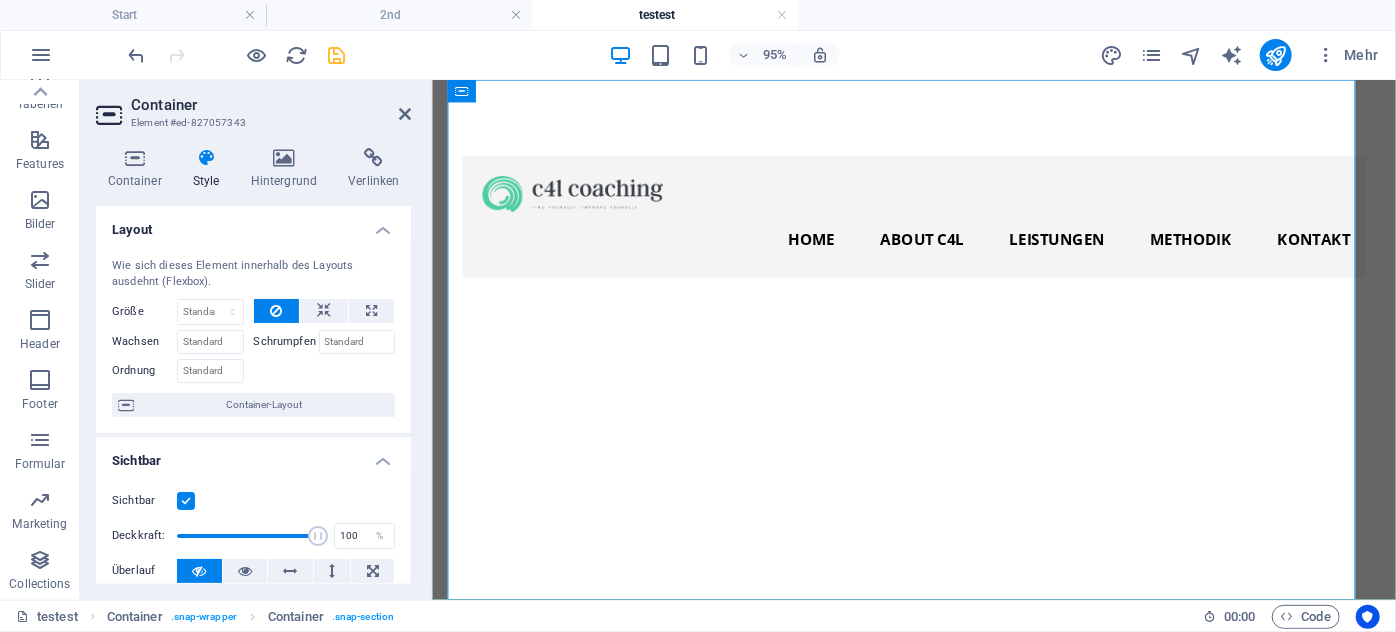 click at bounding box center (206, 158) 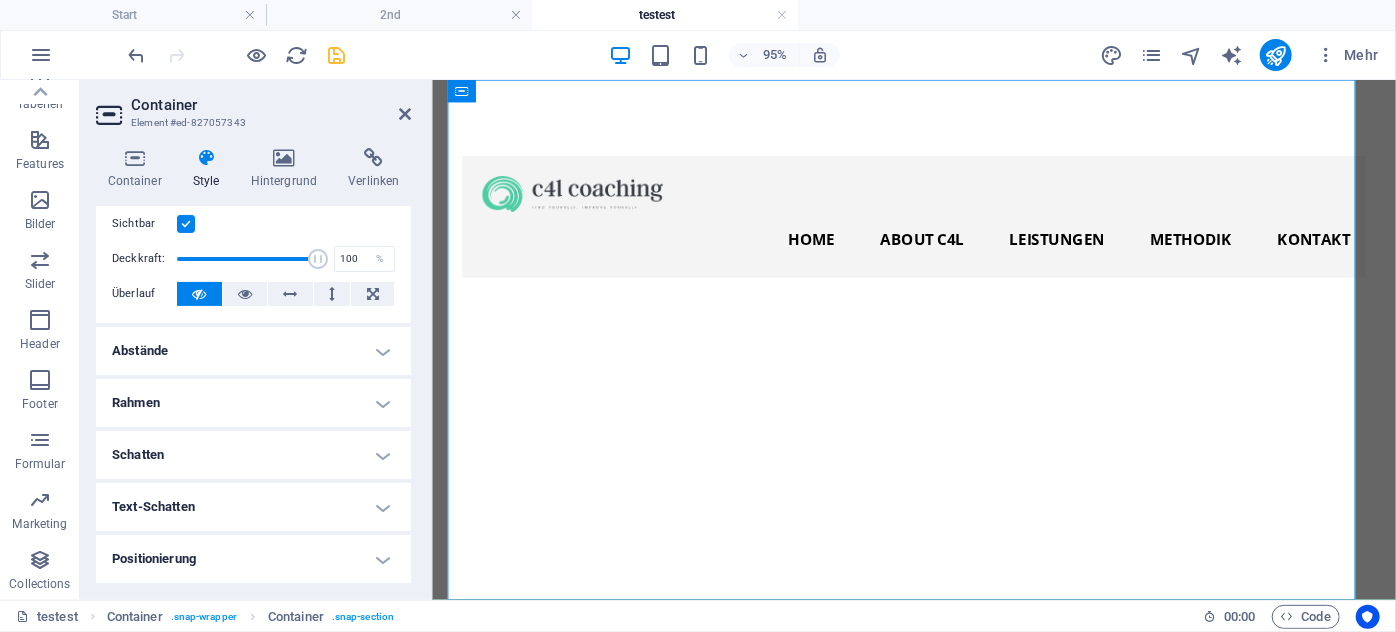 scroll, scrollTop: 272, scrollLeft: 0, axis: vertical 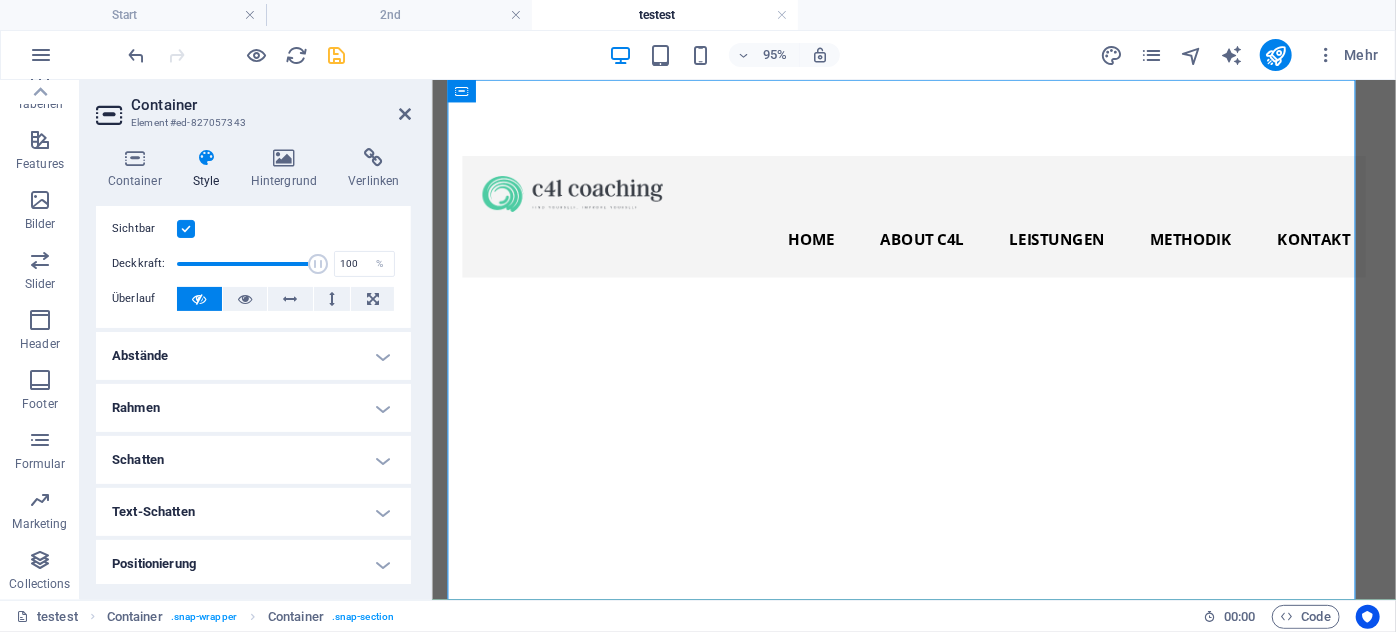 click on "Abstände" at bounding box center [253, 356] 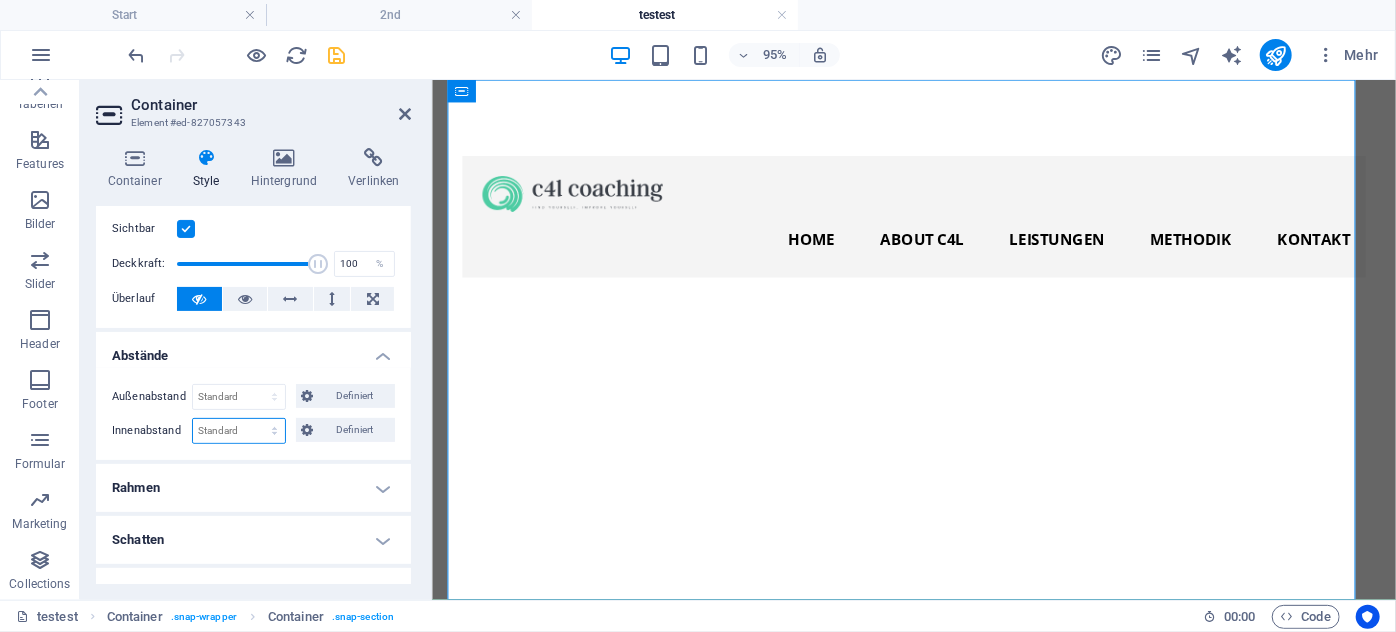 click on "Standard px rem % vh vw Definiert" at bounding box center (239, 431) 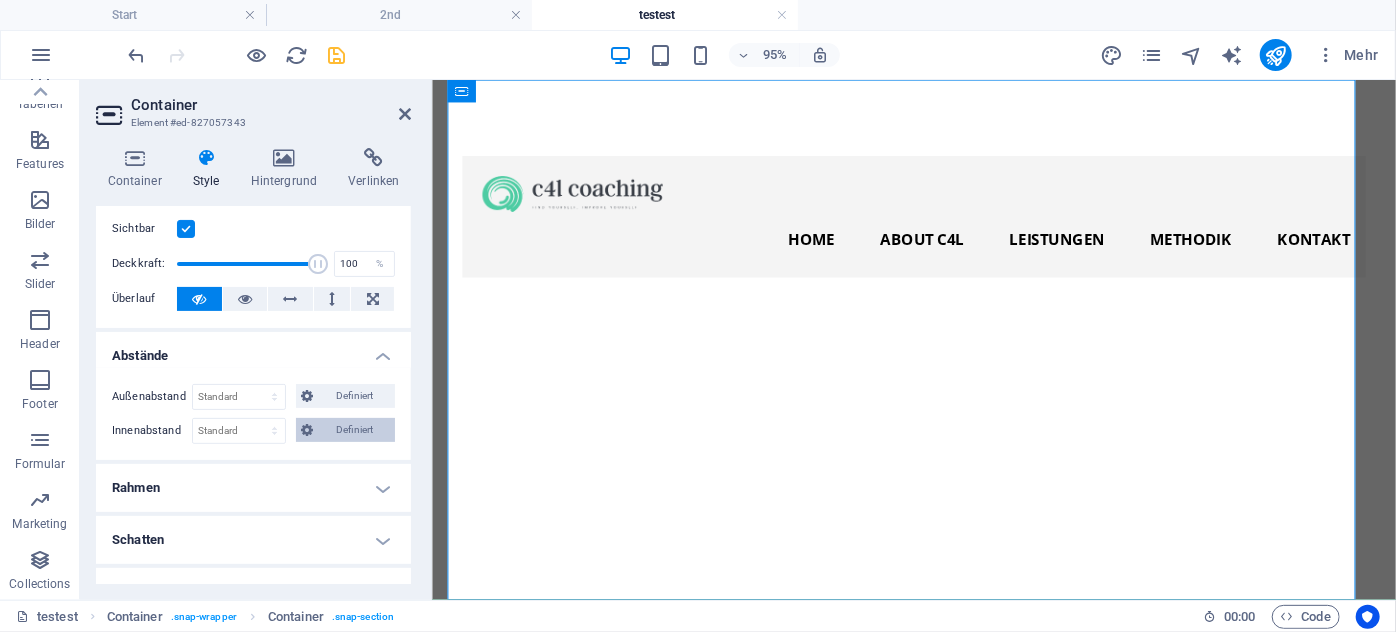 click on "Definiert" at bounding box center (346, 430) 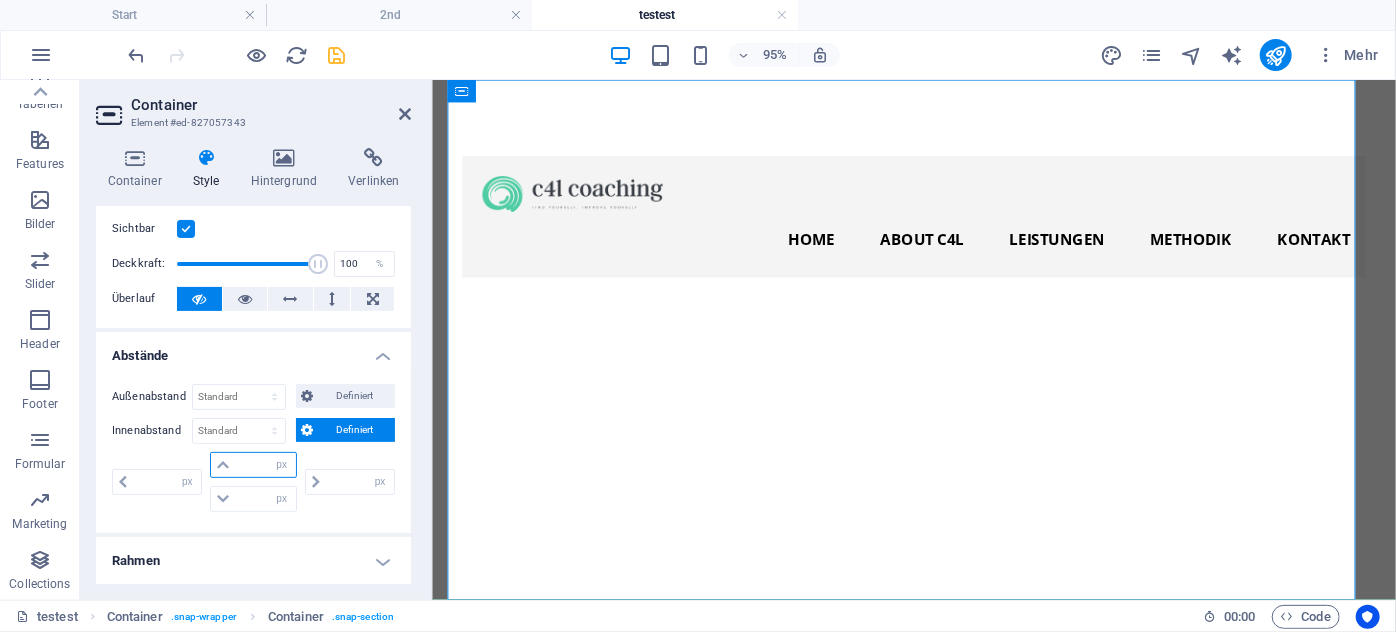 click at bounding box center [265, 465] 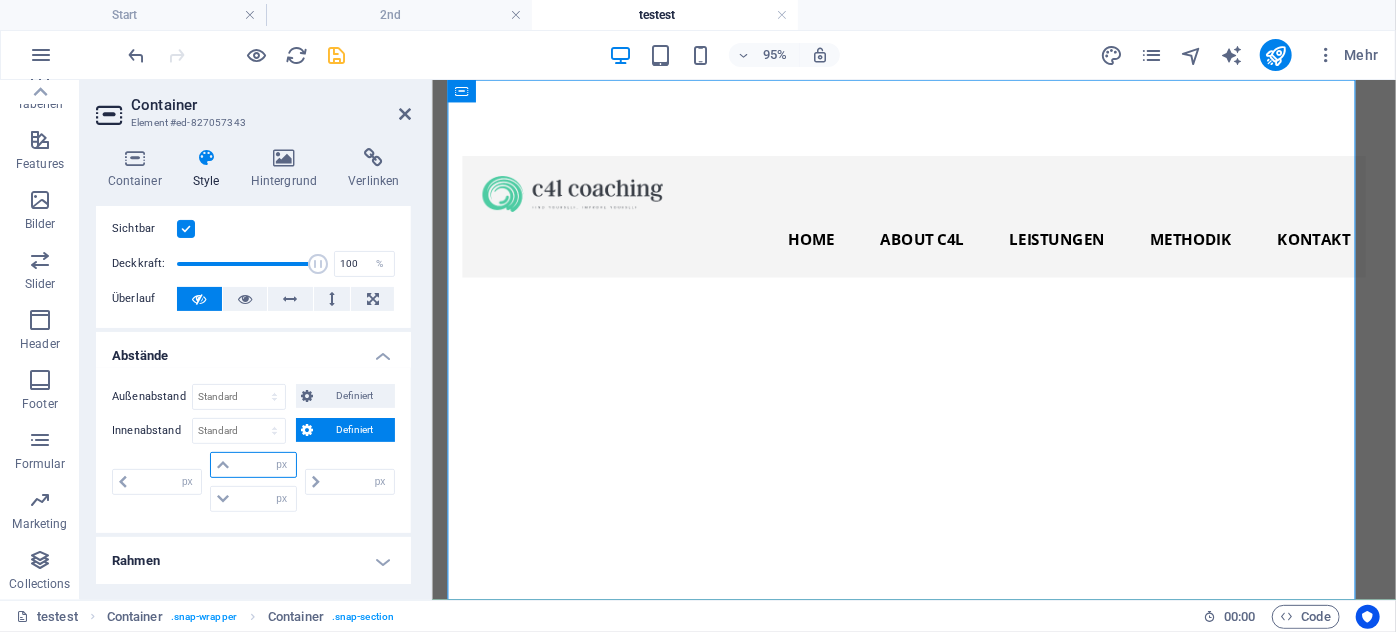 type on "0" 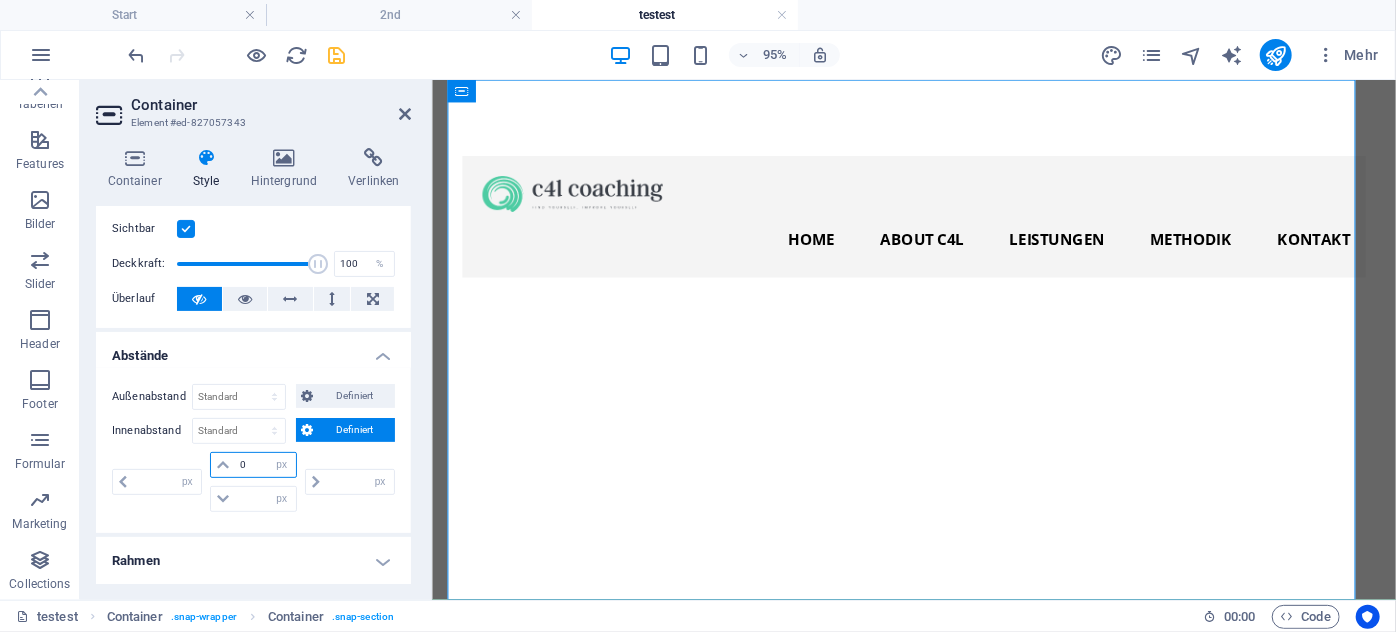 type on "0" 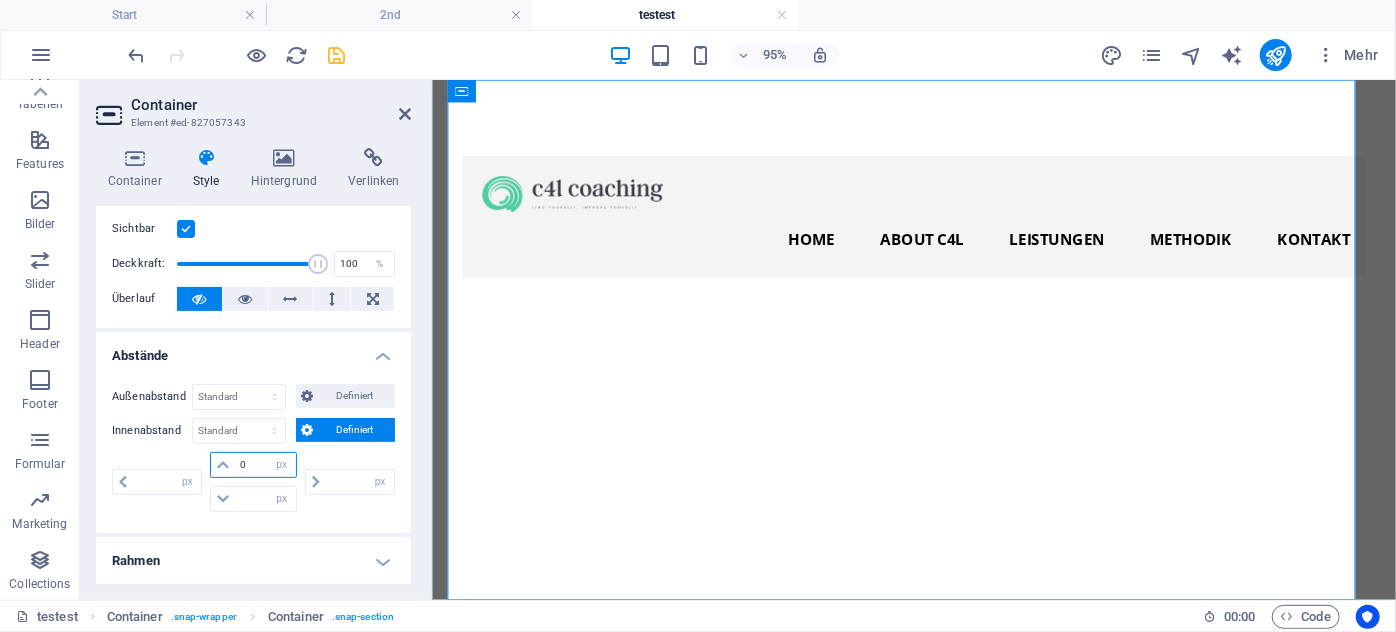 select on "px" 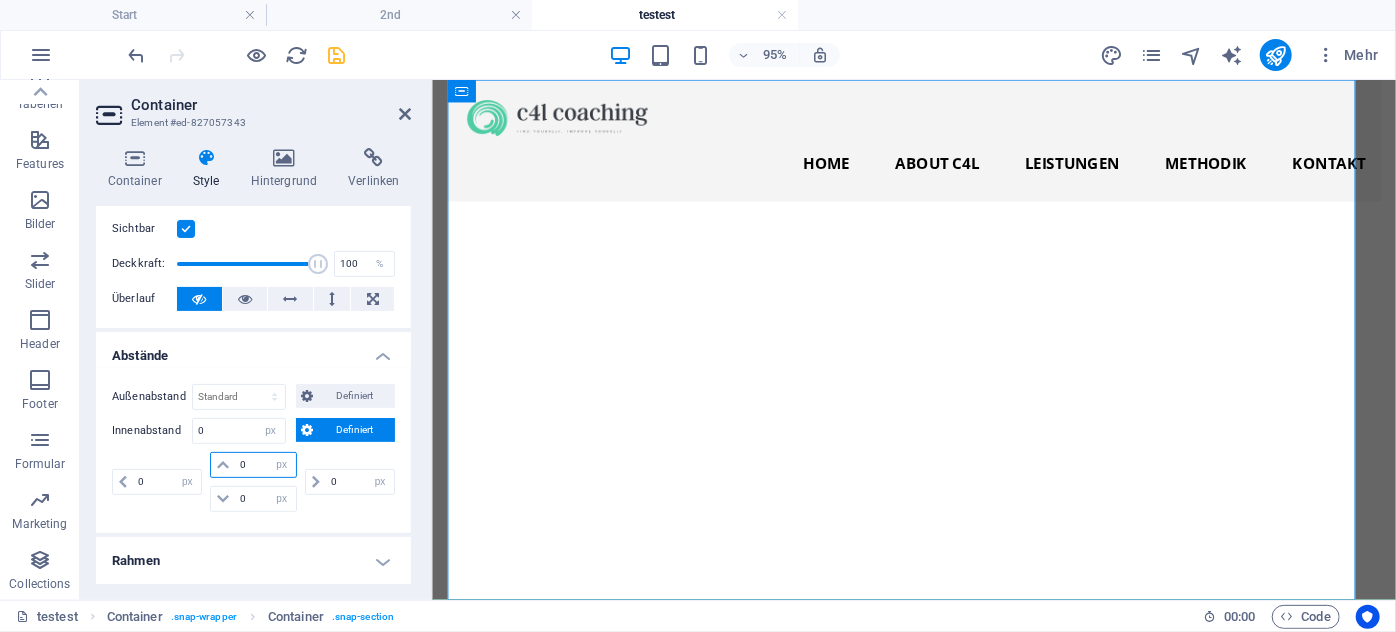 type on "0" 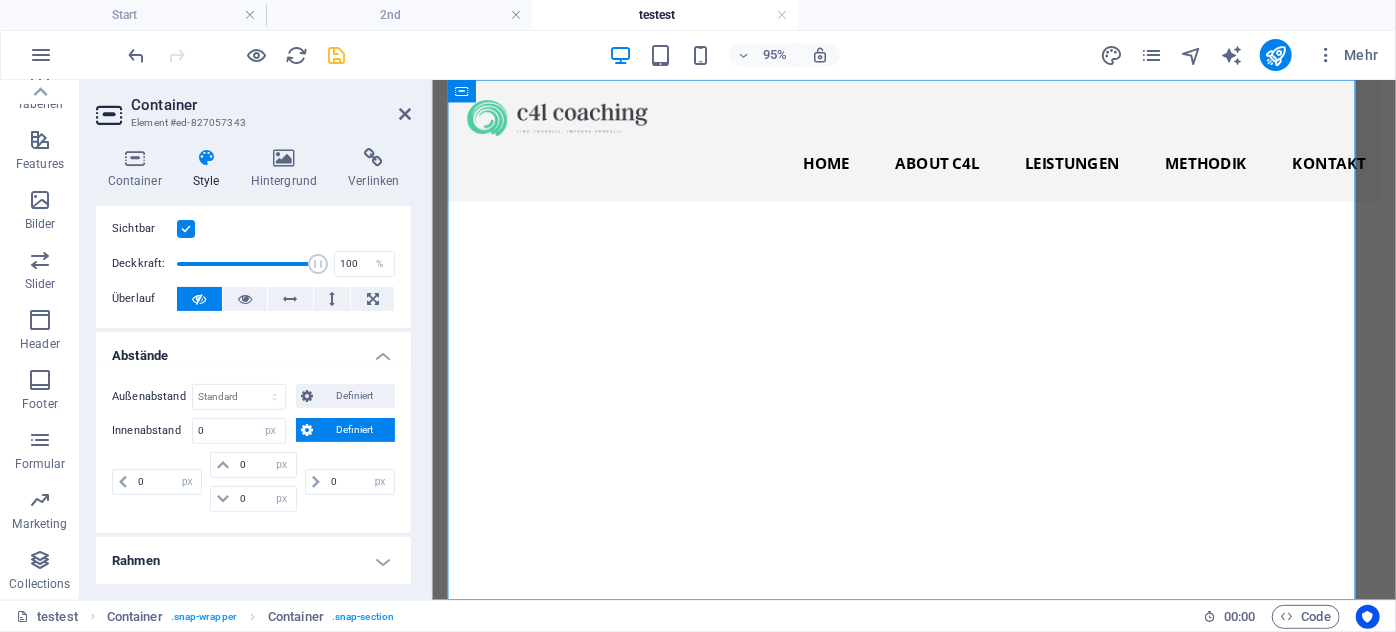 click on "0 px rem % vh vw 0 px rem % vh vw 0 px rem % vh vw 0 px rem % vh vw" at bounding box center [253, 484] 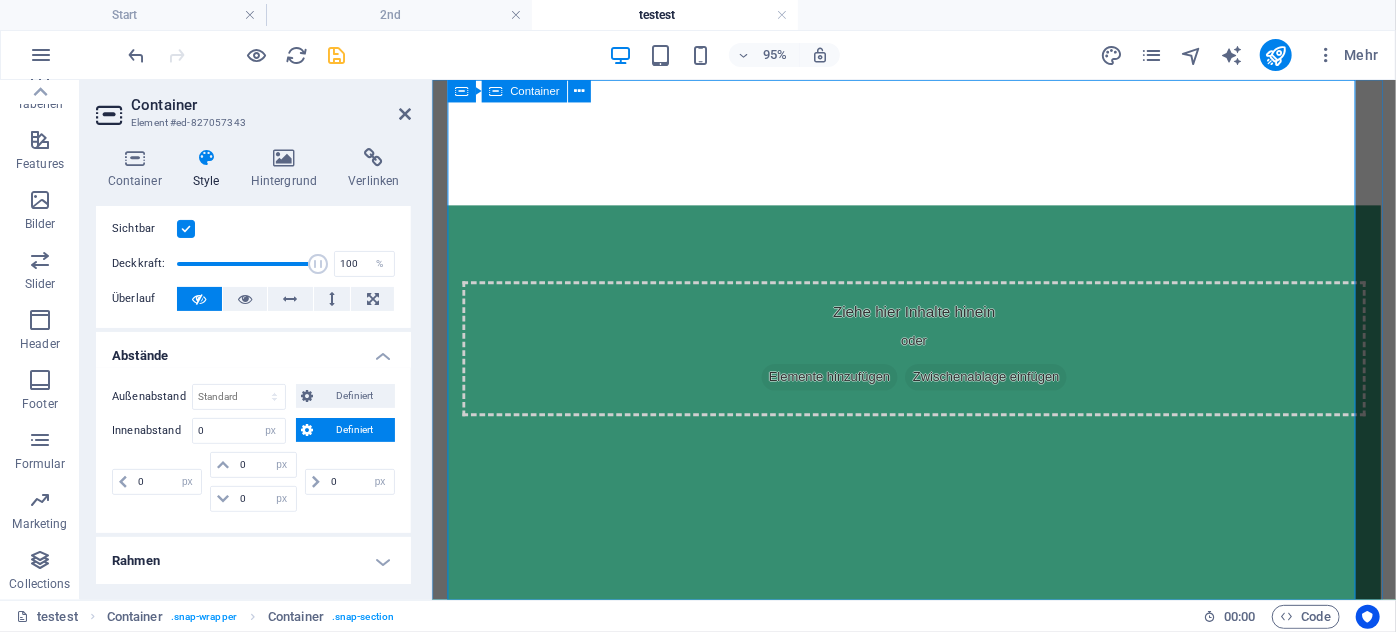 scroll, scrollTop: 1175, scrollLeft: 0, axis: vertical 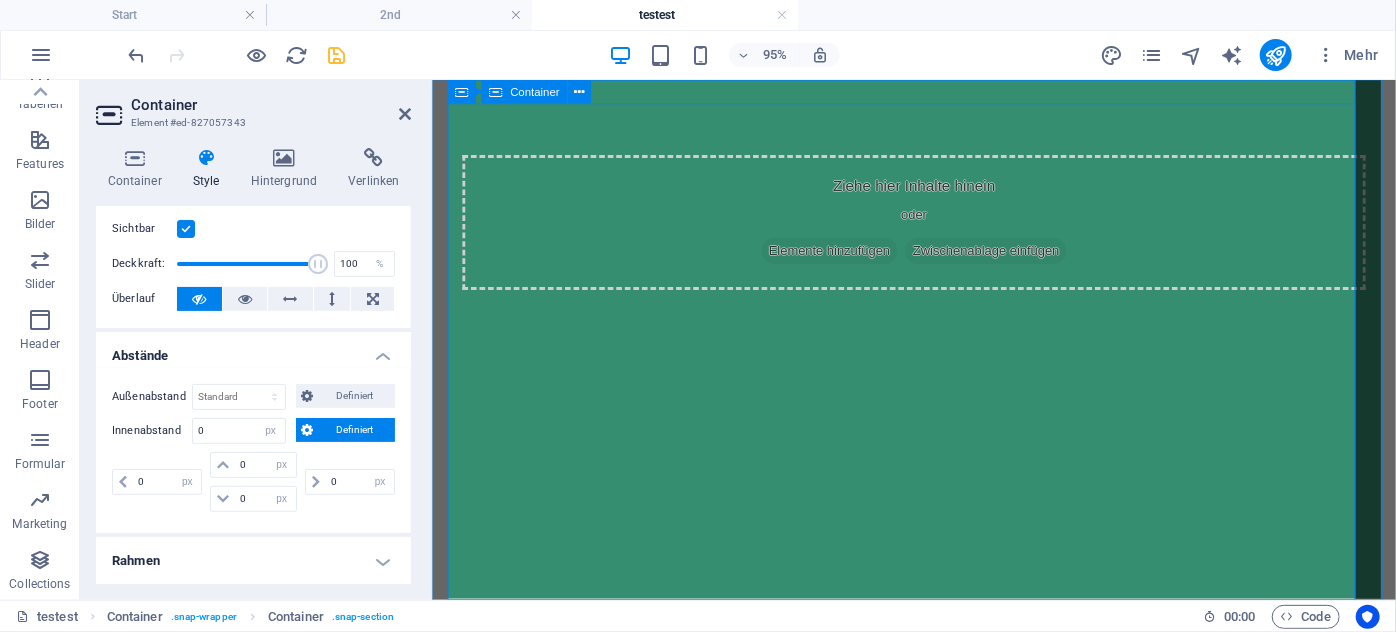 click on "Zwischenablage einfügen" at bounding box center [1014, 260] 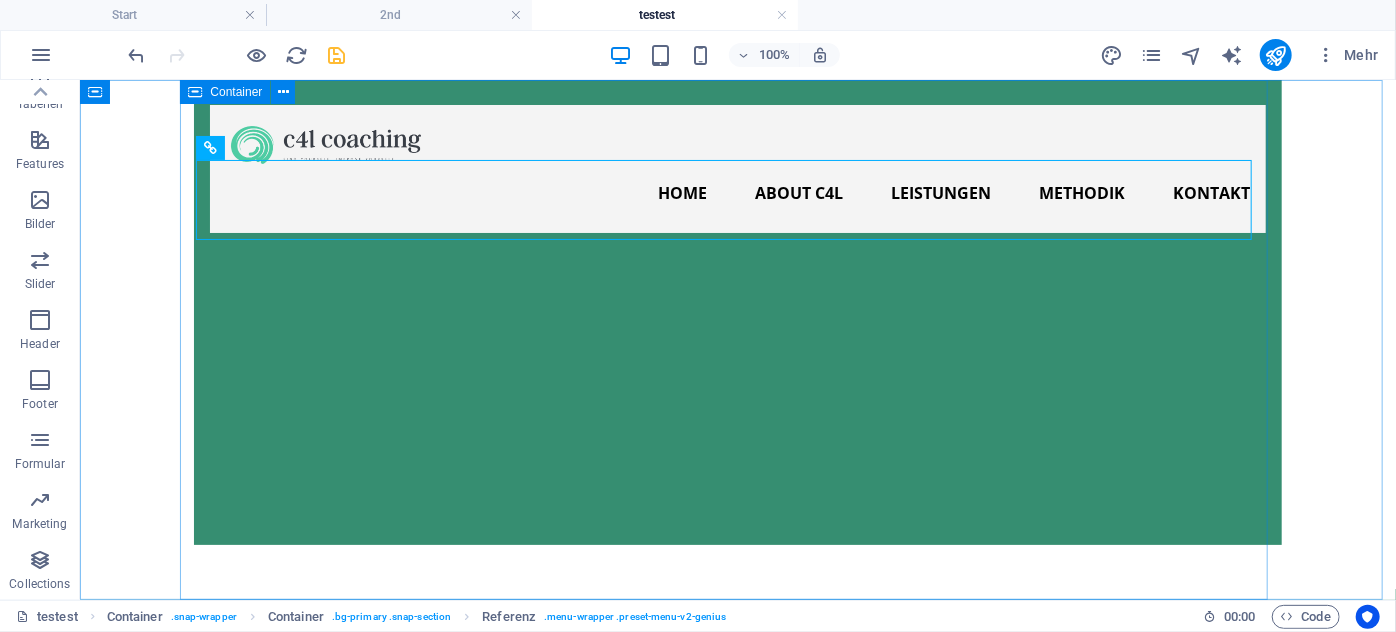scroll, scrollTop: 1120, scrollLeft: 0, axis: vertical 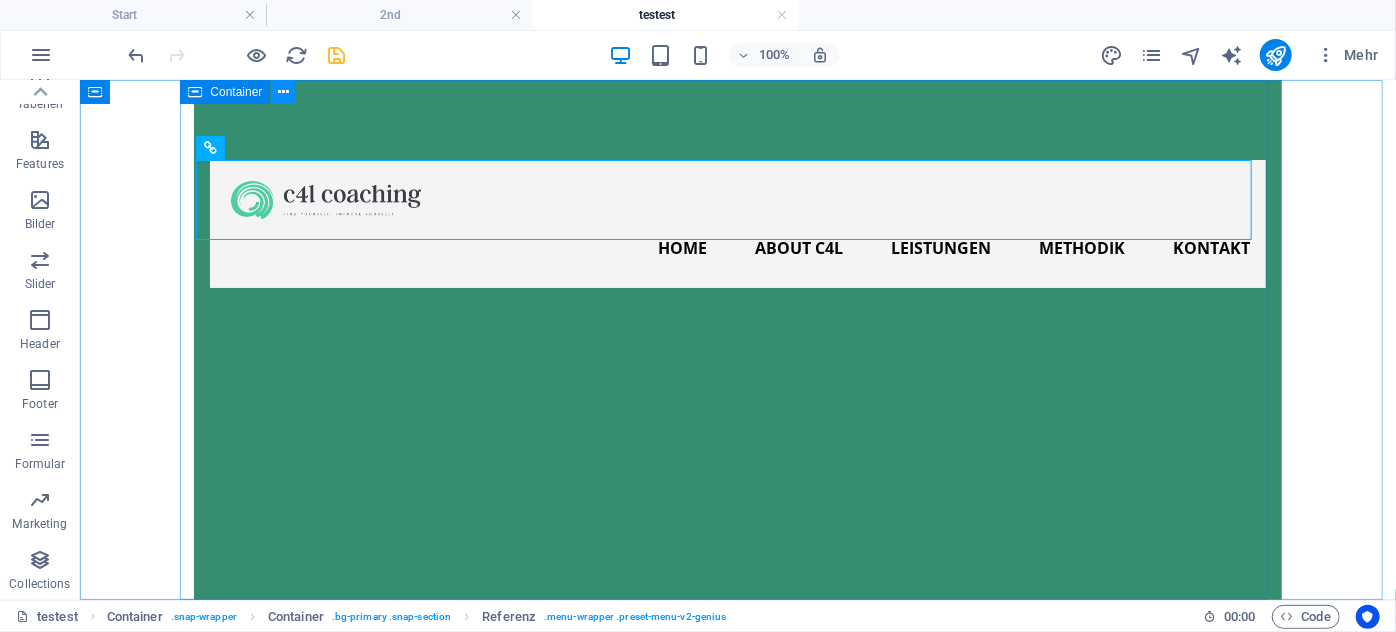 click at bounding box center (283, 92) 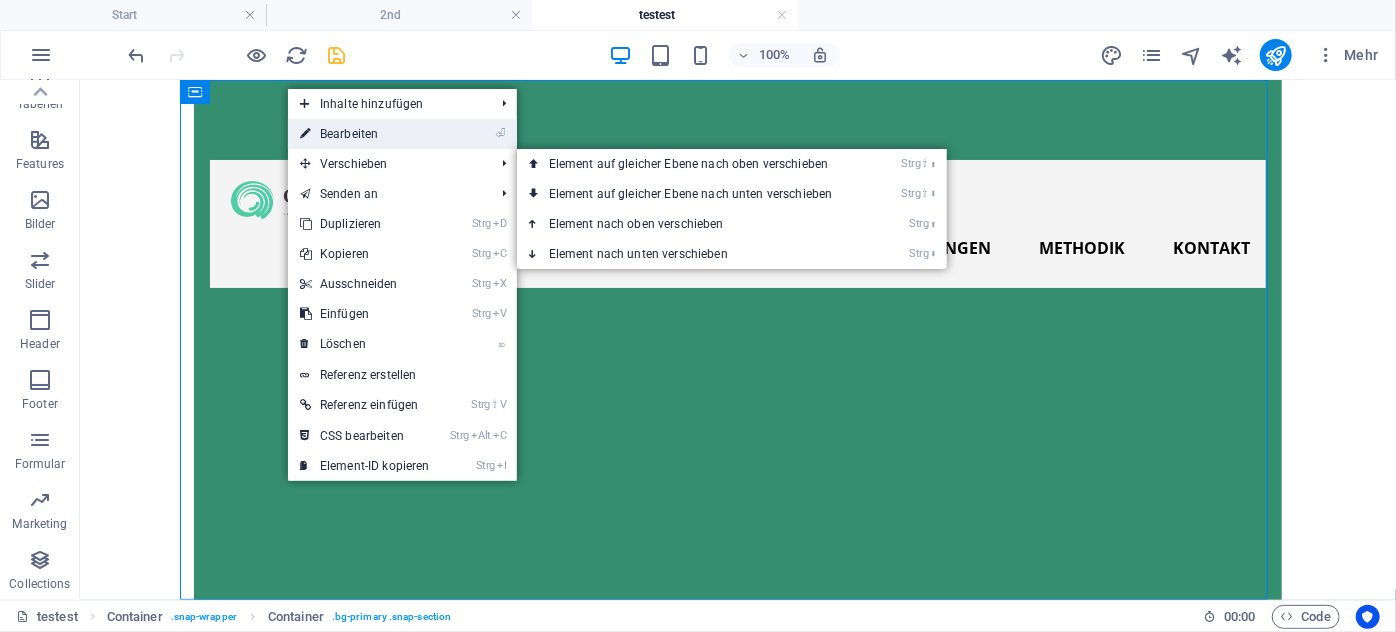 click on "⏎  Bearbeiten" at bounding box center [365, 134] 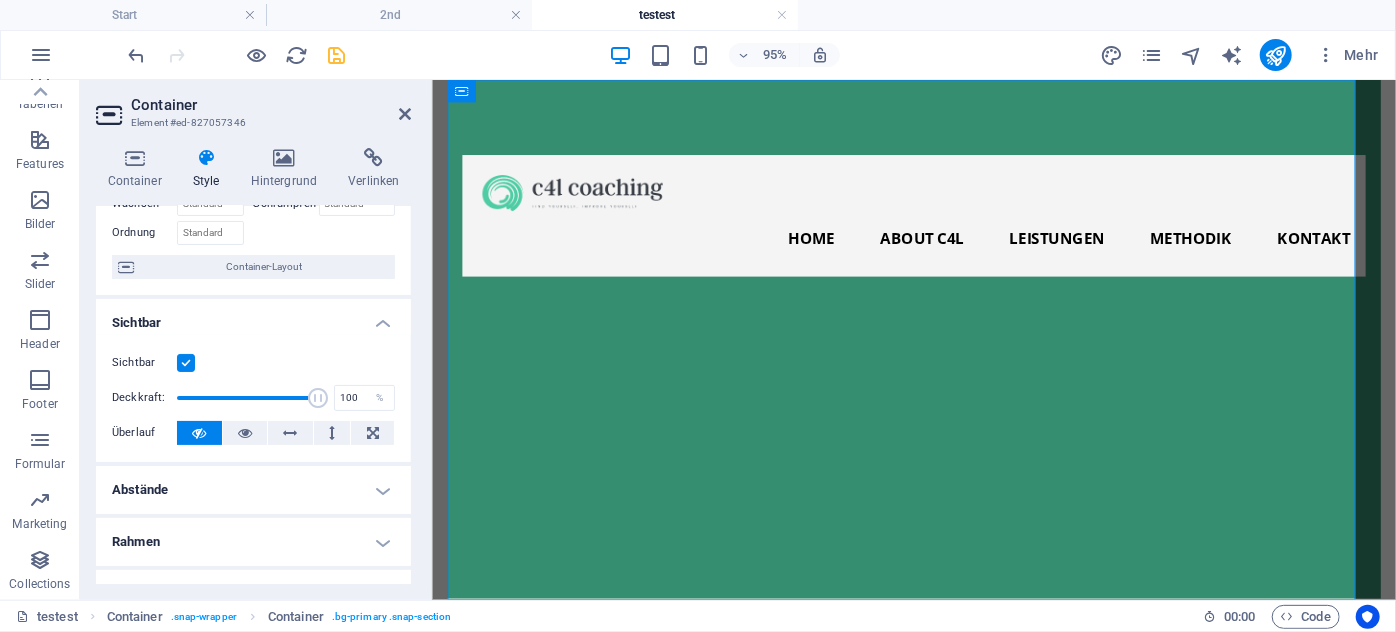 scroll, scrollTop: 181, scrollLeft: 0, axis: vertical 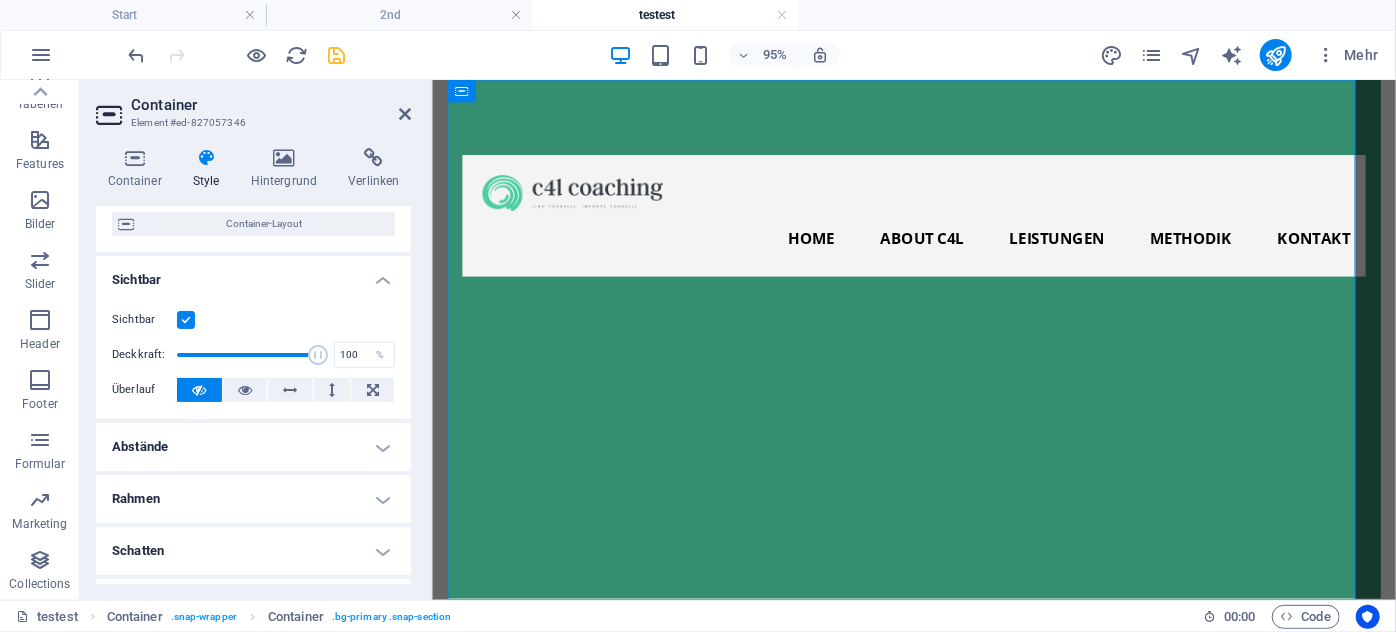 click on "Abstände" at bounding box center [253, 447] 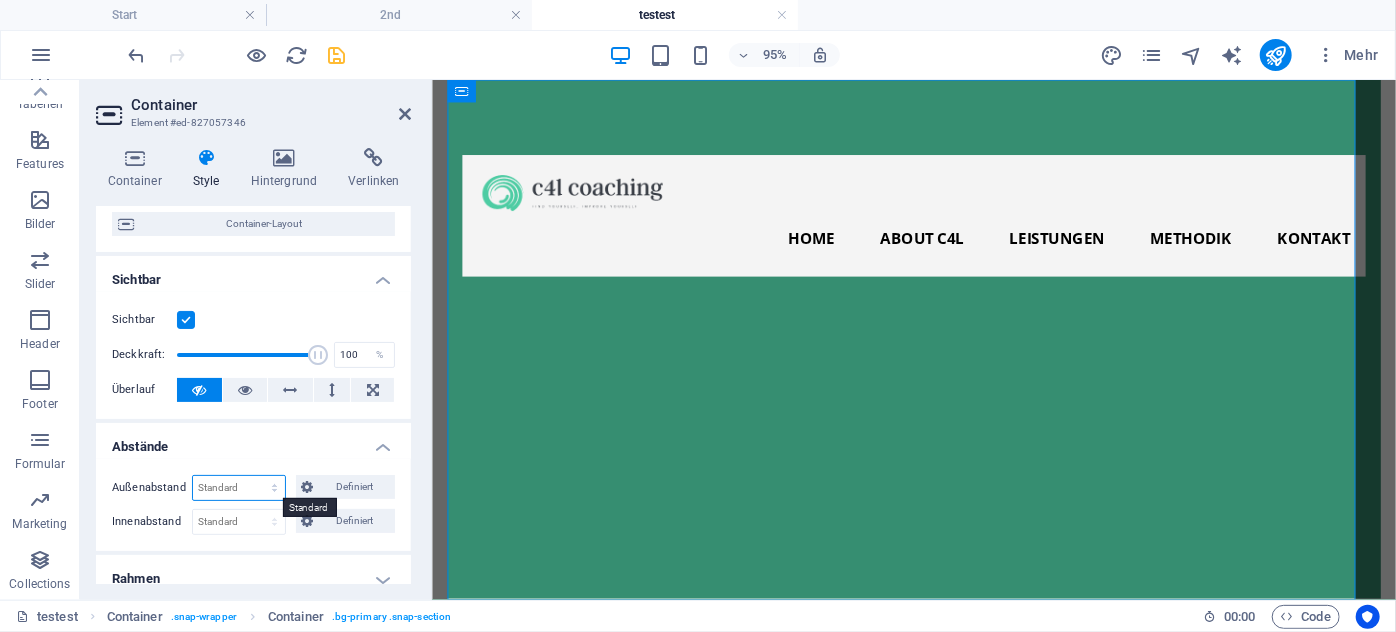 click on "Standard auto px % rem vw vh Definiert" at bounding box center (239, 488) 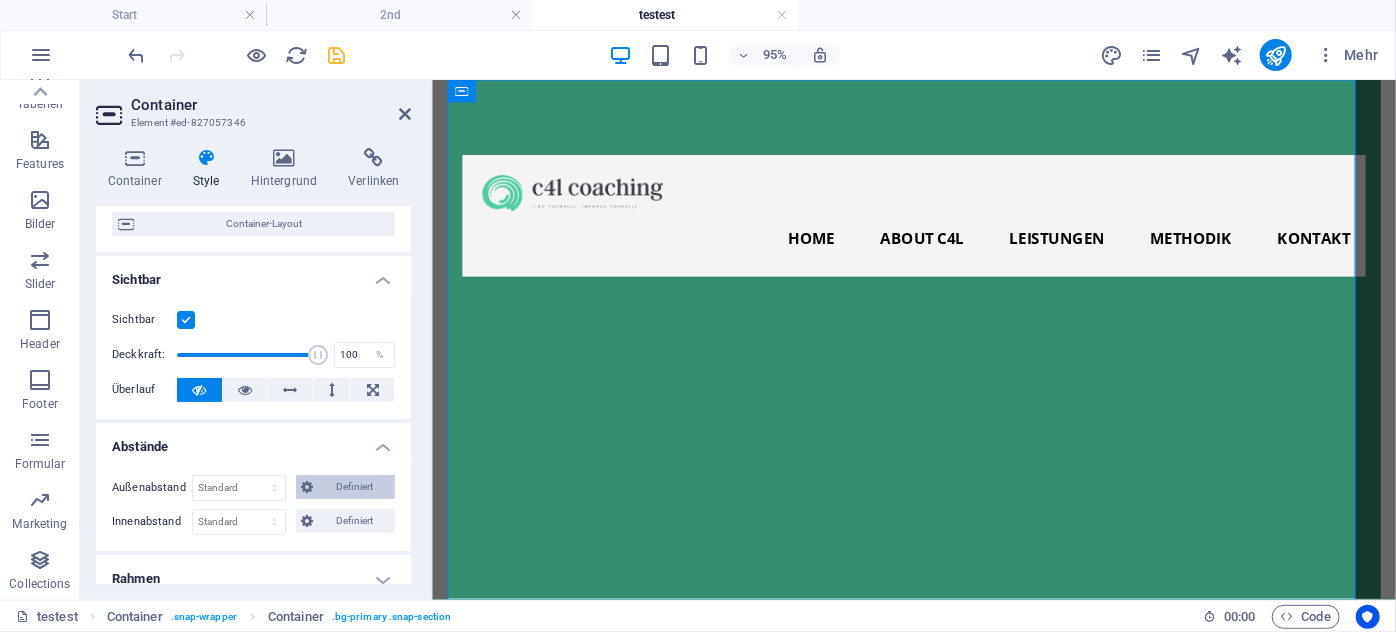 click on "Definiert" at bounding box center (355, 487) 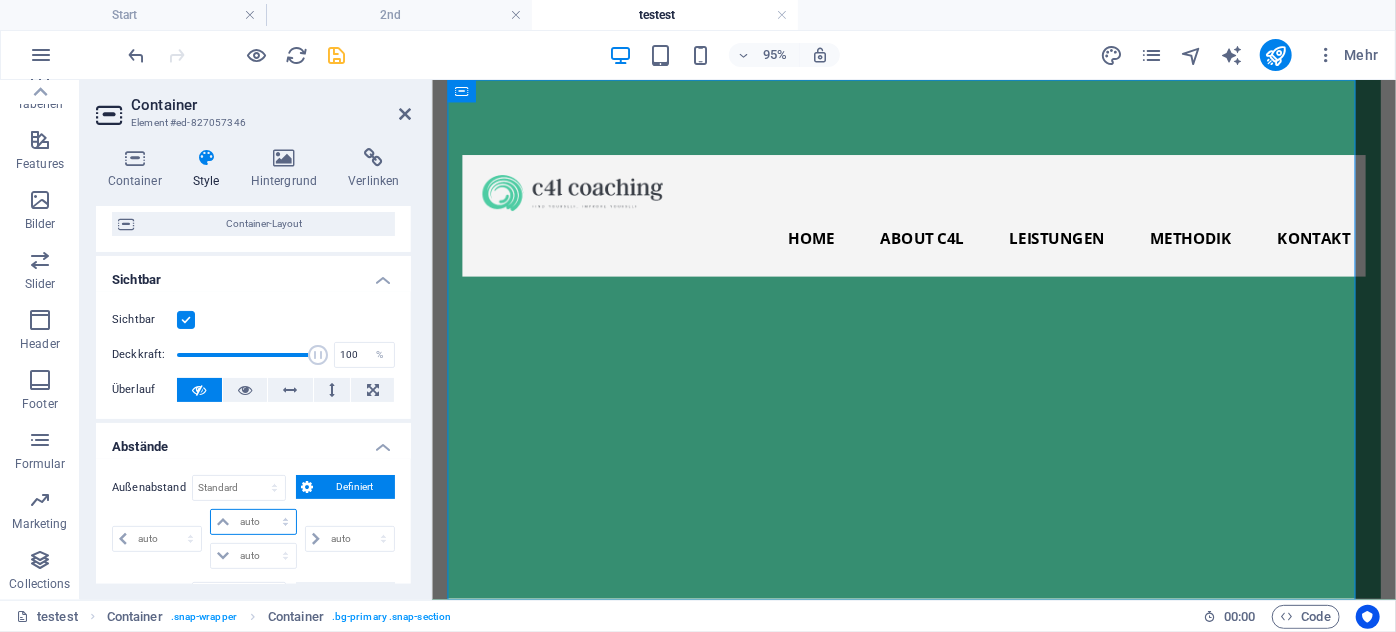 click on "auto px % rem vw vh" at bounding box center (253, 522) 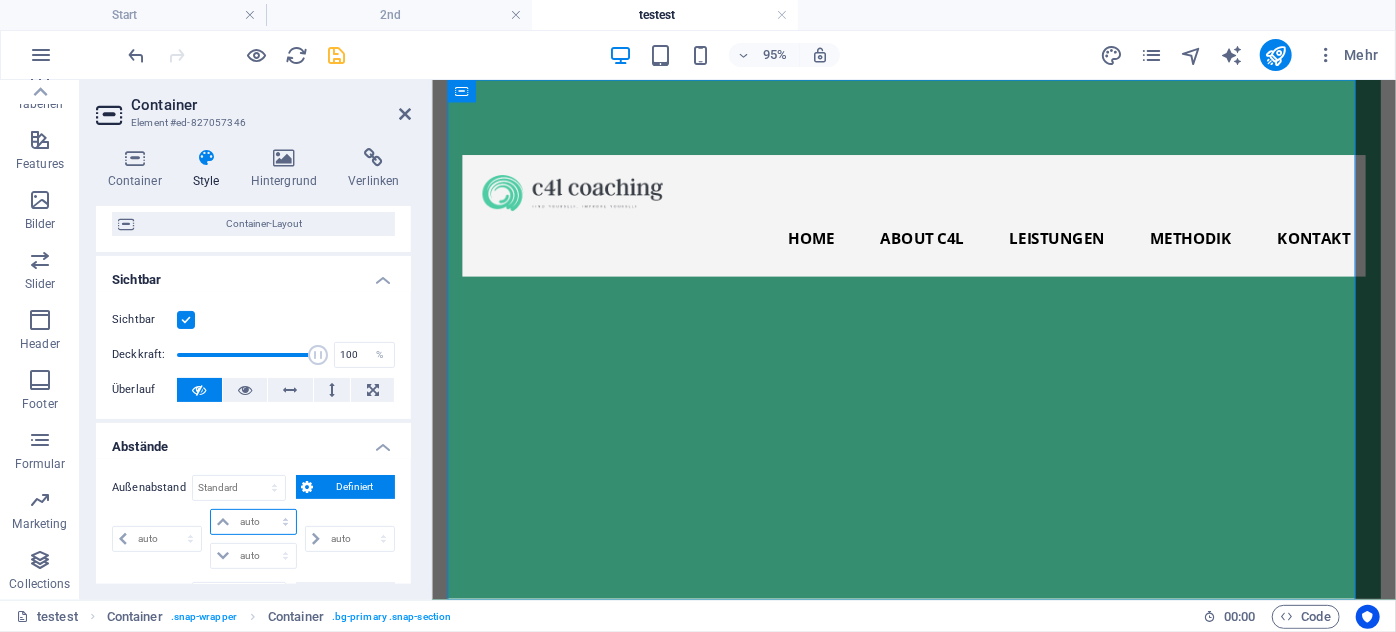 click on "auto px % rem vw vh" at bounding box center (253, 522) 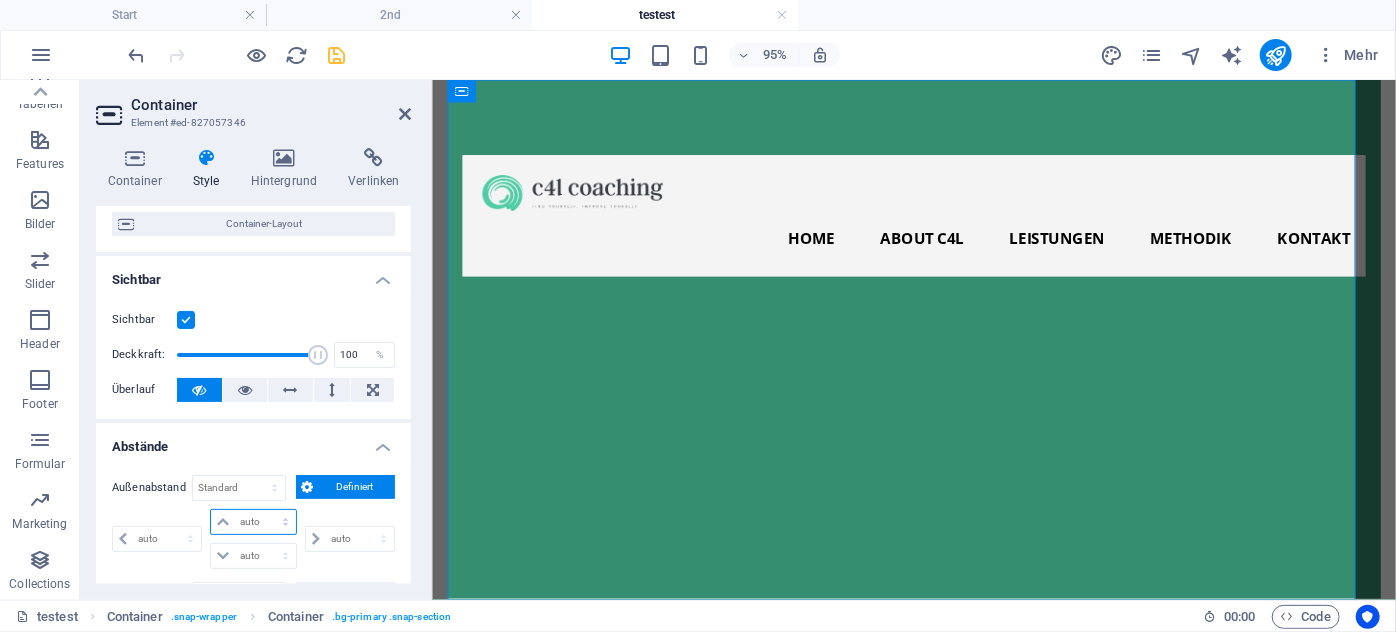 click on "auto px % rem vw vh" at bounding box center [253, 522] 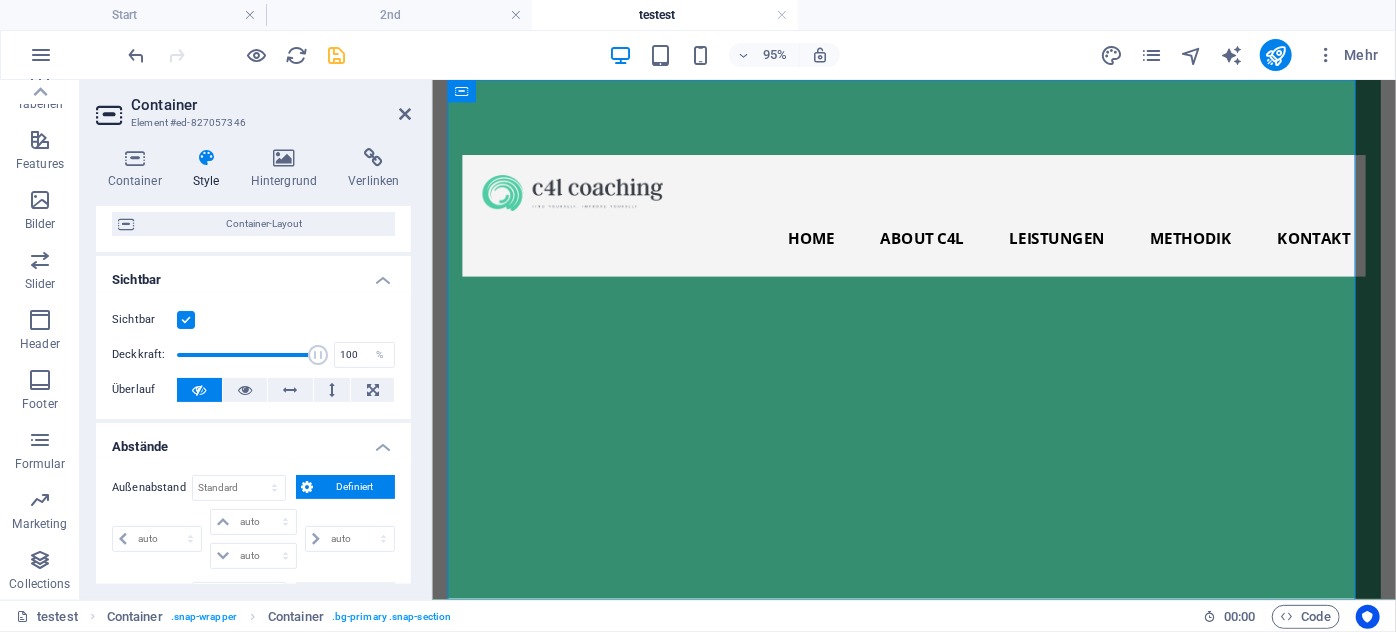 click on "Abstände" at bounding box center (253, 441) 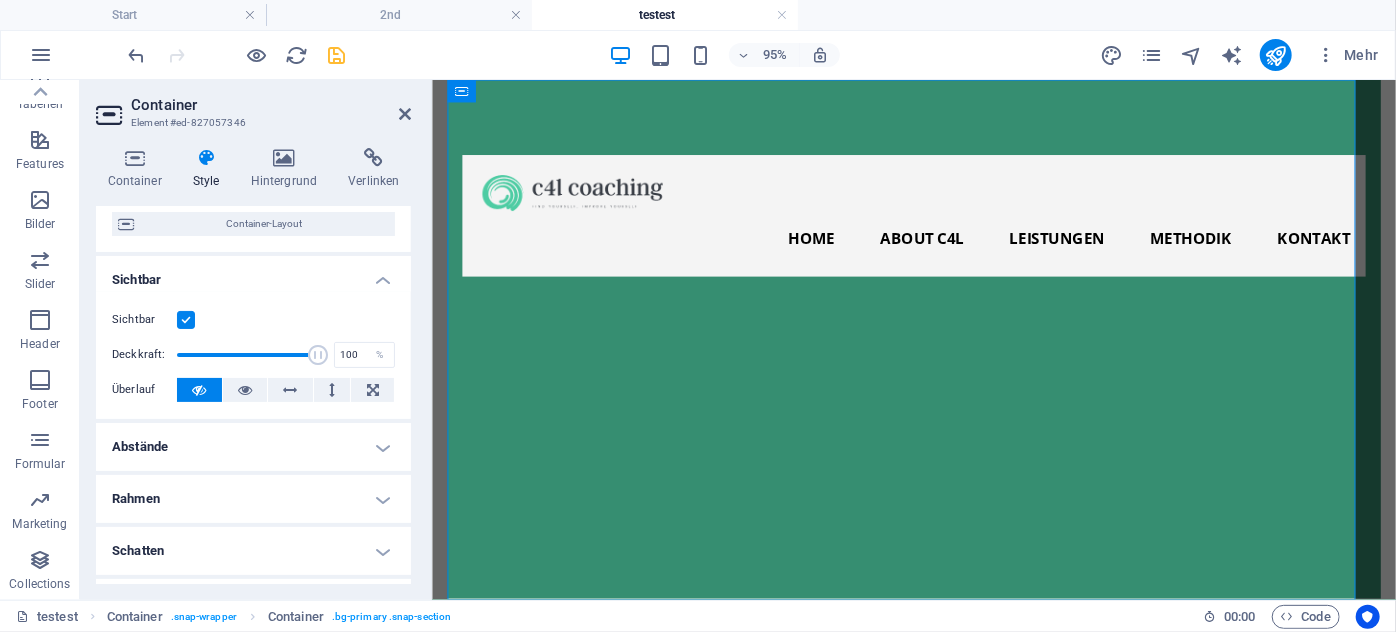 click on "Abstände" at bounding box center [253, 447] 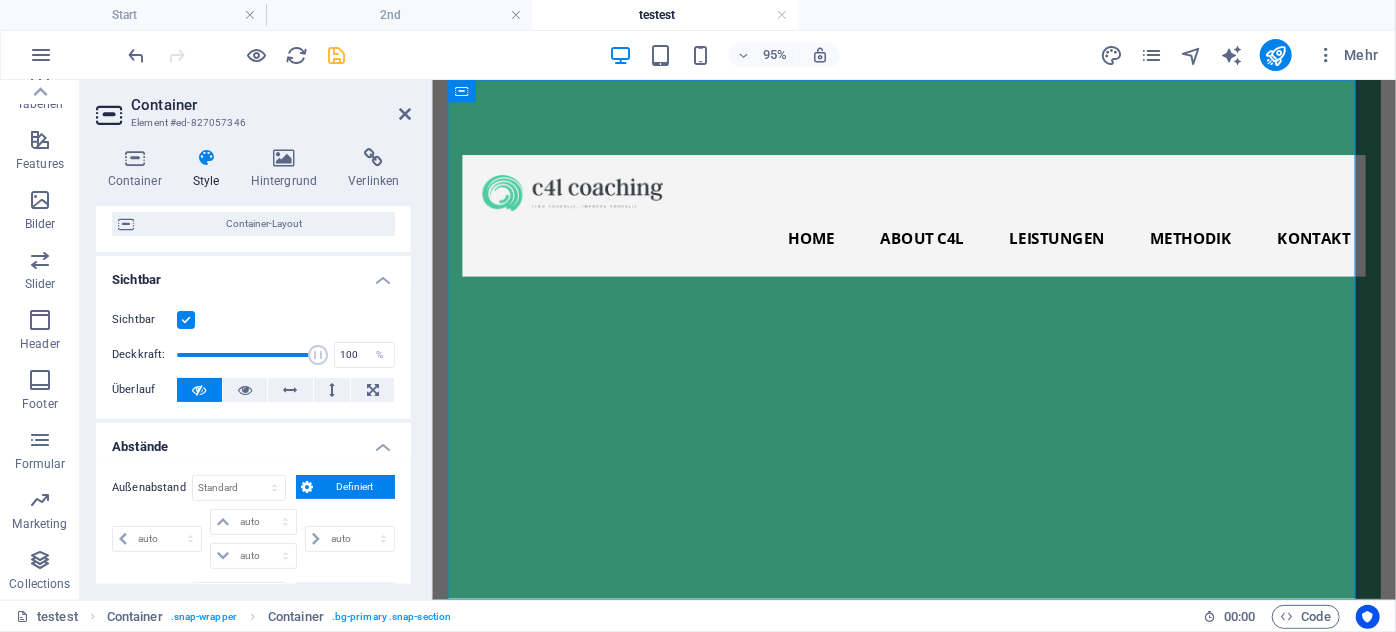 click on "Definiert" at bounding box center [355, 487] 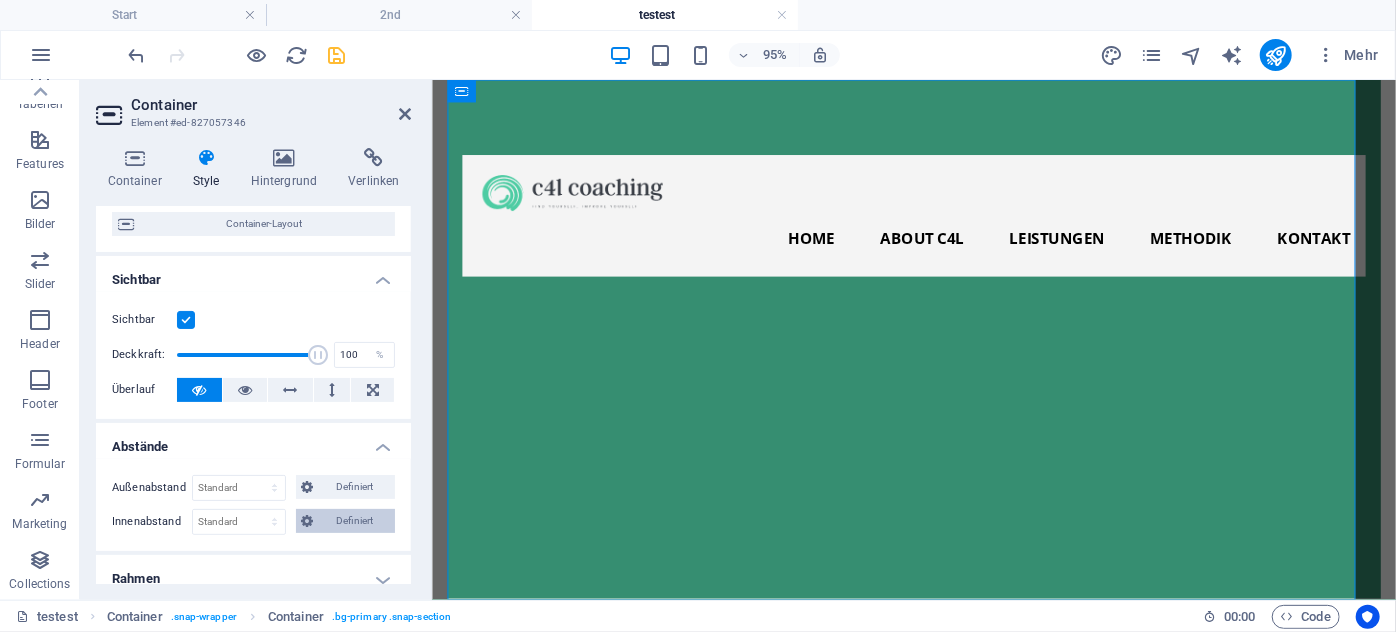 click on "Definiert" at bounding box center (355, 521) 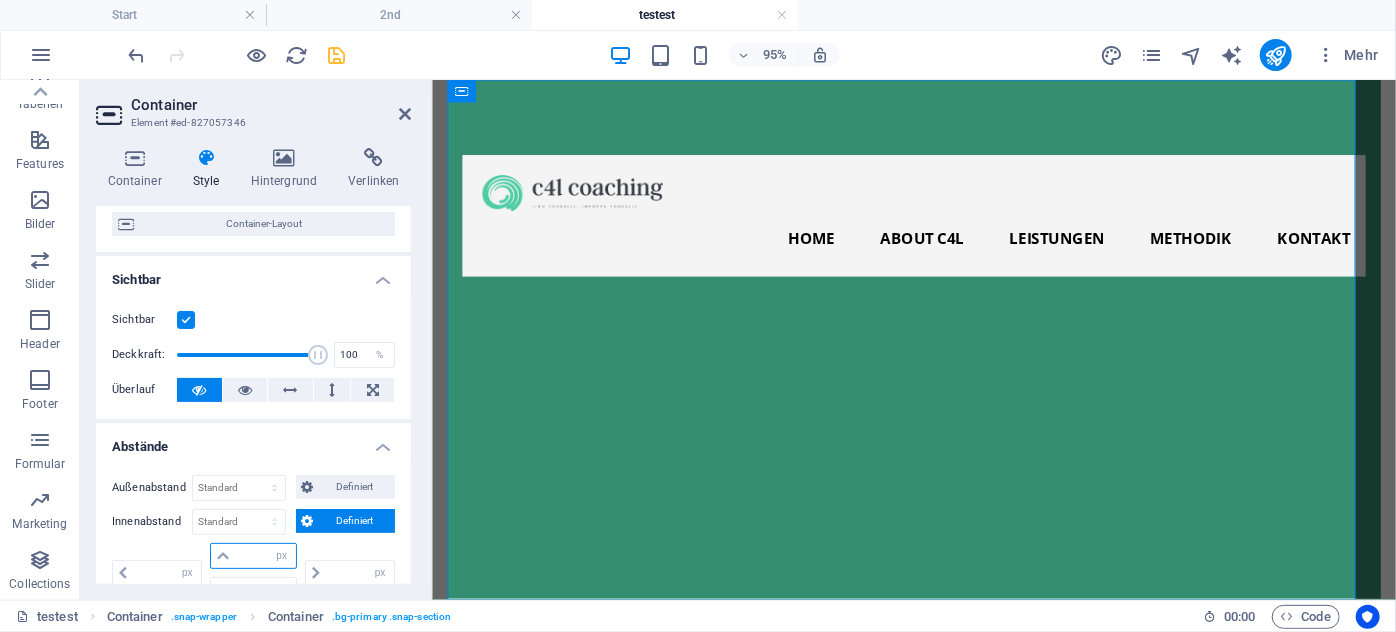 click at bounding box center (265, 556) 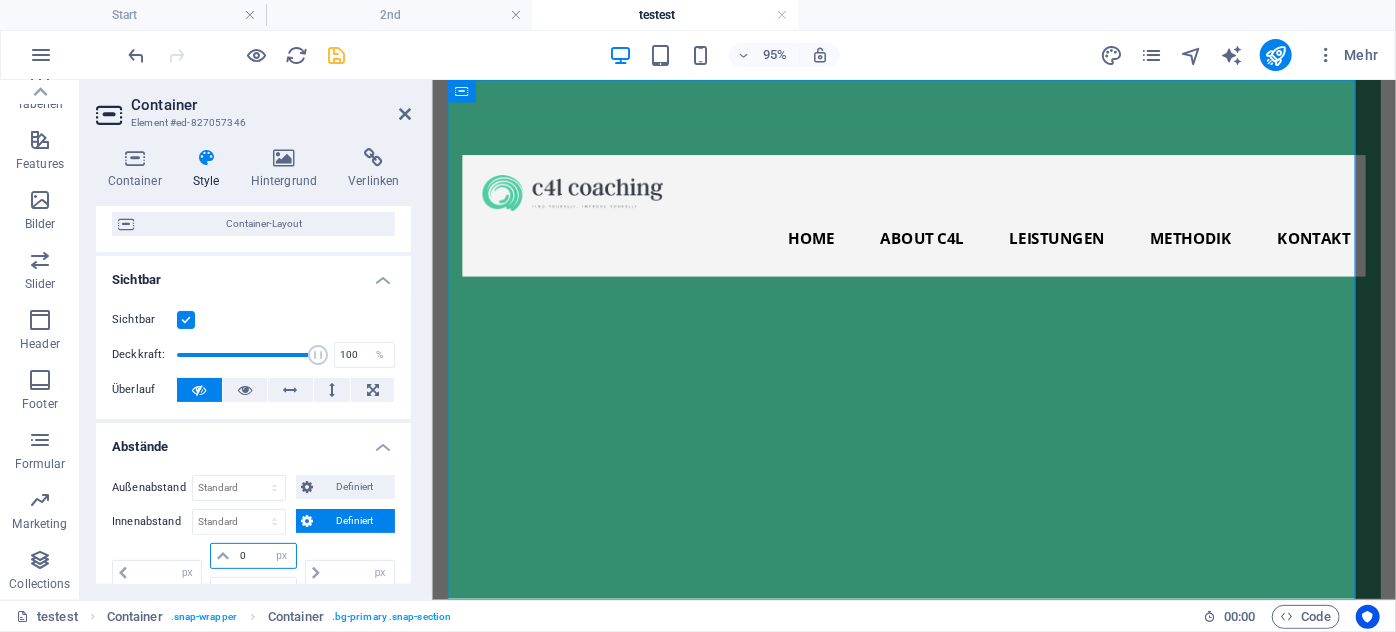 type on "0" 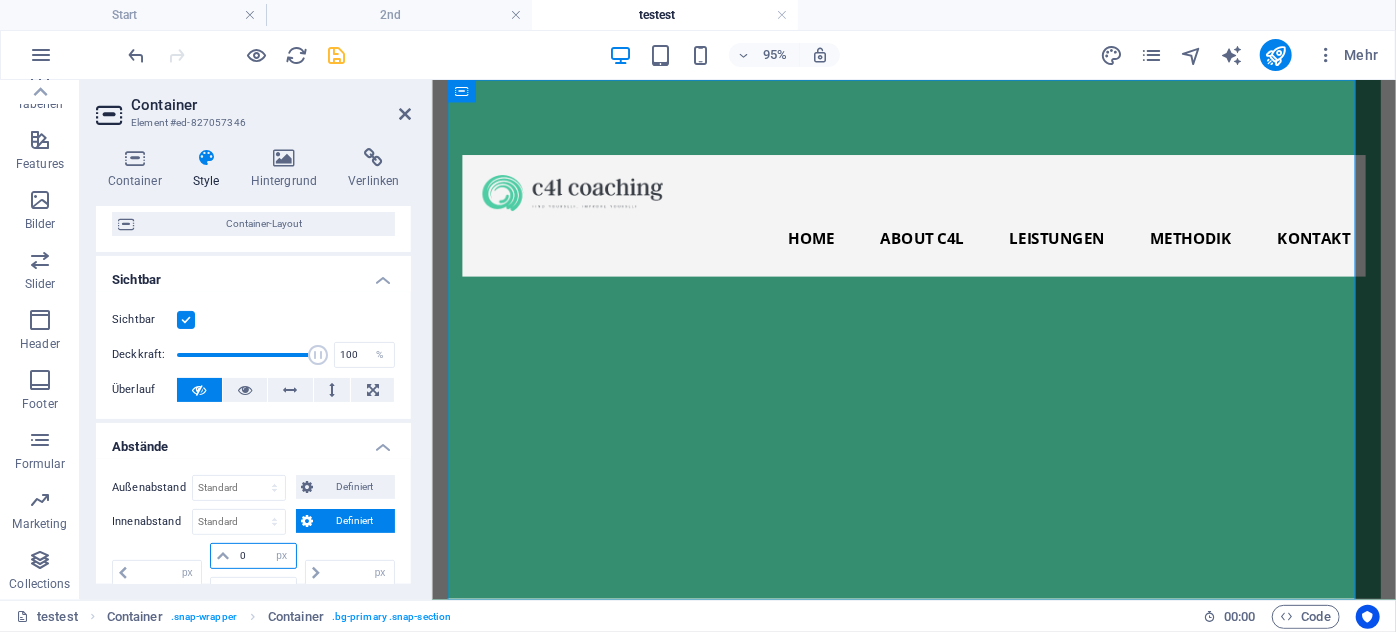 select on "px" 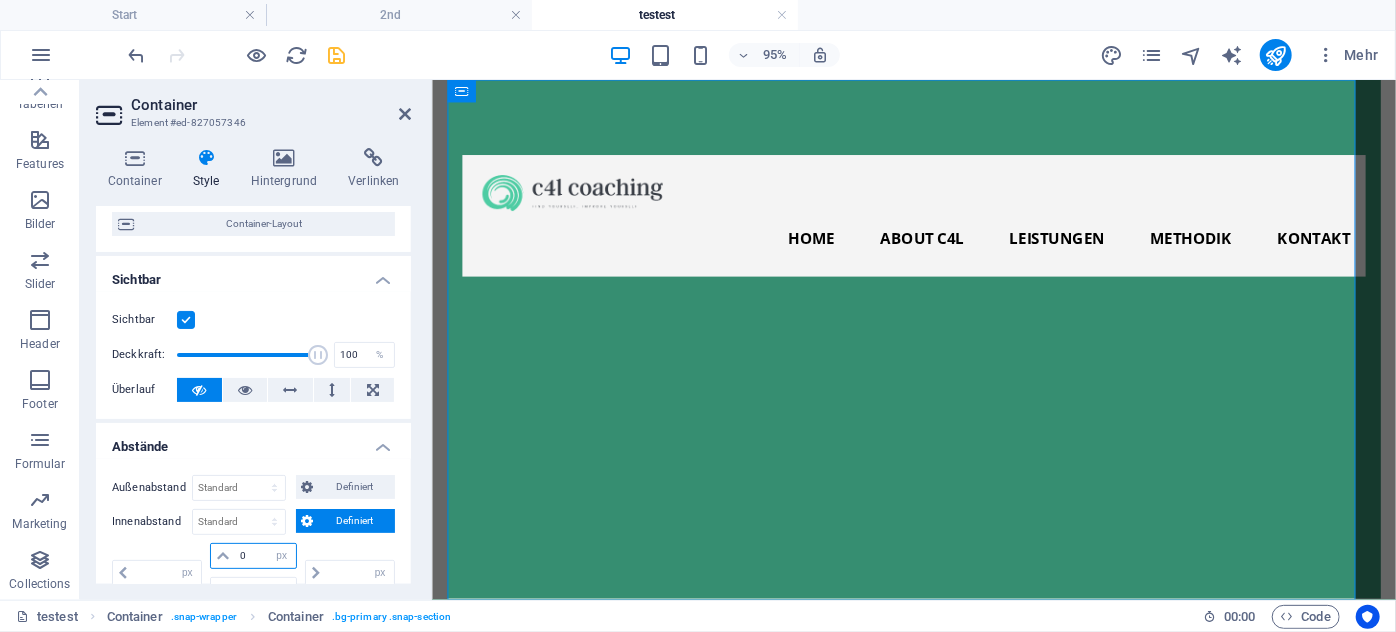 type on "0" 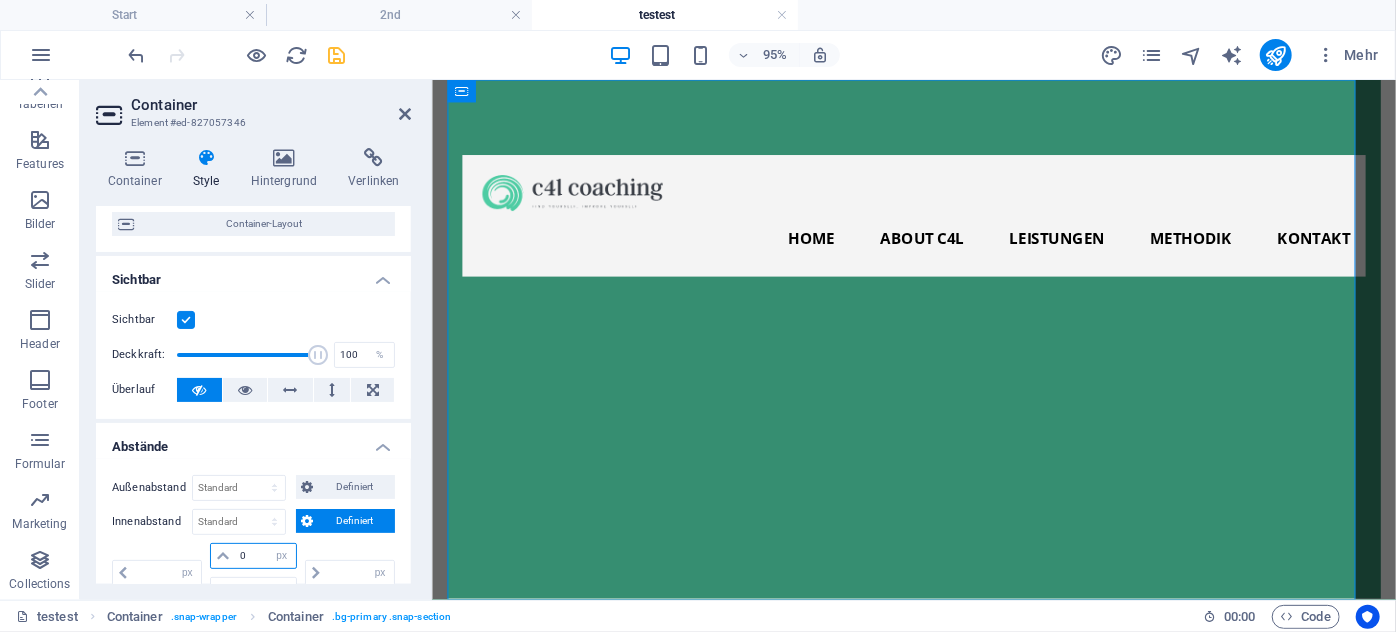 type on "0" 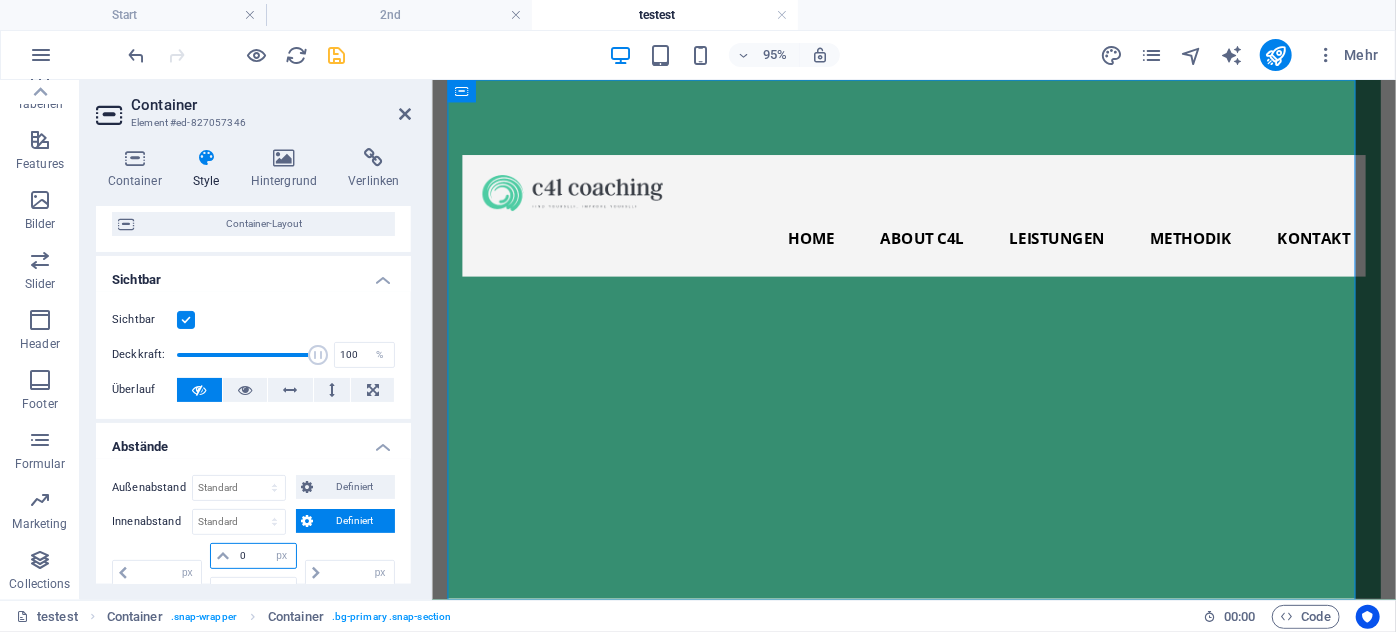 type on "0" 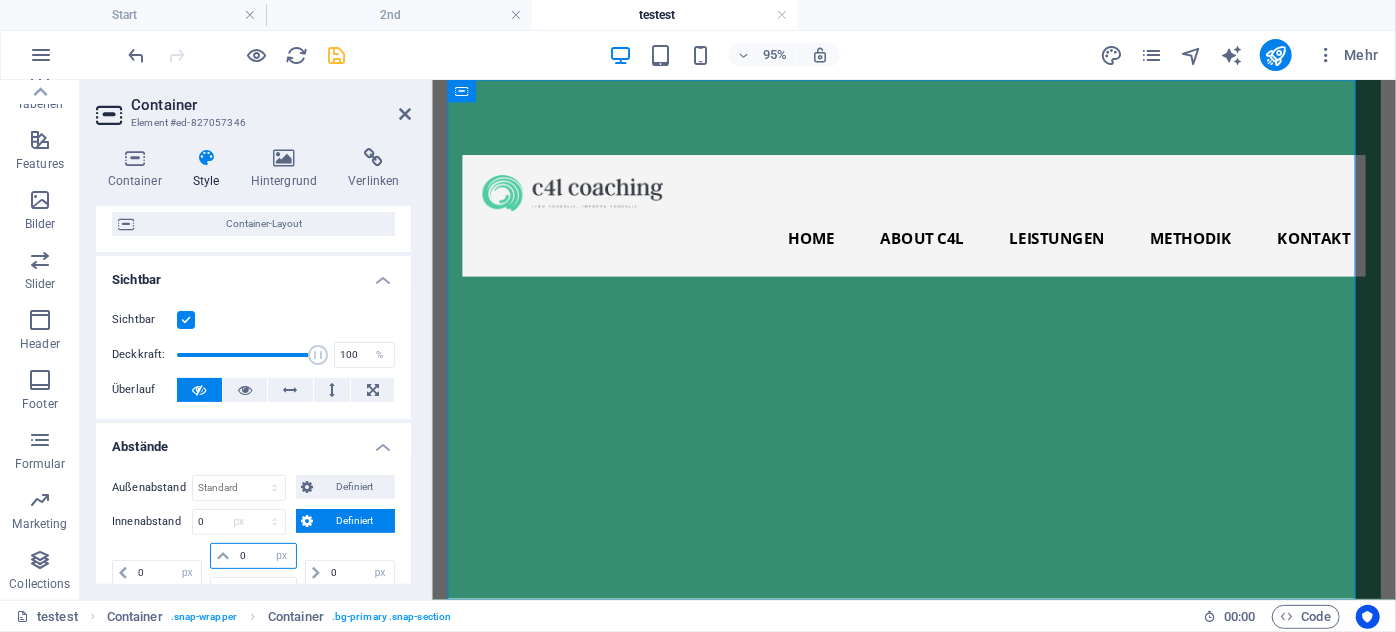 type on "0" 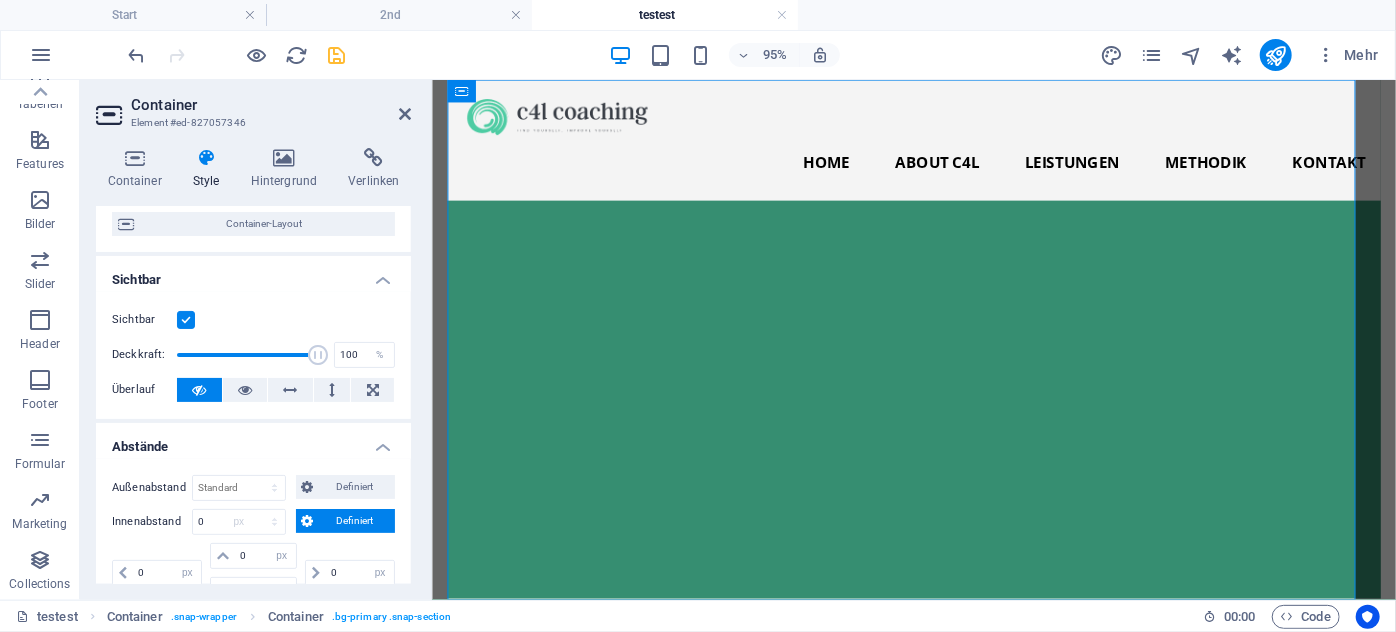 click on "Außenabstand Standard auto px % rem vw vh Definiert Definiert auto px % rem vw vh auto px % rem vw vh auto px % rem vw vh auto px % rem vw vh Innenabstand 0 Standard px rem % vh vw Definiert Definiert 0 px rem % vh vw 0 px rem % vh vw 0 px rem % vh vw 0 px rem % vh vw" at bounding box center (253, 541) 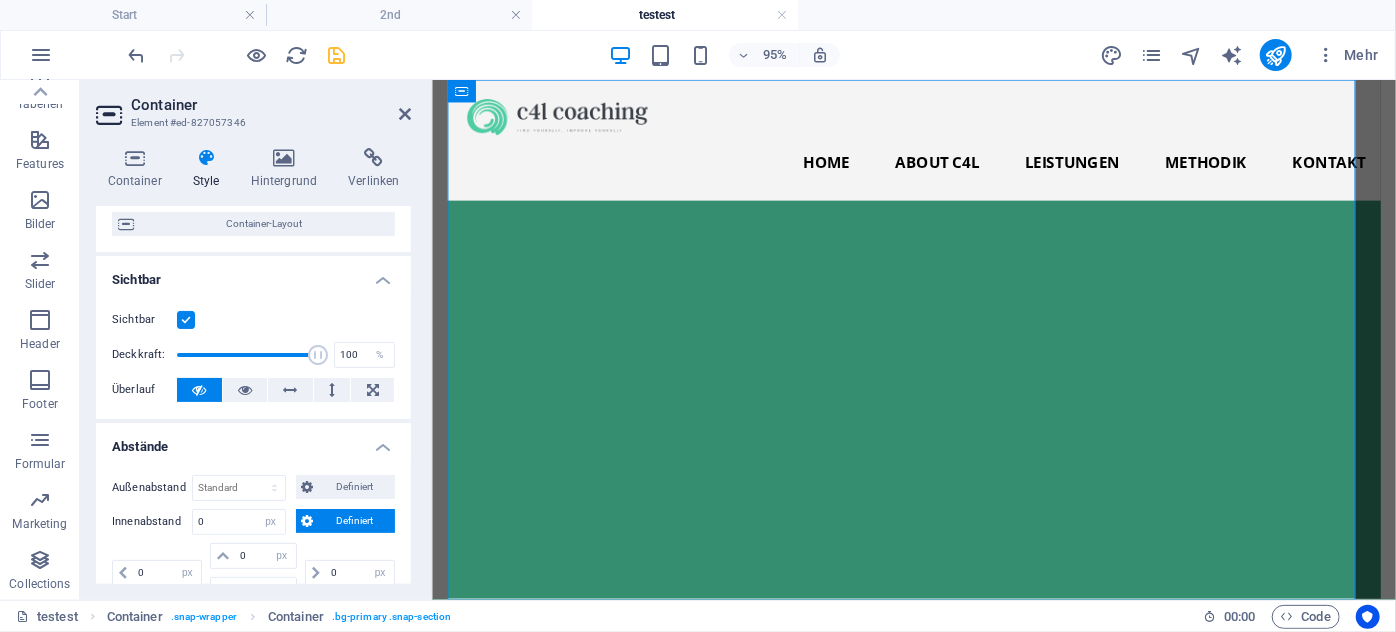 click on "Abstände" at bounding box center [253, 441] 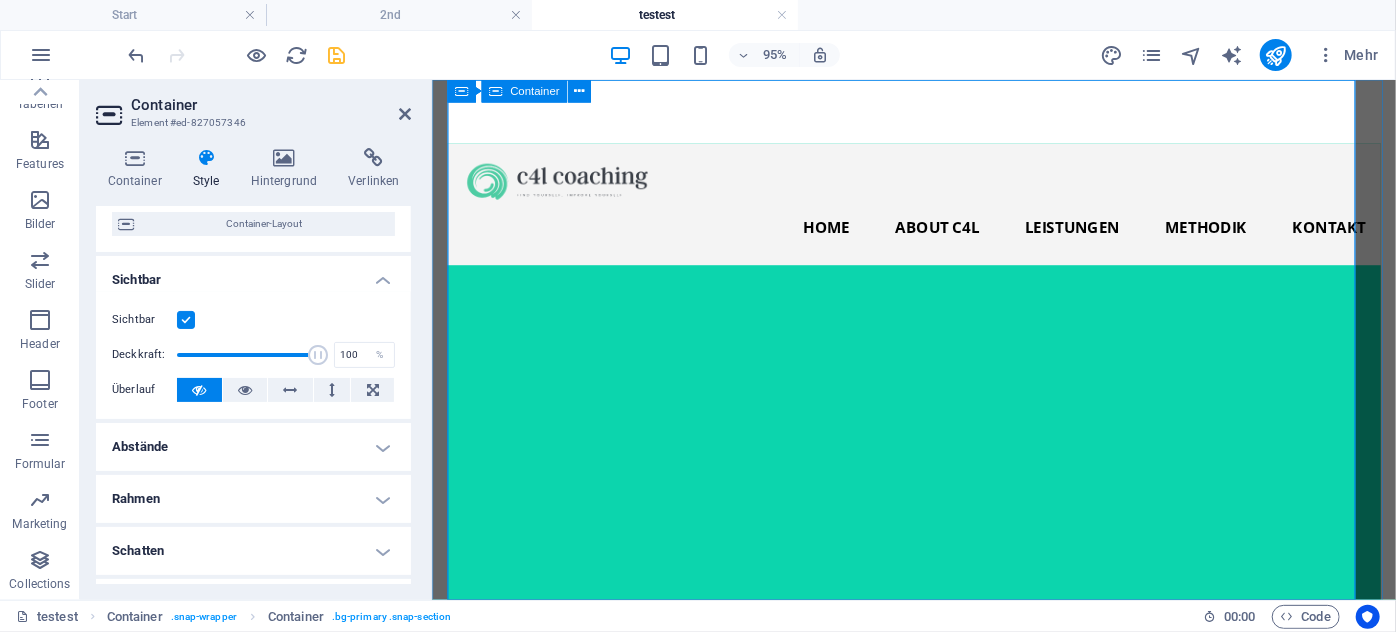 scroll, scrollTop: 80, scrollLeft: 0, axis: vertical 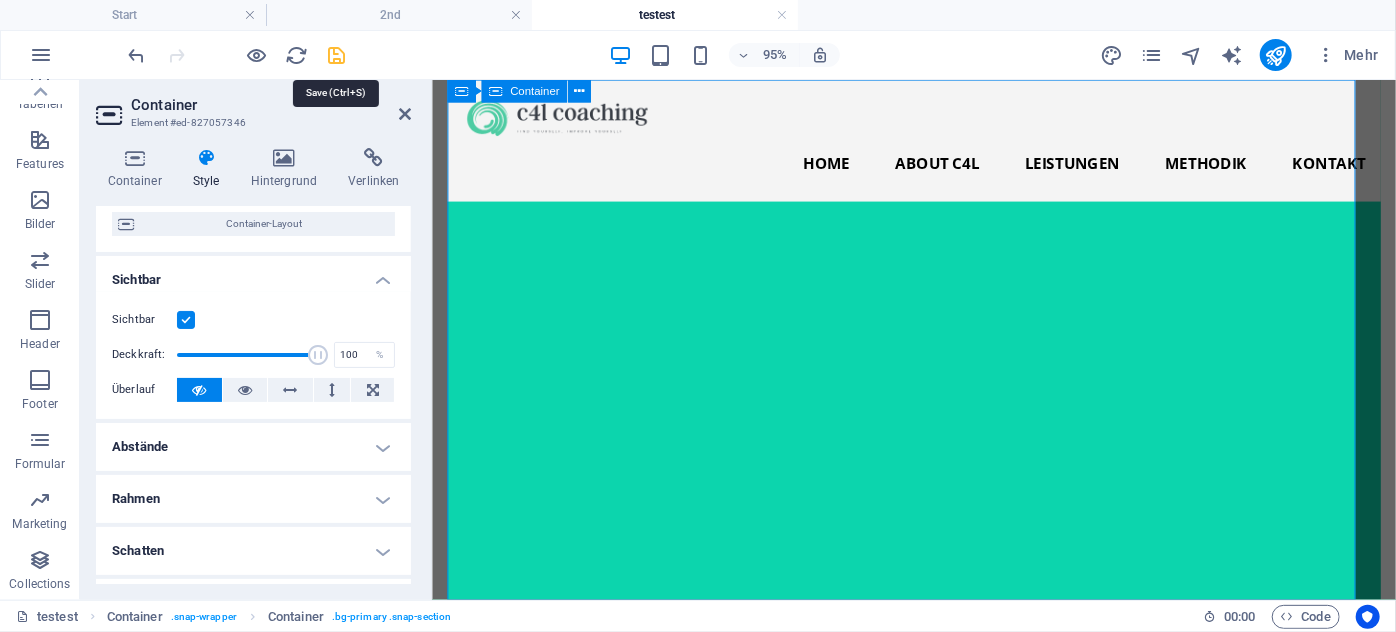 click at bounding box center (337, 55) 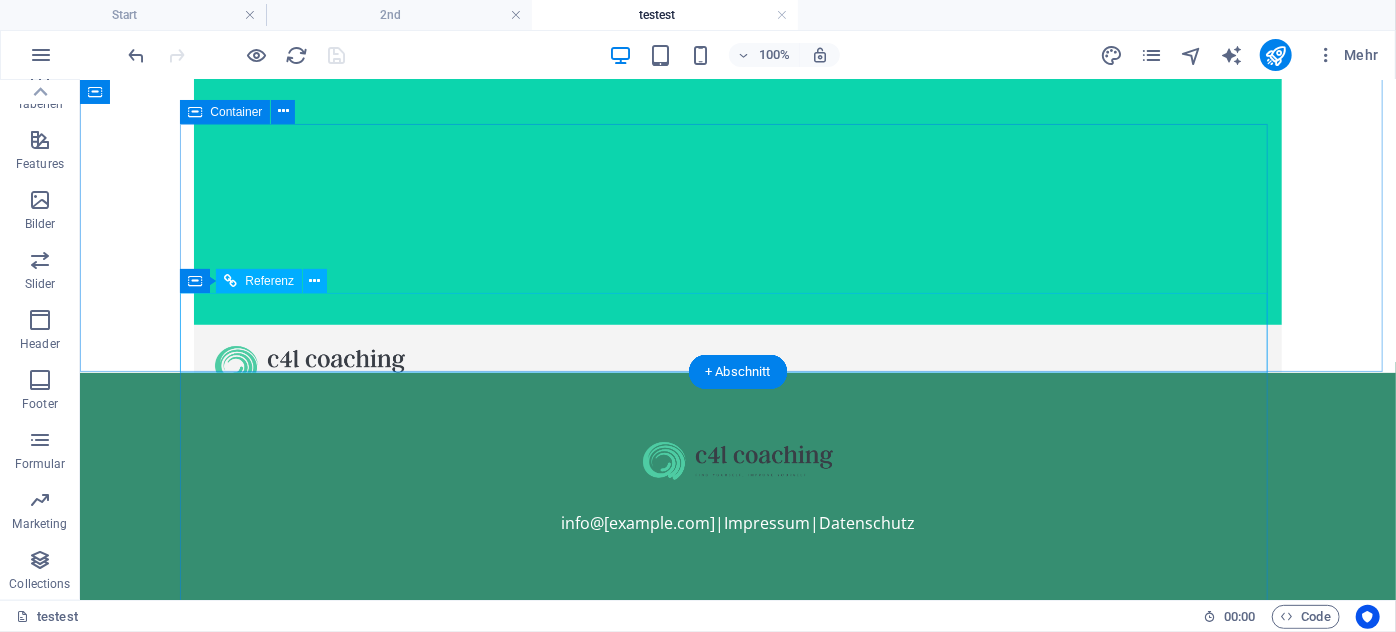 scroll, scrollTop: 80, scrollLeft: 0, axis: vertical 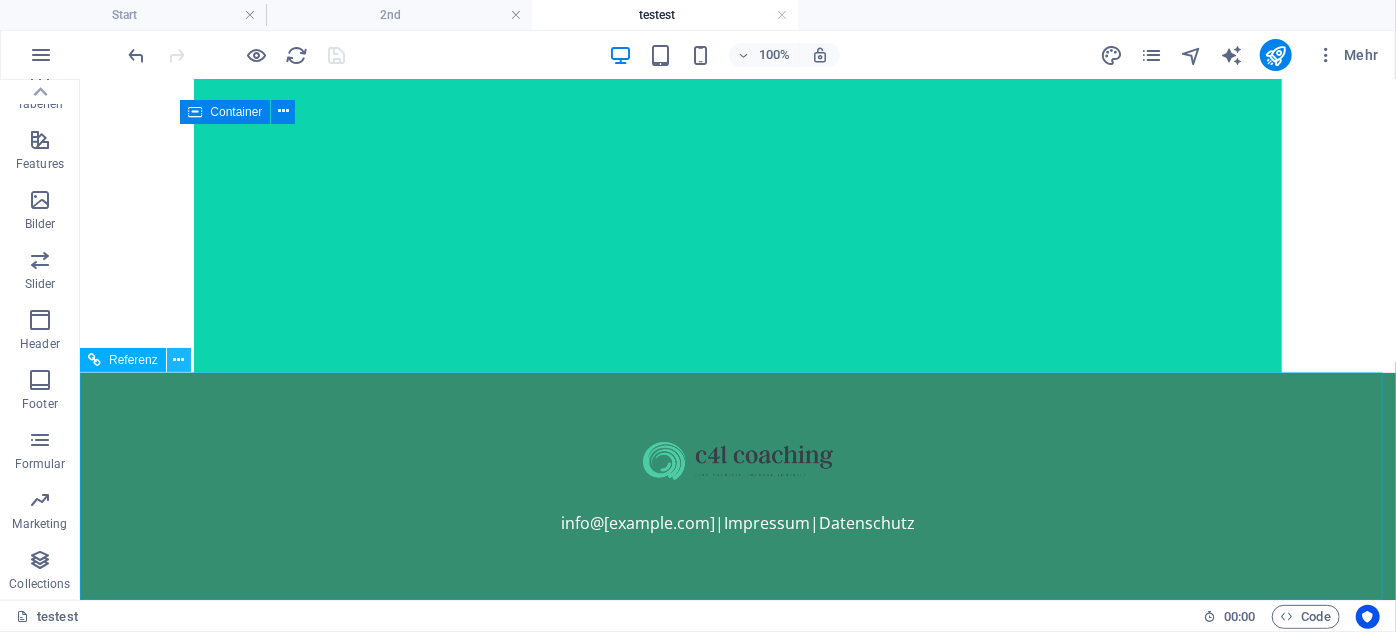 click at bounding box center [178, 360] 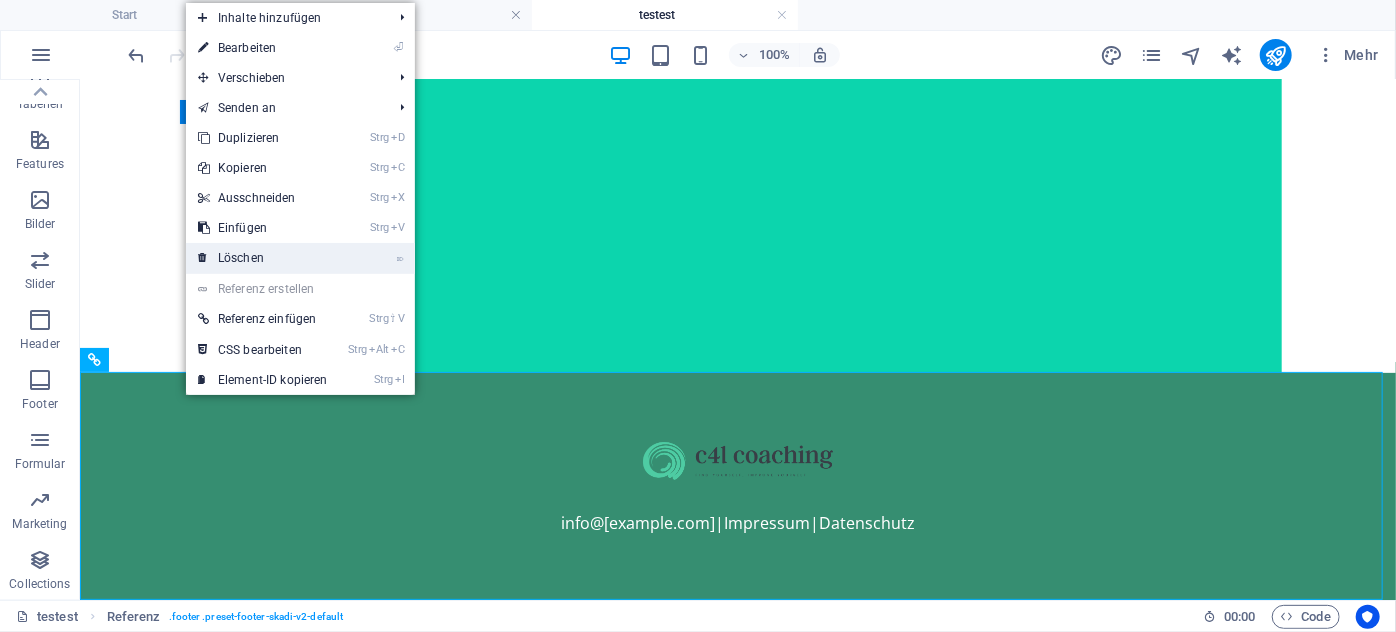 click on "⌦  Löschen" at bounding box center (263, 258) 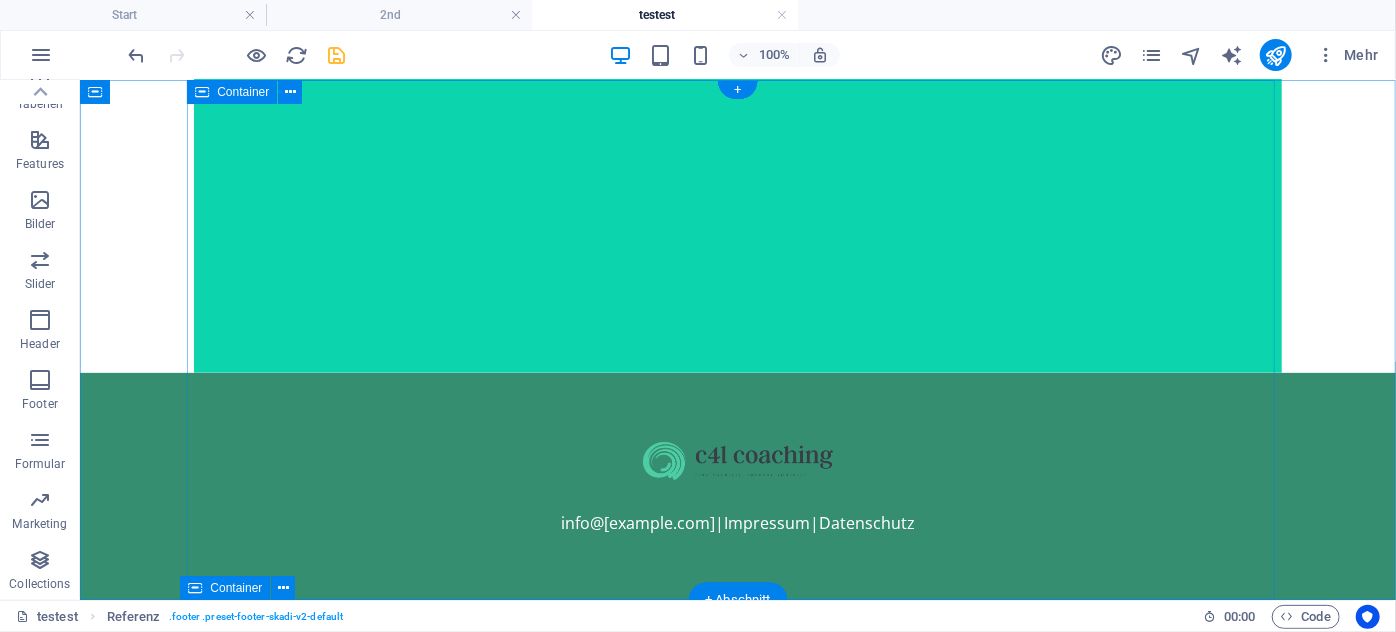 scroll, scrollTop: 0, scrollLeft: 0, axis: both 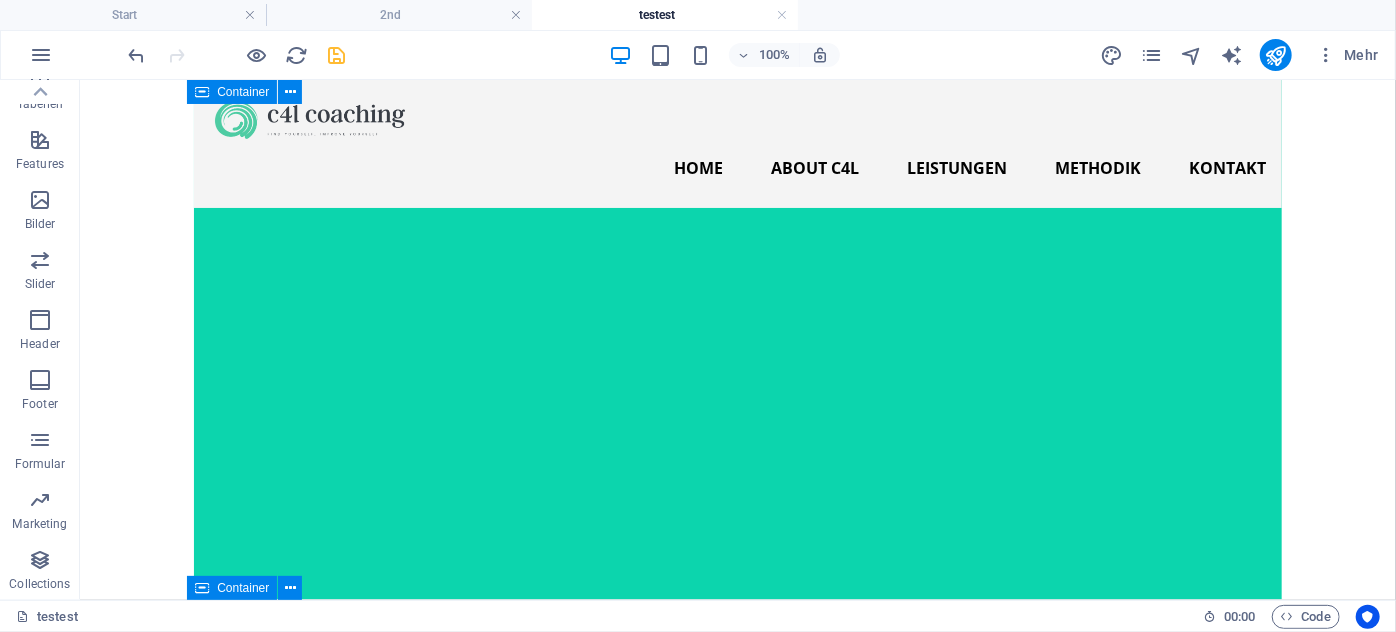 click at bounding box center [337, 55] 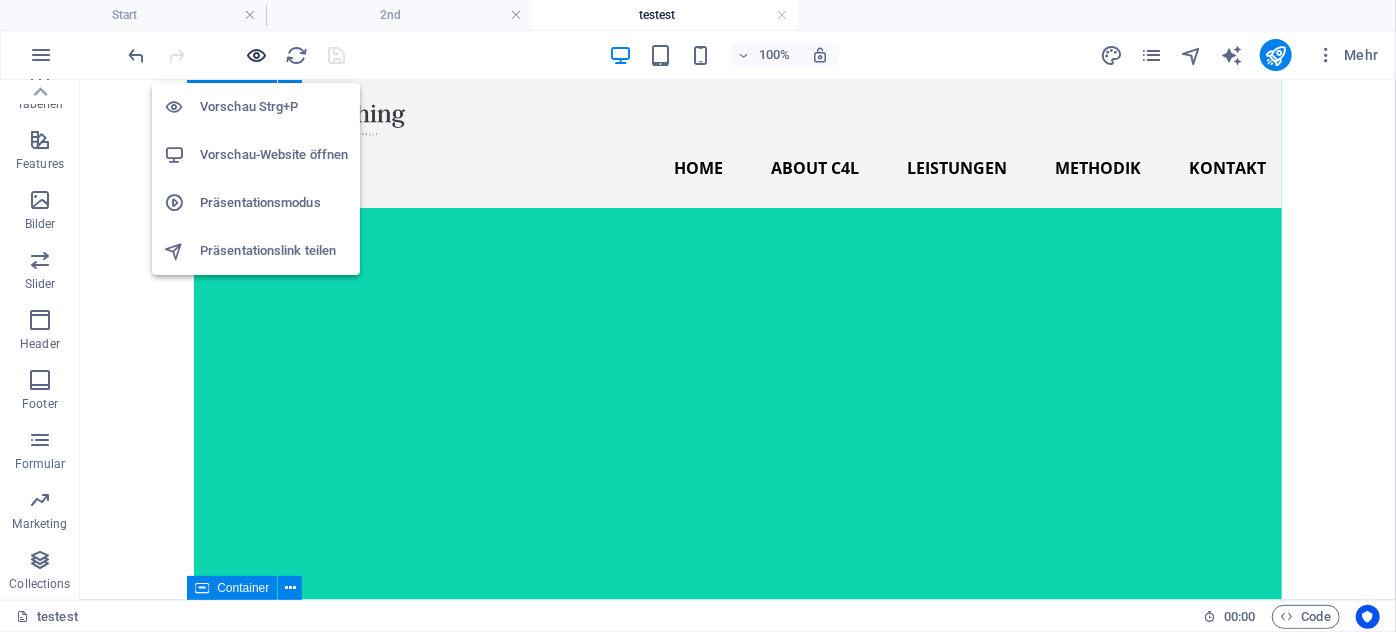 click at bounding box center [257, 55] 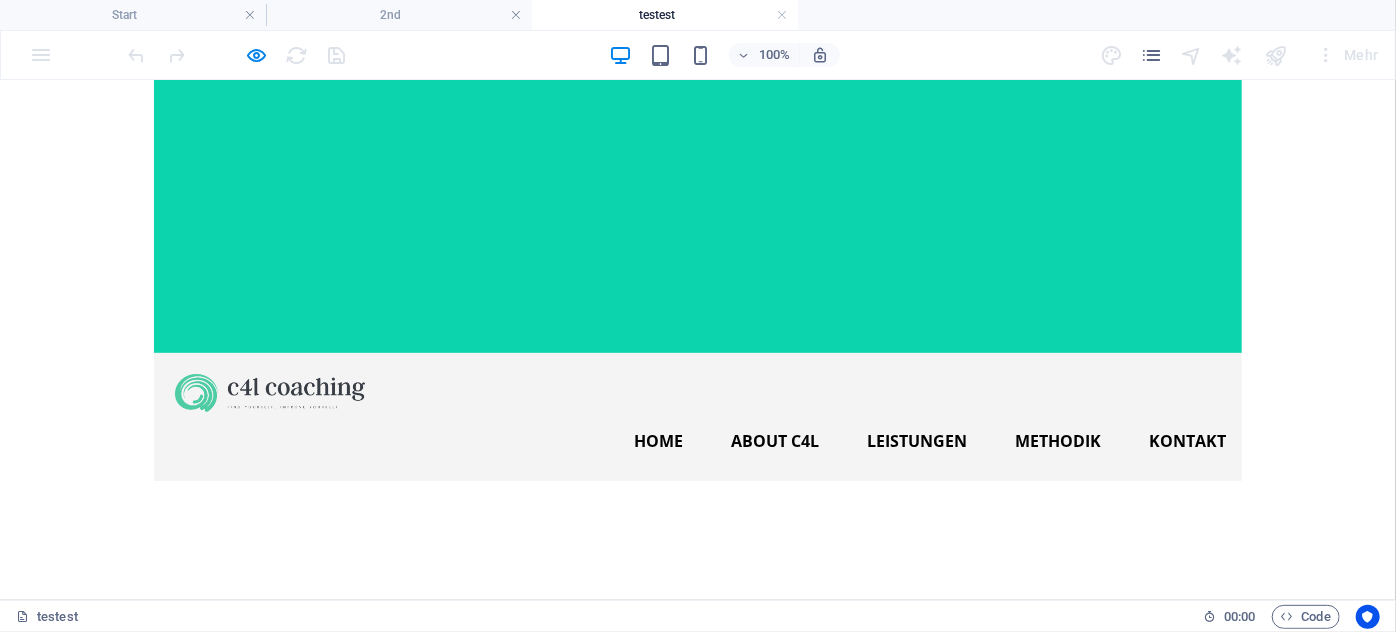 scroll, scrollTop: 80, scrollLeft: 0, axis: vertical 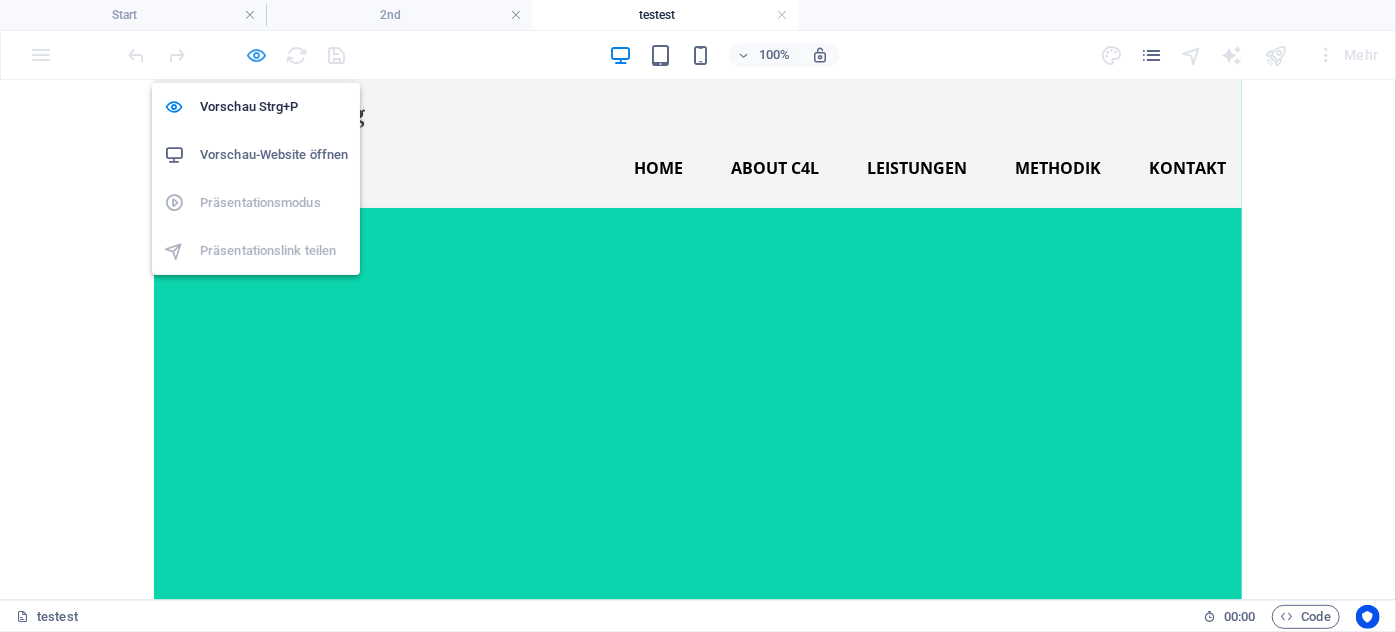 click at bounding box center [257, 55] 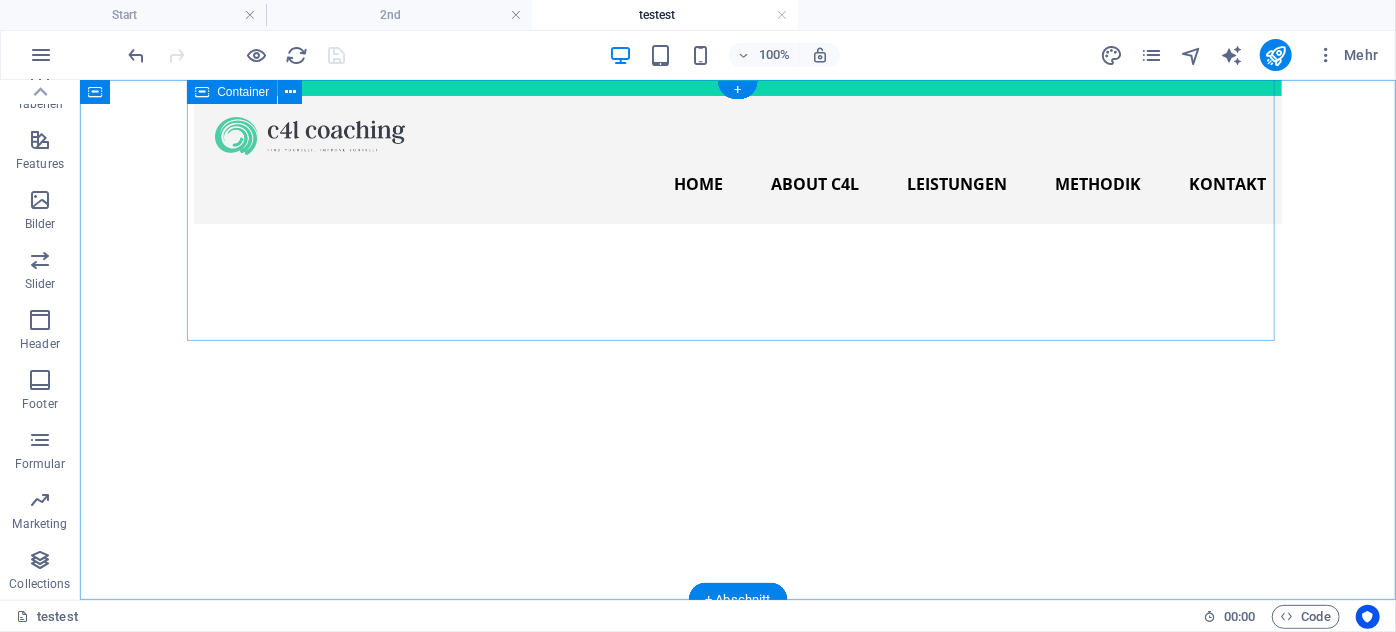 scroll, scrollTop: 600, scrollLeft: 0, axis: vertical 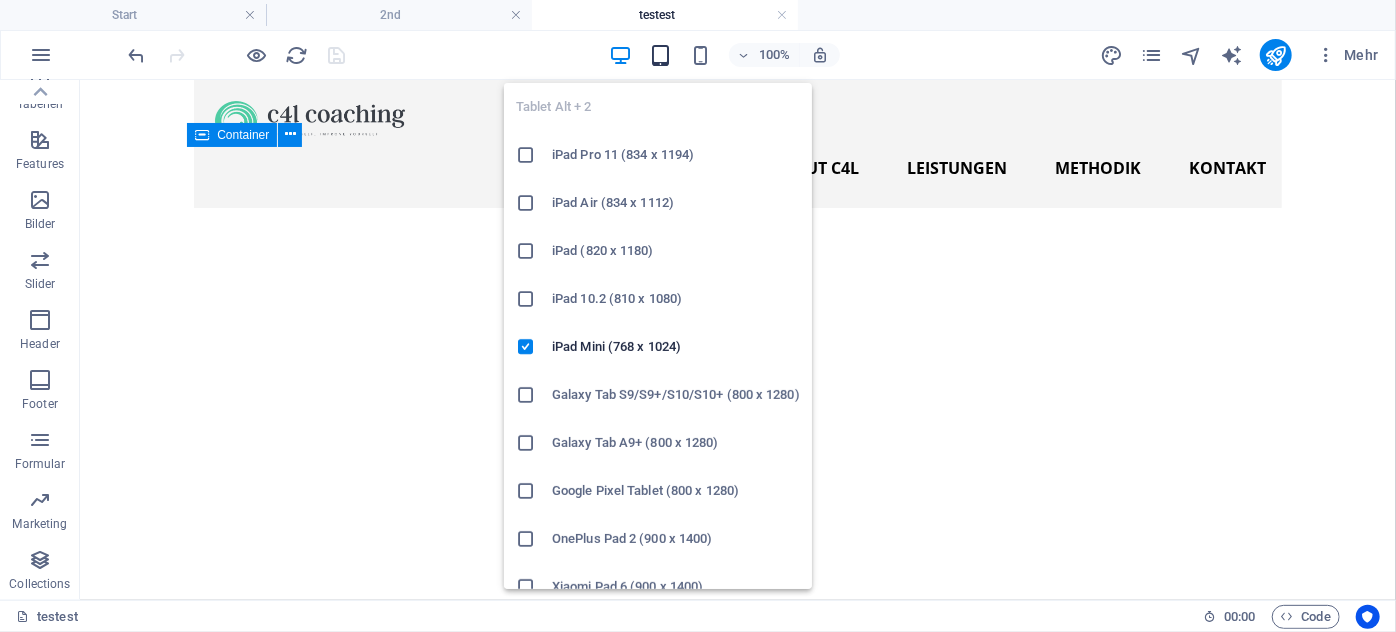 click at bounding box center [660, 55] 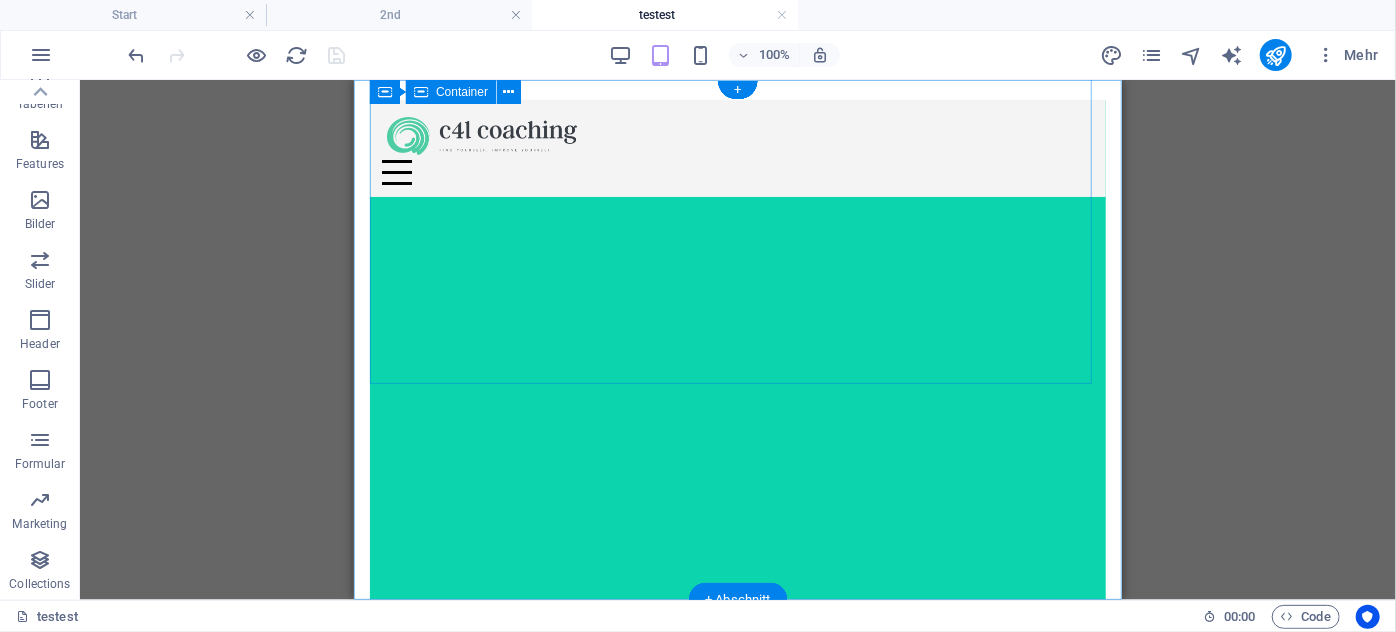 scroll, scrollTop: 80, scrollLeft: 0, axis: vertical 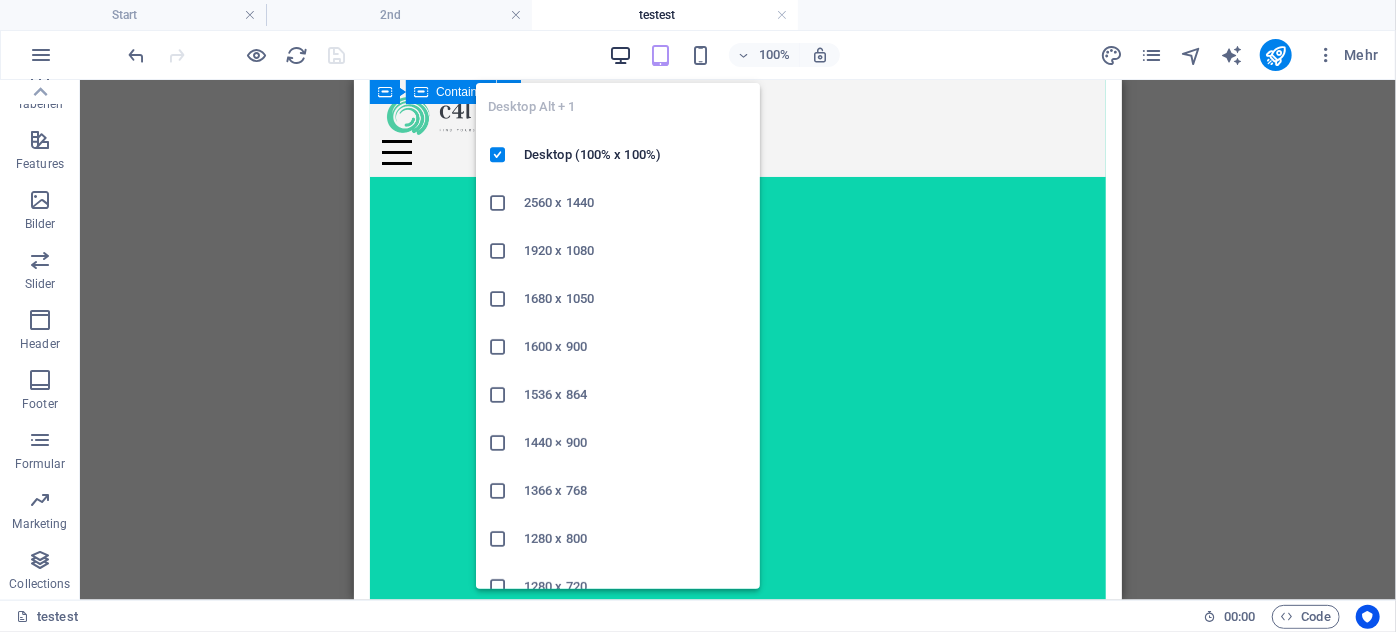 click at bounding box center (620, 55) 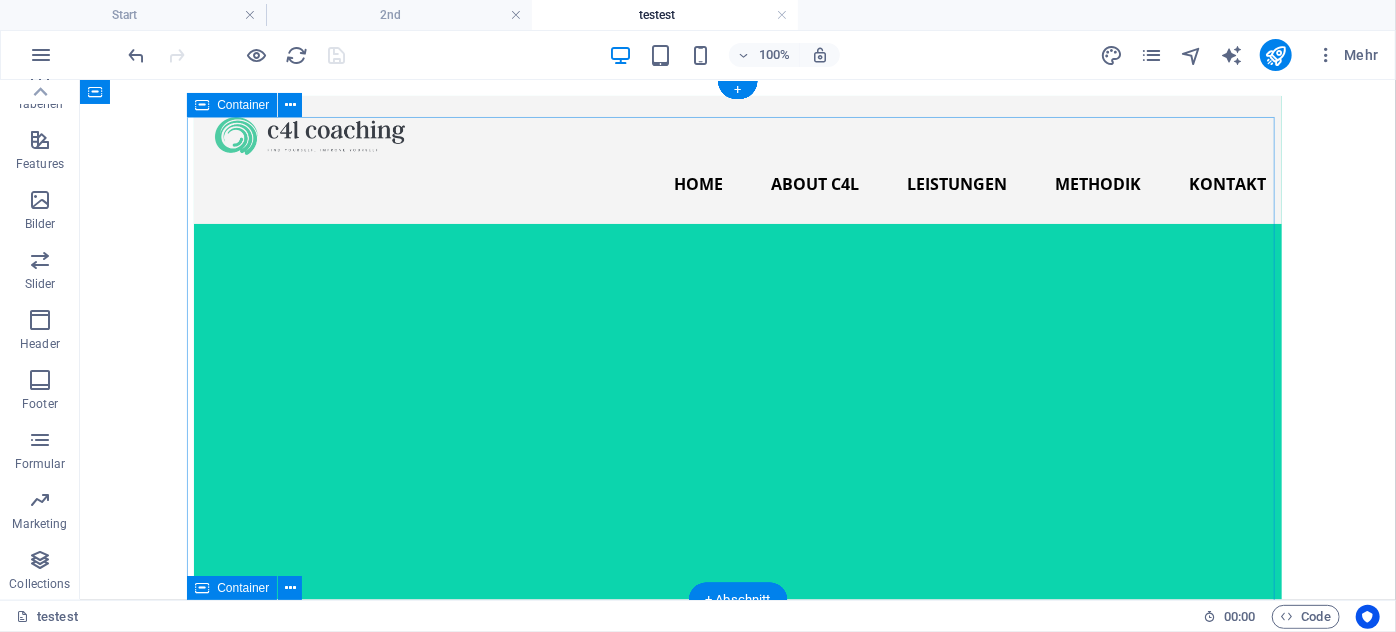 scroll, scrollTop: 80, scrollLeft: 0, axis: vertical 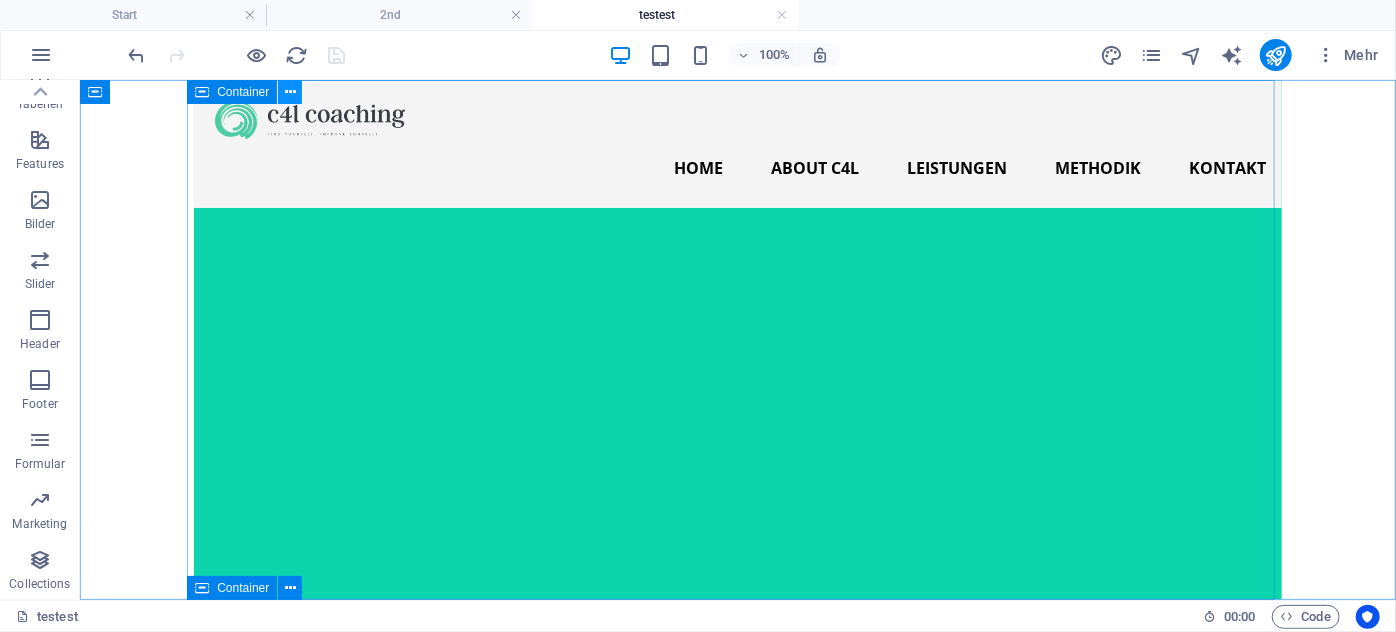 click at bounding box center [290, 92] 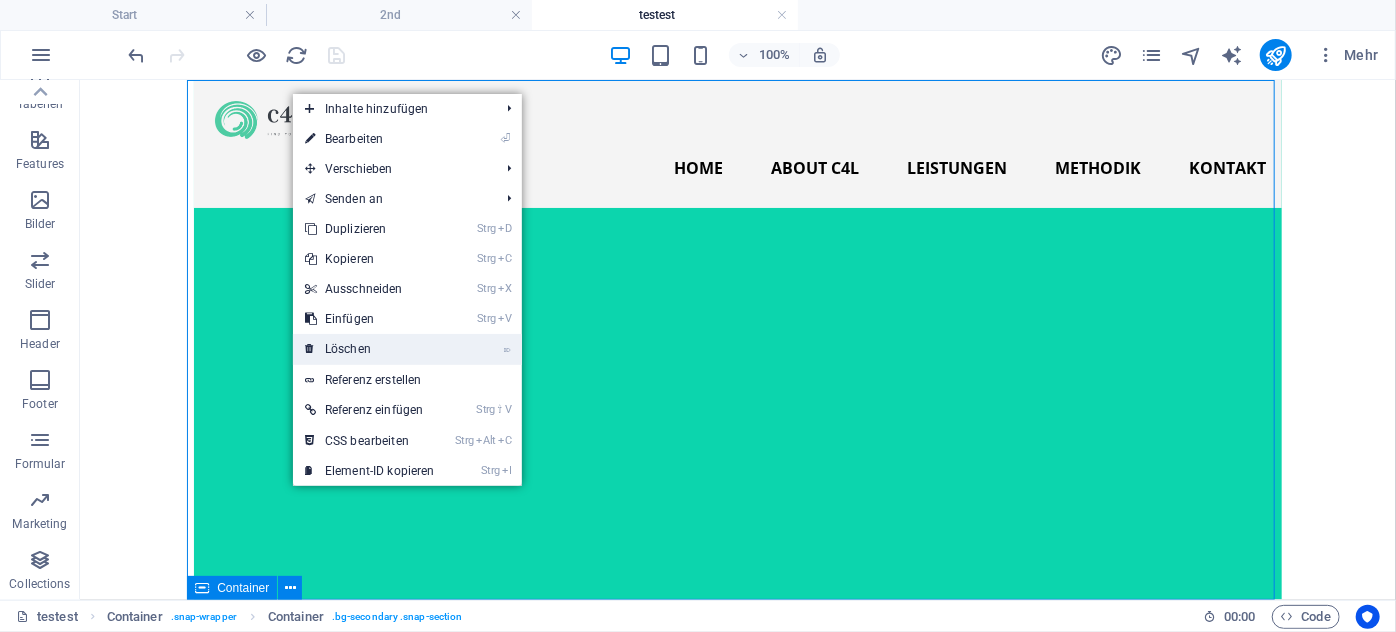 click on "⌦  Löschen" at bounding box center [370, 349] 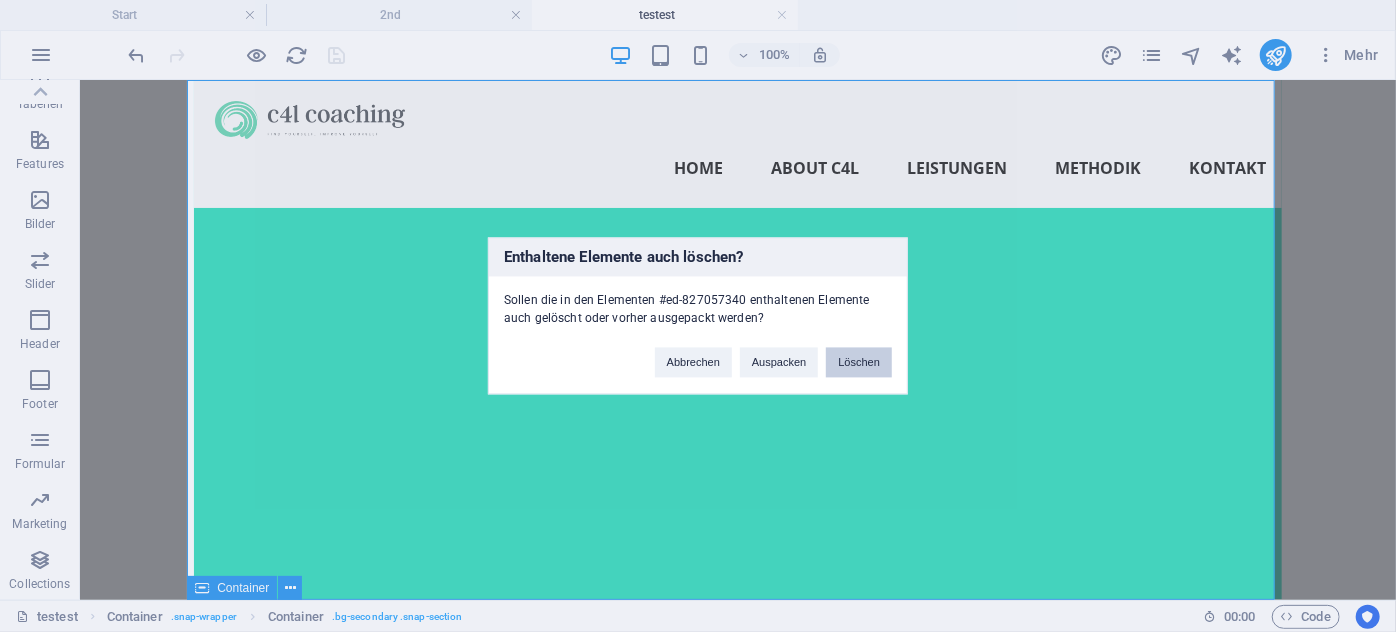 click on "Löschen" at bounding box center [859, 363] 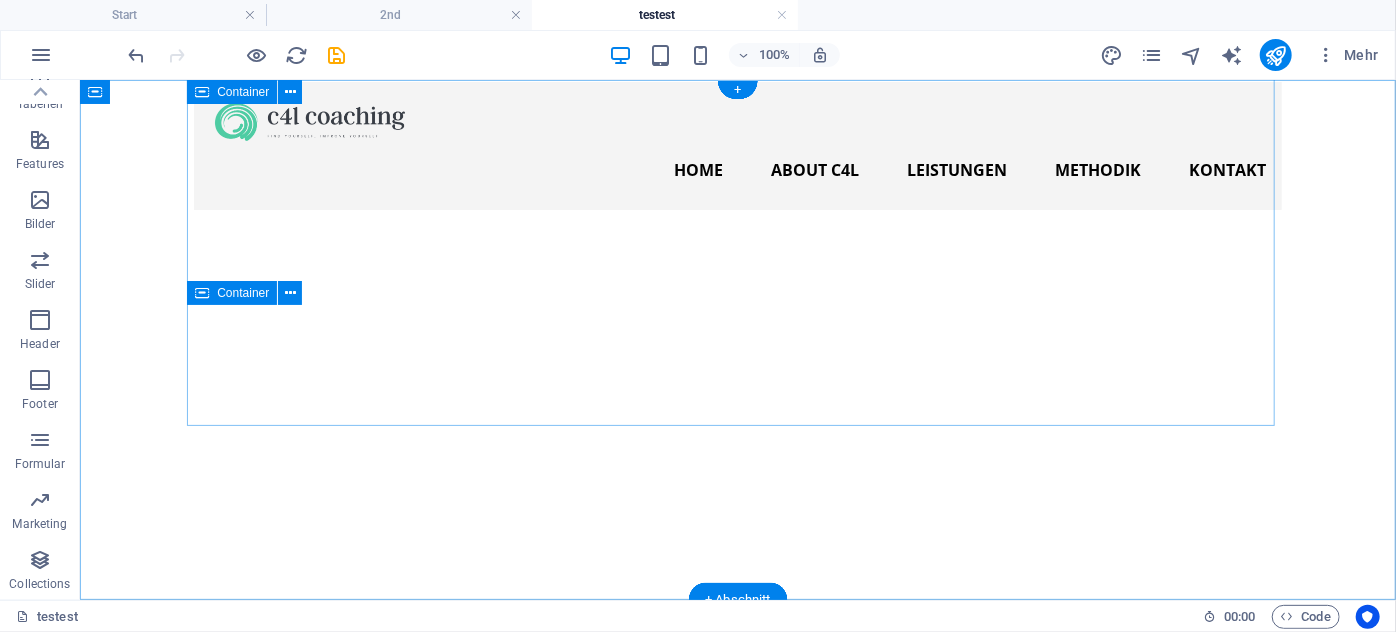 scroll, scrollTop: 0, scrollLeft: 0, axis: both 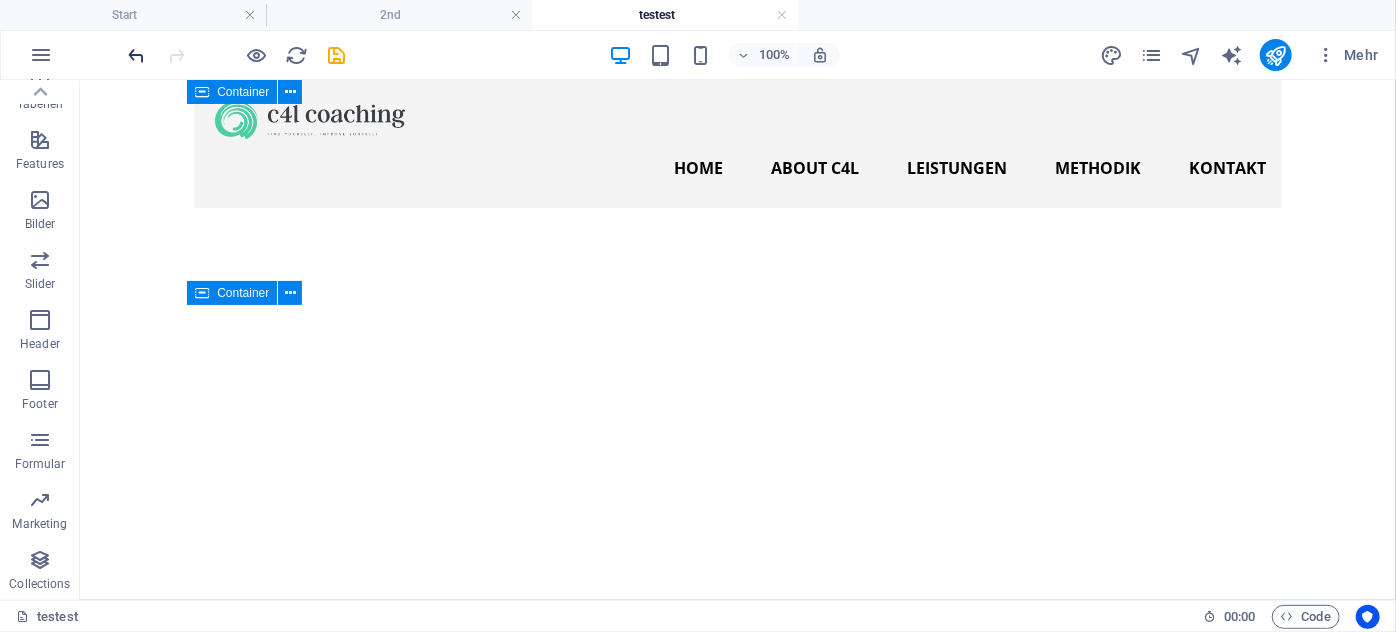 click at bounding box center [137, 55] 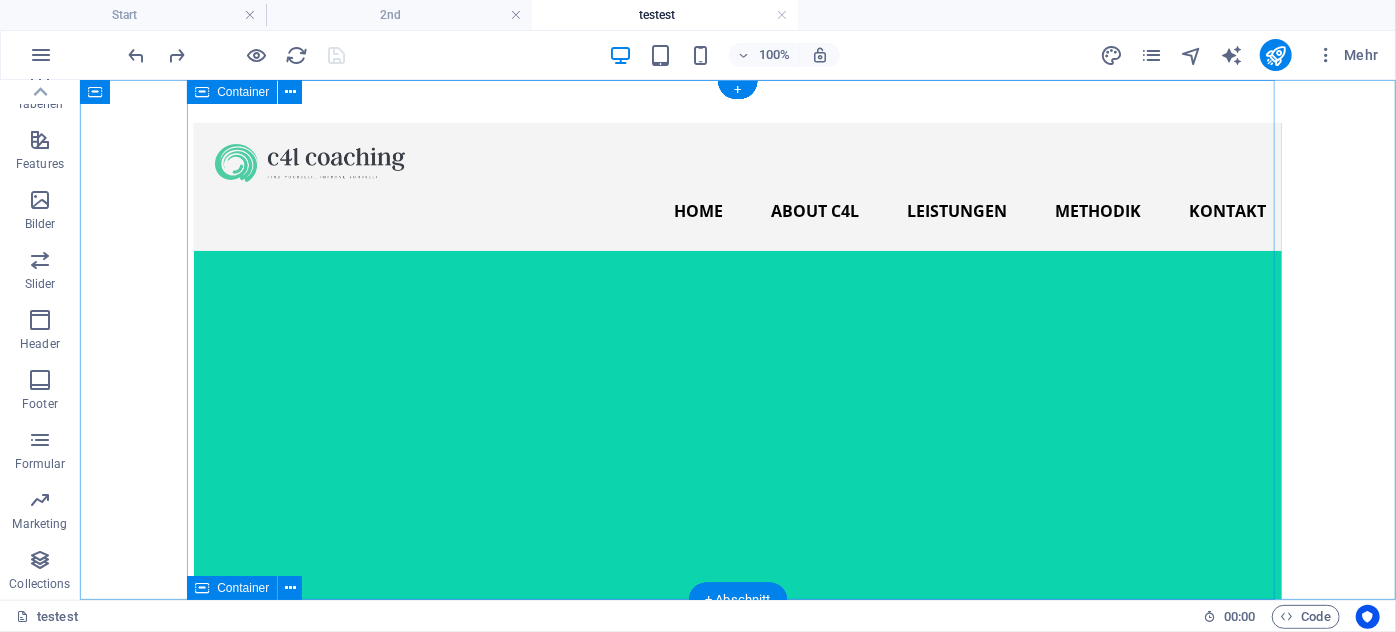 scroll, scrollTop: 80, scrollLeft: 0, axis: vertical 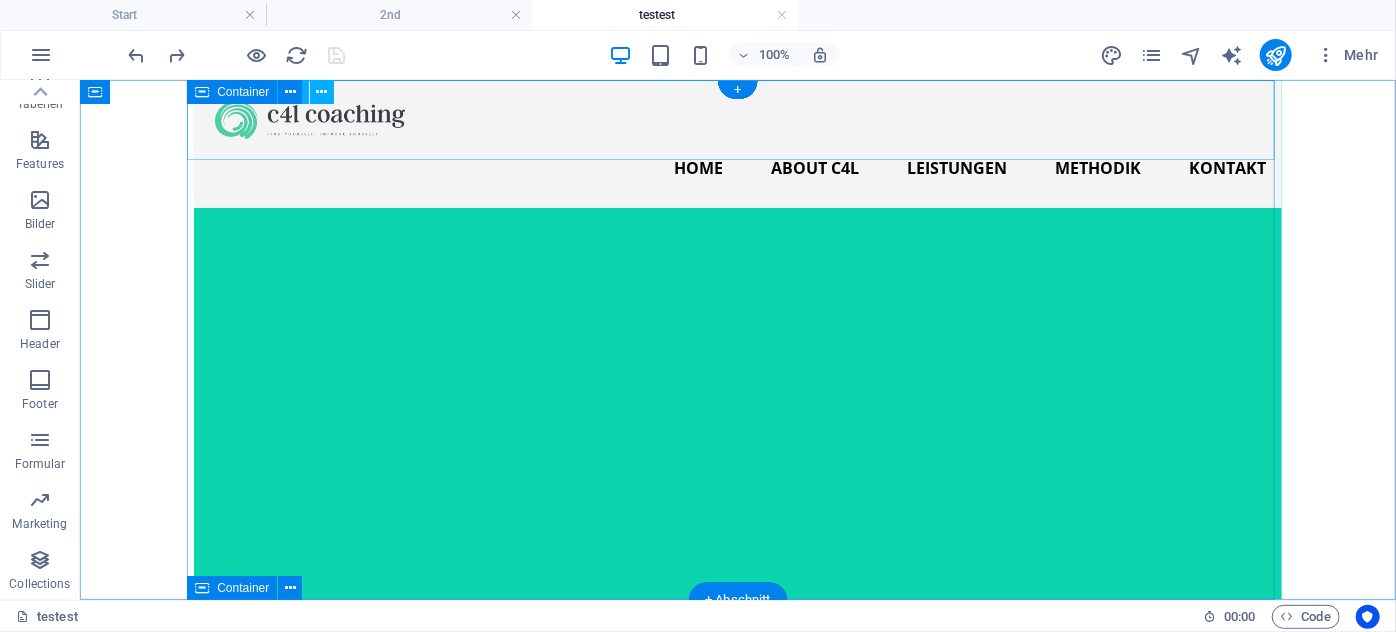 click on "Home About C4L Leistungen Methodik Kontakt" at bounding box center (737, 167) 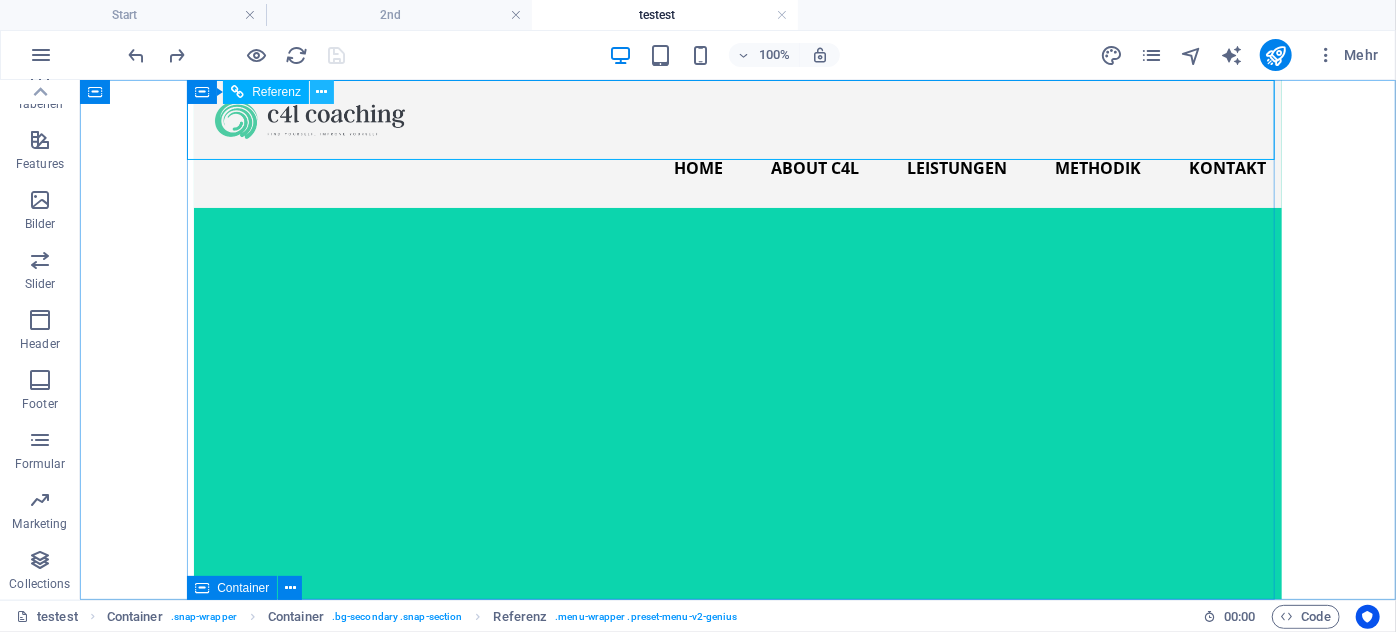 click at bounding box center (321, 92) 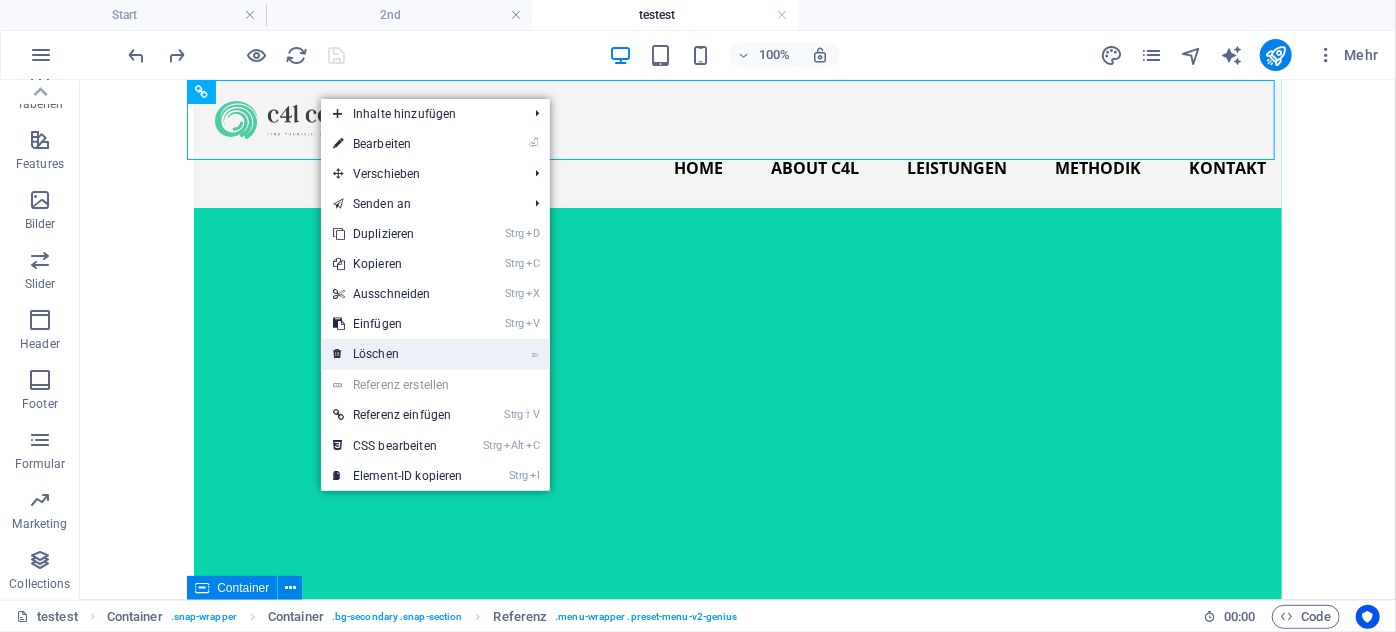 click on "⌦  Löschen" at bounding box center (398, 354) 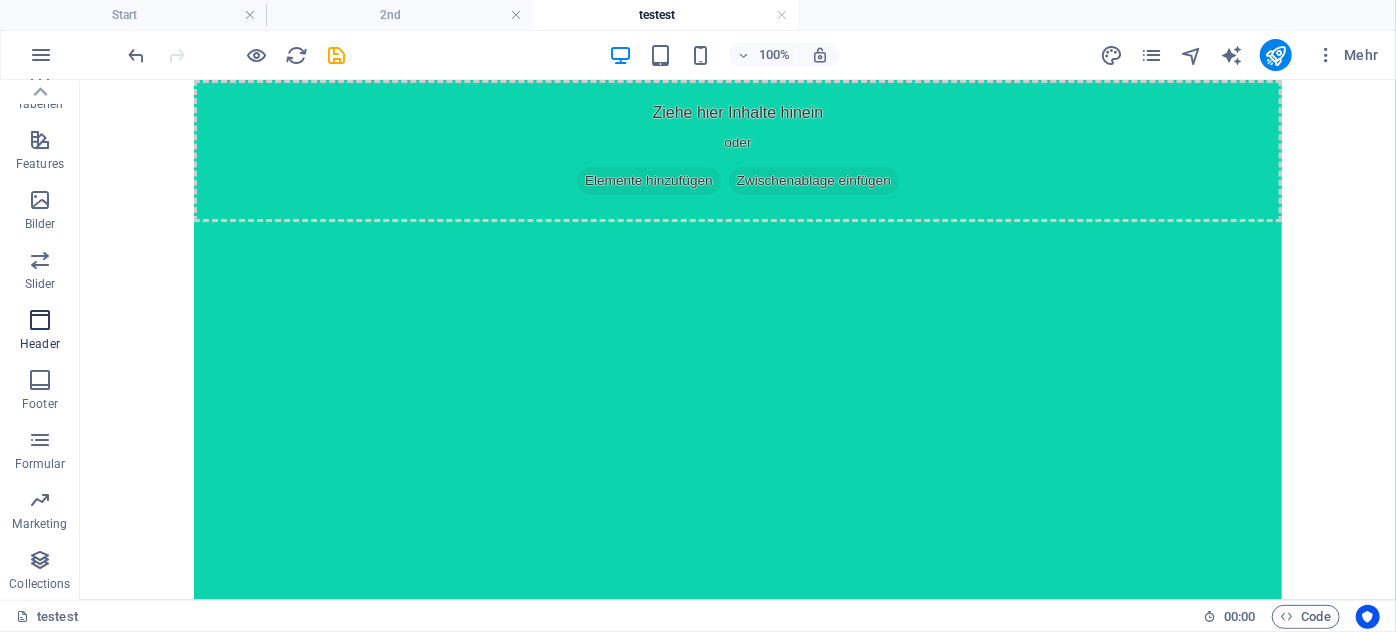 click at bounding box center [40, 320] 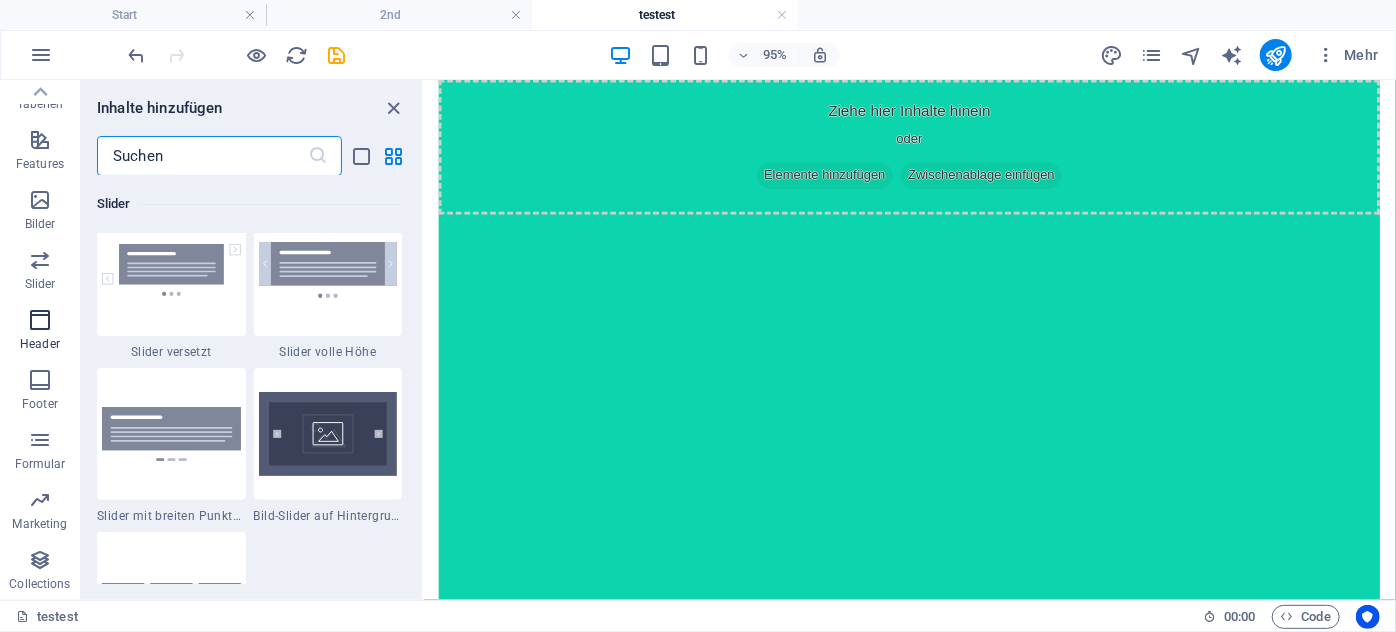 scroll, scrollTop: 12042, scrollLeft: 0, axis: vertical 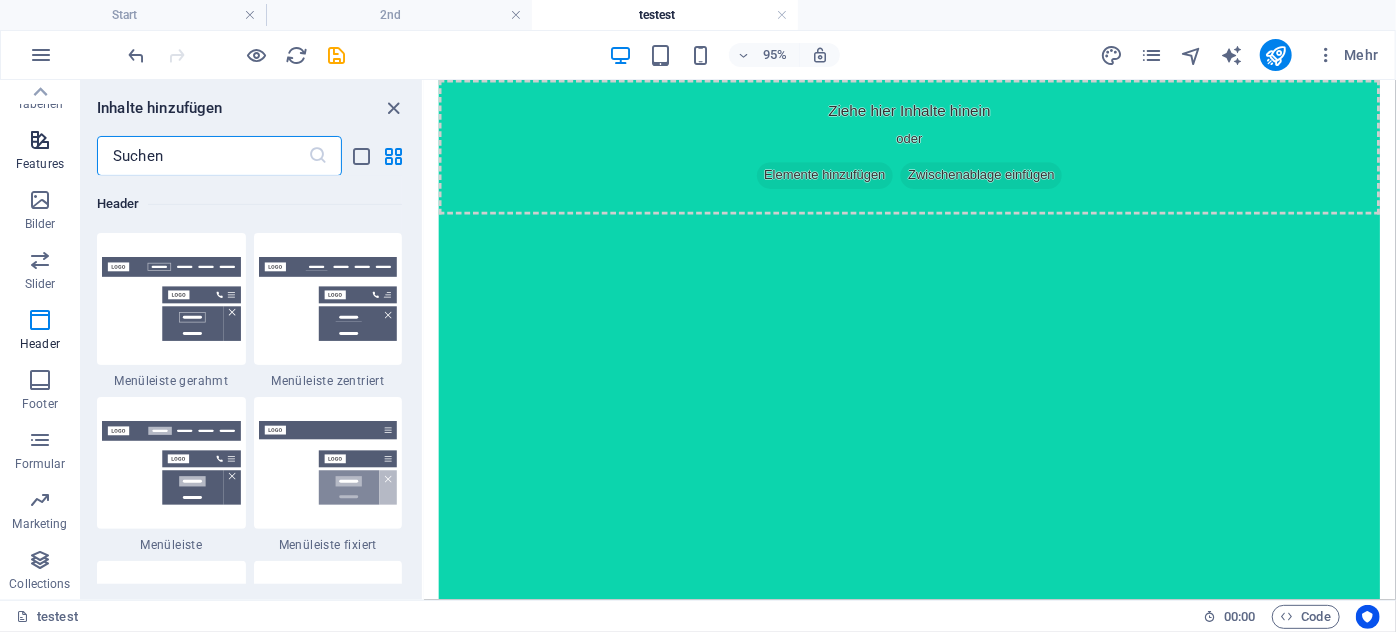 click at bounding box center [40, 140] 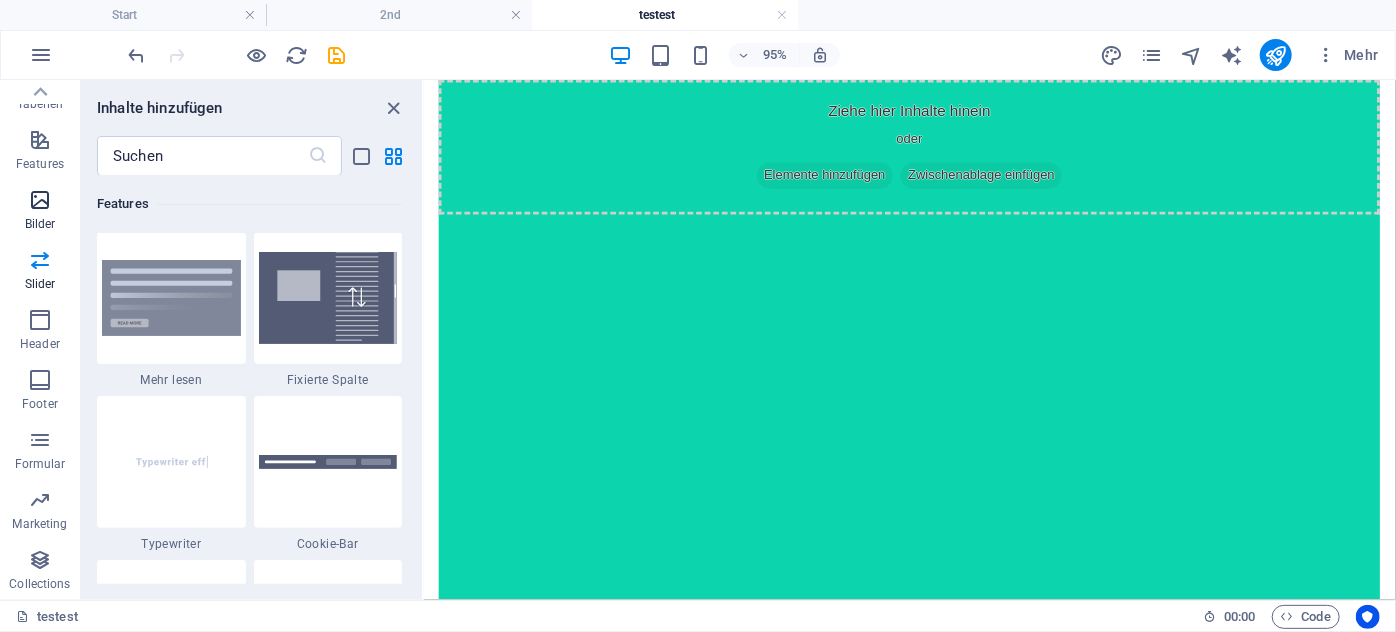 scroll, scrollTop: 7794, scrollLeft: 0, axis: vertical 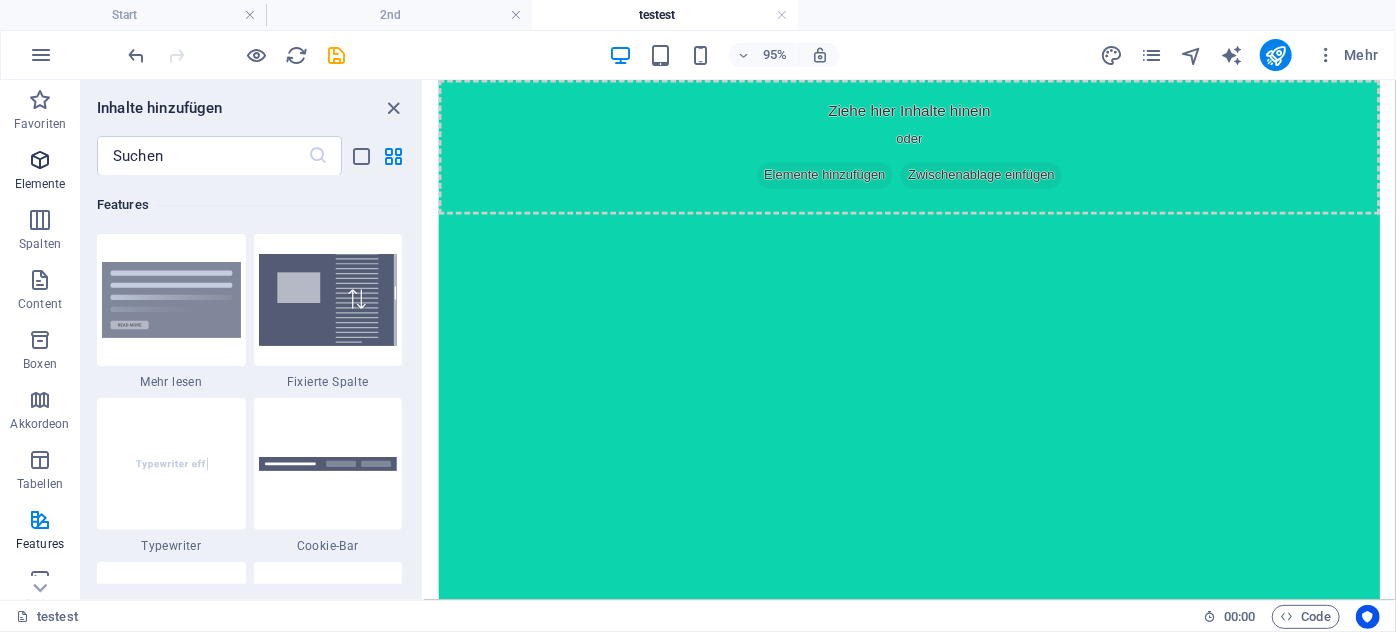 click at bounding box center [40, 160] 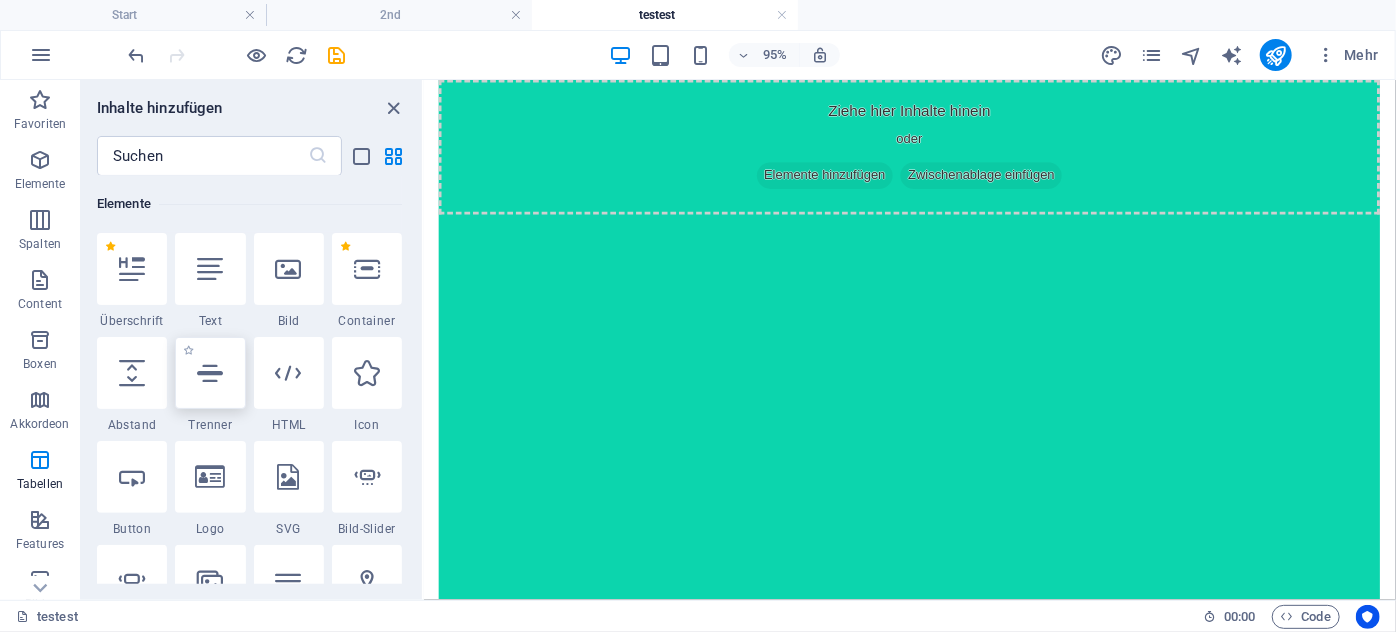 scroll, scrollTop: 213, scrollLeft: 0, axis: vertical 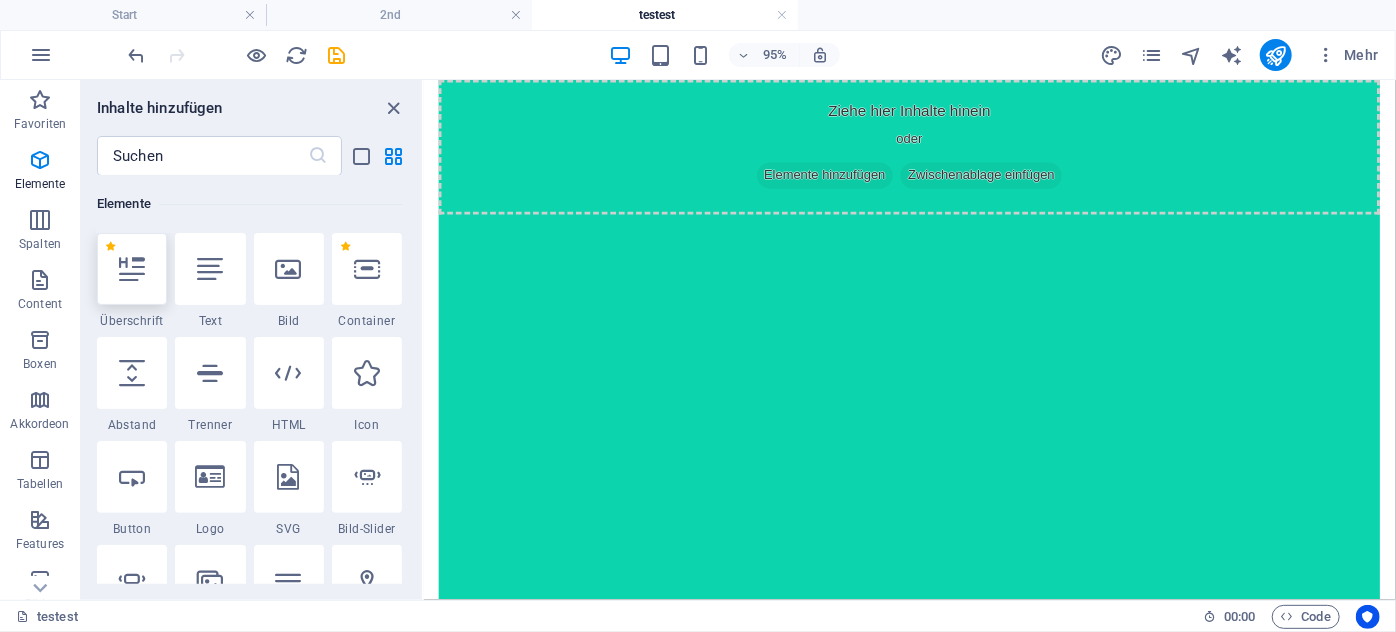click at bounding box center (132, 269) 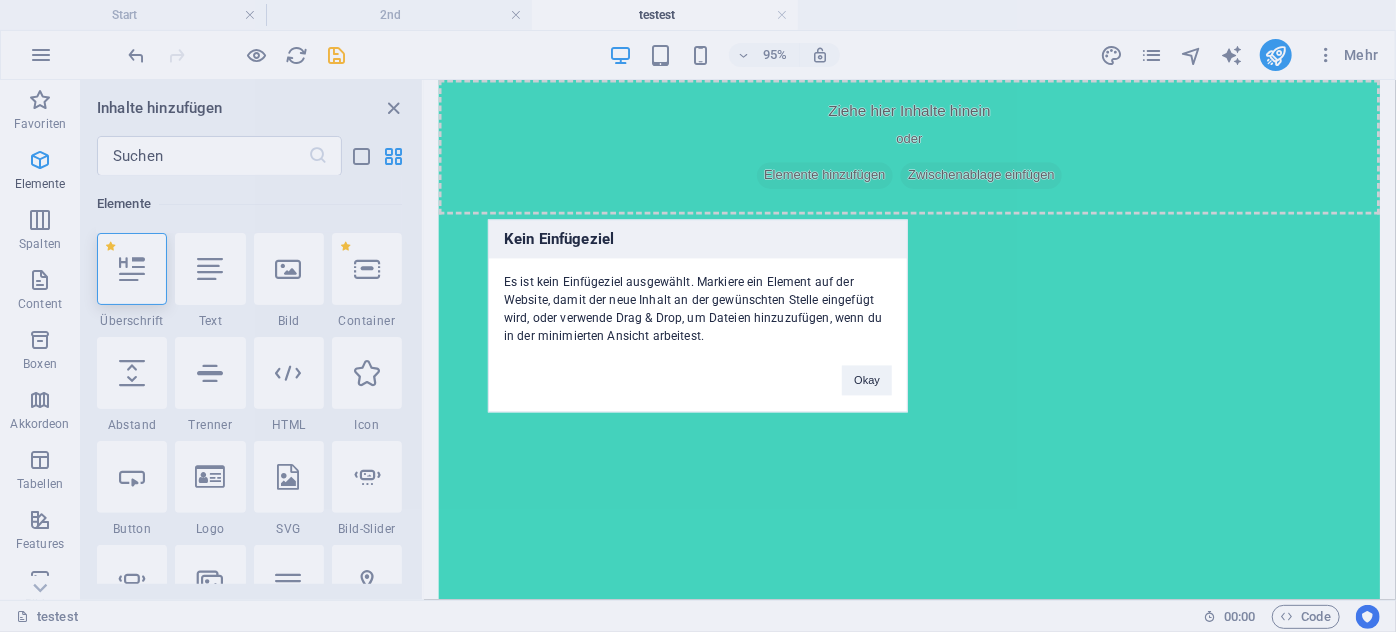 click on "Kein Einfügeziel Es ist kein Einfügeziel ausgewählt. Markiere ein Element auf der Website, damit der neue Inhalt an der gewünschten Stelle eingefügt wird, oder verwende Drag & Drop, um Dateien hinzuzufügen, wenn du in der minimierten Ansicht arbeitest. Okay" at bounding box center [698, 316] 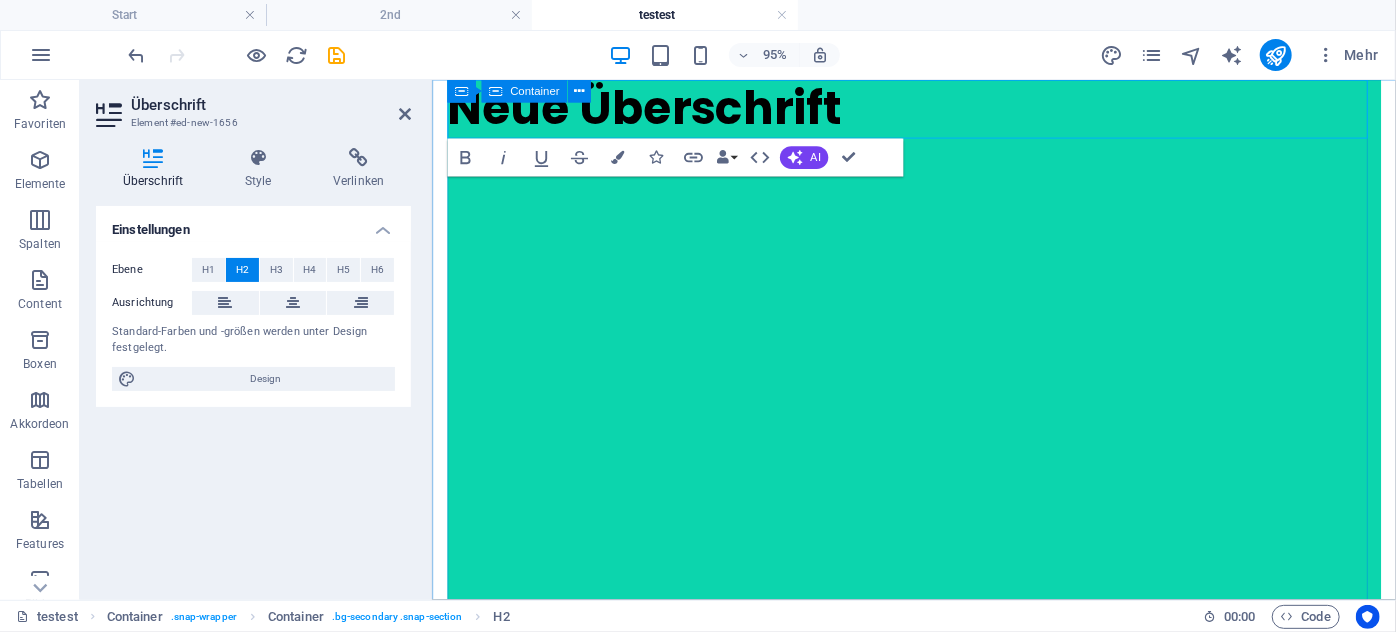 click on "Neue Überschrift" at bounding box center [938, 353] 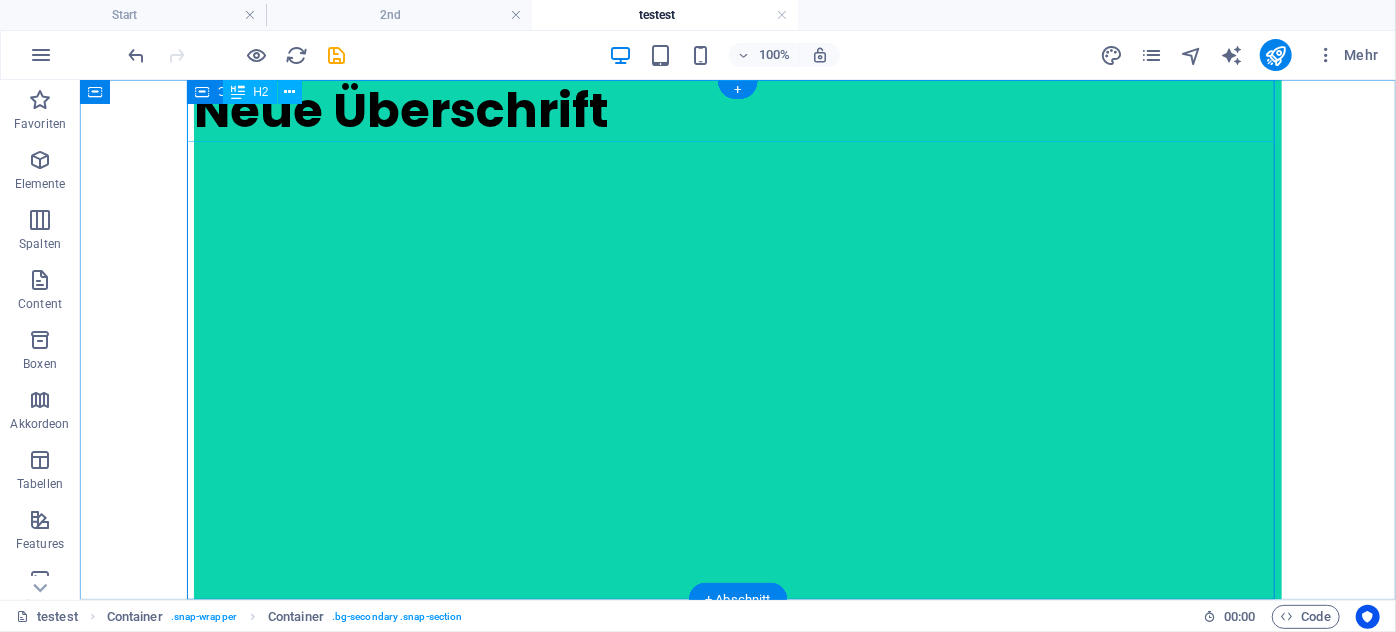 click on "Neue Überschrift" at bounding box center [737, 110] 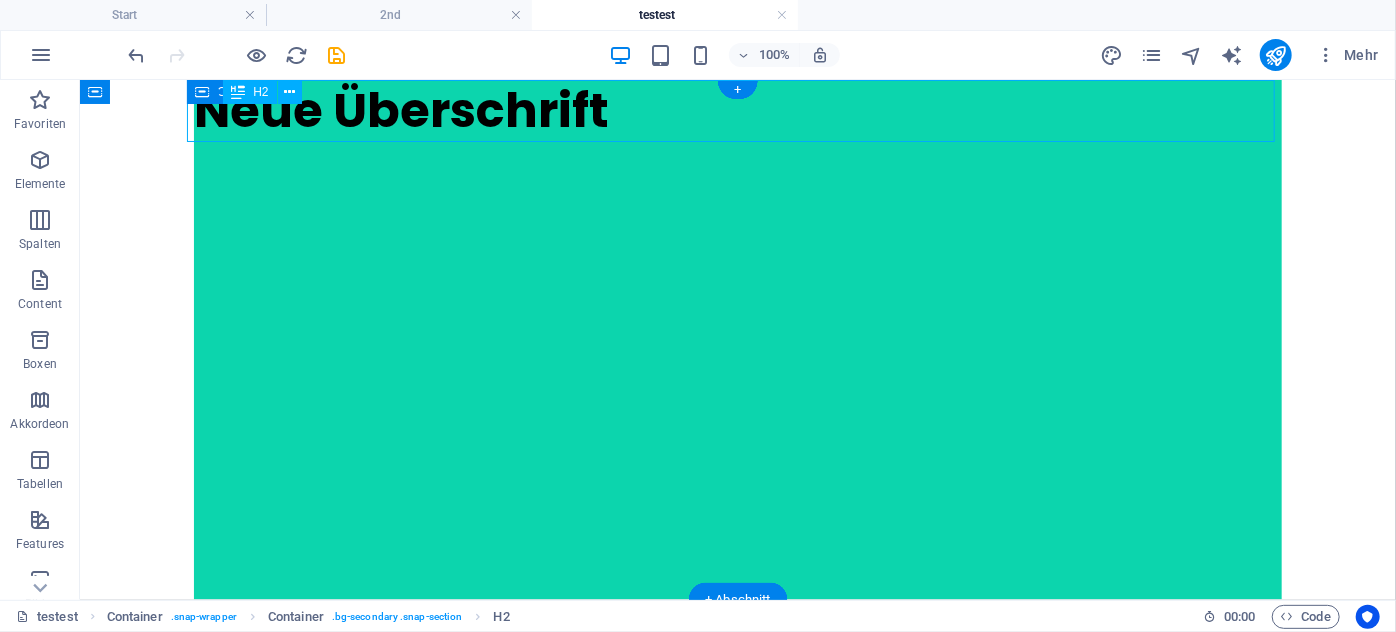 click on "Neue Überschrift" at bounding box center [737, 110] 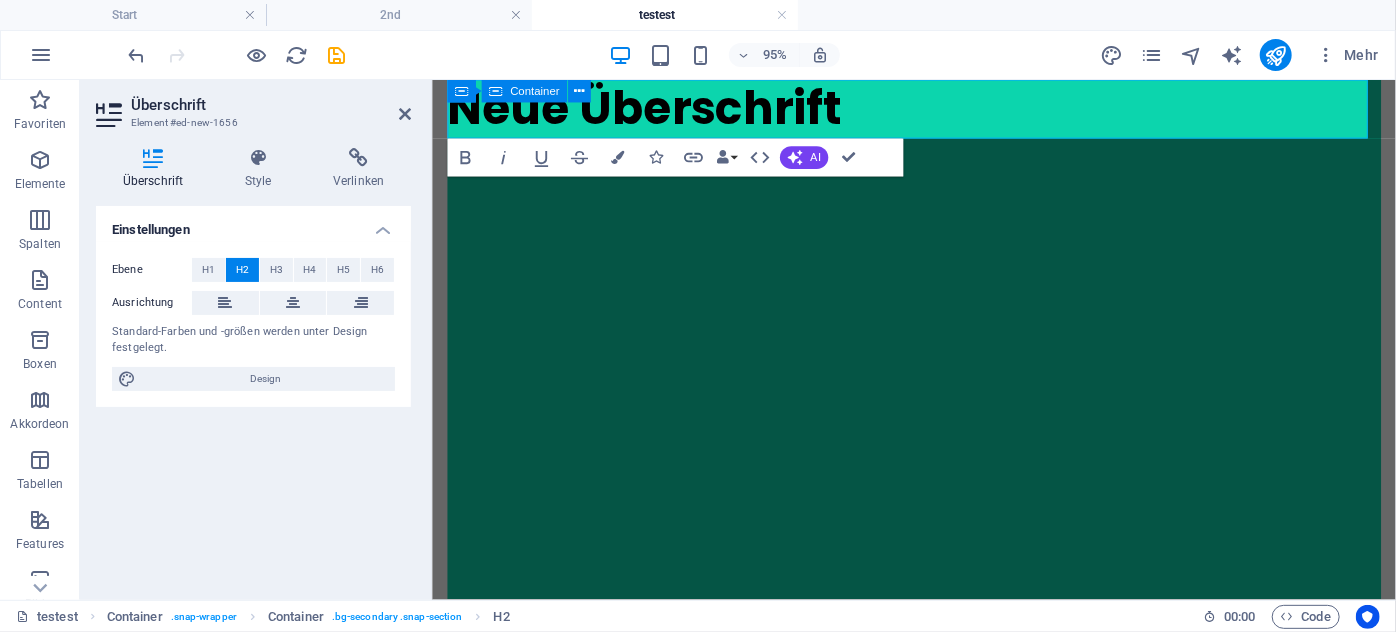 click on "Überschrift Element #ed-new-1656" at bounding box center (253, 106) 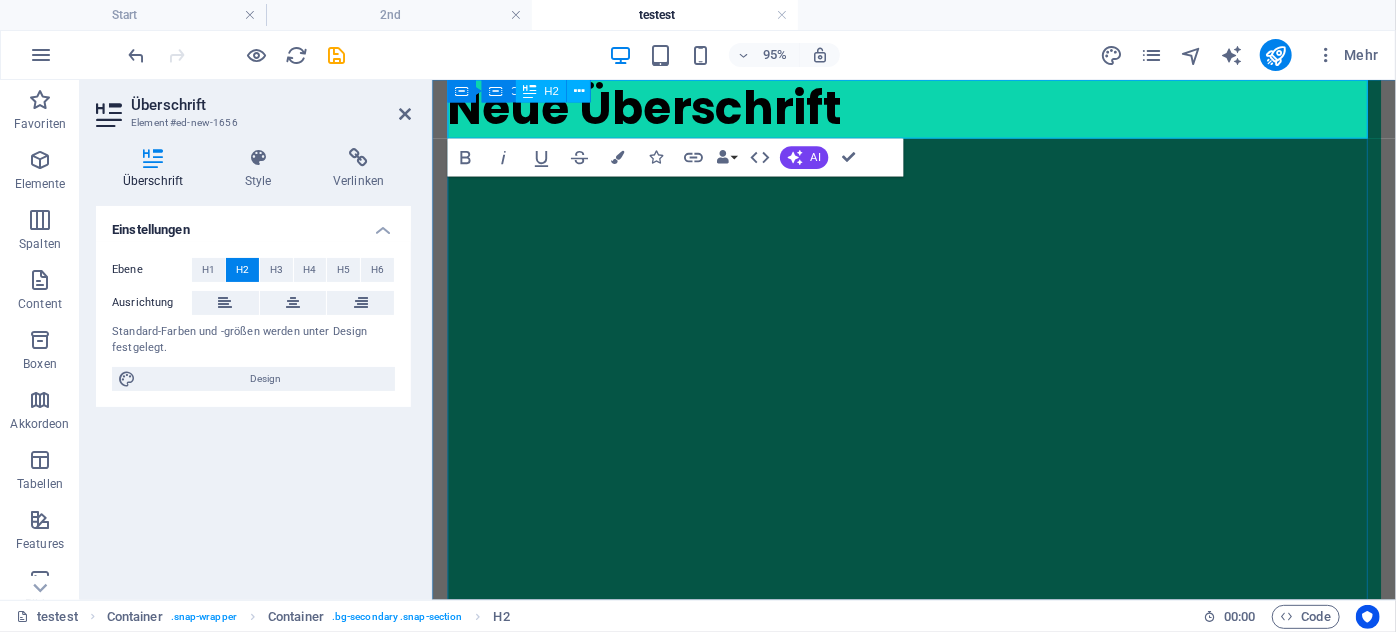 click on "Neue Überschrift" at bounding box center [938, 111] 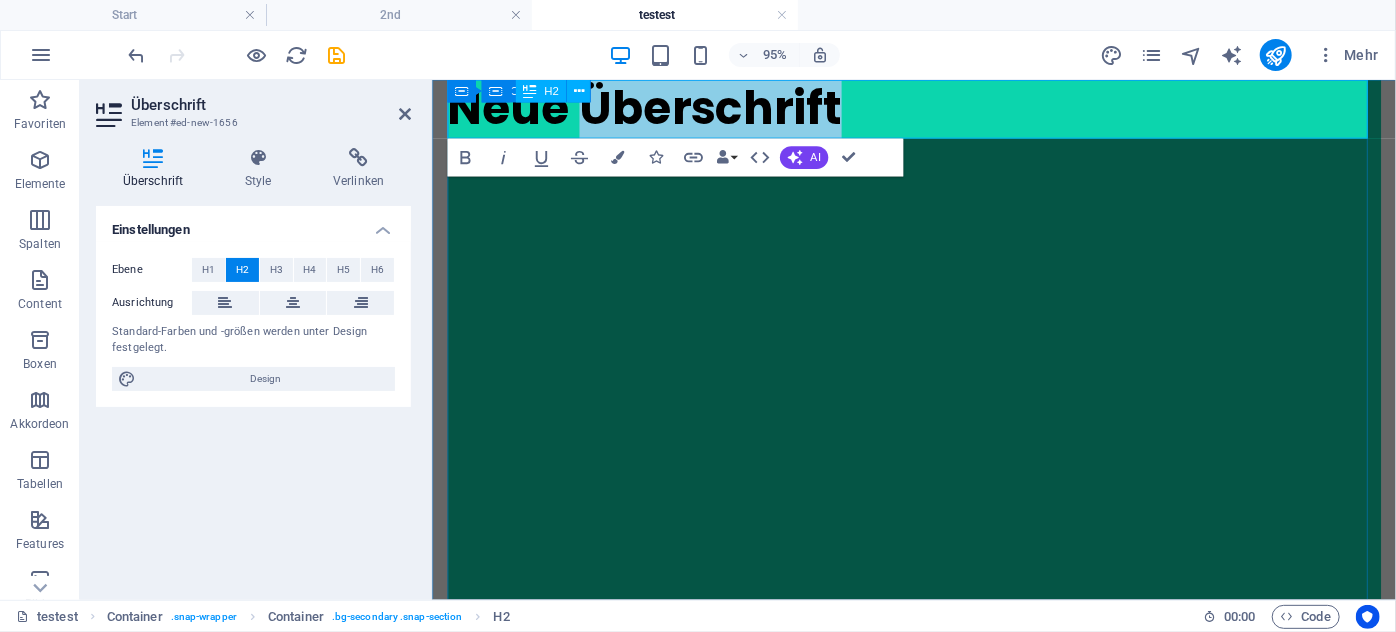 click on "Neue Überschrift" at bounding box center [938, 111] 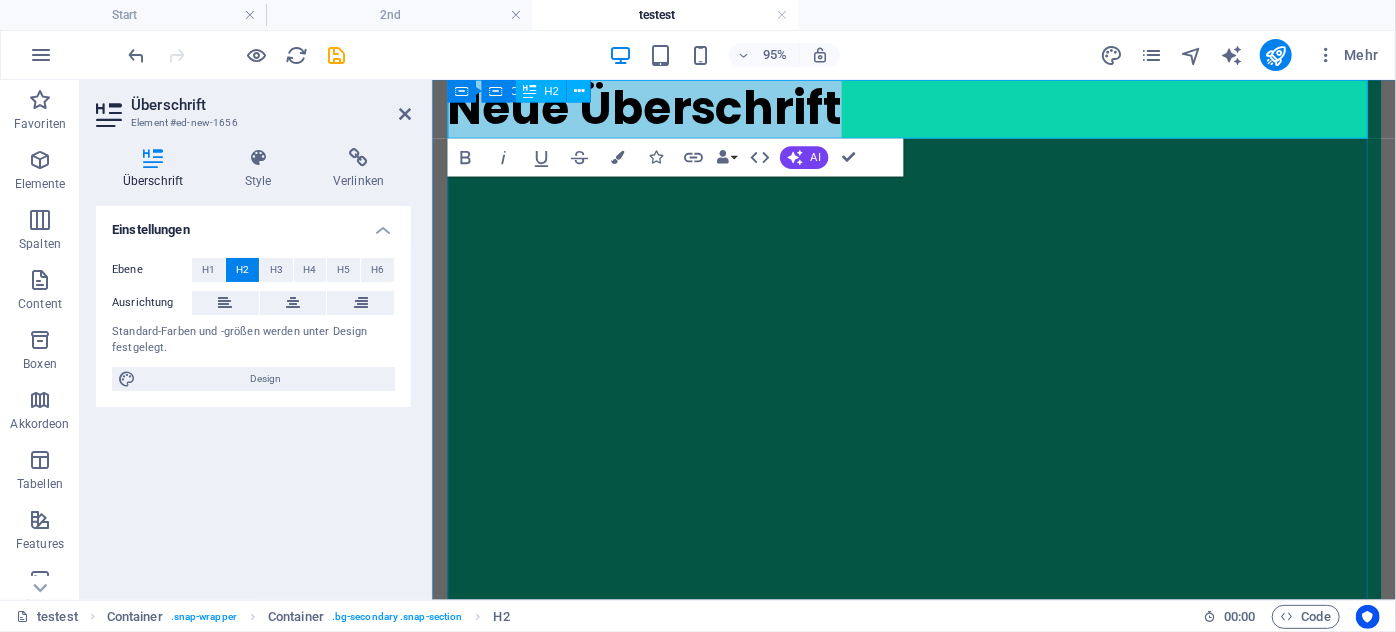 click on "Neue Überschrift" at bounding box center (938, 111) 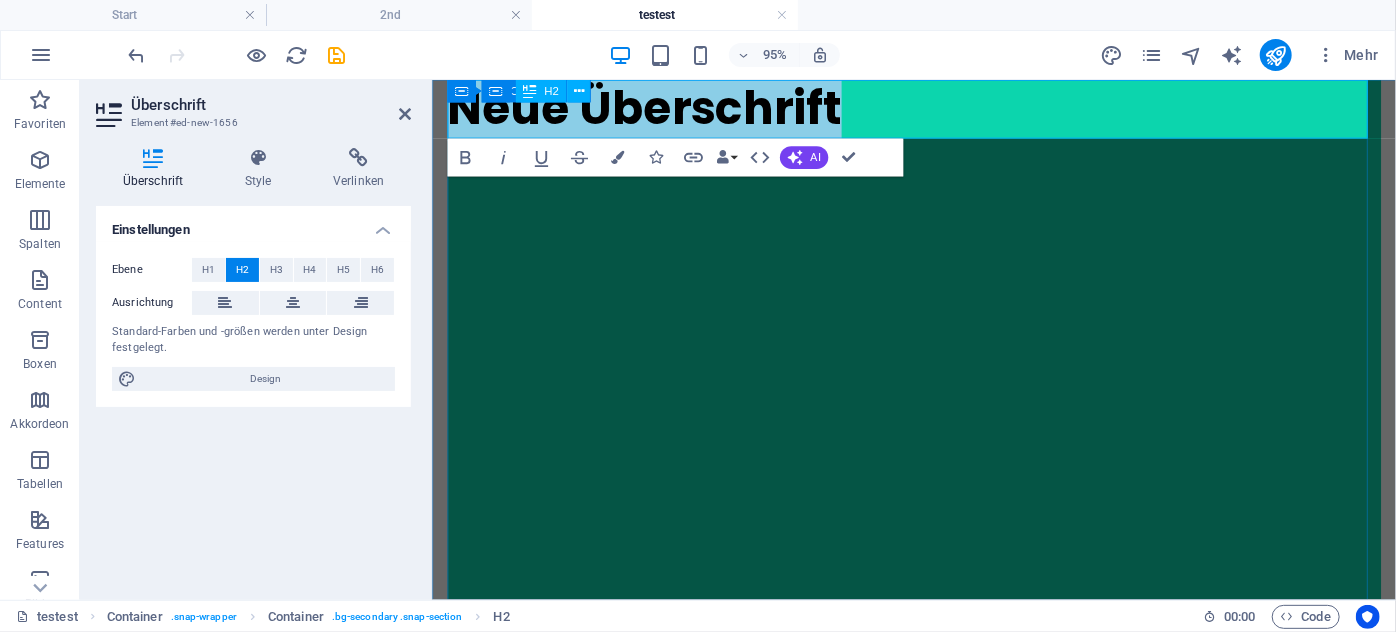 type 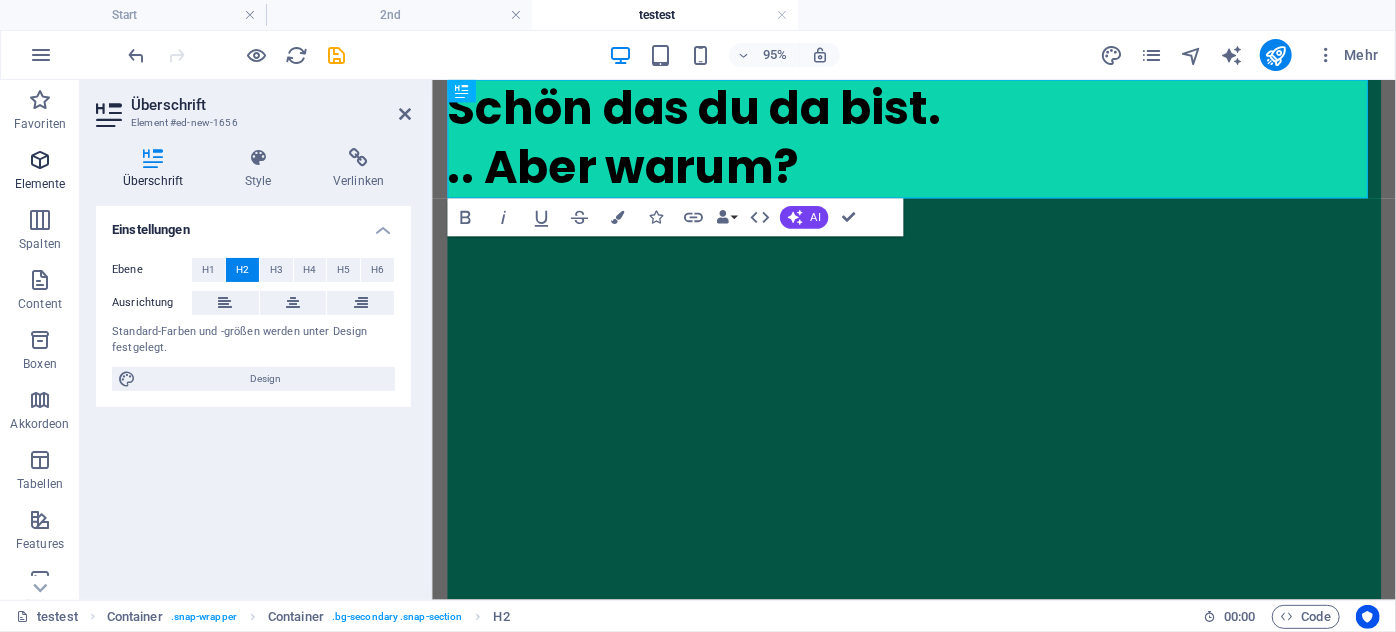 click at bounding box center (40, 160) 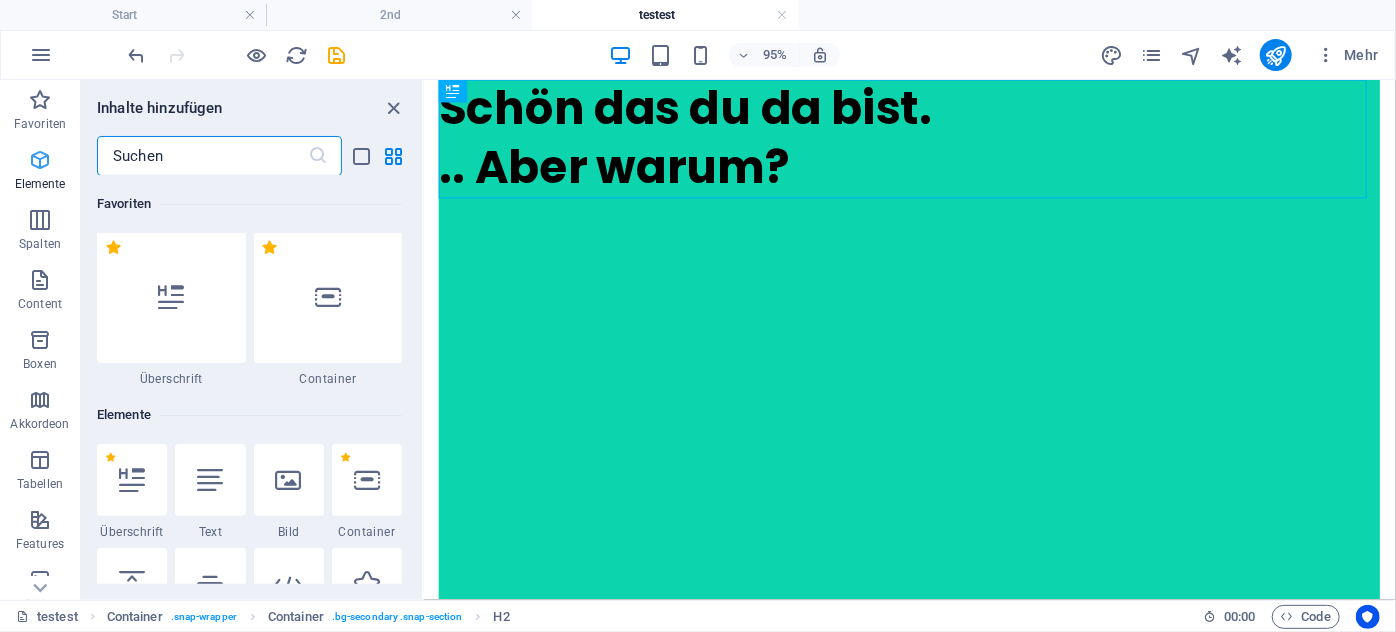 scroll, scrollTop: 7, scrollLeft: 0, axis: vertical 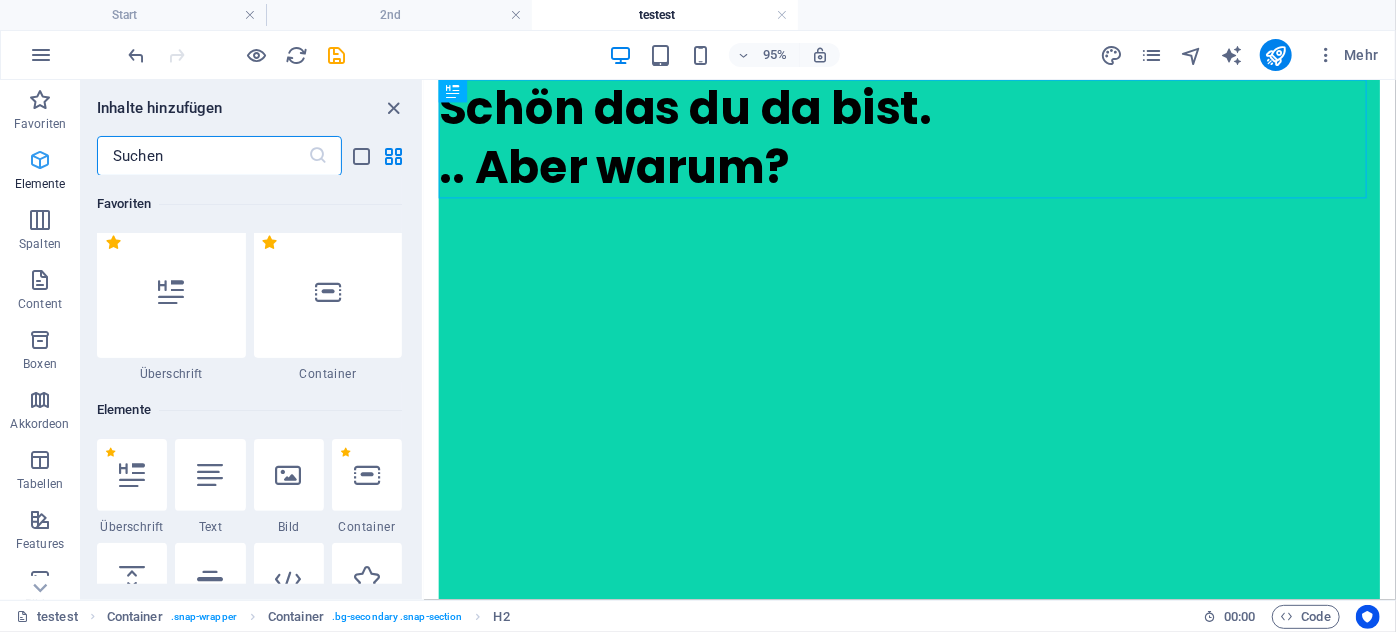 click at bounding box center [40, 160] 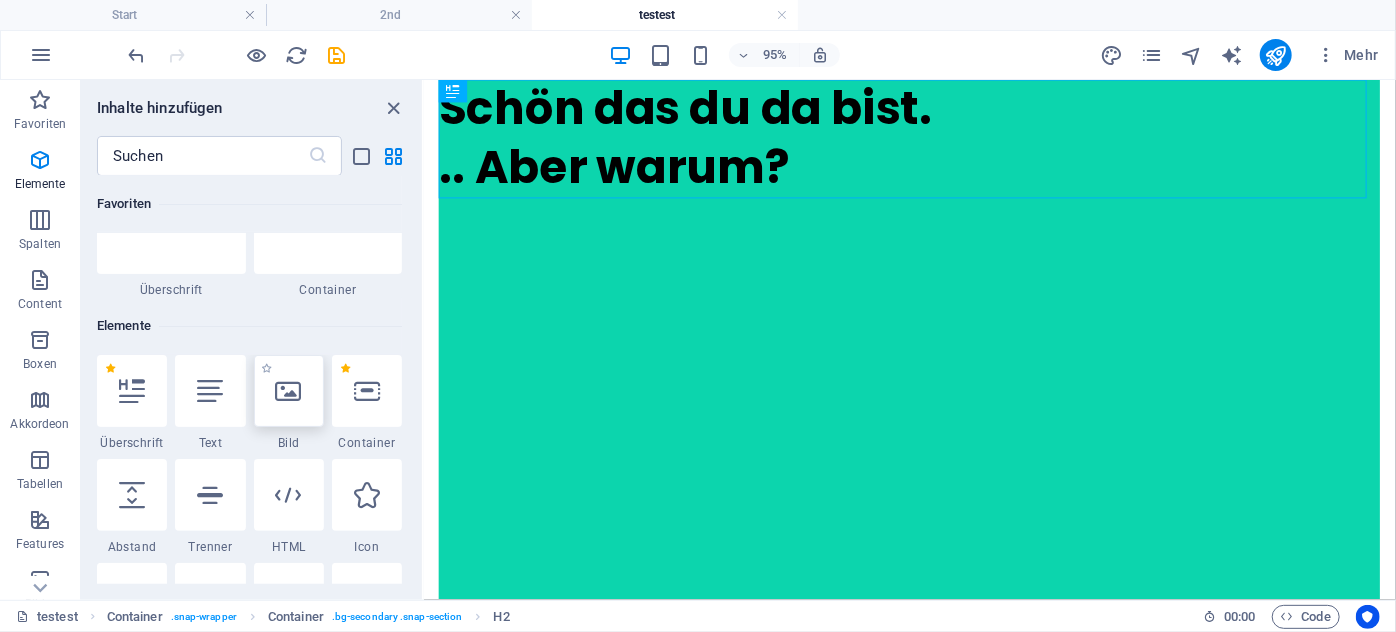 scroll, scrollTop: 98, scrollLeft: 0, axis: vertical 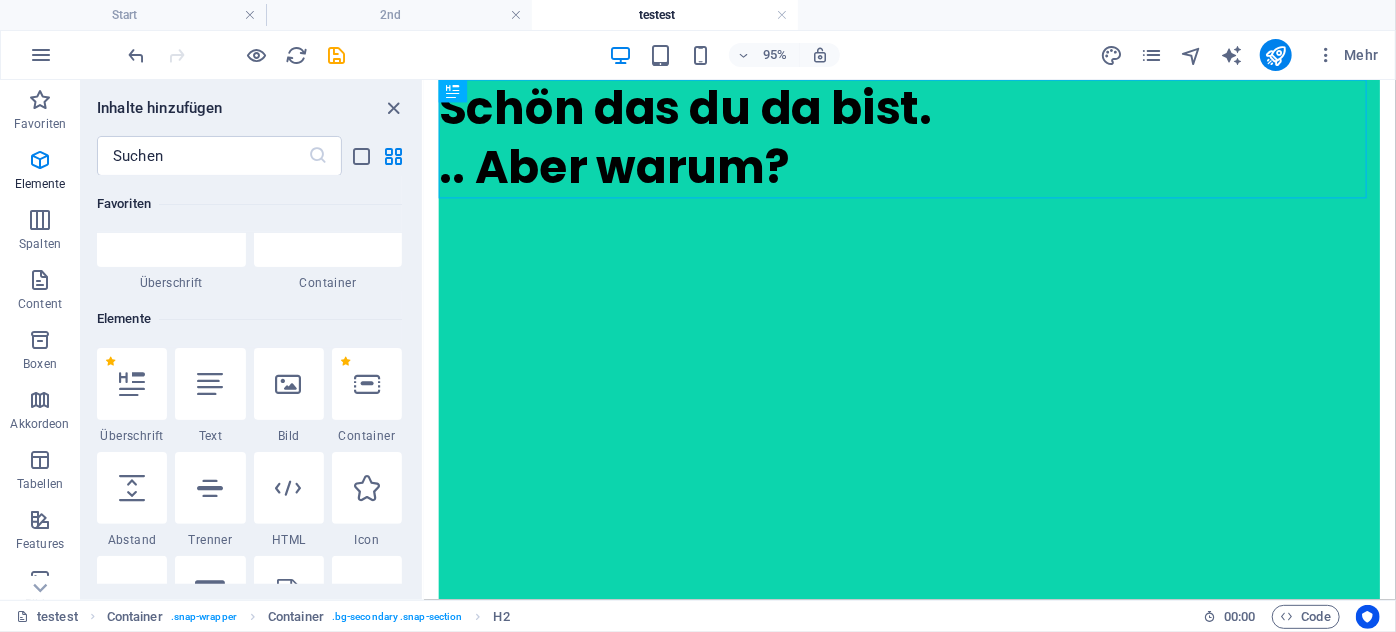 click at bounding box center (210, 488) 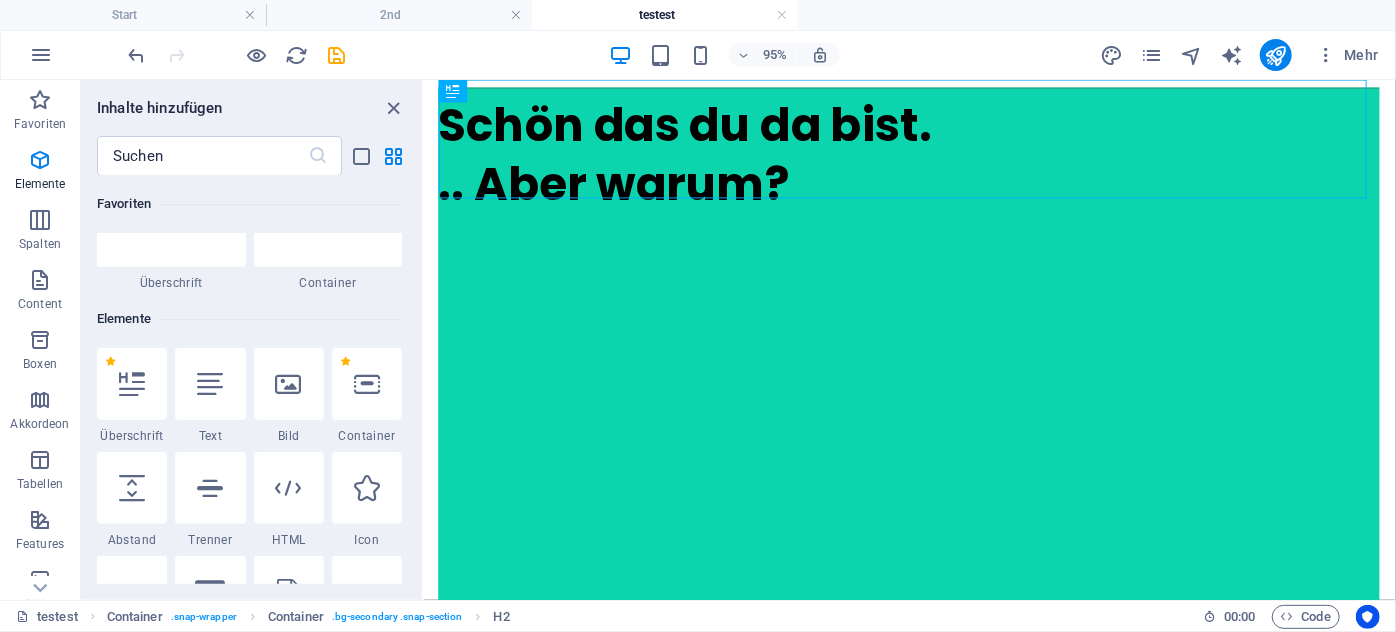 select on "%" 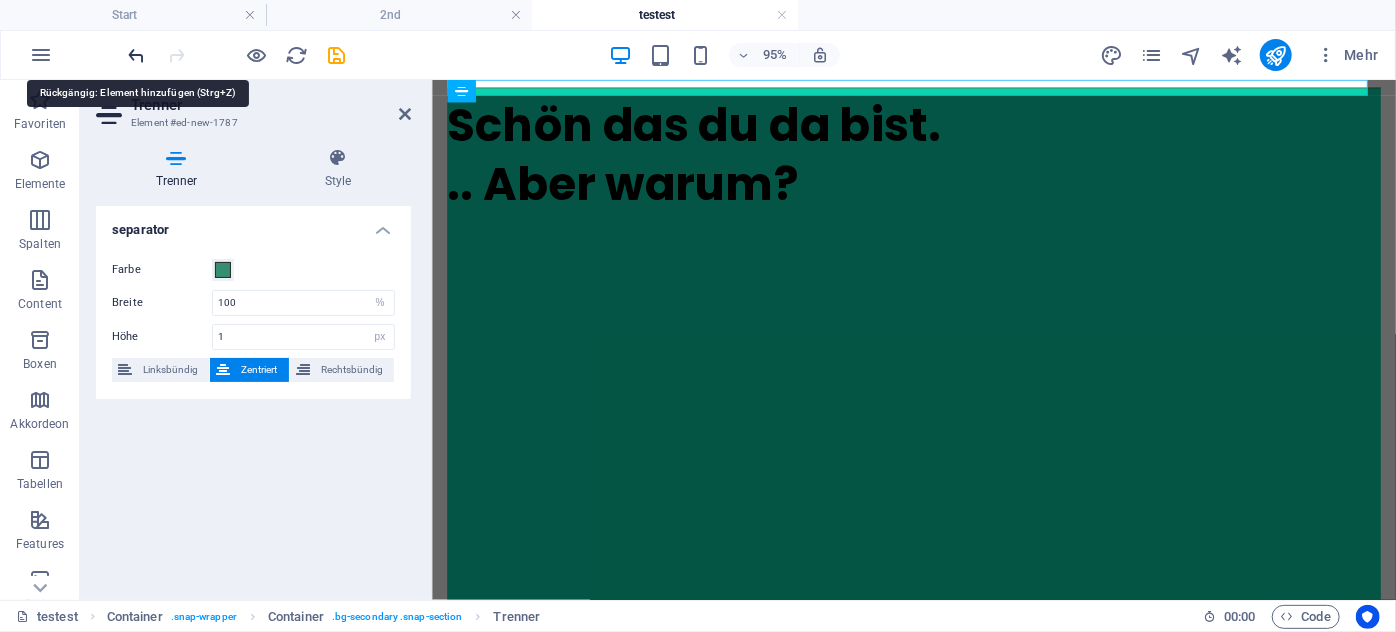 click at bounding box center [137, 55] 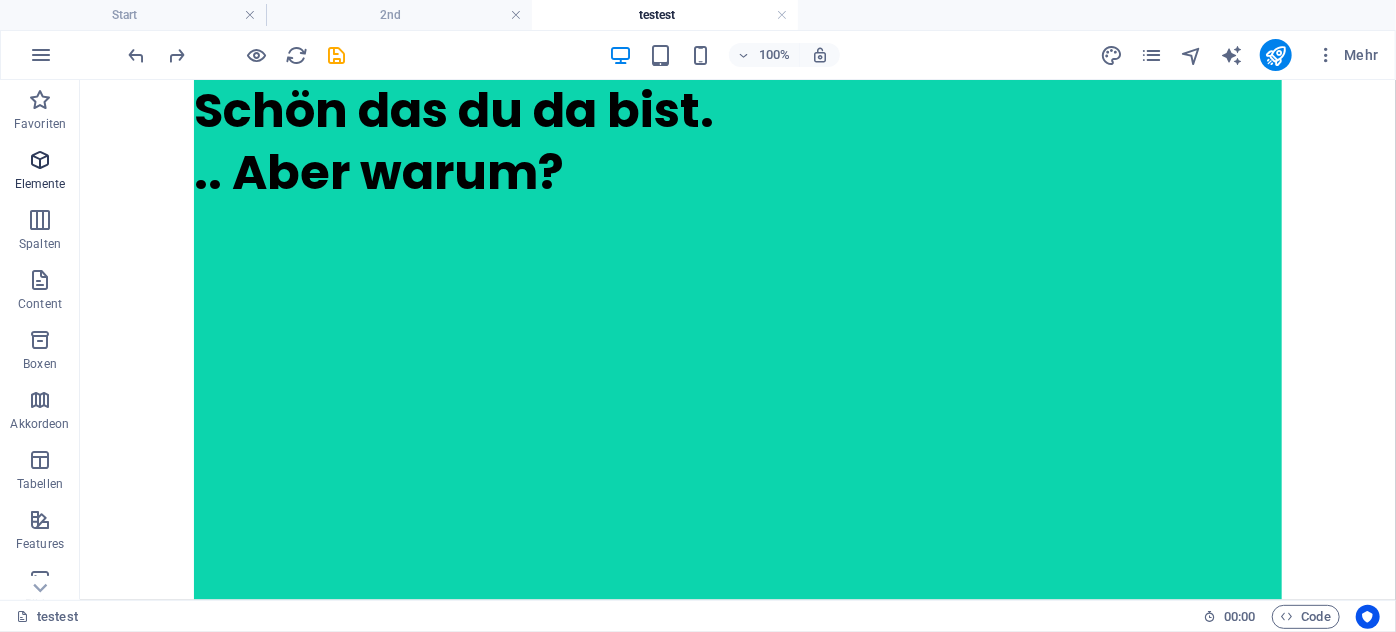 click on "Elemente" at bounding box center (40, 172) 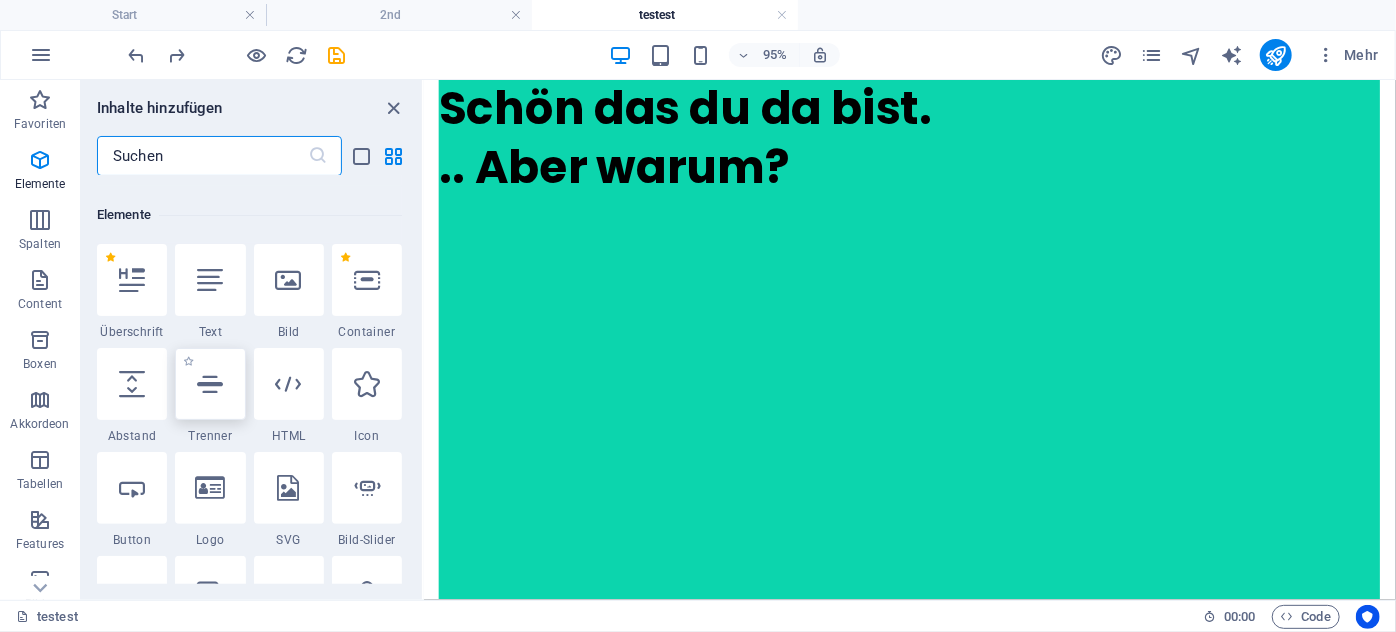 scroll, scrollTop: 213, scrollLeft: 0, axis: vertical 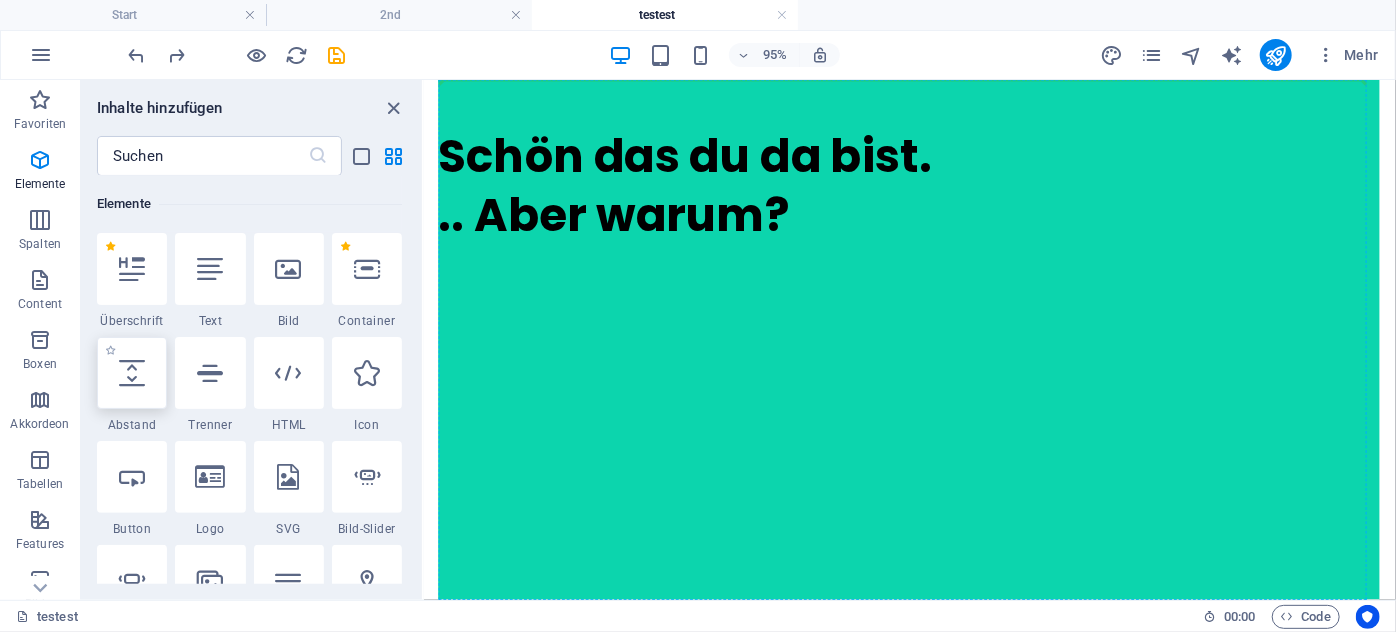 select on "px" 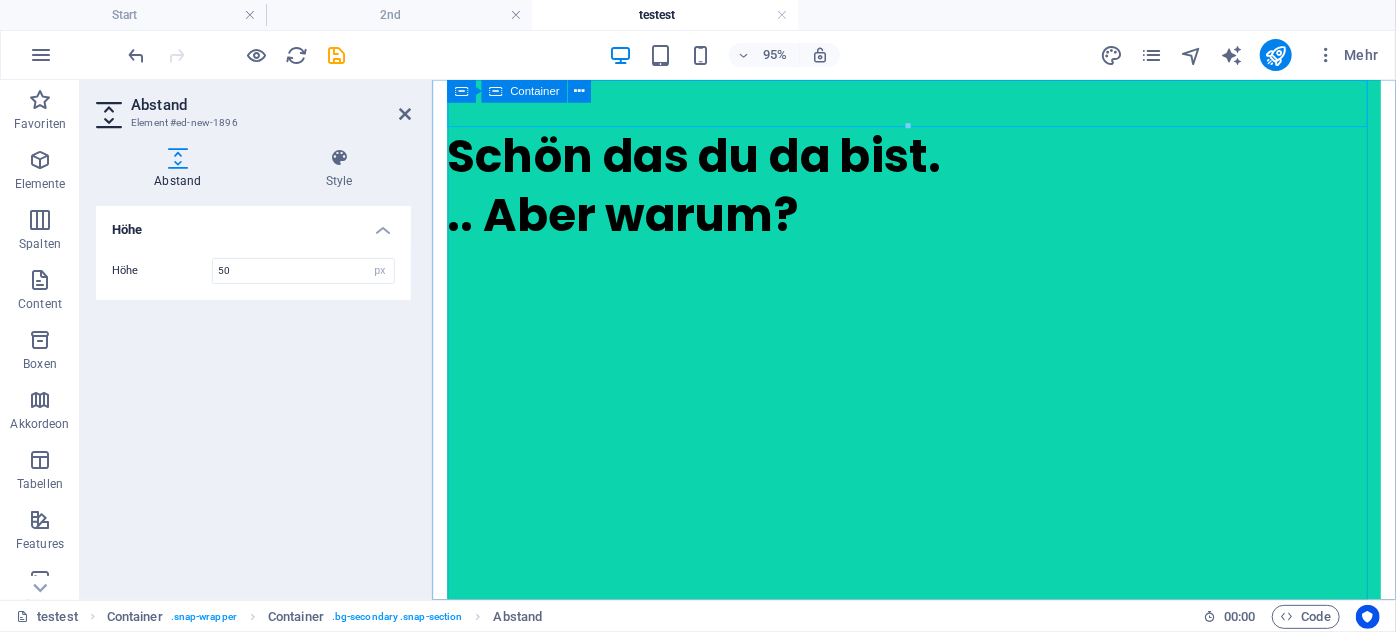 click on "Schön das du da bist. .. Aber warum?" at bounding box center [938, 353] 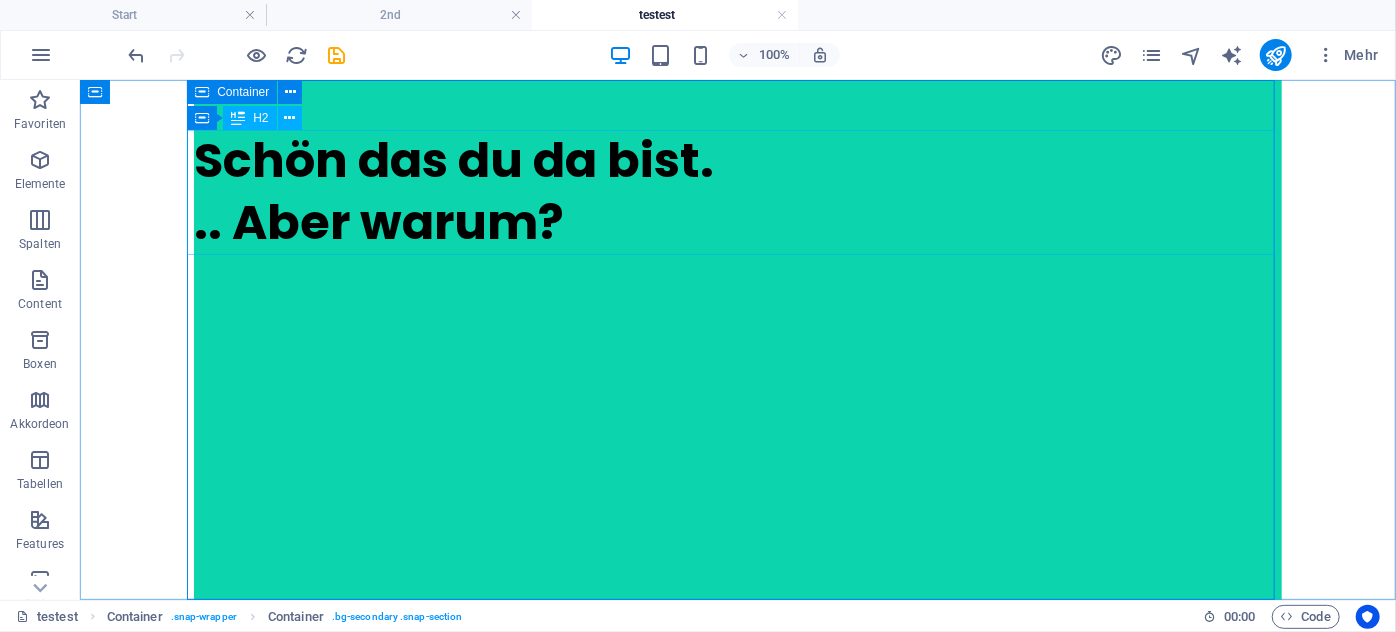 click on "Schön das du da bist. .. Aber warum?" at bounding box center [737, 191] 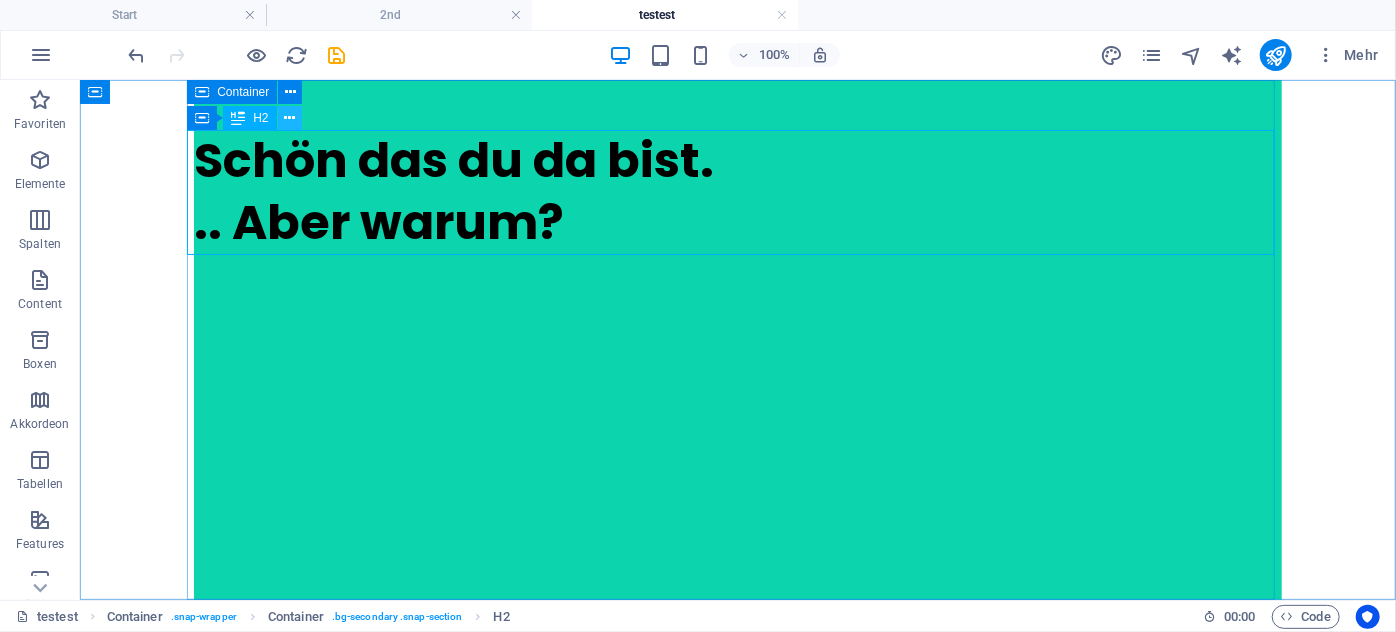 click at bounding box center [290, 118] 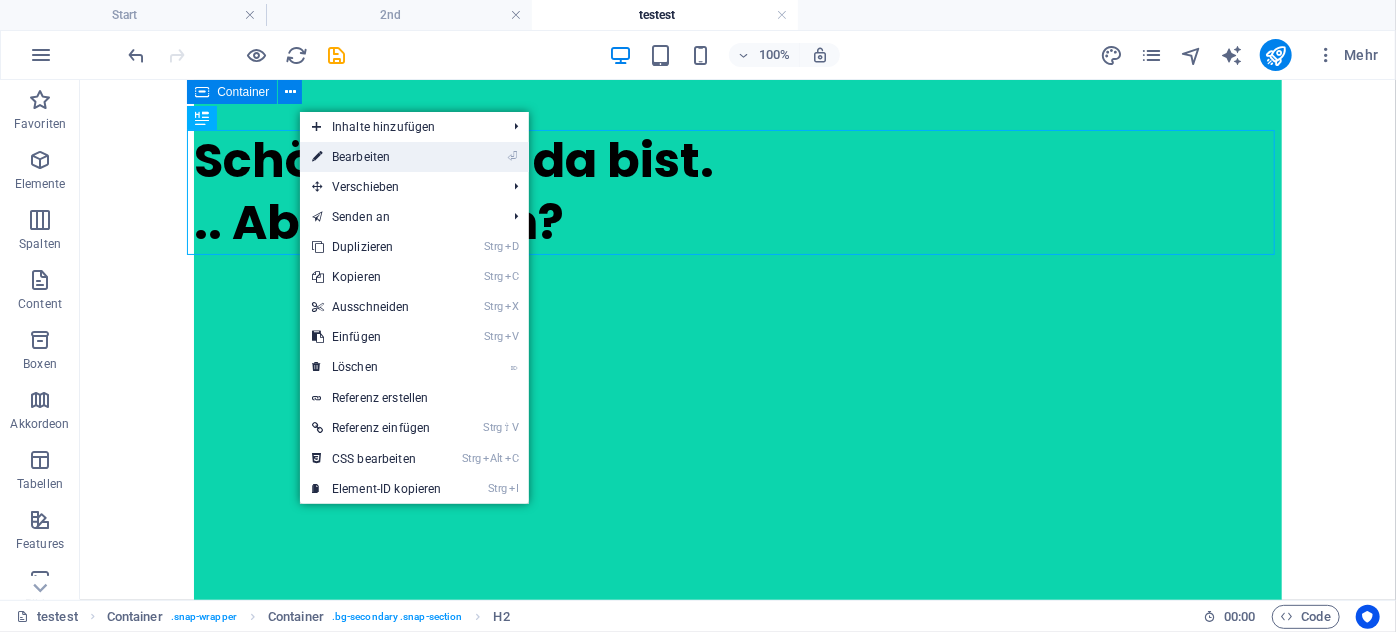 click on "⏎  Bearbeiten" at bounding box center [377, 157] 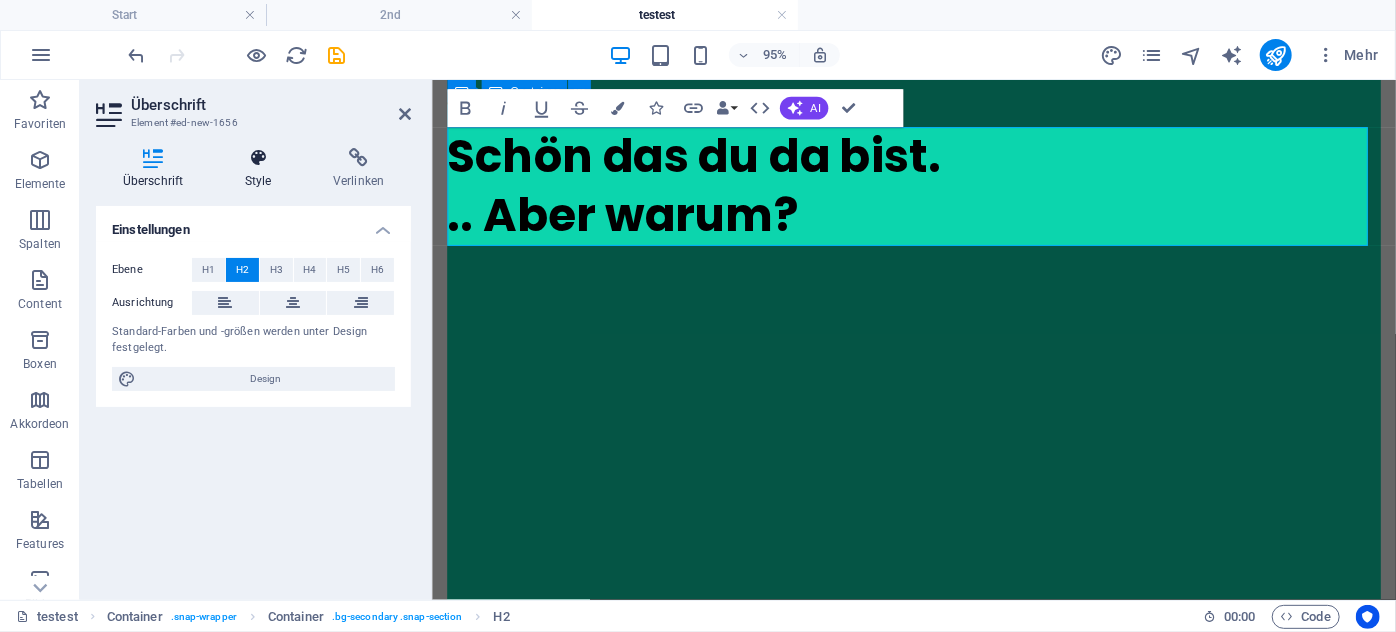 click on "Style" at bounding box center (262, 169) 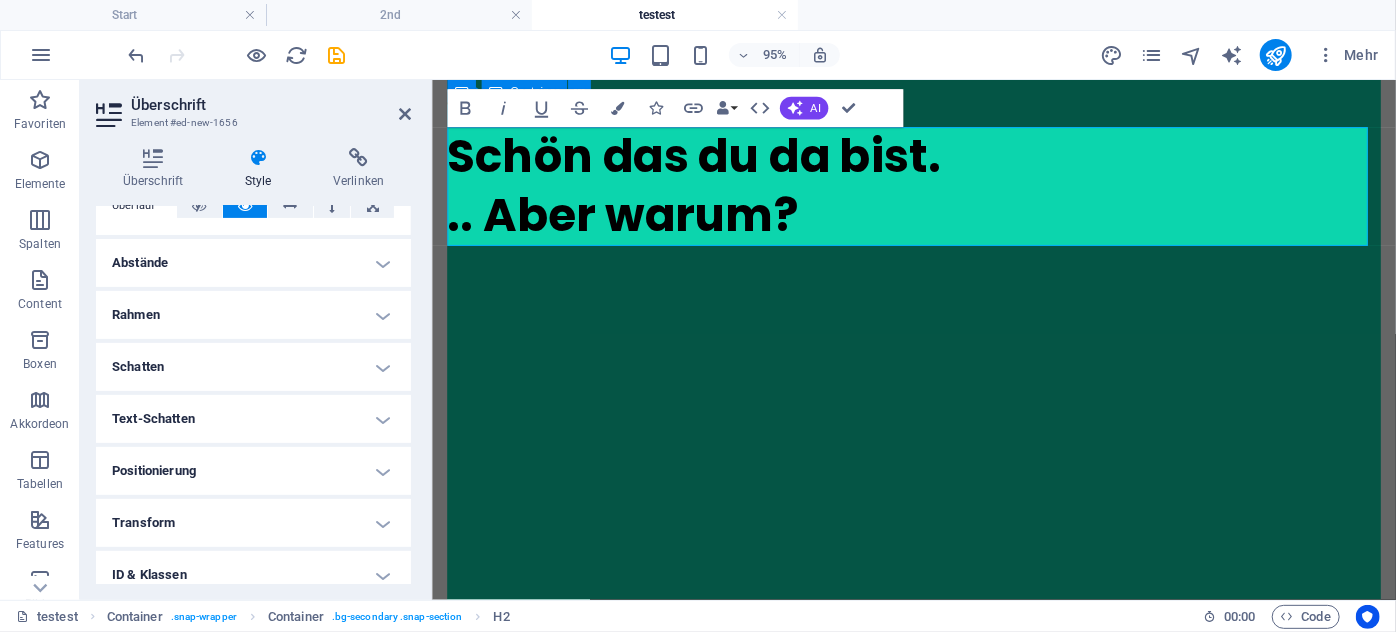 scroll, scrollTop: 363, scrollLeft: 0, axis: vertical 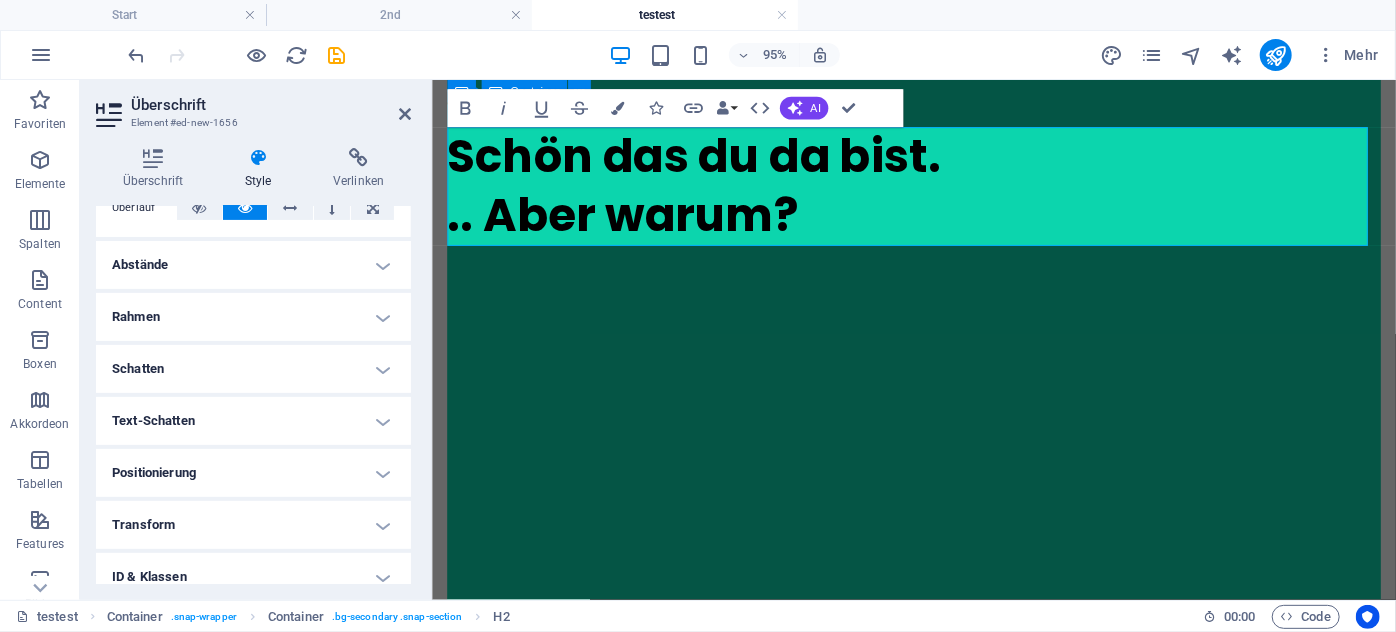click on "Abstände" at bounding box center (253, 265) 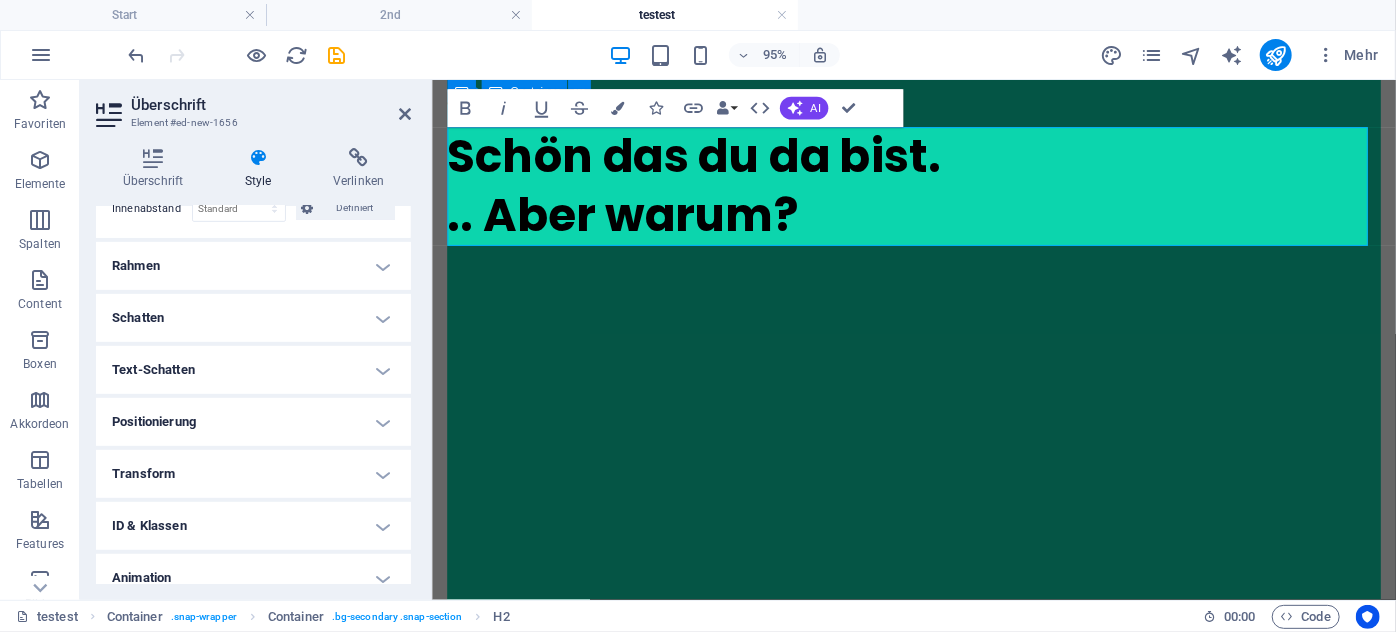 scroll, scrollTop: 545, scrollLeft: 0, axis: vertical 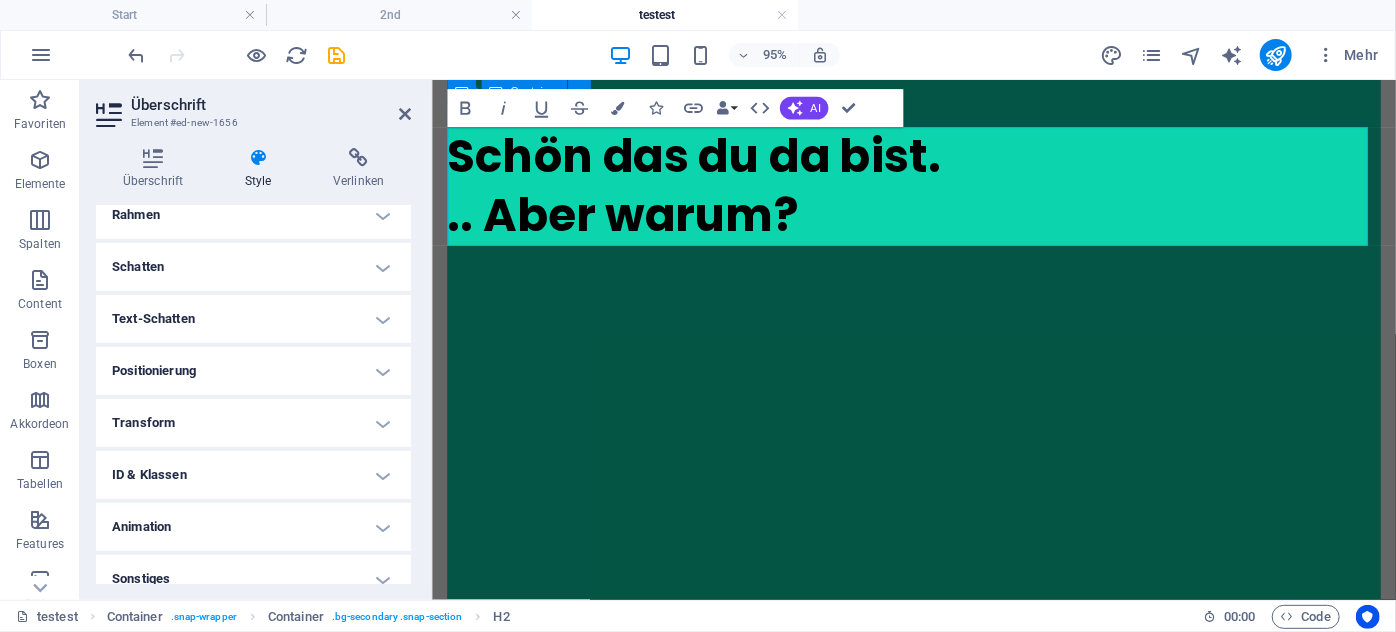 click on "Positionierung" at bounding box center (253, 371) 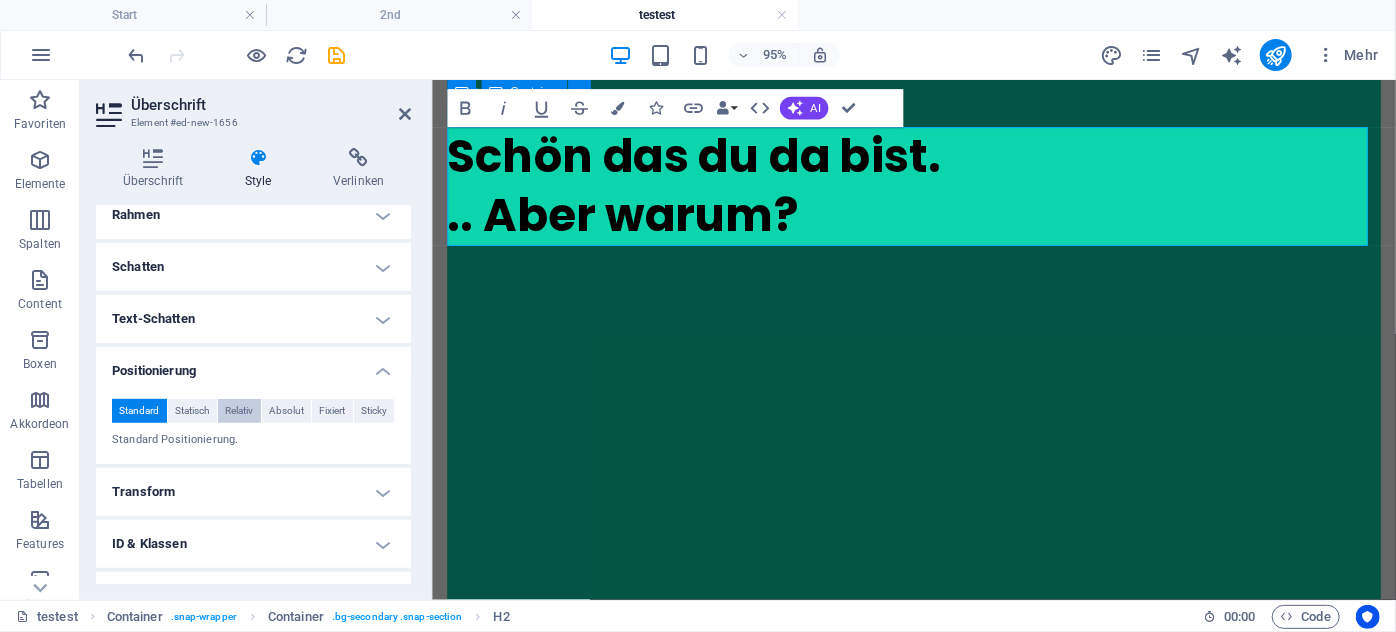 click on "Relativ" at bounding box center [239, 411] 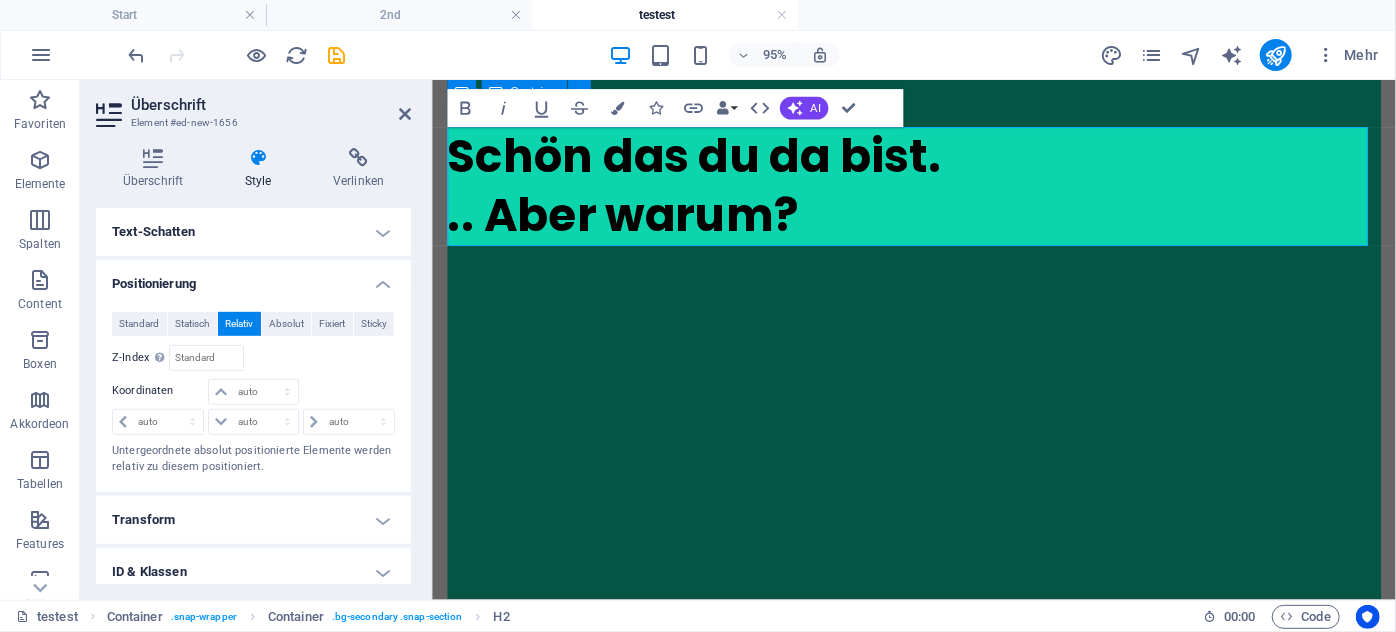 scroll, scrollTop: 636, scrollLeft: 0, axis: vertical 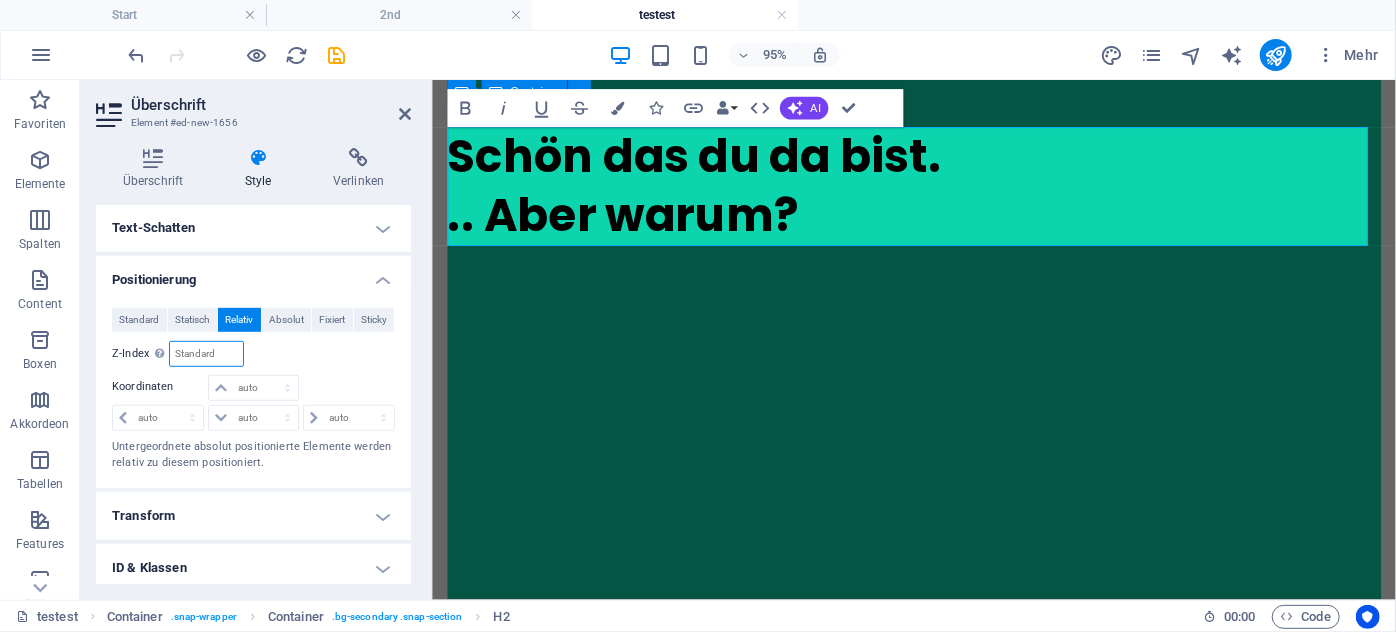 click at bounding box center (206, 354) 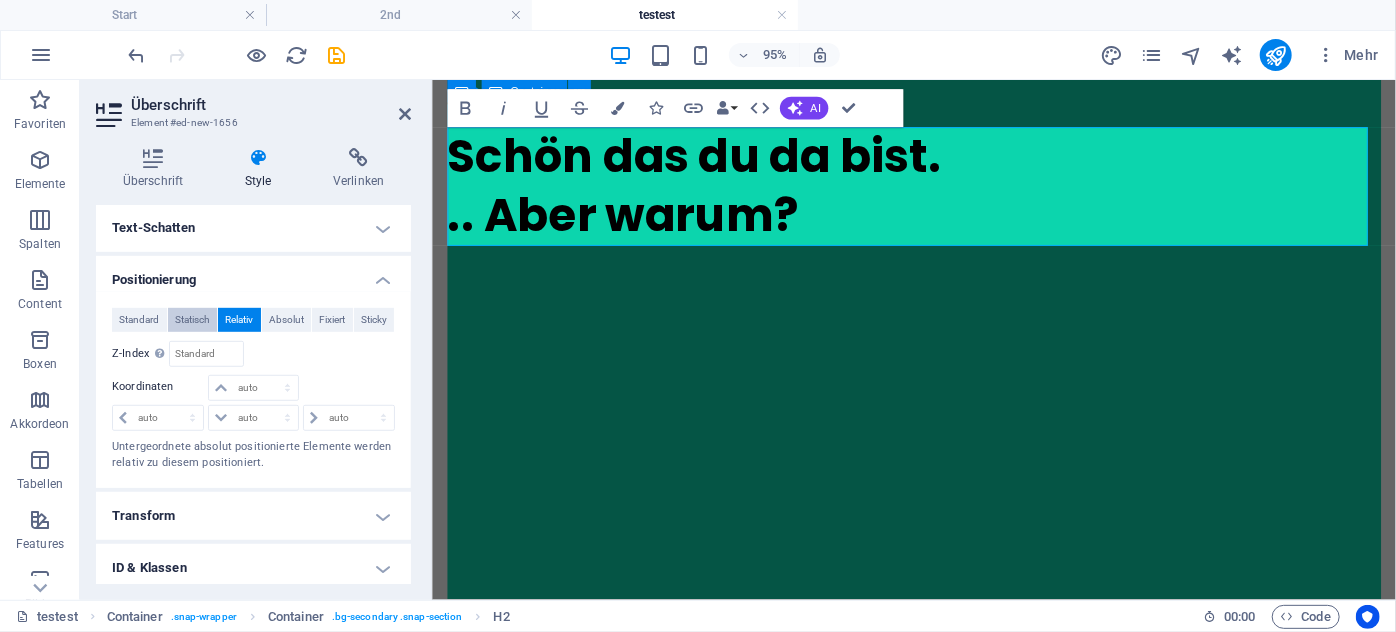 click on "Statisch" at bounding box center (192, 320) 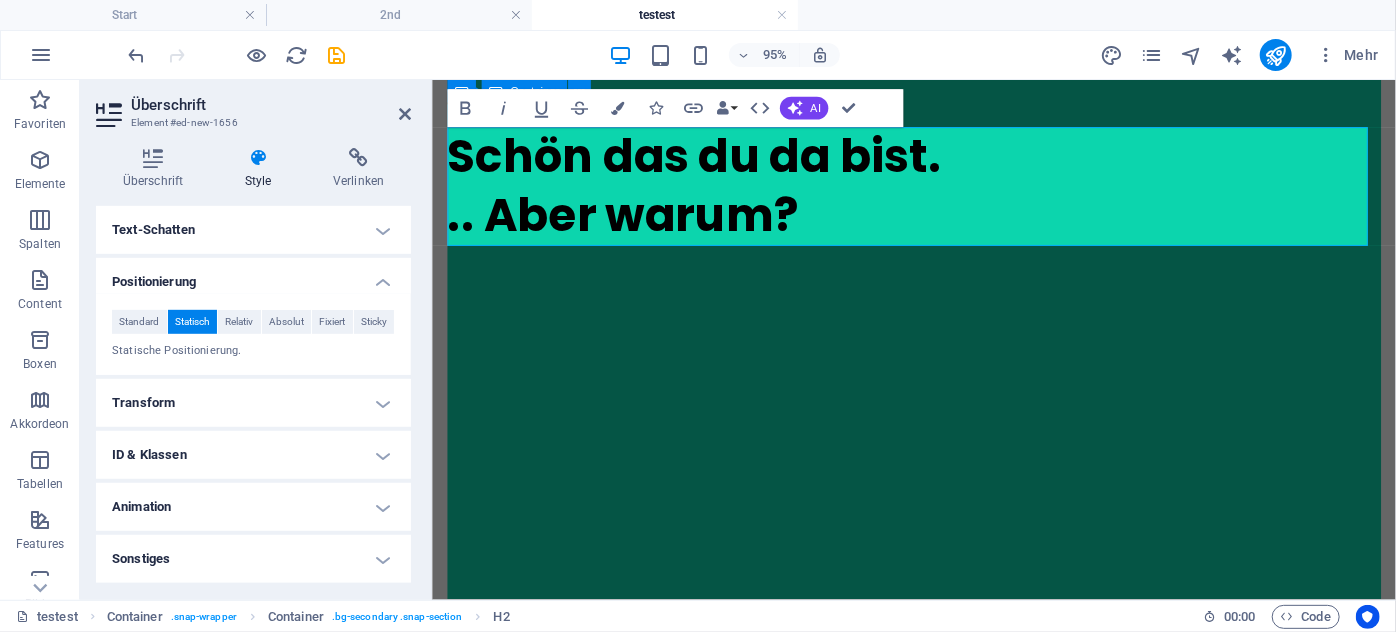 scroll, scrollTop: 632, scrollLeft: 0, axis: vertical 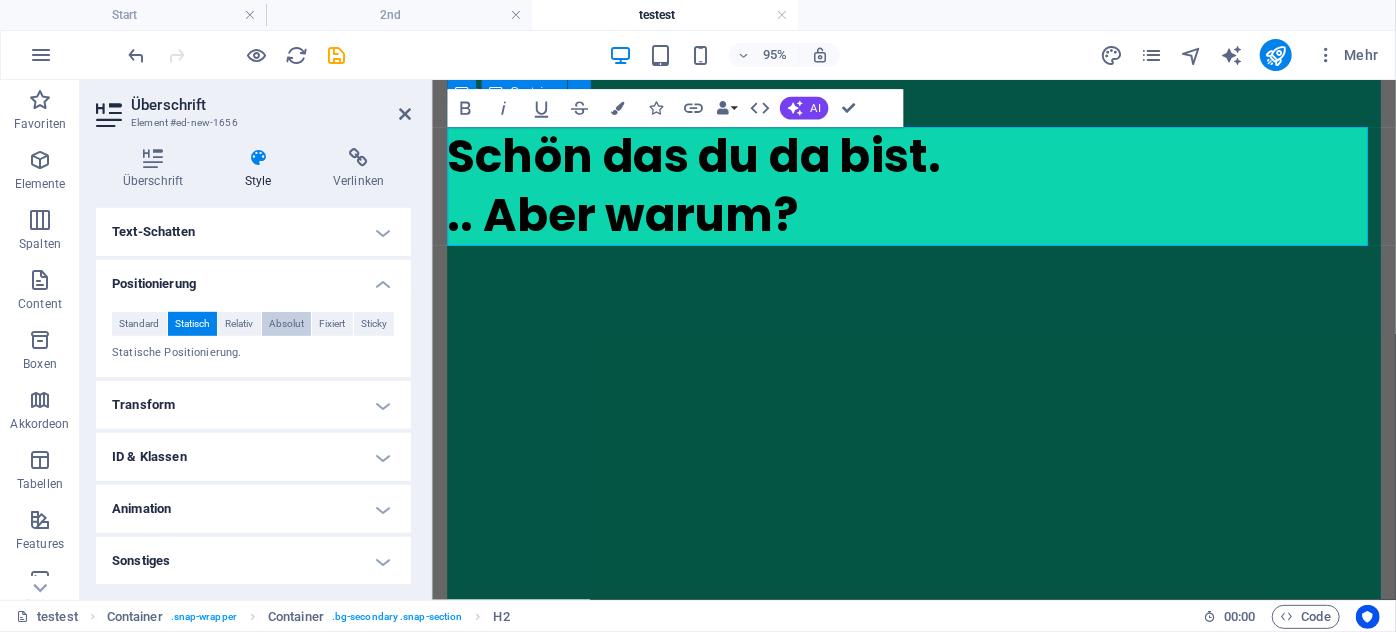 click on "Absolut" at bounding box center [286, 324] 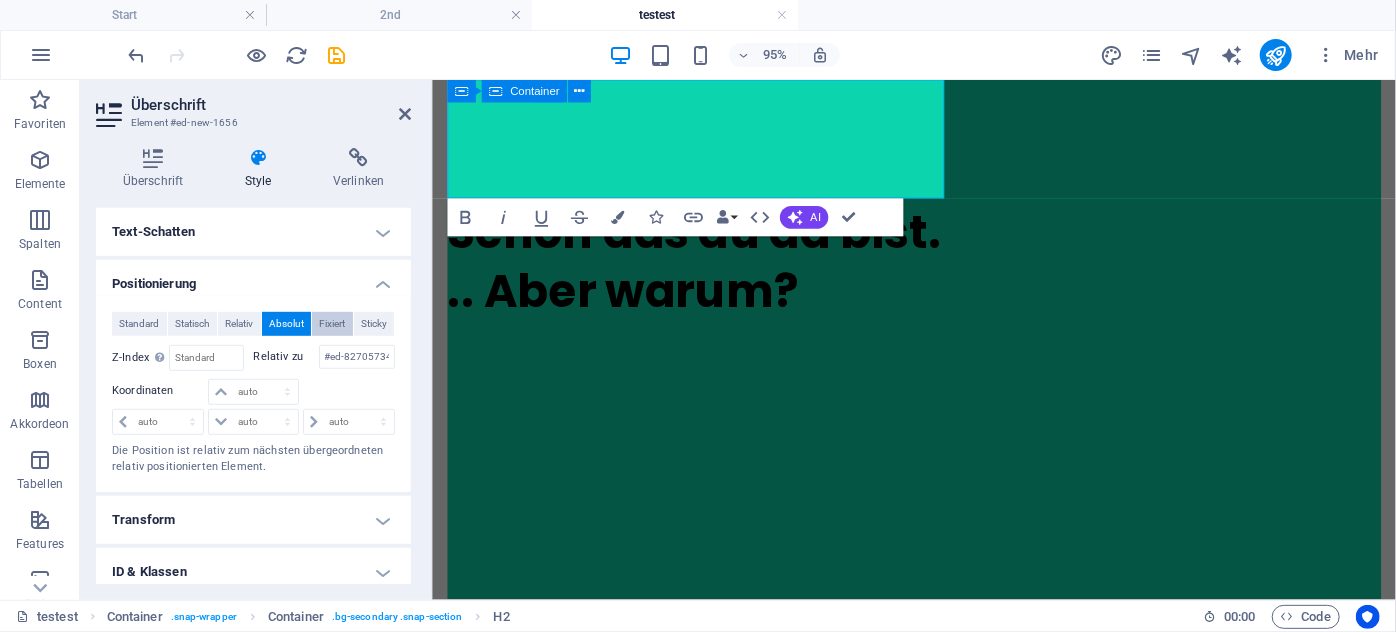 click on "Fixiert" at bounding box center (332, 324) 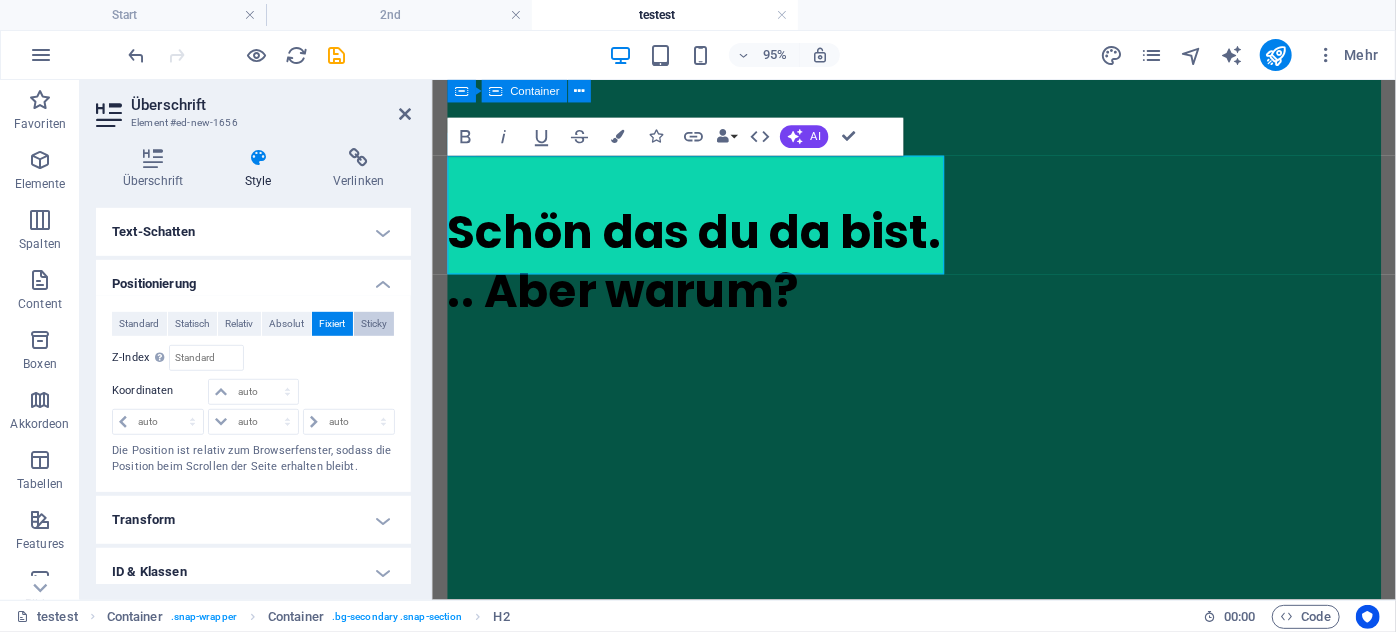 click on "Sticky" at bounding box center [374, 324] 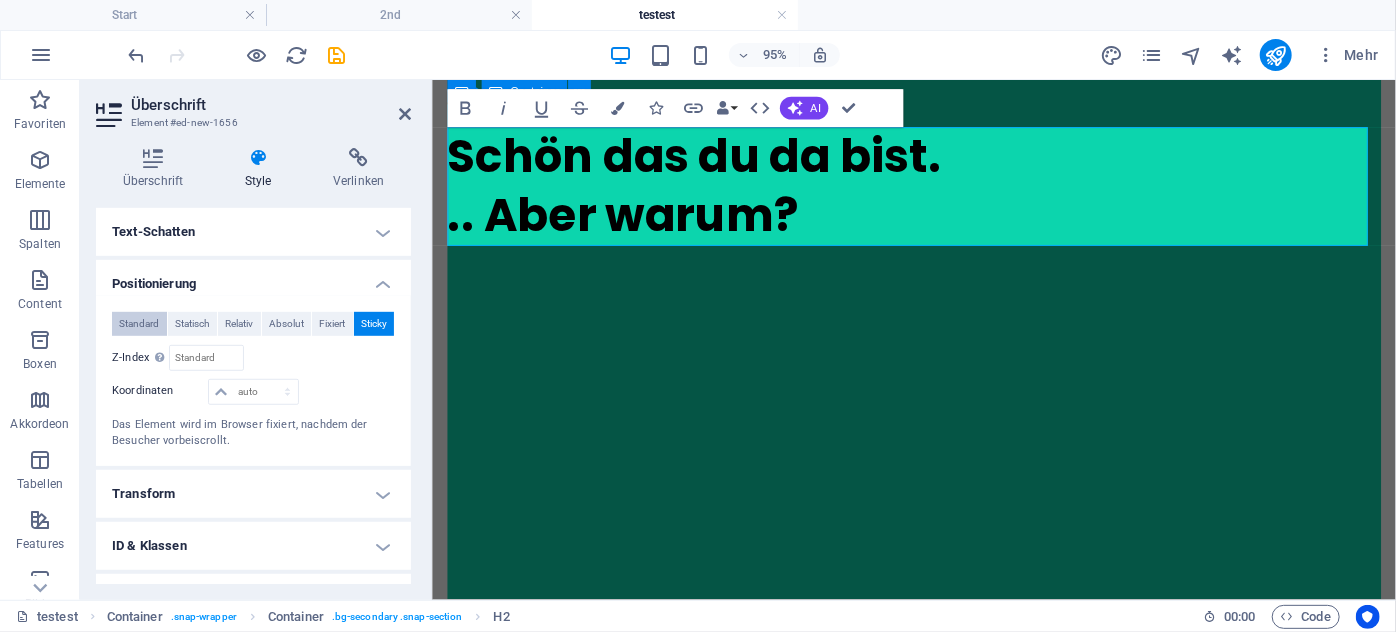 click on "Standard" at bounding box center [139, 324] 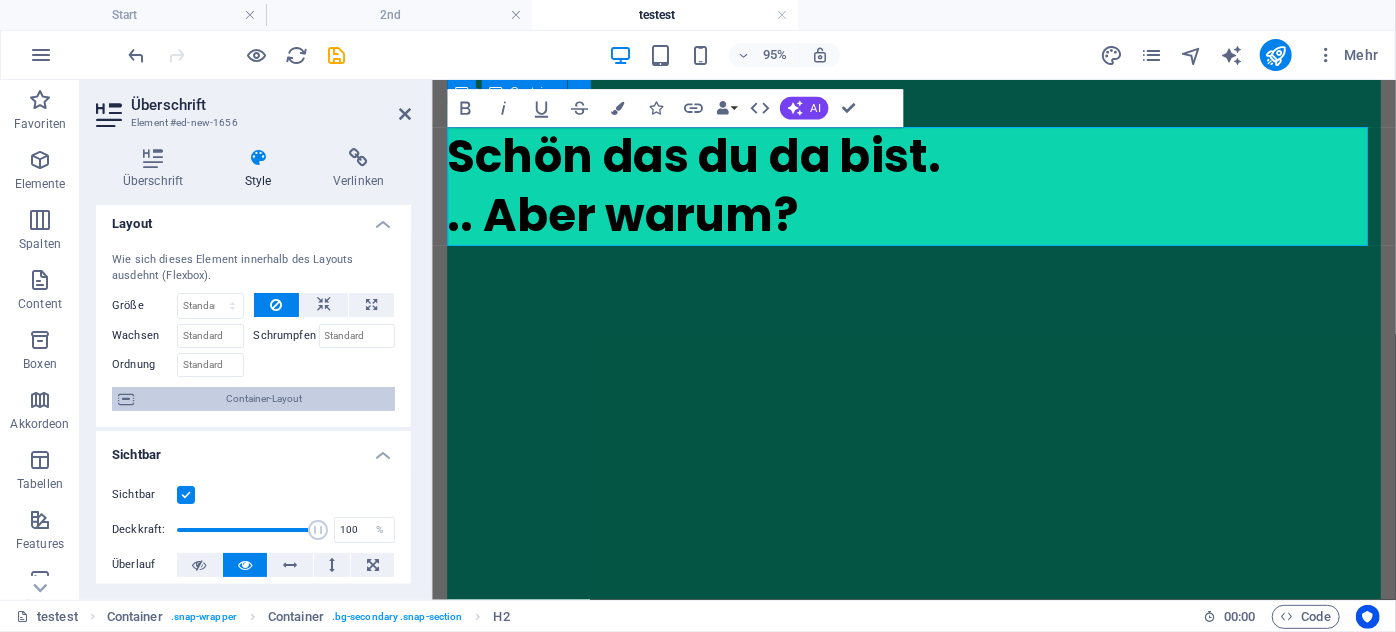 scroll, scrollTop: 0, scrollLeft: 0, axis: both 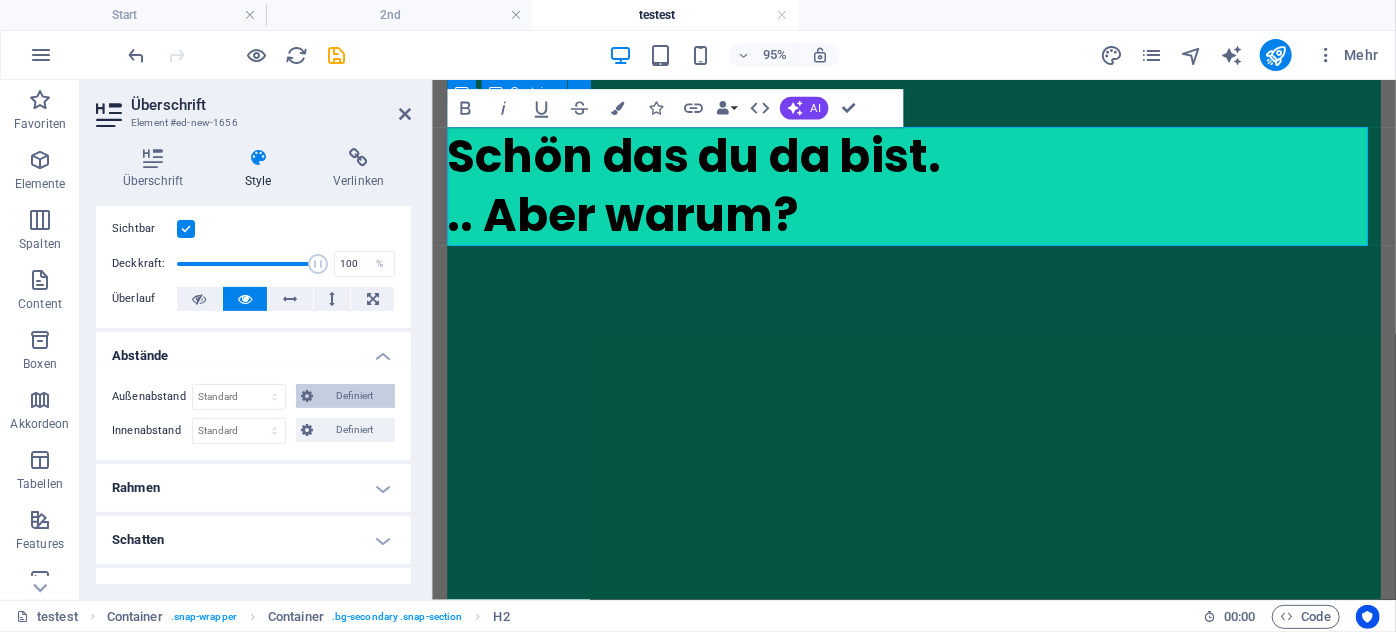 click on "Definiert" at bounding box center [355, 396] 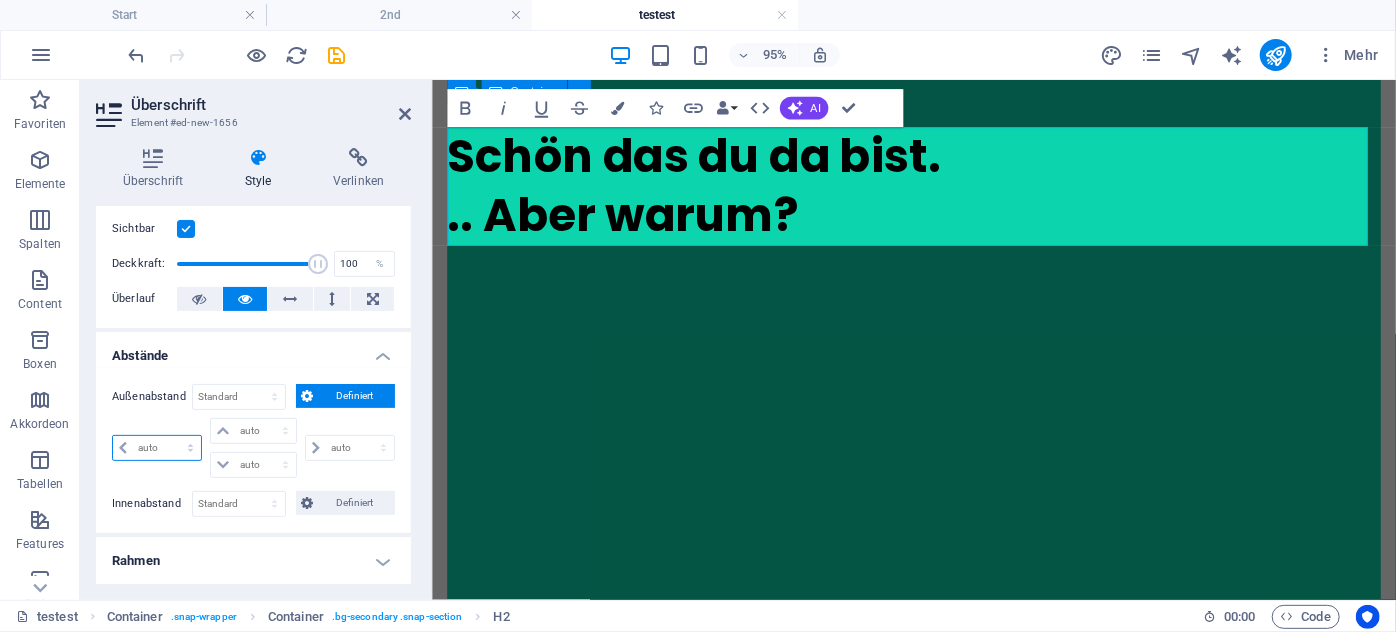 click on "auto px % rem vw vh" at bounding box center [157, 448] 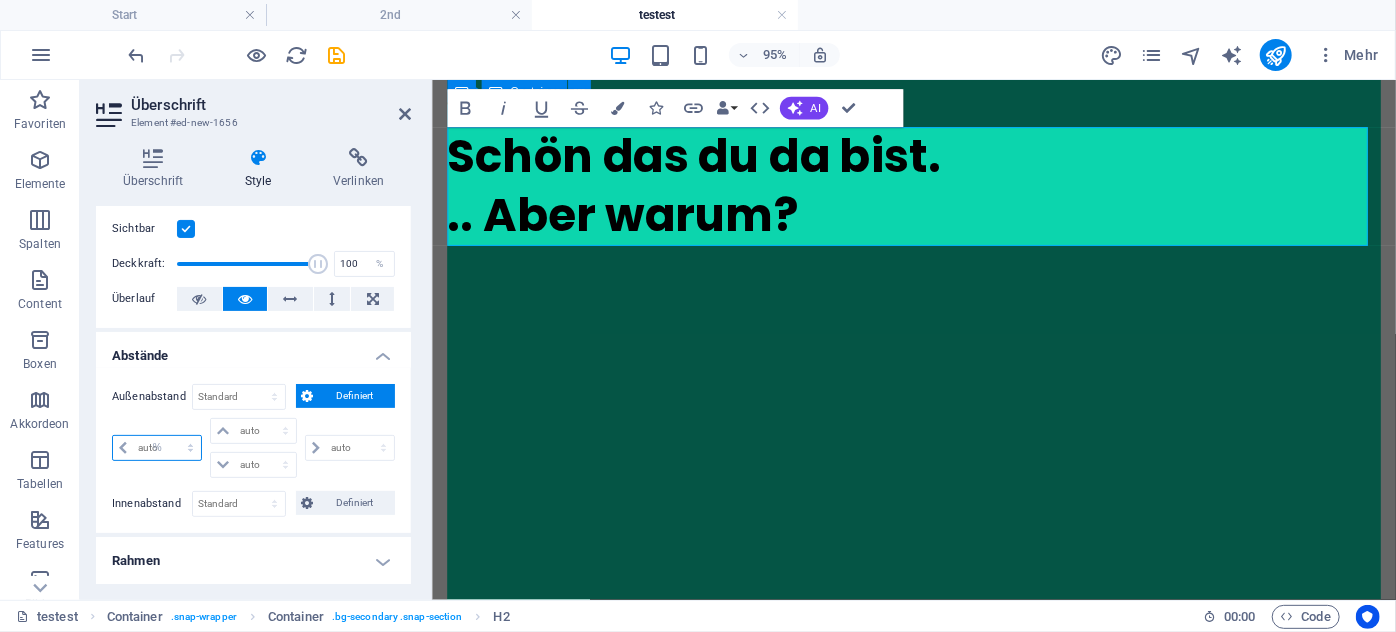 click on "auto px % rem vw vh" at bounding box center (157, 448) 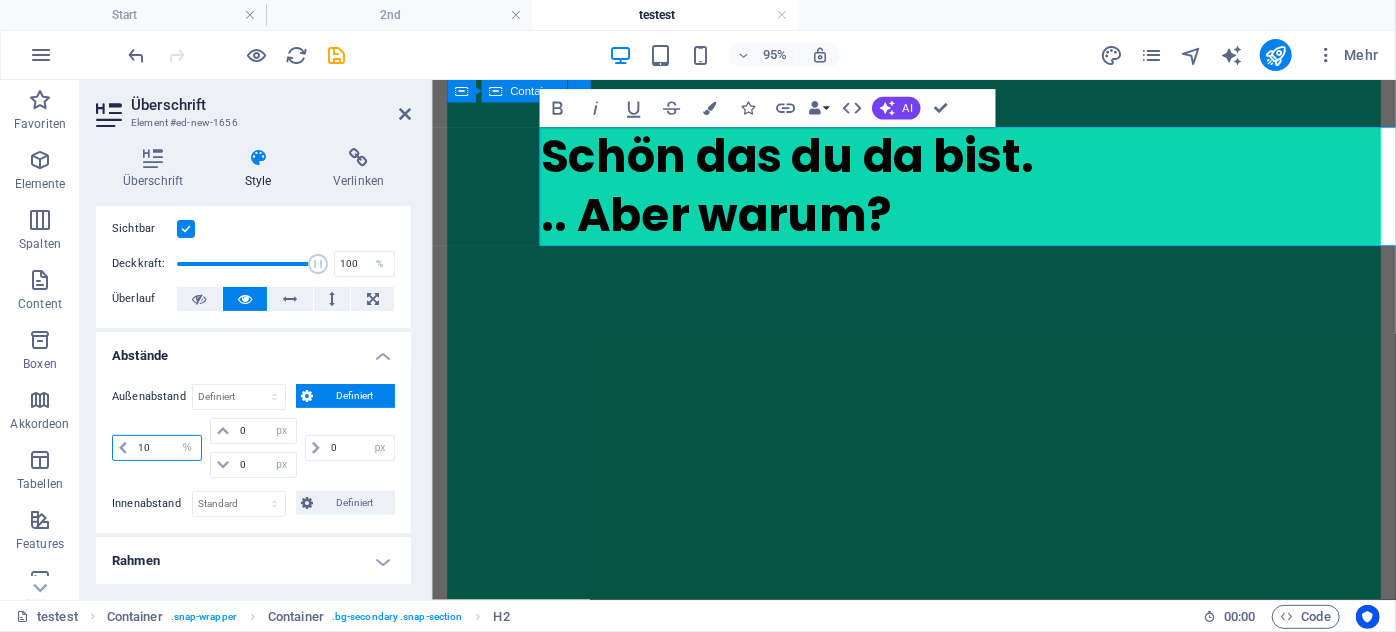 type on "10" 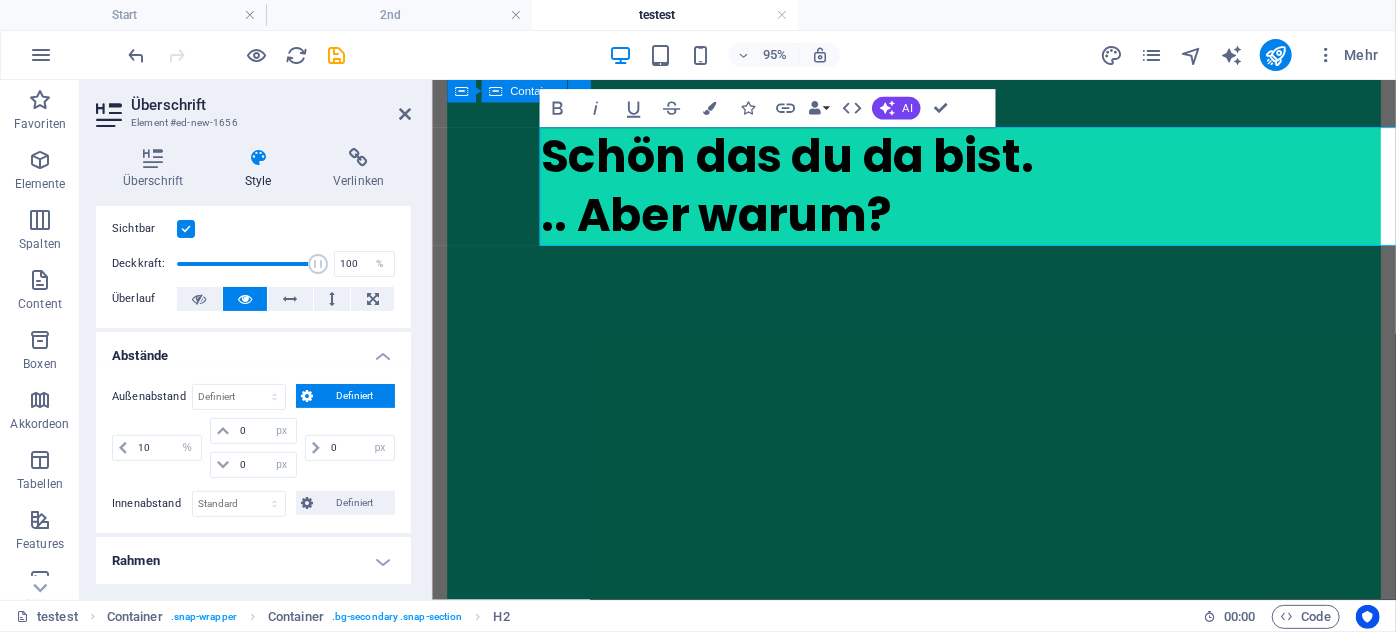 click on "Abstände" at bounding box center [253, 350] 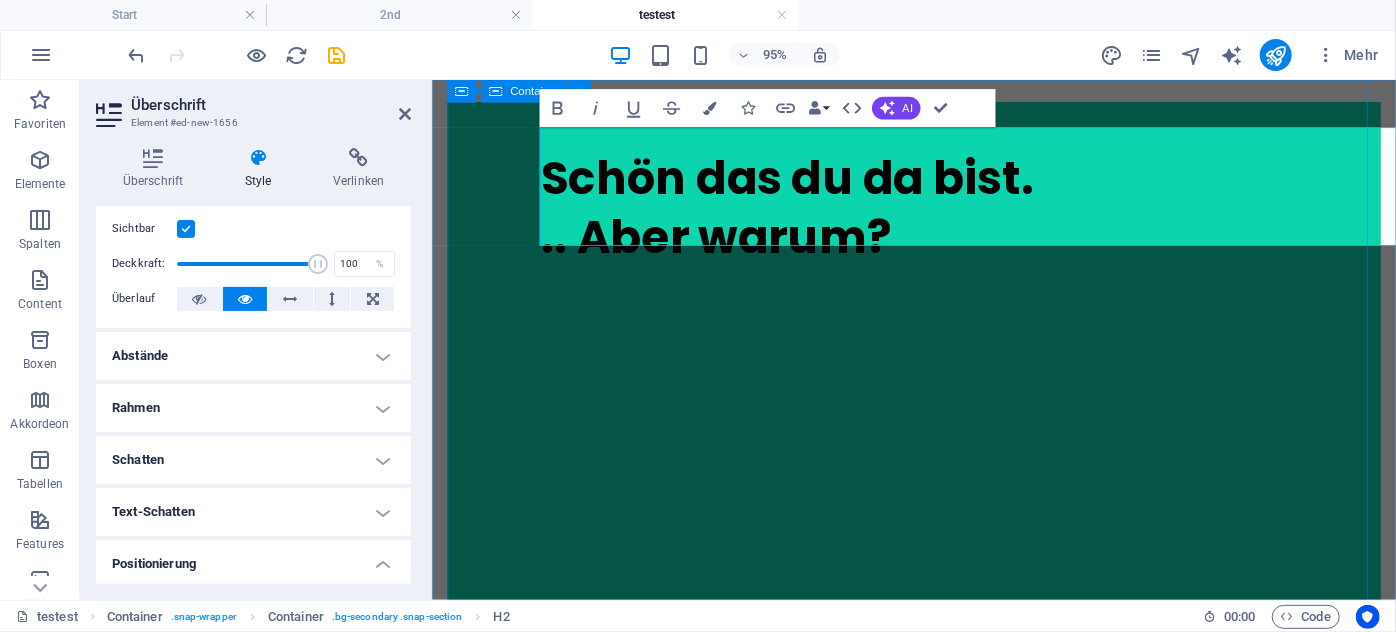 scroll, scrollTop: 80, scrollLeft: 0, axis: vertical 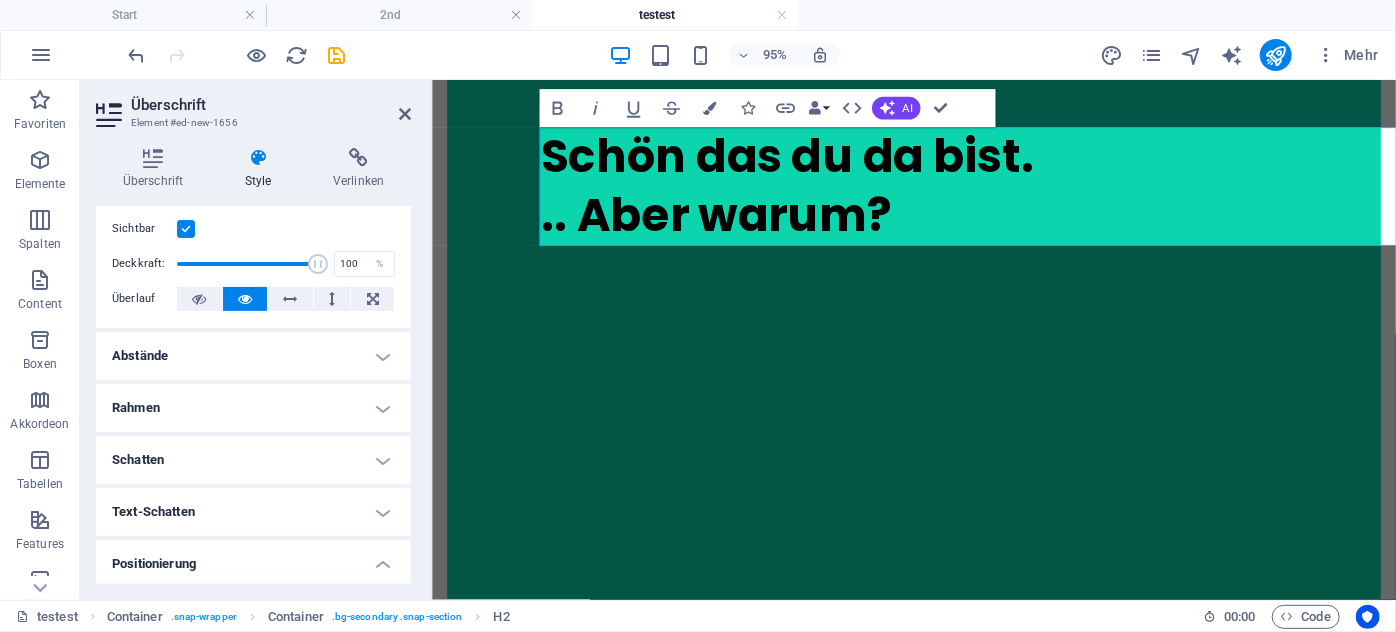 click on "Abstände" at bounding box center (253, 356) 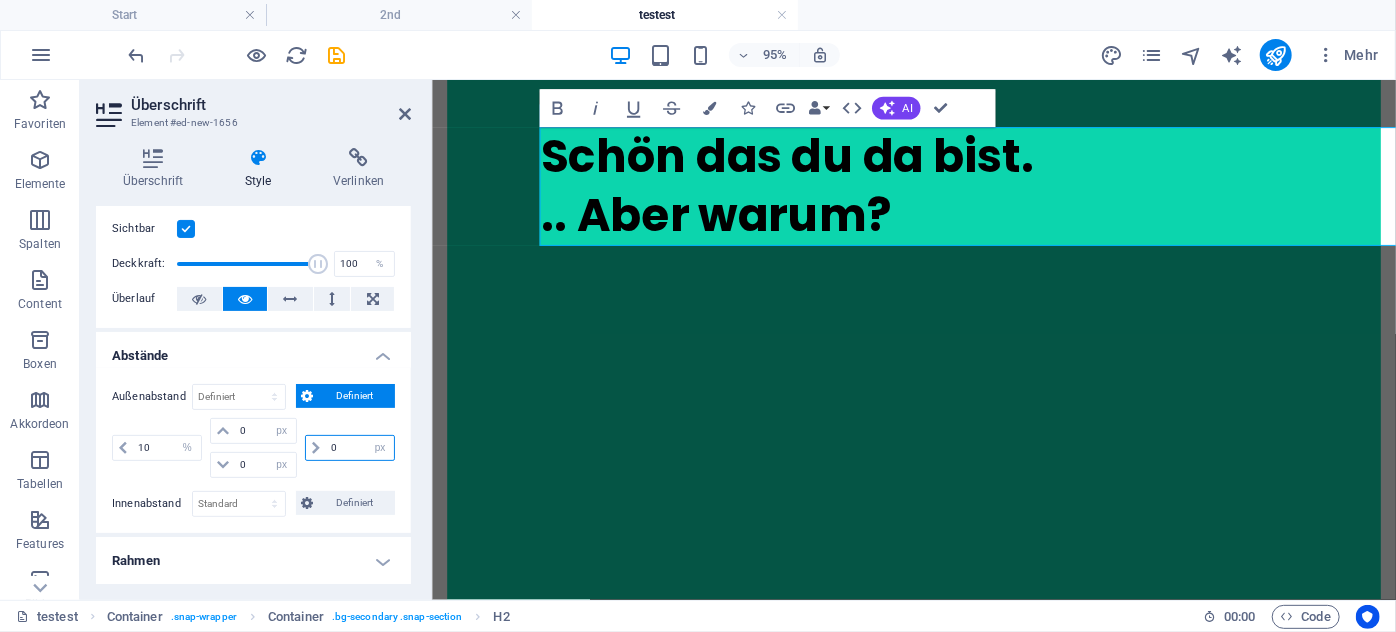 click on "0" at bounding box center [360, 448] 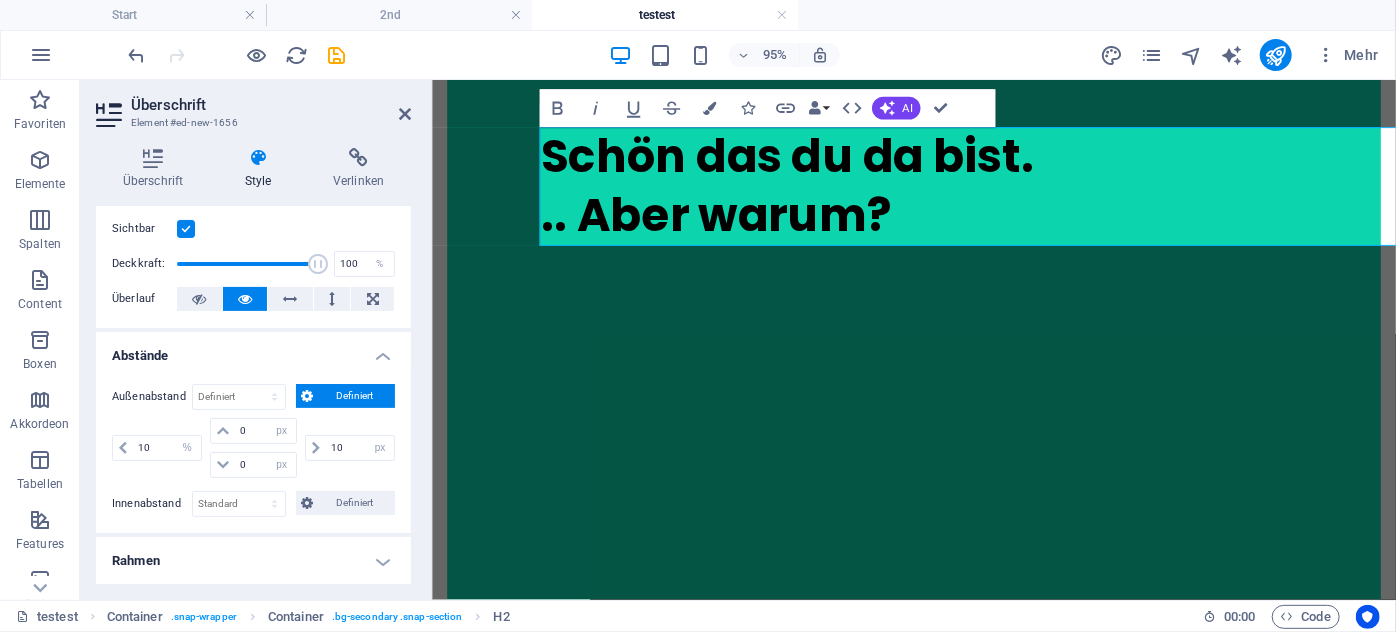 click on "Abstände" at bounding box center [253, 350] 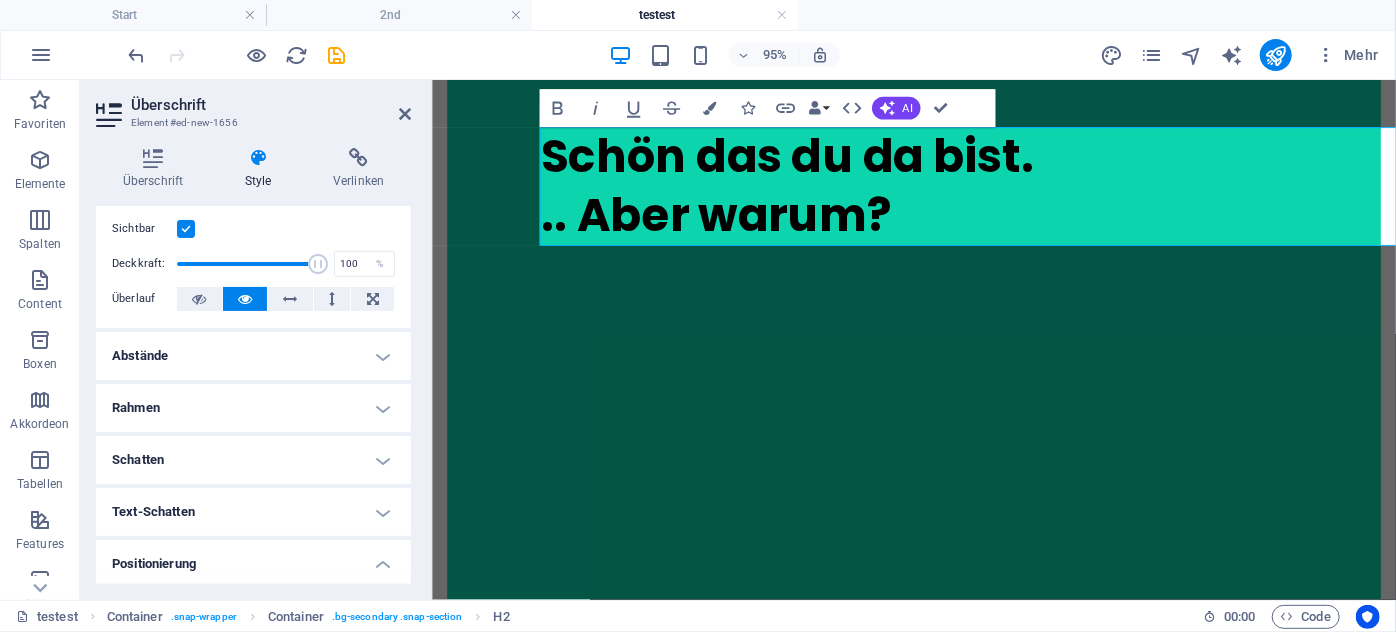 click on "Abstände" at bounding box center [253, 356] 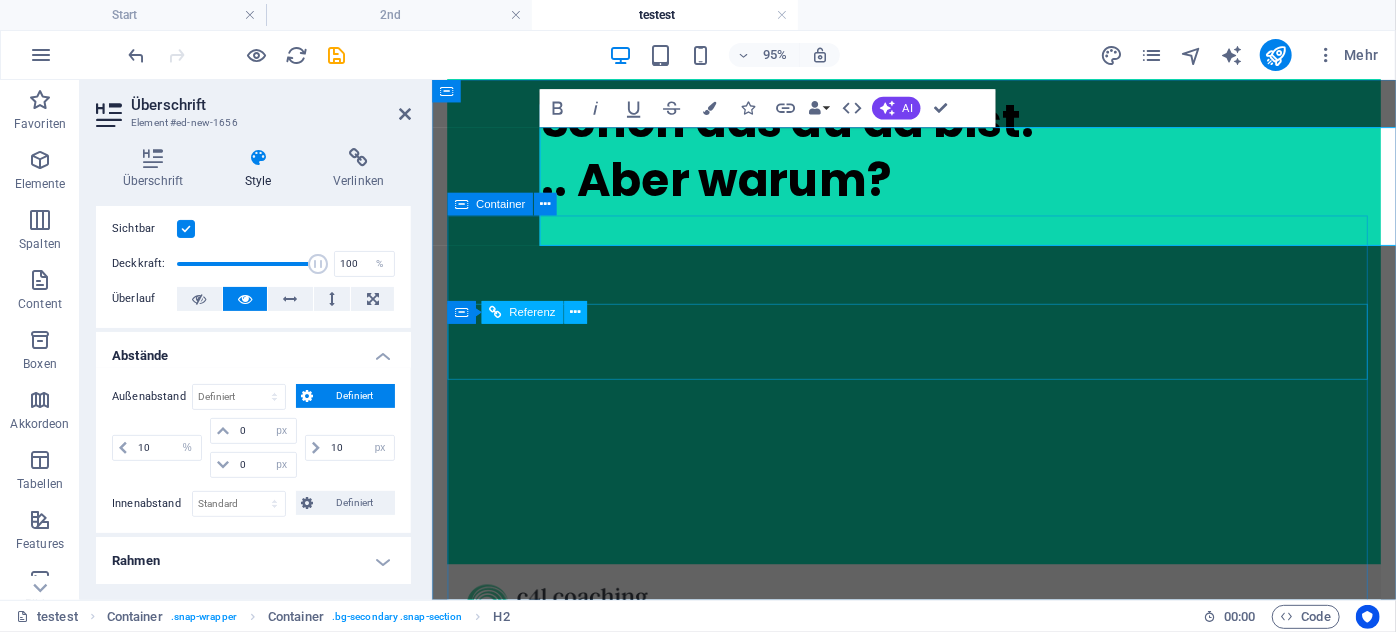 scroll, scrollTop: 80, scrollLeft: 0, axis: vertical 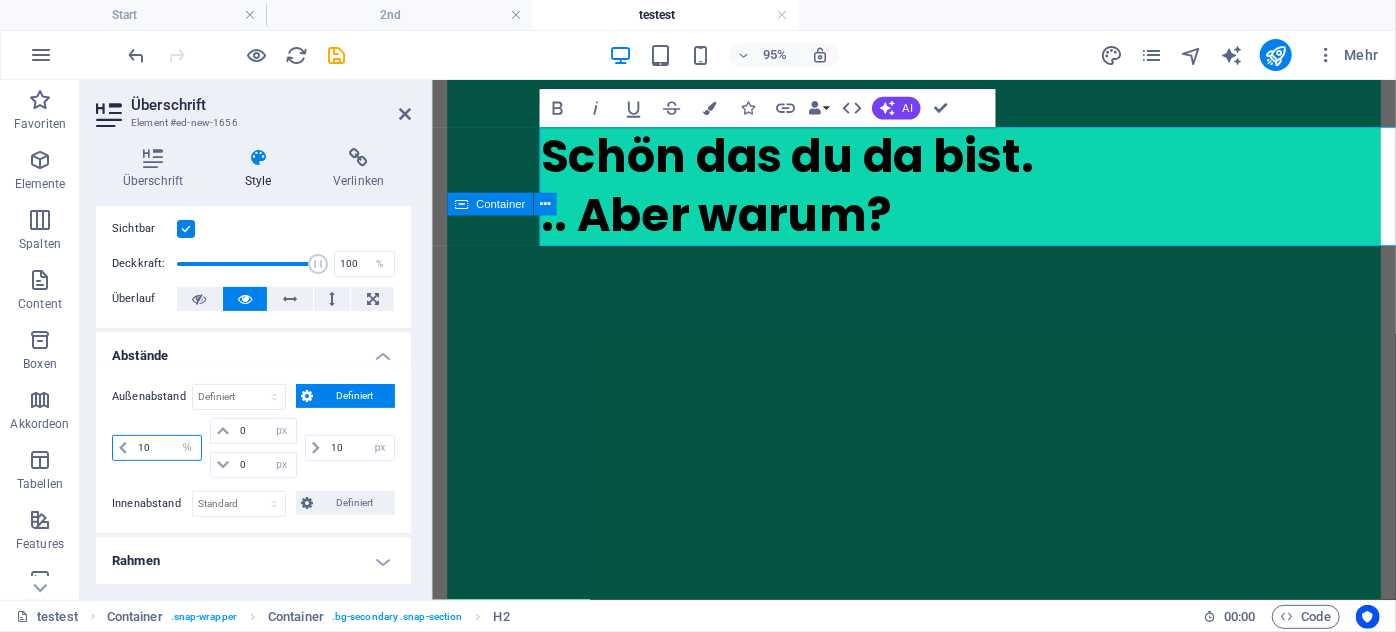 click on "10" at bounding box center (167, 448) 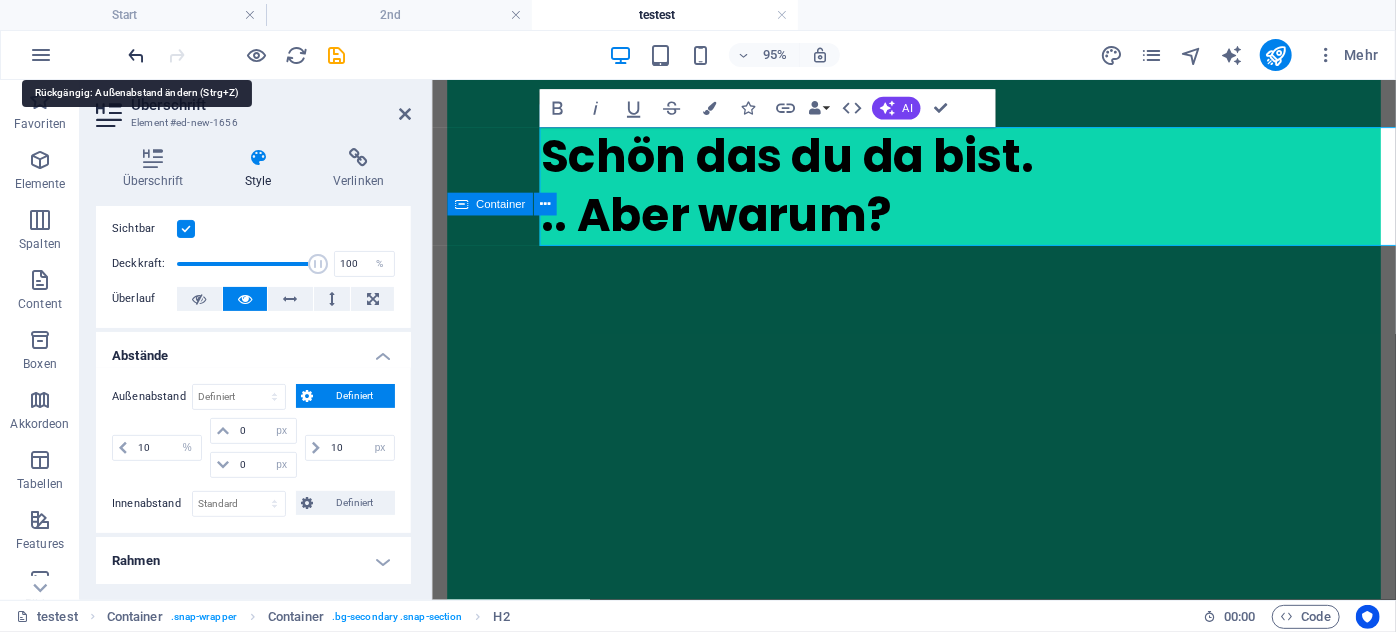 click at bounding box center [137, 55] 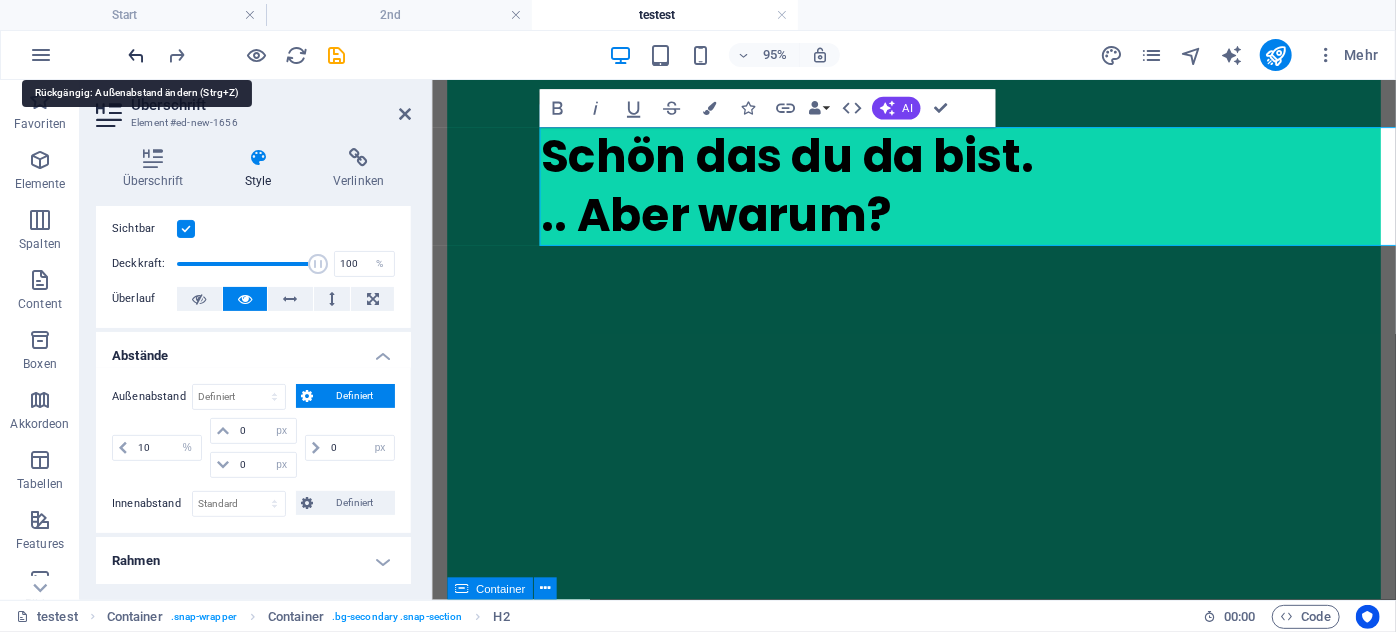click at bounding box center (137, 55) 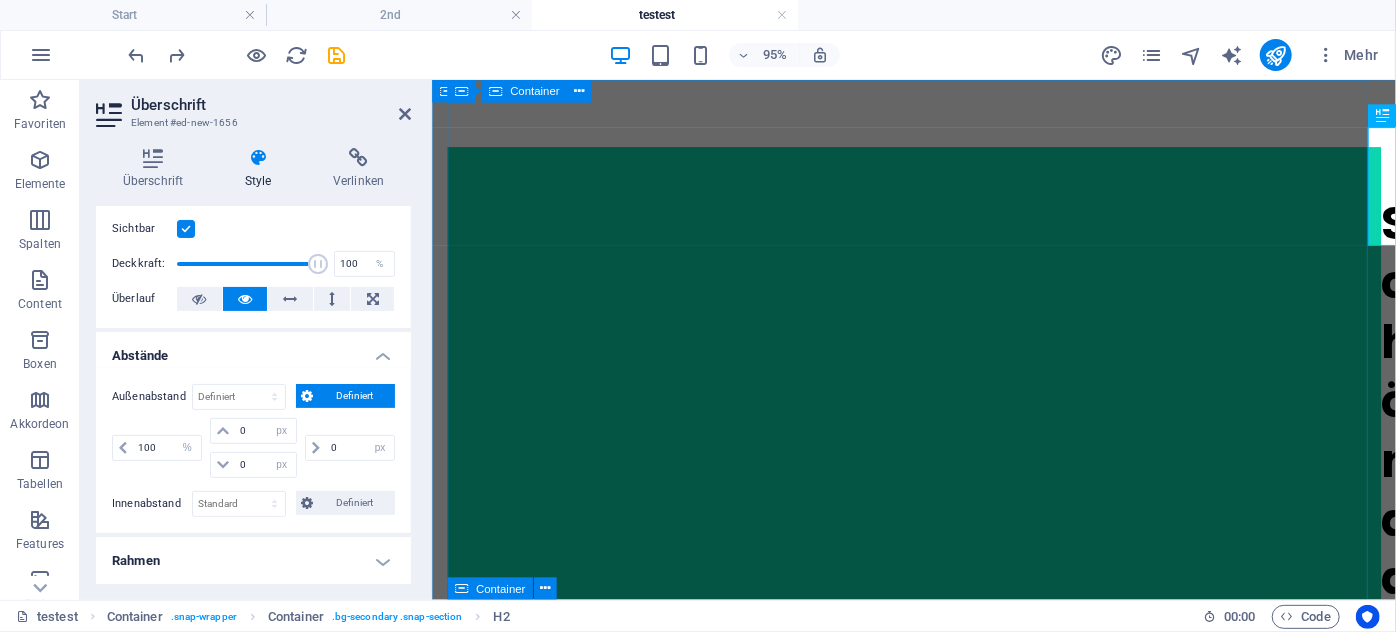 scroll, scrollTop: 80, scrollLeft: 0, axis: vertical 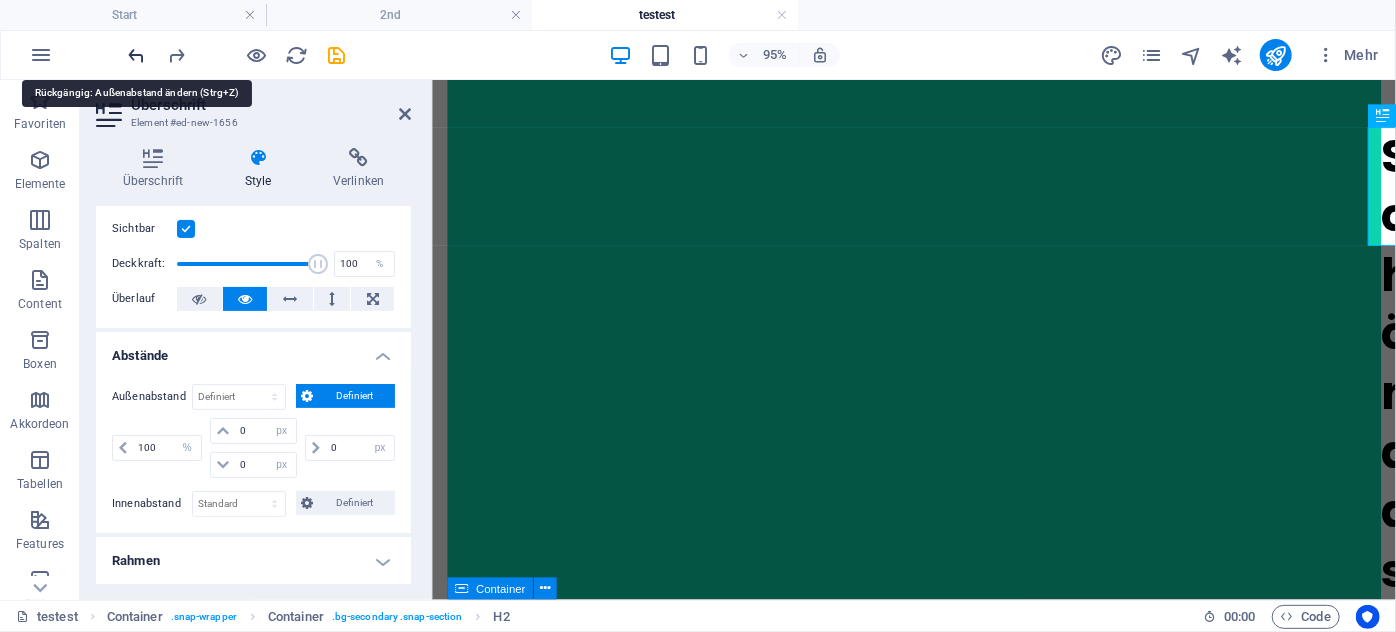 click at bounding box center (137, 55) 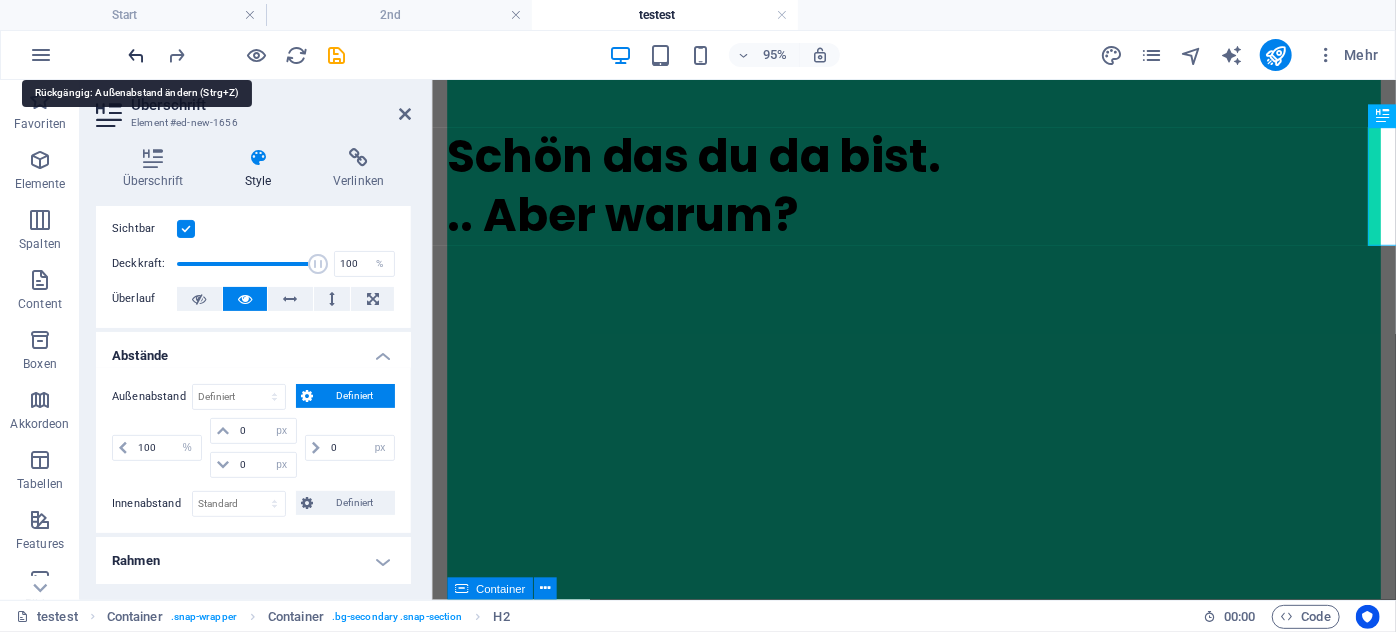 type 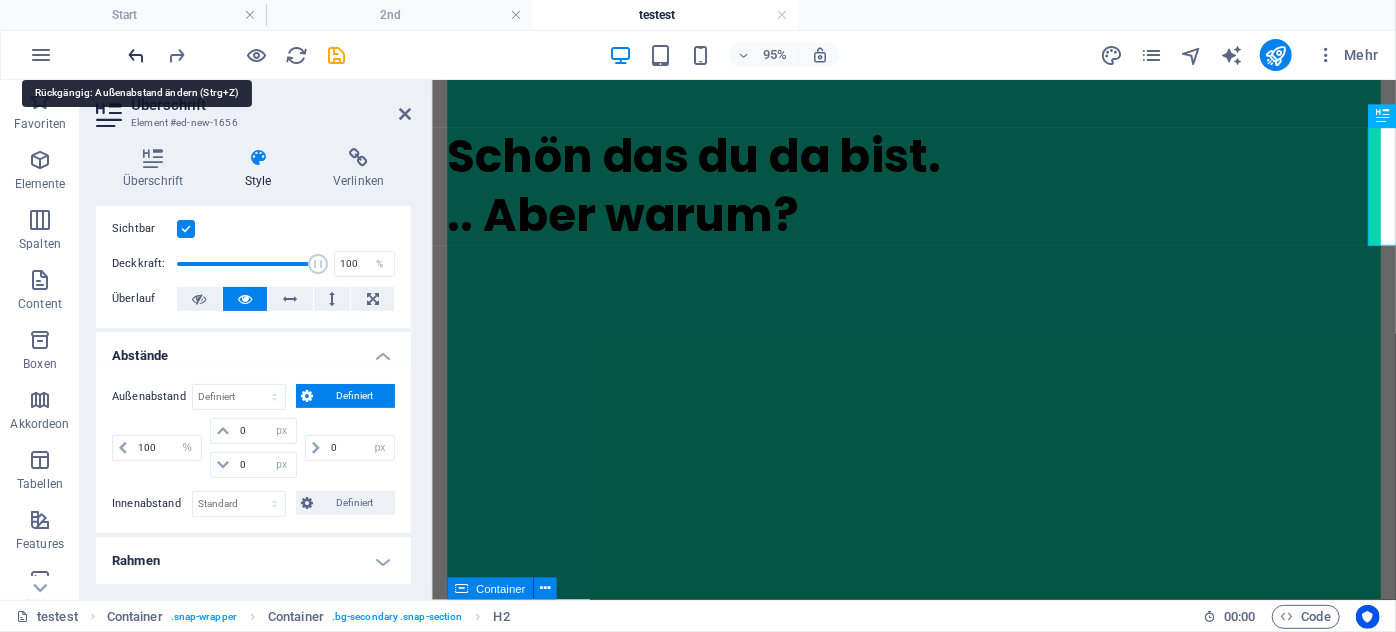 select on "DISABLED_OPTION_VALUE" 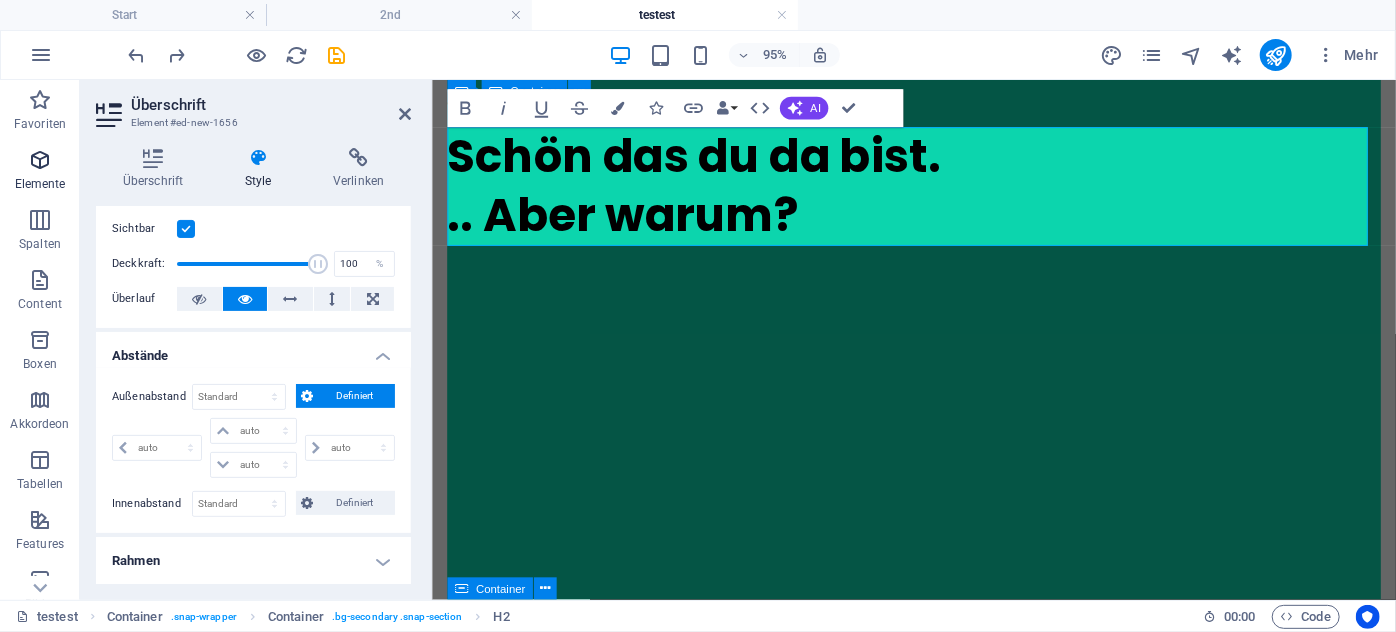 click on "Elemente" at bounding box center [40, 172] 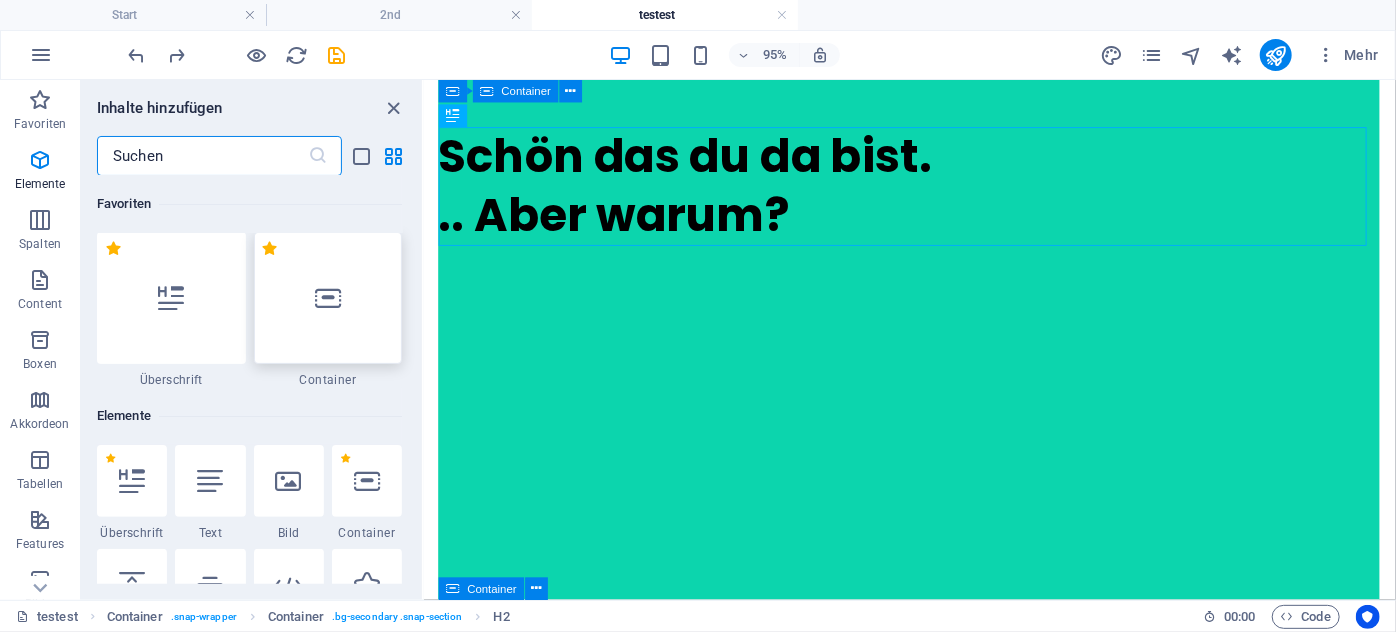 scroll, scrollTop: 0, scrollLeft: 0, axis: both 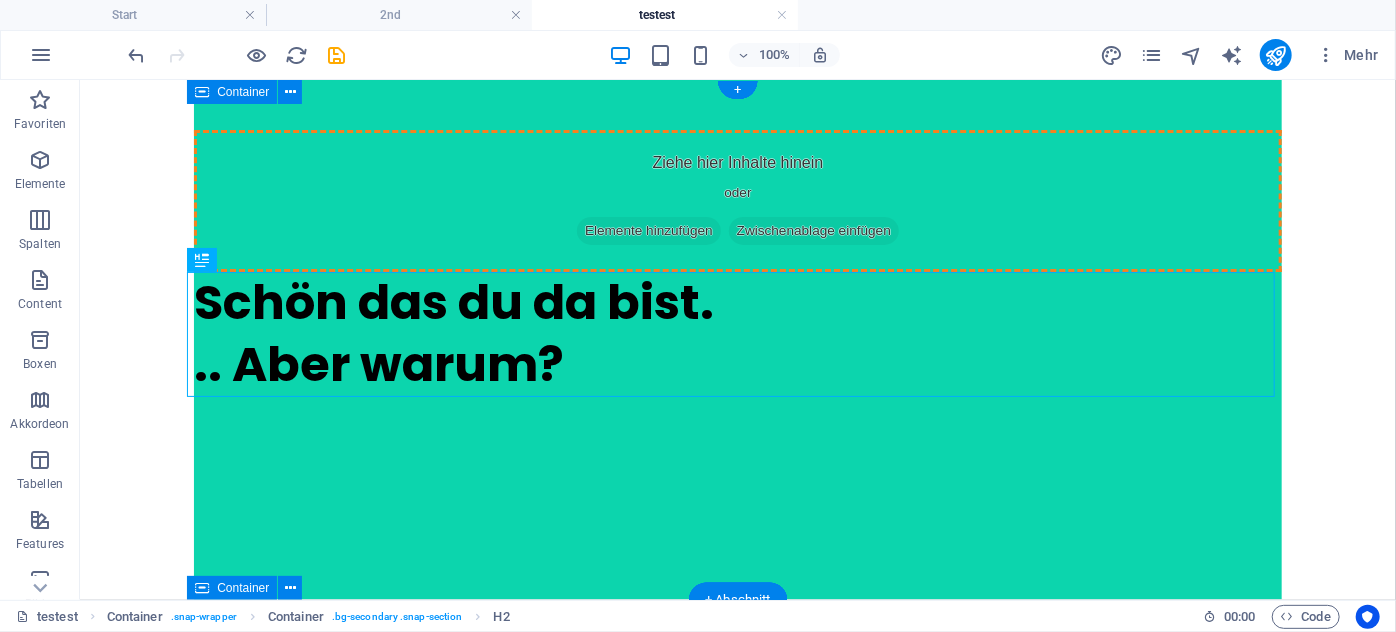 drag, startPoint x: 238, startPoint y: 329, endPoint x: 664, endPoint y: 198, distance: 445.6871 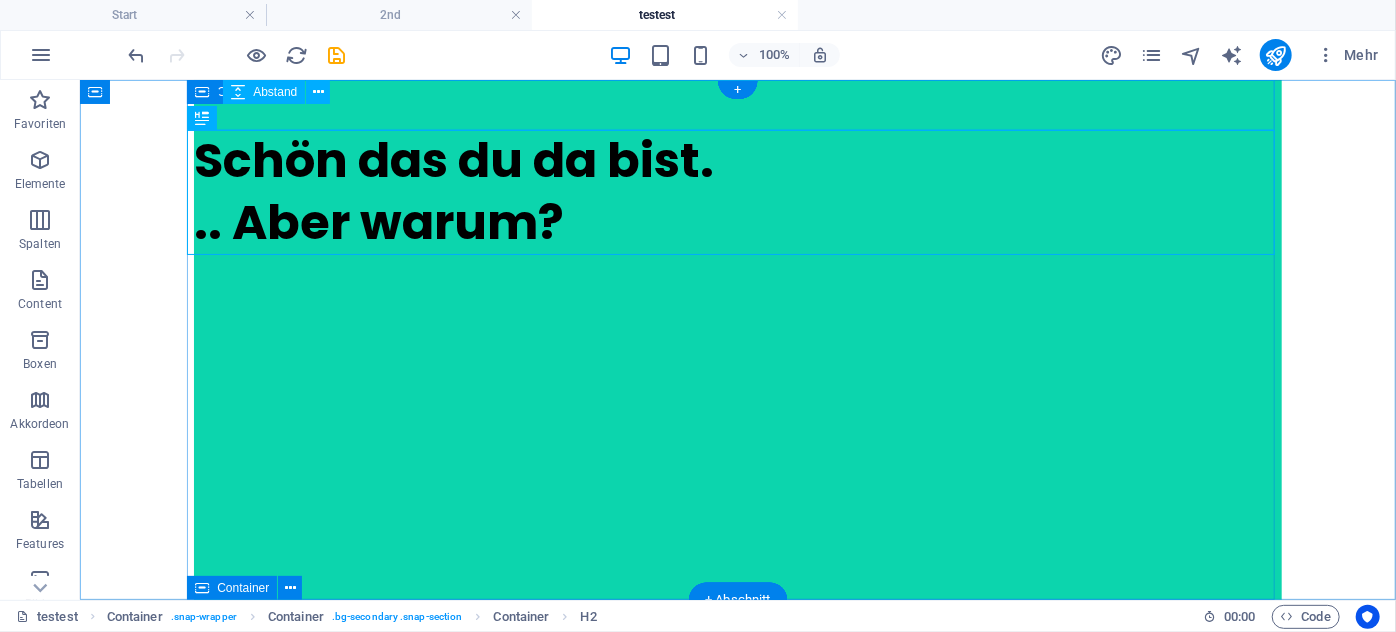 click at bounding box center (737, 104) 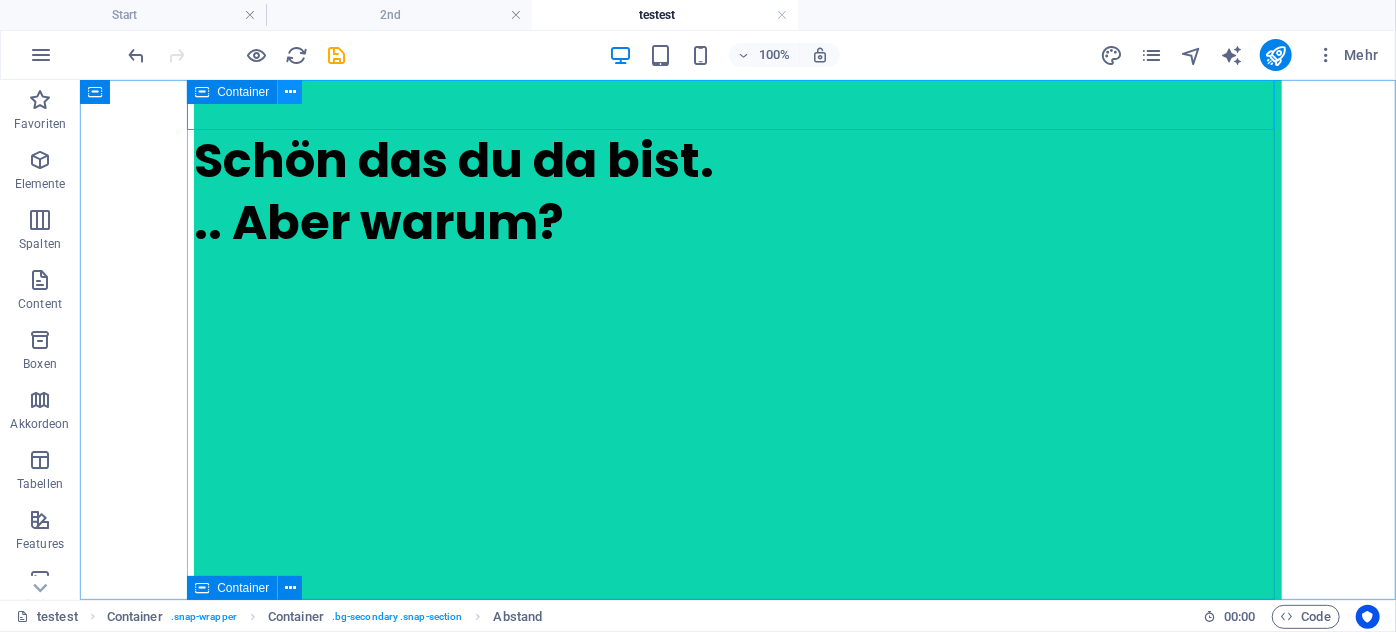 click at bounding box center (290, 92) 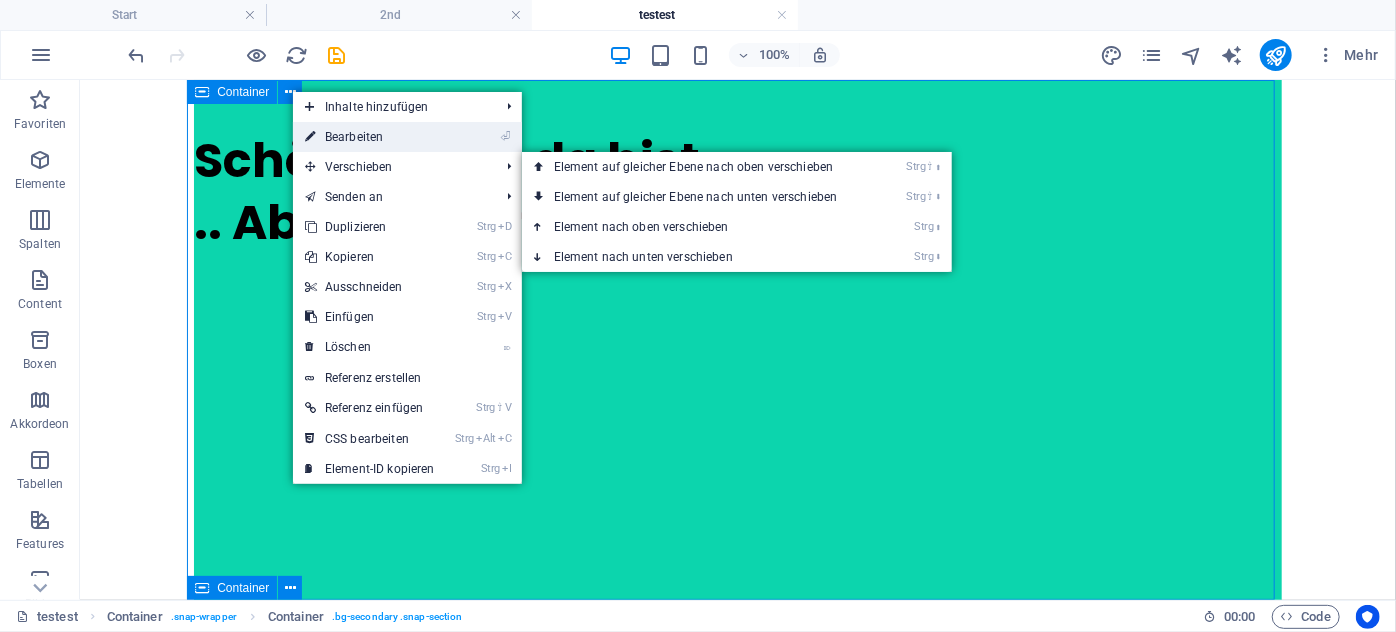 click on "⏎  Bearbeiten" at bounding box center (370, 137) 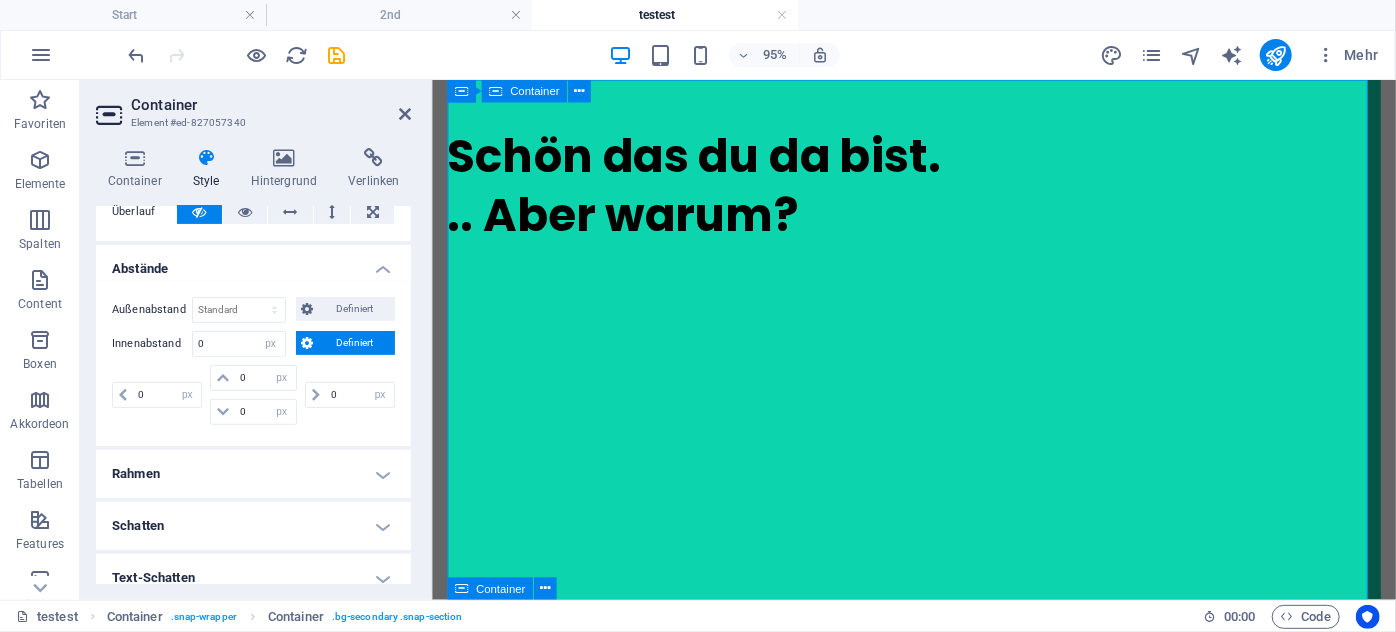 scroll, scrollTop: 272, scrollLeft: 0, axis: vertical 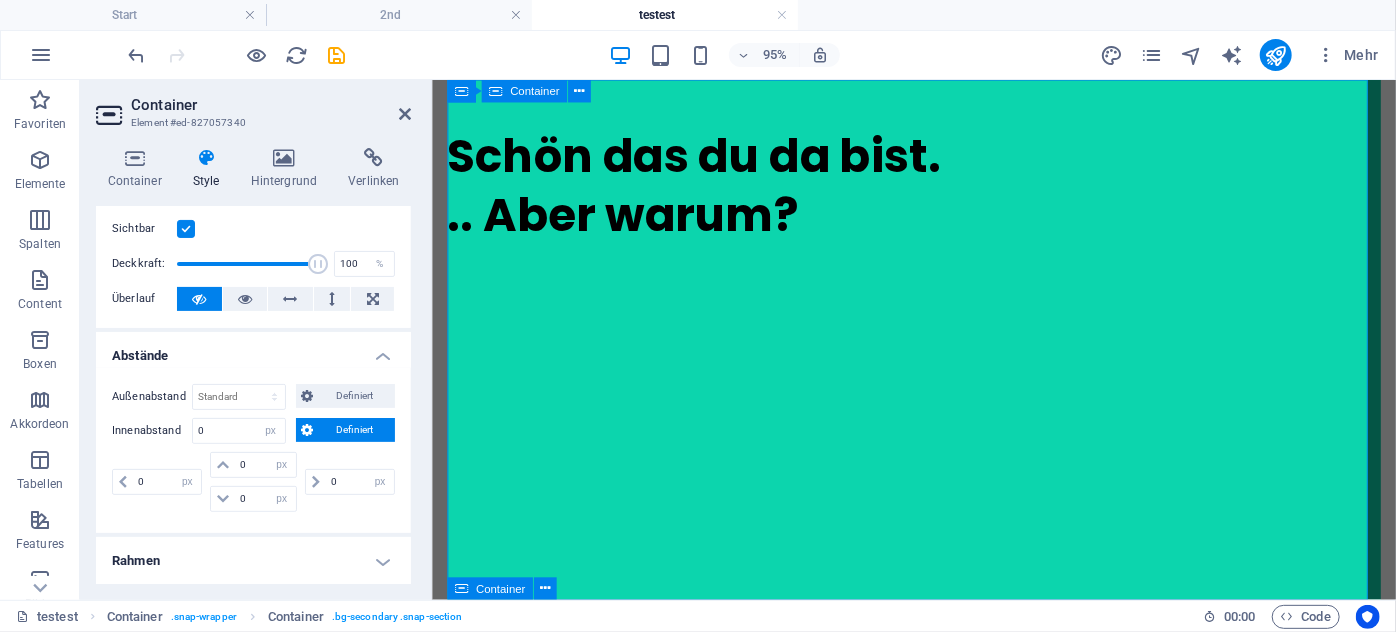 click on "Definiert" at bounding box center [355, 430] 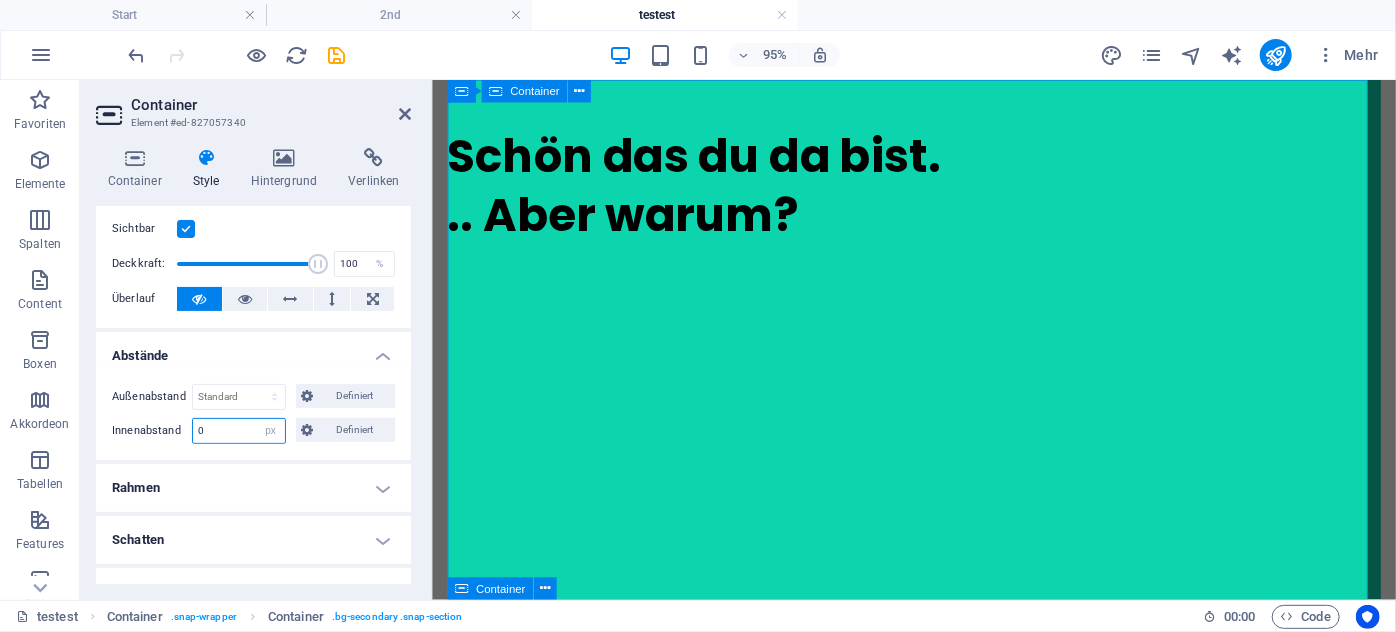 click on "0" at bounding box center (239, 431) 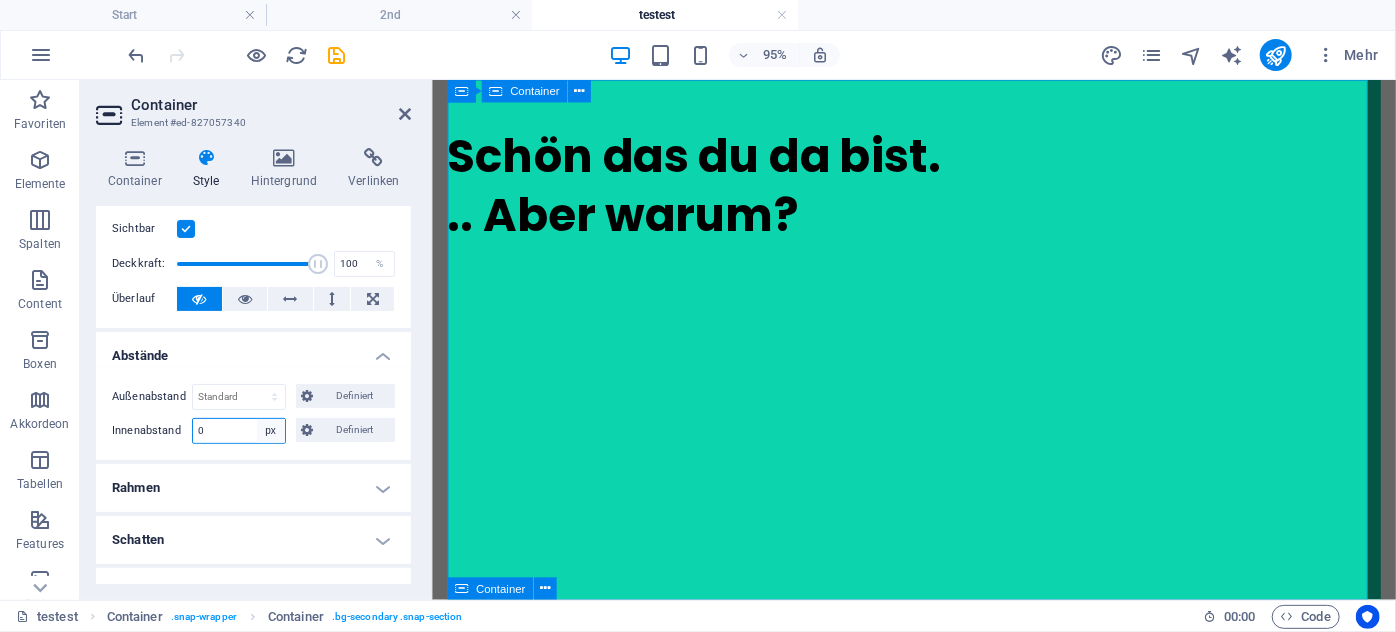 click on "Standard px rem % vh vw Definiert" at bounding box center [271, 431] 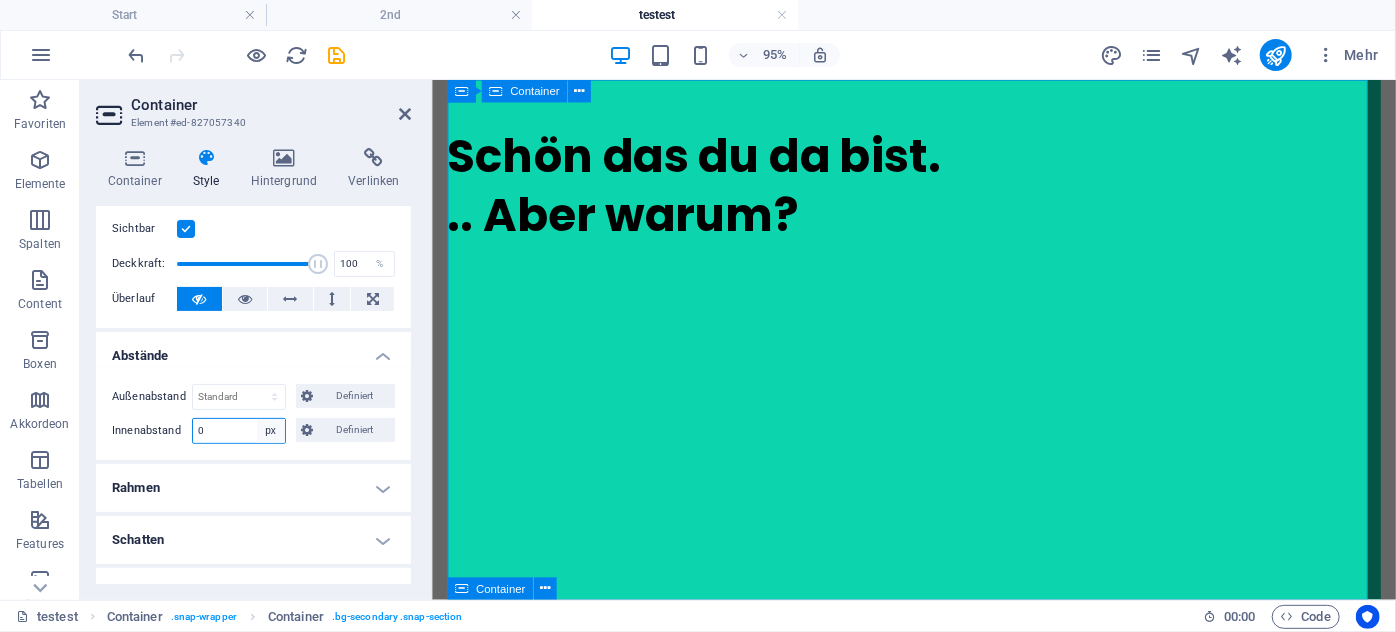select on "default" 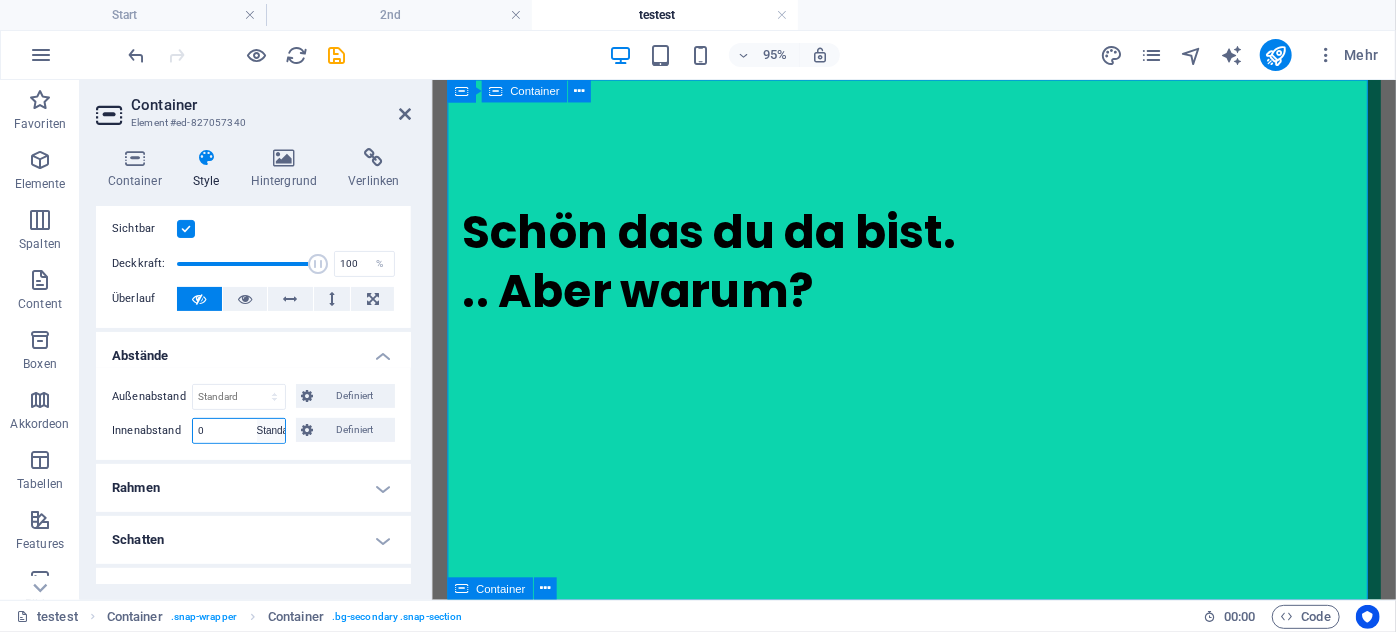click on "Standard px rem % vh vw Definiert" at bounding box center (271, 431) 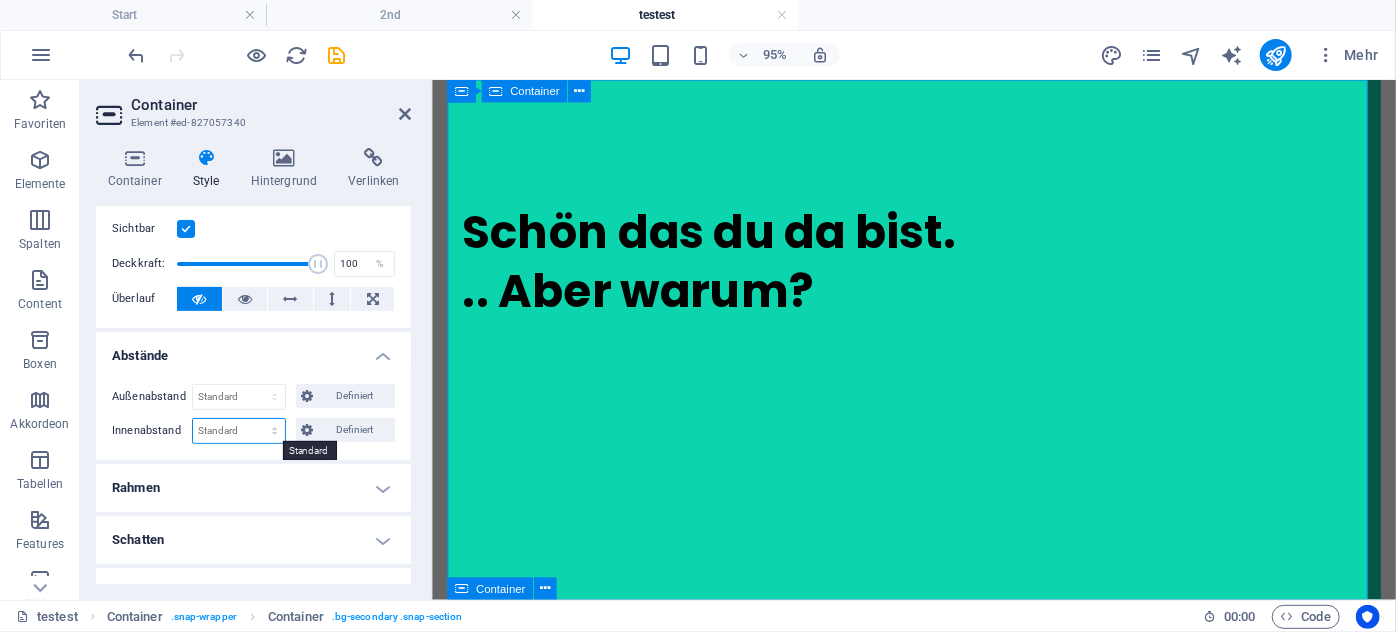 click on "Standard px rem % vh vw Definiert" at bounding box center [239, 431] 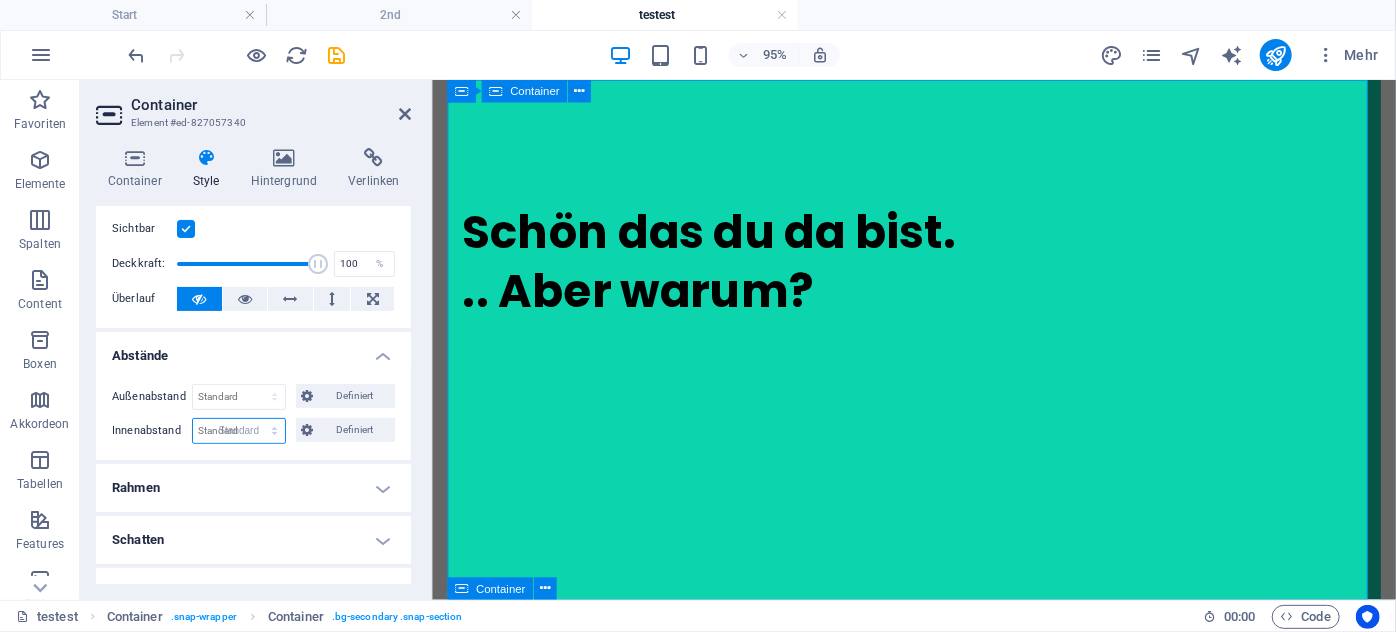 click on "Standard px rem % vh vw Definiert" at bounding box center (239, 431) 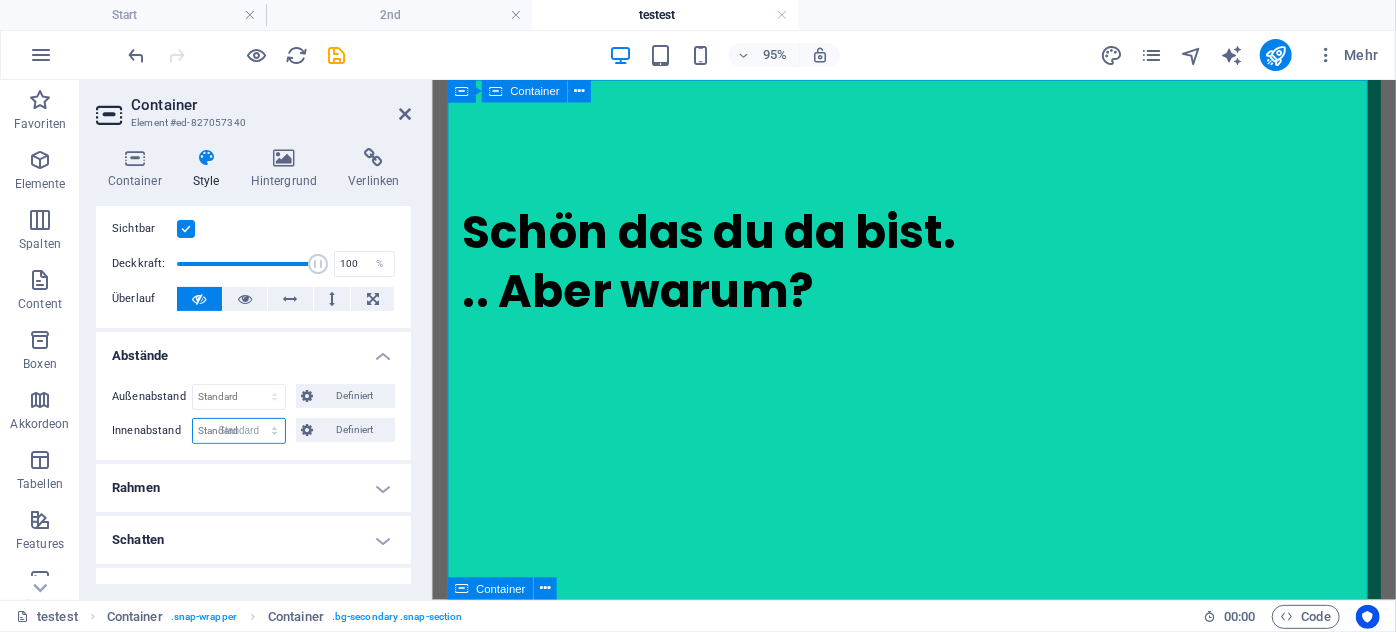 select on "DISABLED_OPTION_VALUE" 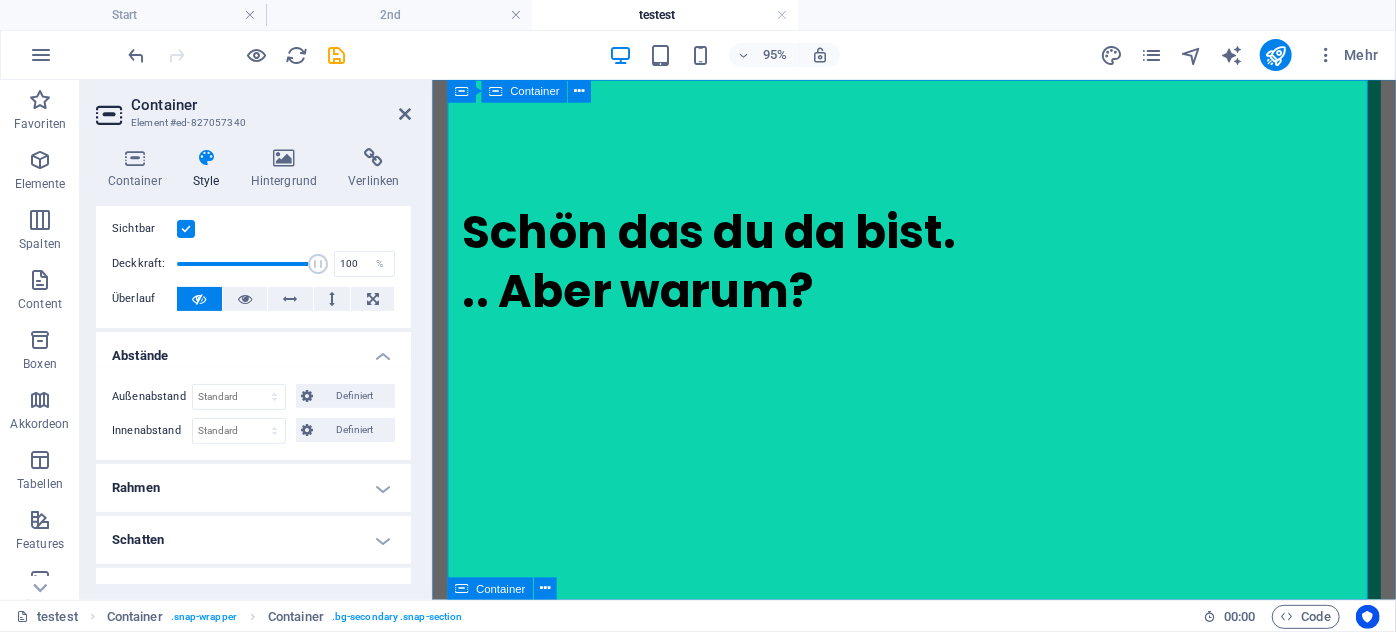 click on "Schön das du da bist. .. Aber warum?" at bounding box center (938, 353) 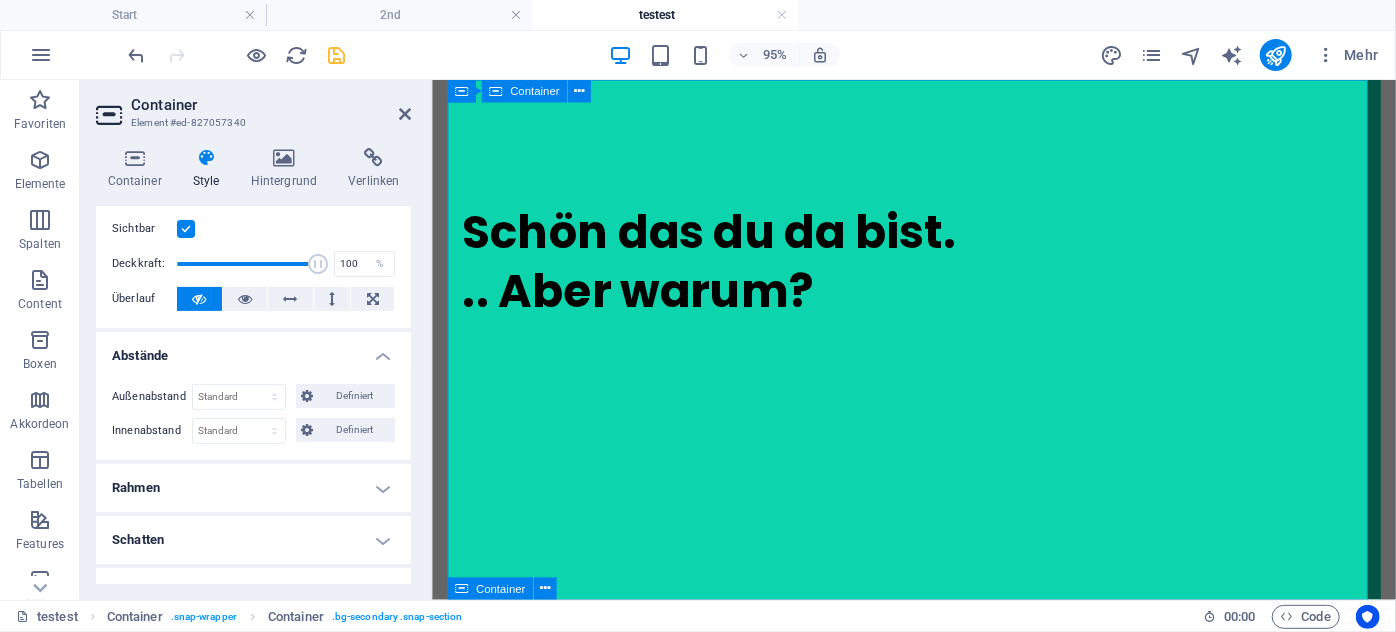 click at bounding box center (337, 55) 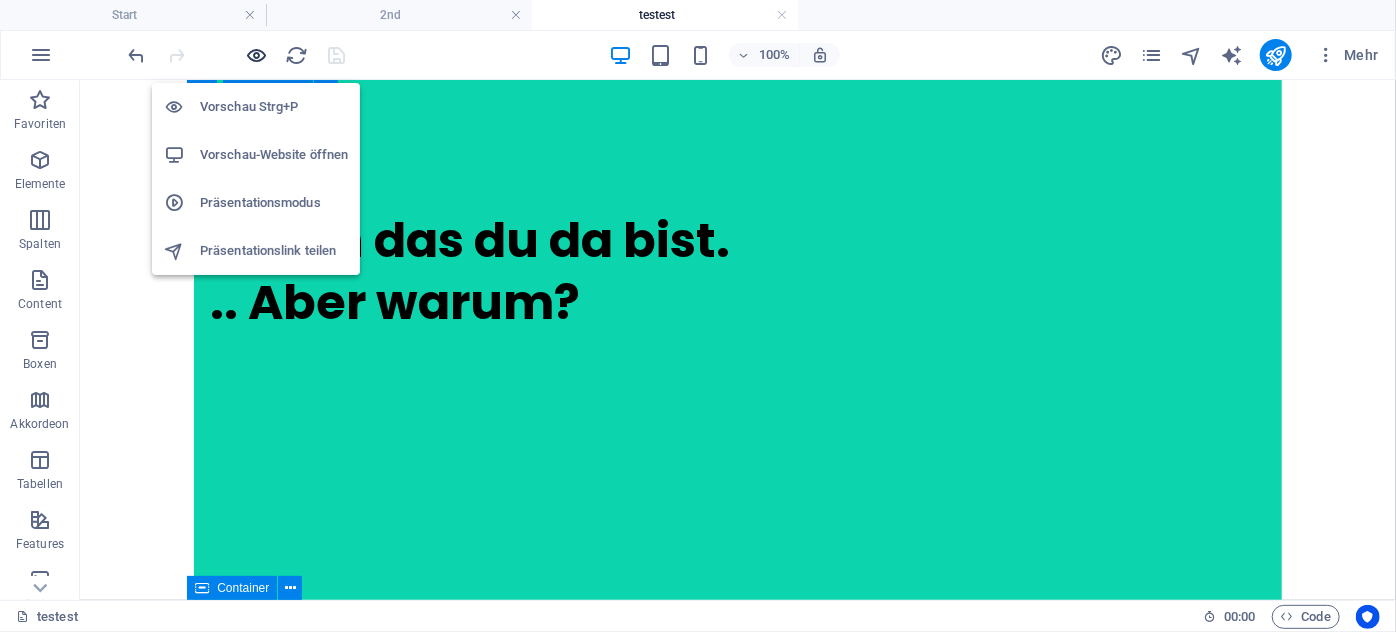click at bounding box center (257, 55) 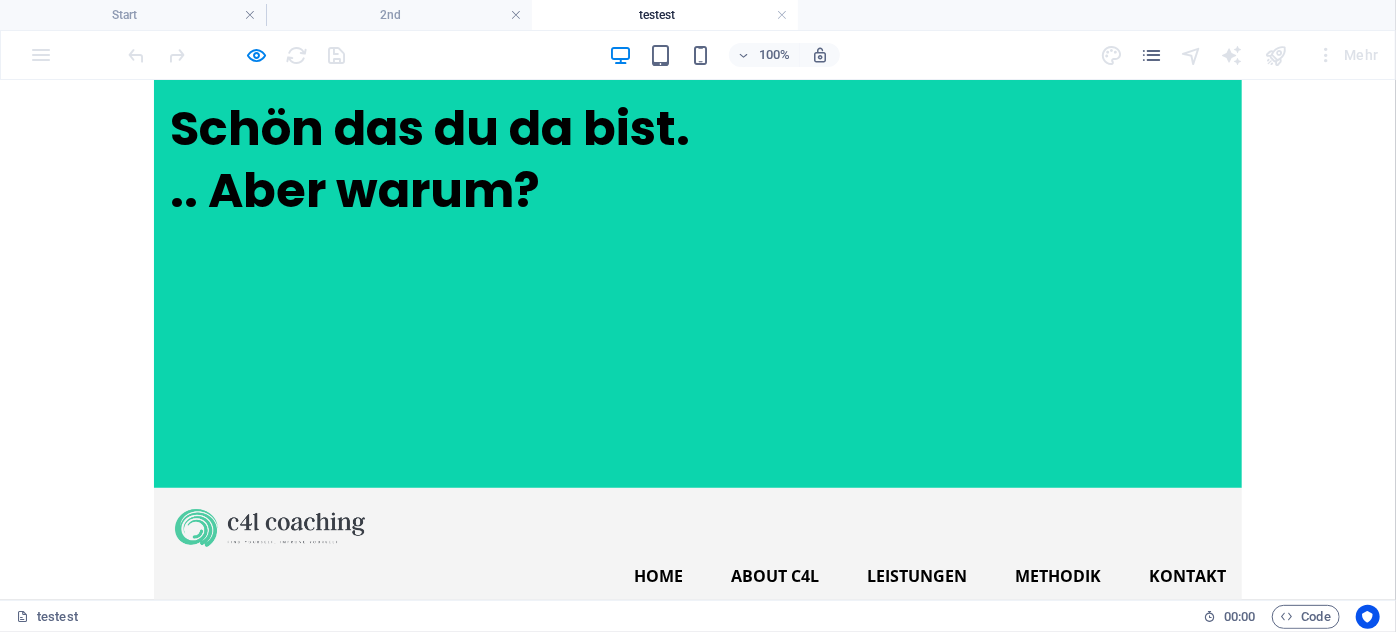 scroll, scrollTop: 80, scrollLeft: 0, axis: vertical 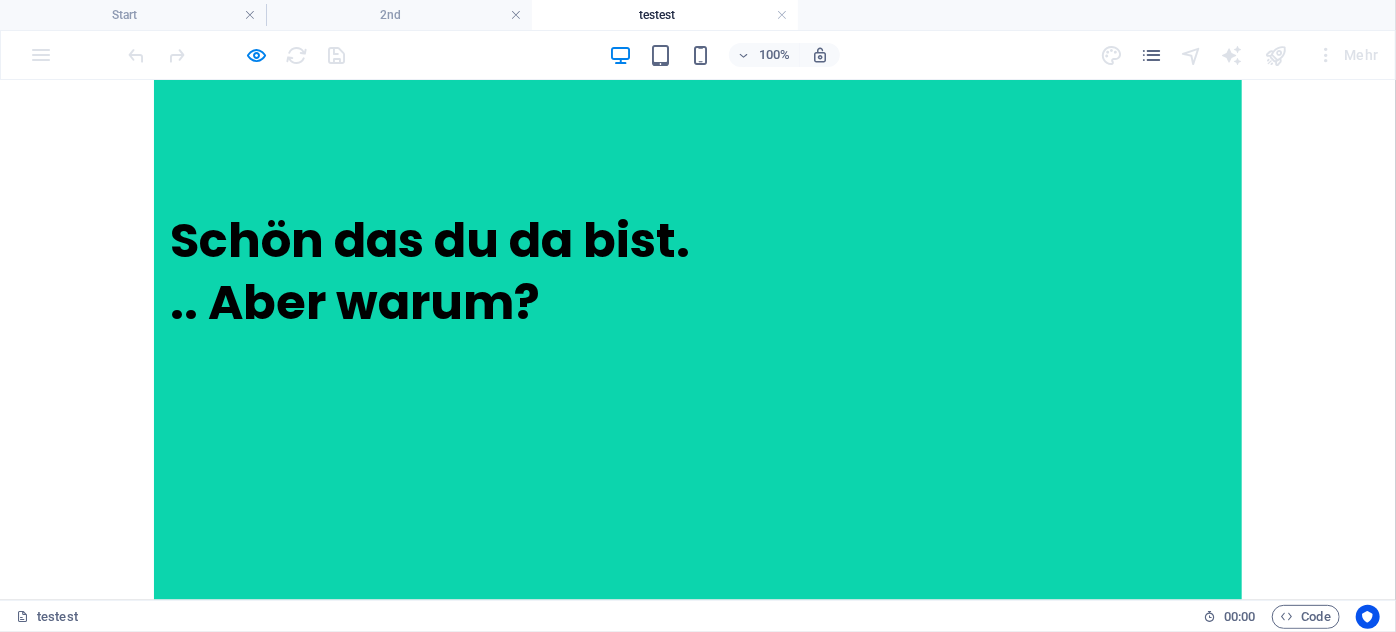 drag, startPoint x: 351, startPoint y: 183, endPoint x: 355, endPoint y: 206, distance: 23.345236 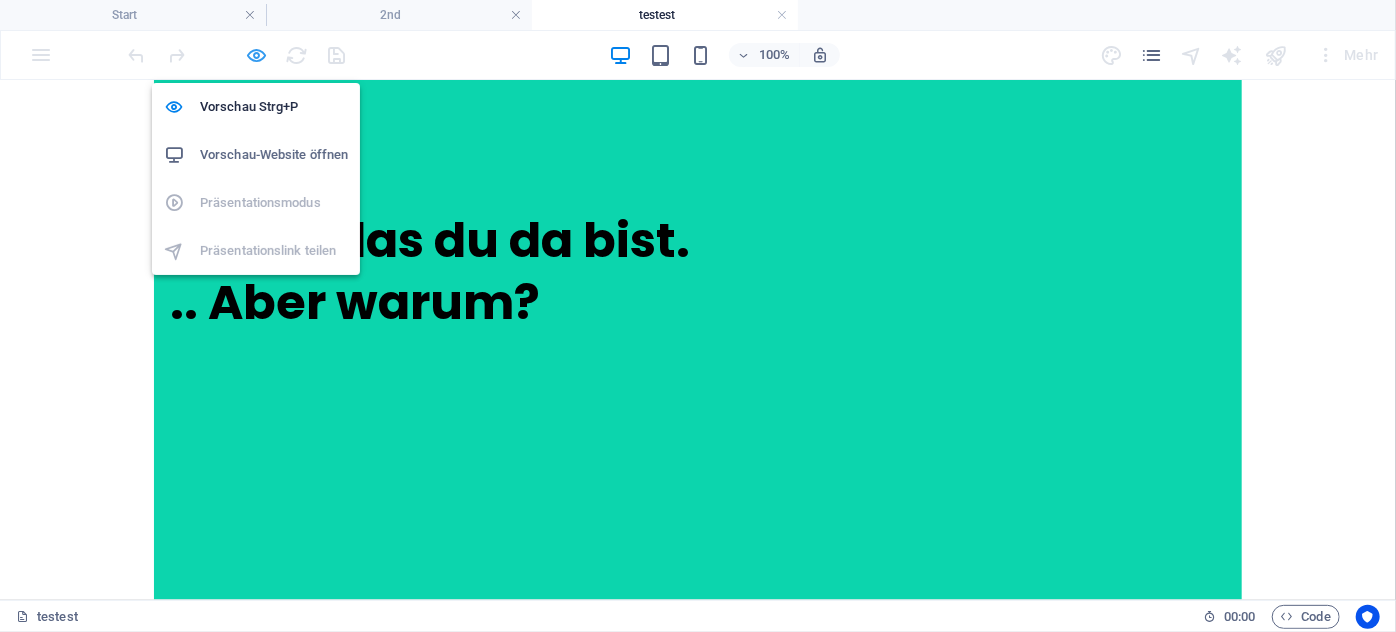 click at bounding box center [257, 55] 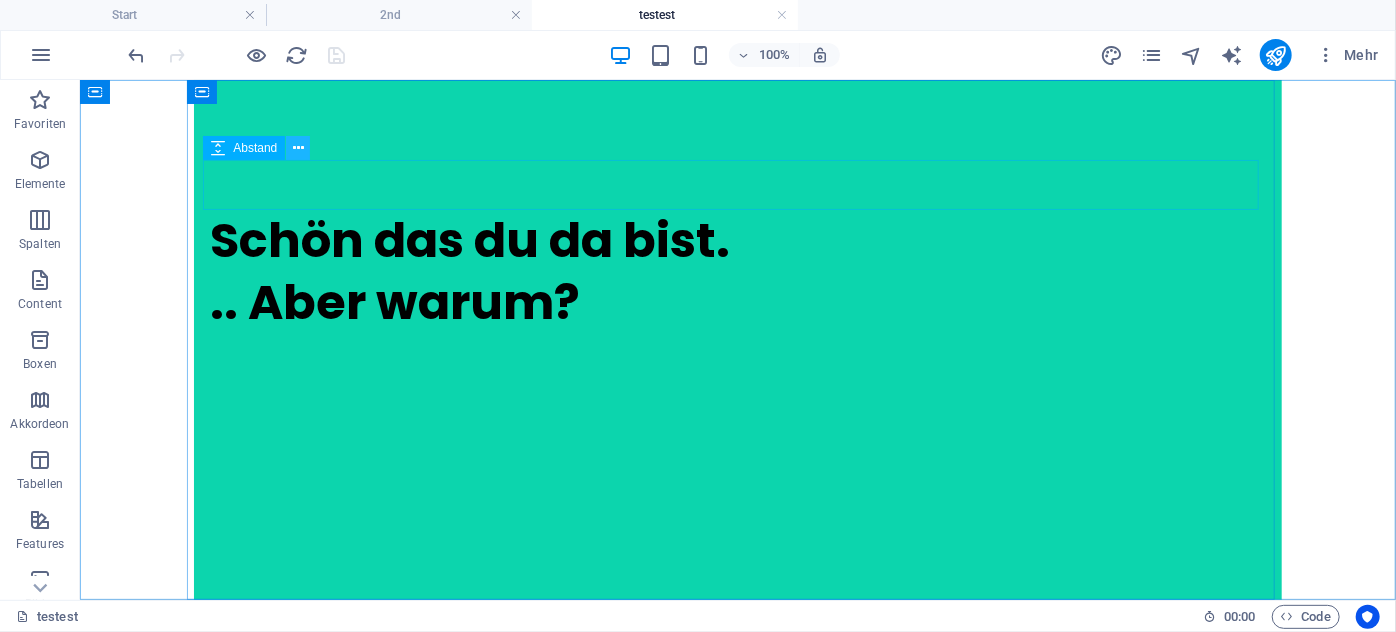 click at bounding box center [298, 148] 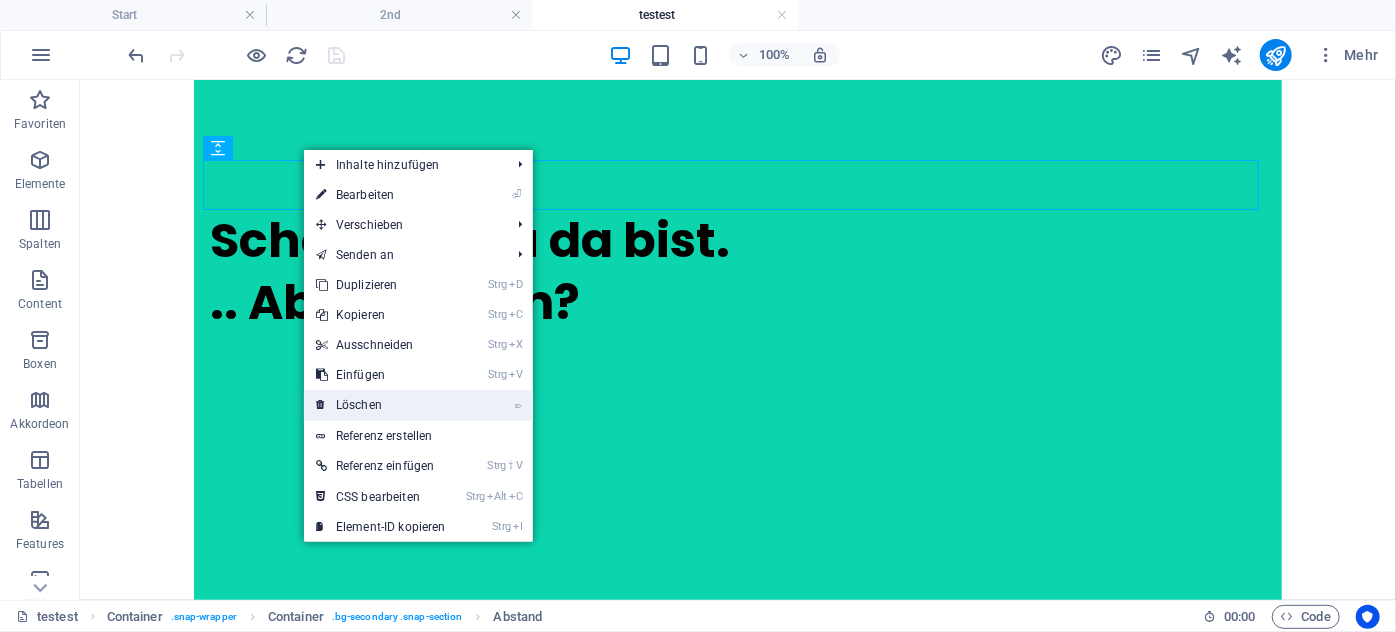 drag, startPoint x: 382, startPoint y: 404, endPoint x: 306, endPoint y: 324, distance: 110.34492 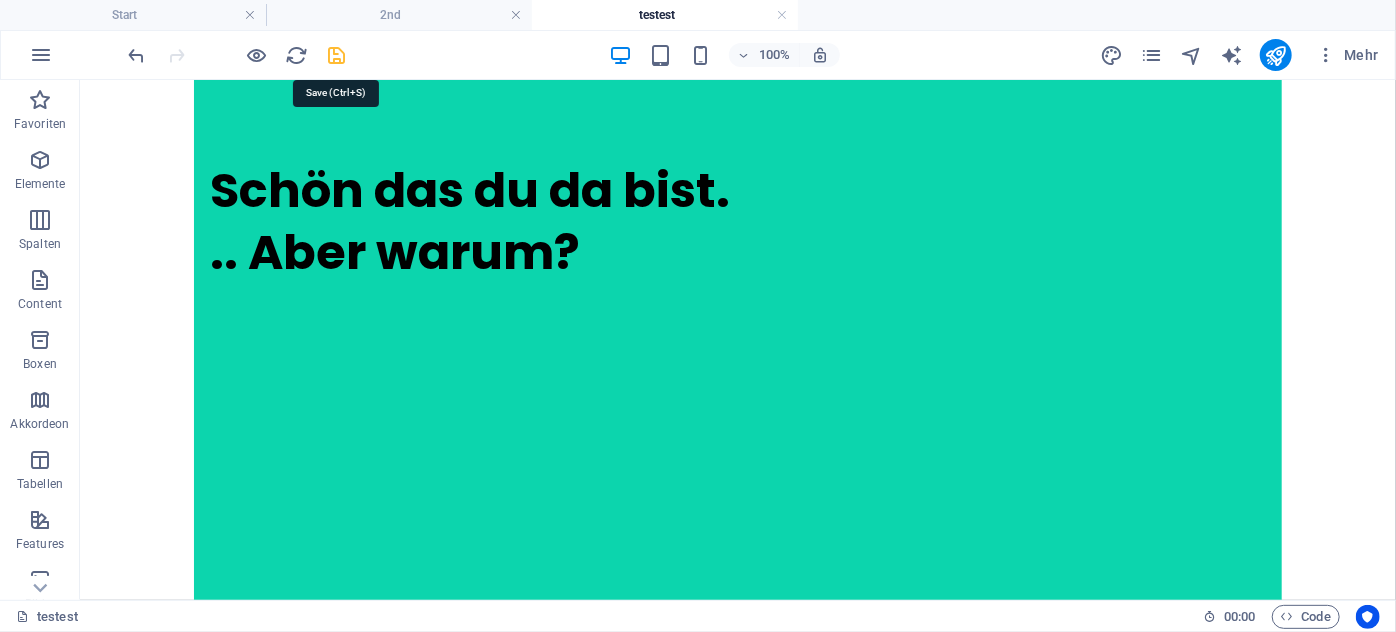 click at bounding box center (337, 55) 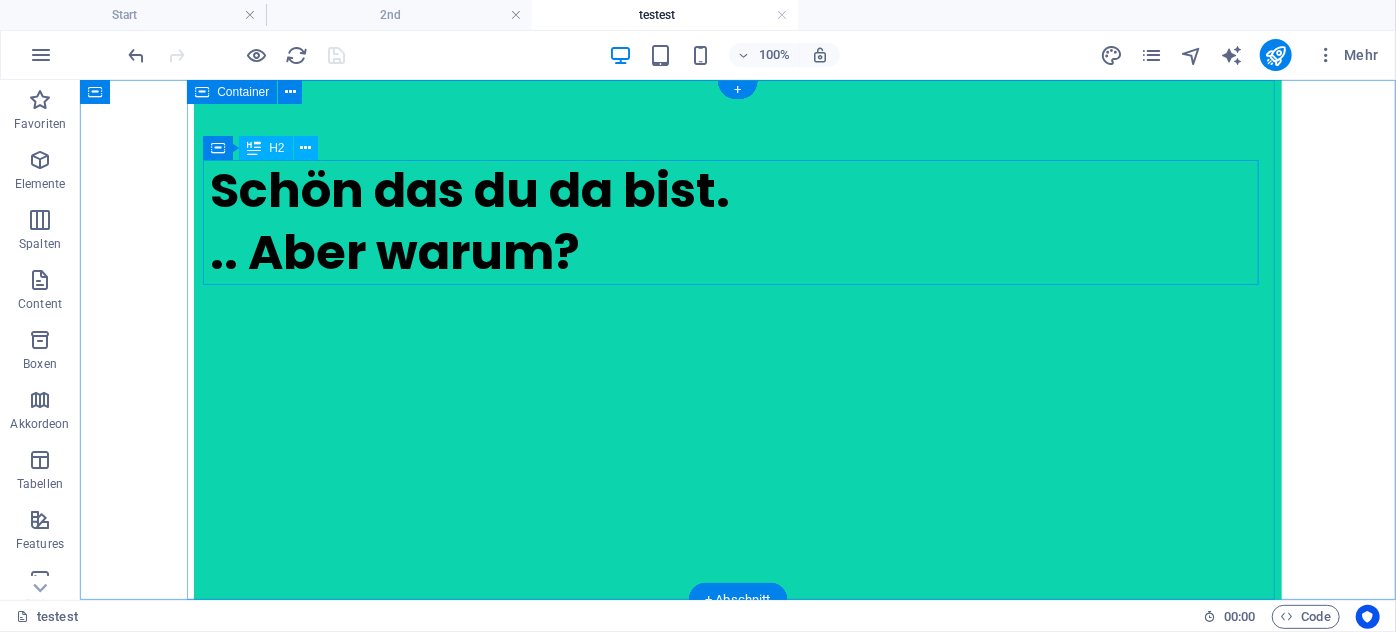 click on "Schön das du da bist. .. Aber warum?" at bounding box center (737, 221) 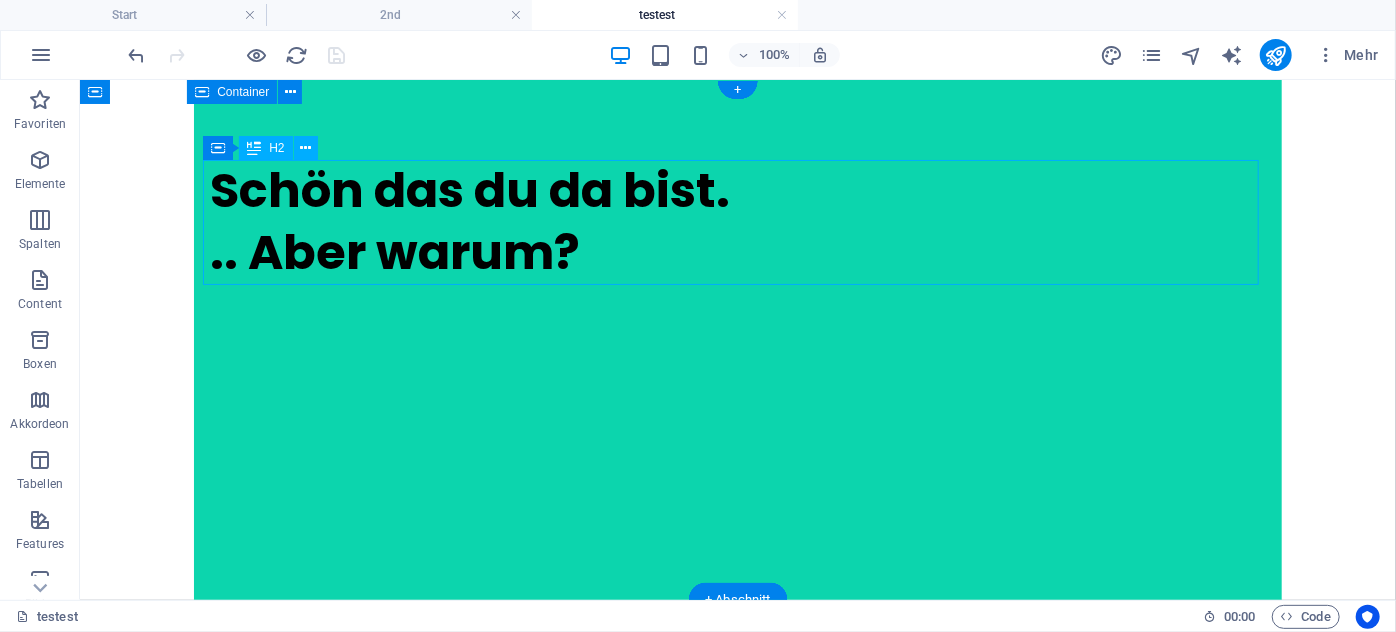 click on "Schön das du da bist. .. Aber warum?" at bounding box center [737, 221] 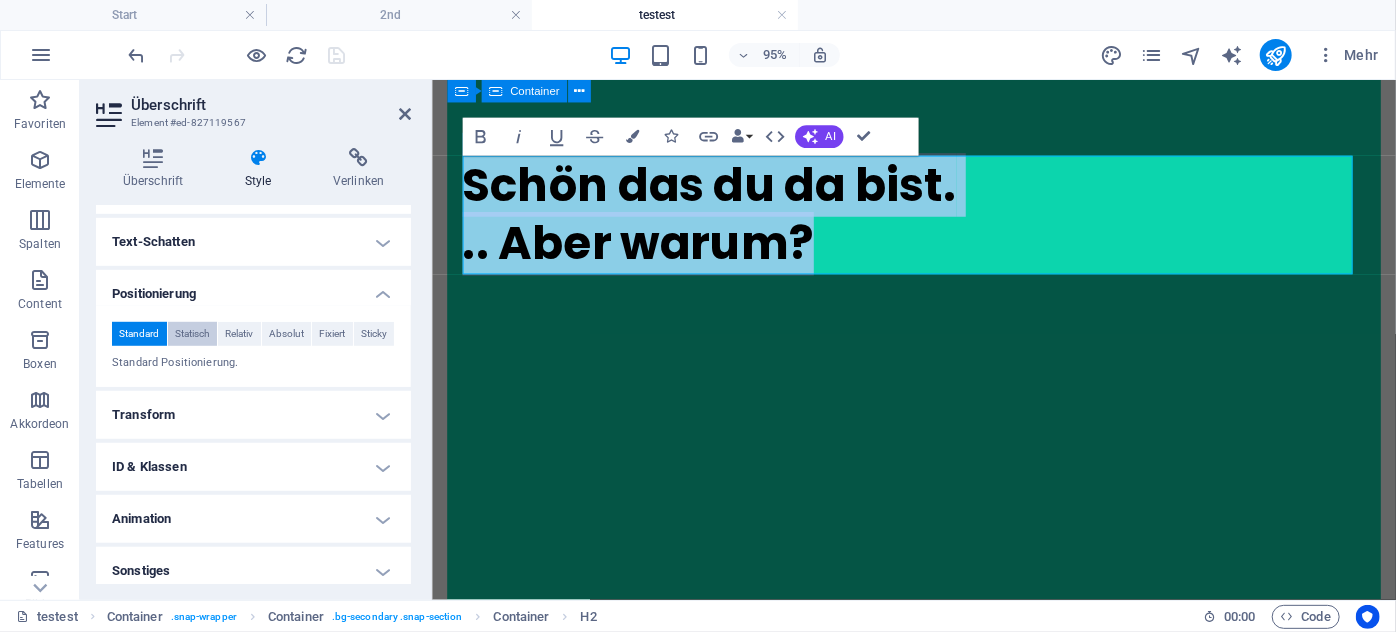 scroll, scrollTop: 703, scrollLeft: 0, axis: vertical 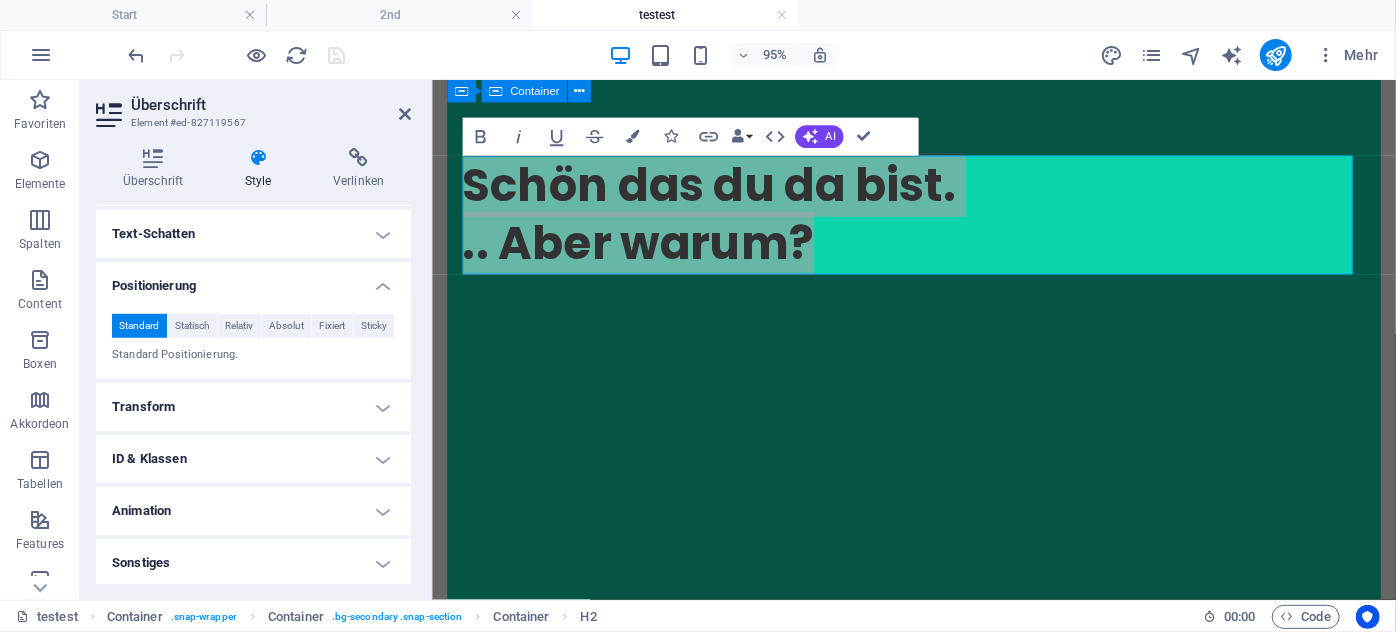 click on "Überschrift Style Verlinken Einstellungen Ebene H1 H2 H3 H4 H5 H6 Ausrichtung Standard-Farben und -größen werden unter Design festgelegt. Design Preset Element Layout Wie sich dieses Element innerhalb des Layouts ausdehnt (Flexbox). Größe Standard auto px % 1/1 1/2 1/3 1/4 1/5 1/6 1/7 1/8 1/9 1/10 Wachsen Schrumpfen Ordnung Container-Layout Sichtbar Sichtbar Deckkraft: 100 % Überlauf Abstände Außenabstand Standard auto px % rem vw vh Definiert Definiert auto px % rem vw vh auto px % rem vw vh auto px % rem vw vh auto px % rem vw vh Innenabstand Standard px rem % vh vw Definiert Definiert px rem % vh vw px rem % vh vw px rem % vh vw px rem % vh vw Rahmen Stil              - Breite 1 auto px rem % vh vw Definiert Definiert 1 auto px rem % vh vw 1 auto px rem % vh vw 1 auto px rem % vh vw 1 auto px rem % vh vw  - Farbe Runde Ecken Standard px rem % vh vw Definiert Definiert px rem % vh vw px rem % vh vw px rem % vh vw px rem % vh vw Schatten Standard Ohne Außen Innen Farbe X-Versatz 0 px rem 0" at bounding box center (253, 366) 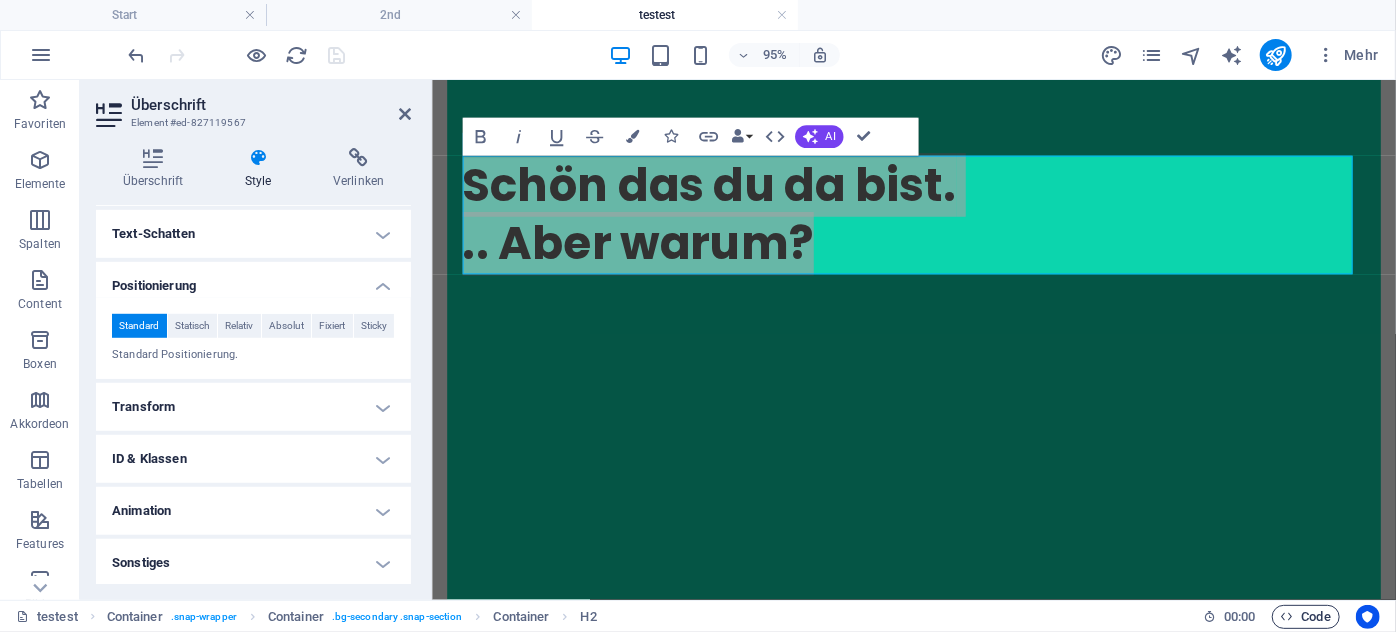 click on "Code" at bounding box center (1306, 617) 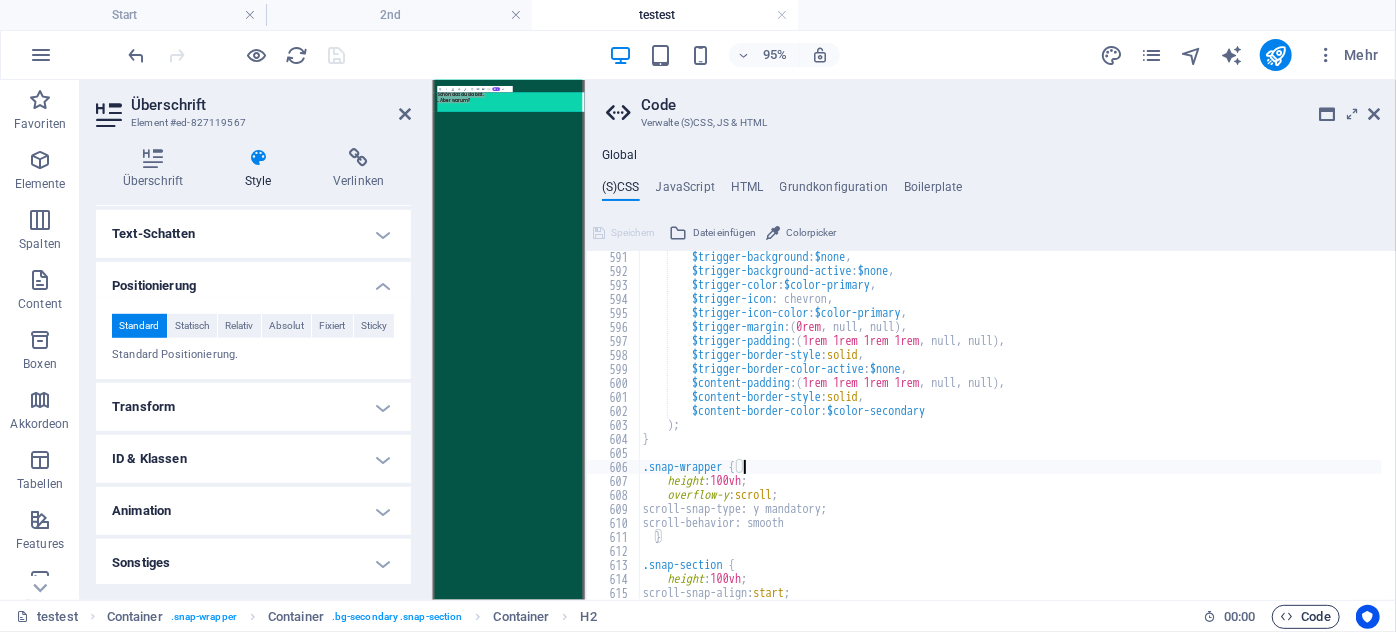 scroll, scrollTop: 80, scrollLeft: 0, axis: vertical 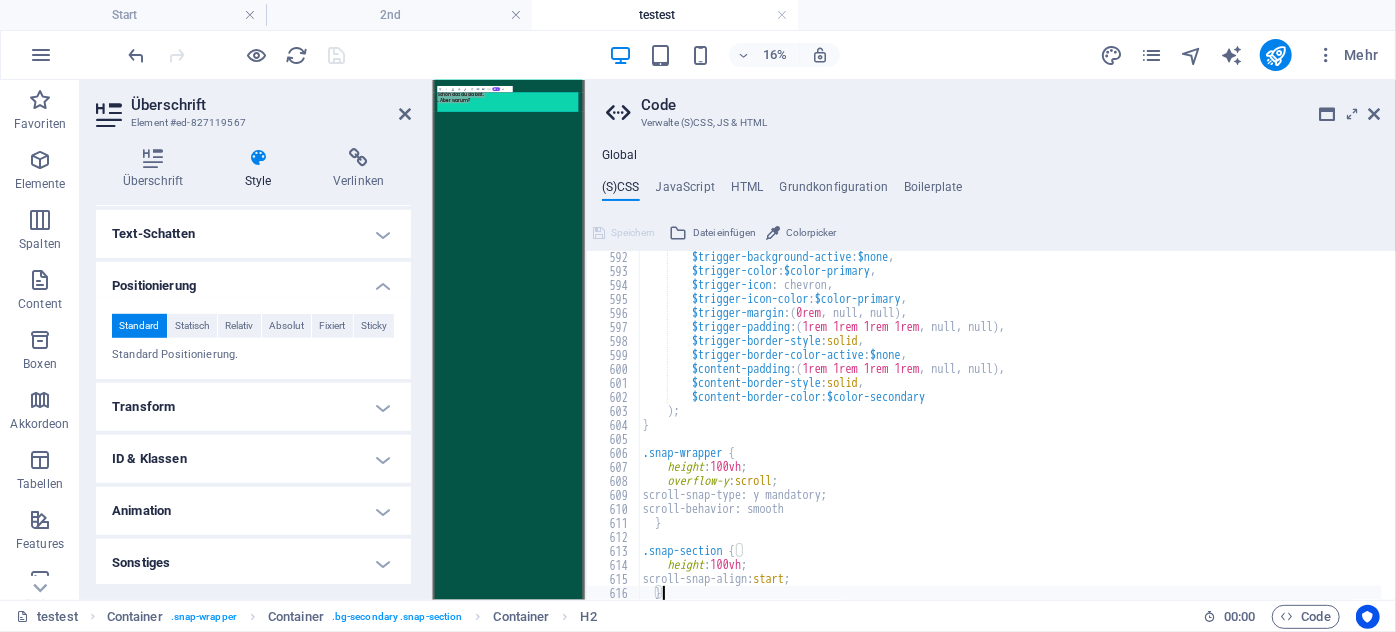 click on "$trigger-background-active :  $none ,            $trigger-color :  $color-primary ,            $trigger-icon : chevron,            $trigger-icon-color :  $color-primary ,            $trigger-margin :  ( 0rem , null, null ) ,            $trigger-padding :  ( 1rem   1rem   1rem   1rem , null, null ) ,            $trigger-border-style :  solid ,            $trigger-border-color-active :  $none ,            $content-padding :  ( 1rem   1rem   1rem   1rem , null, null ) ,            $content-border-style :  solid ,            $content-border-color :  $color-secondary      ) ; } .snap-wrapper   {      height :  100vh ;      overflow-y :  scroll ;     scroll-snap-type: y mandatory;     scroll-behavior: smooth    } .snap-section   {      height :  100vh ;     scroll-snap-align:  start ;    }" at bounding box center (1010, 438) 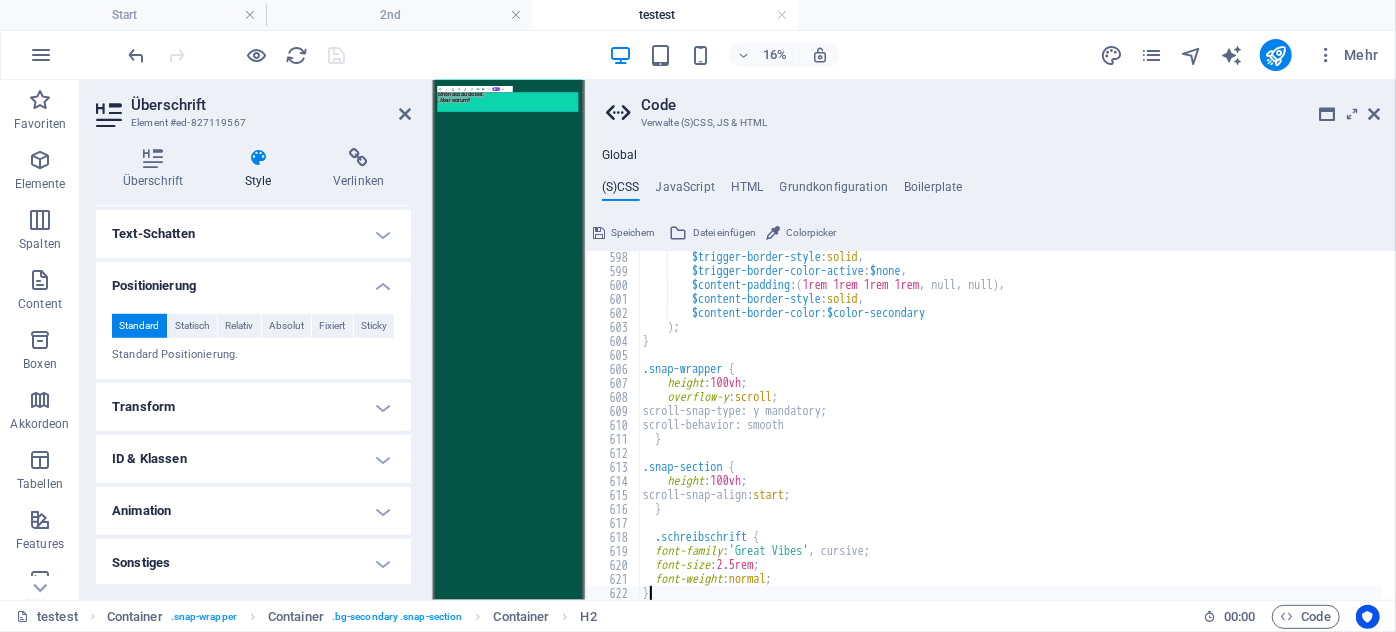 scroll, scrollTop: 2703, scrollLeft: 0, axis: vertical 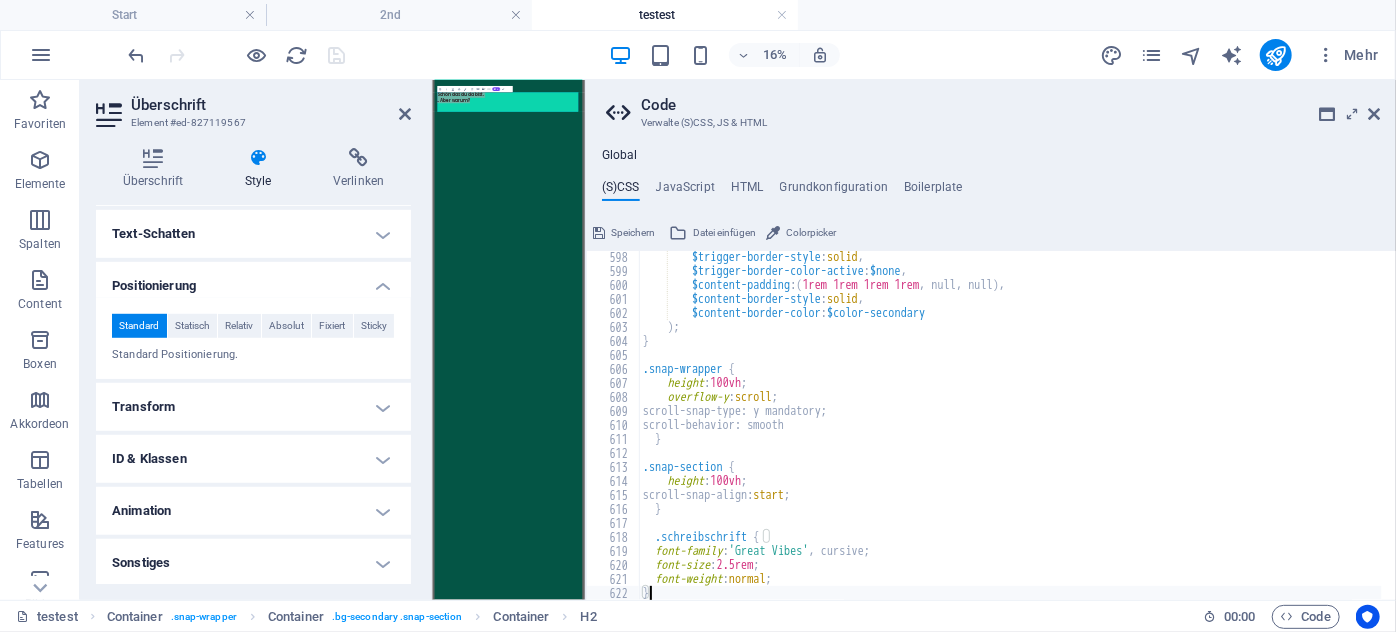 click on "$trigger-border-style :  solid ,            $trigger-border-color-active :  $none ,            $content-padding :  ( 1rem   1rem   1rem   1rem , null, null ) ,            $content-border-style :  solid ,            $content-border-color :  $color-secondary      ) ; } .snap-wrapper   {      height :  100vh ;      overflow-y :  scroll ;     scroll-snap-type: y mandatory;     scroll-behavior: smooth    } .snap-section   {      height :  100vh ;     scroll-snap-align:  start ;    }       .schreibschrift   {    font-family :  'Great Vibes' , cursive;    font-size :  2.5rem ;    font-weight :  normal ; }" at bounding box center (1010, 438) 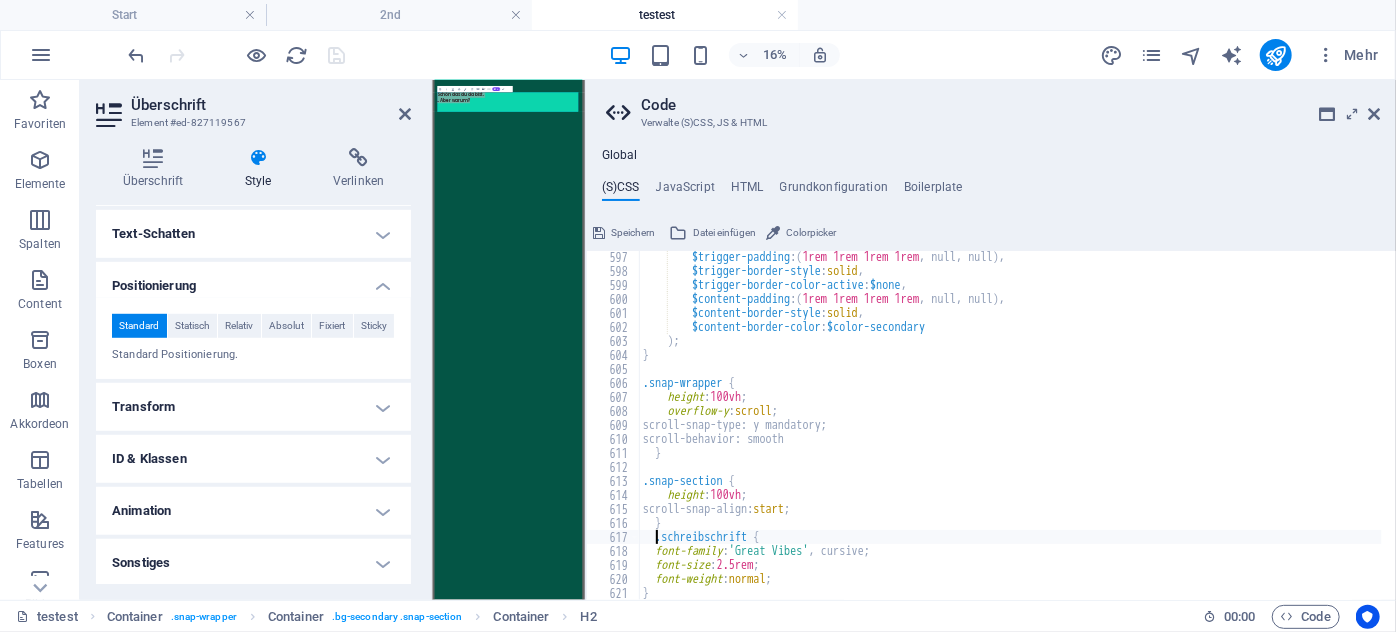 scroll, scrollTop: 2688, scrollLeft: 0, axis: vertical 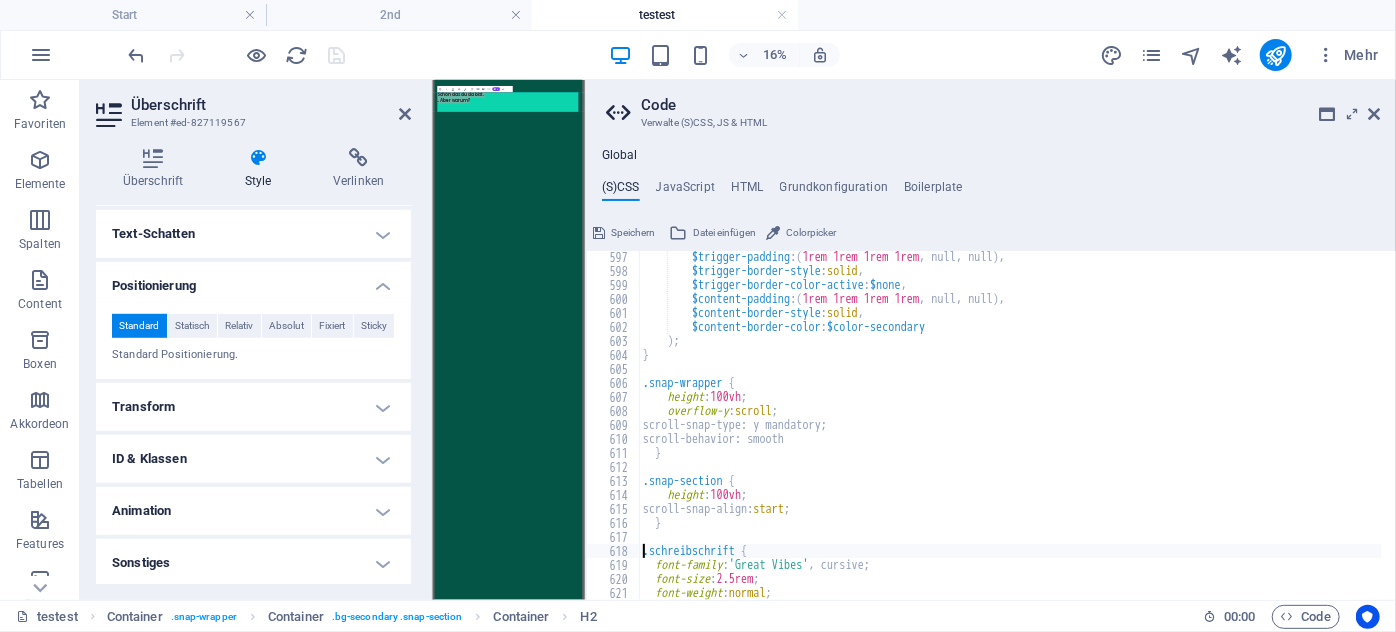 type on ".schreibschrift {" 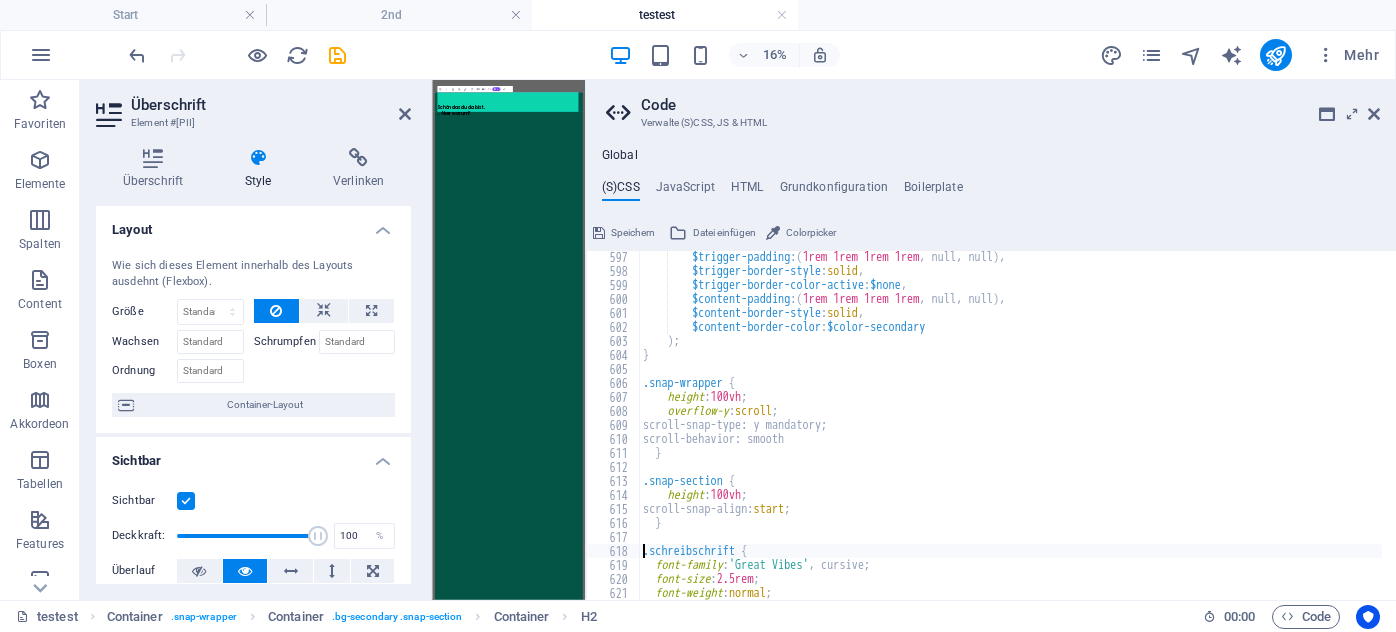 scroll, scrollTop: 0, scrollLeft: 0, axis: both 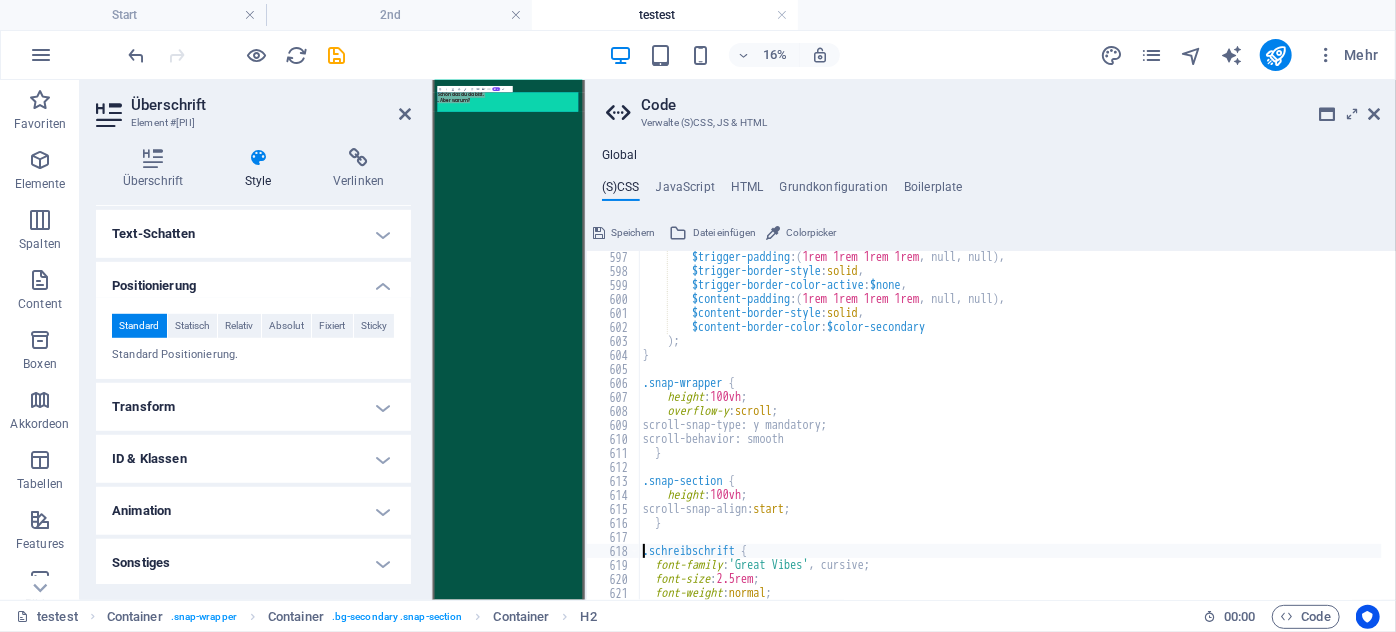 click on "$trigger-padding :  ( 1rem   1rem   1rem   1rem , null, null ) ,            $trigger-border-style :  solid ,            $trigger-border-color-active :  $none ,            $content-padding :  ( 1rem   1rem   1rem   1rem , null, null ) ,            $content-border-style :  solid ,            $content-border-color :  $color-secondary      ) ; } .snap-wrapper   {      height :  100vh ;      overflow-y :  scroll ;     scroll-snap-type: y mandatory;     scroll-behavior: smooth    } .snap-section   {      height :  100vh ;     scroll-snap-align:  start ;    }    .schreibschrift   {    font-family :  'Great Vibes' , cursive;    font-size :  2.5rem ;    font-weight :  normal ; }" at bounding box center (1010, 438) 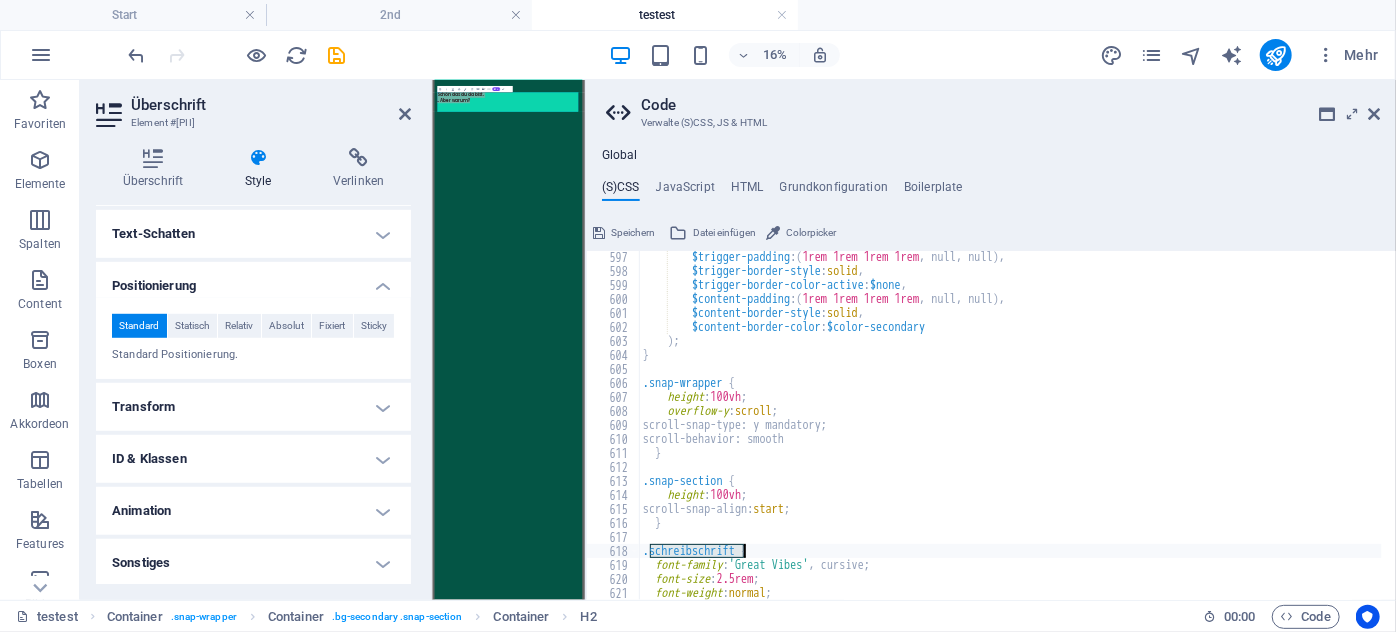 click on "$trigger-padding :  ( 1rem   1rem   1rem   1rem , null, null ) ,            $trigger-border-style :  solid ,            $trigger-border-color-active :  $none ,            $content-padding :  ( 1rem   1rem   1rem   1rem , null, null ) ,            $content-border-style :  solid ,            $content-border-color :  $color-secondary      ) ; } .snap-wrapper   {      height :  100vh ;      overflow-y :  scroll ;     scroll-snap-type: y mandatory;     scroll-behavior: smooth    } .snap-section   {      height :  100vh ;     scroll-snap-align:  start ;    }    .schreibschrift   {    font-family :  'Great Vibes' , cursive;    font-size :  2.5rem ;    font-weight :  normal ; }" at bounding box center (1010, 438) 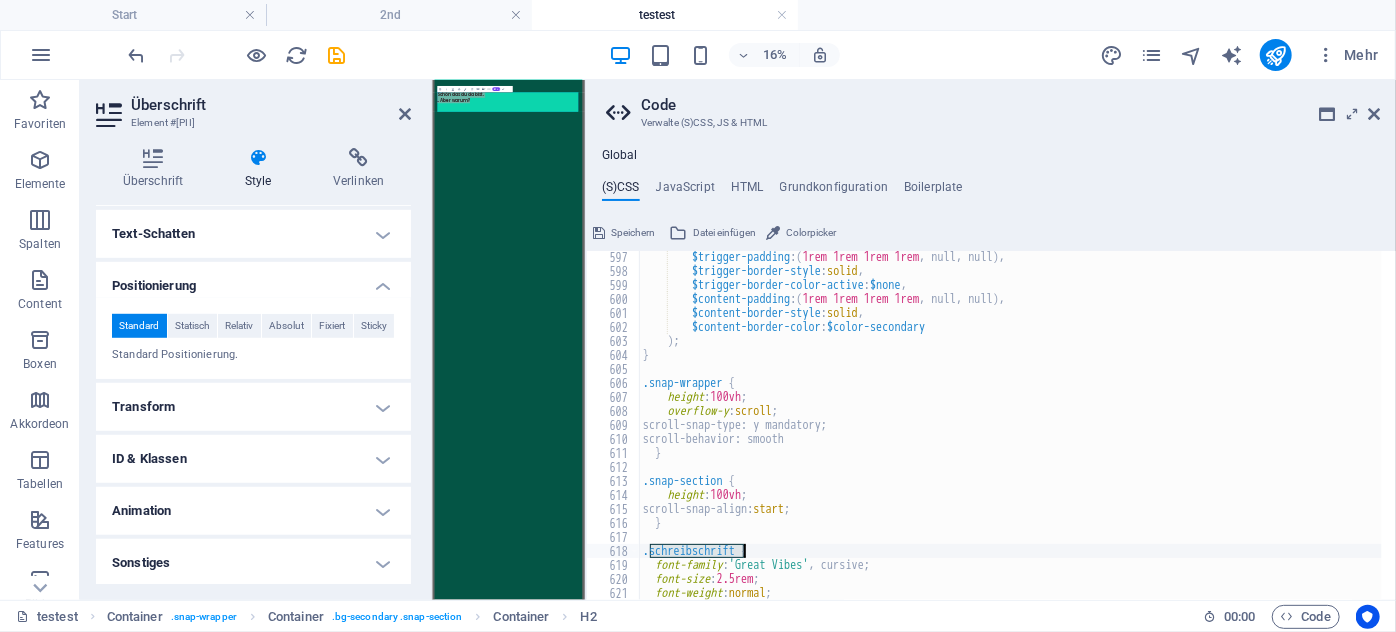 click on "$trigger-padding :  ( 1rem   1rem   1rem   1rem , null, null ) ,            $trigger-border-style :  solid ,            $trigger-border-color-active :  $none ,            $content-padding :  ( 1rem   1rem   1rem   1rem , null, null ) ,            $content-border-style :  solid ,            $content-border-color :  $color-secondary      ) ; } .snap-wrapper   {      height :  100vh ;      overflow-y :  scroll ;     scroll-snap-type: y mandatory;     scroll-behavior: smooth    } .snap-section   {      height :  100vh ;     scroll-snap-align:  start ;    }    .schreibschrift   {    font-family :  'Great Vibes' , cursive;    font-size :  2.5rem ;    font-weight :  normal ; }" at bounding box center [1010, 425] 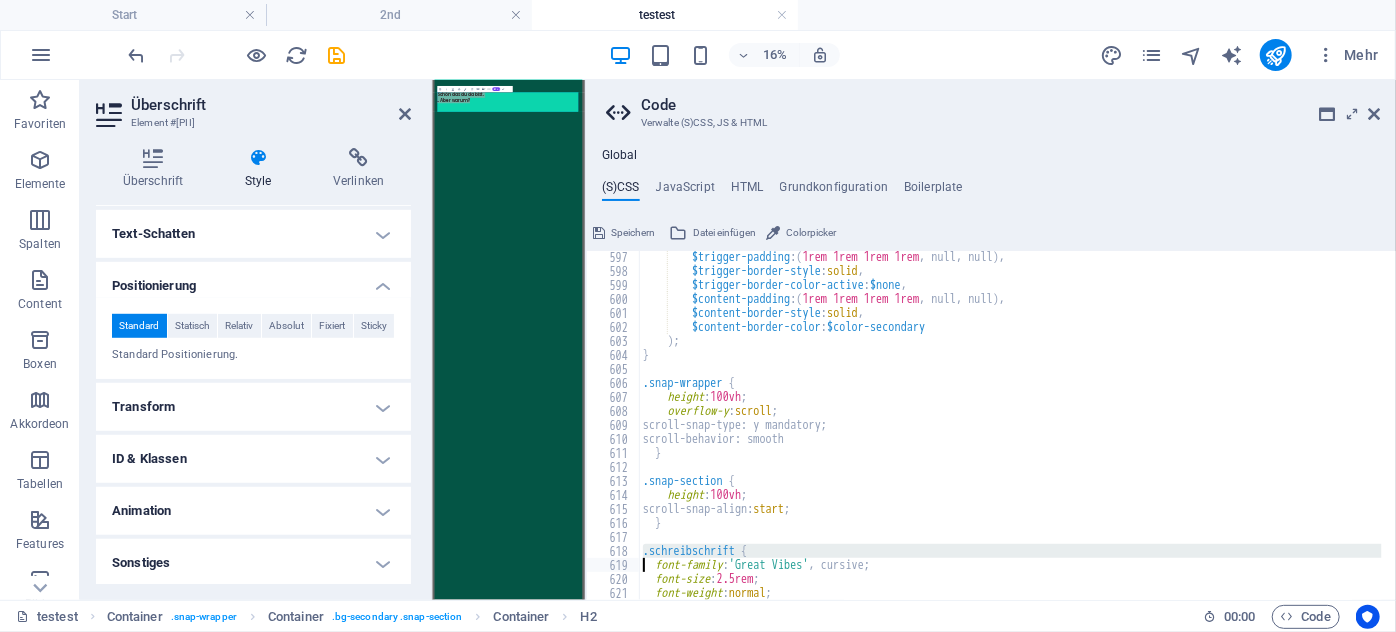 click on "$trigger-padding :  ( 1rem   1rem   1rem   1rem , null, null ) ,            $trigger-border-style :  solid ,            $trigger-border-color-active :  $none ,            $content-padding :  ( 1rem   1rem   1rem   1rem , null, null ) ,            $content-border-style :  solid ,            $content-border-color :  $color-secondary      ) ; } .snap-wrapper   {      height :  100vh ;      overflow-y :  scroll ;     scroll-snap-type: y mandatory;     scroll-behavior: smooth    } .snap-section   {      height :  100vh ;     scroll-snap-align:  start ;    }    .schreibschrift   {    font-family :  'Great Vibes' , cursive;    font-size :  2.5rem ;    font-weight :  normal ; }" at bounding box center [1010, 438] 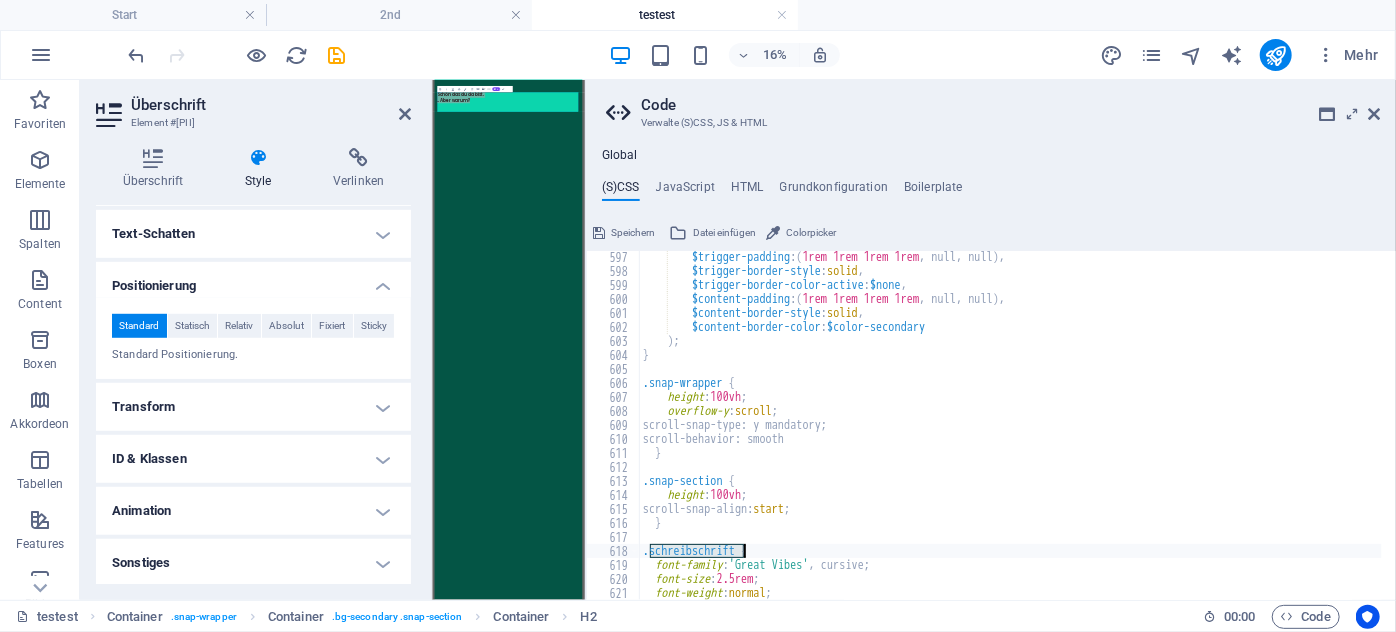 drag, startPoint x: 652, startPoint y: 546, endPoint x: 747, endPoint y: 550, distance: 95.084175 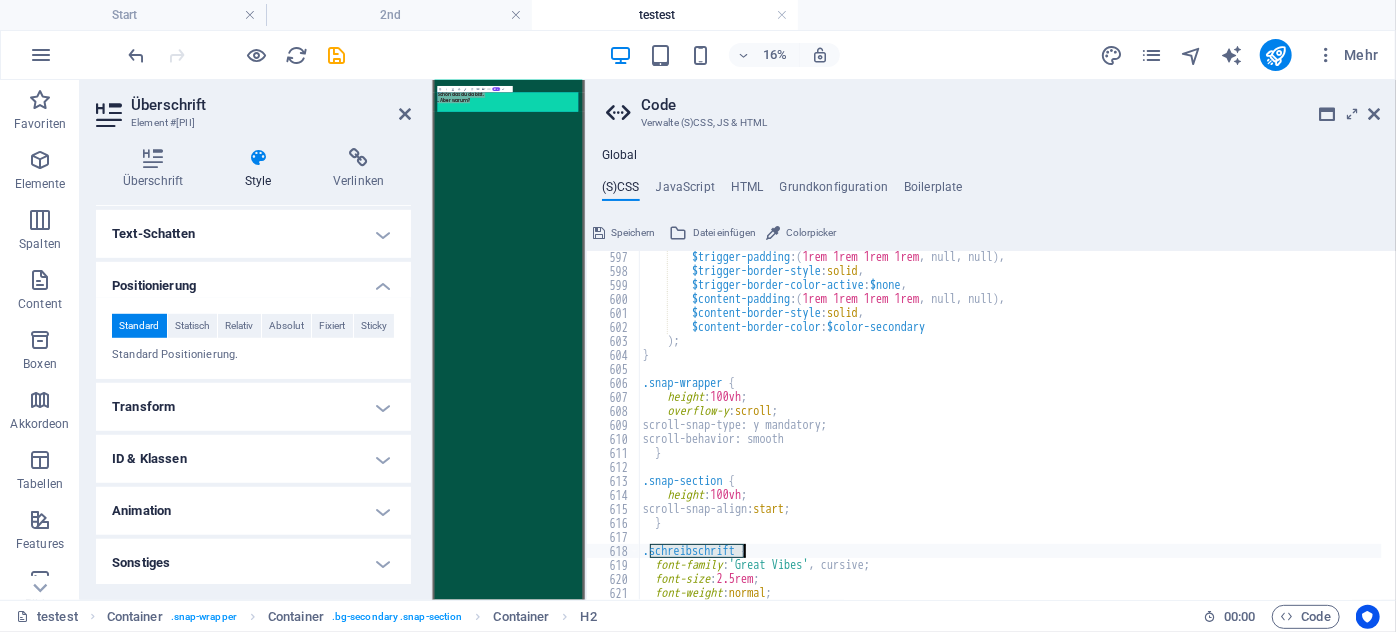 click on "$trigger-padding :  ( 1rem   1rem   1rem   1rem , null, null ) ,            $trigger-border-style :  solid ,            $trigger-border-color-active :  $none ,            $content-padding :  ( 1rem   1rem   1rem   1rem , null, null ) ,            $content-border-style :  solid ,            $content-border-color :  $color-secondary      ) ; } .snap-wrapper   {      height :  100vh ;      overflow-y :  scroll ;     scroll-snap-type: y mandatory;     scroll-behavior: smooth    } .snap-section   {      height :  100vh ;     scroll-snap-align:  start ;    }    .schreibschrift   {    font-family :  'Great Vibes' , cursive;    font-size :  2.5rem ;    font-weight :  normal ; }" at bounding box center (1010, 438) 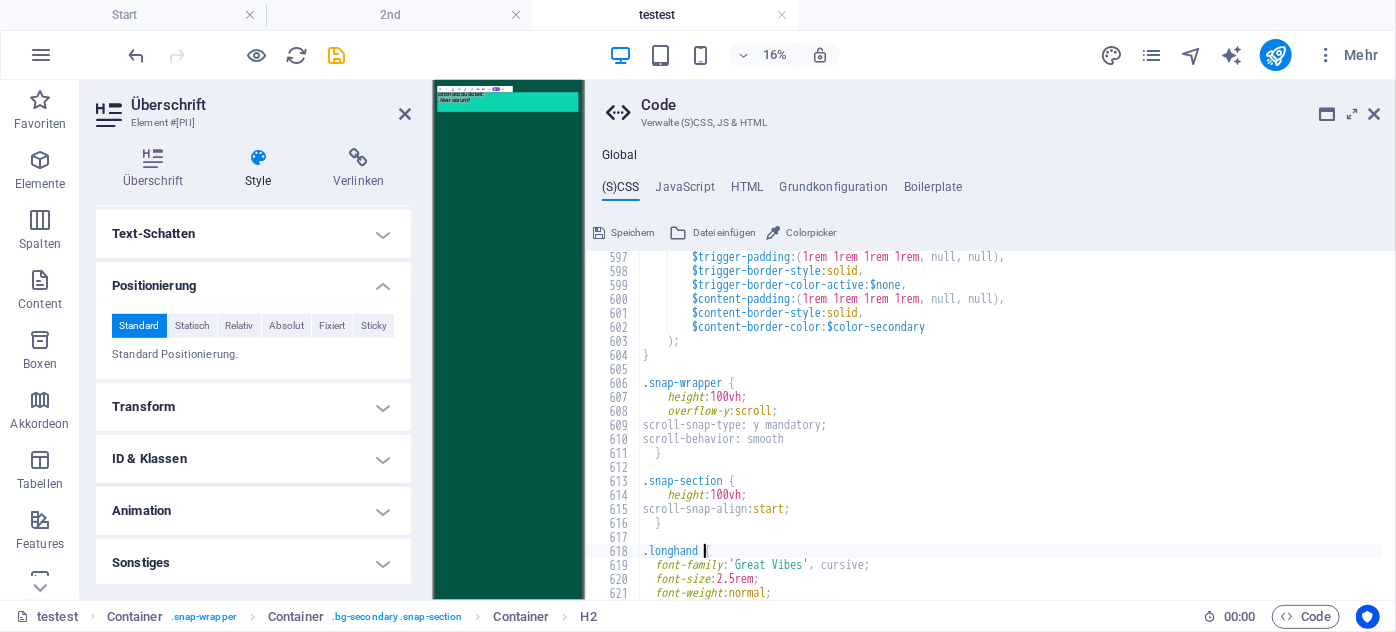scroll, scrollTop: 0, scrollLeft: 4, axis: horizontal 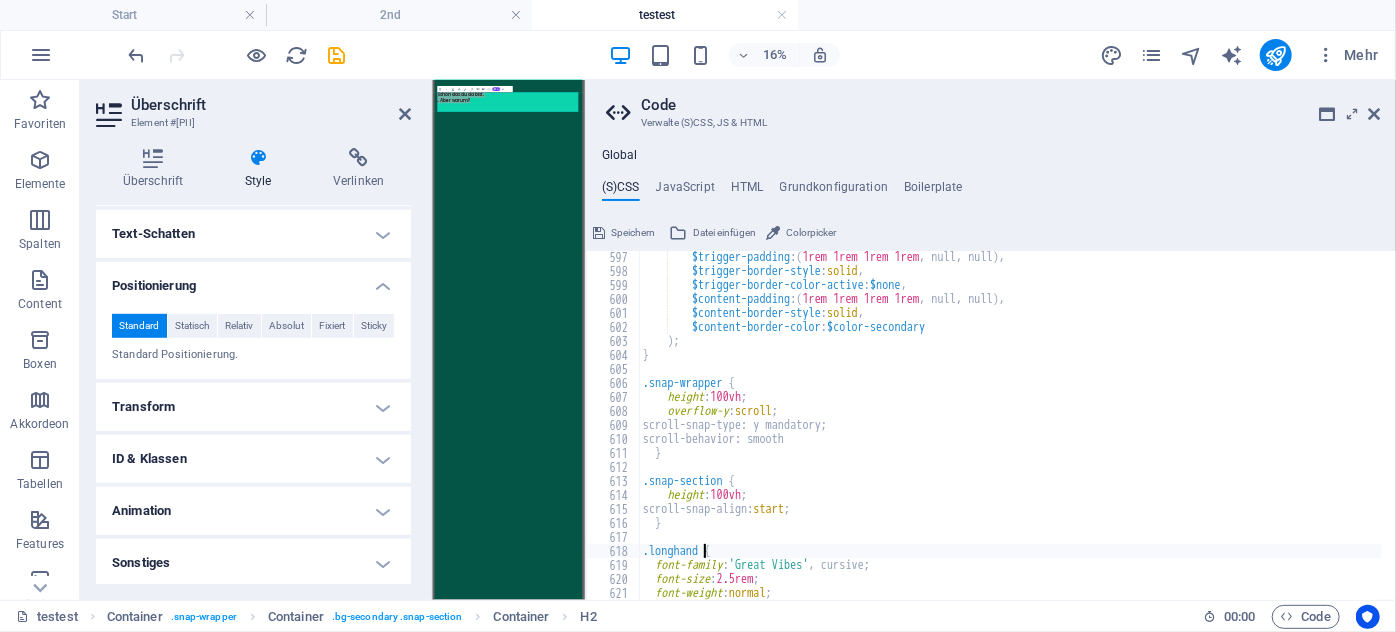 click on "$trigger-padding :  ( 1rem   1rem   1rem   1rem , null, null ) ,            $trigger-border-style :  solid ,            $trigger-border-color-active :  $none ,            $content-padding :  ( 1rem   1rem   1rem   1rem , null, null ) ,            $content-border-style :  solid ,            $content-border-color :  $color-secondary      ) ; } .snap-wrapper   {      height :  100vh ;      overflow-y :  scroll ;     scroll-snap-type: y mandatory;     scroll-behavior: smooth    } .snap-section   {      height :  100vh ;     scroll-snap-align:  start ;    }    .longhand   {    font-family :  'Great Vibes' , cursive;    font-size :  2.5rem ;    font-weight :  normal ; }" at bounding box center (1010, 438) 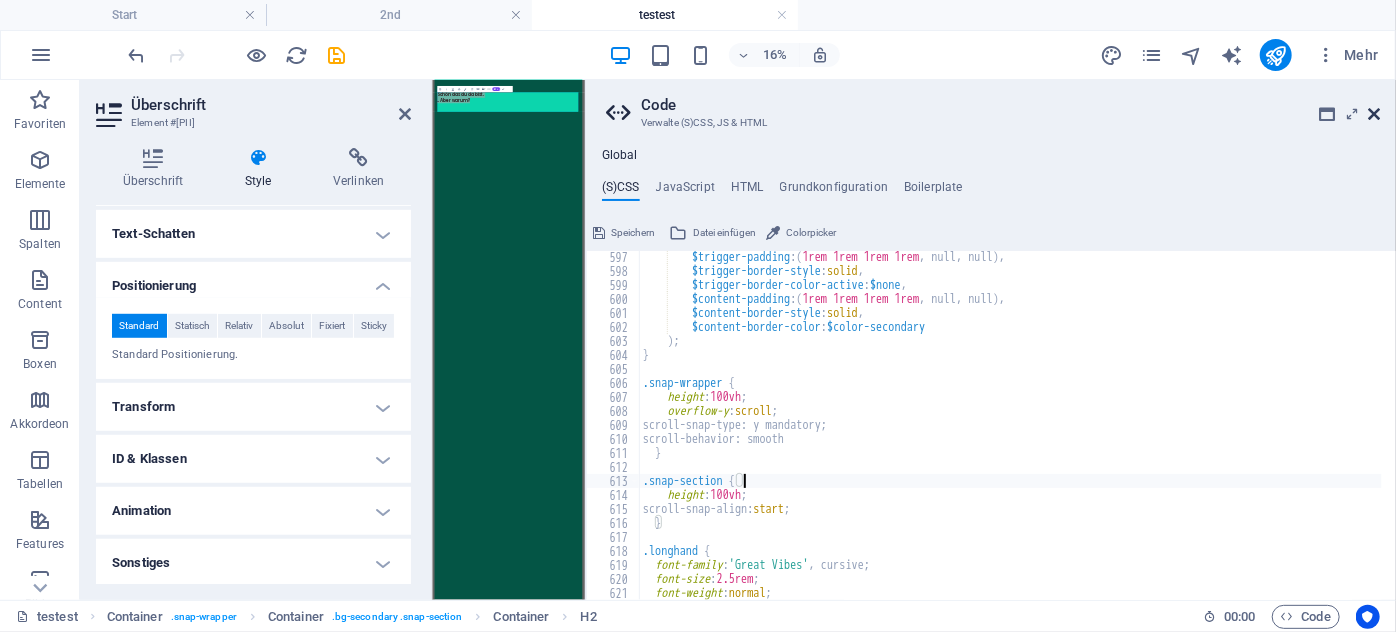 type on ".snap-section {" 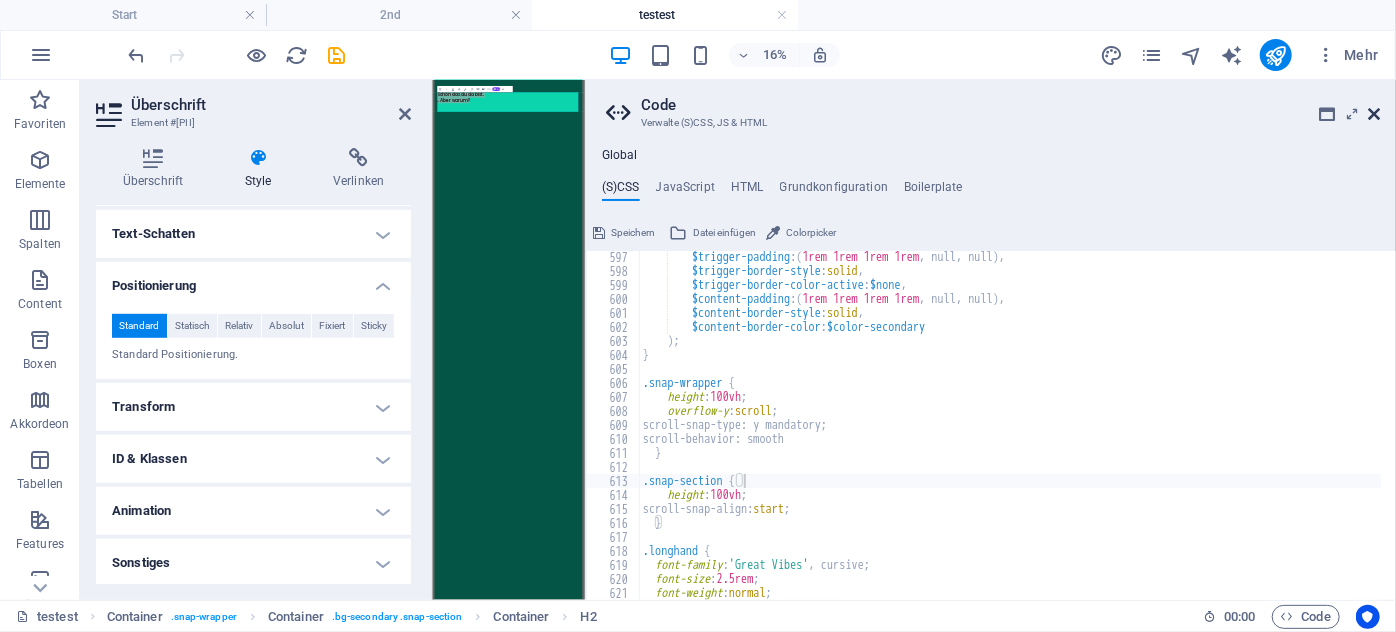 click at bounding box center [1374, 114] 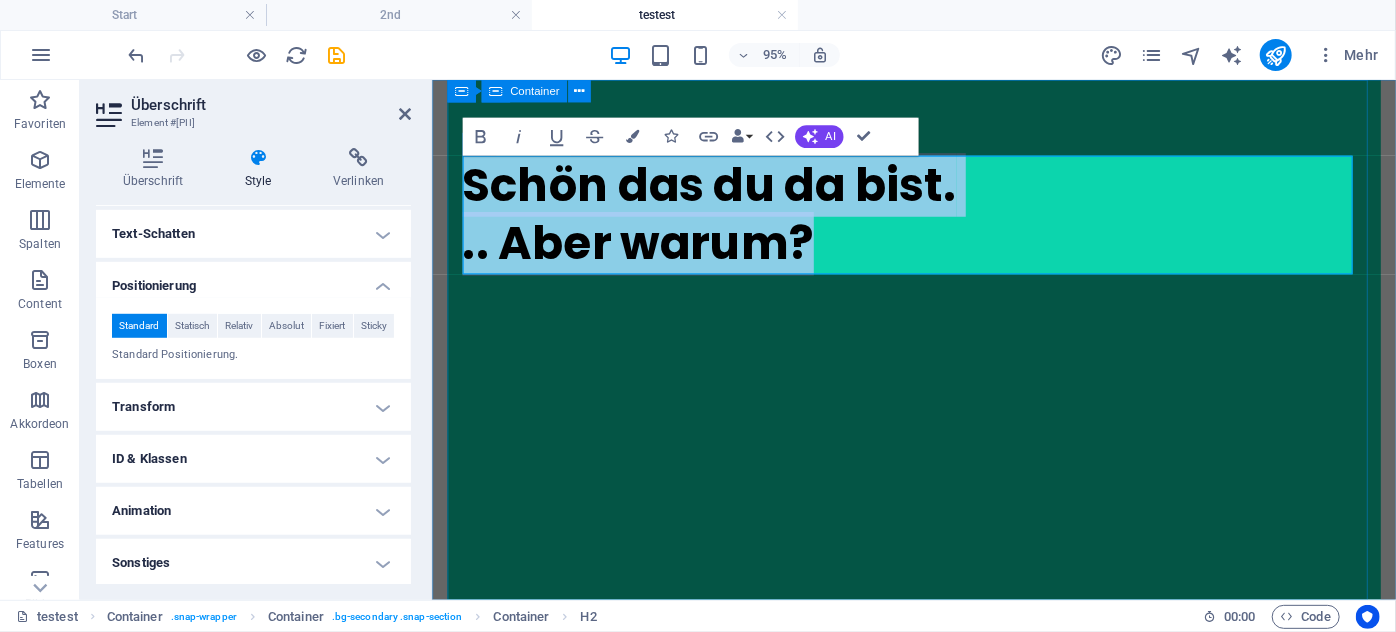 click on "Schön das du da bist. .. Aber warum?" at bounding box center (938, 222) 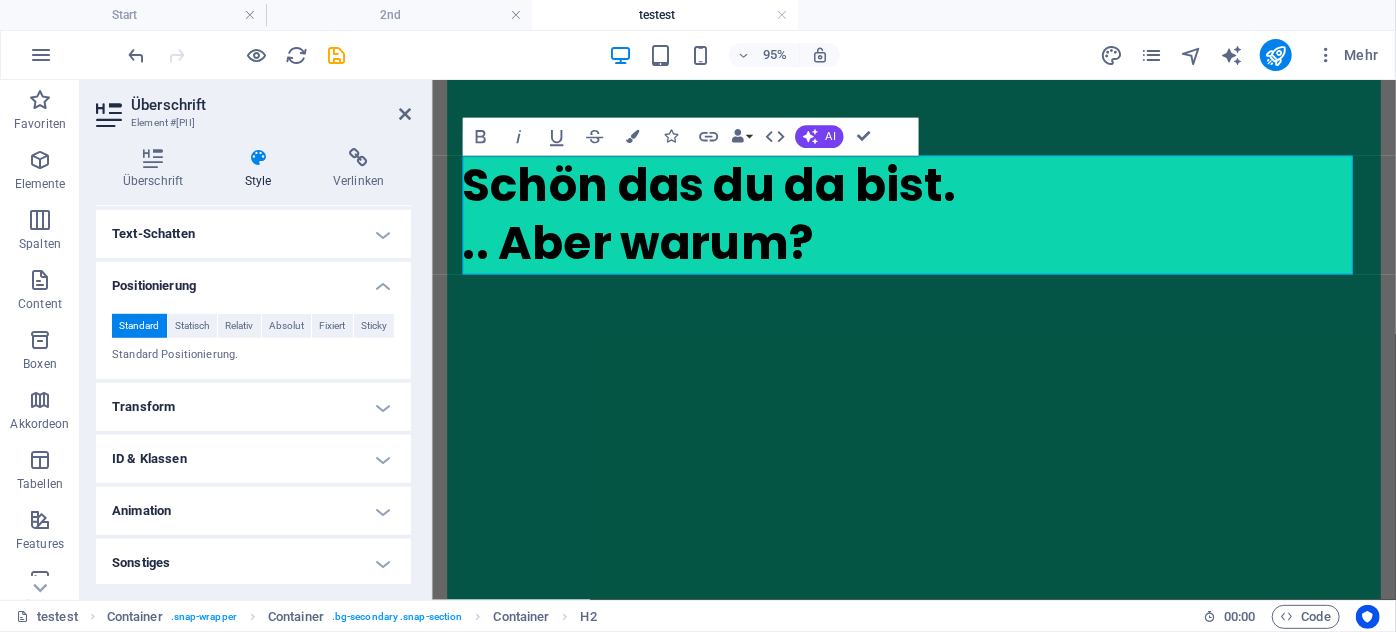 click on "ID & Klassen" at bounding box center (253, 459) 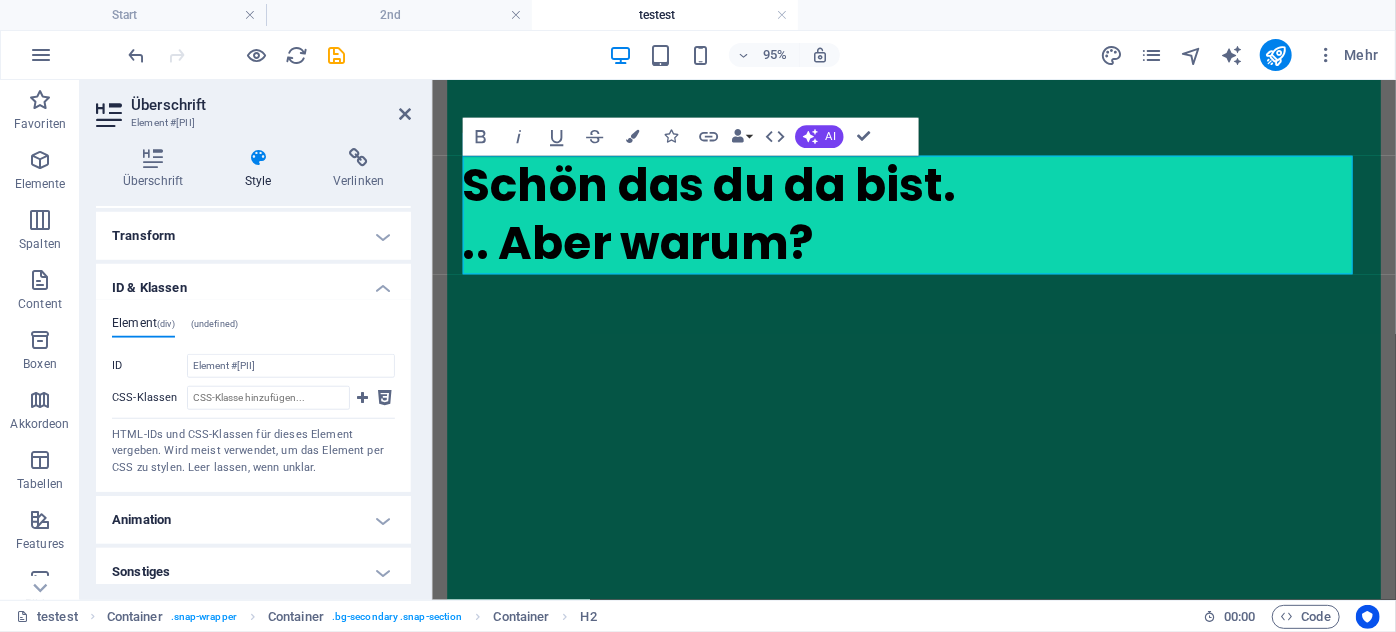 scroll, scrollTop: 882, scrollLeft: 0, axis: vertical 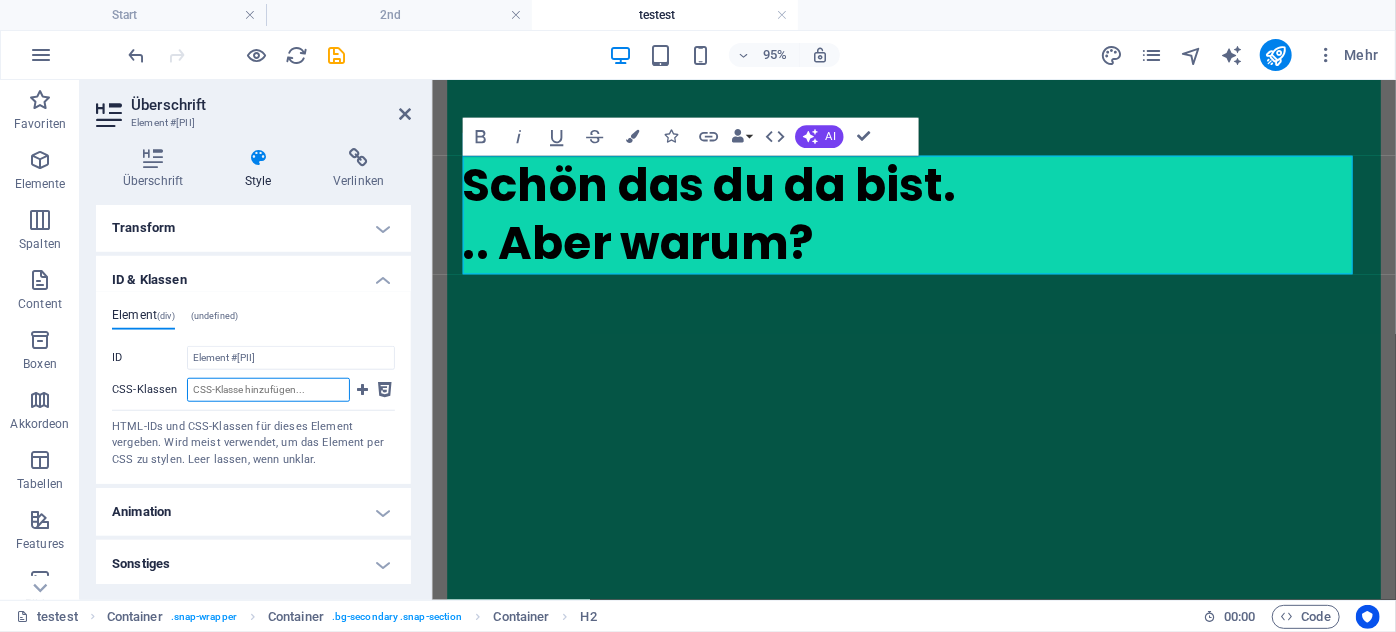 click on "CSS-Klassen" at bounding box center [268, 390] 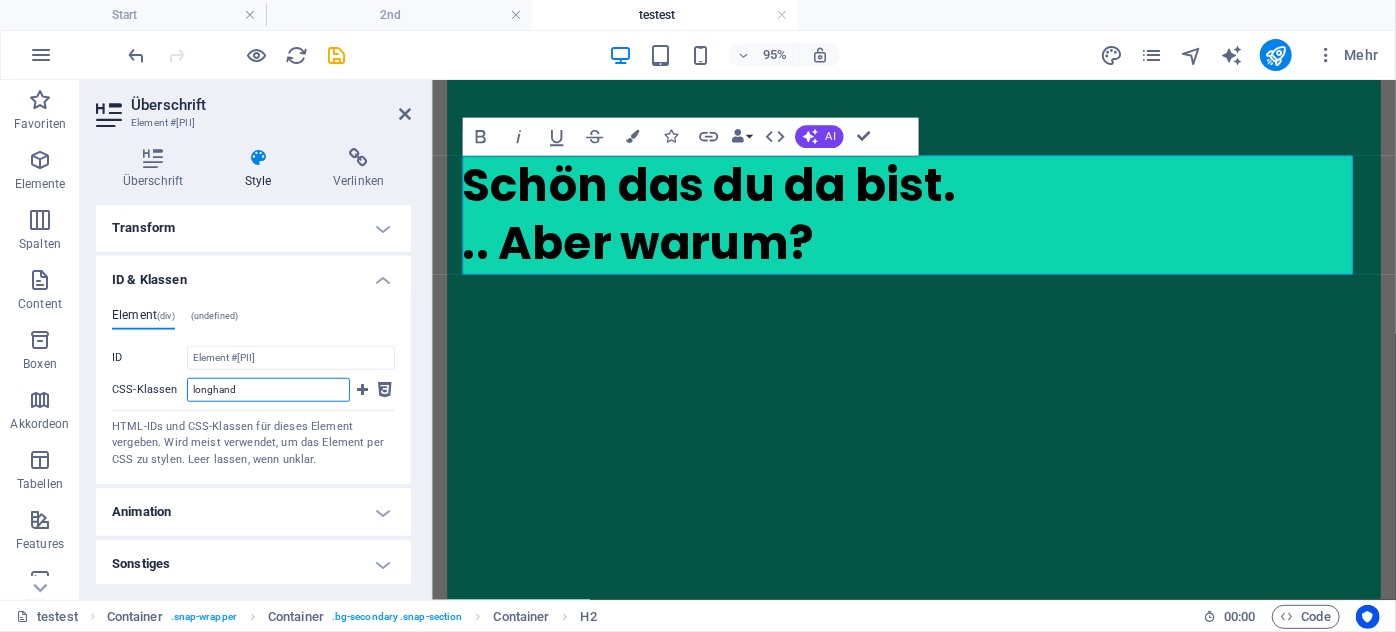 type on "longhand" 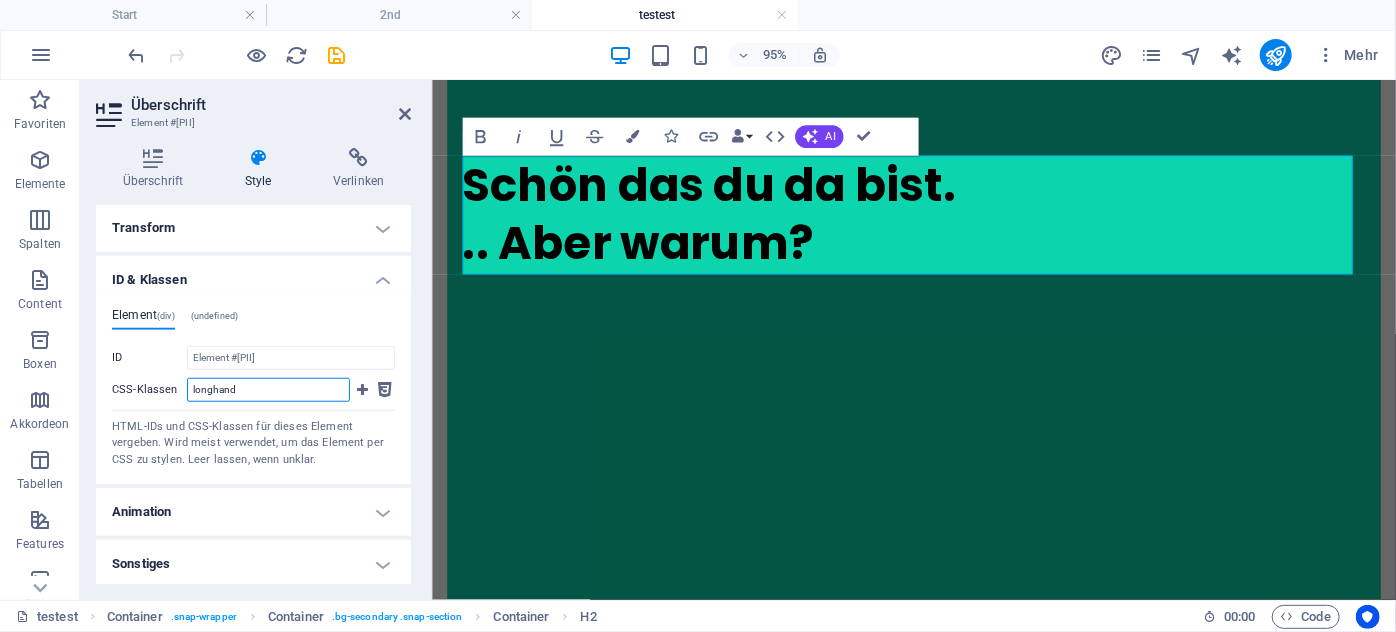 type 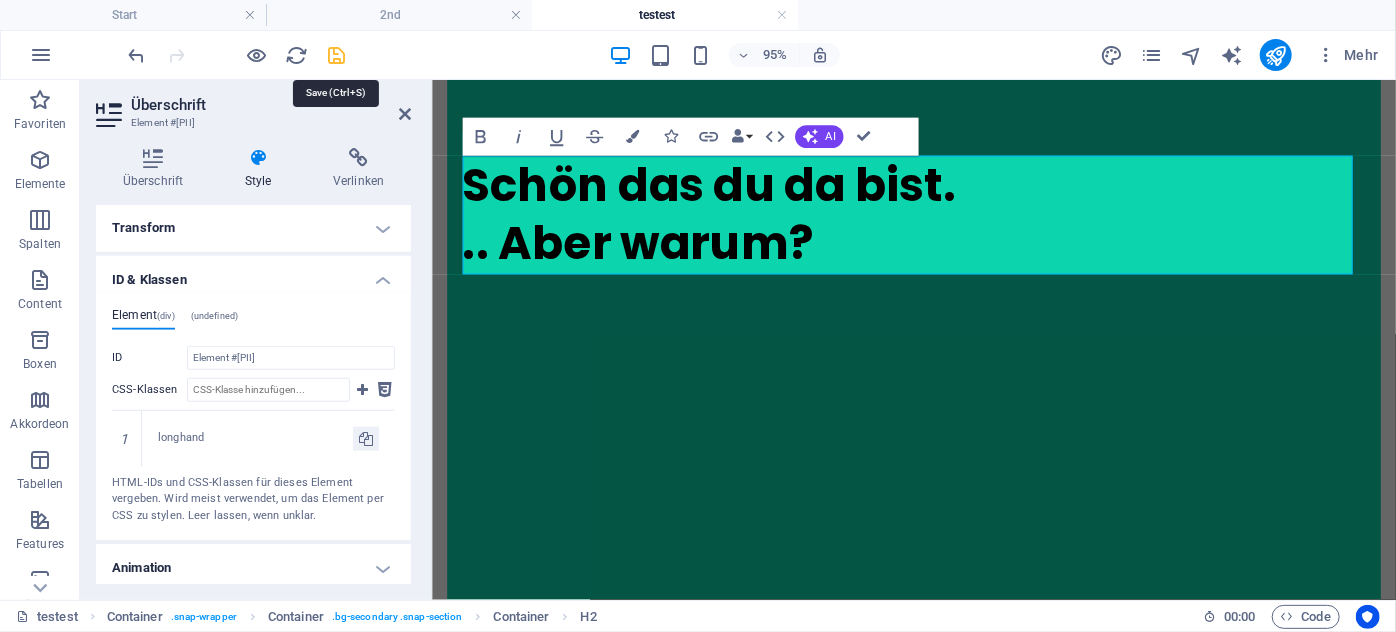 click at bounding box center [337, 55] 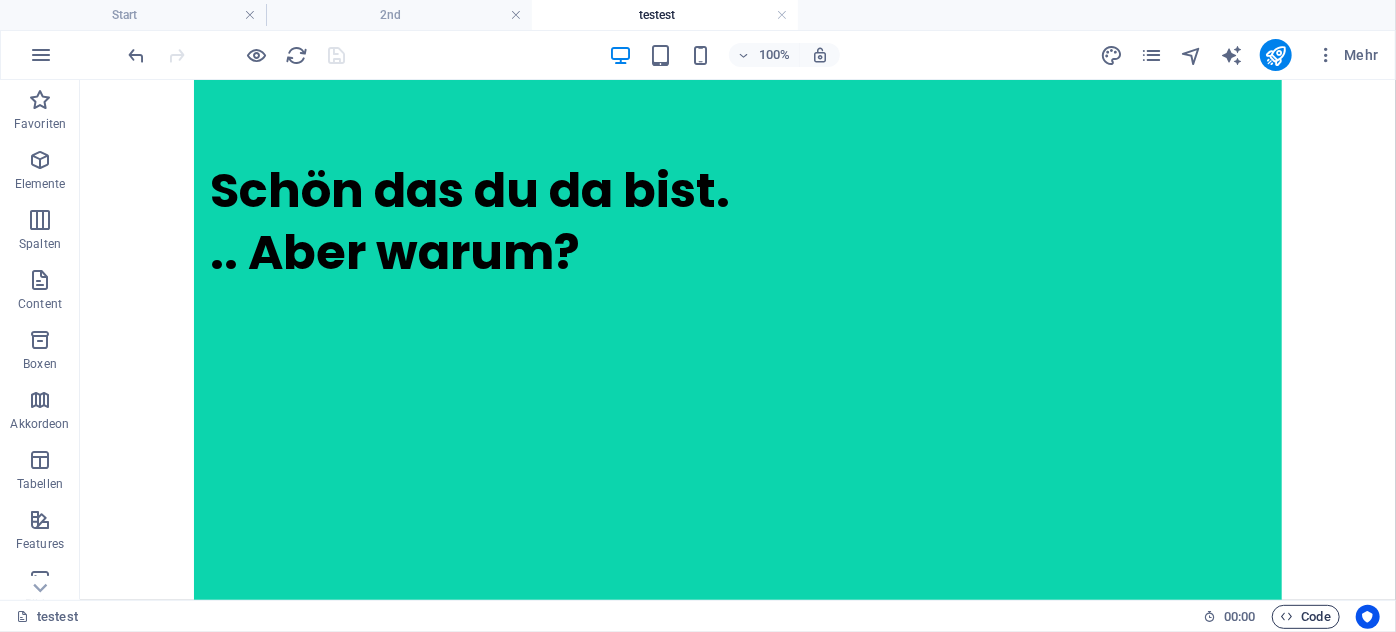 click on "Code" at bounding box center [1306, 617] 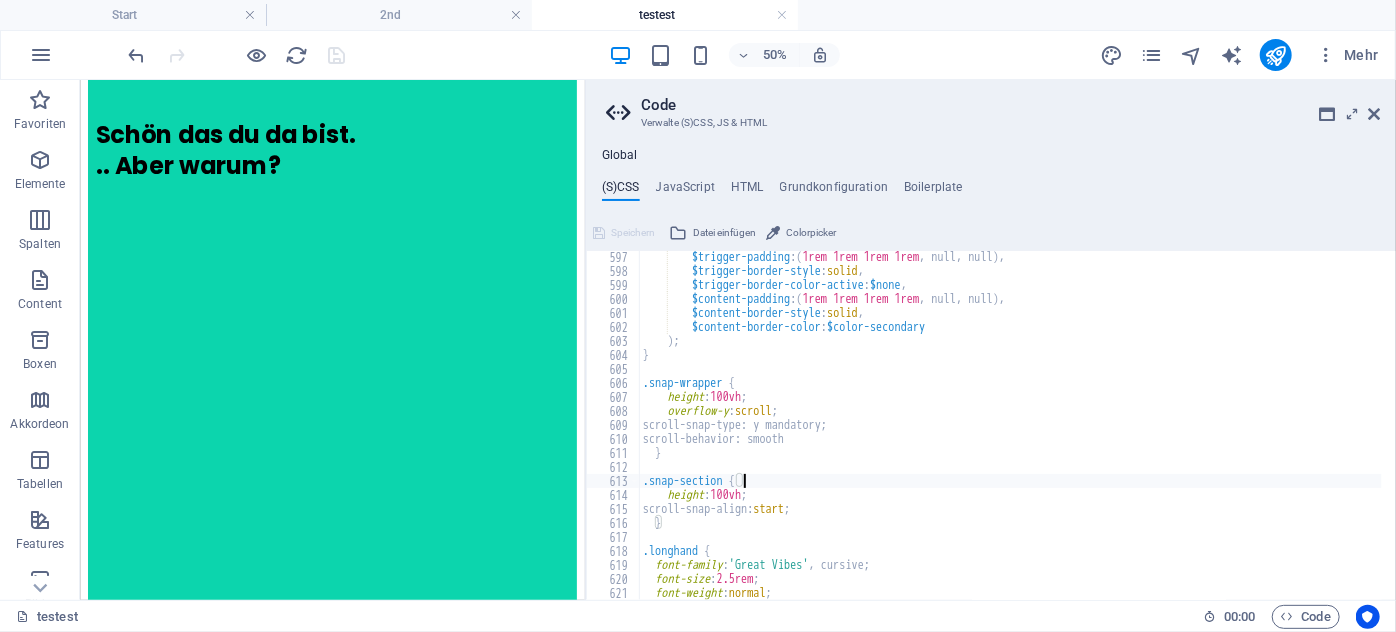 scroll, scrollTop: 2703, scrollLeft: 0, axis: vertical 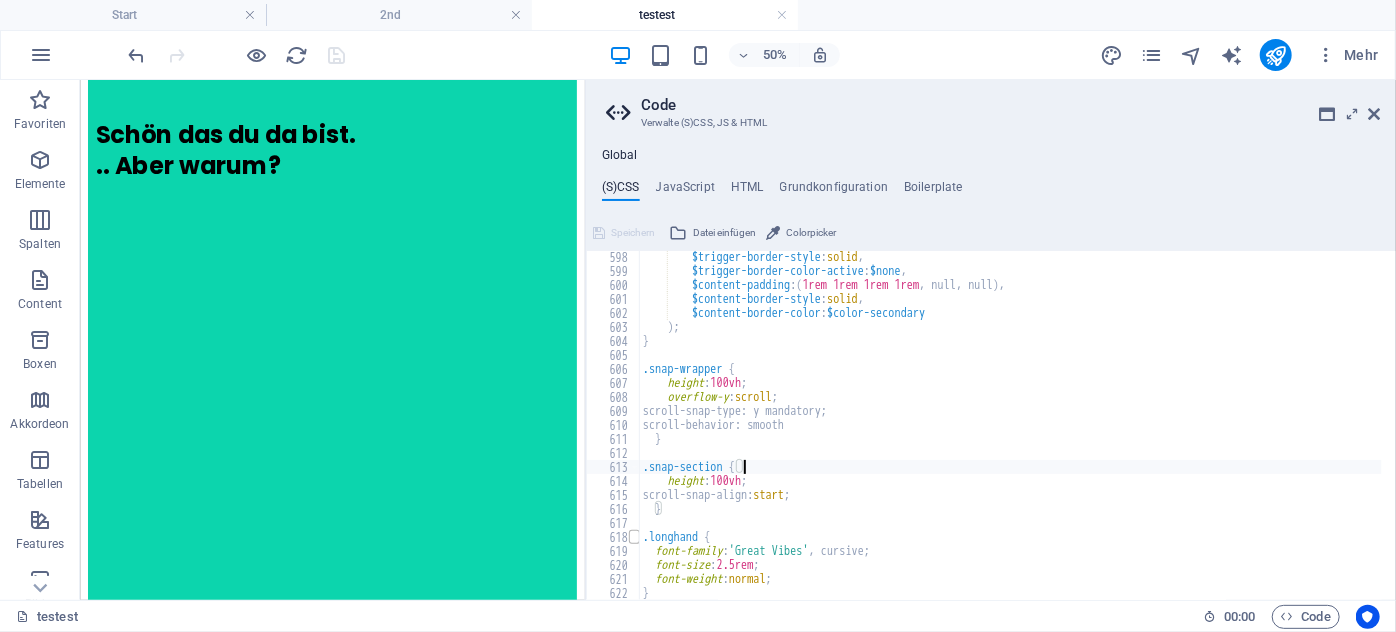 click at bounding box center [634, 537] 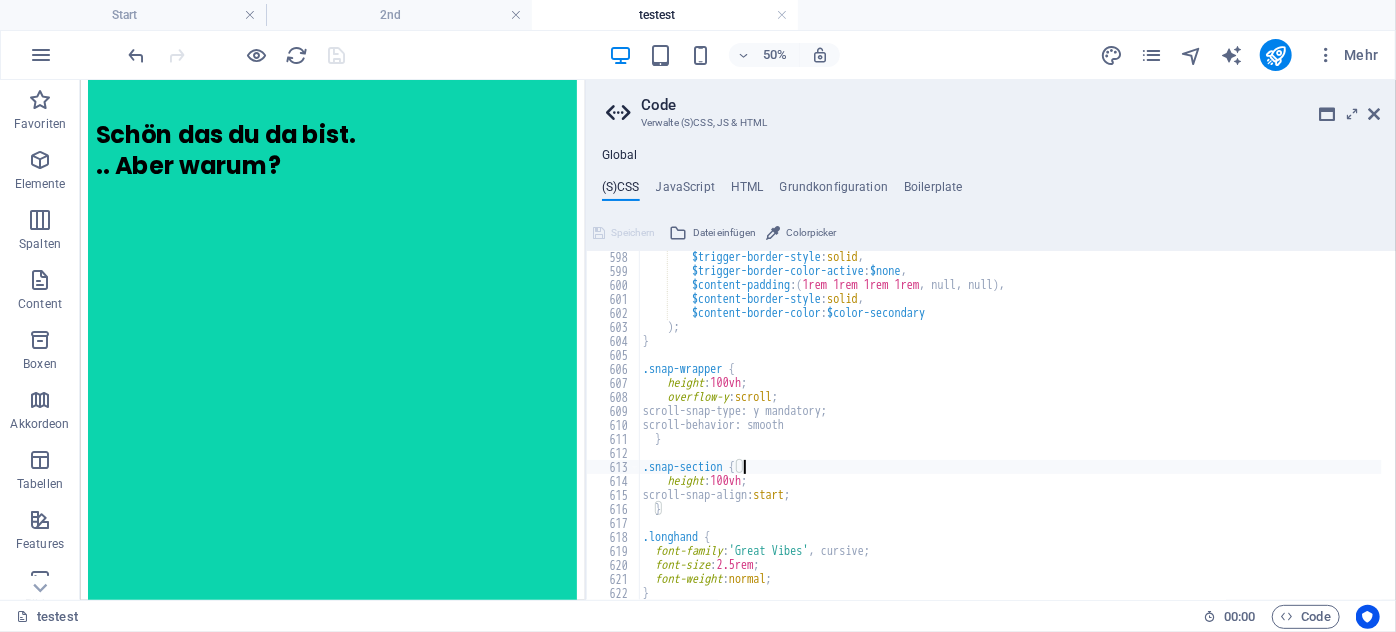 scroll, scrollTop: 2647, scrollLeft: 0, axis: vertical 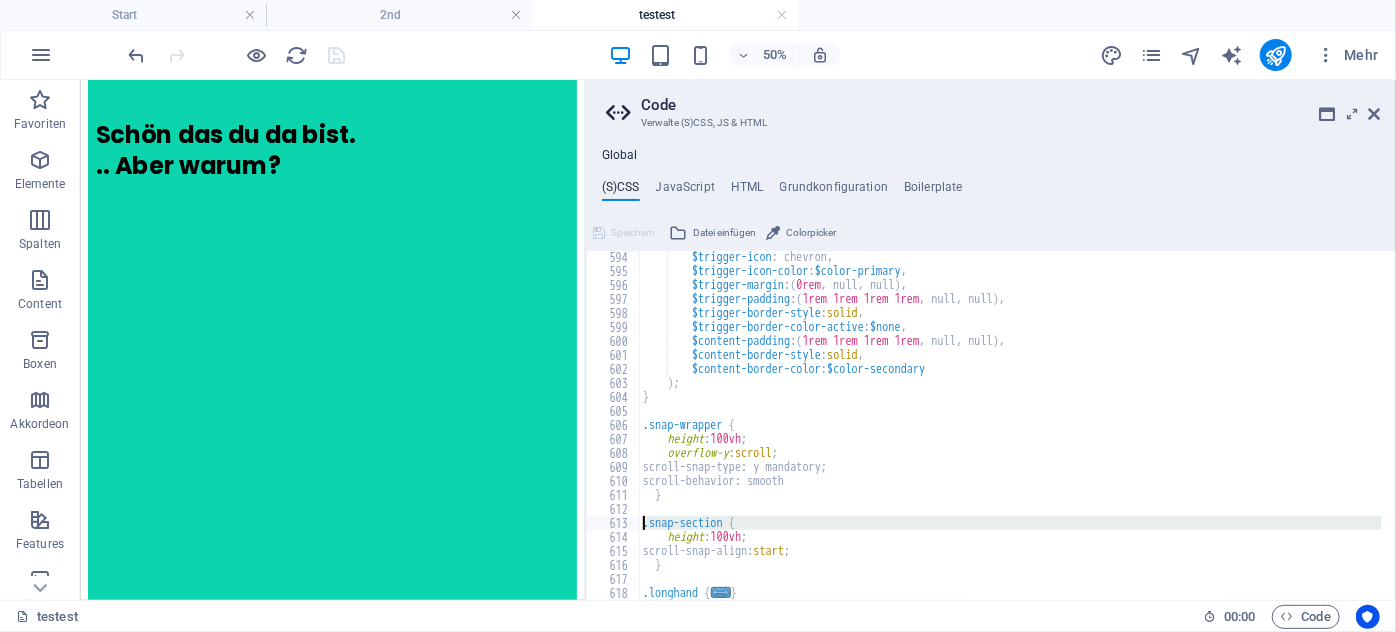 click on "613" at bounding box center (614, 523) 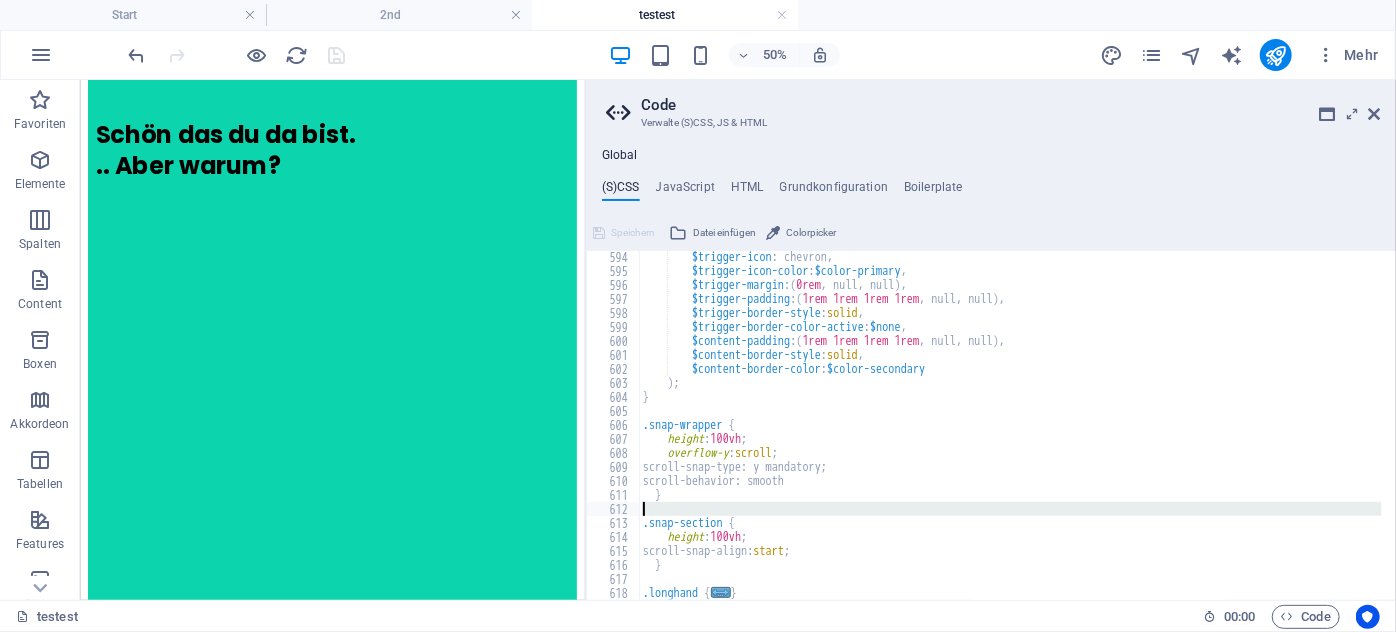 click on "618" at bounding box center [614, 593] 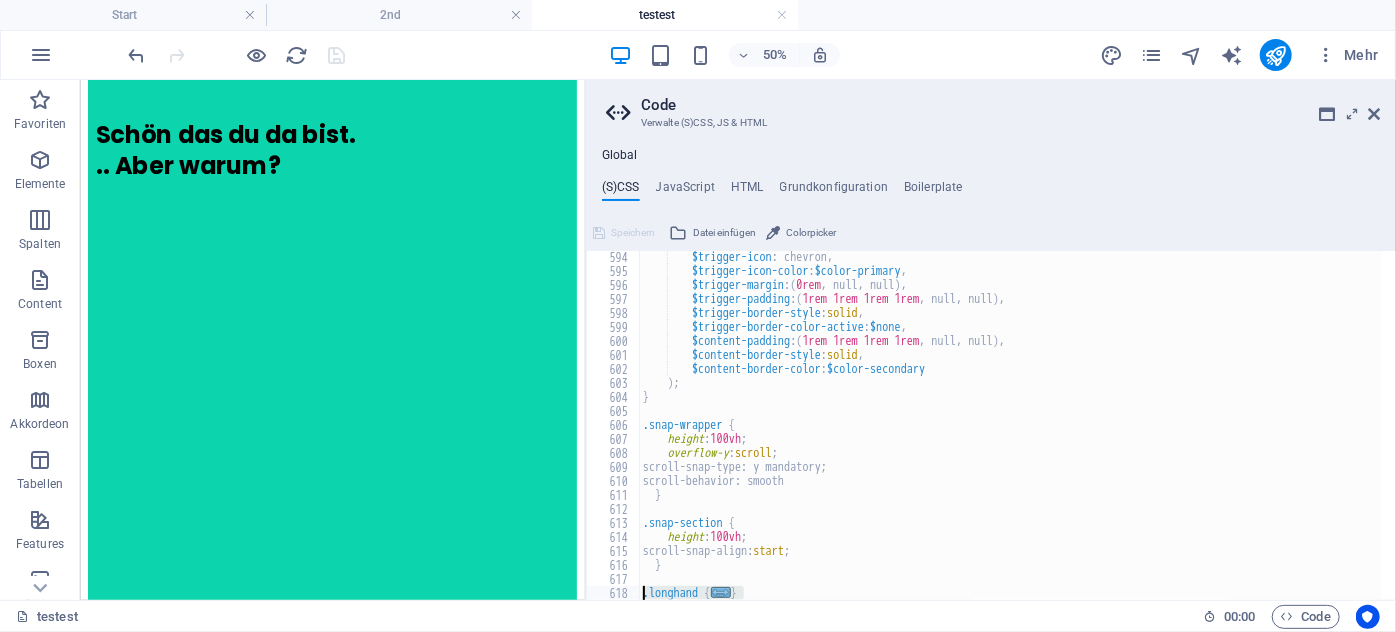 click on "$trigger-icon : chevron,            $trigger-icon-color :  $color-primary ,            $trigger-margin :  ( 0rem , null, null ) ,            $trigger-padding :  ( 1rem   1rem   1rem   1rem , null, null ) ,            $trigger-border-style :  solid ,            $trigger-border-color-active :  $none ,            $content-padding :  ( 1rem   1rem   1rem   1rem , null, null ) ,            $content-border-style :  solid ,            $content-border-color :  $color-secondary      ) ; } .snap-wrapper   {      height :  100vh ;      overflow-y :  scroll ;     scroll-snap-type: y mandatory;     scroll-behavior: smooth    } .snap-section   {      height :  100vh ;     scroll-snap-align:  start ;    }    .longhand   { ... }" at bounding box center [1010, 425] 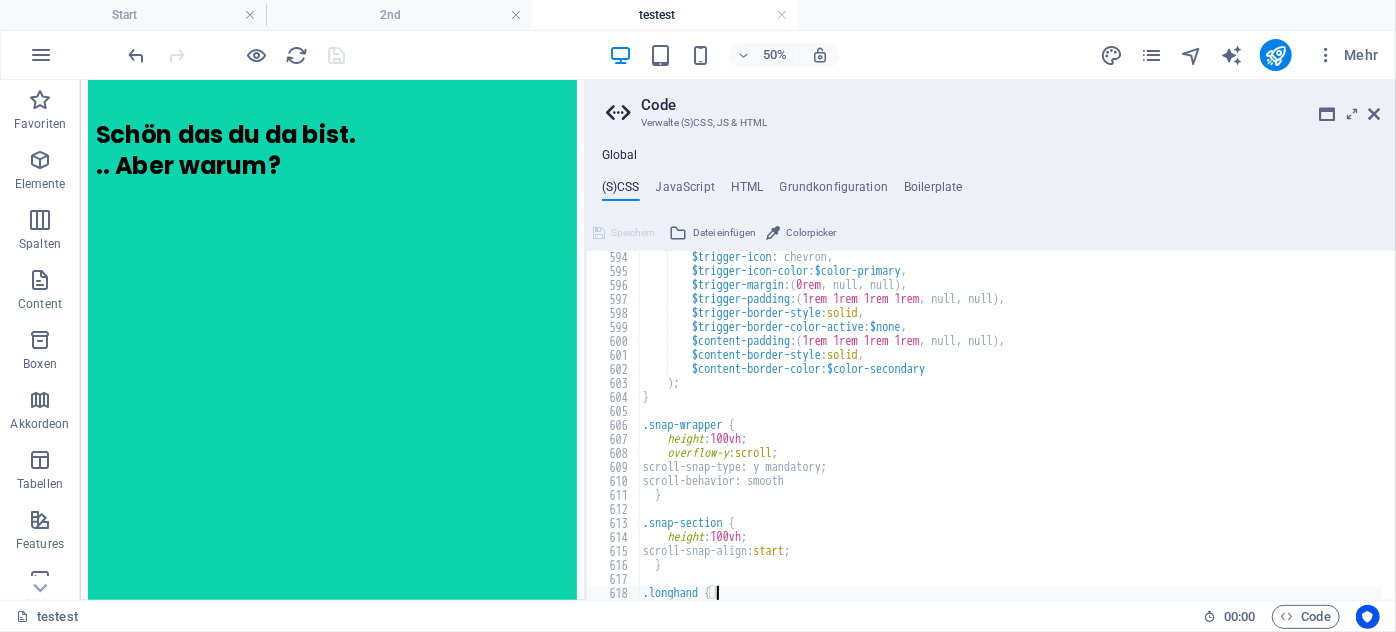 scroll, scrollTop: 2703, scrollLeft: 0, axis: vertical 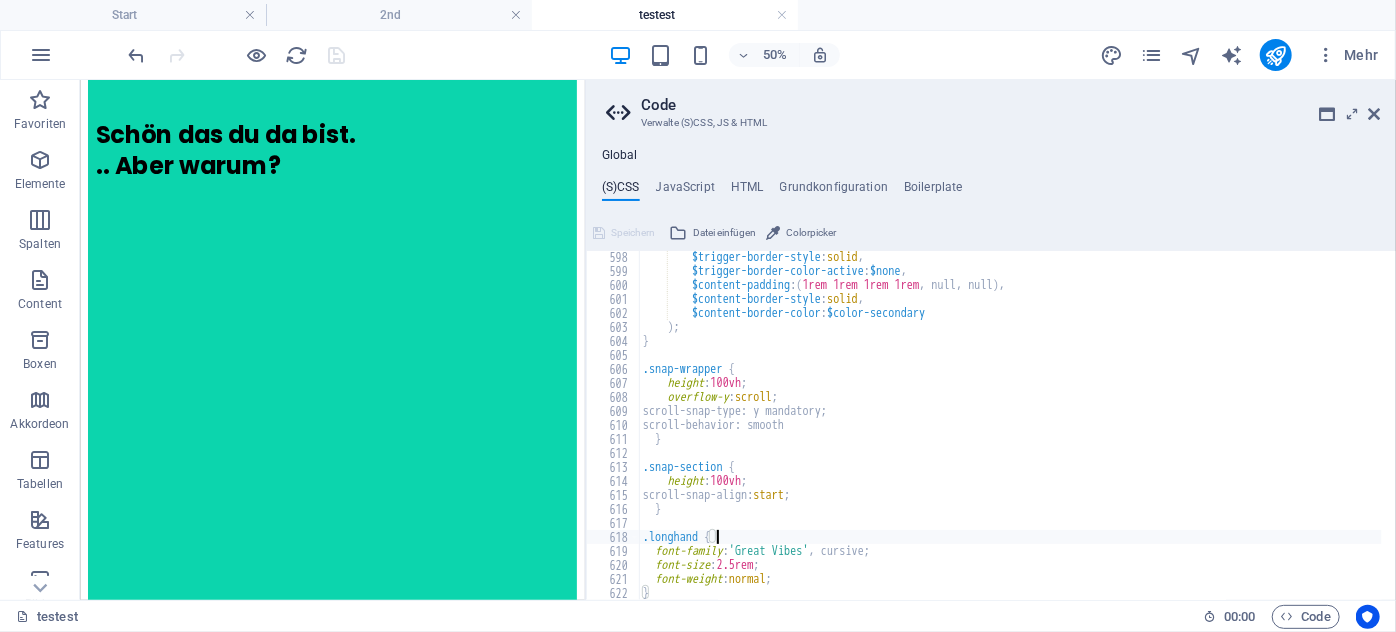click on "$trigger-border-style :  solid ,            $trigger-border-color-active :  $none ,            $content-padding :  ( 1rem   1rem   1rem   1rem , null, null ) ,            $content-border-style :  solid ,            $content-border-color :  $color-secondary      ) ; } .snap-wrapper   {      height :  100vh ;      overflow-y :  scroll ;     scroll-snap-type: y mandatory;     scroll-behavior: smooth    } .snap-section   {      height :  100vh ;     scroll-snap-align:  start ;    }    .longhand   {    font-family :  'Great Vibes' , cursive;    font-size :  2.5rem ;    font-weight :  normal ; }" at bounding box center [1010, 438] 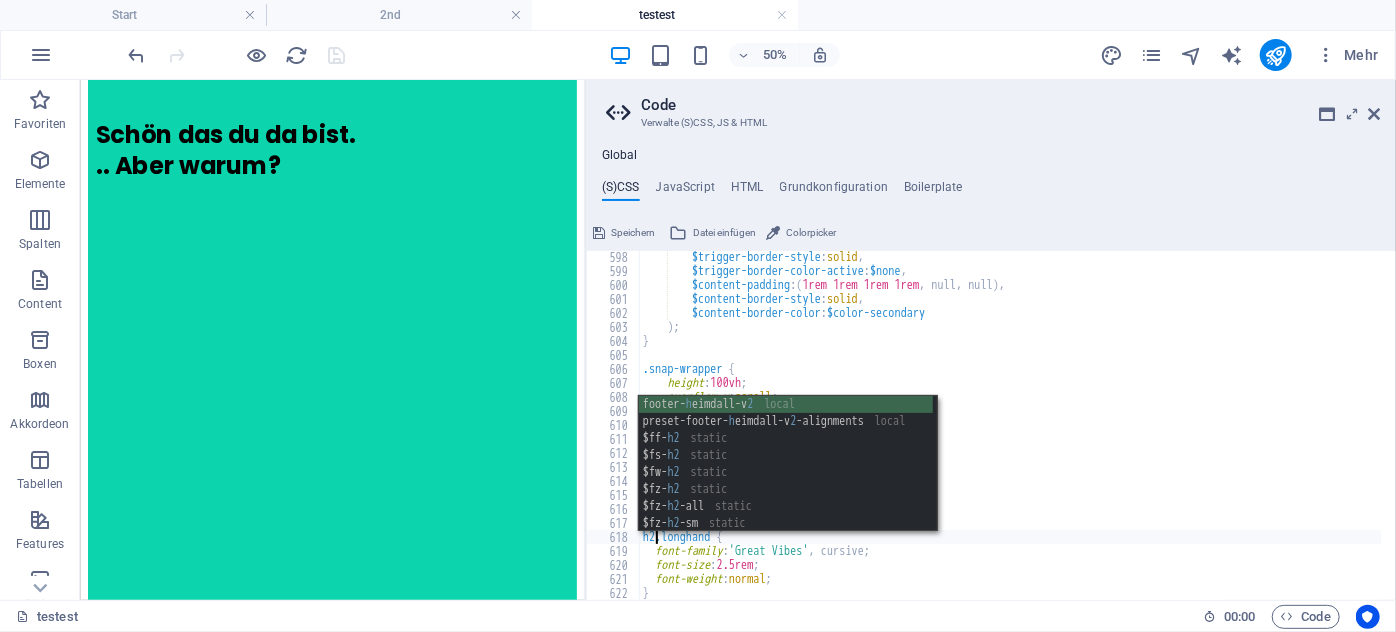 scroll, scrollTop: 0, scrollLeft: 0, axis: both 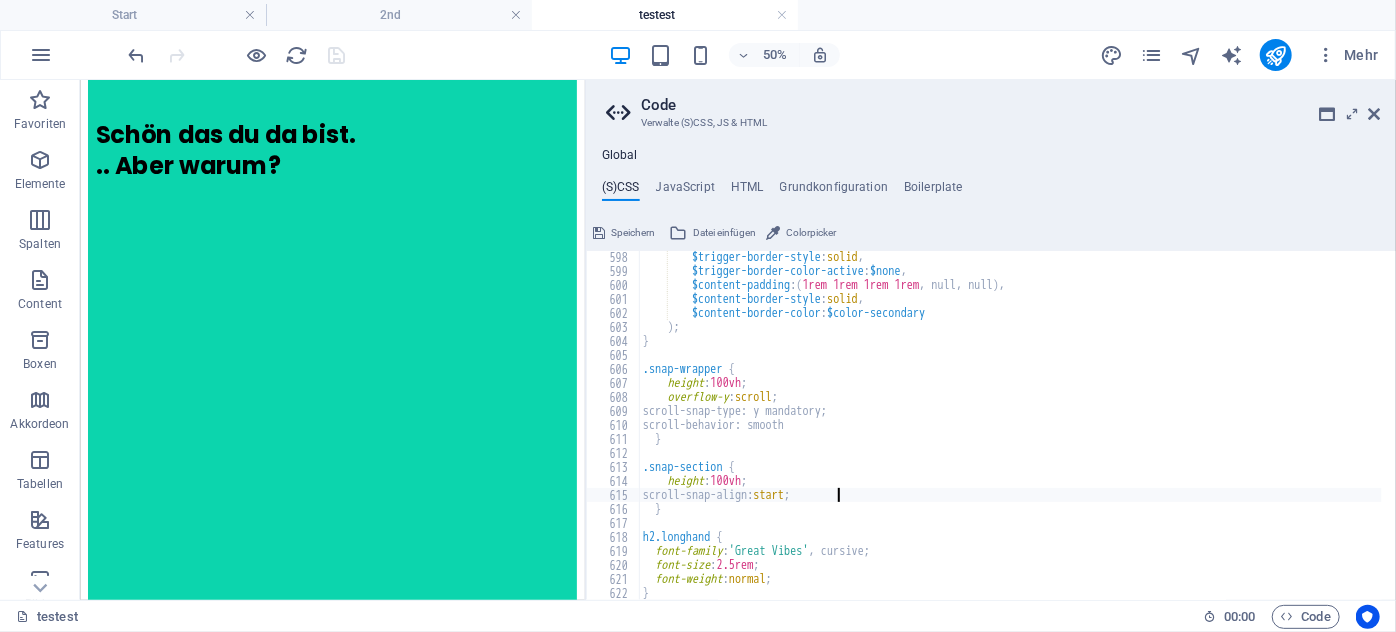 click on "$trigger-border-style :  solid ,            $trigger-border-color-active :  $none ,            $content-padding :  ( 1rem   1rem   1rem   1rem , null, null ) ,            $content-border-style :  solid ,            $content-border-color :  $color-secondary      ) ; } .snap-wrapper   {      height :  100vh ;      overflow-y :  scroll ;     scroll-snap-type: y mandatory;     scroll-behavior: smooth    } .snap-section   {      height :  100vh ;     scroll-snap-align:  start ;    }    h2.longhand   {    font-family :  'Great Vibes' , cursive;    font-size :  2.5rem ;    font-weight :  normal ; }" at bounding box center [1010, 438] 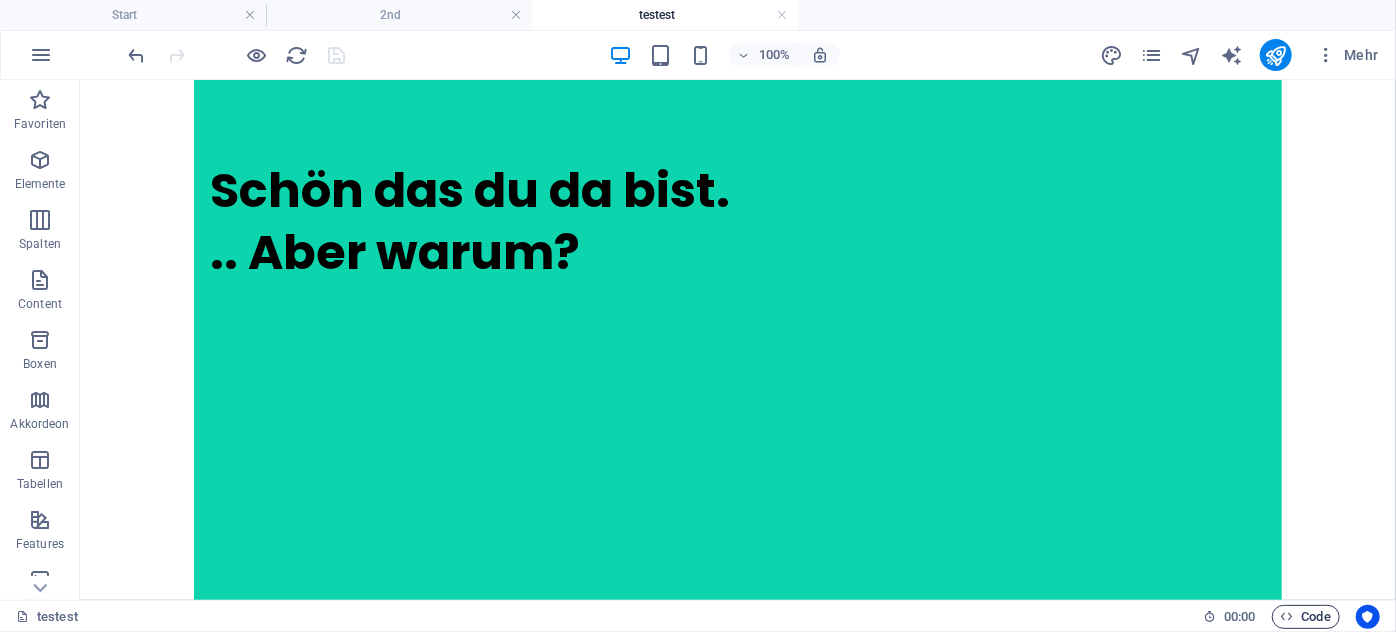 click on "Code" at bounding box center [1306, 617] 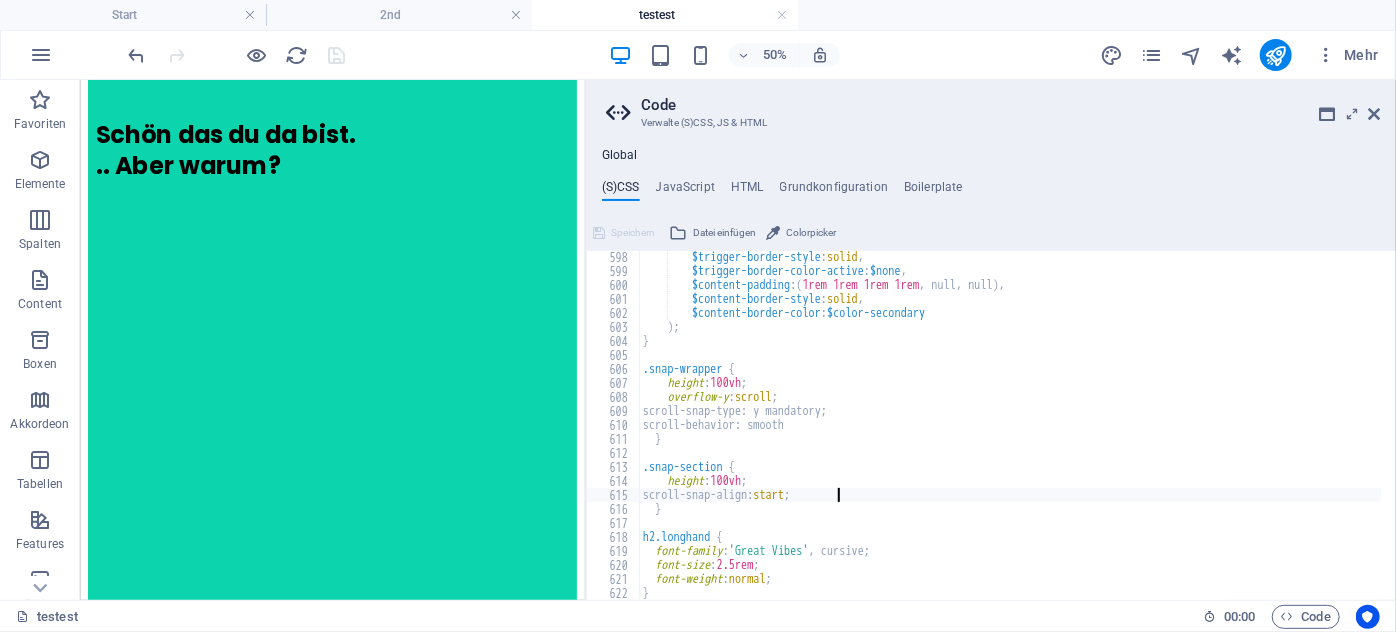click on "$trigger-border-style :  solid ,            $trigger-border-color-active :  $none ,            $content-padding :  ( 1rem   1rem   1rem   1rem , null, null ) ,            $content-border-style :  solid ,            $content-border-color :  $color-secondary      ) ; } .snap-wrapper   {      height :  100vh ;      overflow-y :  scroll ;     scroll-snap-type: y mandatory;     scroll-behavior: smooth    } .snap-section   {      height :  100vh ;     scroll-snap-align:  start ;    }    h2.longhand   {    font-family :  'Great Vibes' , cursive;    font-size :  2.5rem ;    font-weight :  normal ; }" at bounding box center [1010, 438] 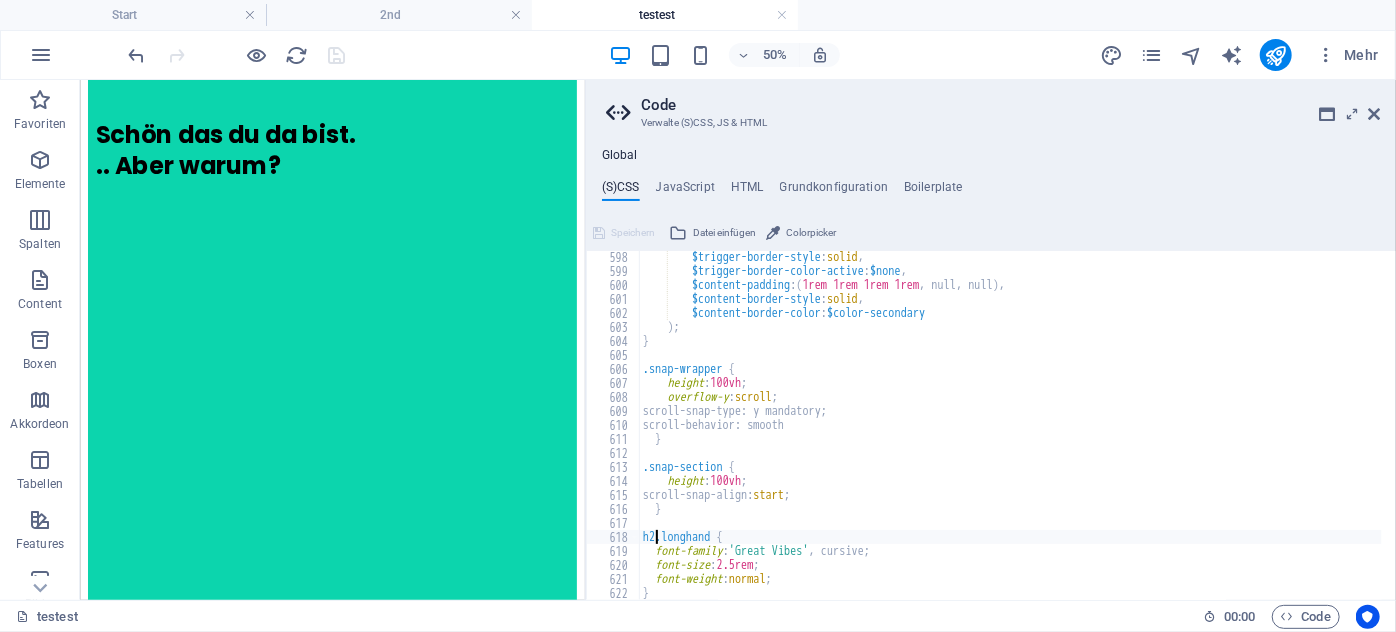 scroll, scrollTop: 2703, scrollLeft: 0, axis: vertical 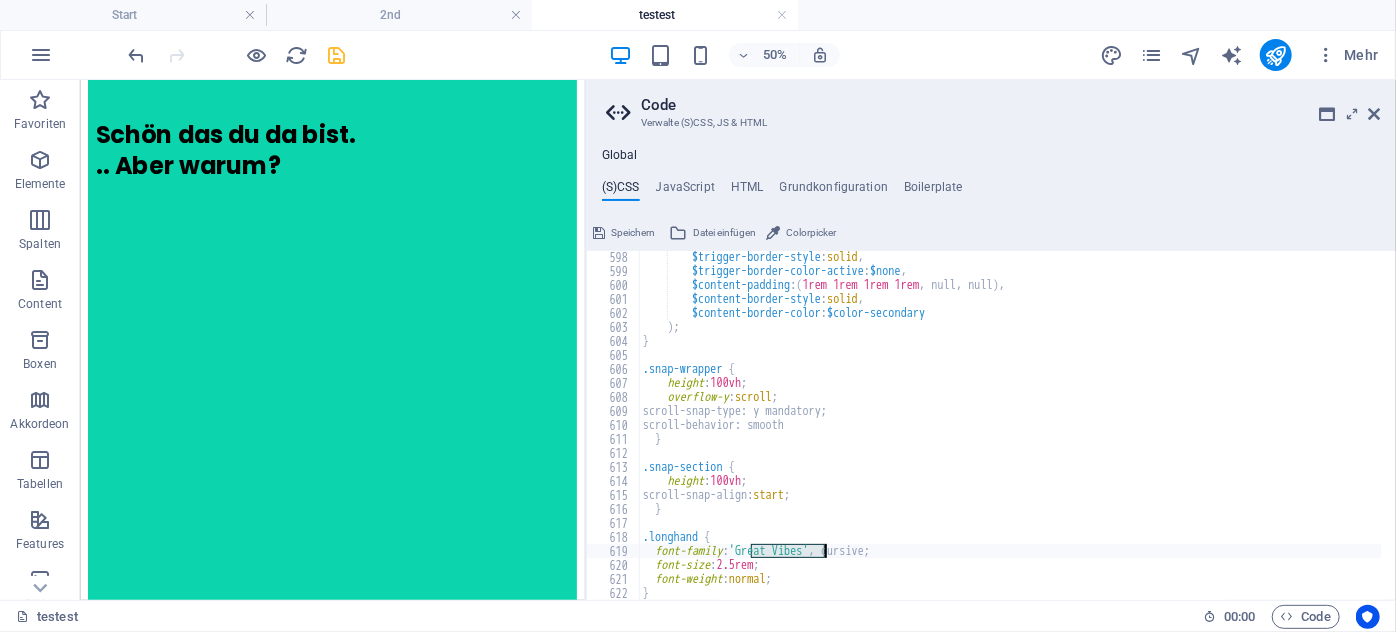drag, startPoint x: 749, startPoint y: 546, endPoint x: 824, endPoint y: 553, distance: 75.32596 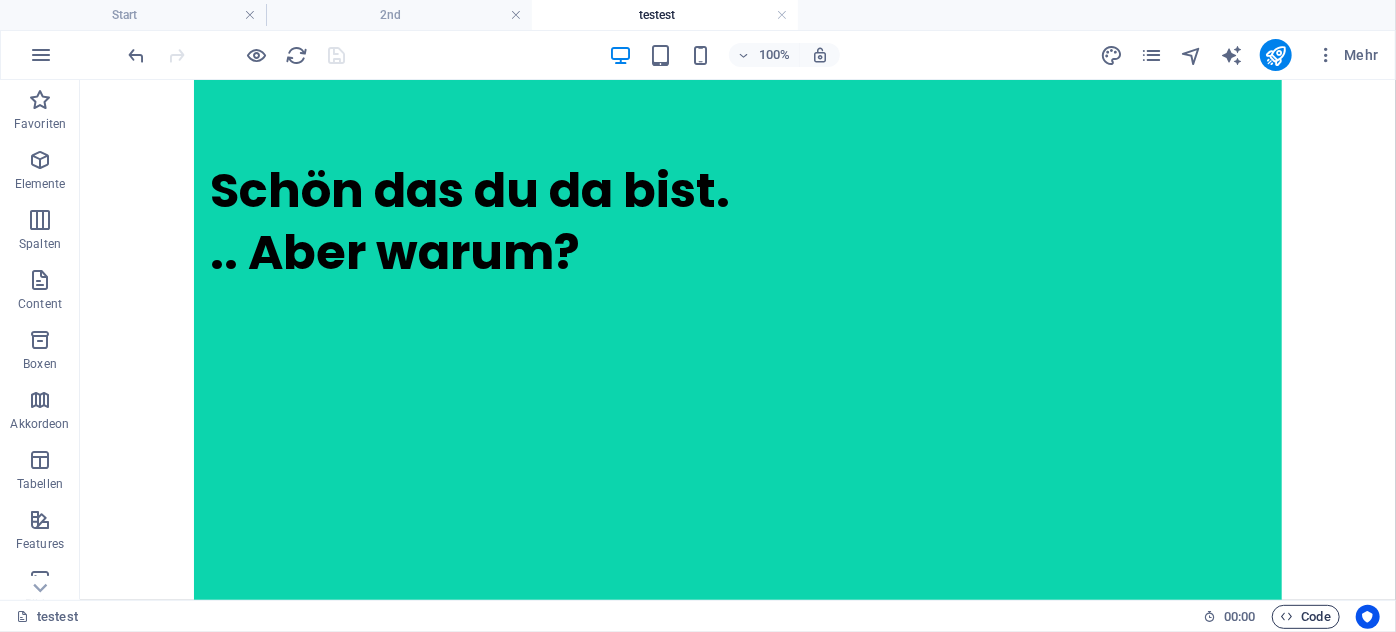 click on "Code" at bounding box center [1306, 617] 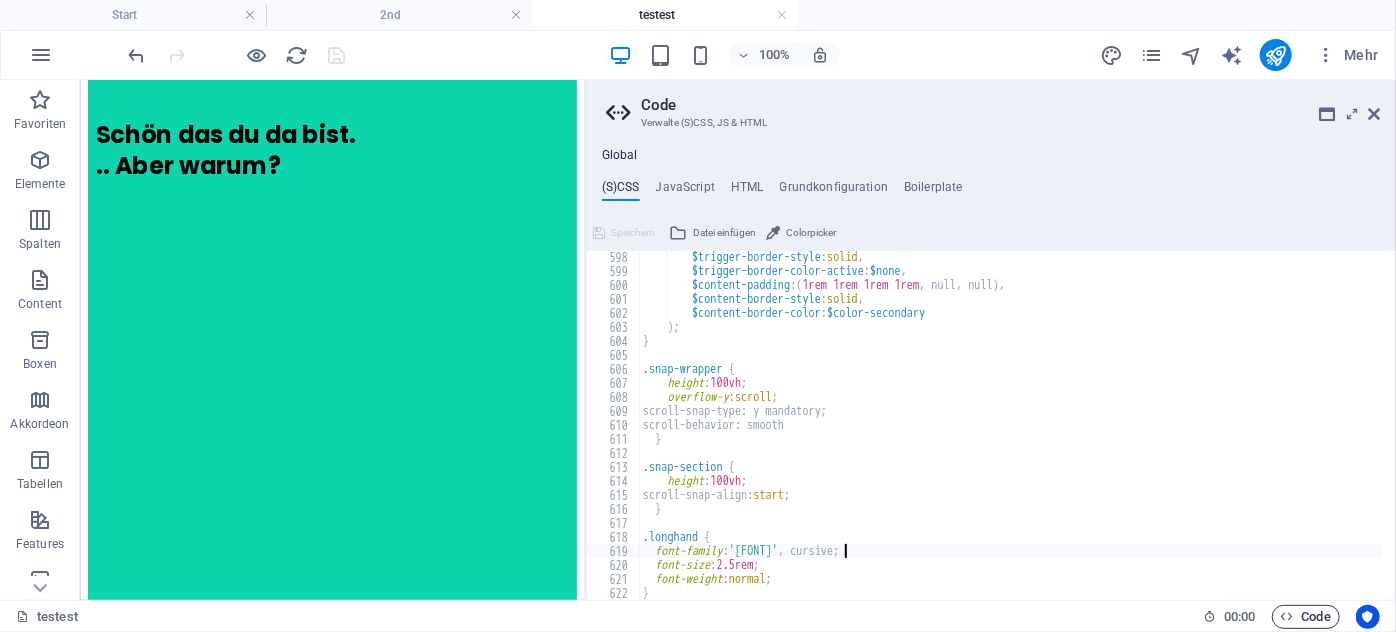 scroll, scrollTop: 2703, scrollLeft: 0, axis: vertical 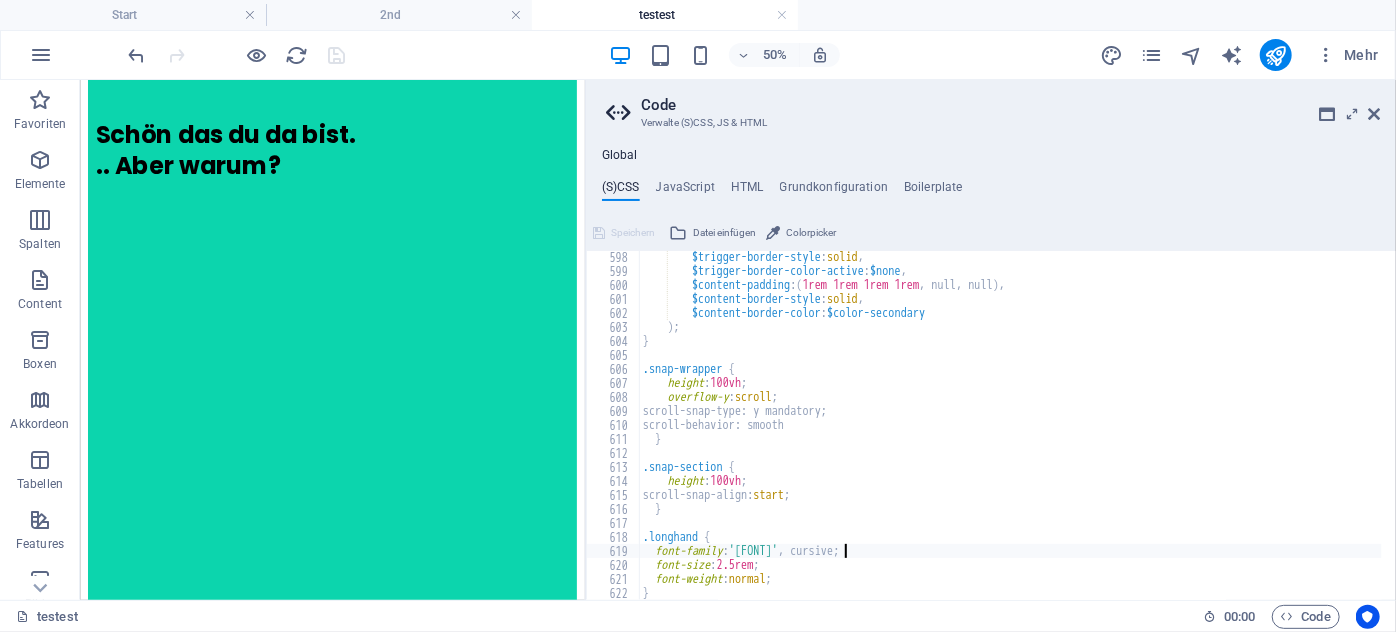 click on "$trigger-border-style :  solid ,            $trigger-border-color-active :  $none ,            $content-padding :  ( 1rem   1rem   1rem   1rem , null, null ) ,            $content-border-style :  solid ,            $content-border-color :  $color-secondary      ) ; } .snap-wrapper   {      height :  100vh ;      overflow-y :  scroll ;     scroll-snap-type: y mandatory;     scroll-behavior: smooth    } .snap-section   {      height :  100vh ;     scroll-snap-align:  start ;    }    .longhand   {    font-family :  'Dancing Script' , cursive;    font-size :  2.5rem ;    font-weight :  normal ; }" at bounding box center [1010, 438] 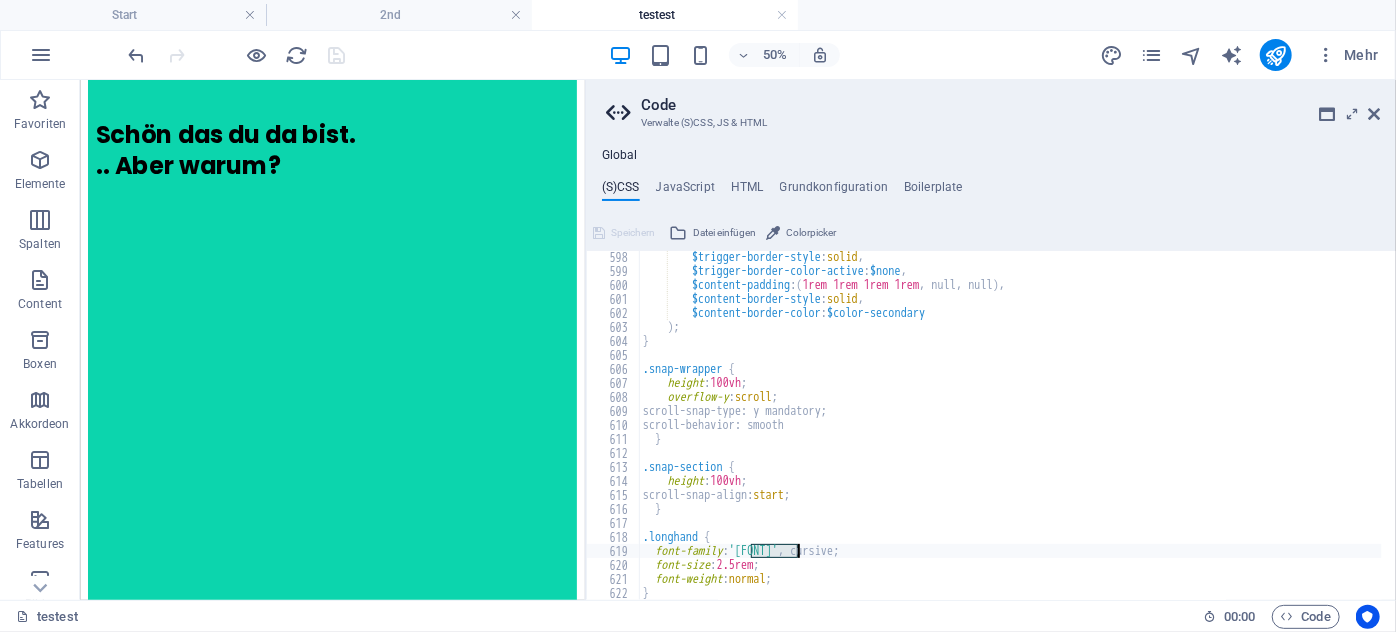 click on "$trigger-border-style :  solid ,            $trigger-border-color-active :  $none ,            $content-padding :  ( 1rem   1rem   1rem   1rem , null, null ) ,            $content-border-style :  solid ,            $content-border-color :  $color-secondary      ) ; } .snap-wrapper   {      height :  100vh ;      overflow-y :  scroll ;     scroll-snap-type: y mandatory;     scroll-behavior: smooth    } .snap-section   {      height :  100vh ;     scroll-snap-align:  start ;    }    .longhand   {    font-family :  'Dancing Script' , cursive;    font-size :  2.5rem ;    font-weight :  normal ; }" at bounding box center [1010, 438] 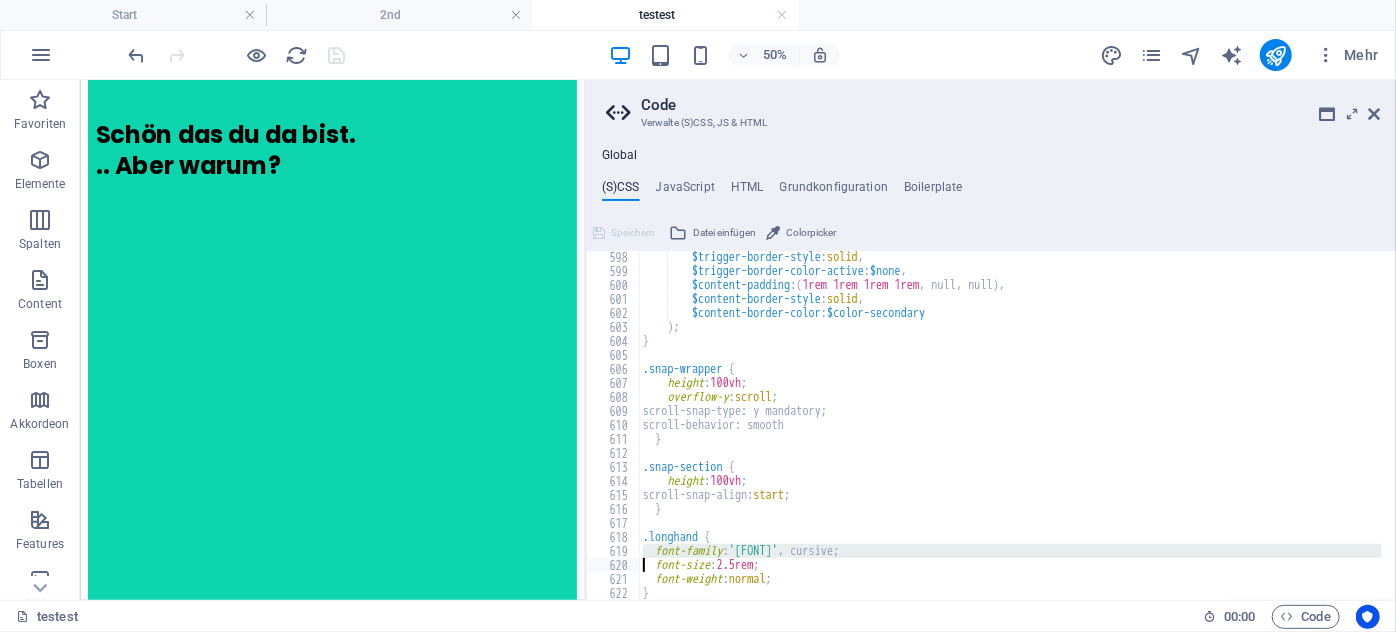 click on "$trigger-border-style :  solid ,            $trigger-border-color-active :  $none ,            $content-padding :  ( 1rem   1rem   1rem   1rem , null, null ) ,            $content-border-style :  solid ,            $content-border-color :  $color-secondary      ) ; } .snap-wrapper   {      height :  100vh ;      overflow-y :  scroll ;     scroll-snap-type: y mandatory;     scroll-behavior: smooth    } .snap-section   {      height :  100vh ;     scroll-snap-align:  start ;    }    .longhand   {    font-family :  'Dancing Script' , cursive;    font-size :  2.5rem ;    font-weight :  normal ; }" at bounding box center [1010, 438] 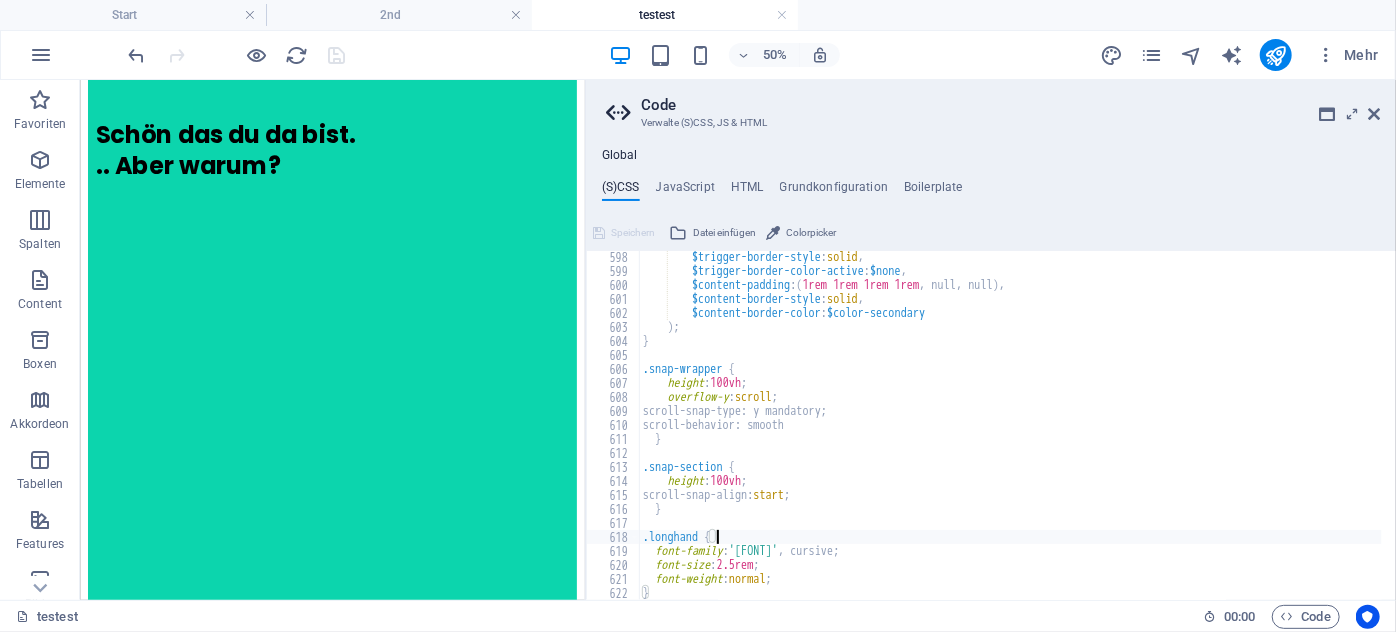 click on "$trigger-border-style :  solid ,            $trigger-border-color-active :  $none ,            $content-padding :  ( 1rem   1rem   1rem   1rem , null, null ) ,            $content-border-style :  solid ,            $content-border-color :  $color-secondary      ) ; } .snap-wrapper   {      height :  100vh ;      overflow-y :  scroll ;     scroll-snap-type: y mandatory;     scroll-behavior: smooth    } .snap-section   {      height :  100vh ;     scroll-snap-align:  start ;    }    .longhand   {    font-family :  'Dancing Script' , cursive;    font-size :  2.5rem ;    font-weight :  normal ; }" at bounding box center (1010, 438) 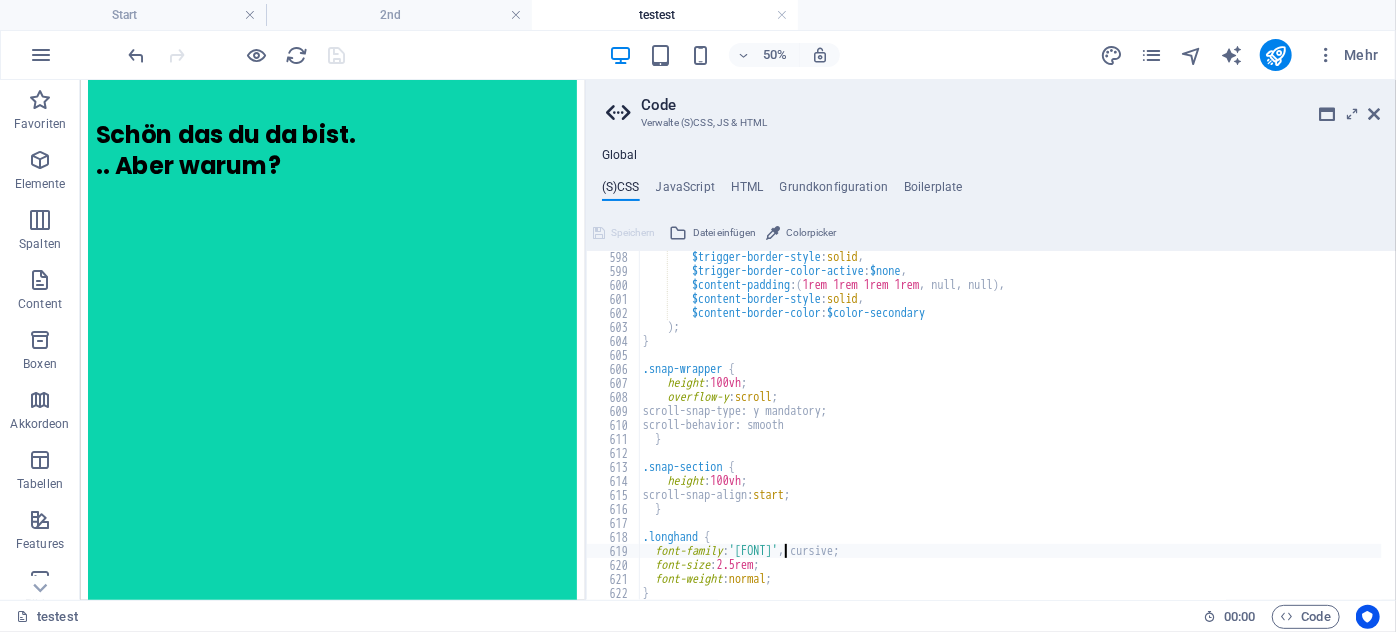 click on "$trigger-border-style :  solid ,            $trigger-border-color-active :  $none ,            $content-padding :  ( 1rem   1rem   1rem   1rem , null, null ) ,            $content-border-style :  solid ,            $content-border-color :  $color-secondary      ) ; } .snap-wrapper   {      height :  100vh ;      overflow-y :  scroll ;     scroll-snap-type: y mandatory;     scroll-behavior: smooth    } .snap-section   {      height :  100vh ;     scroll-snap-align:  start ;    }    .longhand   {    font-family :  'Dancing Script' , cursive;    font-size :  2.5rem ;    font-weight :  normal ; }" at bounding box center [1010, 438] 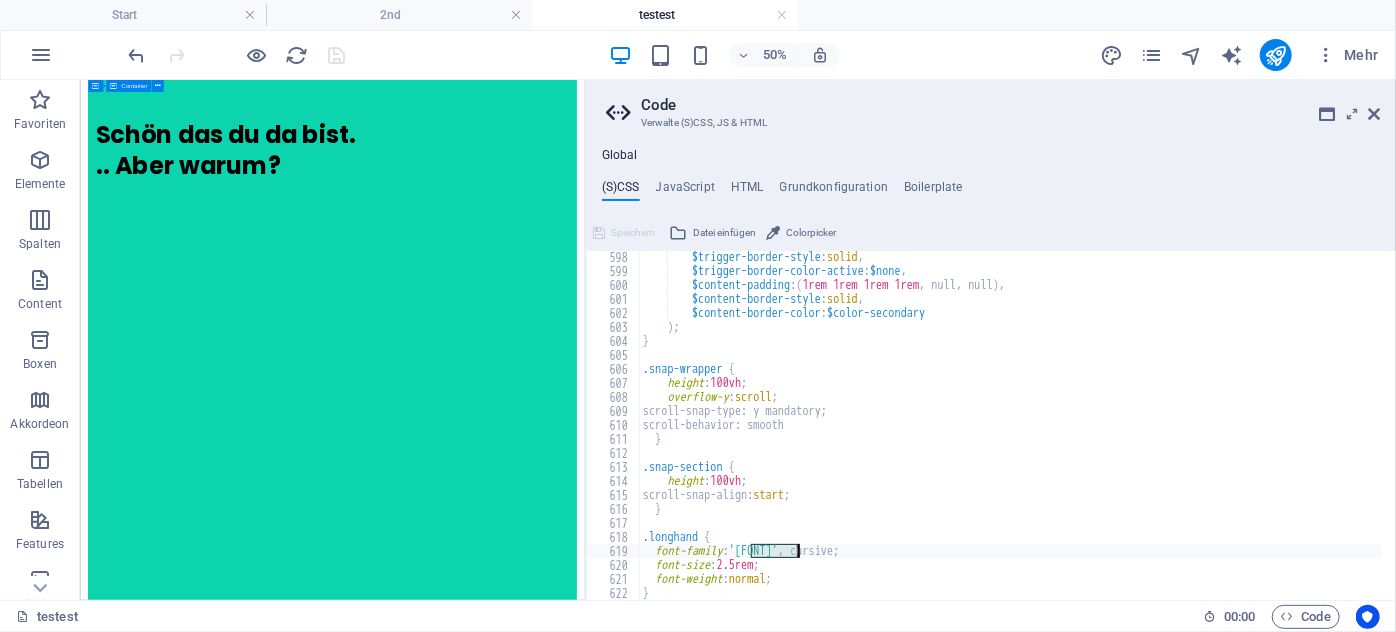 click on "$trigger-border-style :  solid ,            $trigger-border-color-active :  $none ,            $content-padding :  ( 1rem   1rem   1rem   1rem , null, null ) ,            $content-border-style :  solid ,            $content-border-color :  $color-secondary      ) ; } .snap-wrapper   {      height :  100vh ;      overflow-y :  scroll ;     scroll-snap-type: y mandatory;     scroll-behavior: smooth    } .snap-section   {      height :  100vh ;     scroll-snap-align:  start ;    }    .longhand   {    font-family :  'Dancing Script' , cursive;    font-size :  2.5rem ;    font-weight :  normal ; }" at bounding box center (1010, 425) 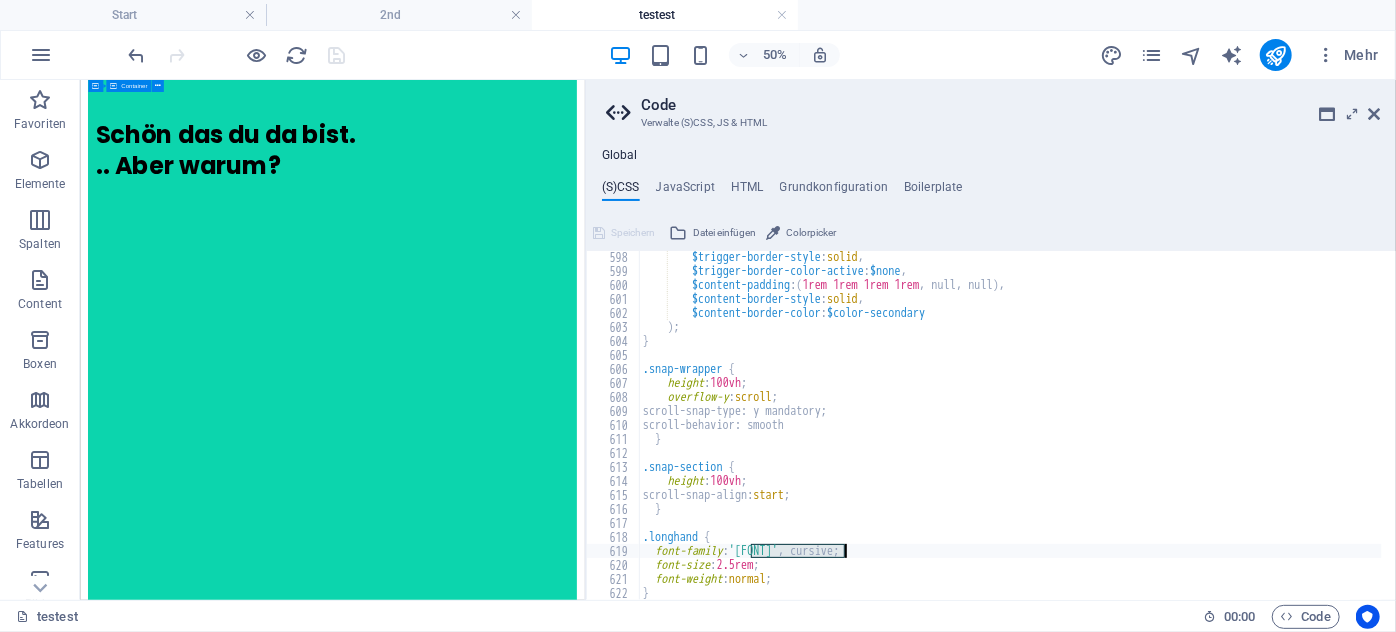 drag, startPoint x: 751, startPoint y: 548, endPoint x: 843, endPoint y: 549, distance: 92.00543 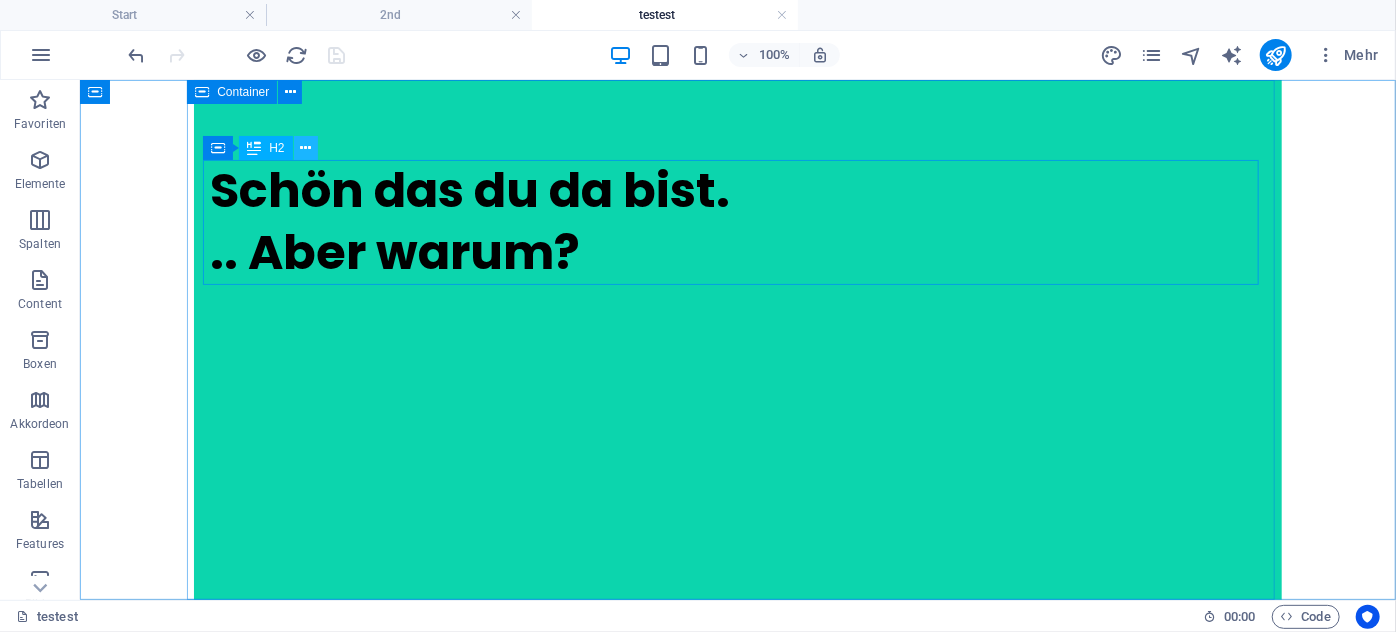 click at bounding box center (305, 148) 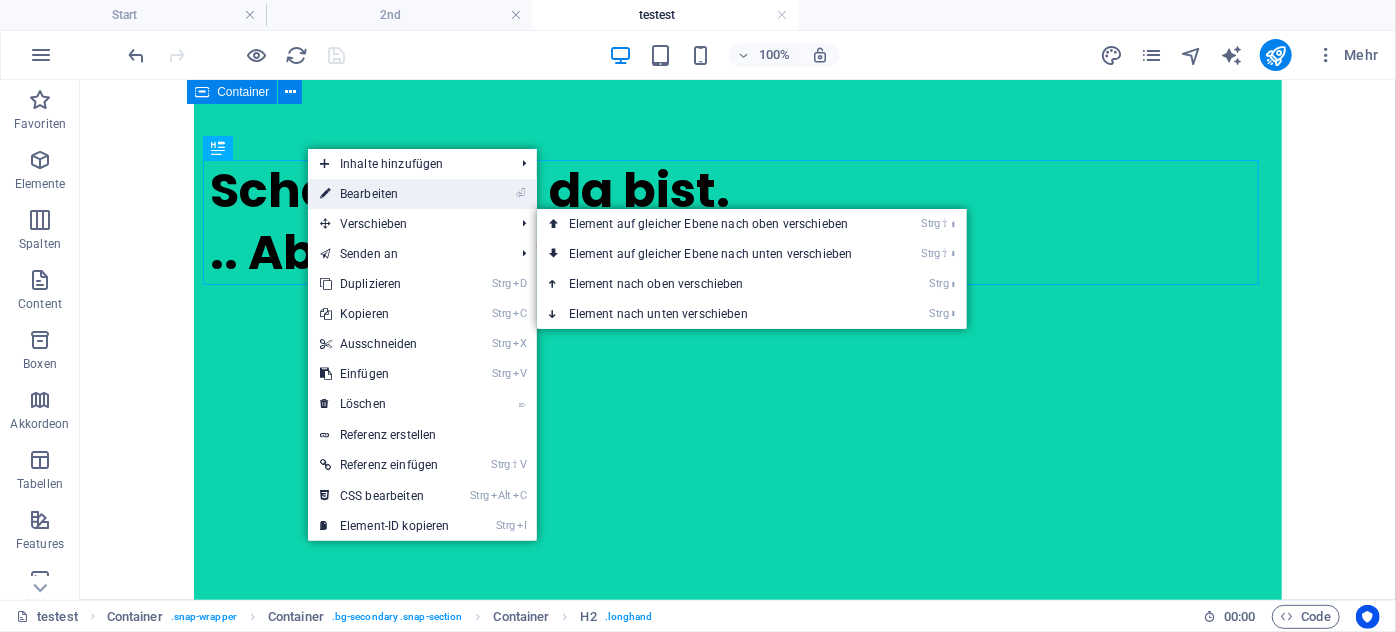 click on "⏎  Bearbeiten" at bounding box center (385, 194) 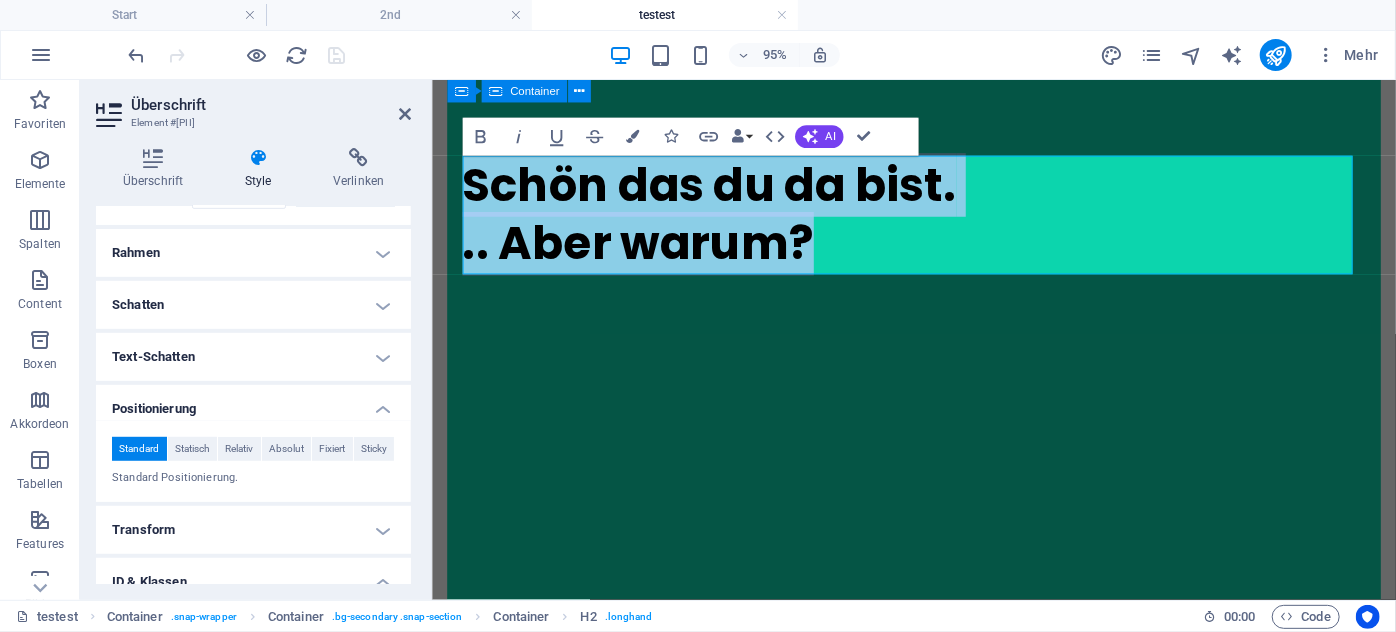 scroll, scrollTop: 727, scrollLeft: 0, axis: vertical 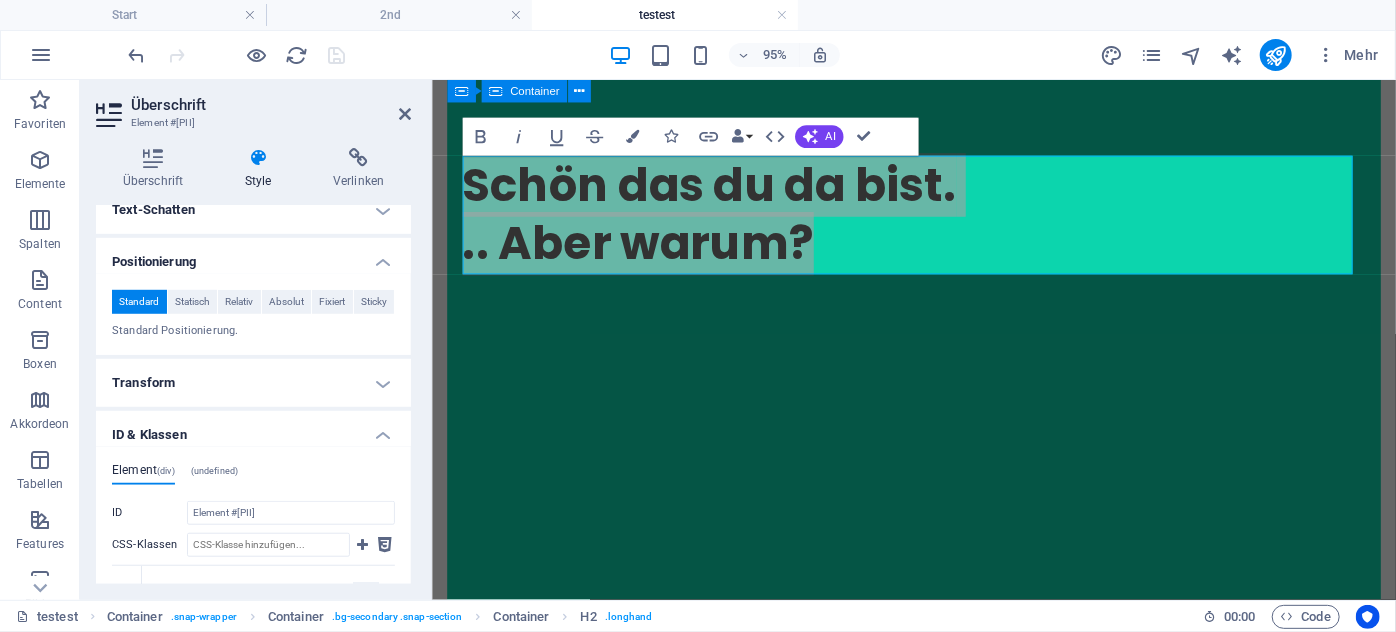 click on "Transform" at bounding box center [253, 383] 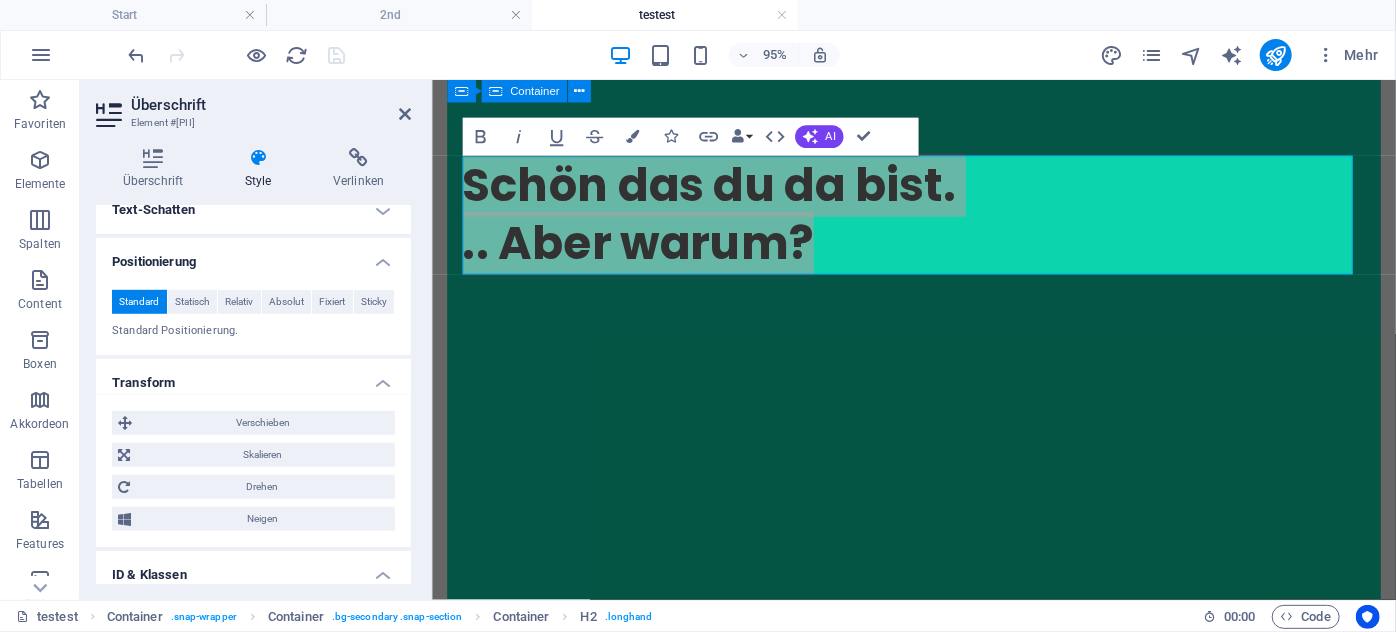 click on "Transform" at bounding box center [253, 377] 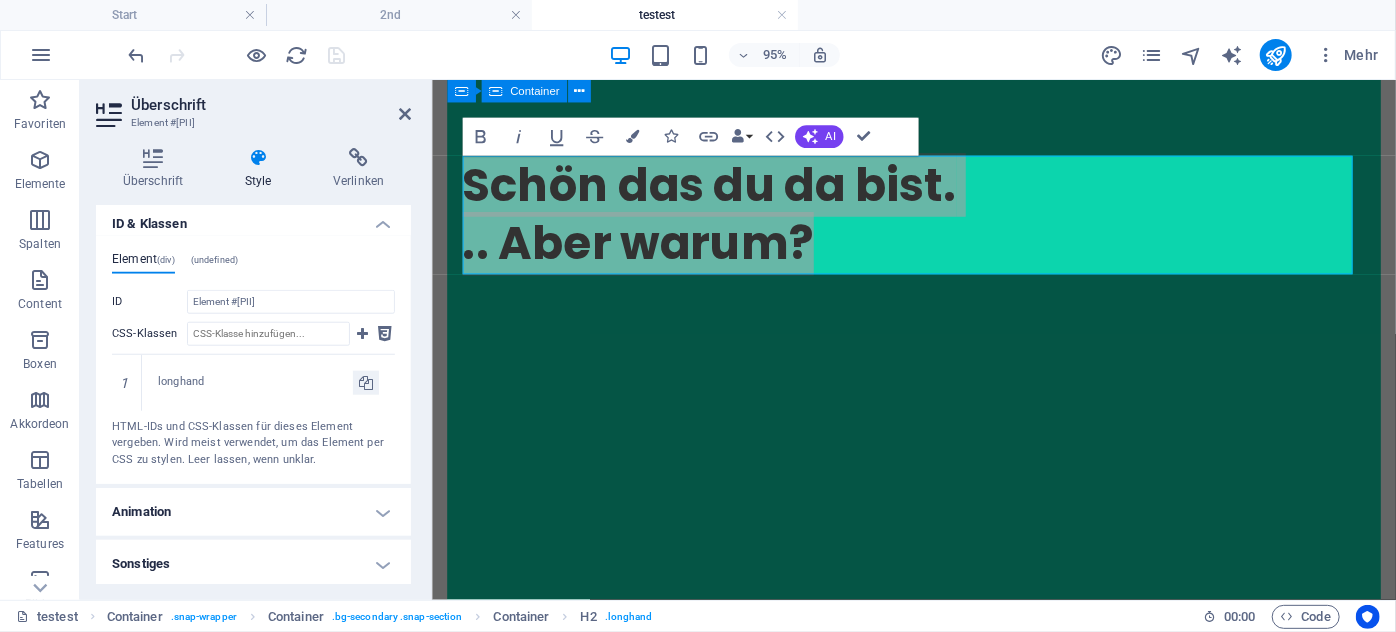 scroll, scrollTop: 938, scrollLeft: 0, axis: vertical 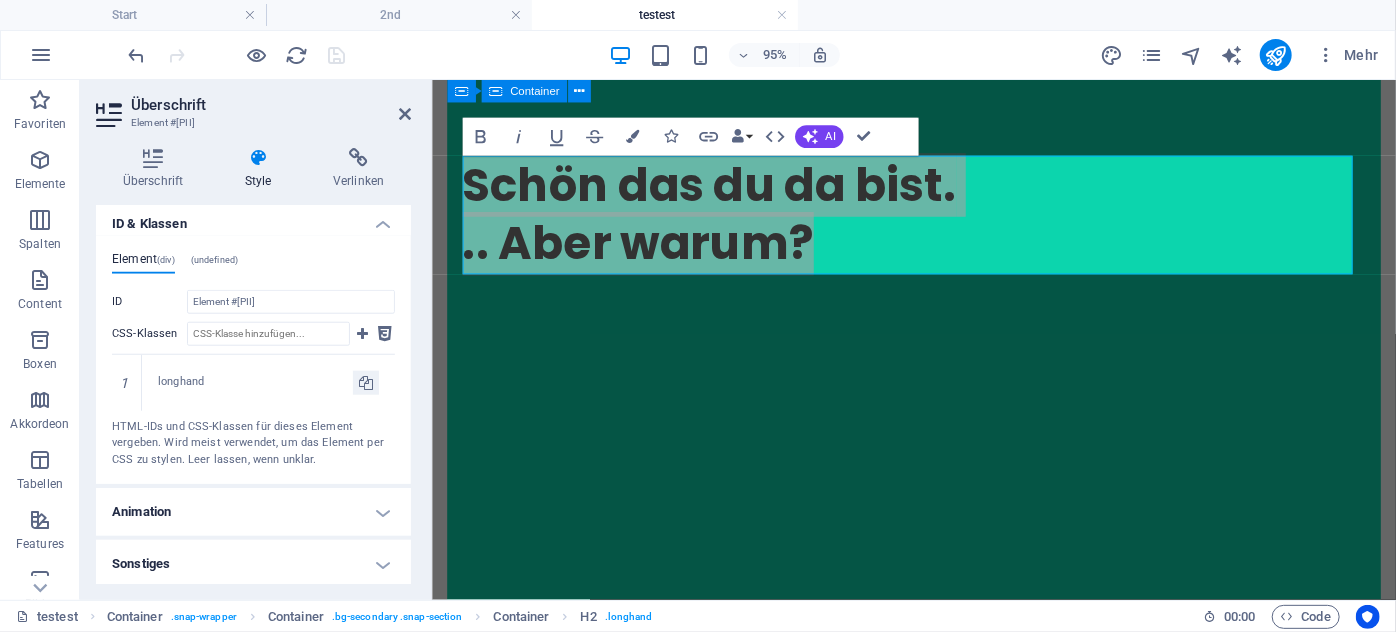 click on "Sonstiges" at bounding box center [253, 564] 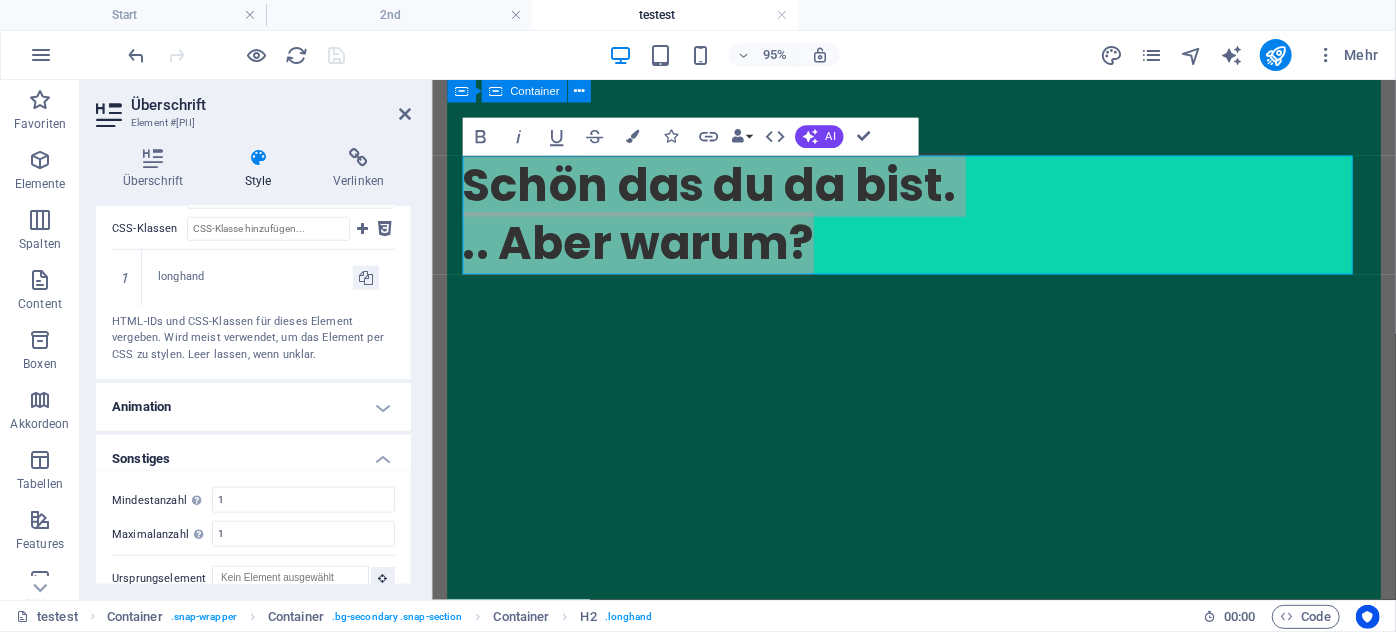 scroll, scrollTop: 1061, scrollLeft: 0, axis: vertical 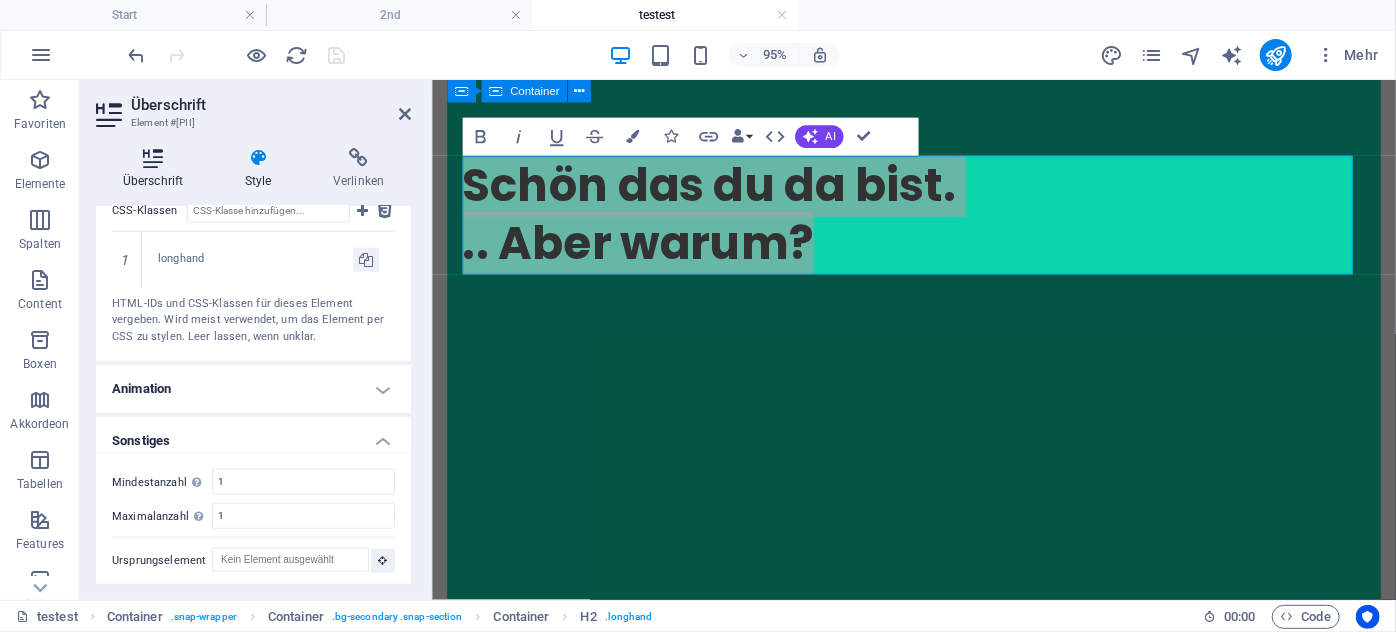 click at bounding box center [153, 158] 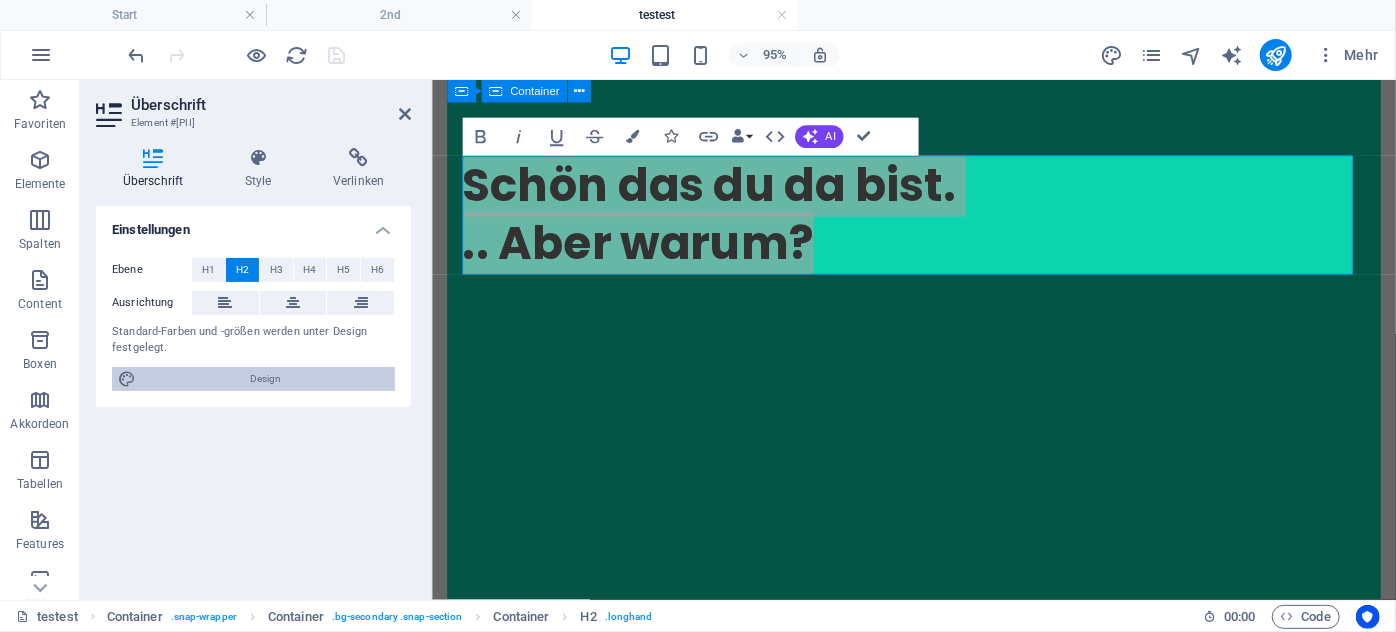 click on "Design" at bounding box center [265, 379] 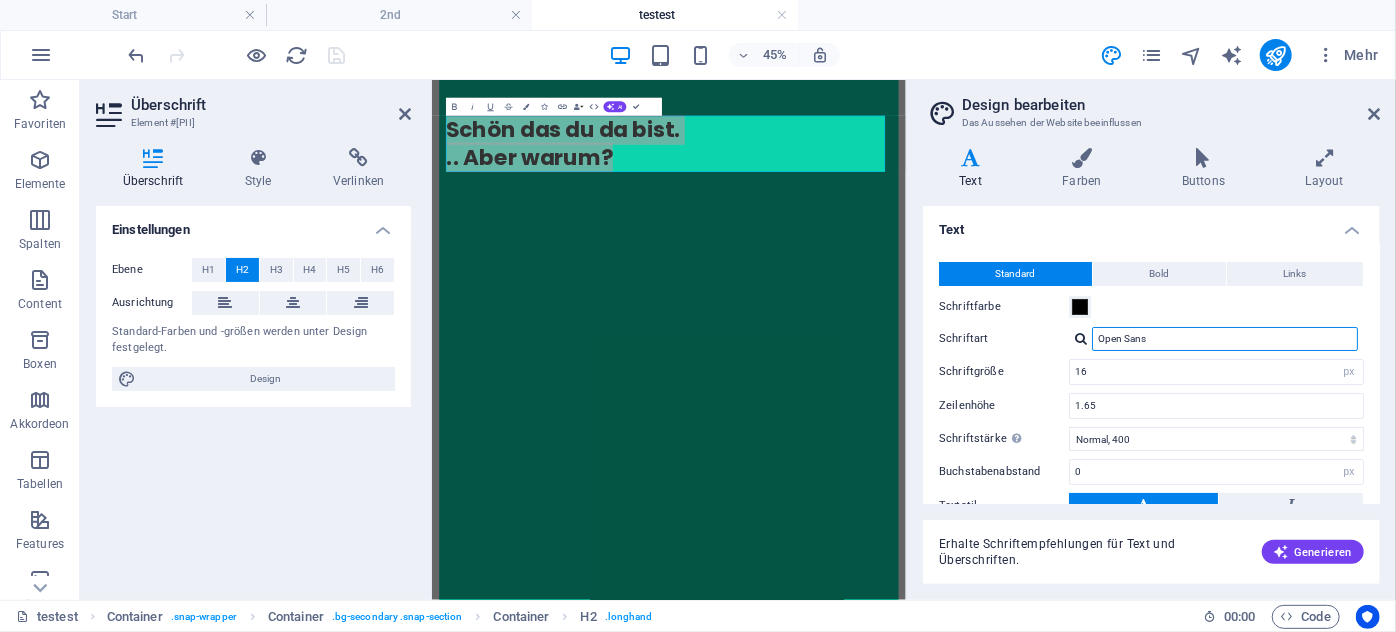 click on "Open Sans" at bounding box center (1225, 339) 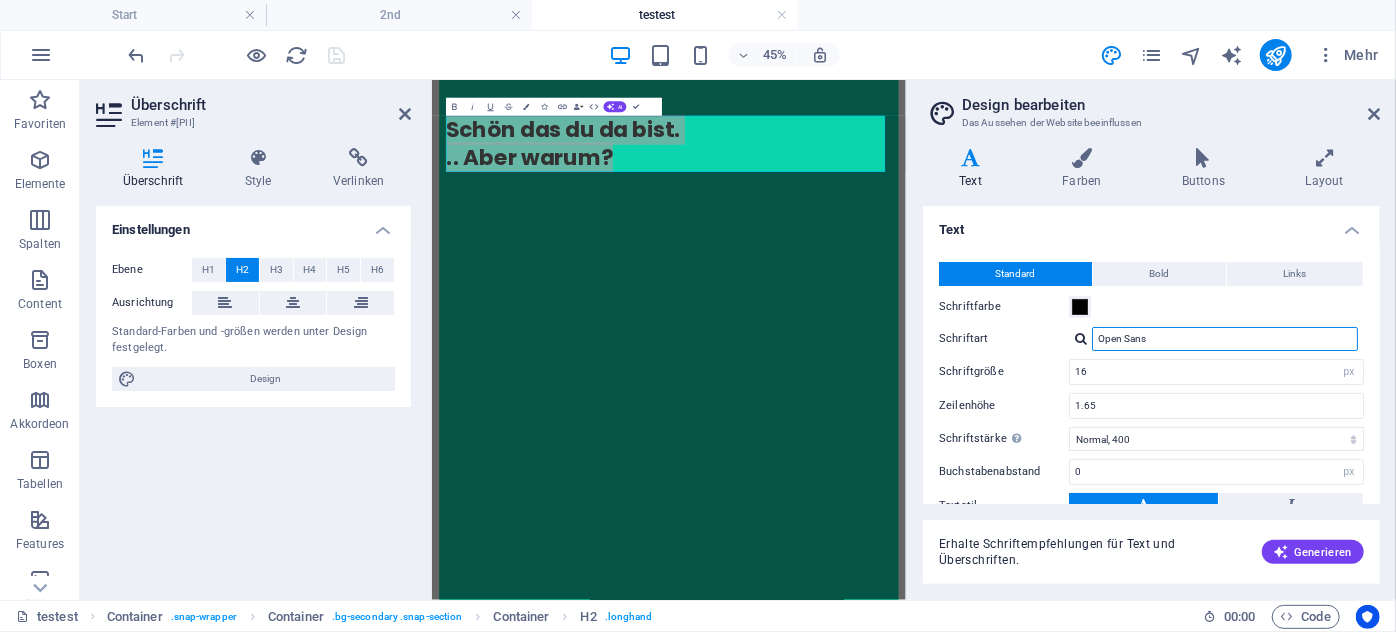 click on "Open Sans" at bounding box center [1225, 339] 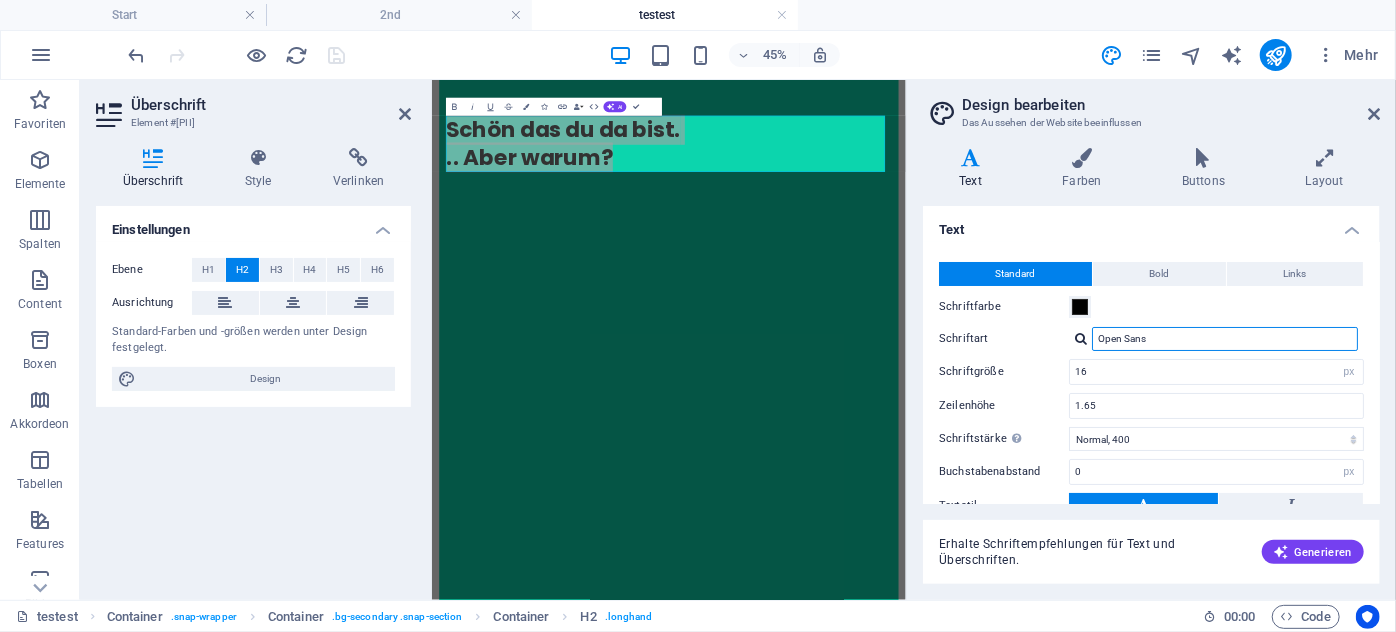 click on "Open Sans" at bounding box center [1225, 339] 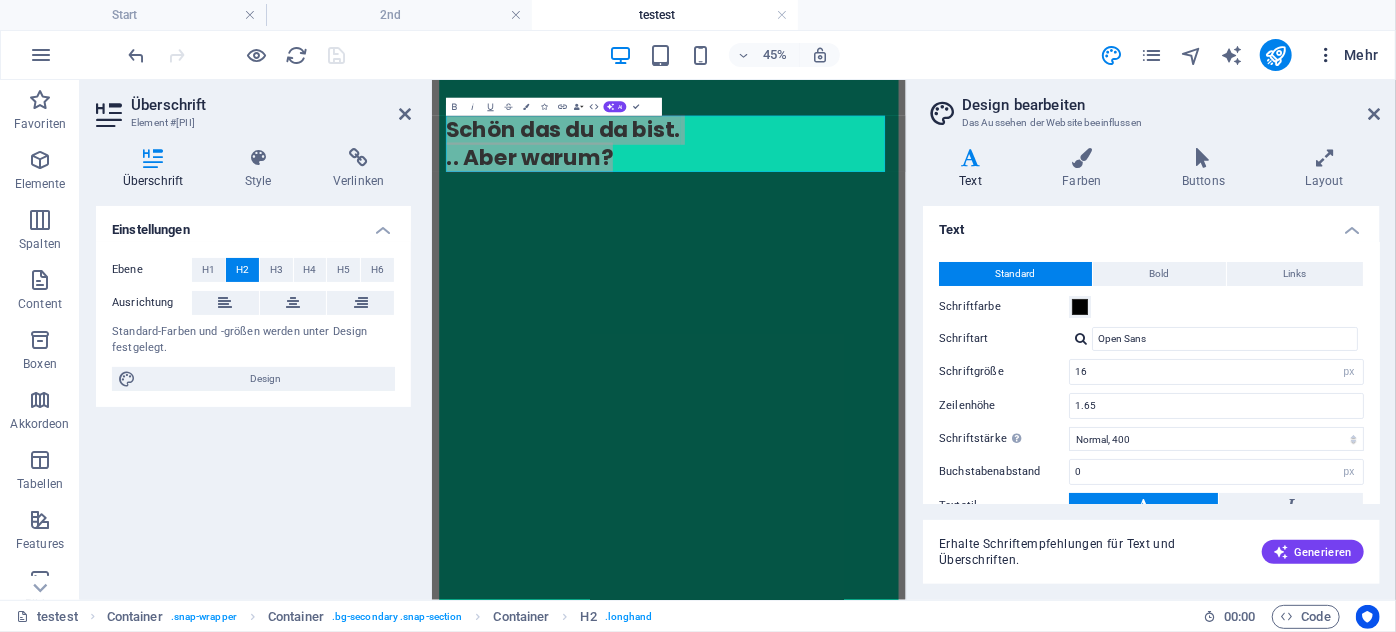 click on "Mehr" at bounding box center (1347, 55) 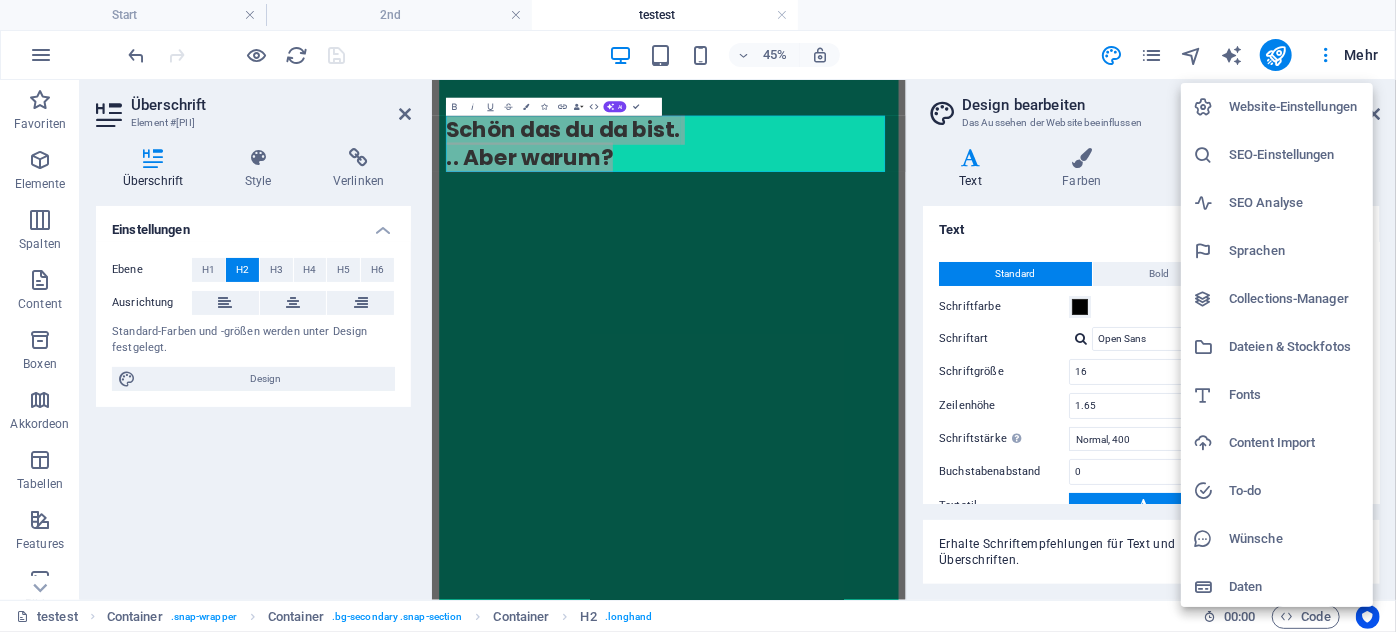 click on "Fonts" at bounding box center (1295, 395) 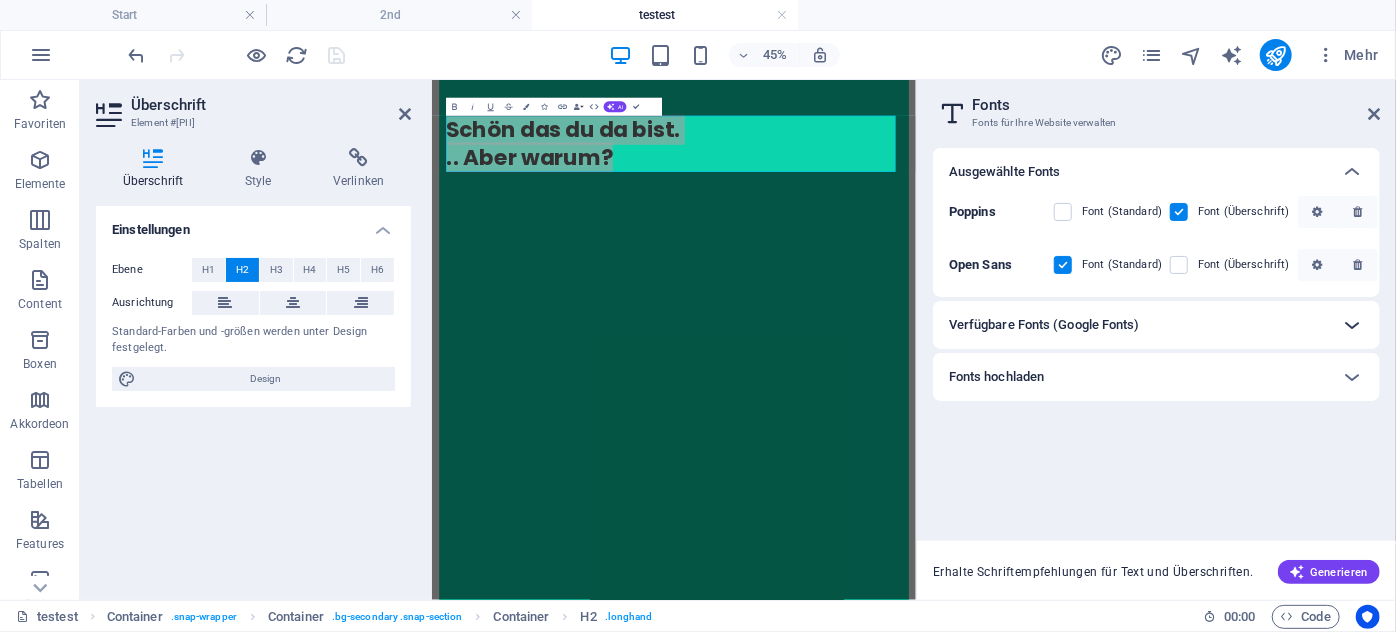 click at bounding box center [1352, 325] 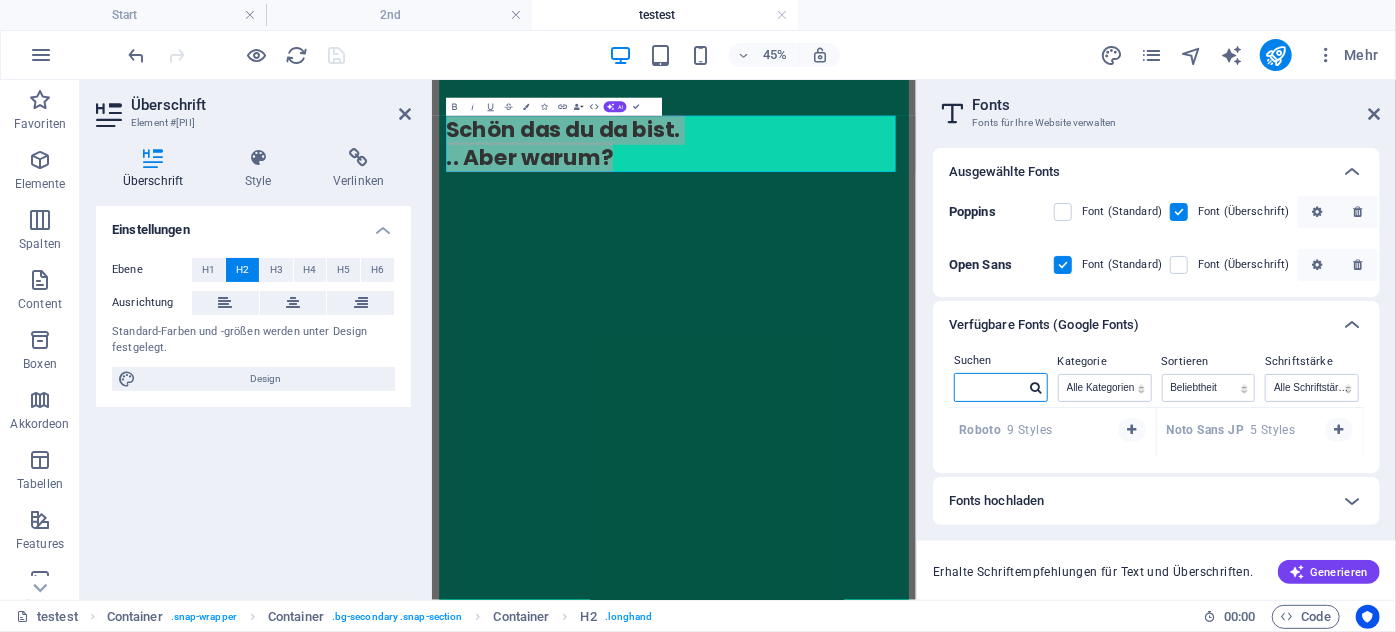 click at bounding box center [990, 387] 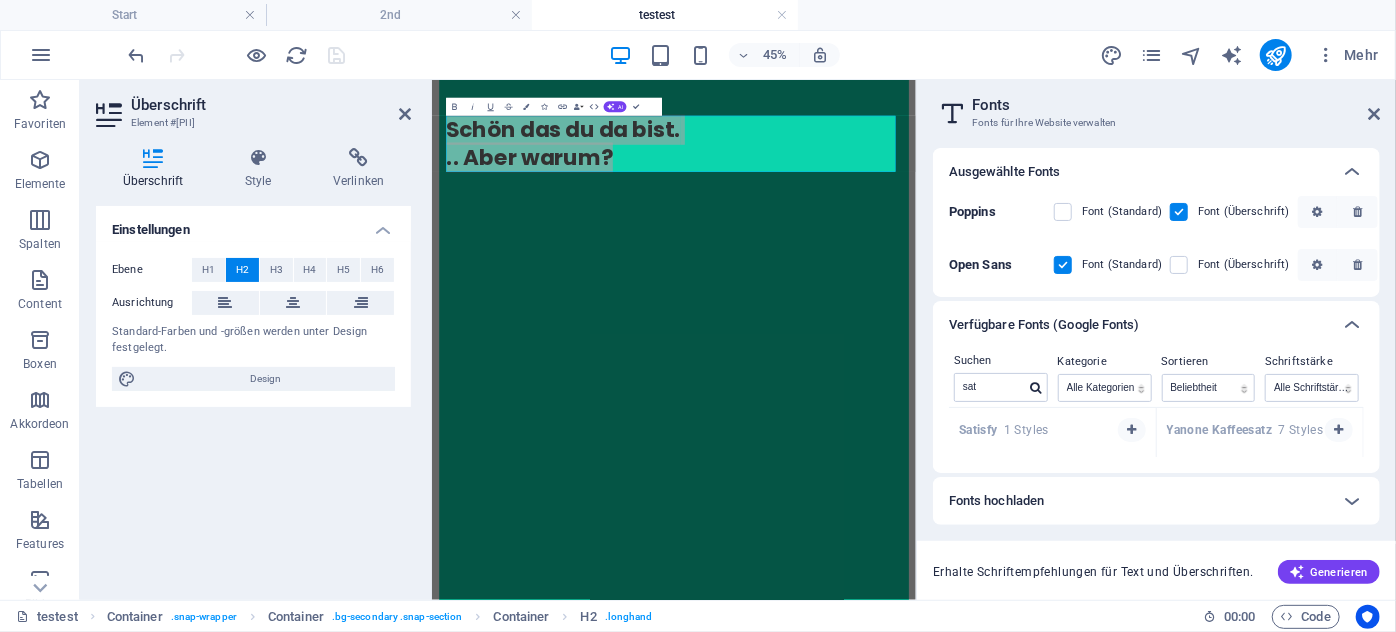 click on "Satisfy" at bounding box center [981, 430] 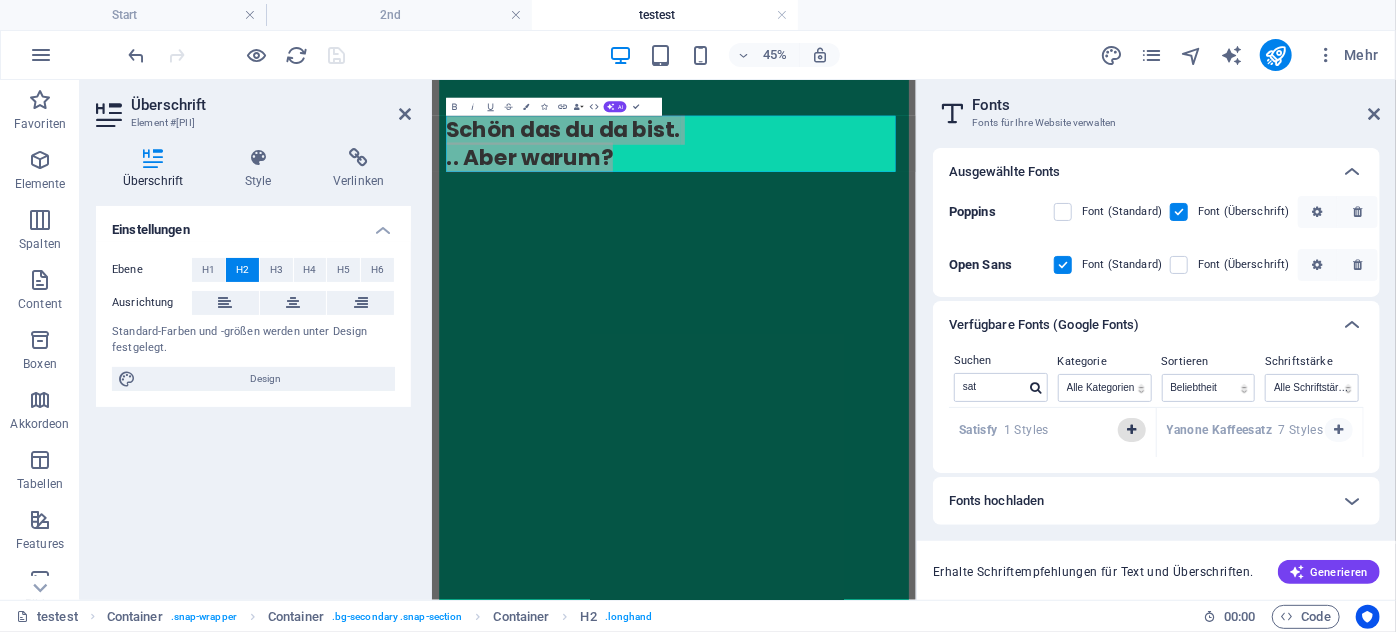 click at bounding box center (1132, 430) 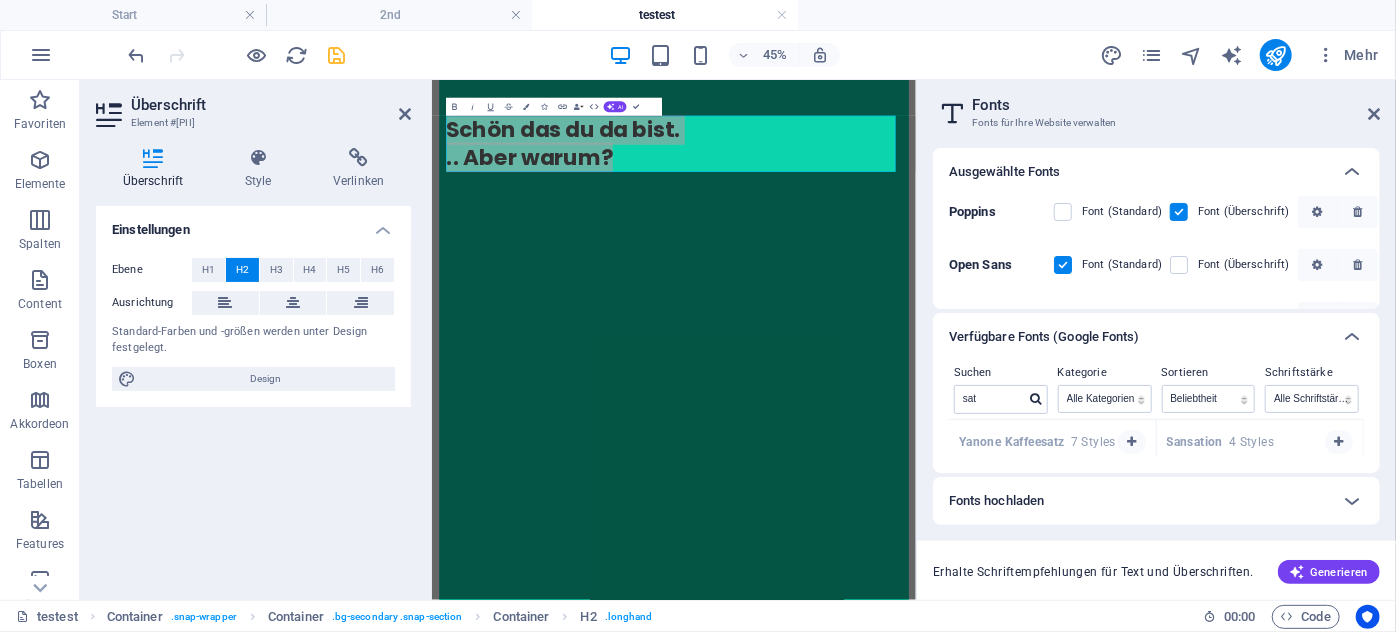 drag, startPoint x: 1364, startPoint y: 426, endPoint x: 1364, endPoint y: 441, distance: 15 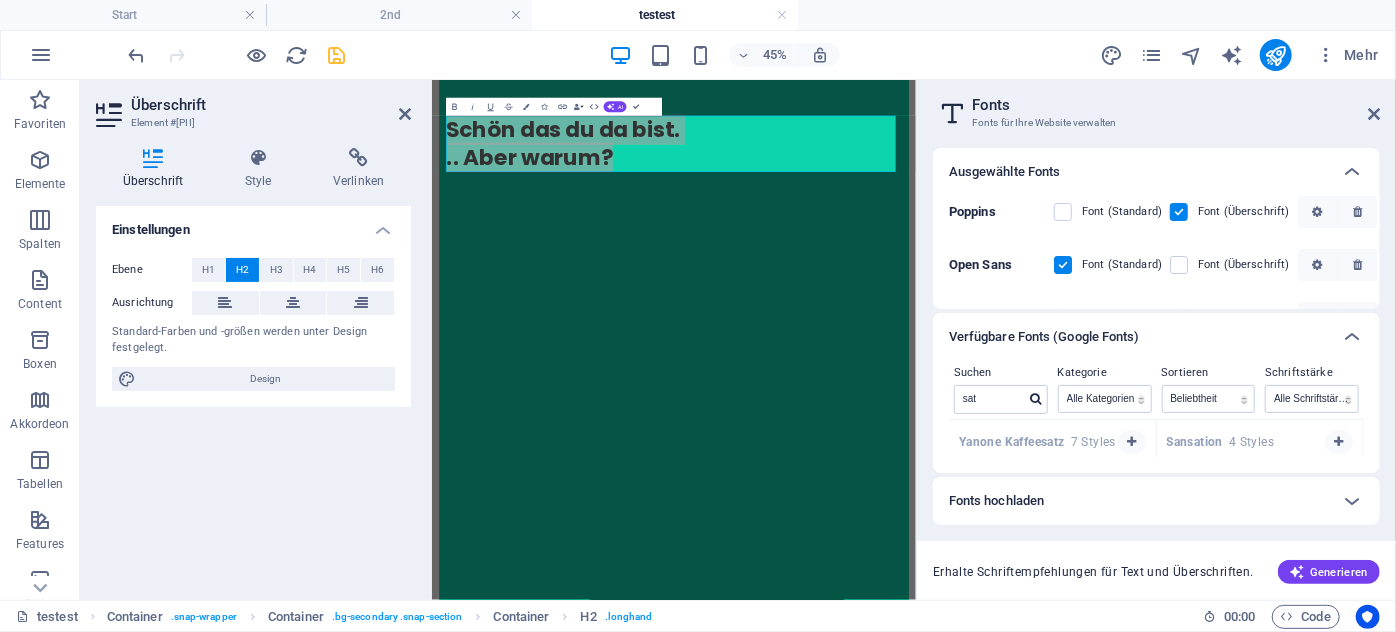 click on "Suchen sat Kategorie Alle Kategorien serif display monospace sans-serif handwriting Sortieren Name Kategorie Beliebtheit Schriftstärke Alle Schriftstärken 100 100italic 200 200italic 300 300italic 500 500italic 600 600italic 700 700italic 800 800italic 900 900italic italic regular Yanone Kaffeesatz 7   Styles Franz jagt im komplett verwahrlosten Taxi quer durch Bayern Text in alle Vorschauen kopieren Sansation 4   Styles Franz jagt im komplett verwahrlosten Taxi quer durch Bayern Text in alle Vorschauen kopieren" at bounding box center [1156, 417] 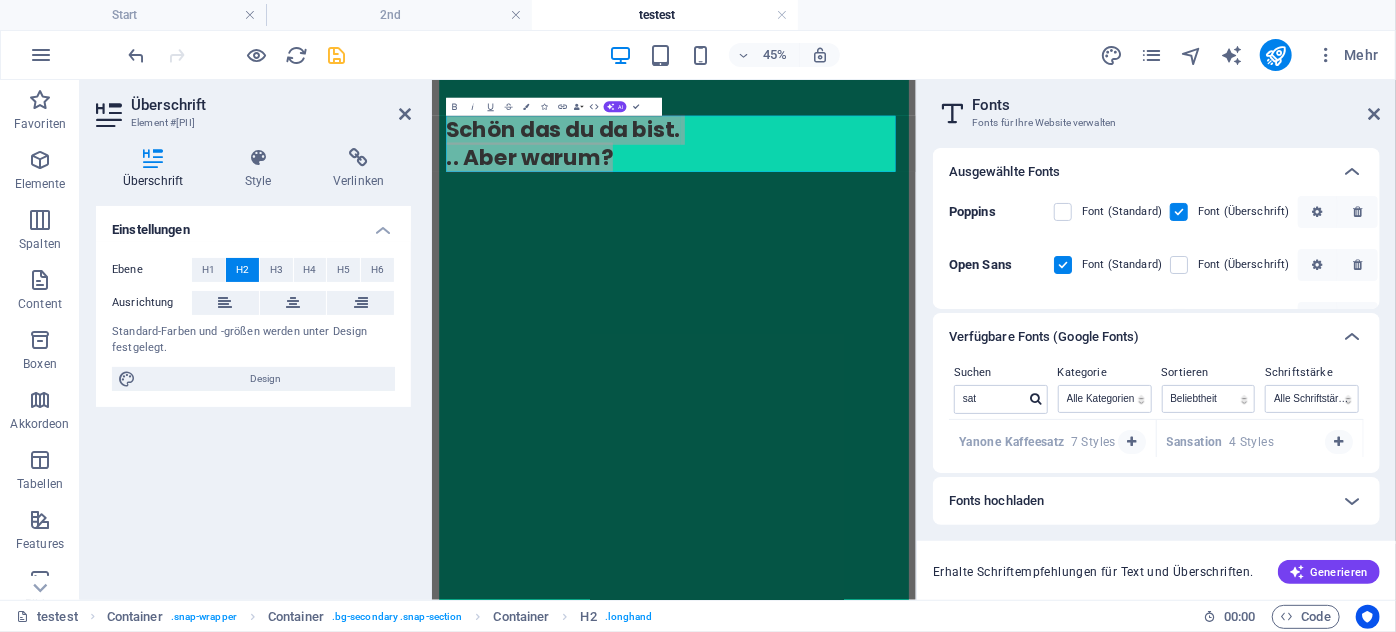 click on "Suchen sat Kategorie Alle Kategorien serif display monospace sans-serif handwriting Sortieren Name Kategorie Beliebtheit Schriftstärke Alle Schriftstärken 100 100italic 200 200italic 300 300italic 500 500italic 600 600italic 700 700italic 800 800italic 900 900italic italic regular Yanone Kaffeesatz 7   Styles Franz jagt im komplett verwahrlosten Taxi quer durch Bayern Text in alle Vorschauen kopieren Sansation 4   Styles Franz jagt im komplett verwahrlosten Taxi quer durch Bayern Text in alle Vorschauen kopieren" at bounding box center [1156, 417] 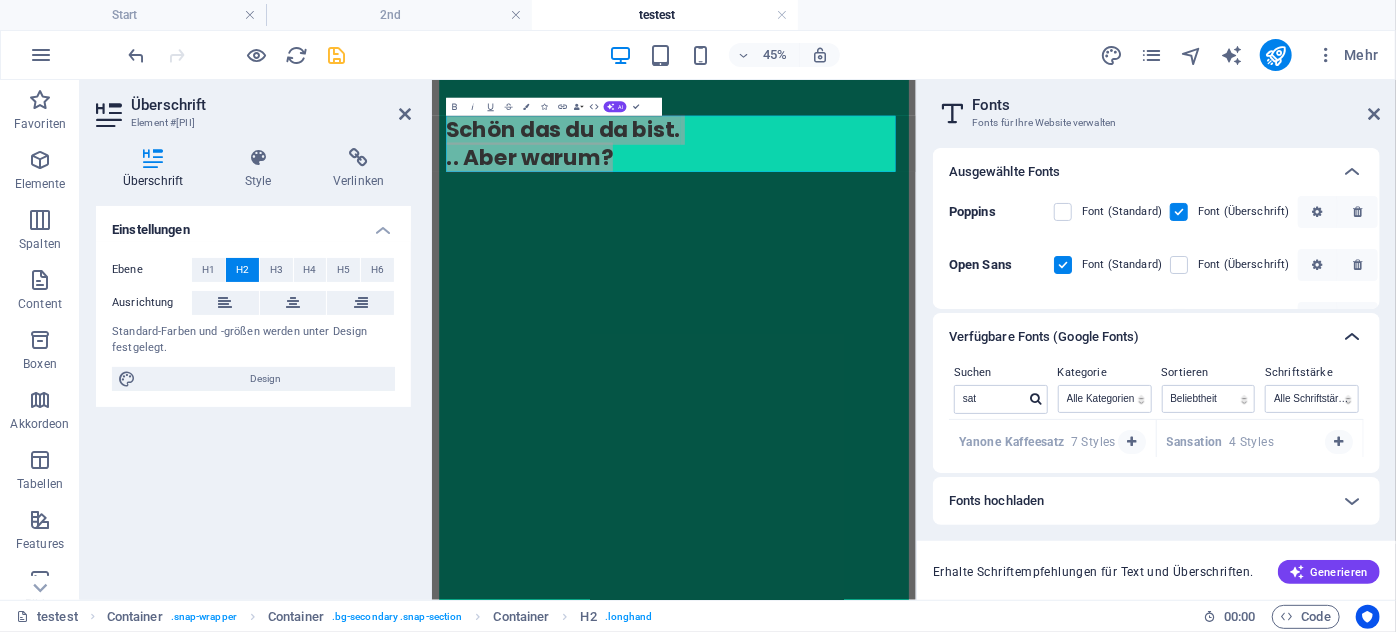 click at bounding box center [1352, 337] 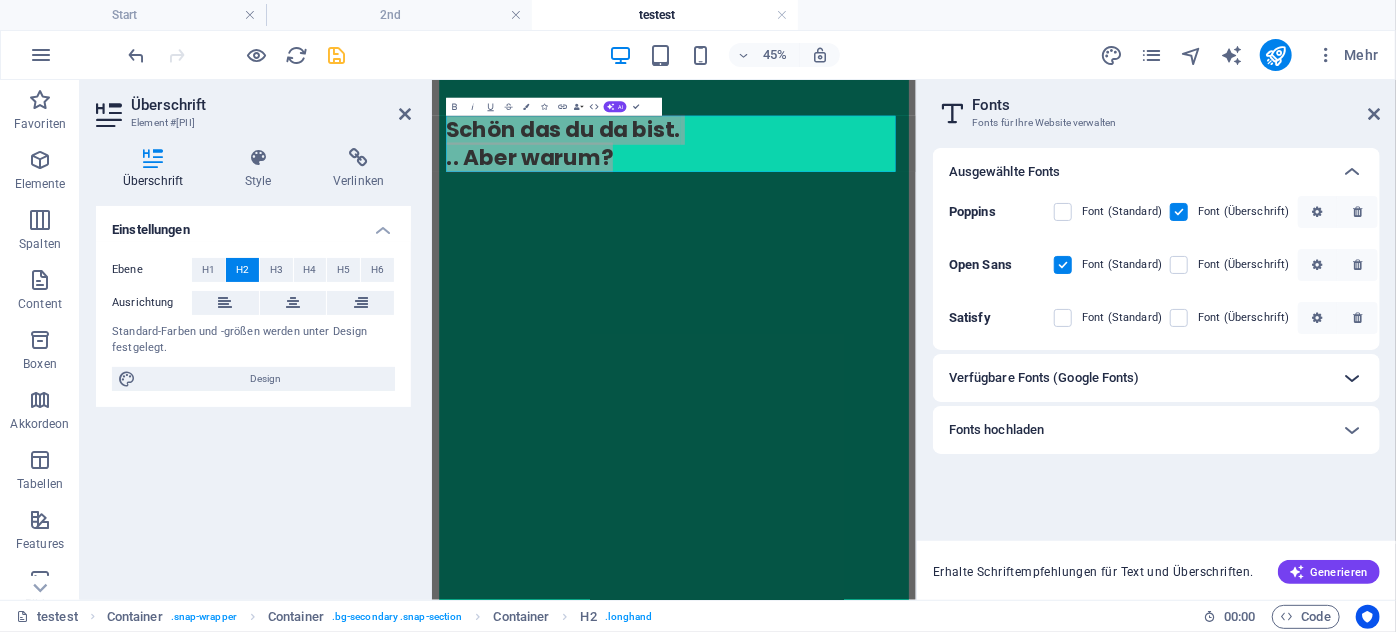 click on "Poppins Font (Standard) Font (Überschrift) Open Sans Font (Standard) Font (Überschrift) Satisfy Font (Standard) Font (Überschrift)" at bounding box center (1156, 273) 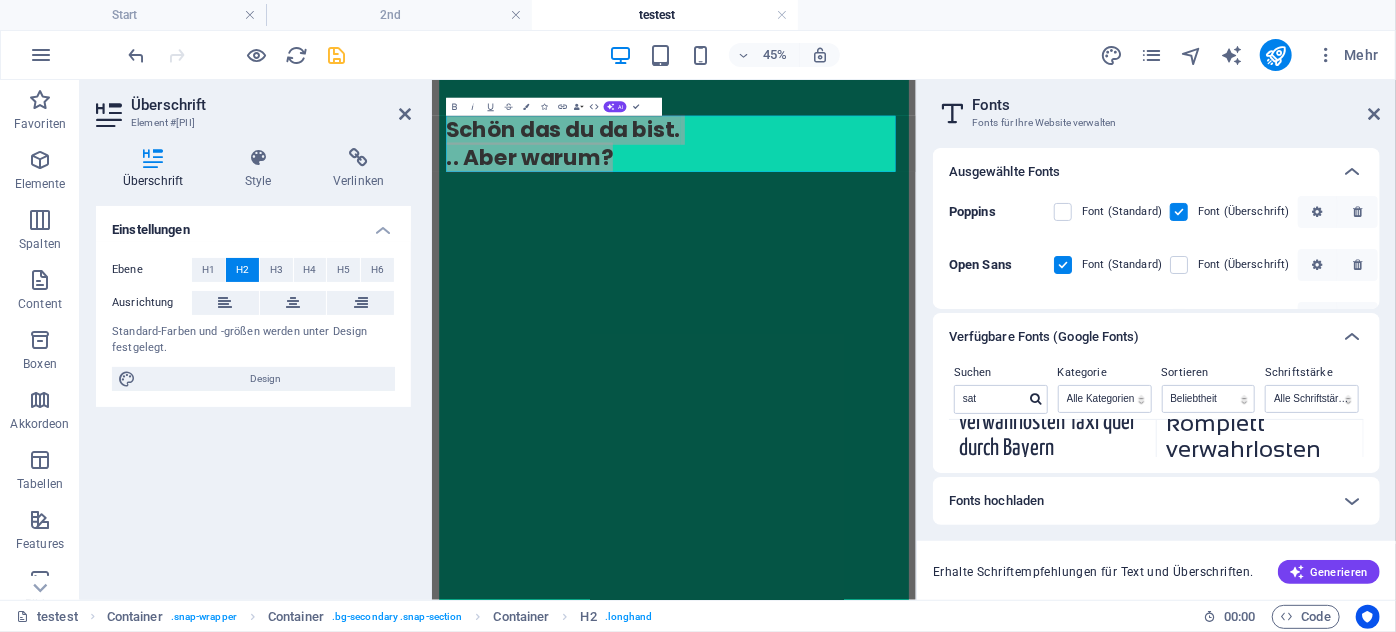 scroll, scrollTop: 90, scrollLeft: 0, axis: vertical 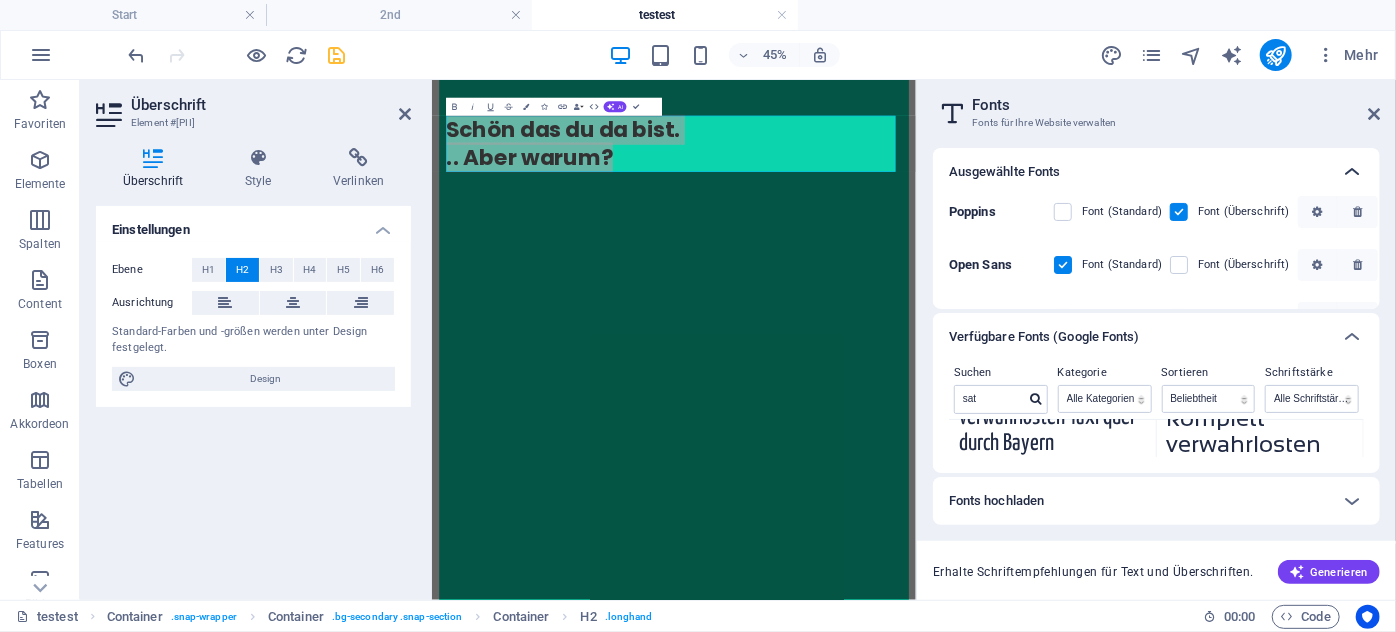 click at bounding box center [1352, 172] 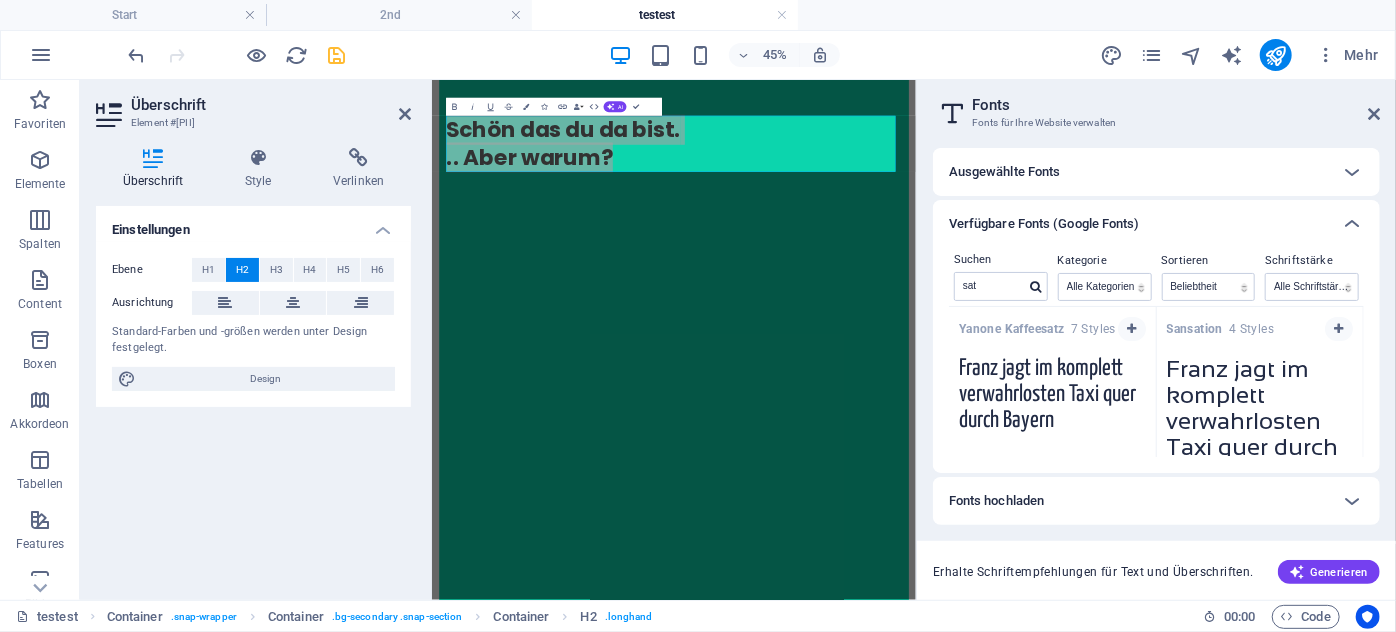 scroll, scrollTop: 0, scrollLeft: 0, axis: both 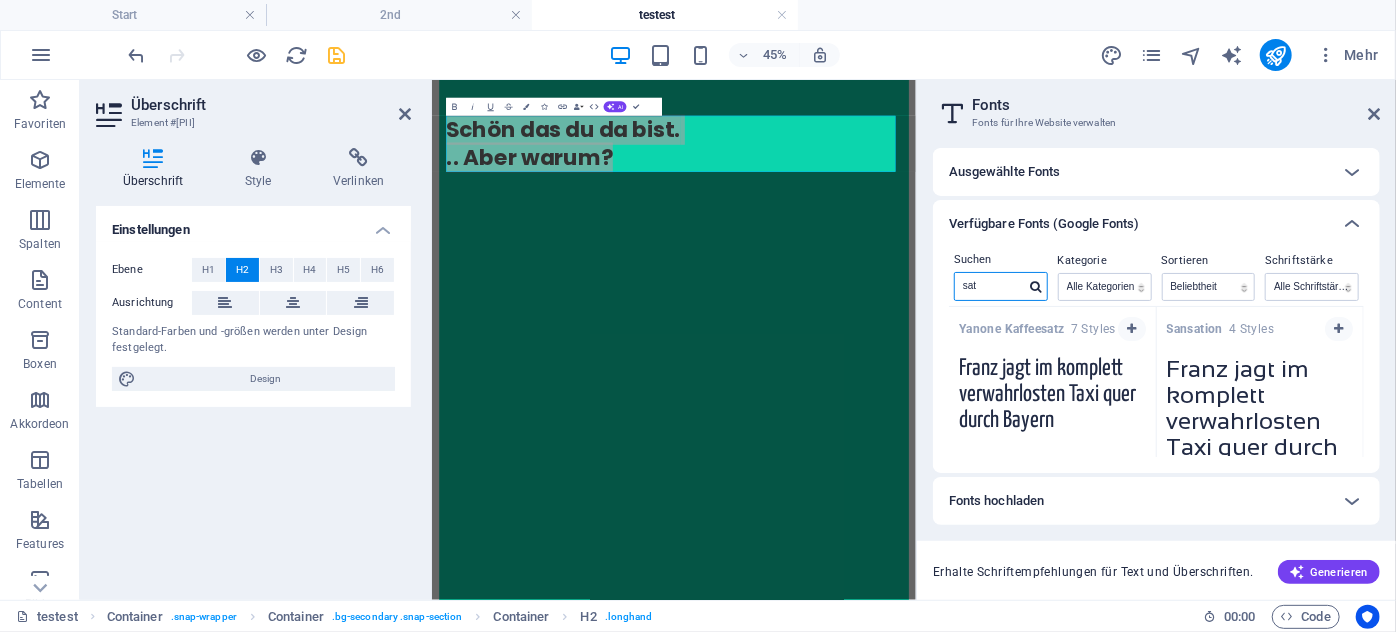 click on "sat" at bounding box center (990, 286) 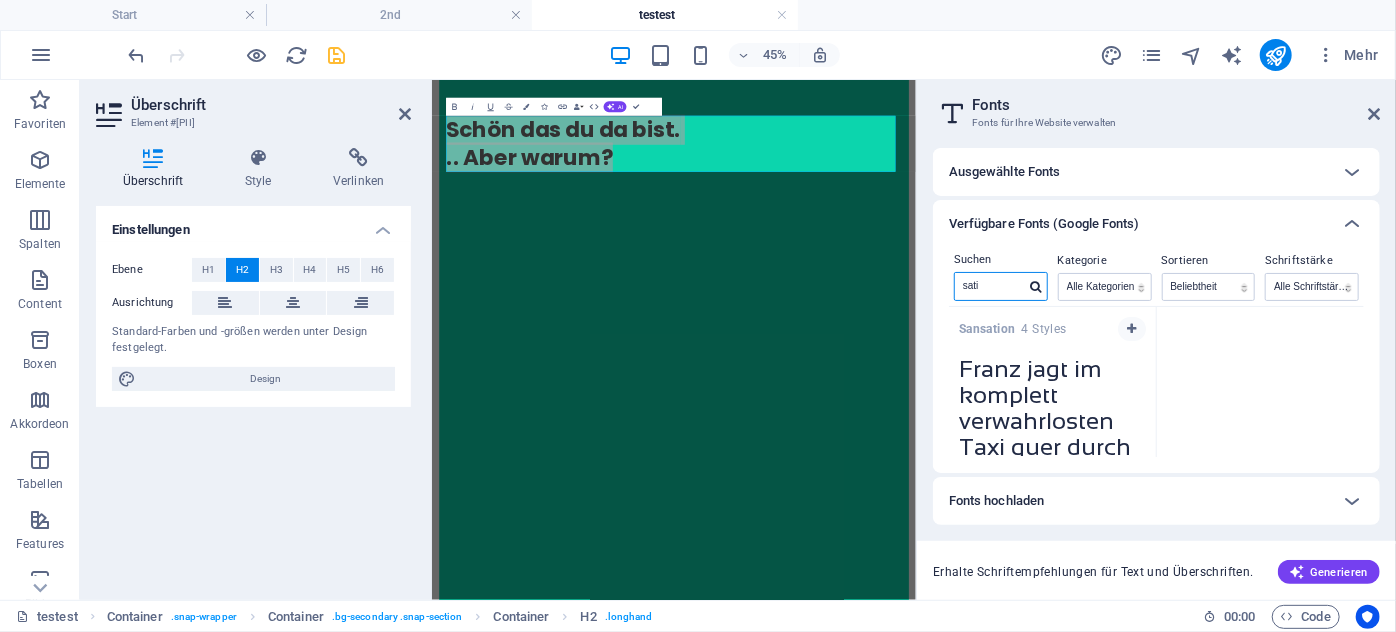 type on "satis" 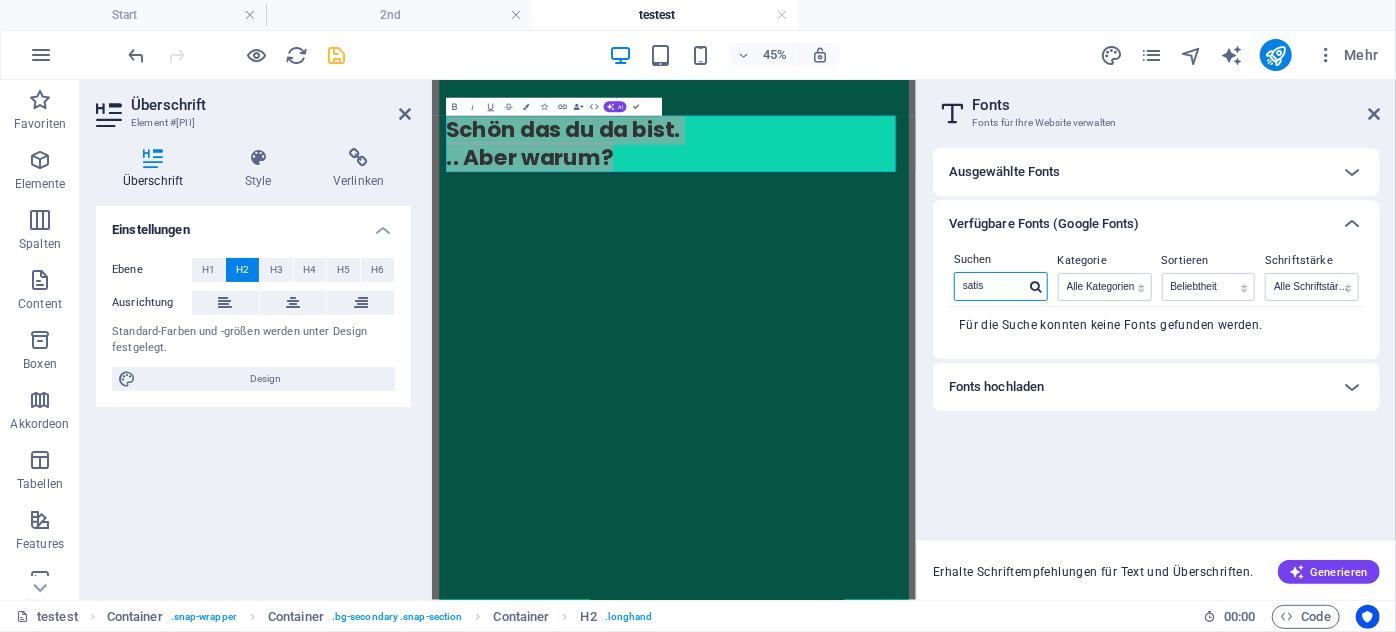 drag, startPoint x: 1008, startPoint y: 290, endPoint x: 938, endPoint y: 287, distance: 70.064255 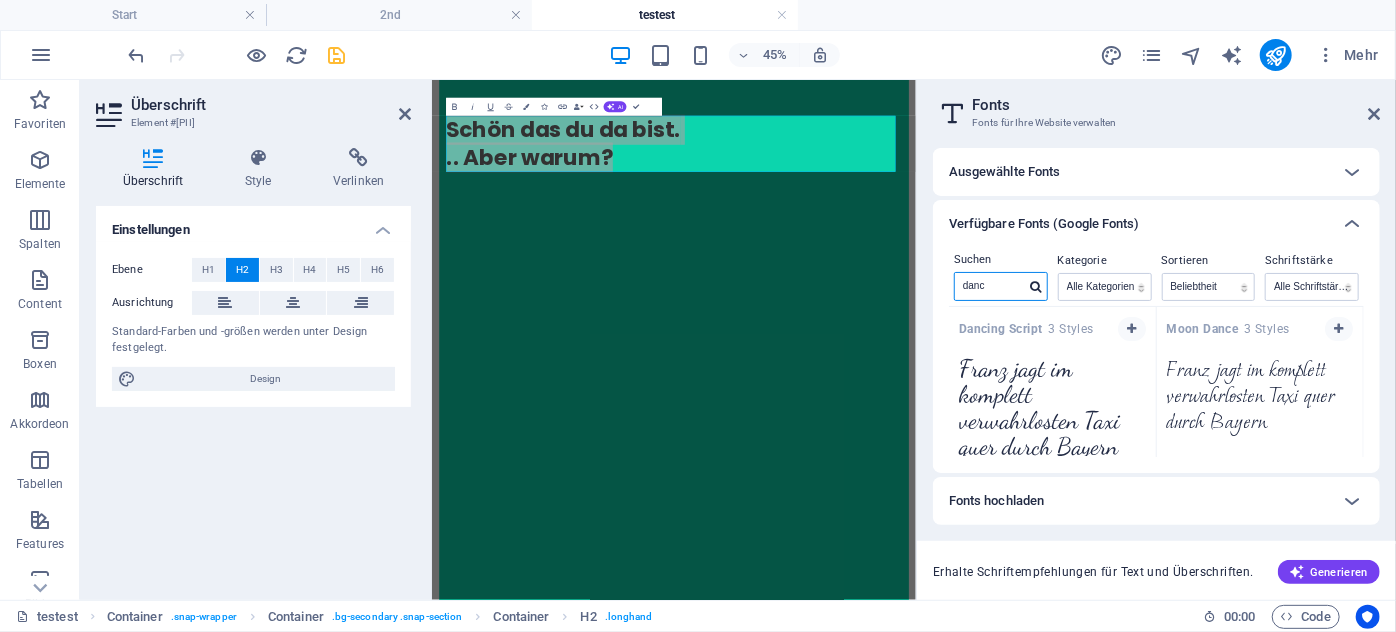 click on "danc" at bounding box center [990, 286] 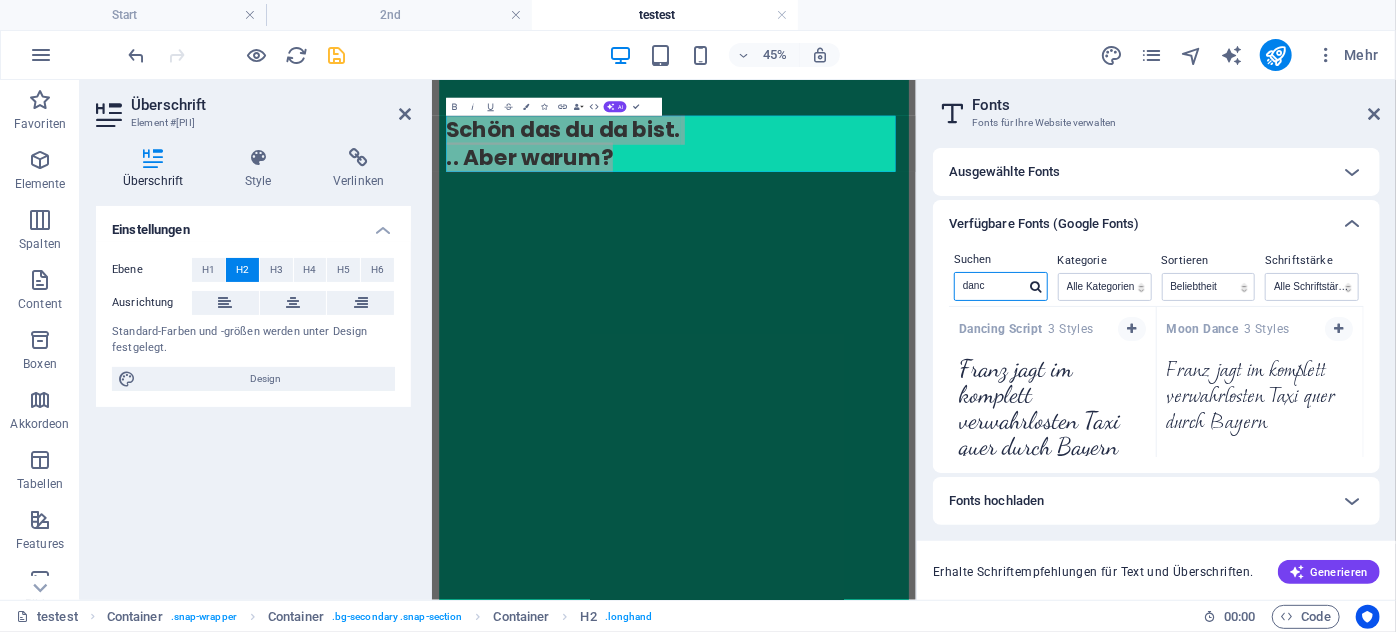 click on "danc" at bounding box center (990, 286) 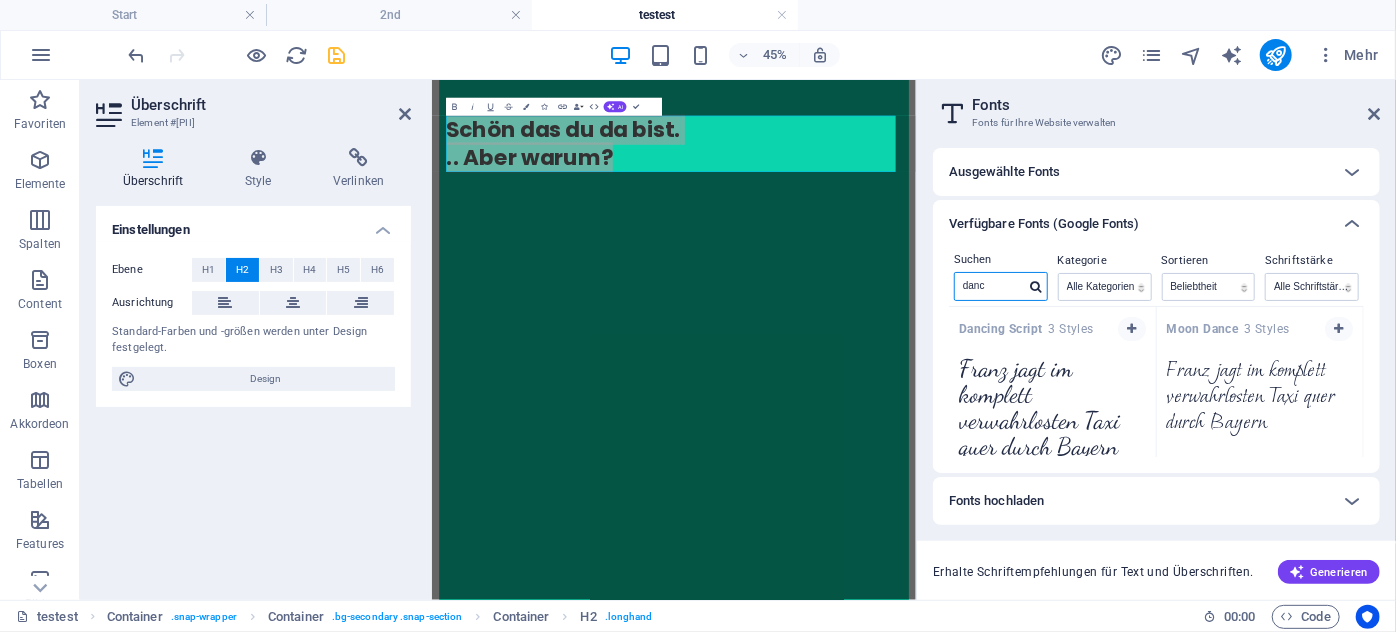 click on "danc" at bounding box center [990, 286] 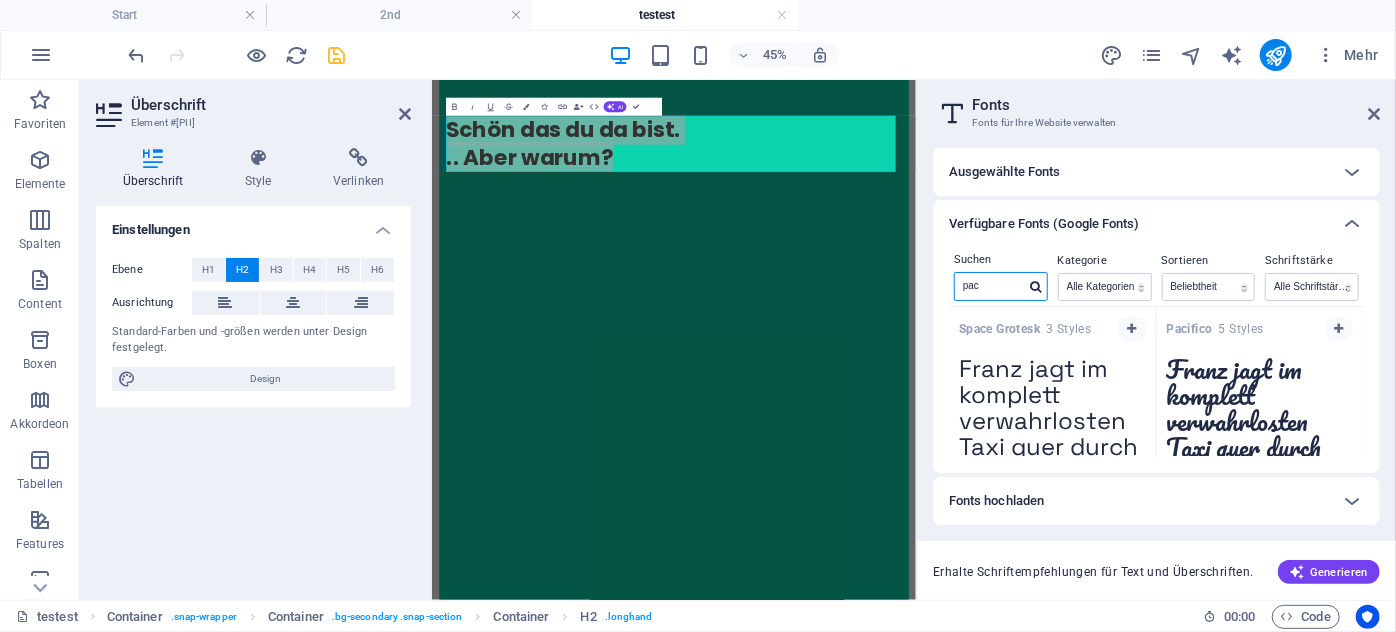 click on "pac" at bounding box center (990, 286) 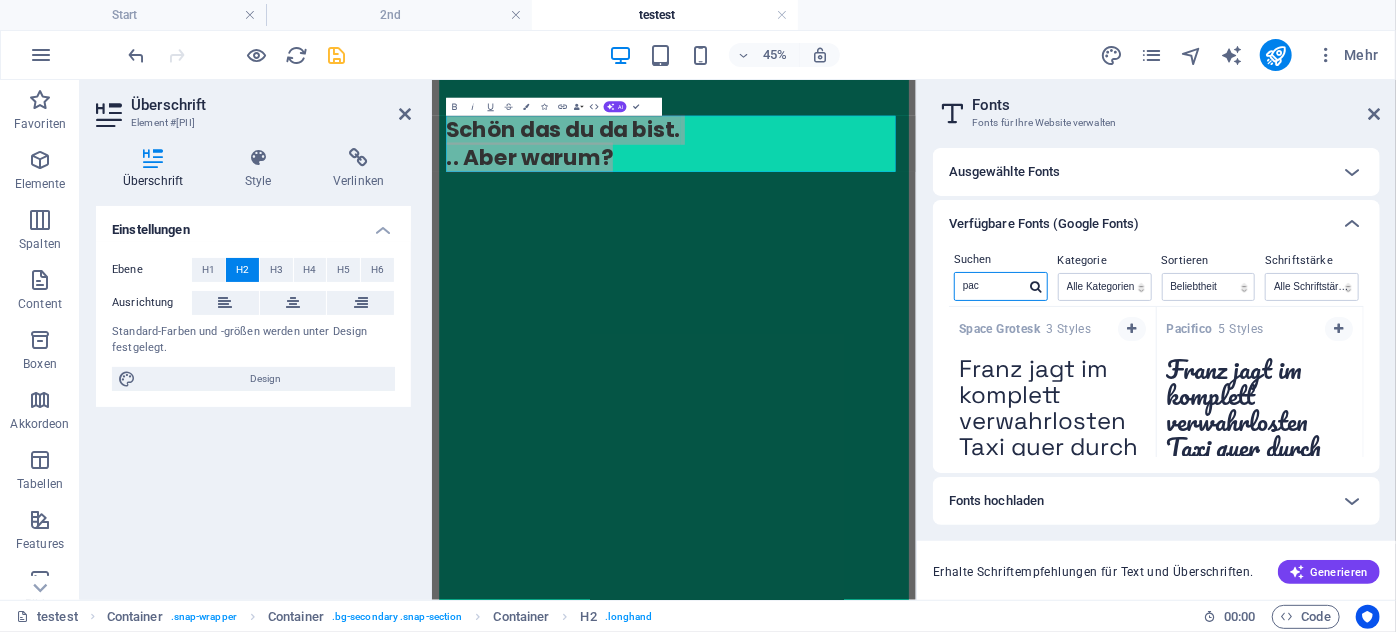 click on "pac" at bounding box center [990, 286] 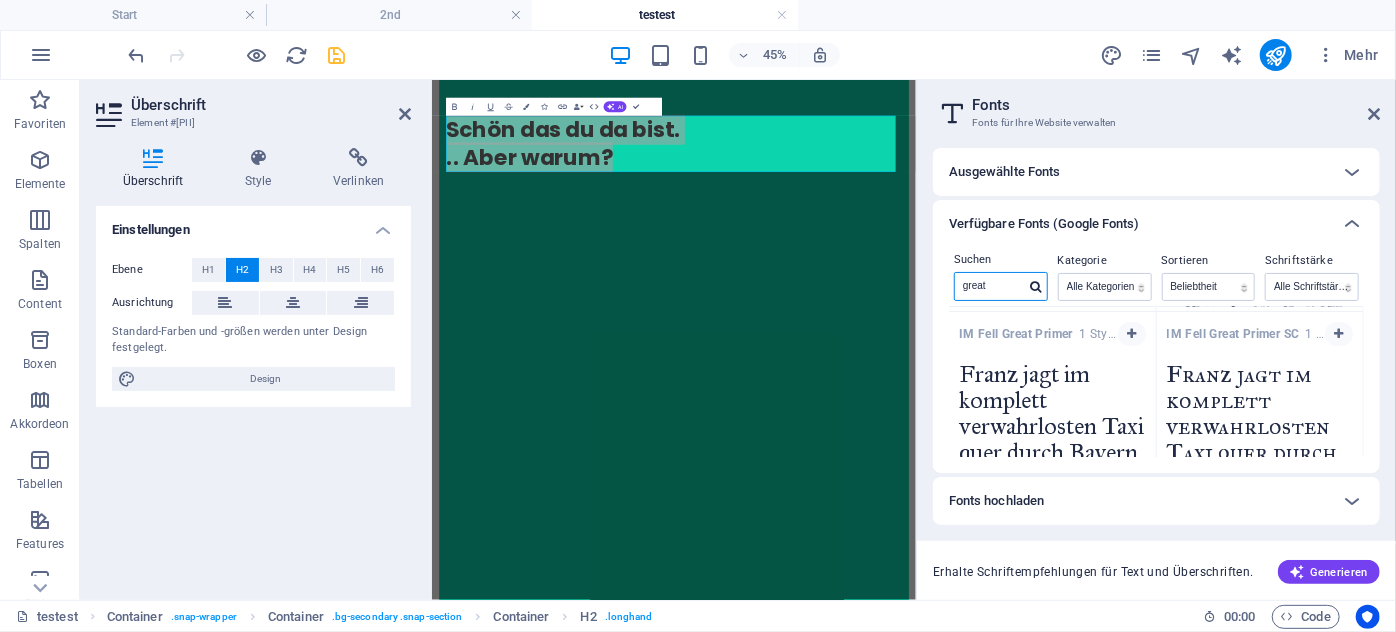 scroll, scrollTop: 156, scrollLeft: 0, axis: vertical 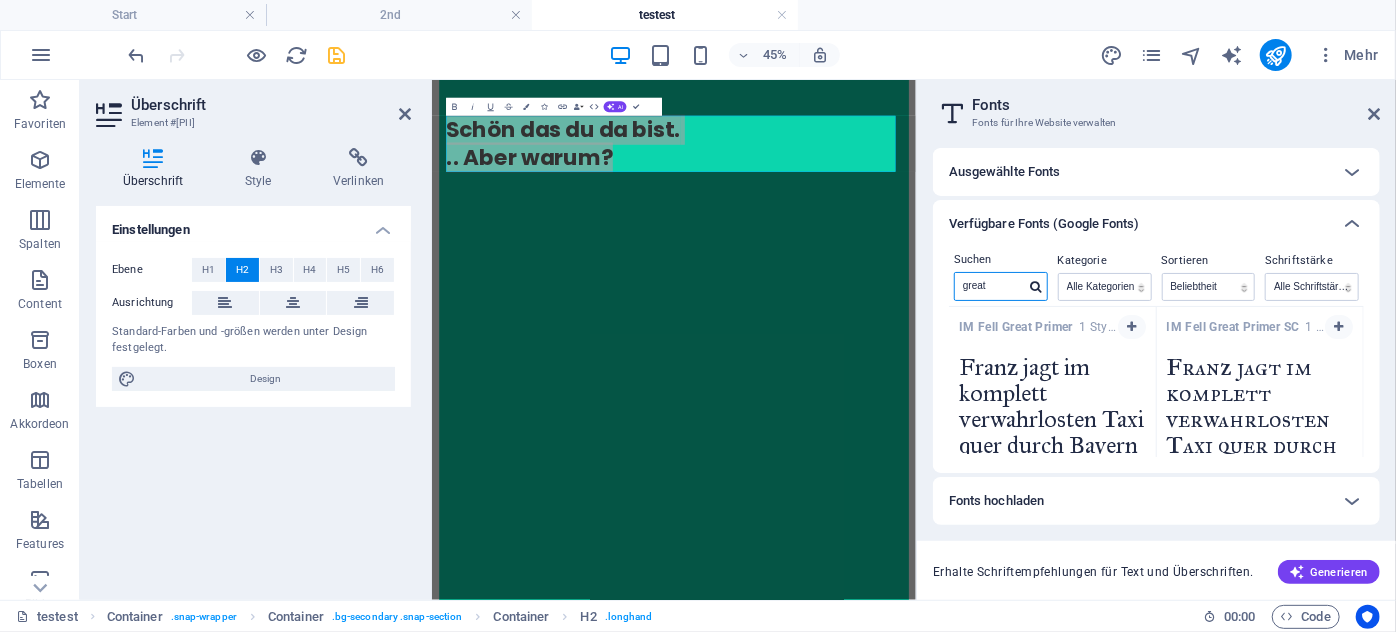 drag, startPoint x: 1428, startPoint y: 356, endPoint x: 1465, endPoint y: 519, distance: 167.14664 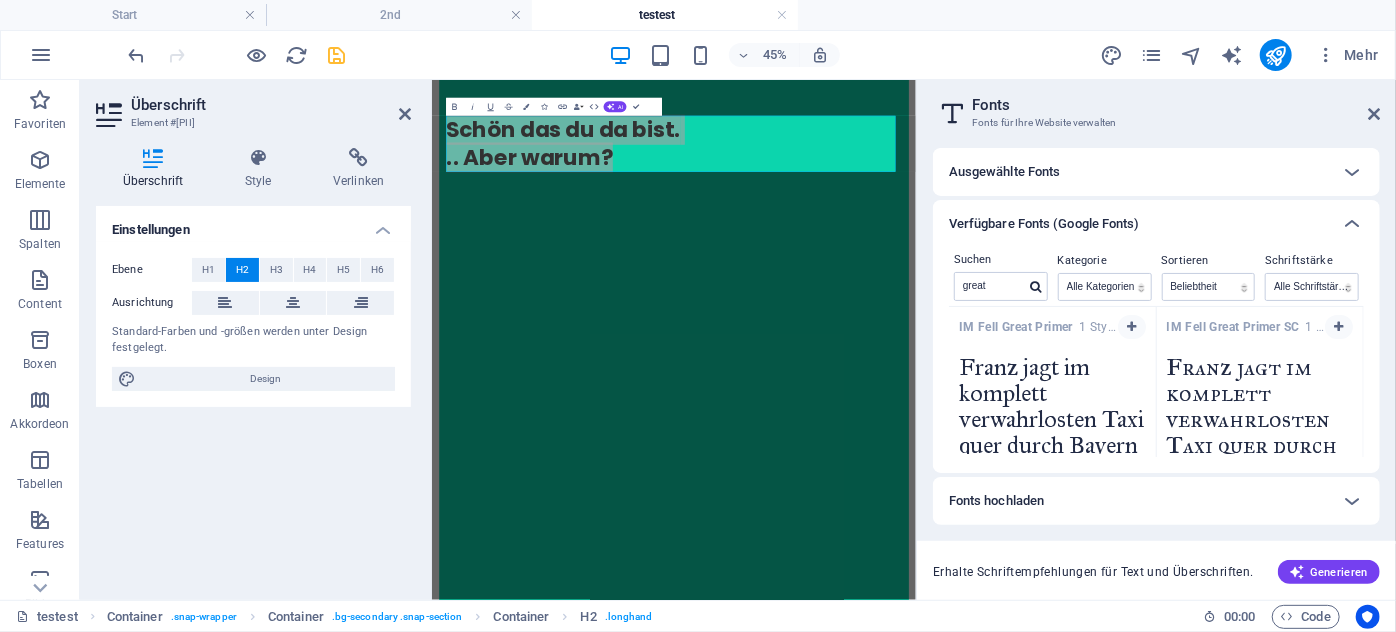 click on "Suchen great Kategorie Alle Kategorien serif display monospace sans-serif handwriting Sortieren Name Kategorie Beliebtheit Schriftstärke Alle Schriftstärken 100 100italic 200 200italic 300 300italic 500 500italic 600 600italic 700 700italic 800 800italic 900 900italic italic regular Great Vibes 6   Styles Franz jagt im komplett verwahrlosten Taxi quer durch Bayern Text in alle Vorschauen kopieren Fredericka the Great 2   Styles Franz jagt im komplett verwahrlosten Taxi quer durch Bayern Text in alle Vorschauen kopieren IM Fell Great Primer 1   Styles Franz jagt im komplett verwahrlosten Taxi quer durch Bayern Text in alle Vorschauen kopieren IM Fell Great Primer SC 1   Styles Franz jagt im komplett verwahrlosten Taxi quer durch Bayern Text in alle Vorschauen kopieren" at bounding box center (1156, 360) 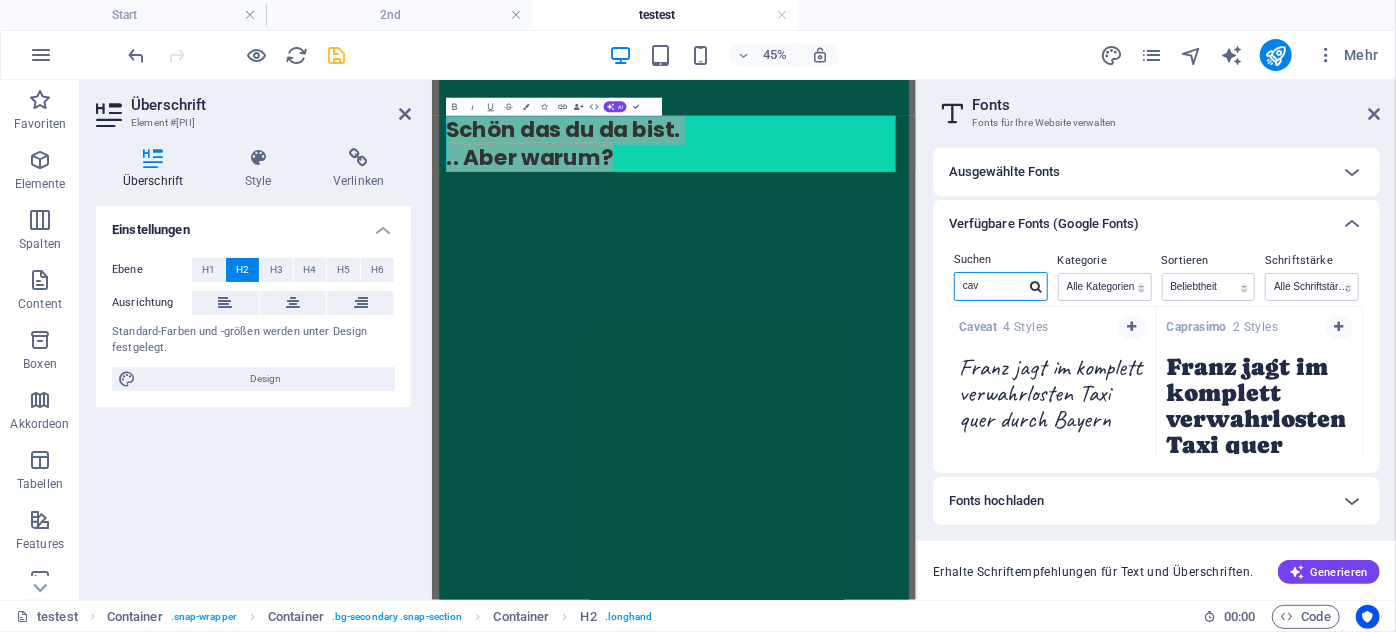 scroll, scrollTop: 2, scrollLeft: 0, axis: vertical 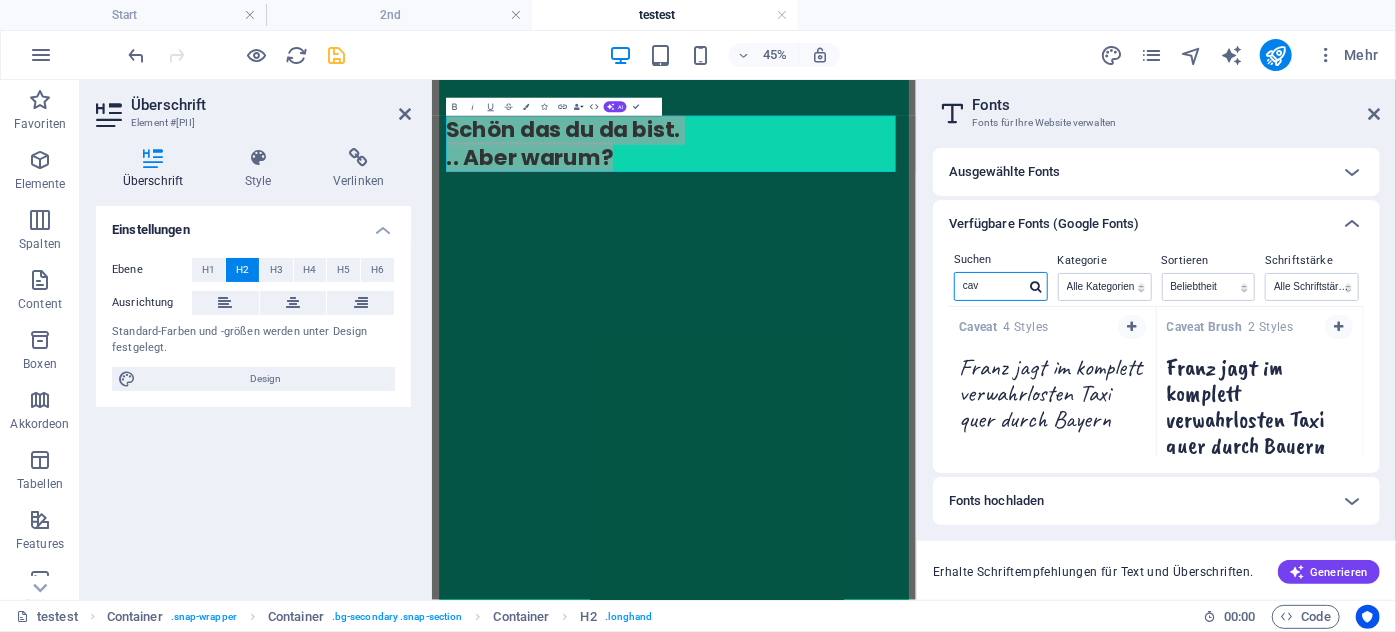 type on "cav" 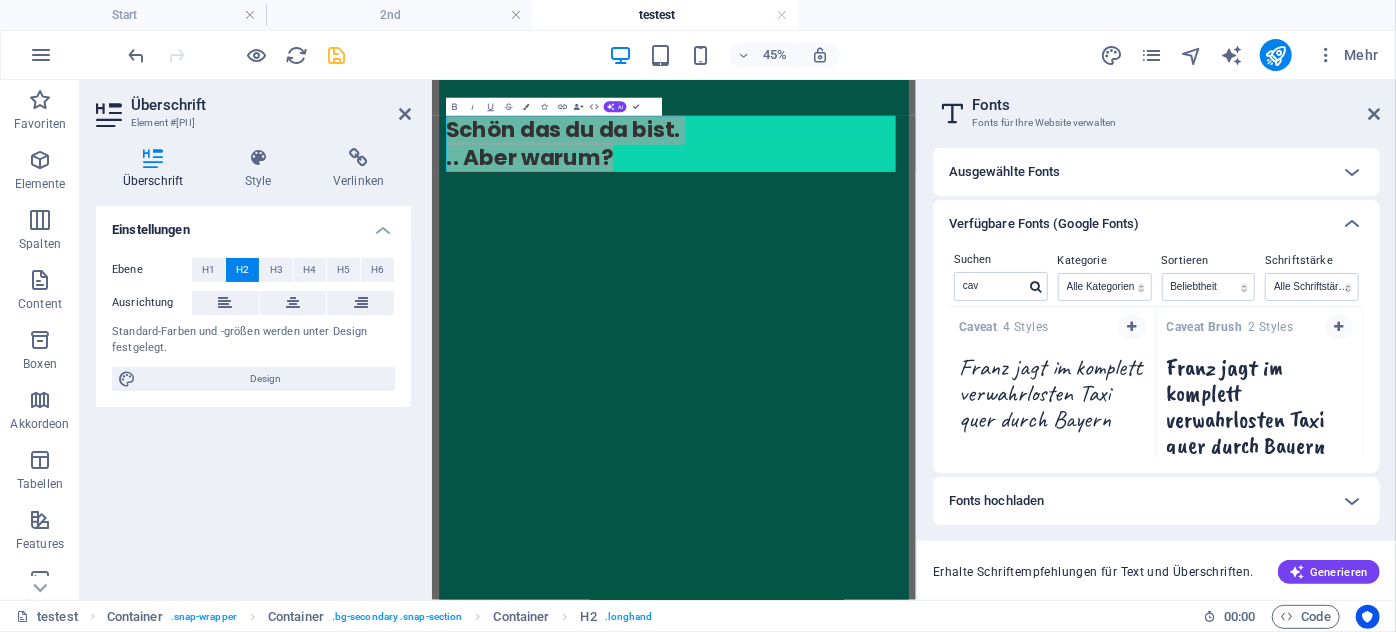 click on "Caveat 4   Styles" at bounding box center (1004, 327) 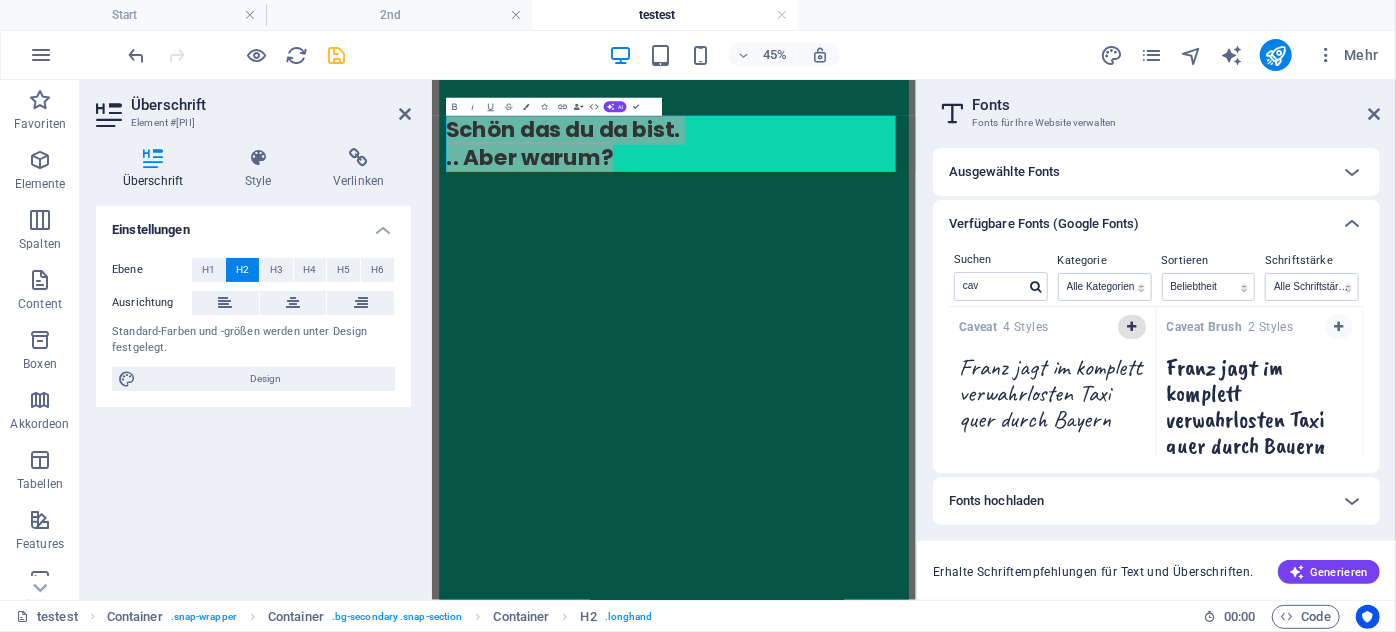 click at bounding box center (1131, 327) 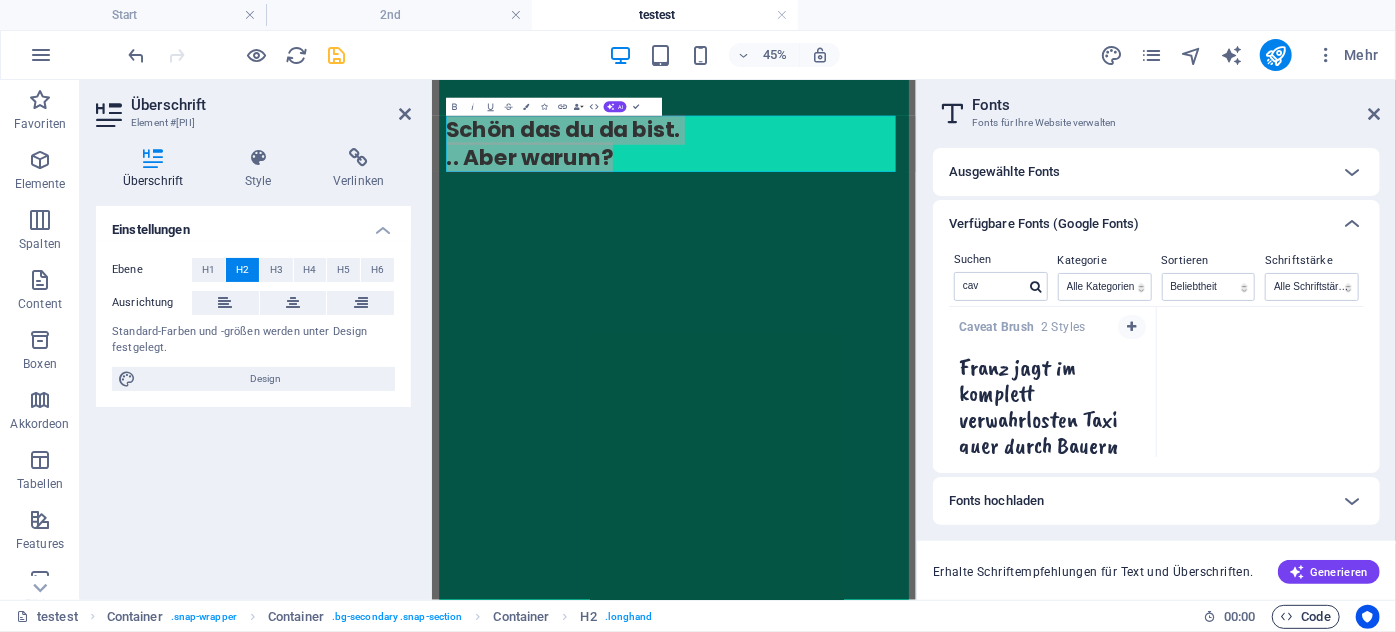 click on "Code" at bounding box center [1306, 617] 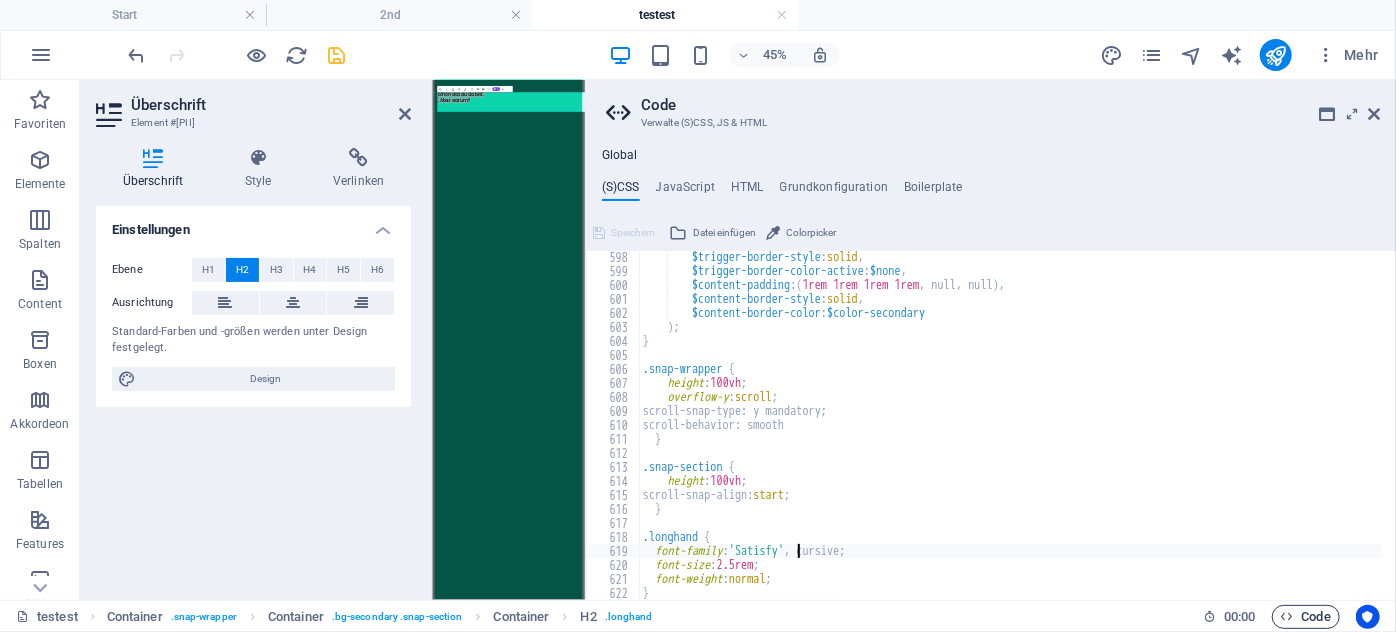 scroll, scrollTop: 80, scrollLeft: 0, axis: vertical 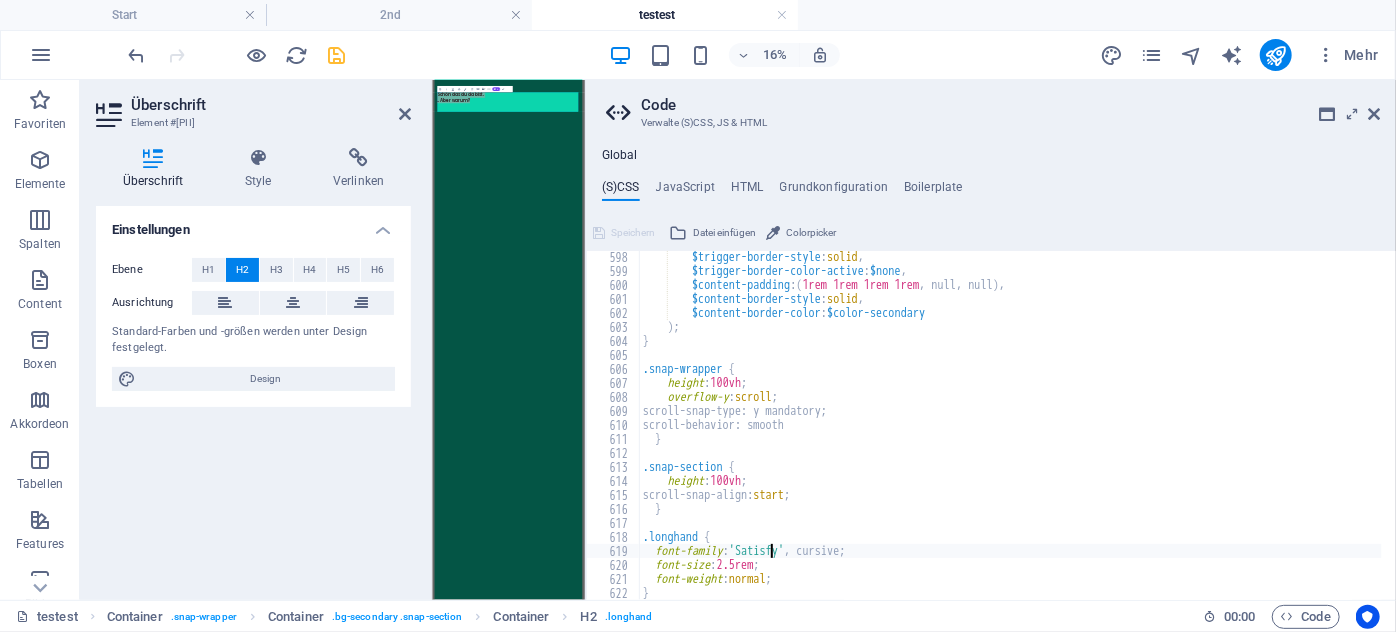 click on "$trigger-border-style :  solid ,            $trigger-border-color-active :  $none ,            $content-padding :  ( 1rem   1rem   1rem   1rem , null, null ) ,            $content-border-style :  solid ,            $content-border-color :  $color-secondary      ) ; } .snap-wrapper   {      height :  100vh ;      overflow-y :  scroll ;     scroll-snap-type: y mandatory;     scroll-behavior: smooth    } .snap-section   {      height :  100vh ;     scroll-snap-align:  start ;    }    .longhand   {    font-family :  'Satisfy' , cursive;    font-size :  2.5rem ;    font-weight :  normal ; }" at bounding box center [1010, 438] 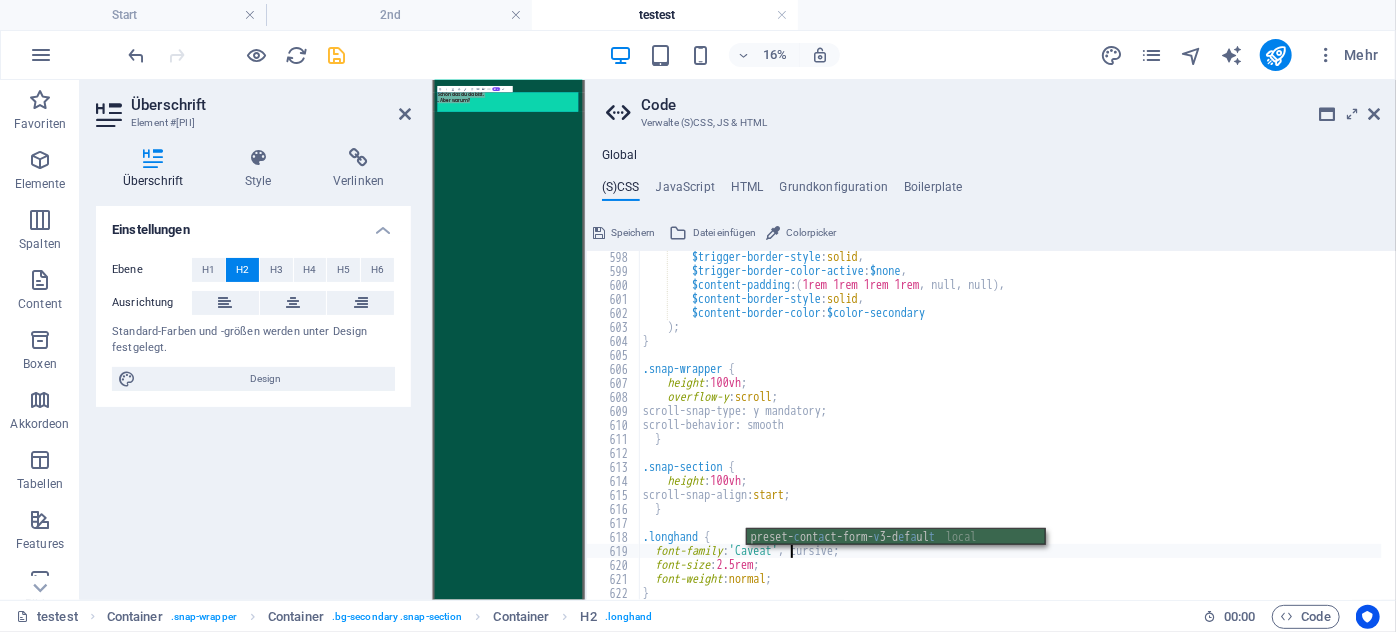 scroll, scrollTop: 0, scrollLeft: 11, axis: horizontal 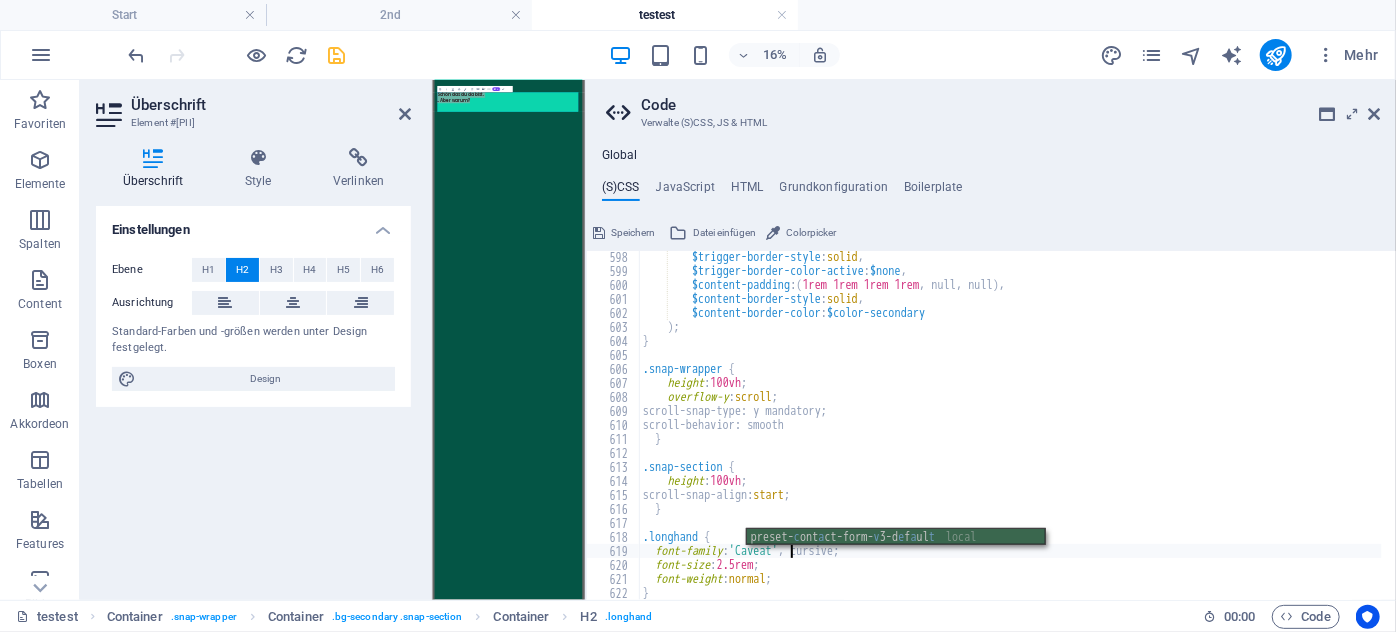 click on "$trigger-border-style :  solid ,            $trigger-border-color-active :  $none ,            $content-padding :  ( 1rem   1rem   1rem   1rem , null, null ) ,            $content-border-style :  solid ,            $content-border-color :  $color-secondary      ) ; } .snap-wrapper   {      height :  100vh ;      overflow-y :  scroll ;     scroll-snap-type: y mandatory;     scroll-behavior: smooth    } .snap-section   {      height :  100vh ;     scroll-snap-align:  start ;    }    .longhand   {    font-family :  'Caveat' , cursive;    font-size :  2.5rem ;    font-weight :  normal ; }" at bounding box center [1010, 438] 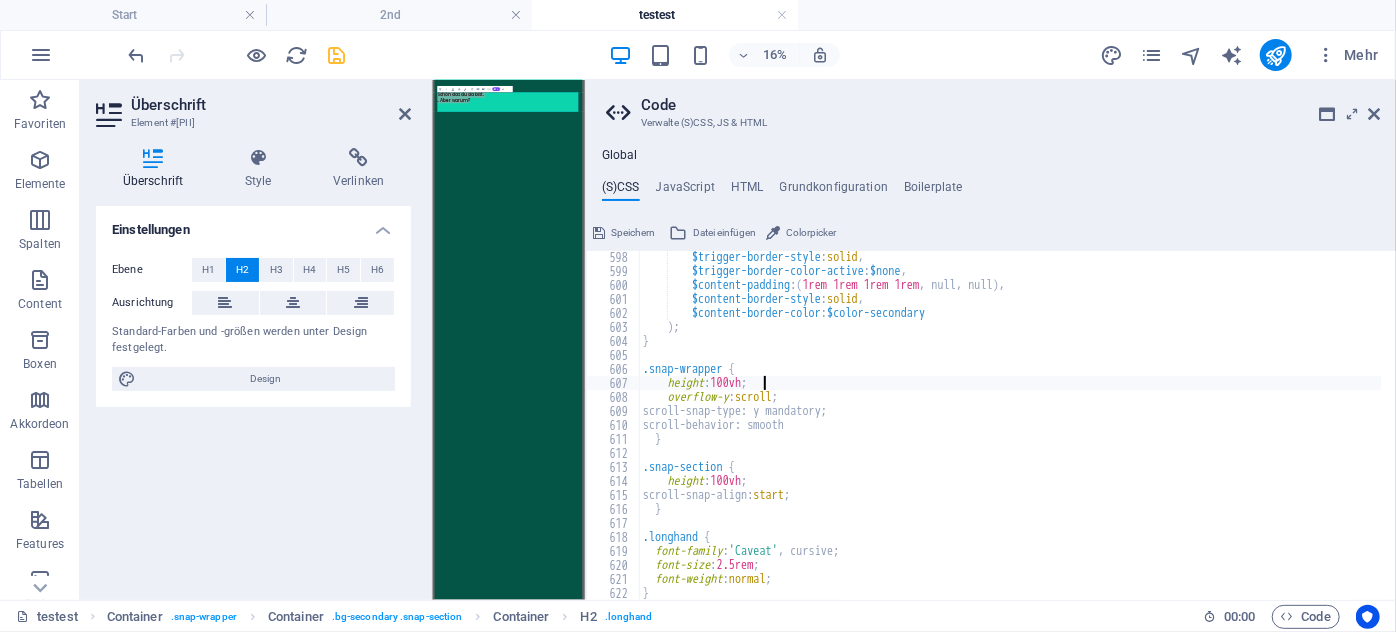scroll, scrollTop: 0, scrollLeft: 8, axis: horizontal 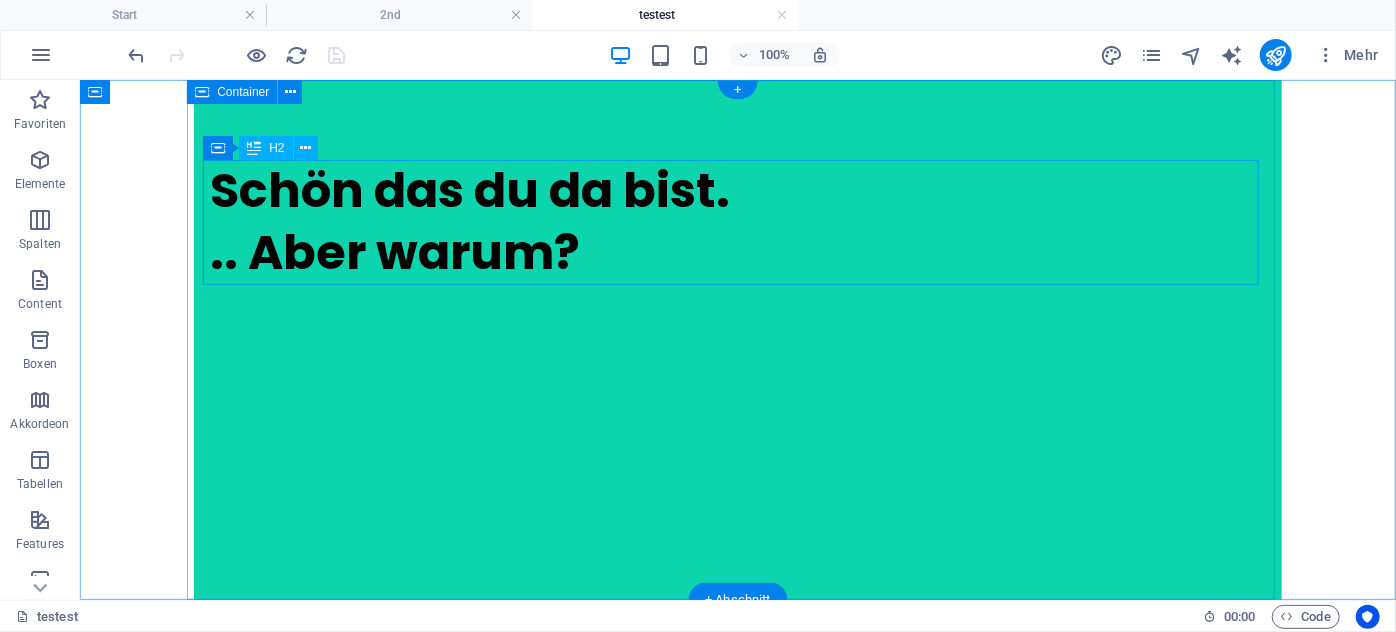 click on "Schön das du da bist. .. Aber warum?" at bounding box center (737, 221) 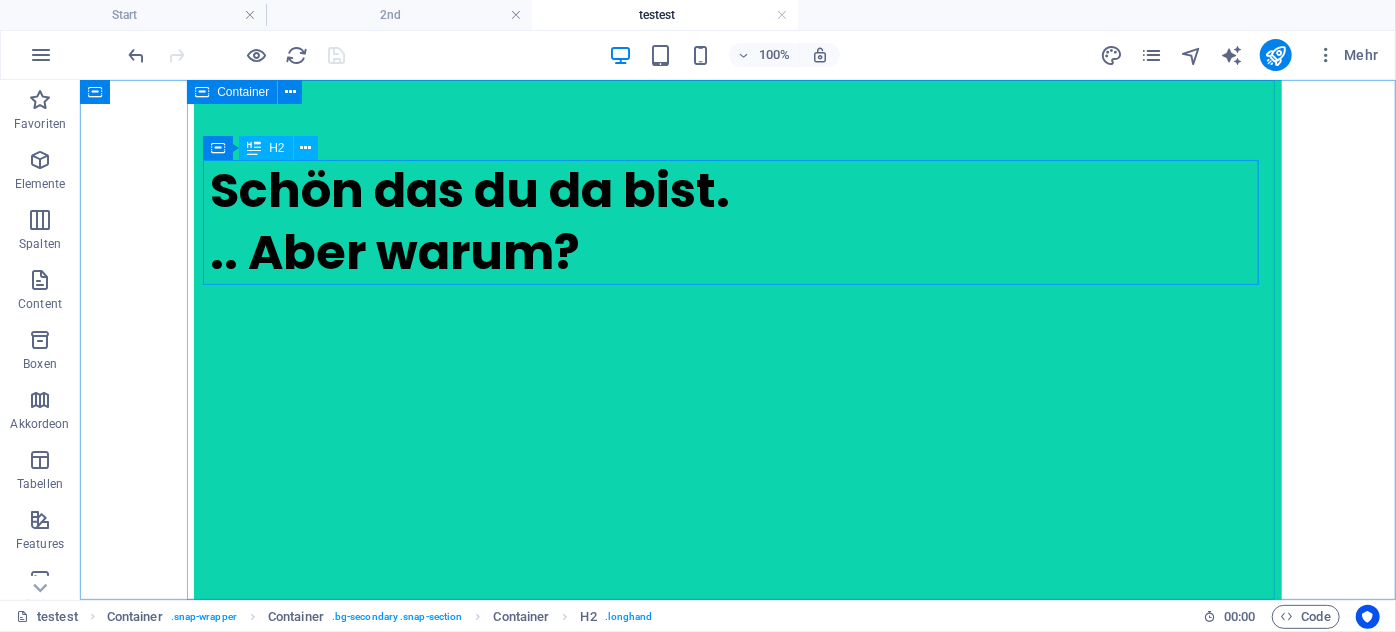click on "H2" at bounding box center (265, 148) 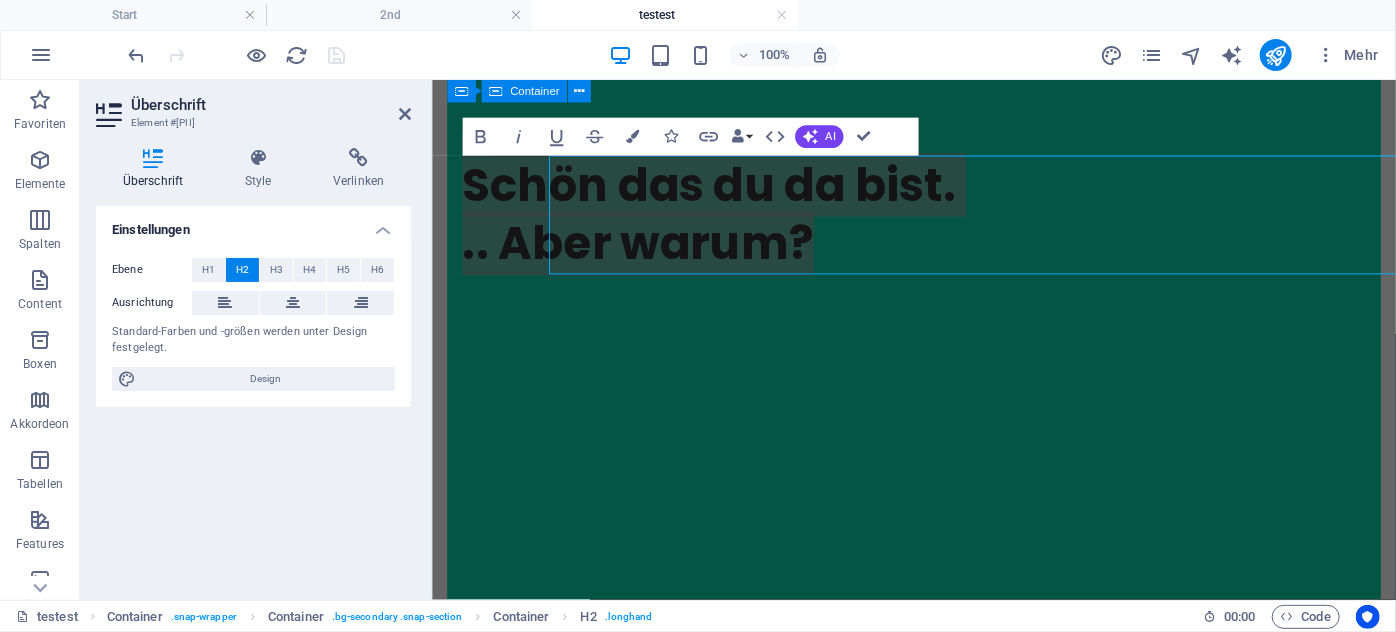 click on "Überschrift Style Verlinken Einstellungen Ebene H1 H2 H3 H4 H5 H6 Ausrichtung Standard-Farben und -größen werden unter Design festgelegt. Design Preset Element Layout Wie sich dieses Element innerhalb des Layouts ausdehnt (Flexbox). Größe Standard auto px % 1/1 1/2 1/3 1/4 1/5 1/6 1/7 1/8 1/9 1/10 Wachsen Schrumpfen Ordnung Container-Layout Sichtbar Sichtbar Deckkraft: 100 % Überlauf Abstände Außenabstand Standard auto px % rem vw vh Definiert Definiert auto px % rem vw vh auto px % rem vw vh auto px % rem vw vh auto px % rem vw vh Innenabstand Standard px rem % vh vw Definiert Definiert px rem % vh vw px rem % vh vw px rem % vh vw px rem % vh vw Rahmen Stil              - Breite 1 auto px rem % vh vw Definiert Definiert 1 auto px rem % vh vw 1 auto px rem % vh vw 1 auto px rem % vh vw 1 auto px rem % vh vw  - Farbe Runde Ecken Standard px rem % vh vw Definiert Definiert px rem % vh vw px rem % vh vw px rem % vh vw px rem % vh vw Schatten Standard Ohne Außen Innen Farbe X-Versatz 0 px rem 0" at bounding box center (253, 366) 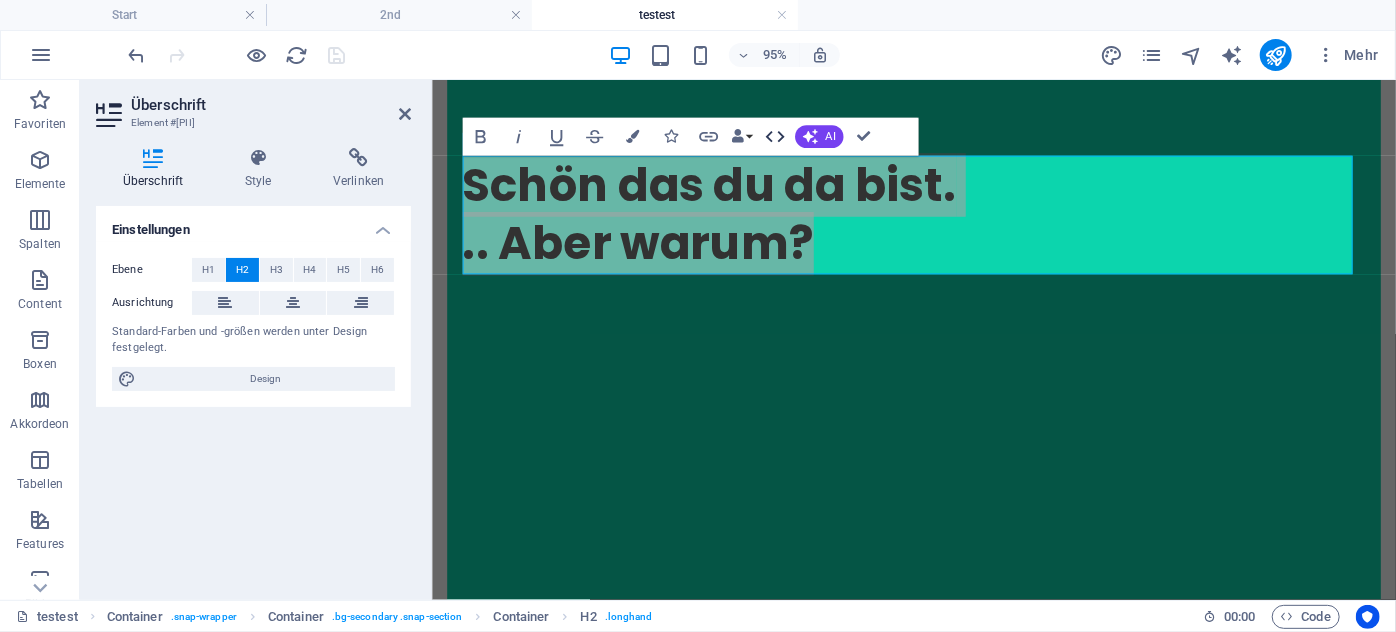click 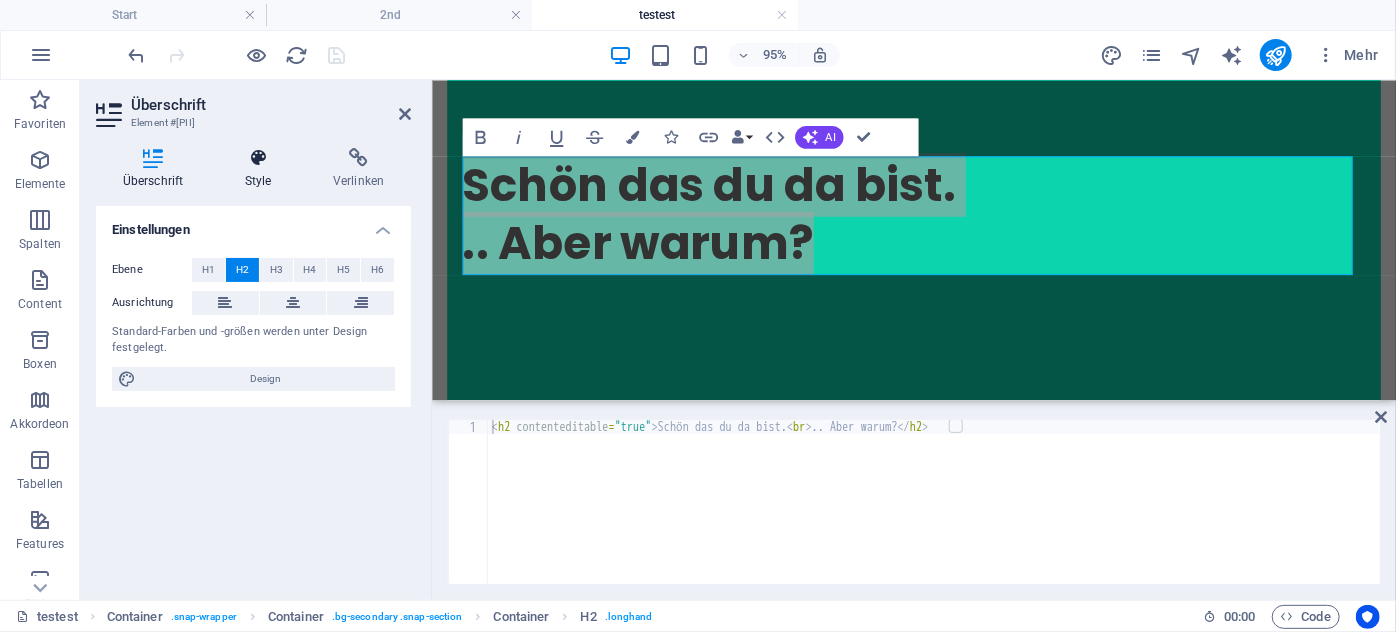 click on "Style" at bounding box center (262, 169) 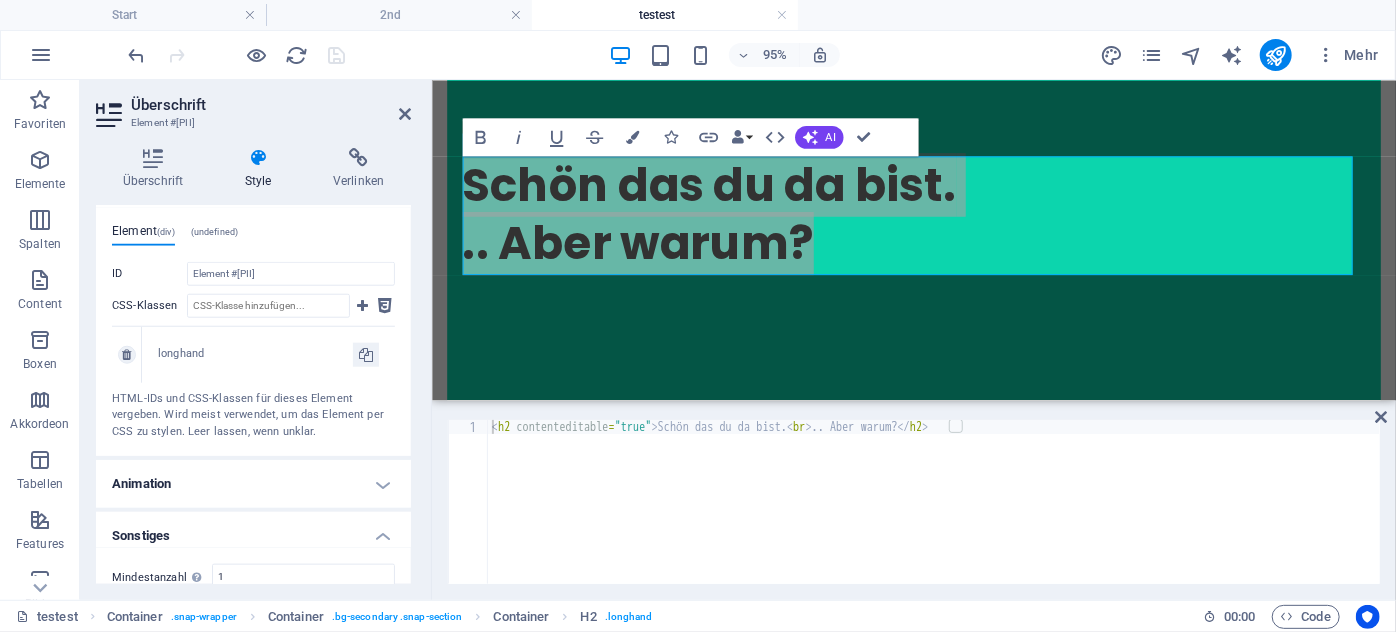 scroll, scrollTop: 909, scrollLeft: 0, axis: vertical 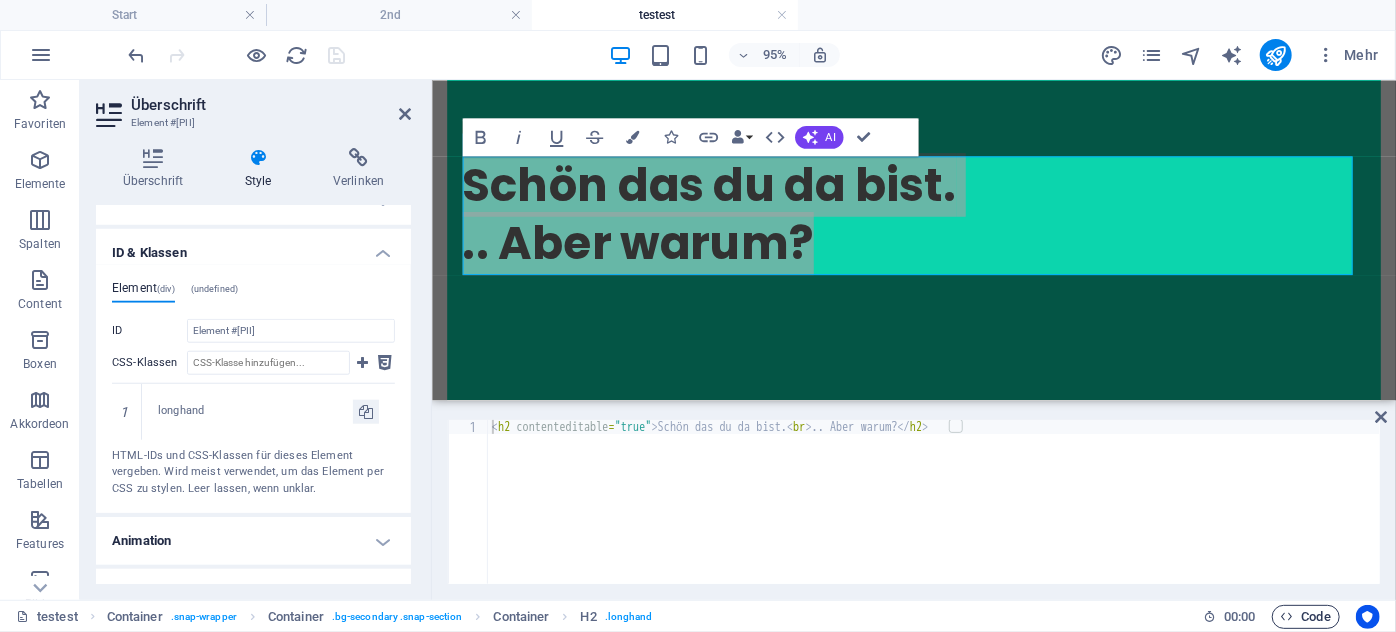 click at bounding box center (1287, 616) 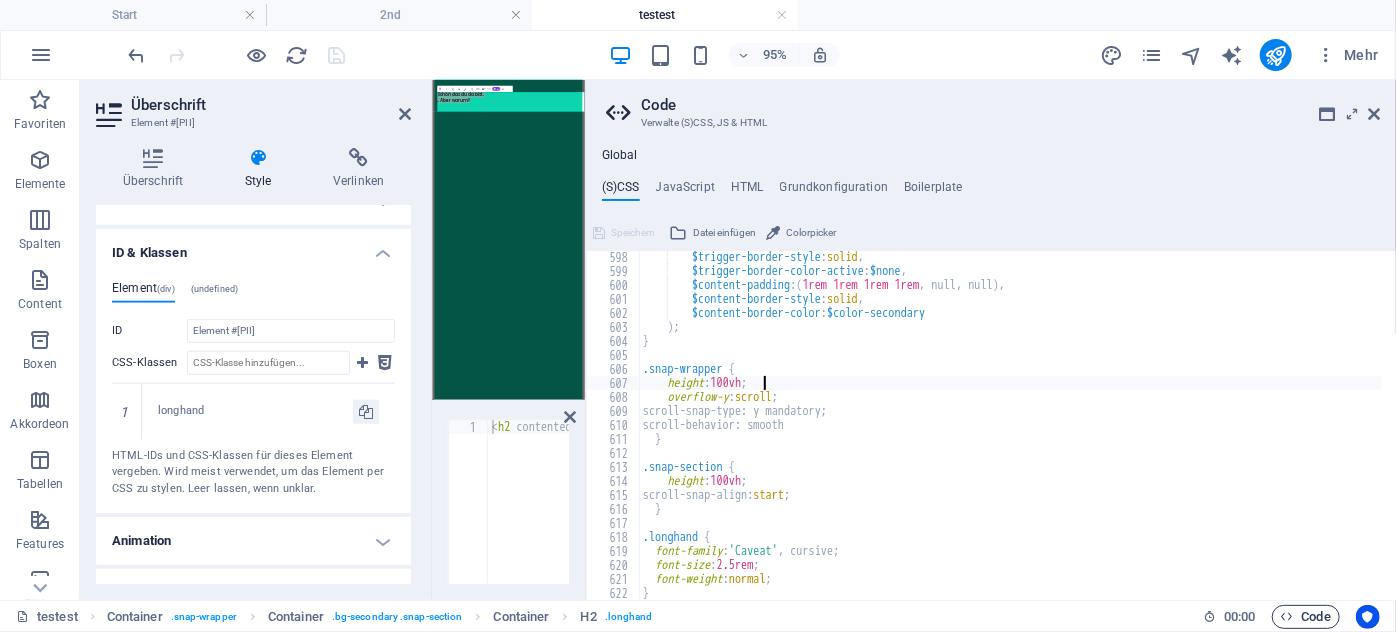scroll, scrollTop: 80, scrollLeft: 0, axis: vertical 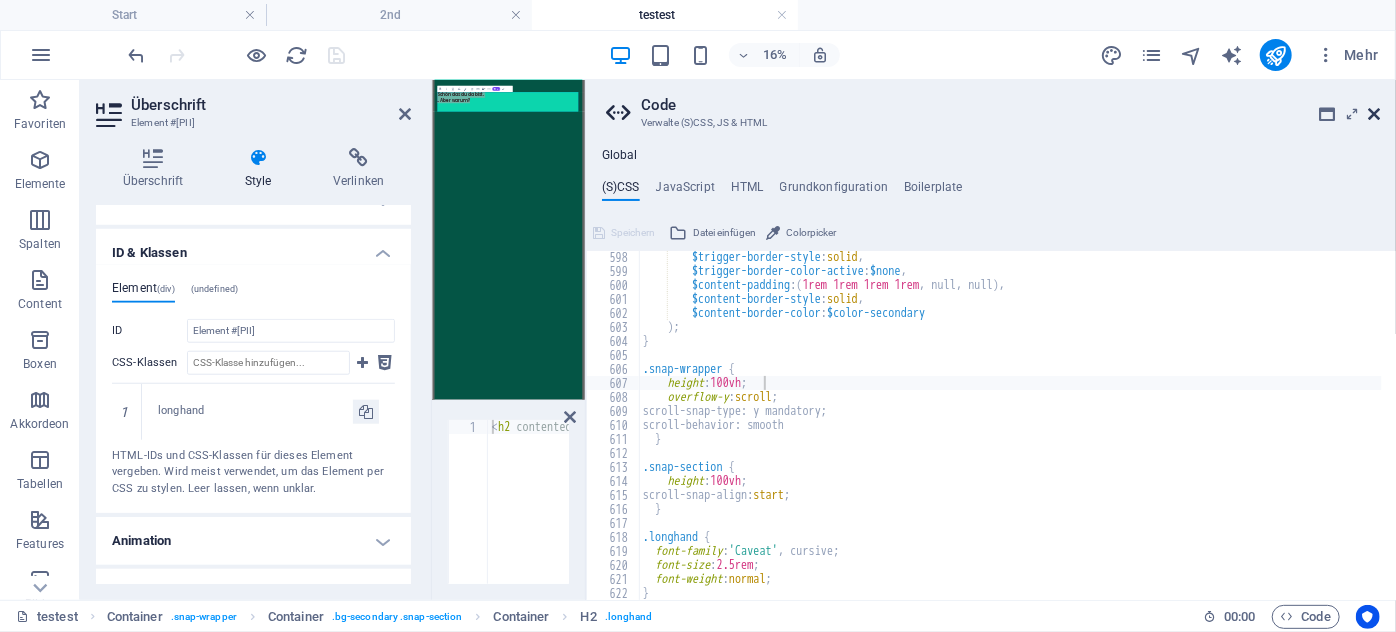 click at bounding box center (1374, 114) 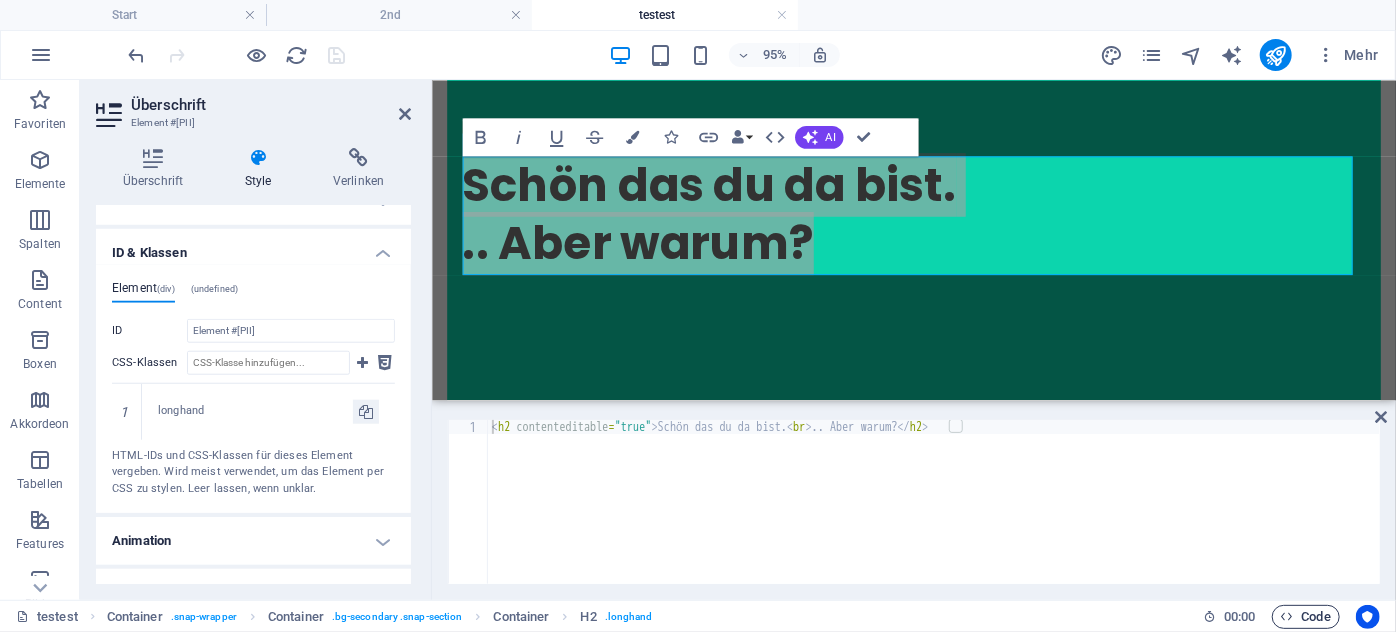 click on "Code" at bounding box center (1306, 617) 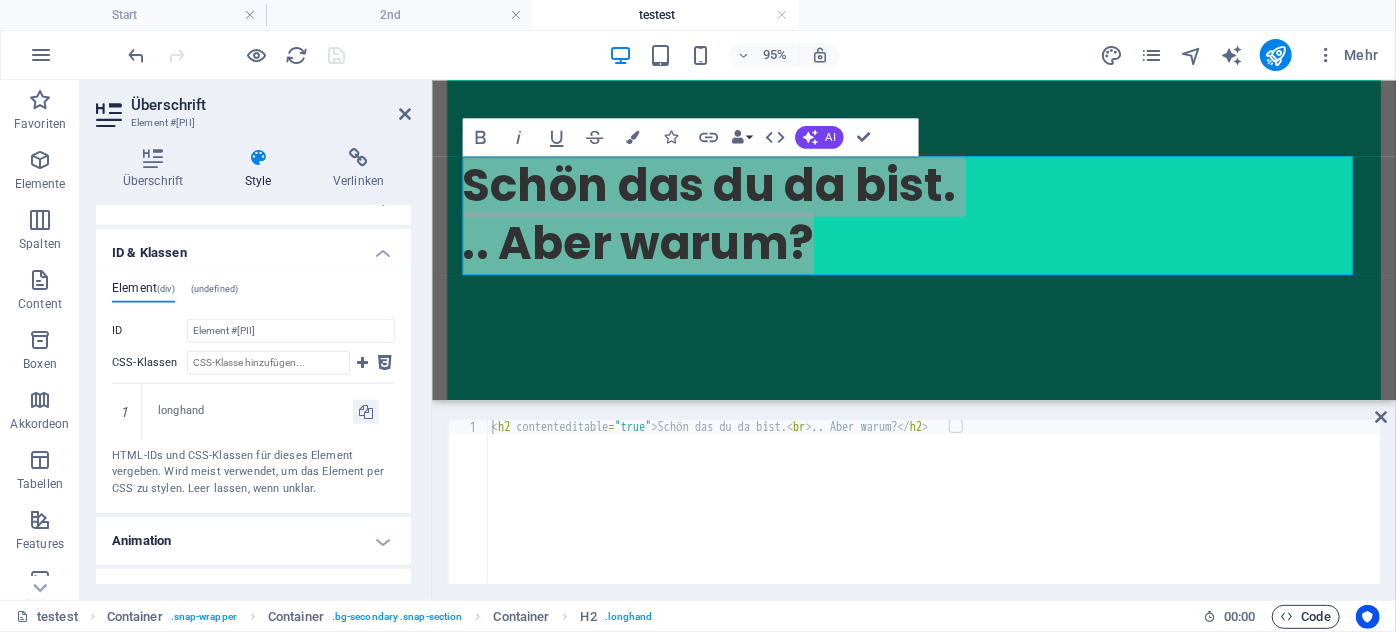 scroll, scrollTop: 80, scrollLeft: 0, axis: vertical 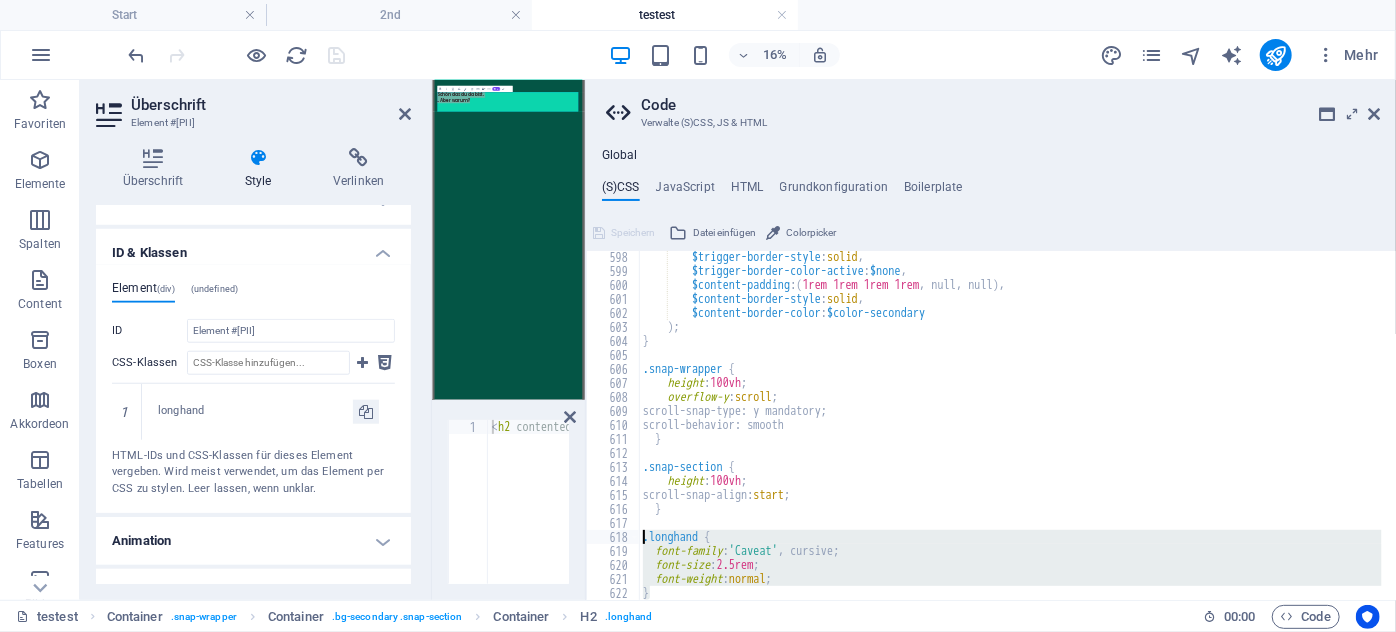 drag, startPoint x: 664, startPoint y: 592, endPoint x: 637, endPoint y: 543, distance: 55.946404 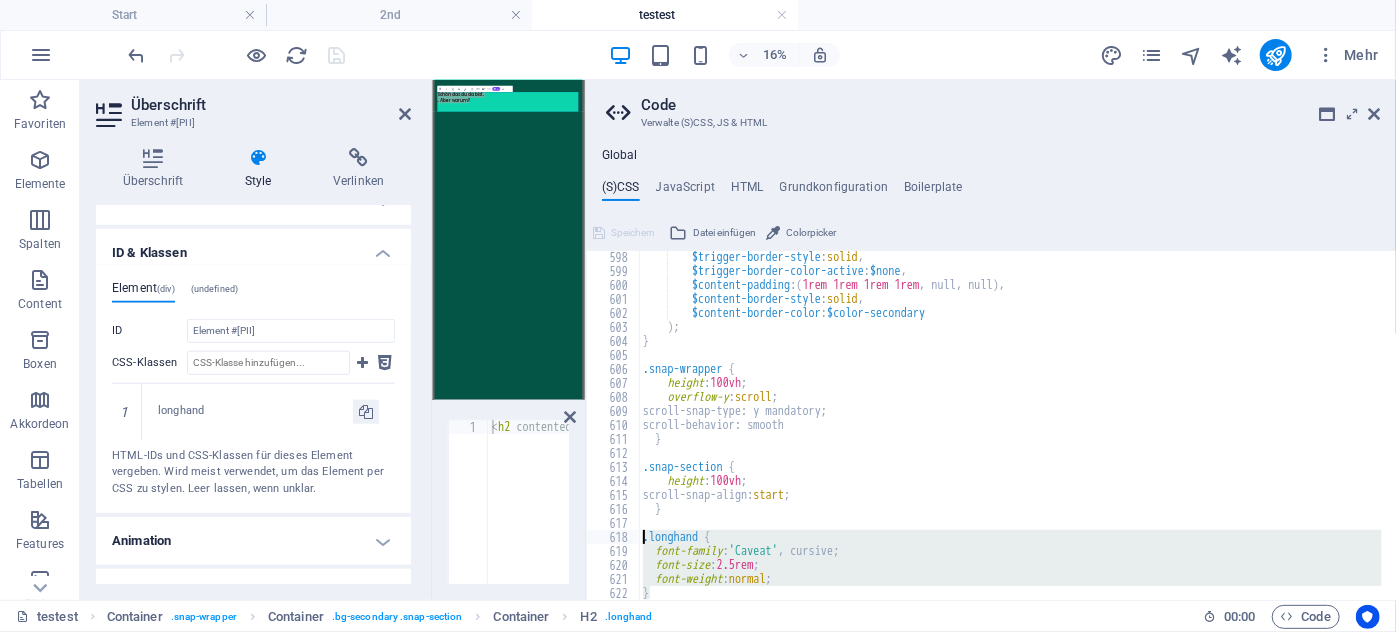 click on "height: 100vh; 598 599 600 601 602 603 604 605 606 607 608 609 610 611 612 613 614 615 616 617 618 619 620 621 622           $trigger-border-style :  solid ,            $trigger-border-color-active :  $none ,            $content-padding :  ( 1rem   1rem   1rem   1rem , null, null ) ,            $content-border-style :  solid ,            $content-border-color :  $color-secondary      ) ; } .snap-wrapper   {      height :  100vh ;      overflow-y :  scroll ;     scroll-snap-type: y mandatory;     scroll-behavior: smooth    } .snap-section   {      height :  100vh ;     scroll-snap-align:  start ;    }    .longhand   {    font-family :  'Caveat' , cursive;    font-size :  2.5rem ;    font-weight :  normal ; }     XXXXXXXXXXXXXXXXXXXXXXXXXXXXXXXXXXXXXXXXXXXXXXXXXXXXXXXXXXXXXXXXXXXXXXXXXXXXXXXXXXXXXXXXXXXXXXXXXXXXXXXXXXXXXXXXXXXXXXXXXXXXXXXXXXXXXXXXXXXXXXXXXXXXXXXXXXXXXXXXXXXXXXXXXXXXXXXXXXXXXXXXXXXXXXXXXXXXXXXXXXXXXXXXXXXXXXXXXXXXXXXXXXXXXXXXXXXXXXXXXXXXXXXXXXXXXXXX" at bounding box center (991, 425) 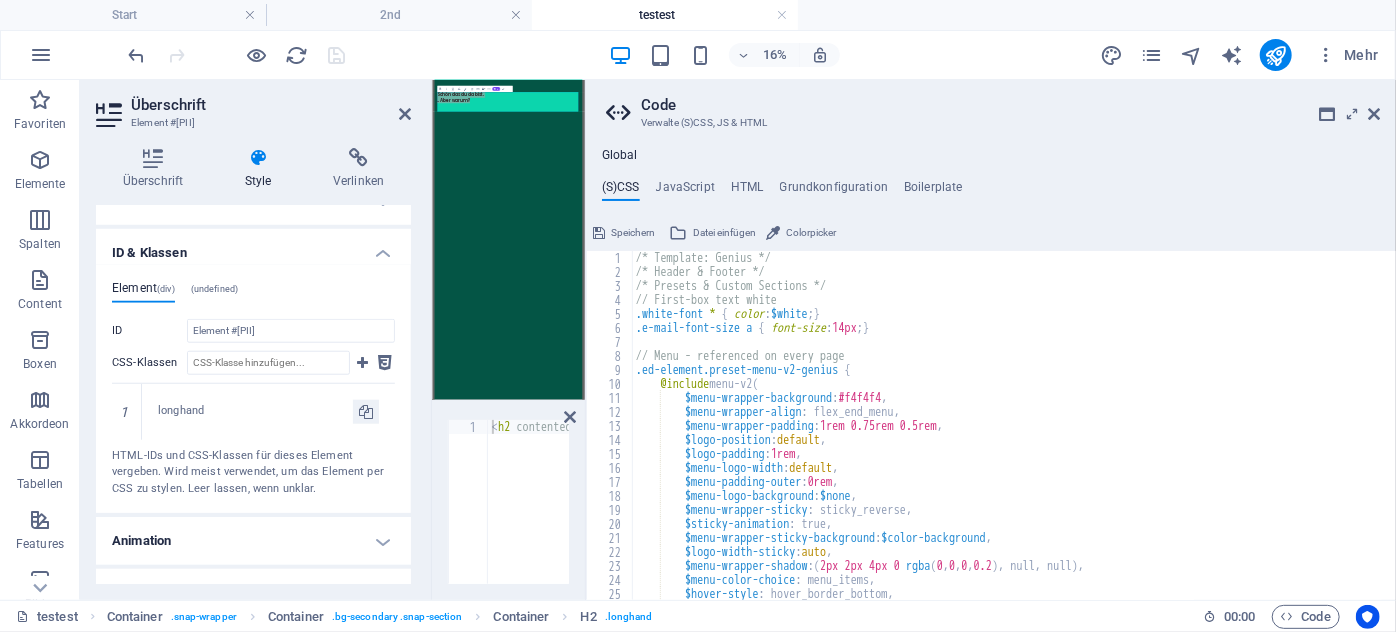 scroll, scrollTop: 0, scrollLeft: 0, axis: both 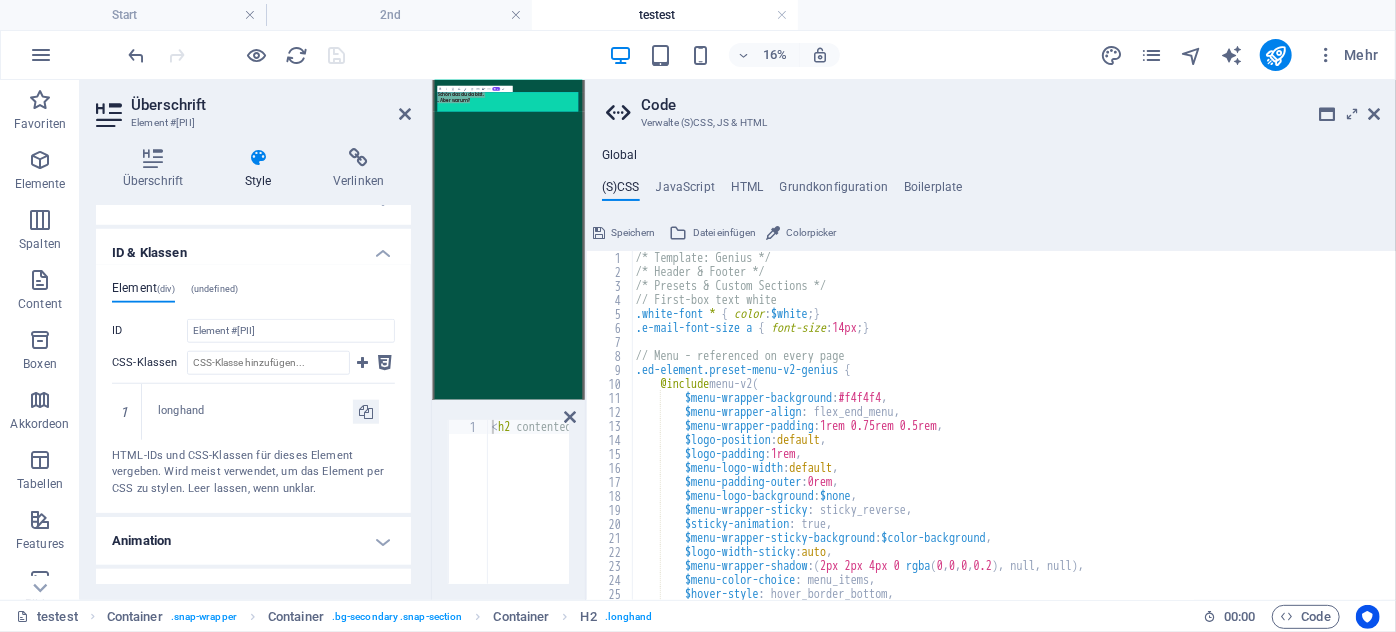 type on "/* Presets & Custom Sections */" 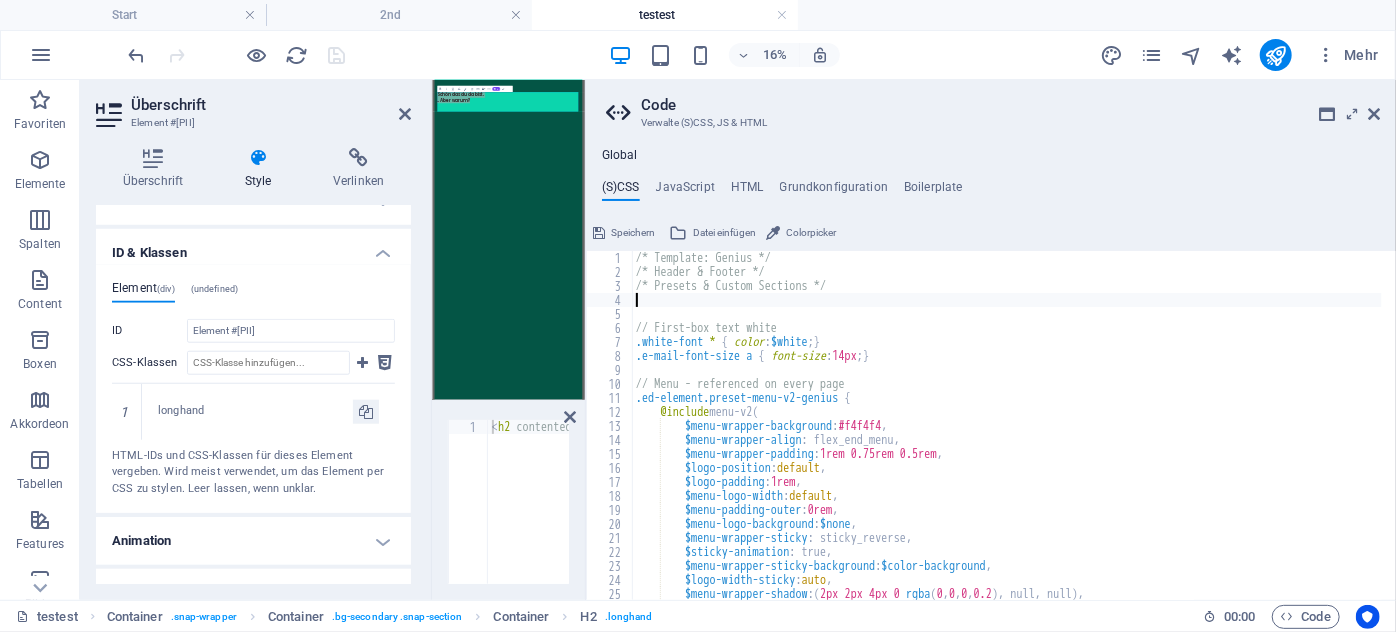 type on "}" 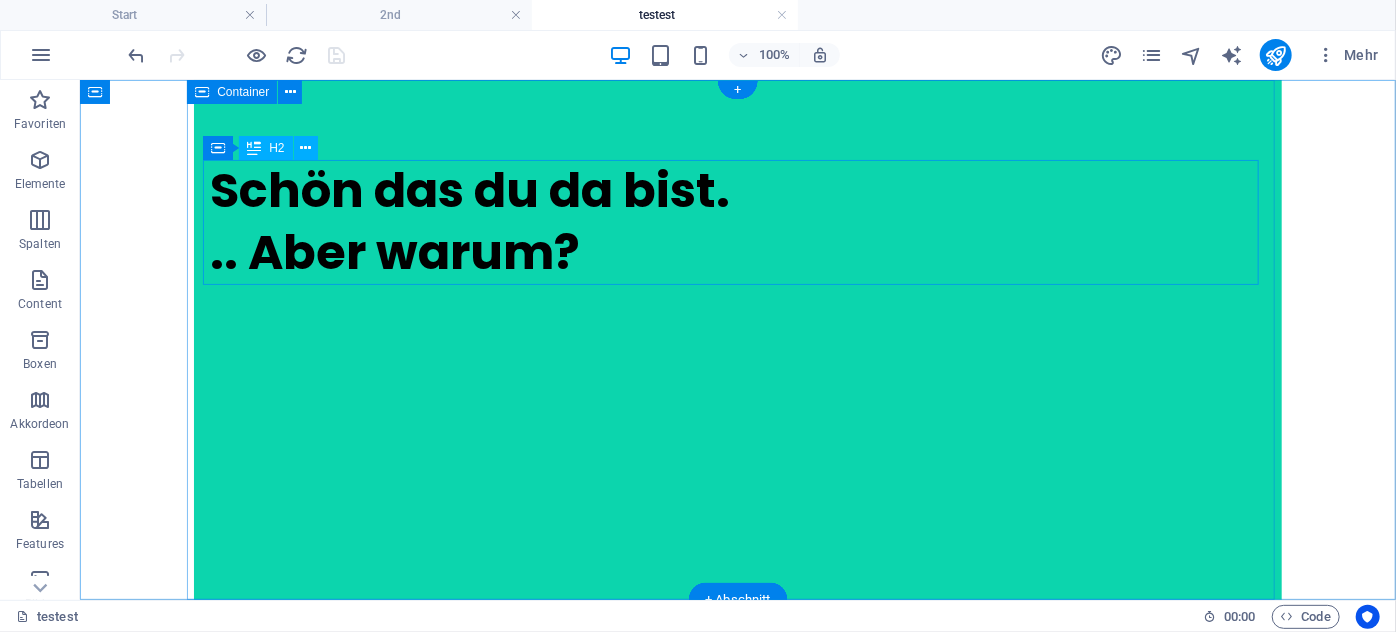 click on "Schön das du da bist. .. Aber warum?" at bounding box center [737, 221] 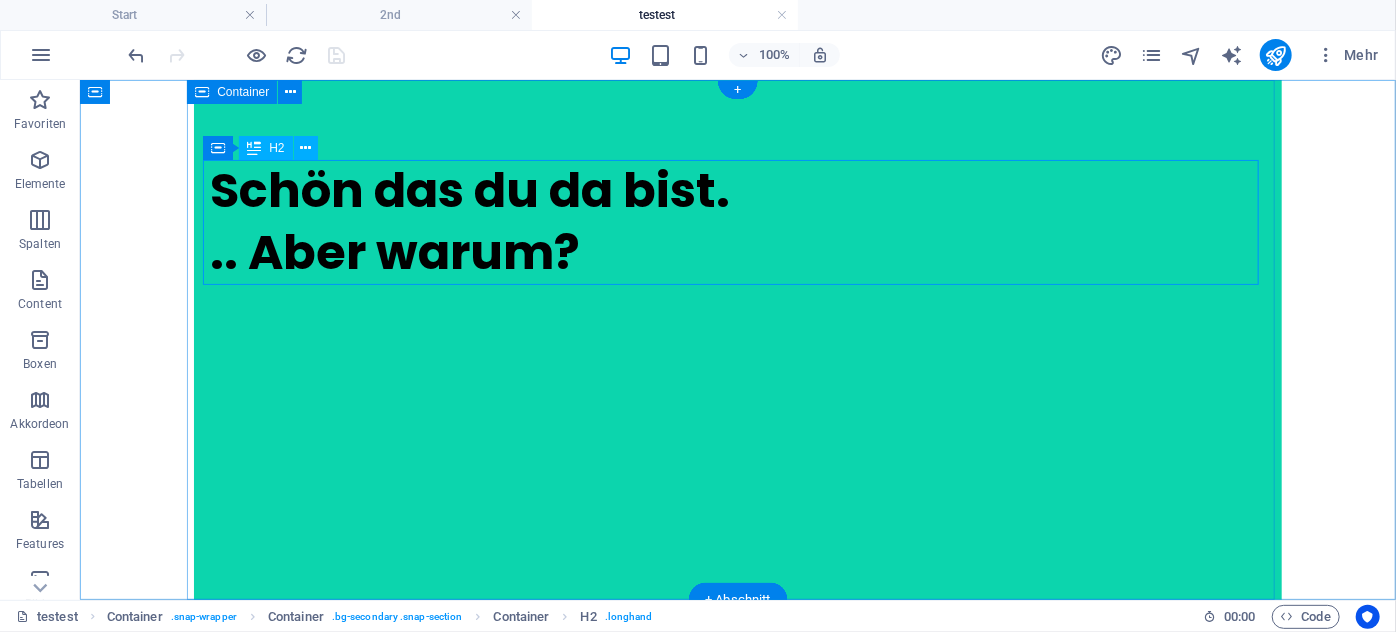 click on "Schön das du da bist. .. Aber warum?" at bounding box center (737, 221) 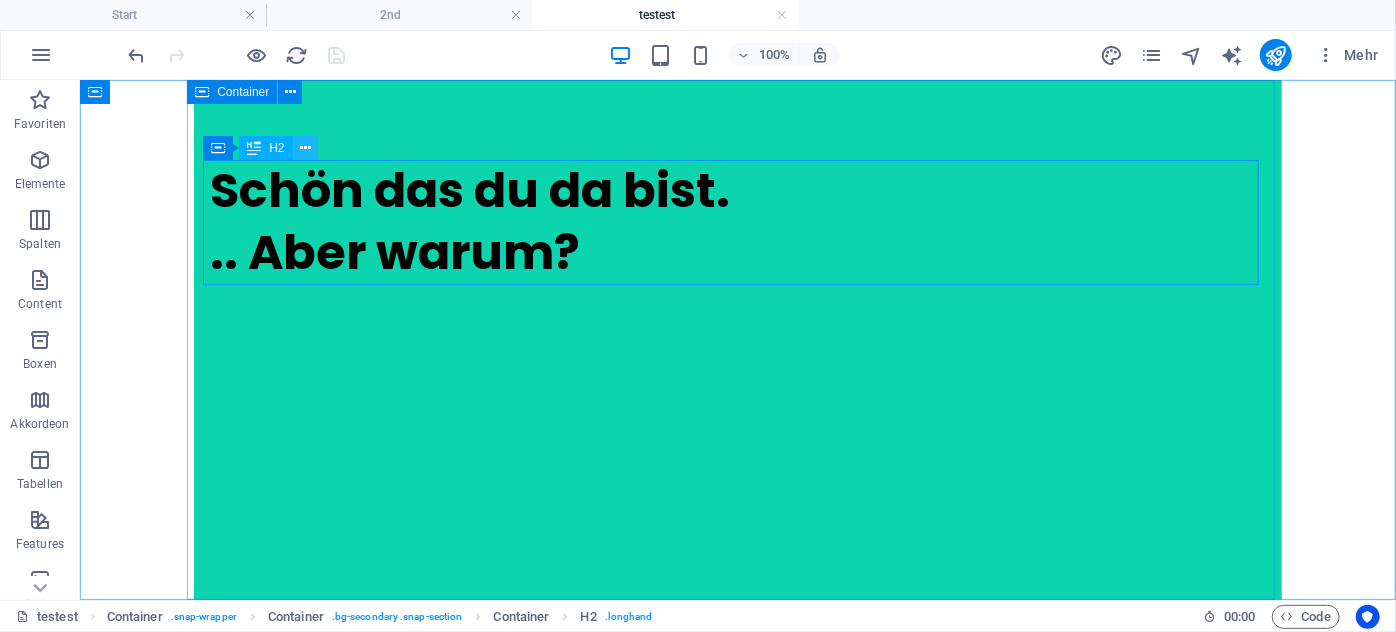 click at bounding box center [305, 148] 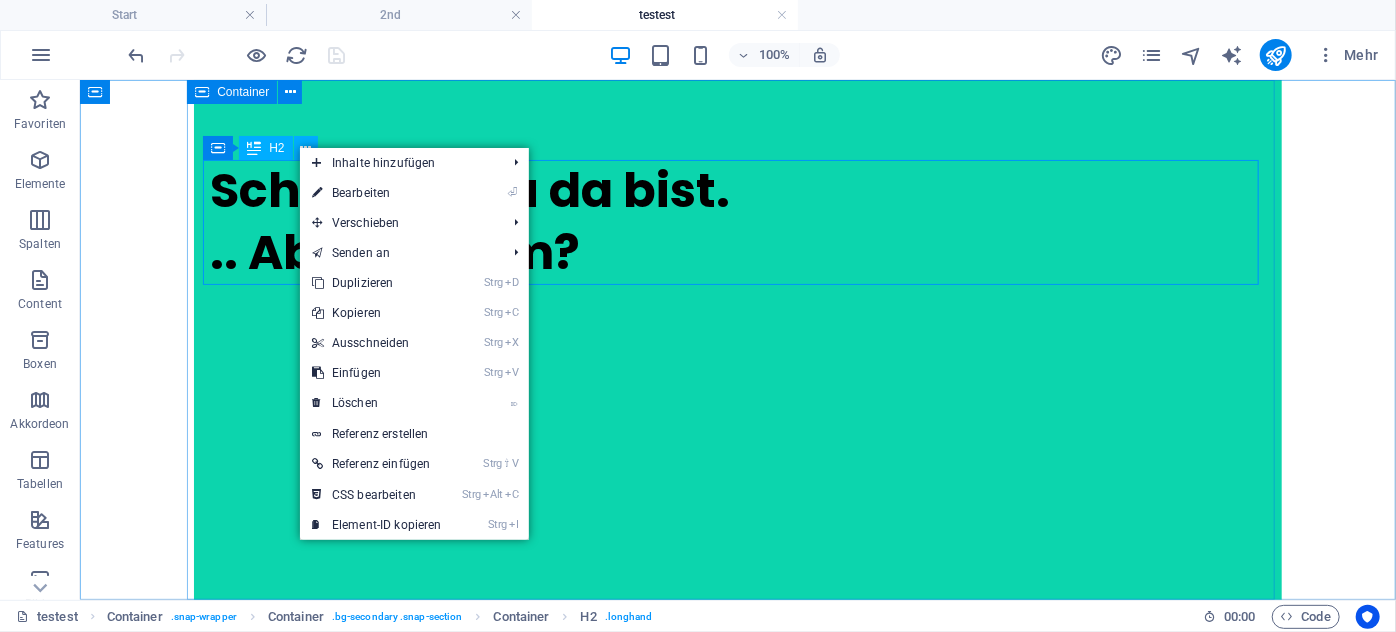 click on "H2" at bounding box center (265, 148) 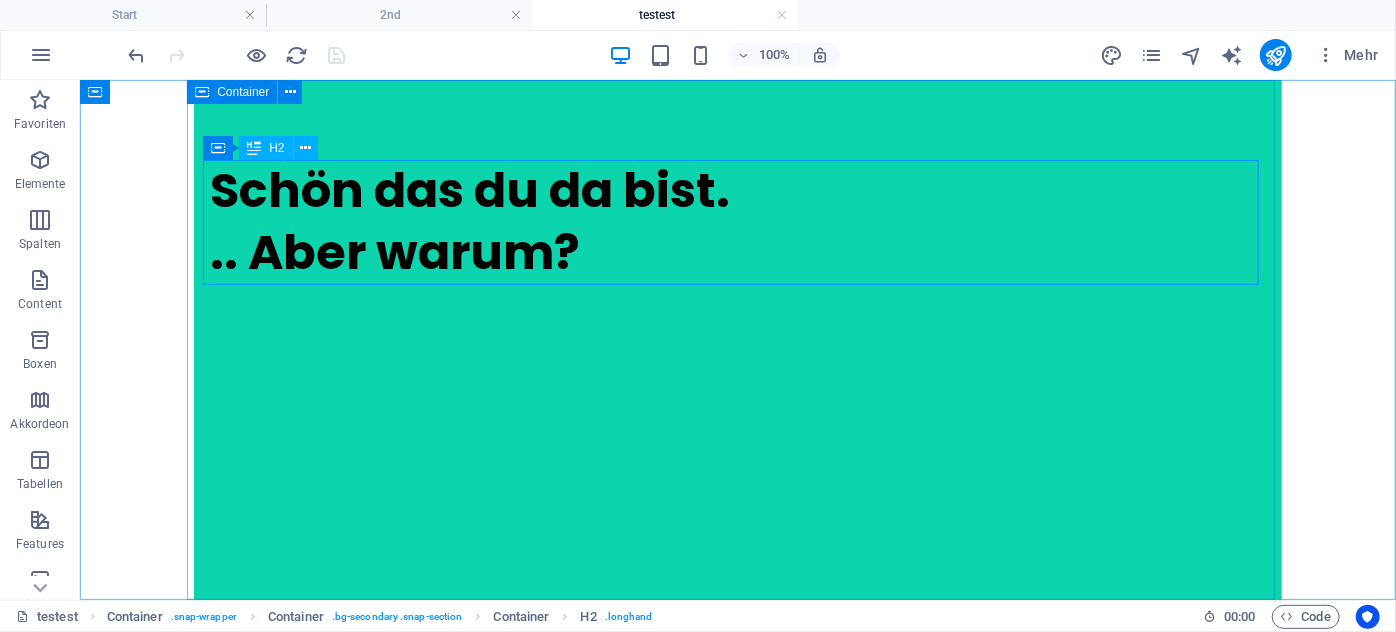 click at bounding box center [254, 148] 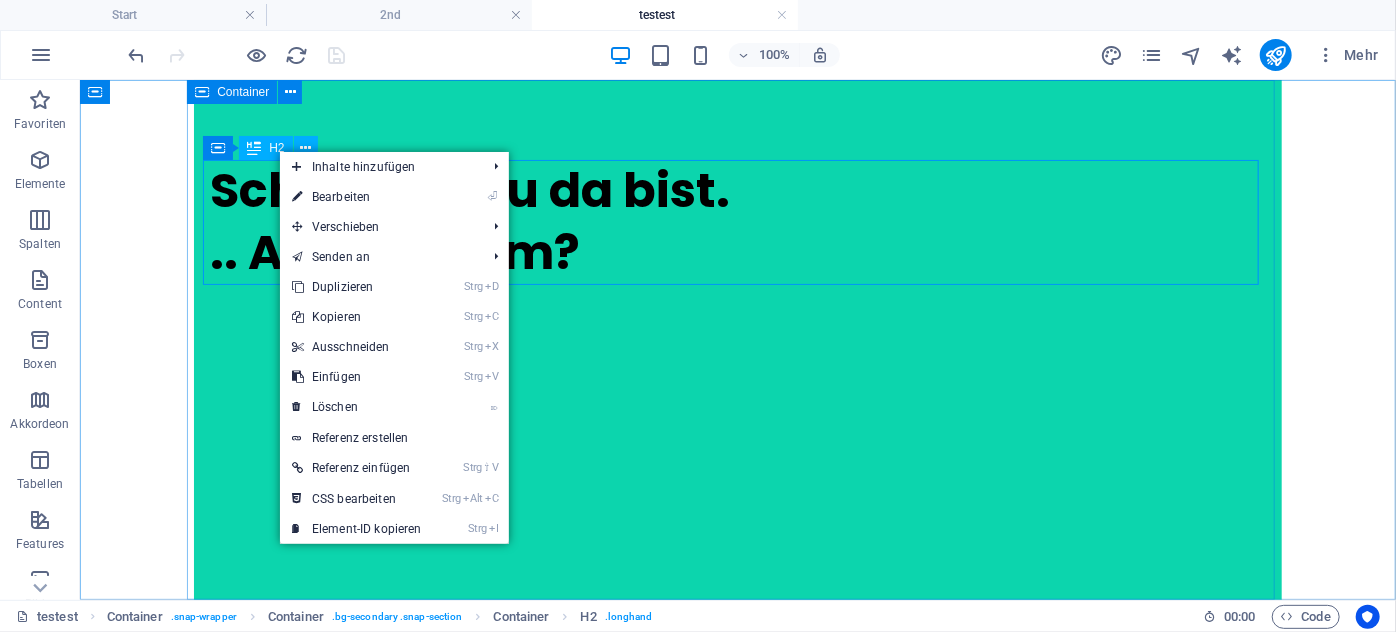 click on "H2" at bounding box center [265, 148] 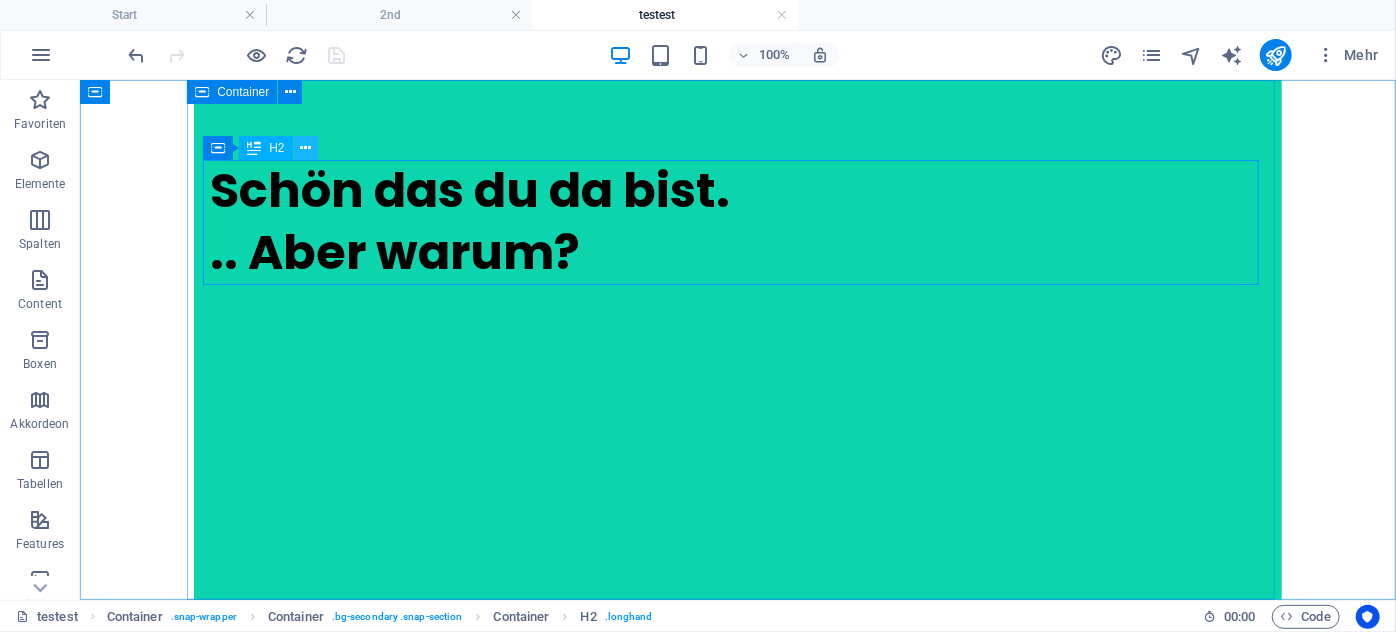 click at bounding box center [305, 148] 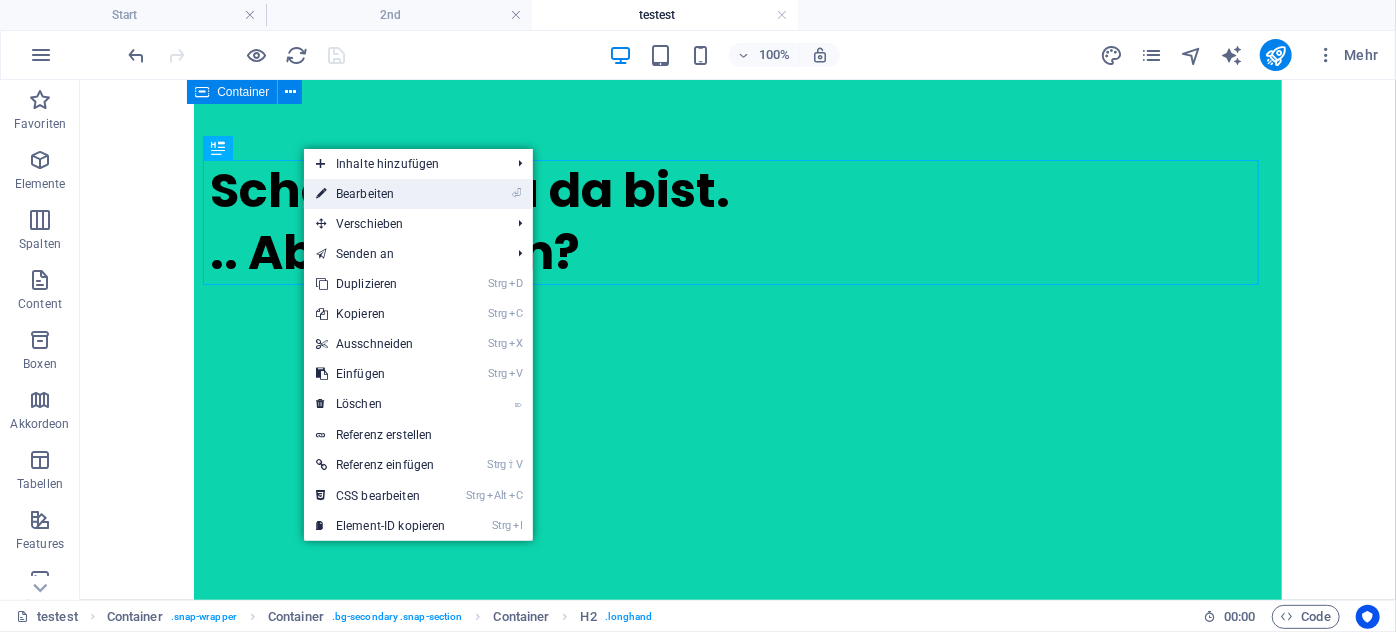 click on "⏎  Bearbeiten" at bounding box center (381, 194) 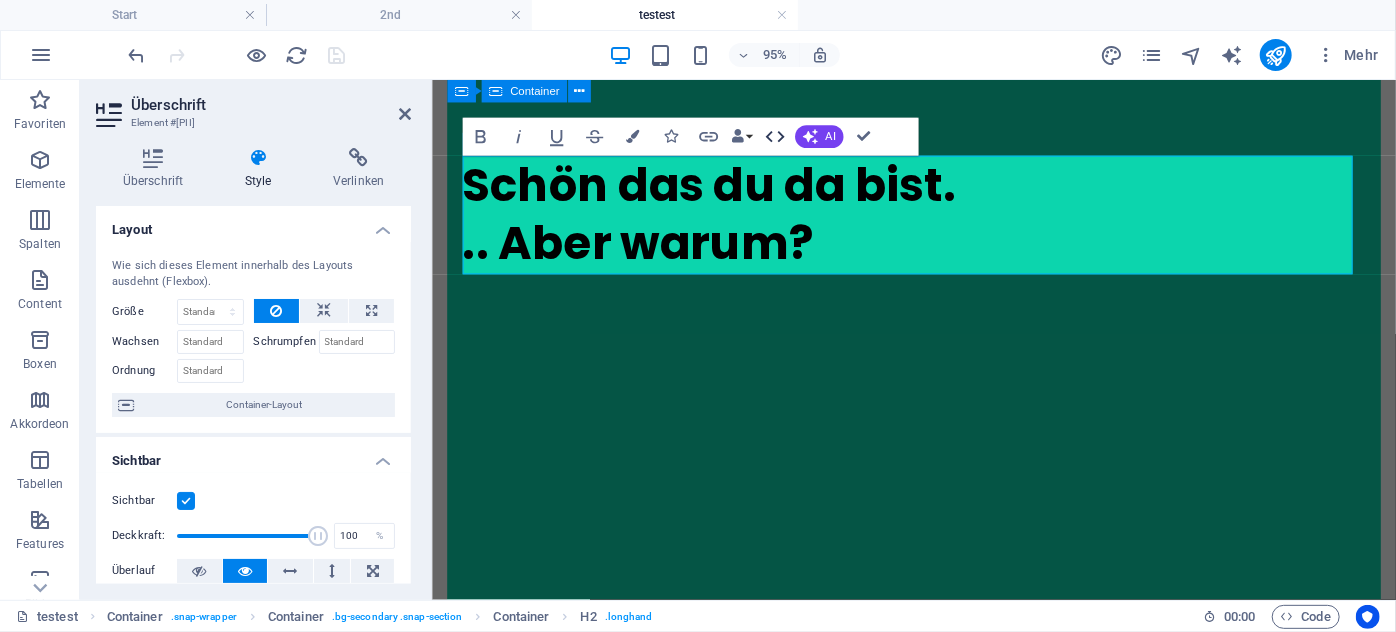 click 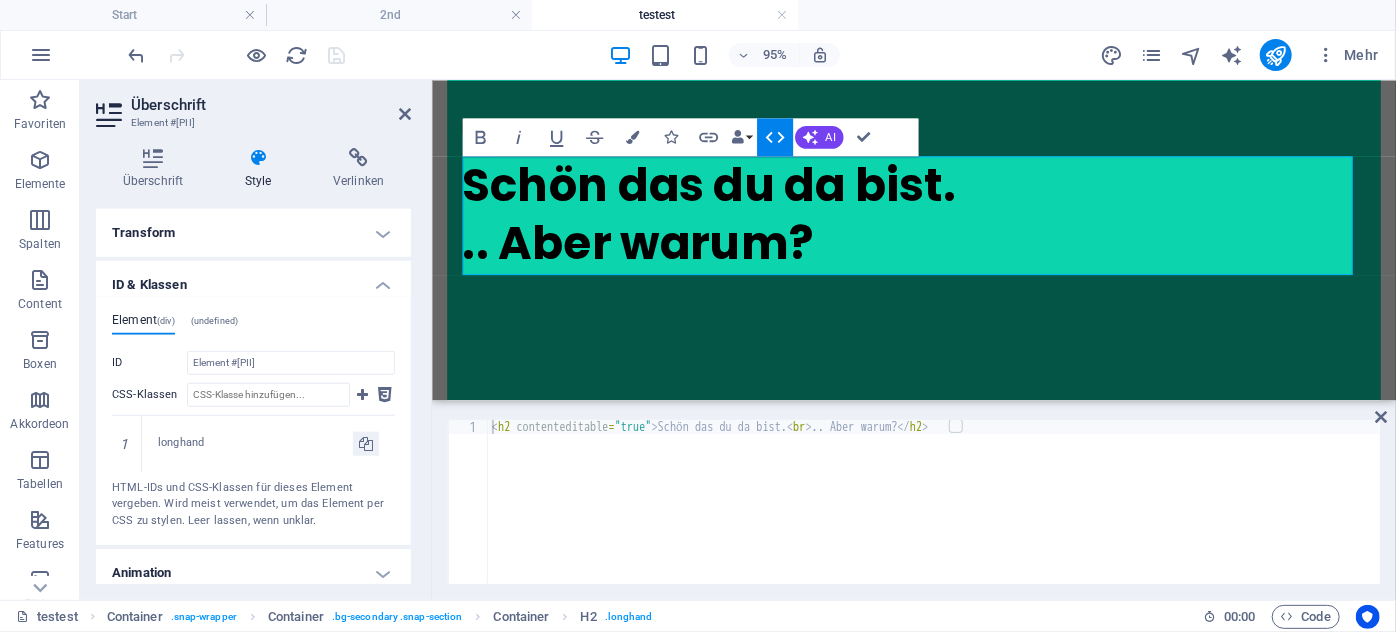 scroll, scrollTop: 1061, scrollLeft: 0, axis: vertical 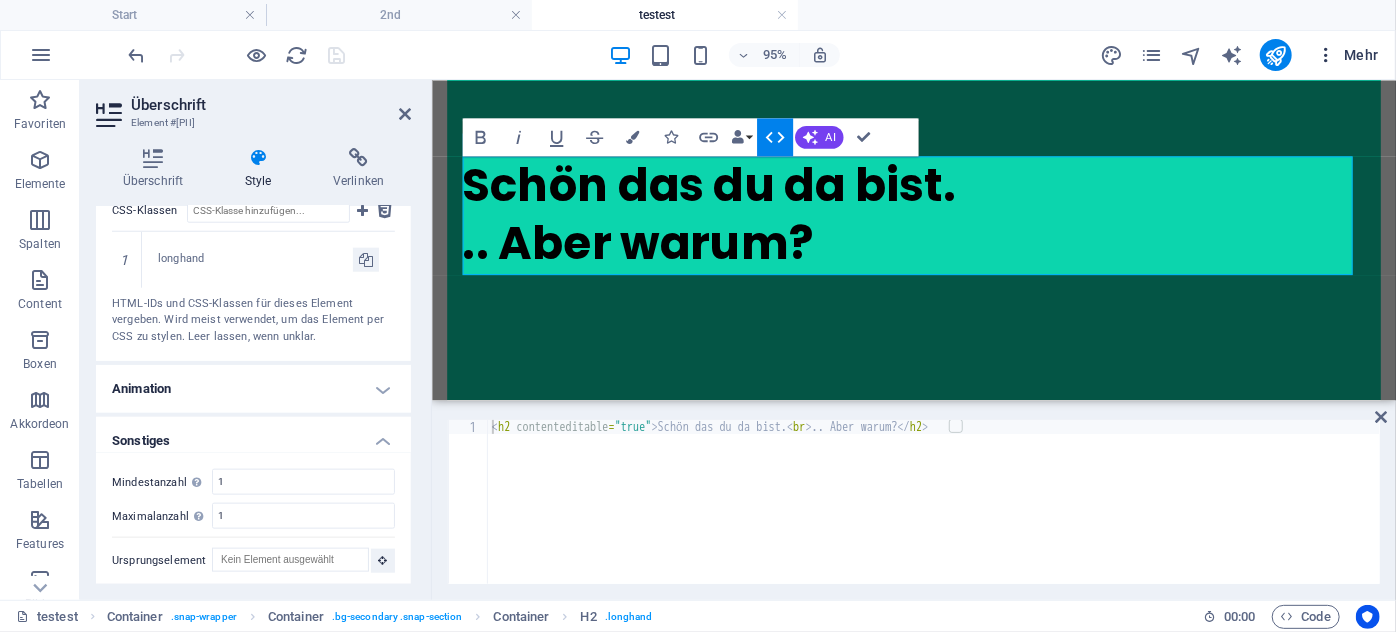 click on "Mehr" at bounding box center (1347, 55) 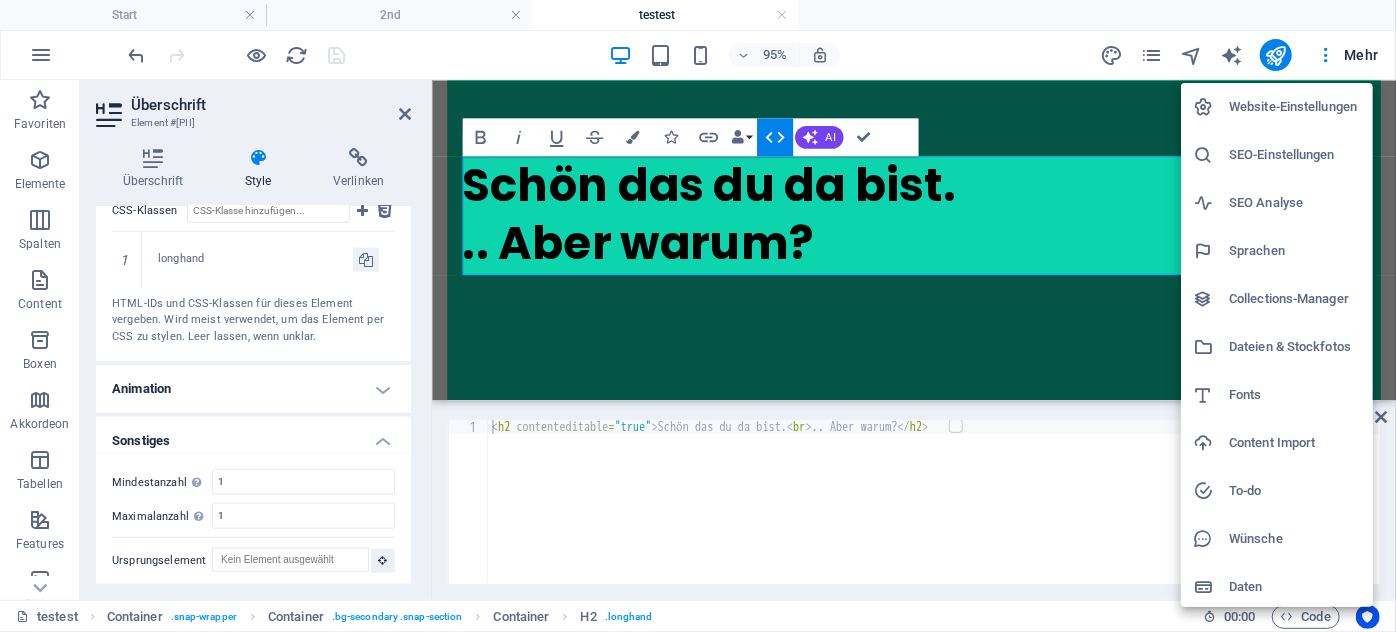 click at bounding box center [698, 316] 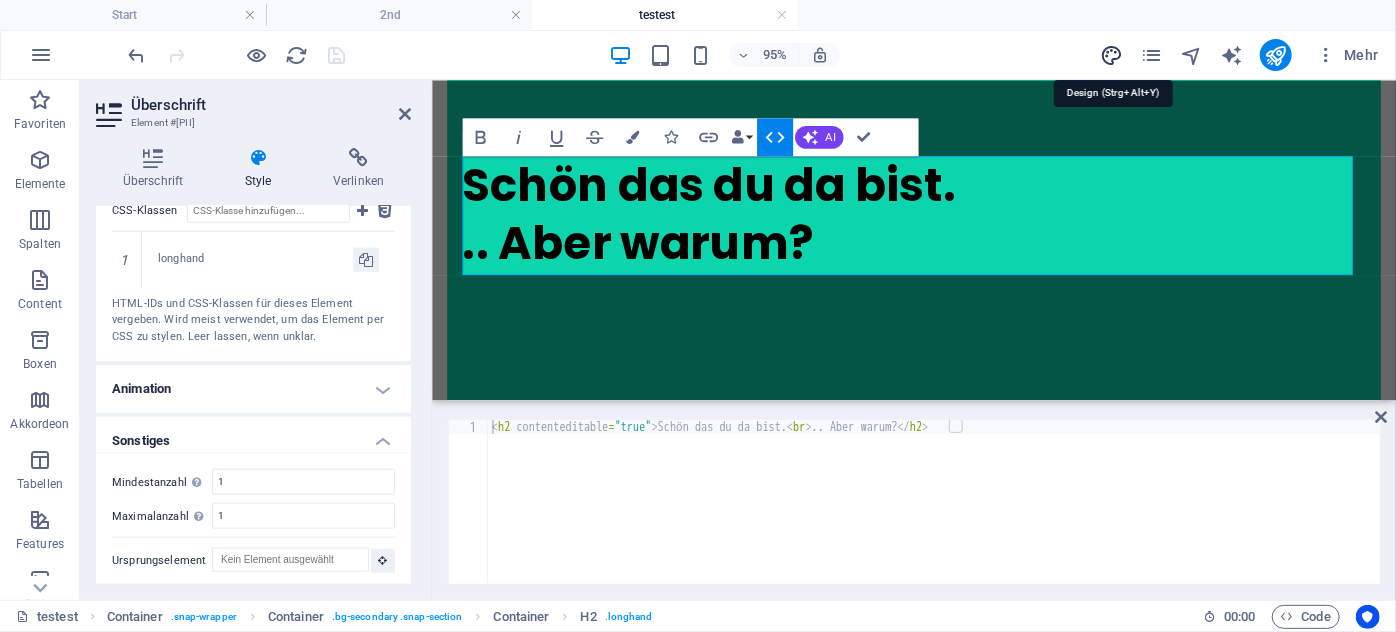 click at bounding box center (1111, 55) 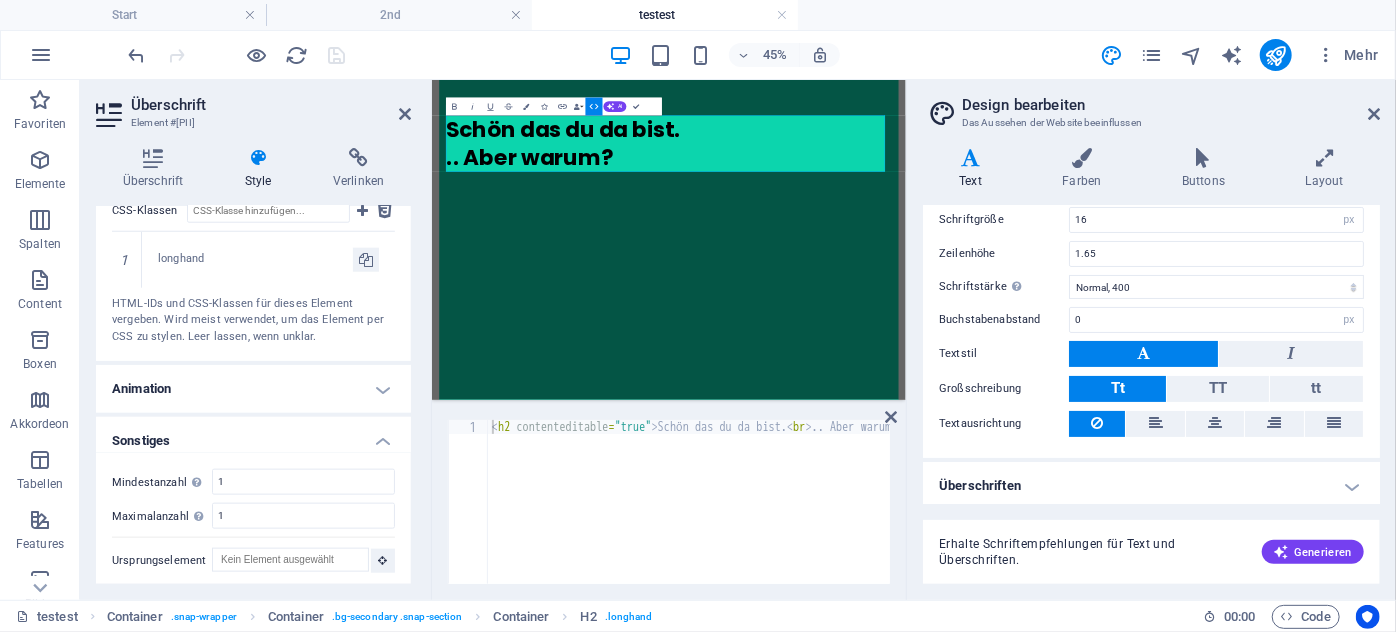 scroll, scrollTop: 154, scrollLeft: 0, axis: vertical 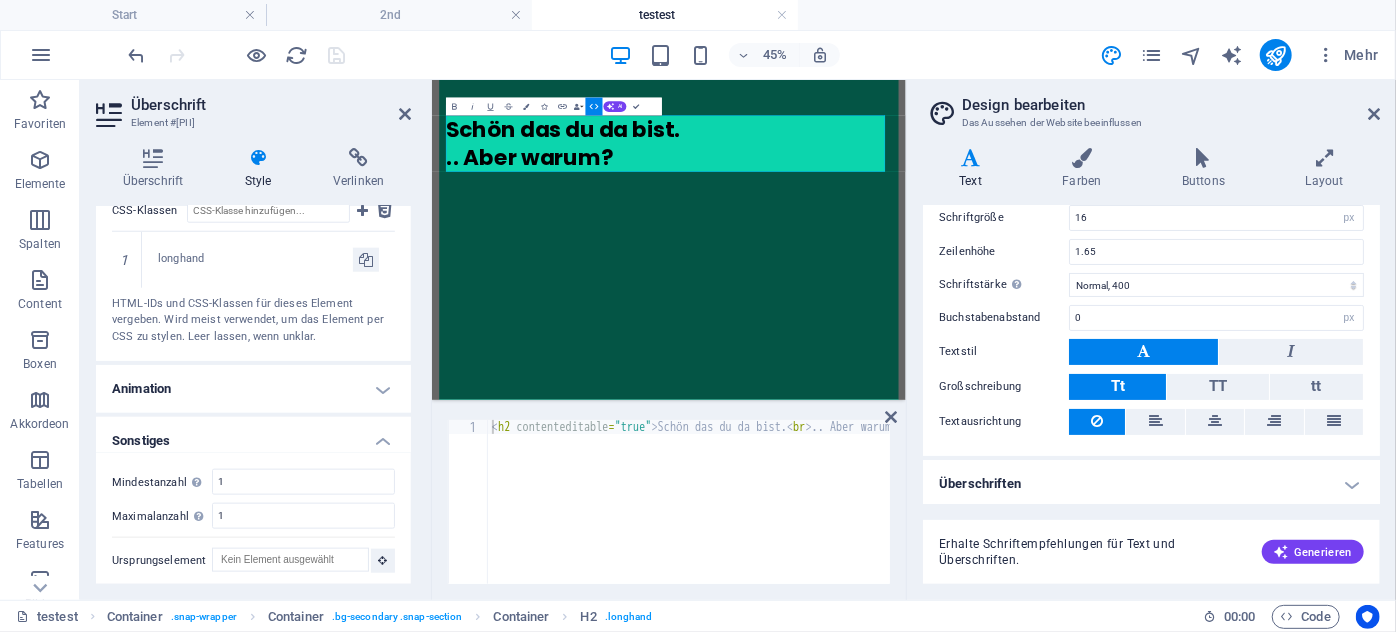 click on "Überschriften" at bounding box center (1151, 484) 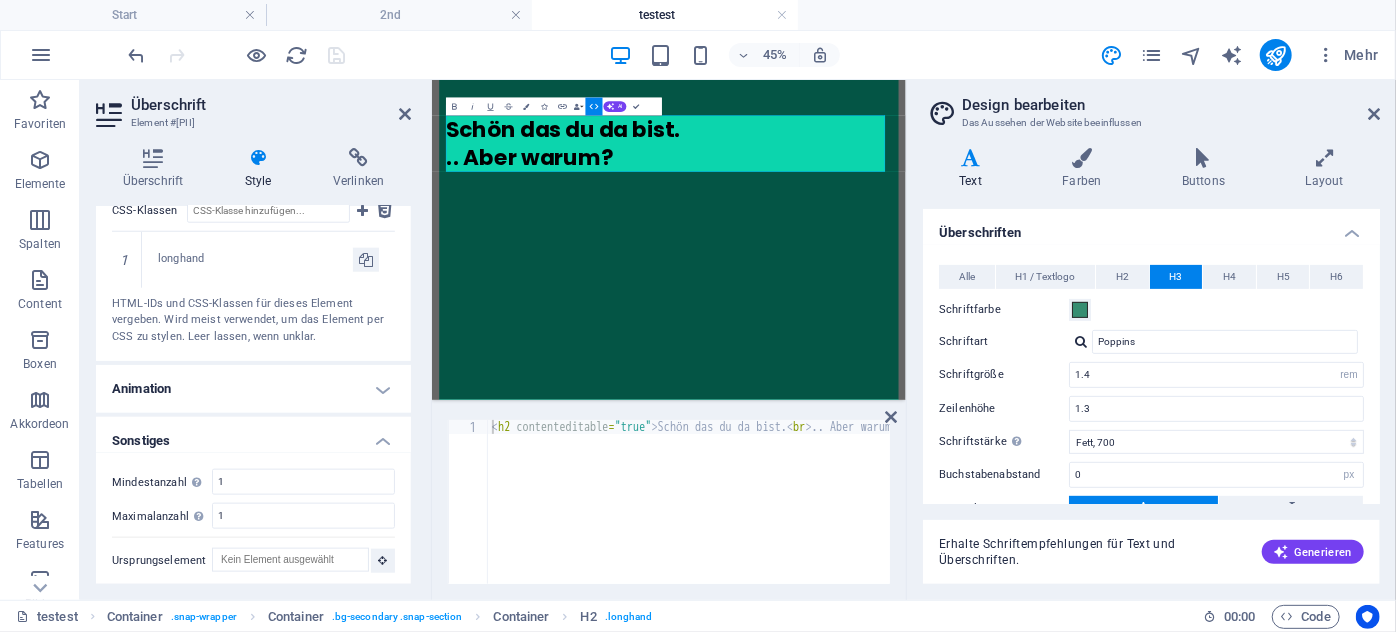 scroll, scrollTop: 427, scrollLeft: 0, axis: vertical 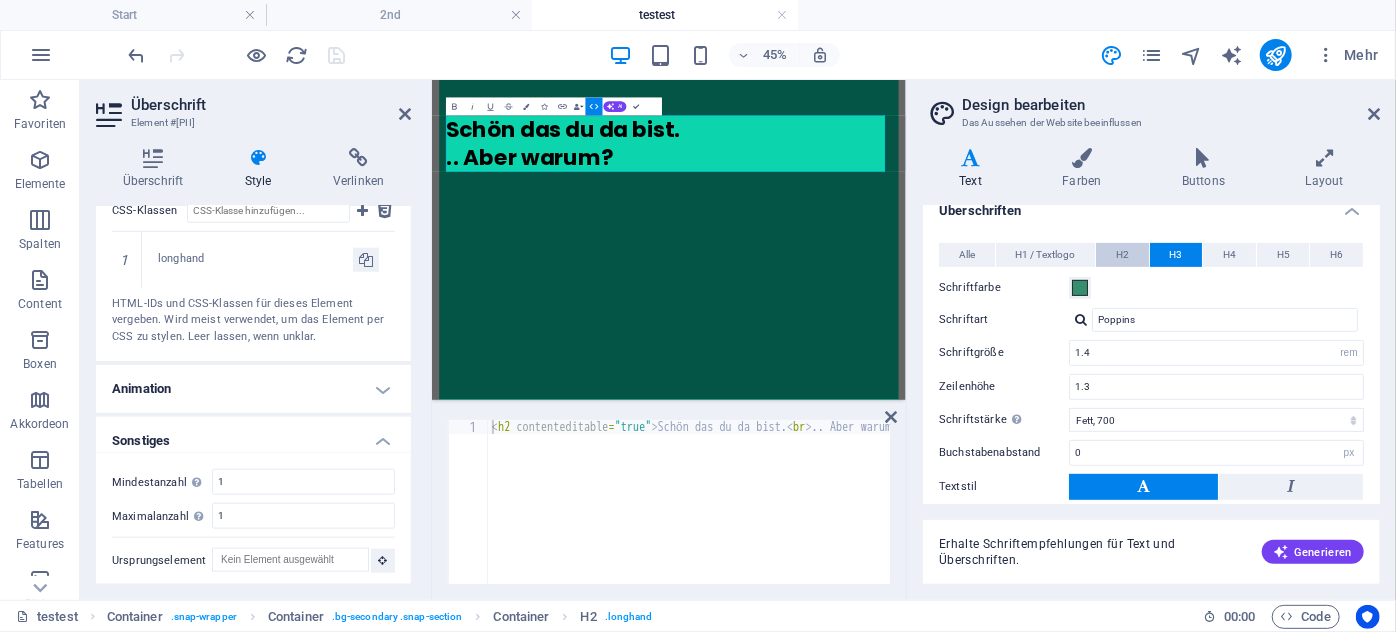 click on "H2" at bounding box center [1122, 255] 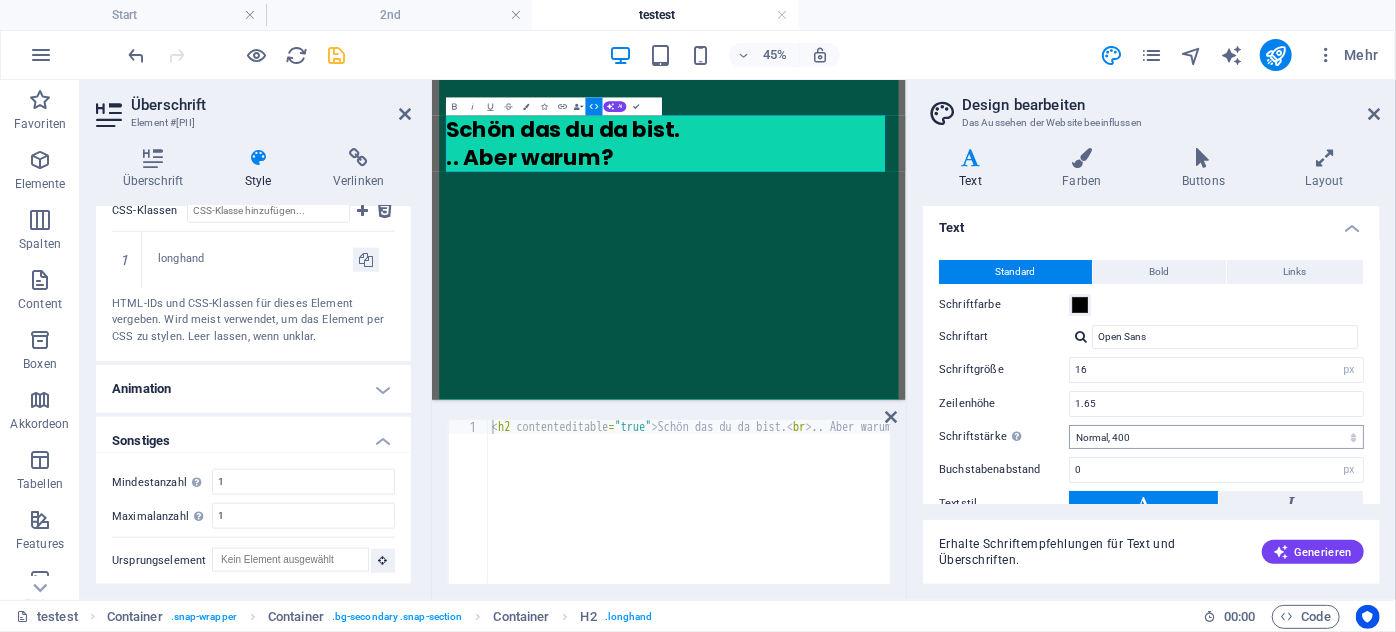 scroll, scrollTop: 0, scrollLeft: 0, axis: both 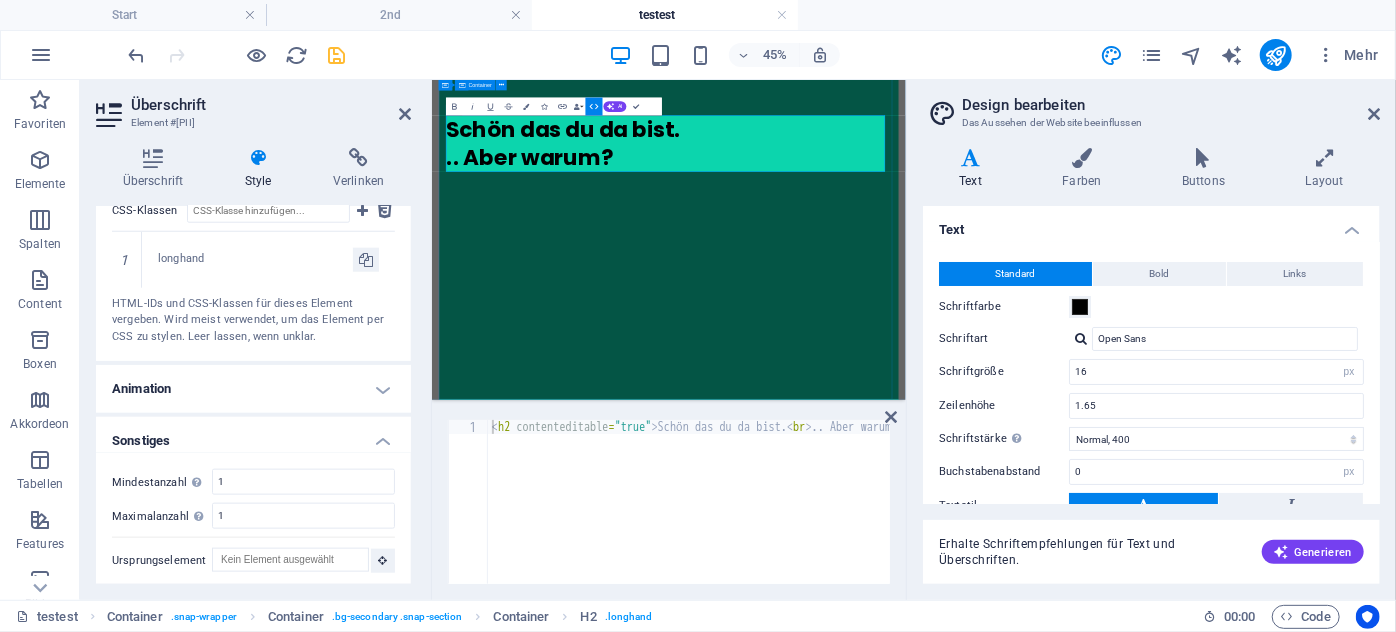 click on "Schön das du da bist. .. Aber warum?" at bounding box center (957, 222) 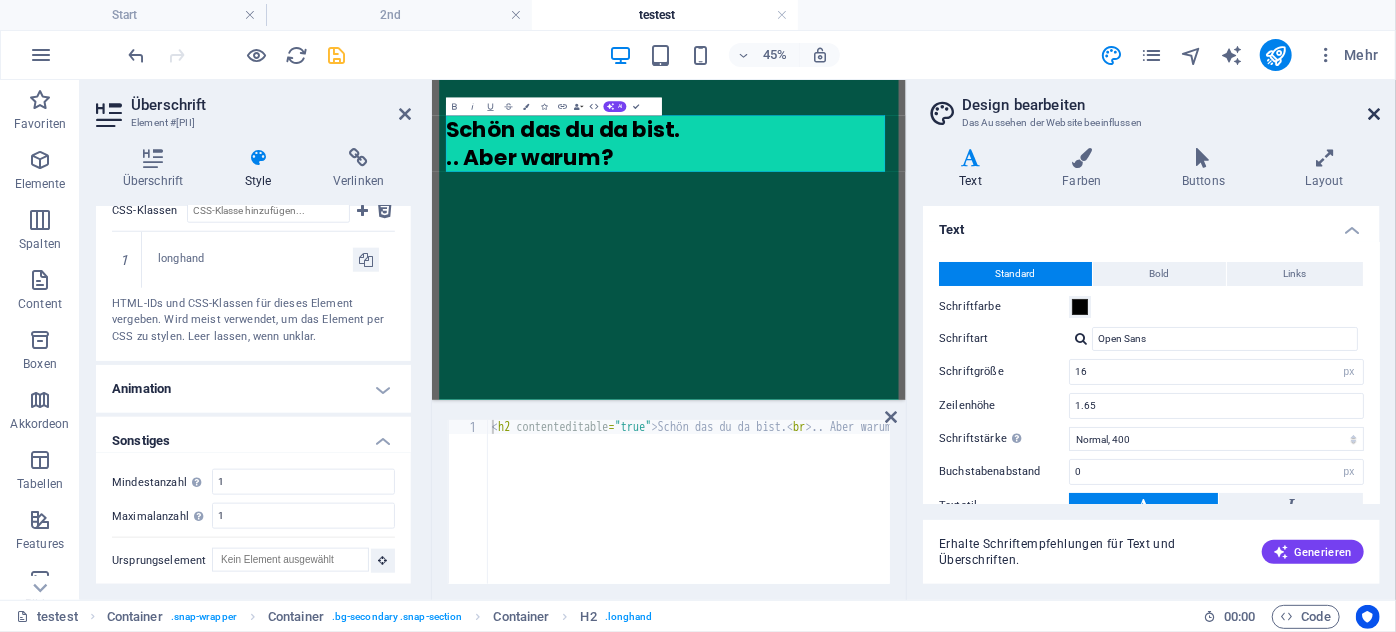 click at bounding box center [1374, 114] 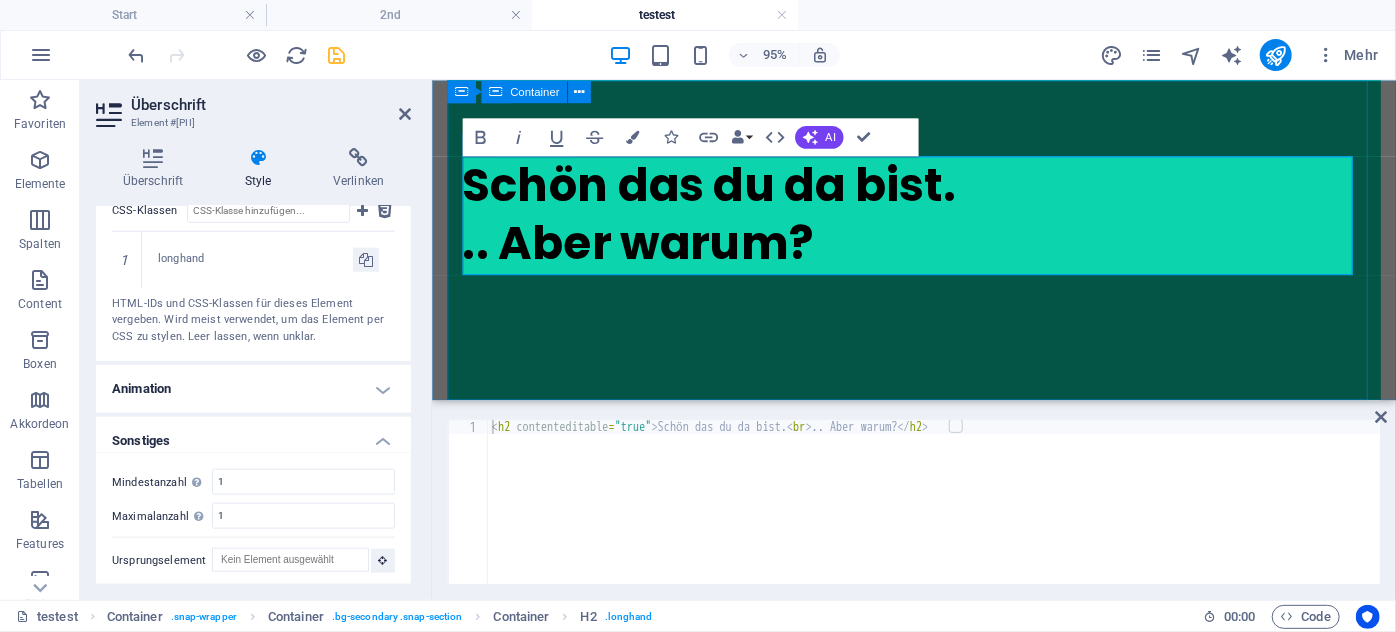click on "Schön das du da bist. .. Aber warum?" at bounding box center (938, 222) 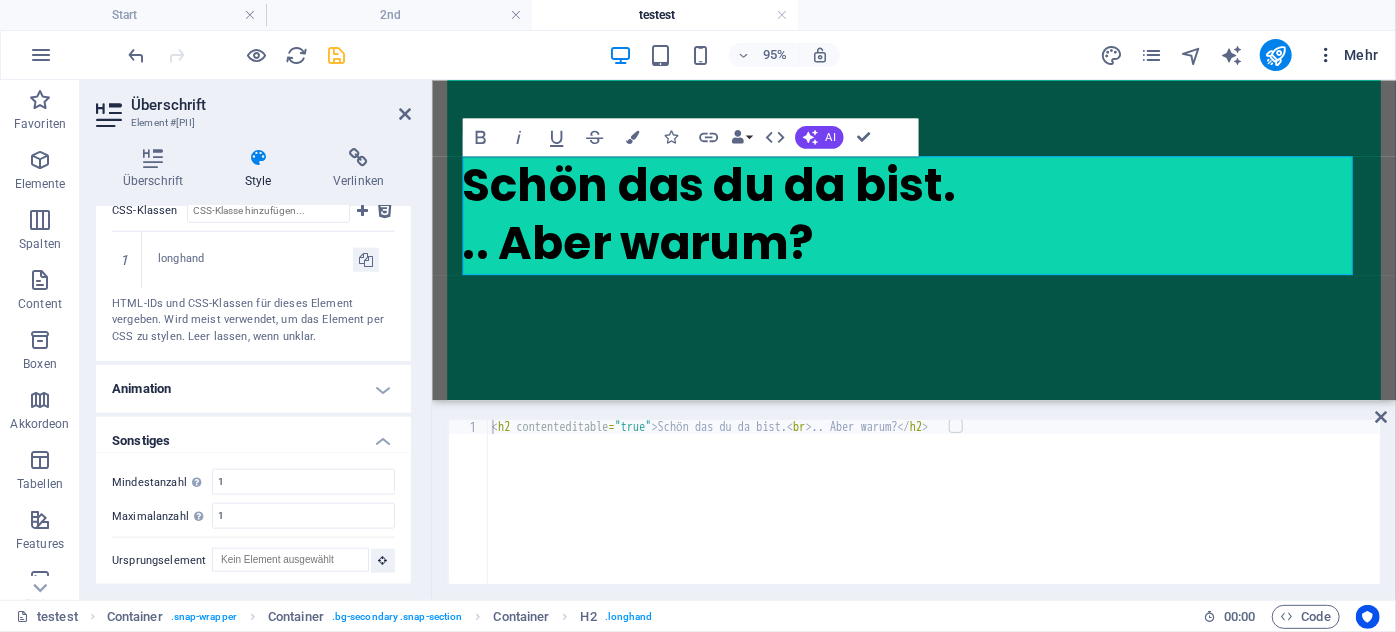 click on "Mehr" at bounding box center [1347, 55] 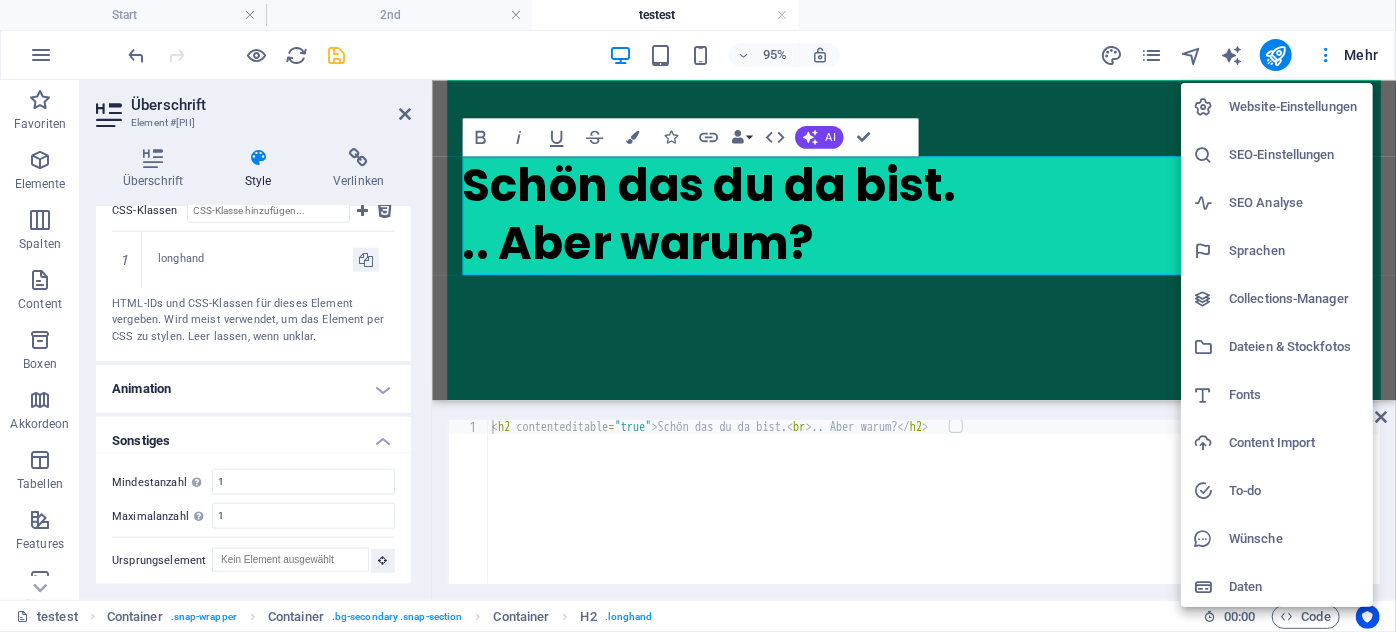 click on "Fonts" at bounding box center (1295, 395) 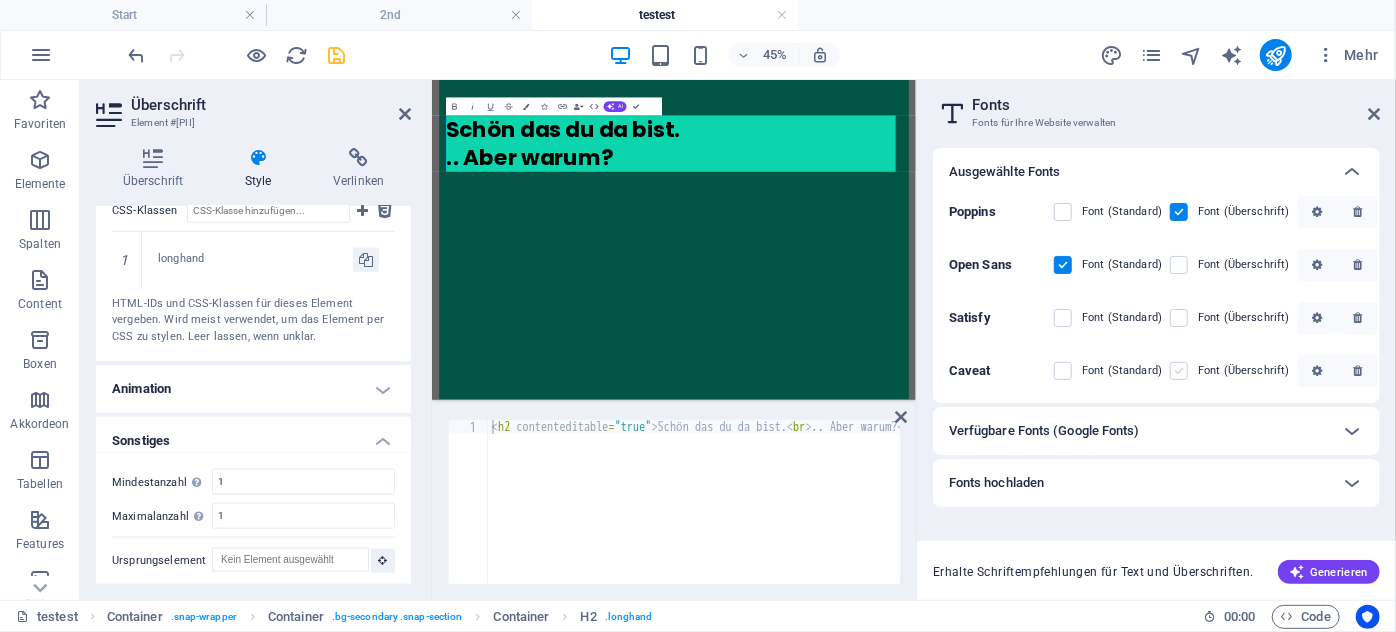 click at bounding box center [1179, 371] 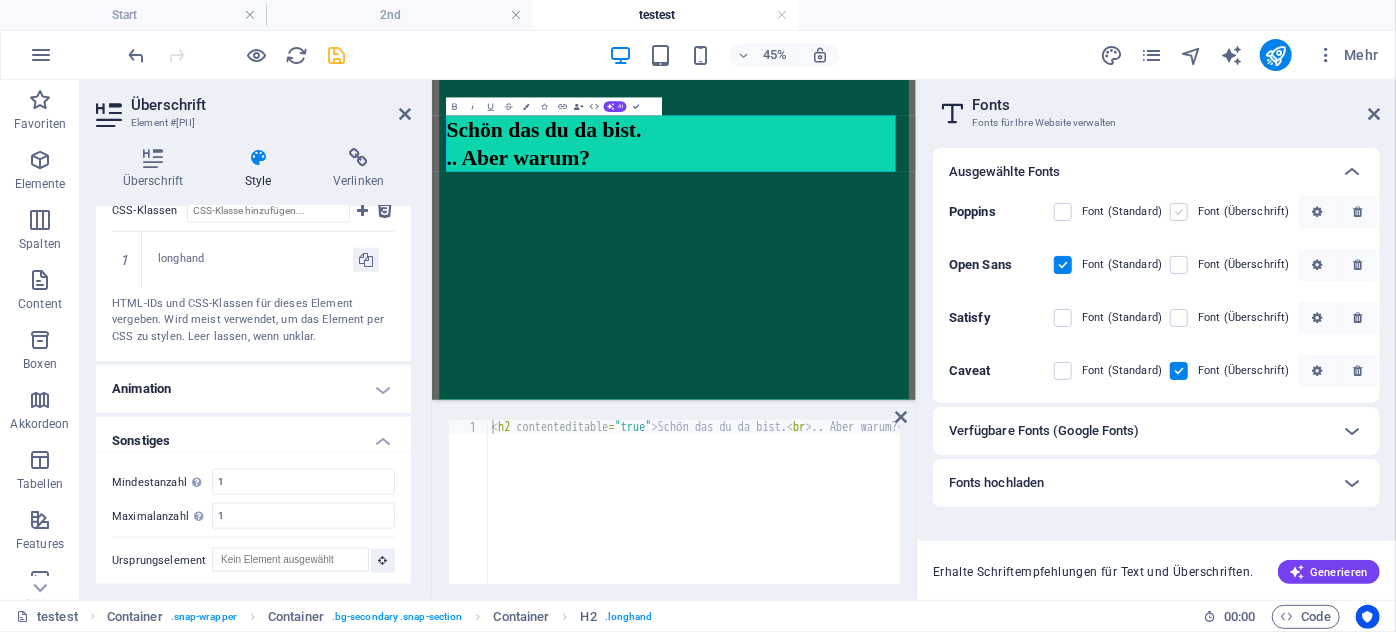 click at bounding box center [1179, 212] 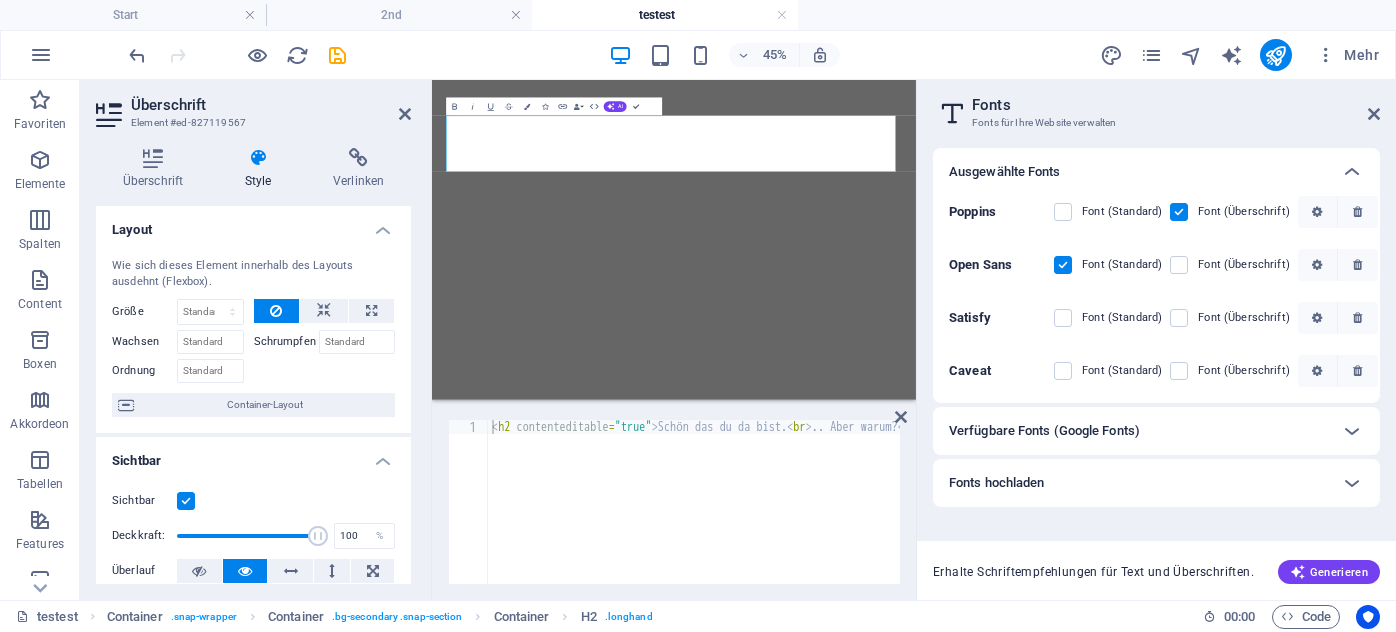 select on "popularity" 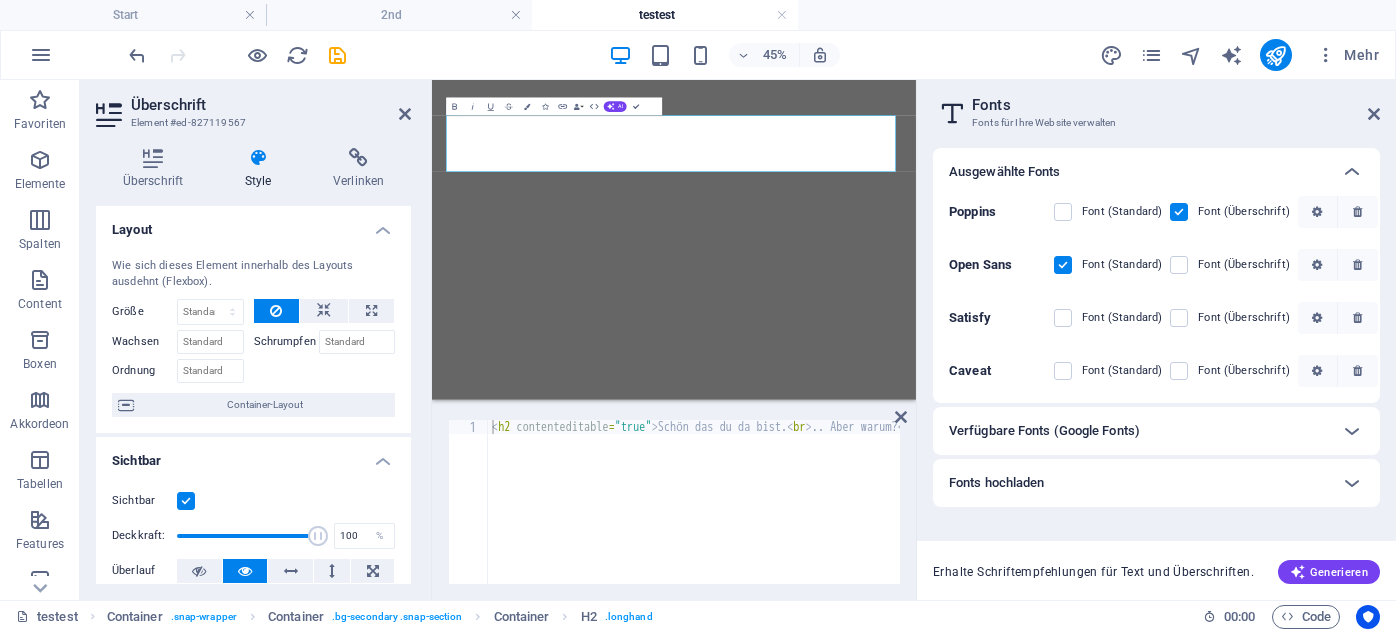 scroll, scrollTop: 0, scrollLeft: 0, axis: both 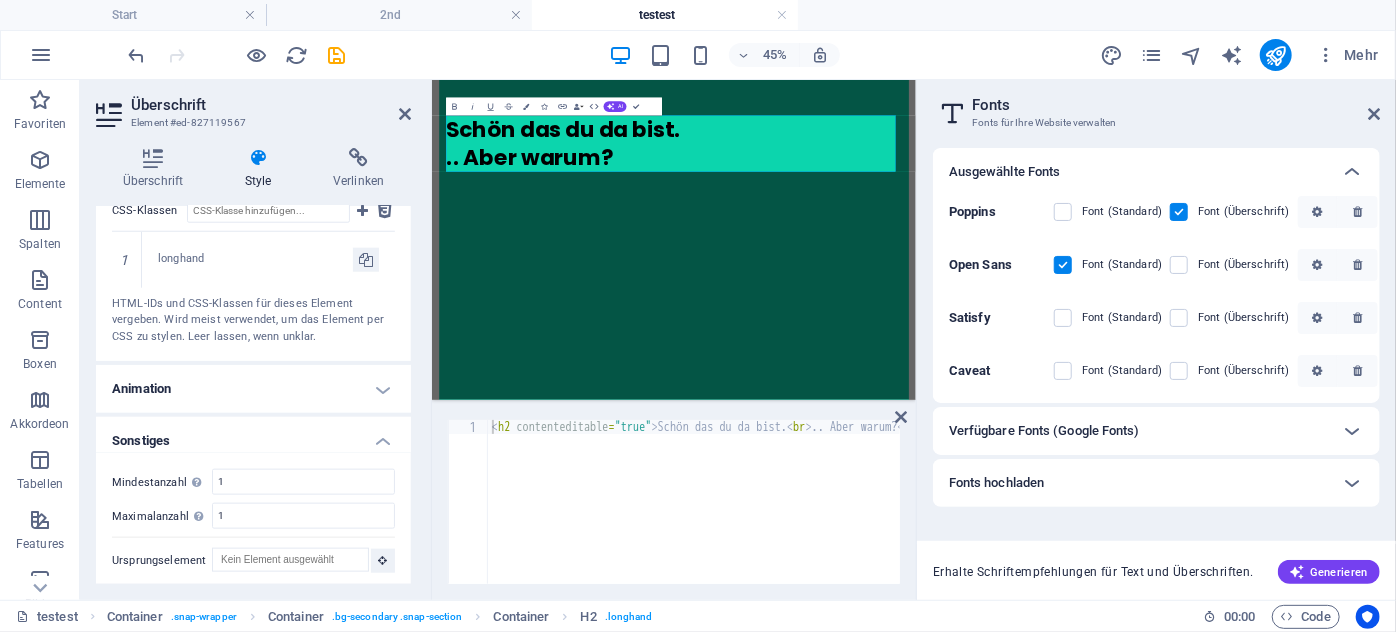 click on "Erhalte Schriftempfehlungen für Text und Überschriften." at bounding box center [1093, 572] 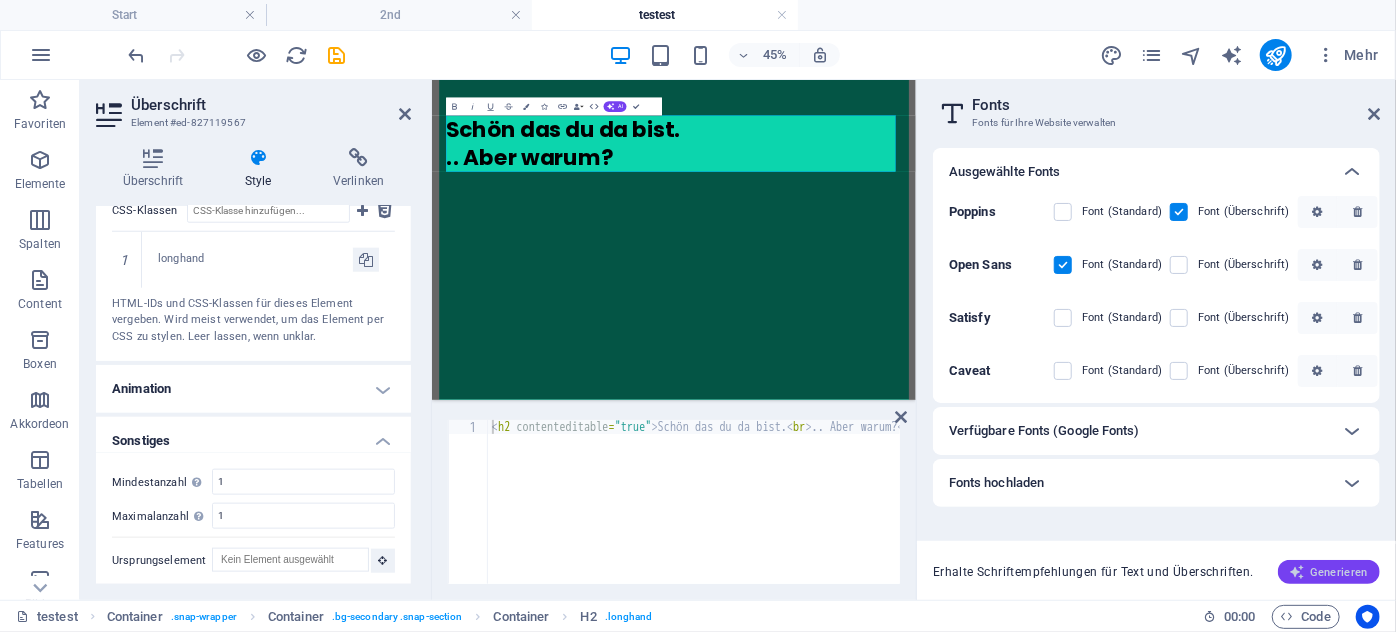 click at bounding box center (1298, 572) 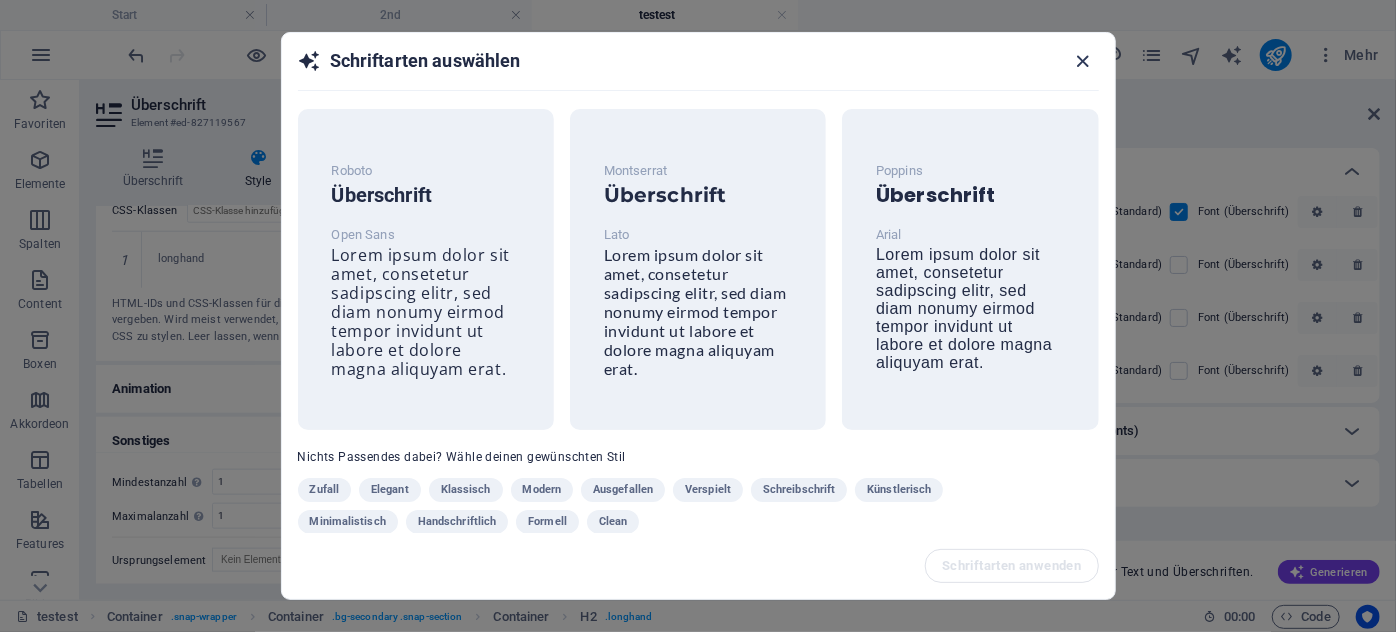 click at bounding box center (1082, 61) 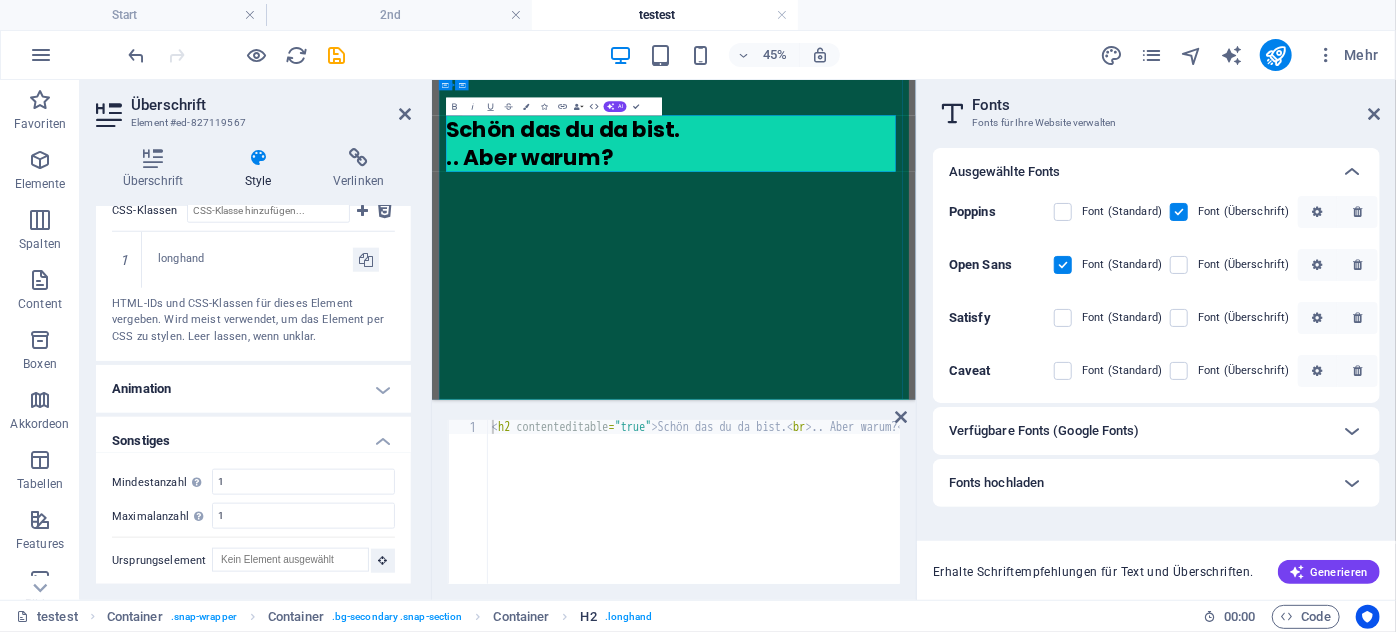 click on ". longhand" at bounding box center (629, 617) 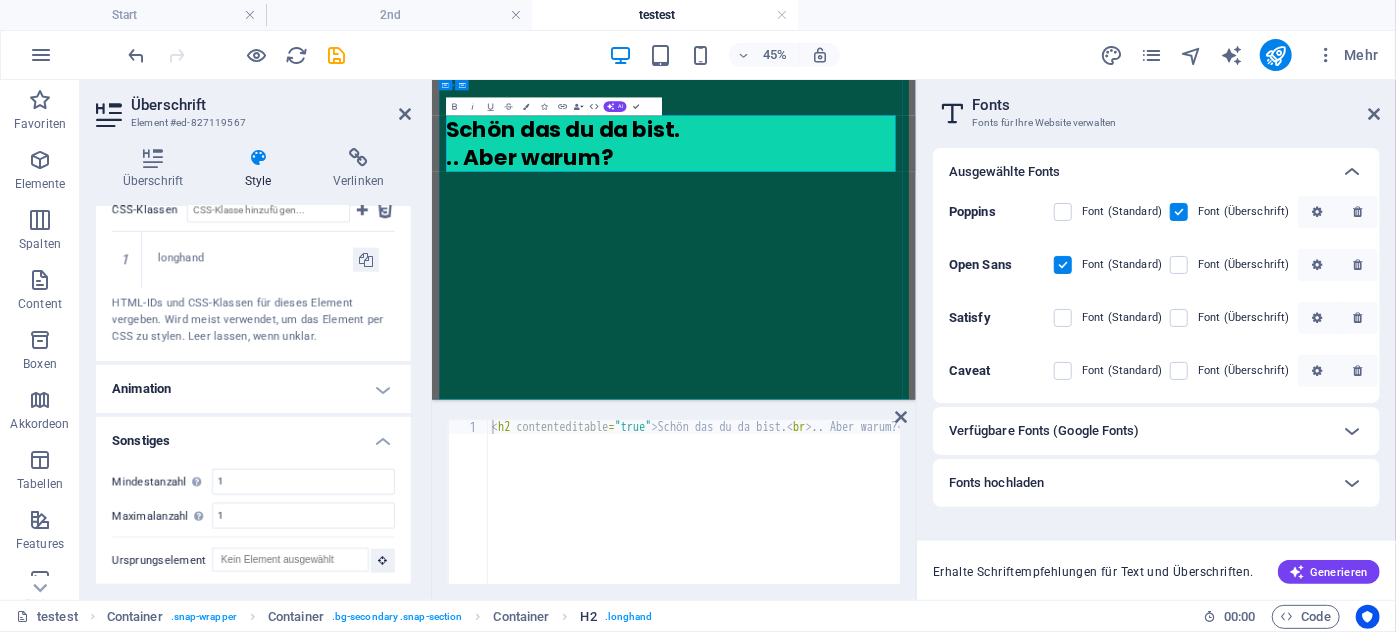 click on ". longhand" at bounding box center (629, 617) 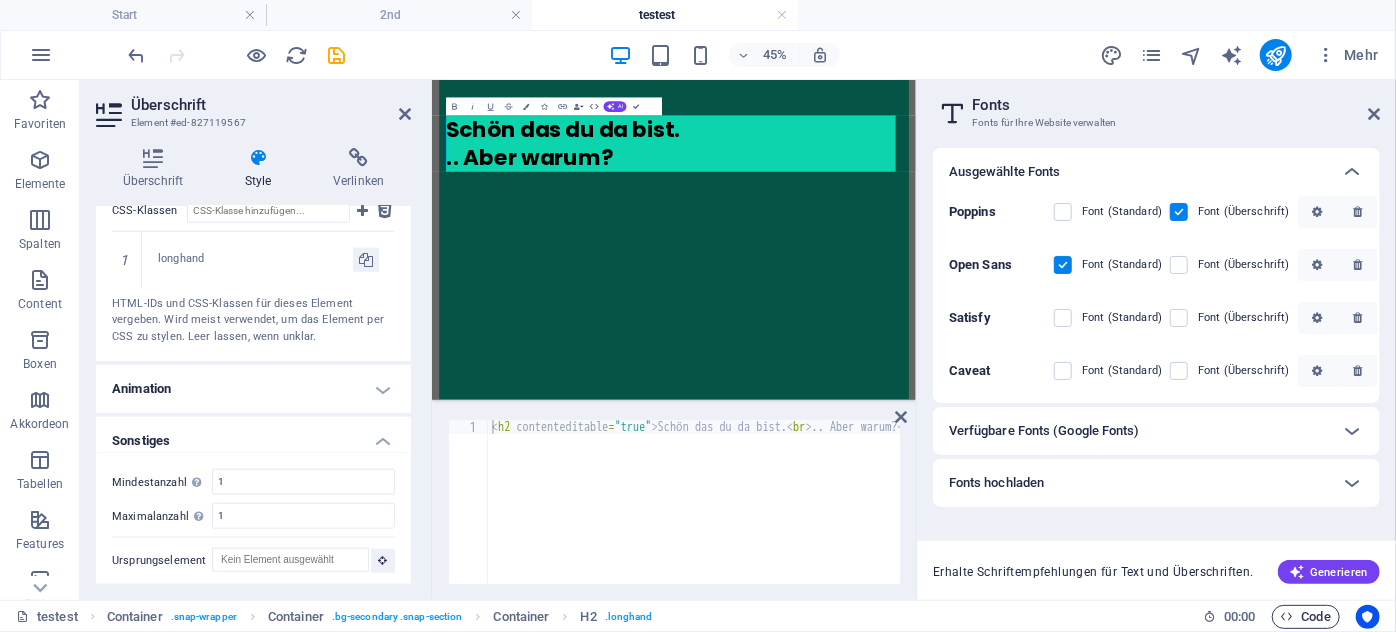 click on "Code" at bounding box center (1306, 617) 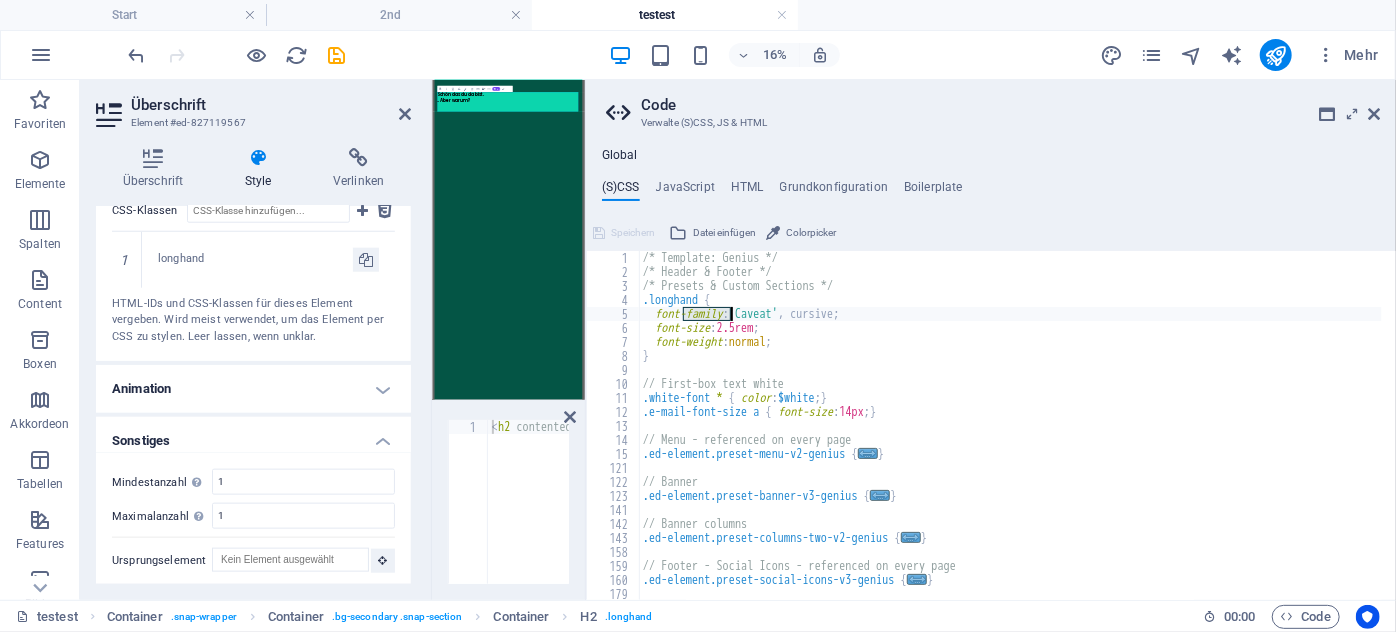 drag, startPoint x: 685, startPoint y: 313, endPoint x: 730, endPoint y: 314, distance: 45.01111 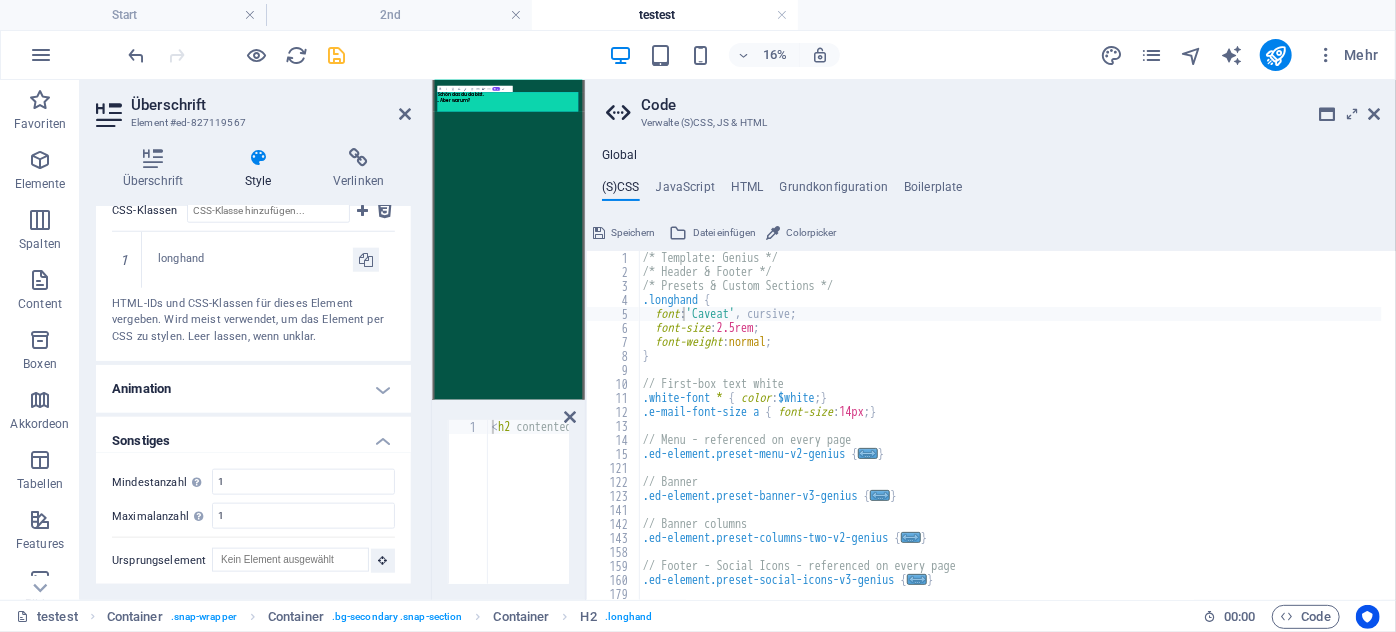 click at bounding box center [337, 55] 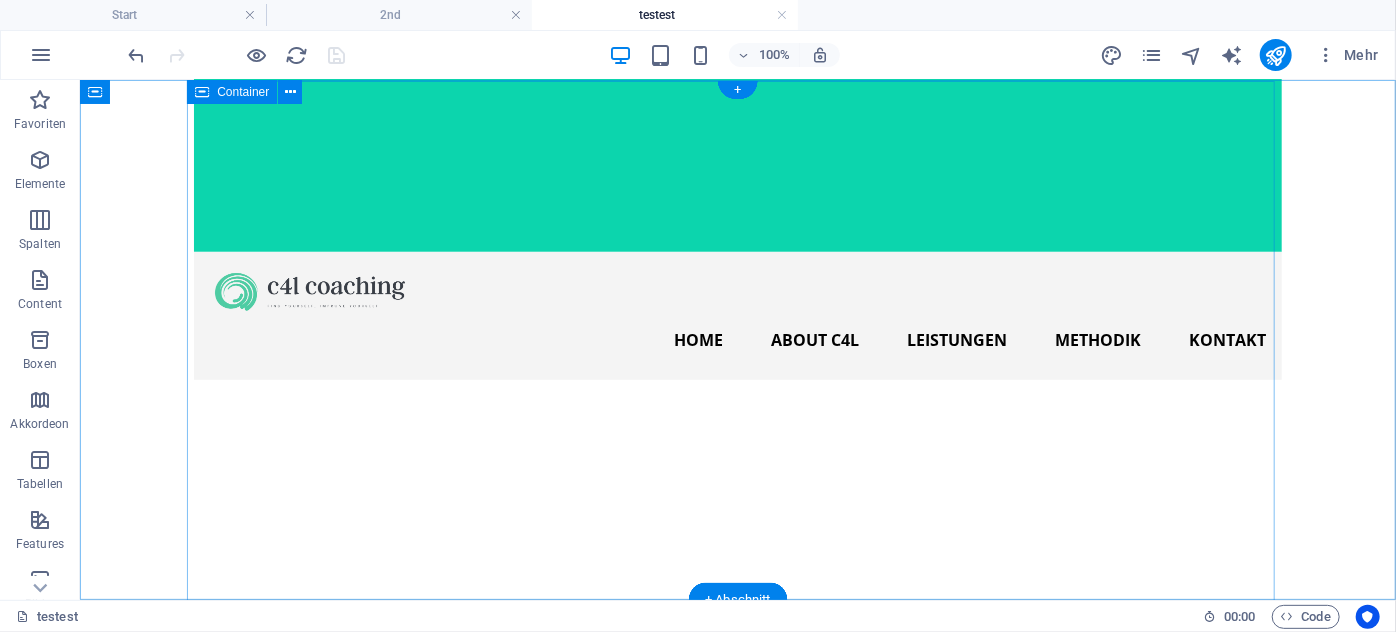 scroll, scrollTop: 80, scrollLeft: 0, axis: vertical 